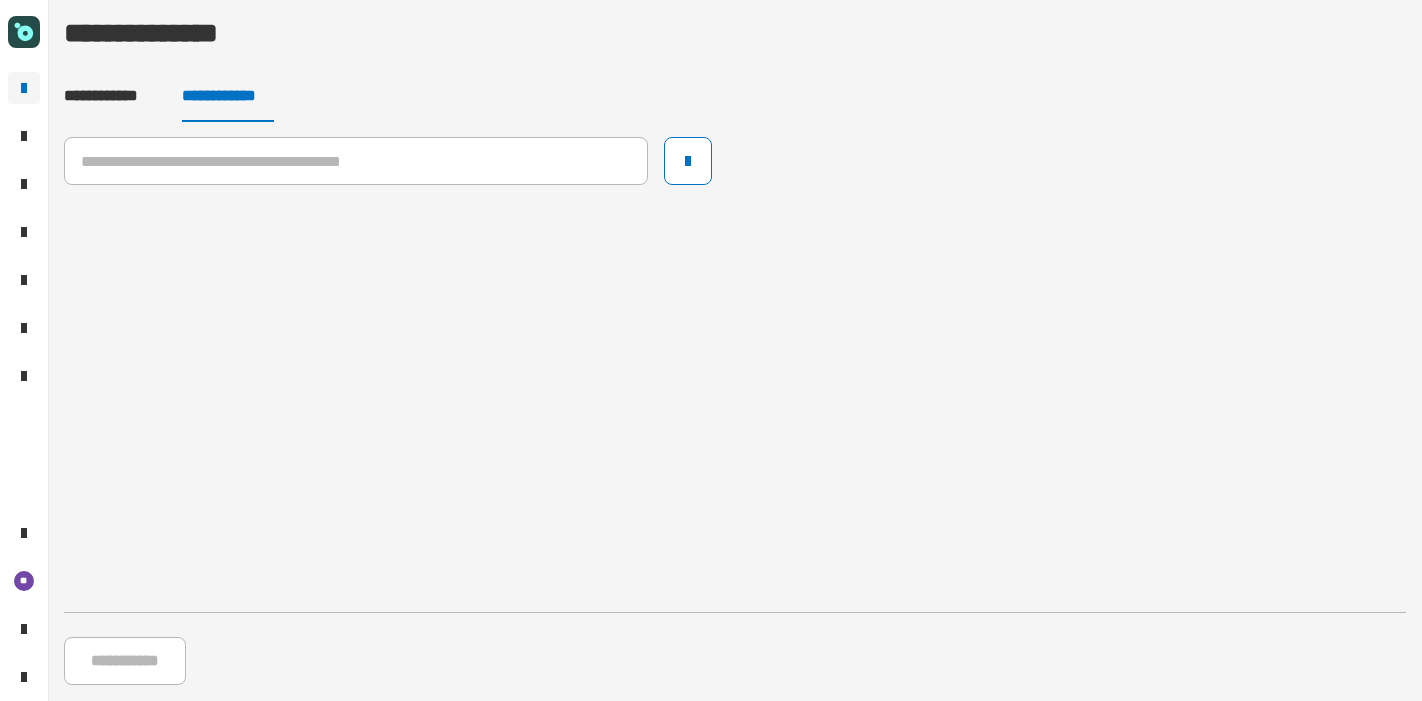 scroll, scrollTop: 0, scrollLeft: 0, axis: both 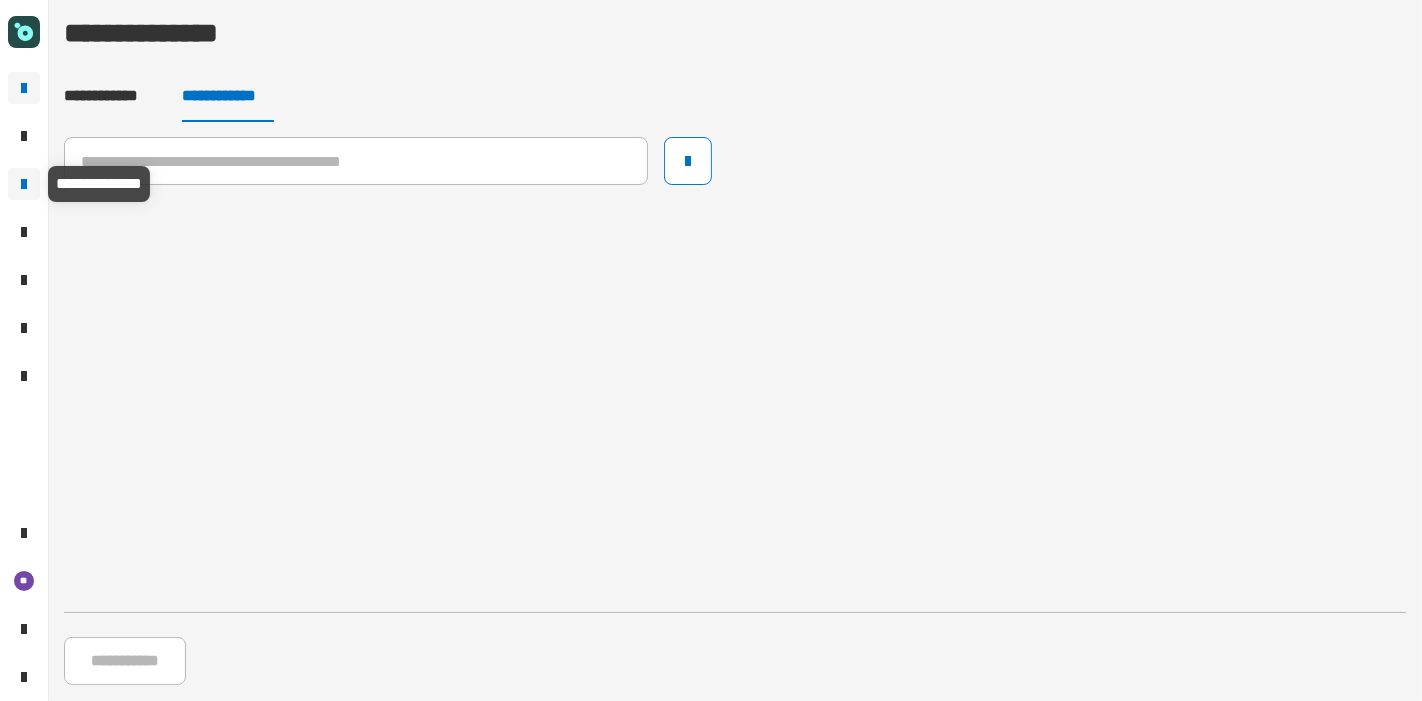 click 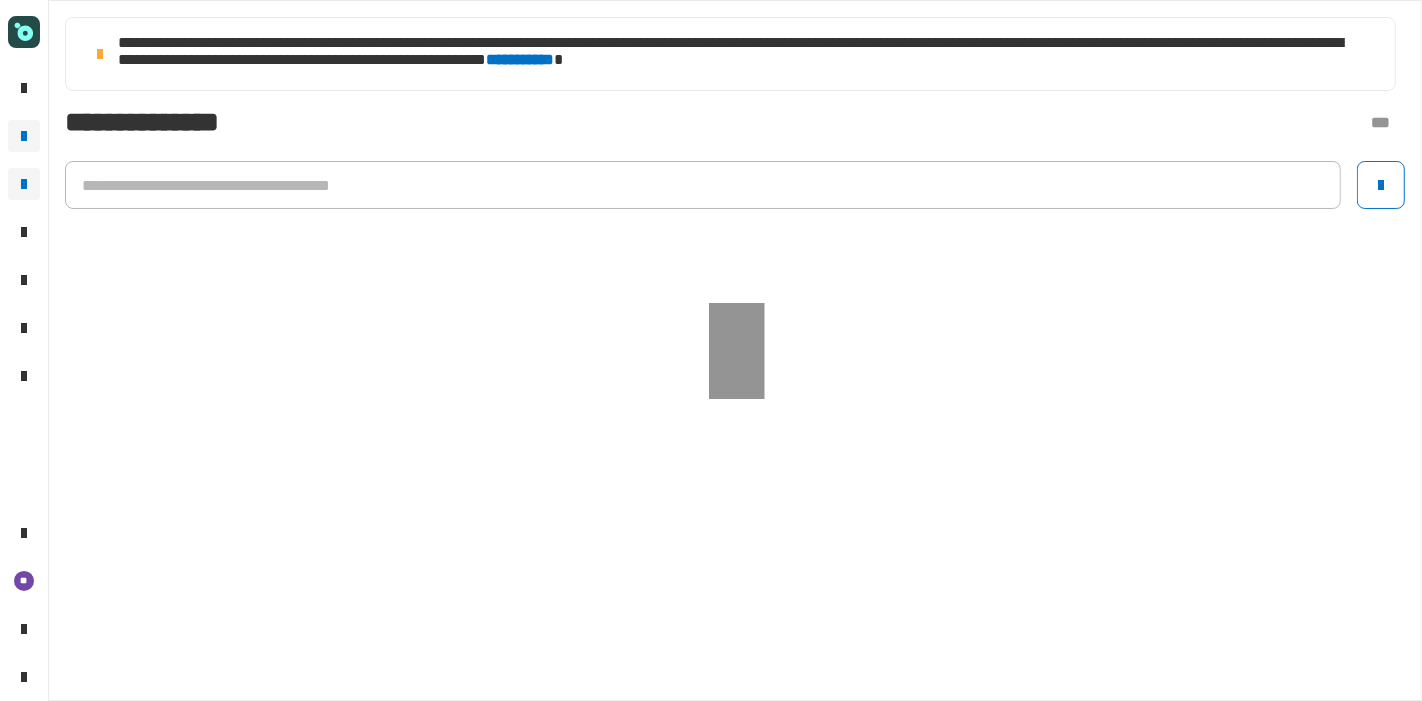 click 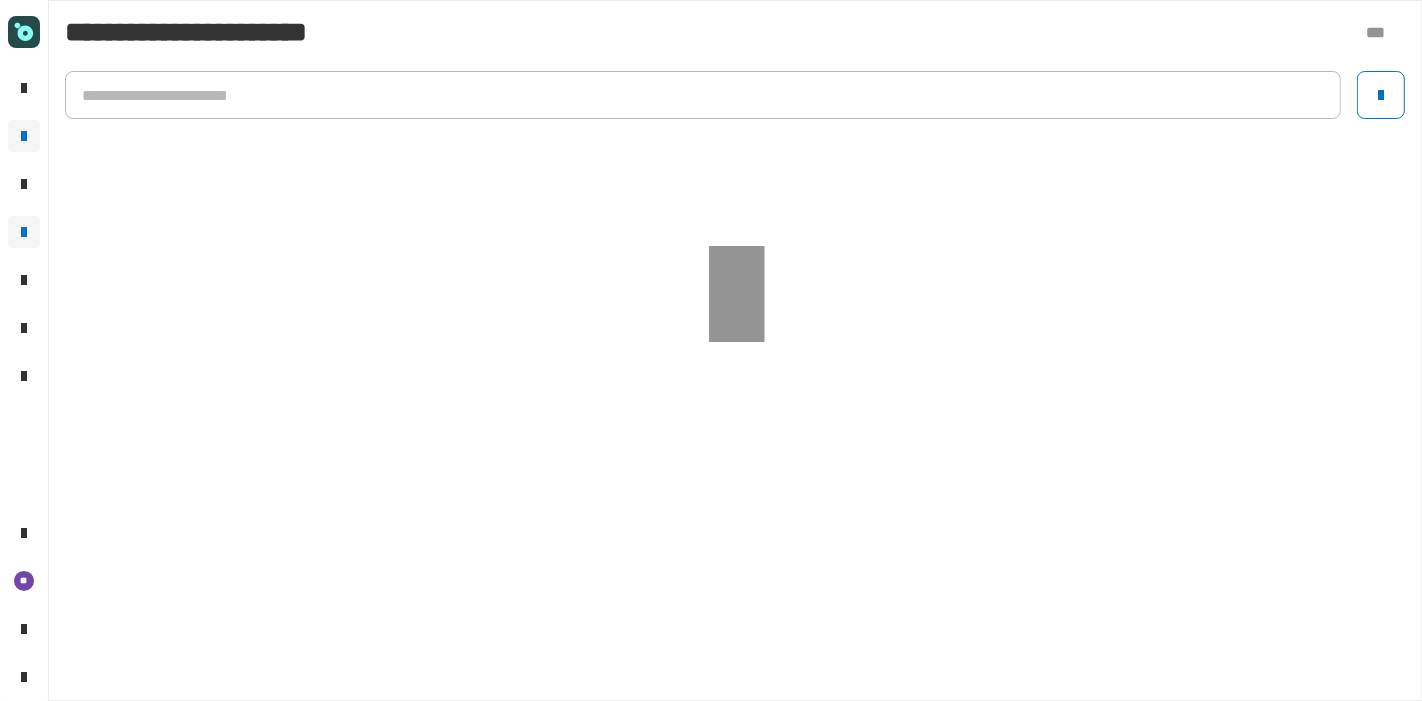 click 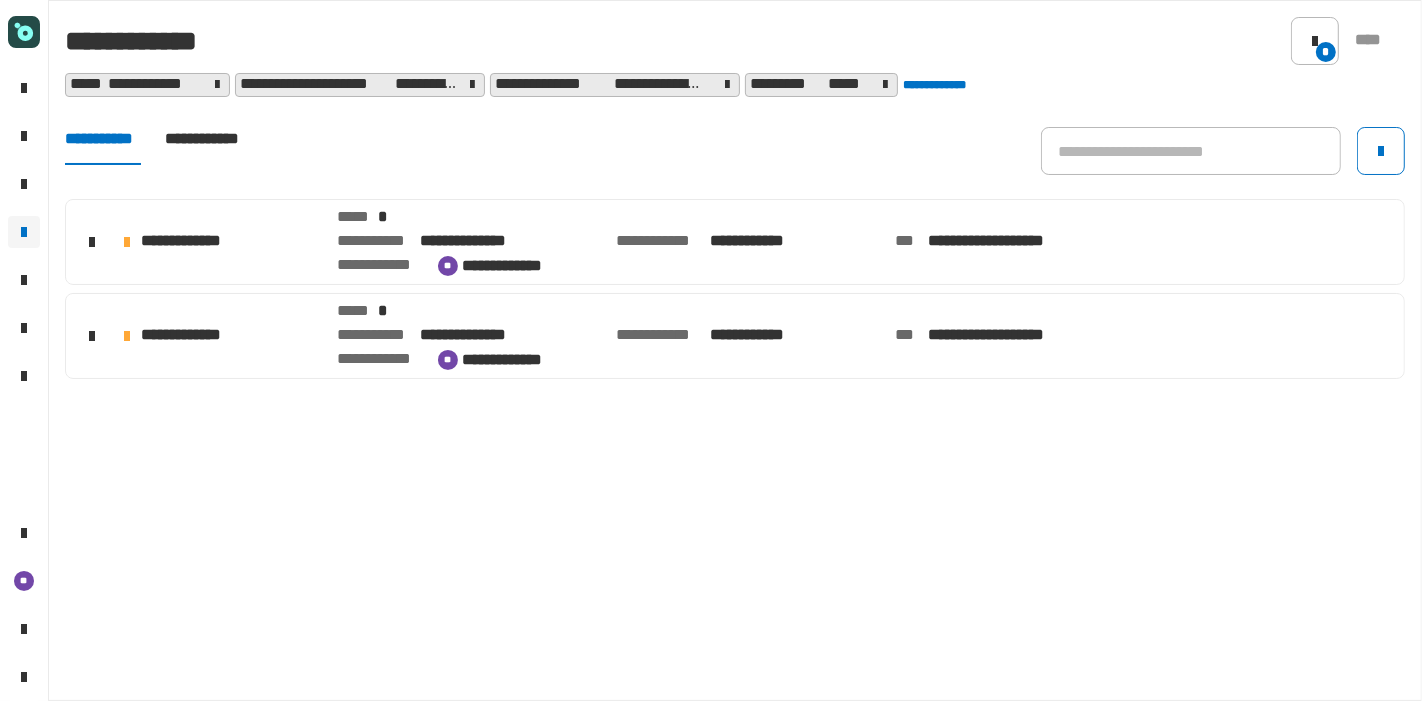 click on "**********" 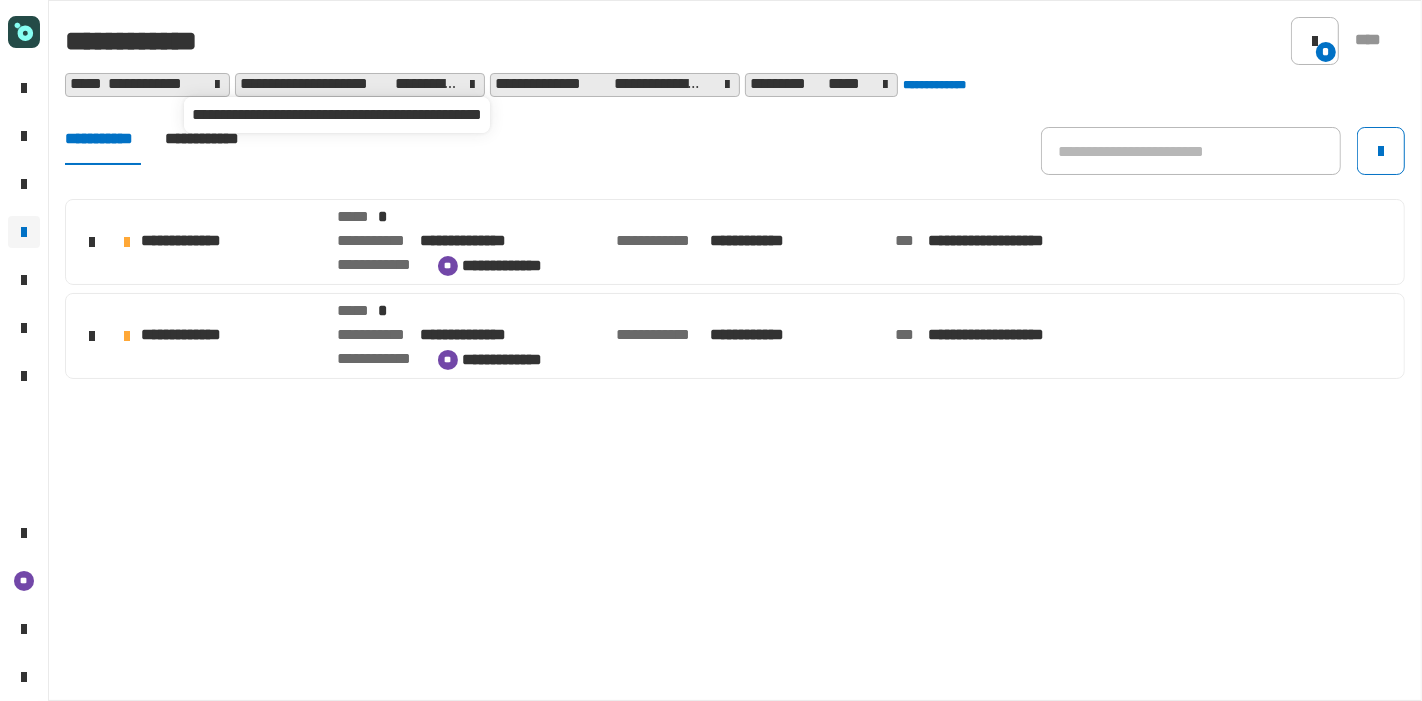 click on "**********" 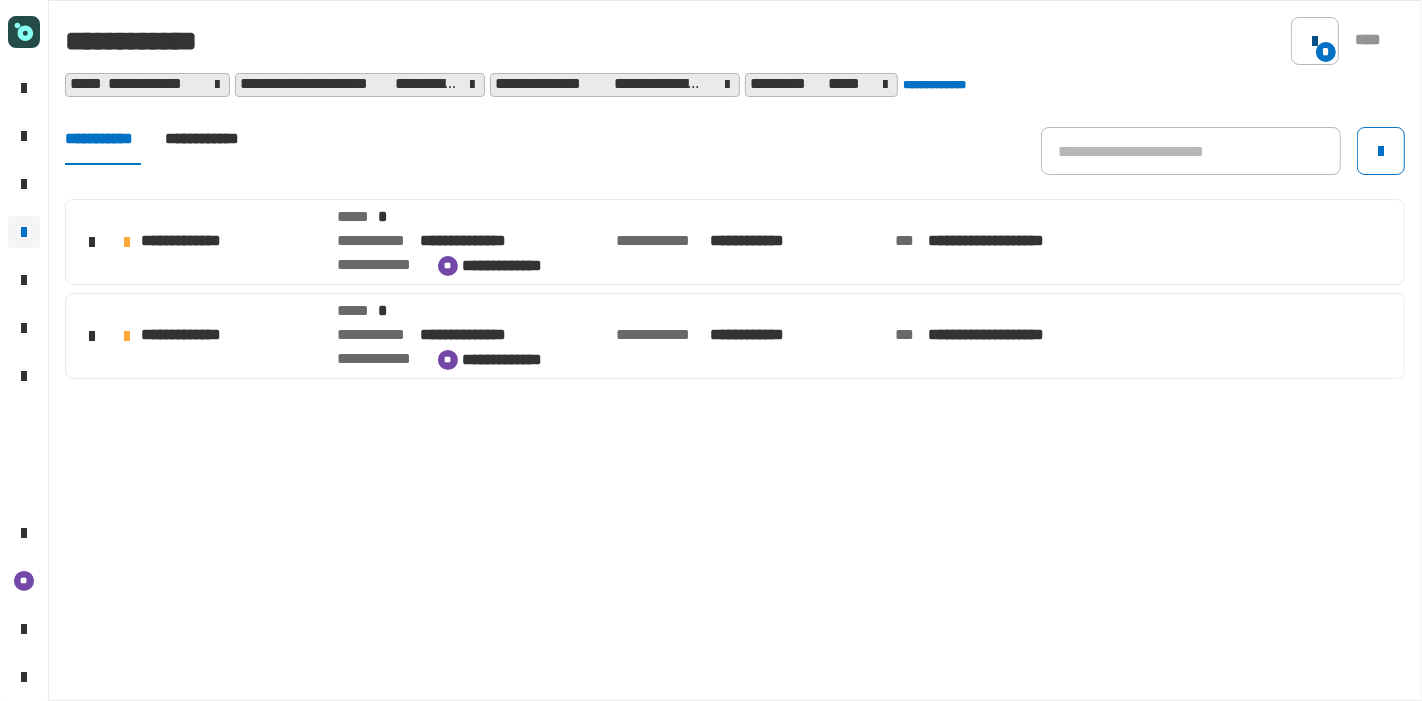click on "*" 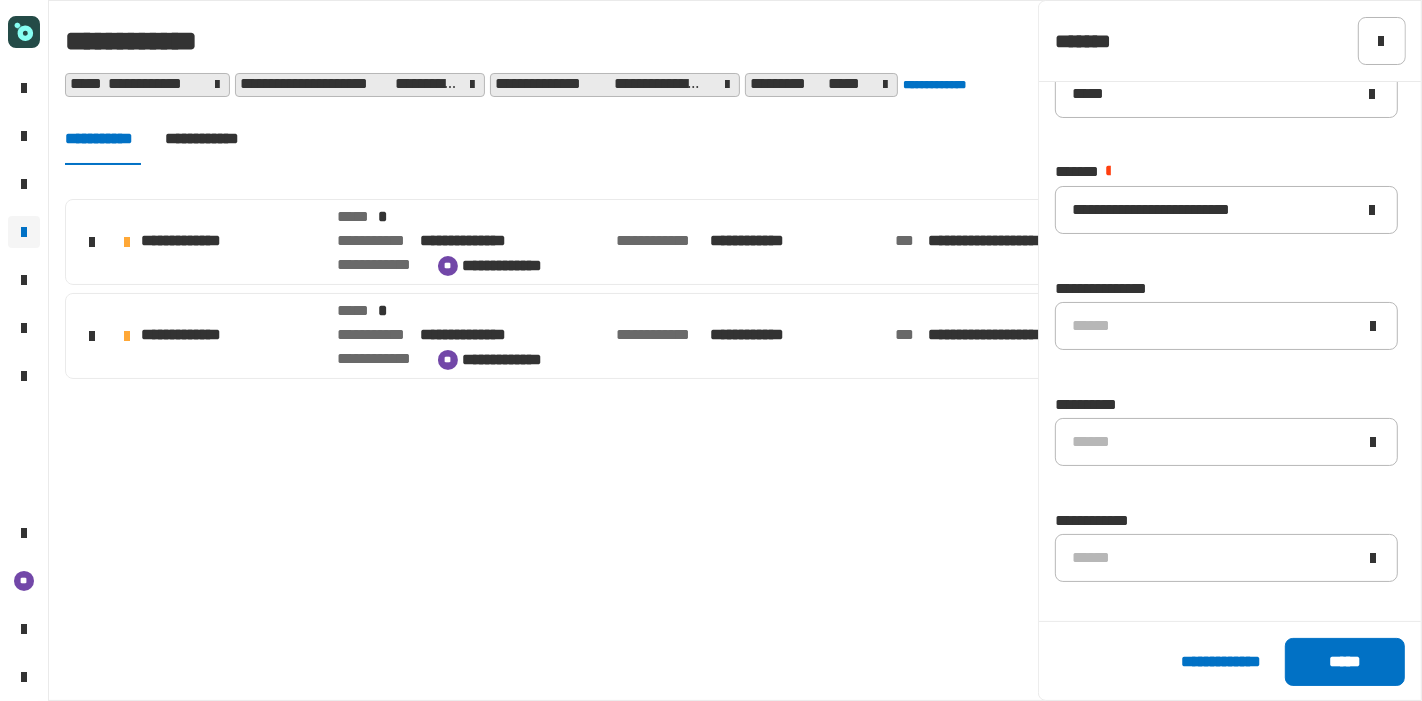 scroll, scrollTop: 383, scrollLeft: 0, axis: vertical 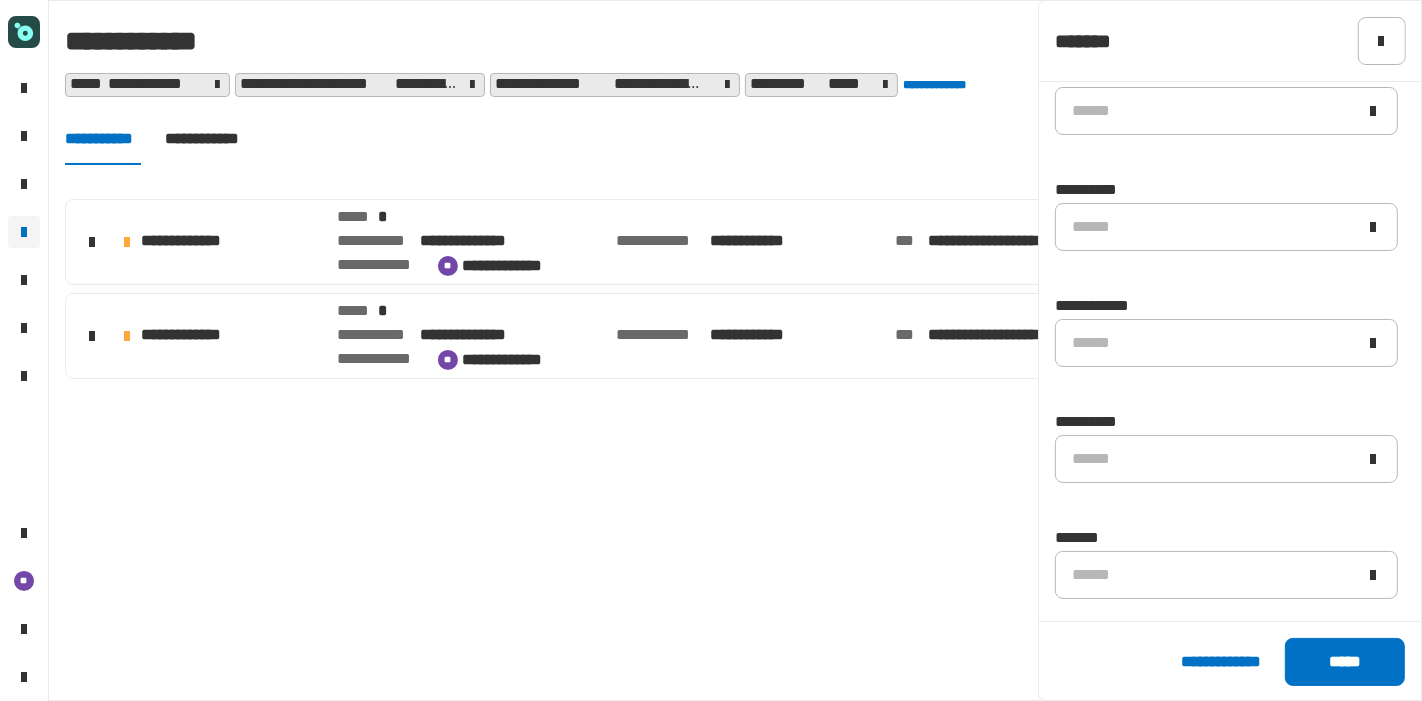 click 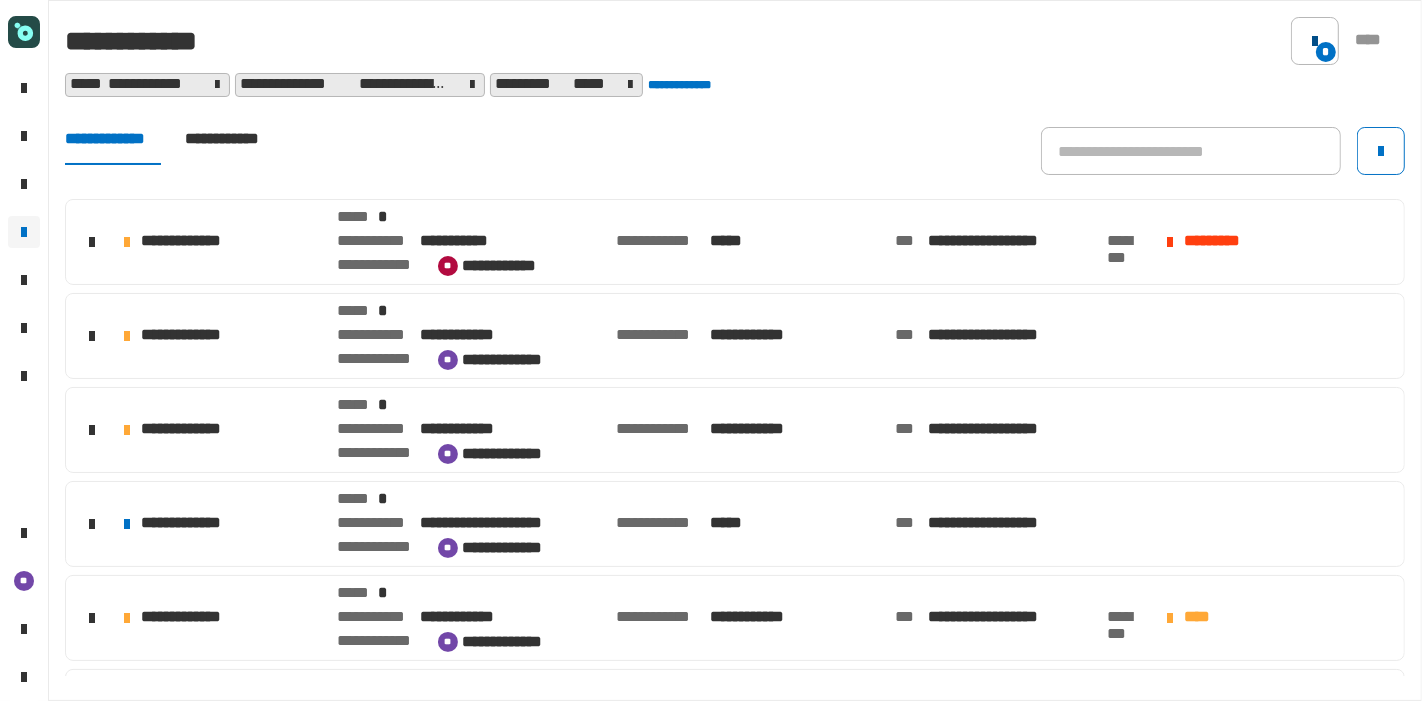 click 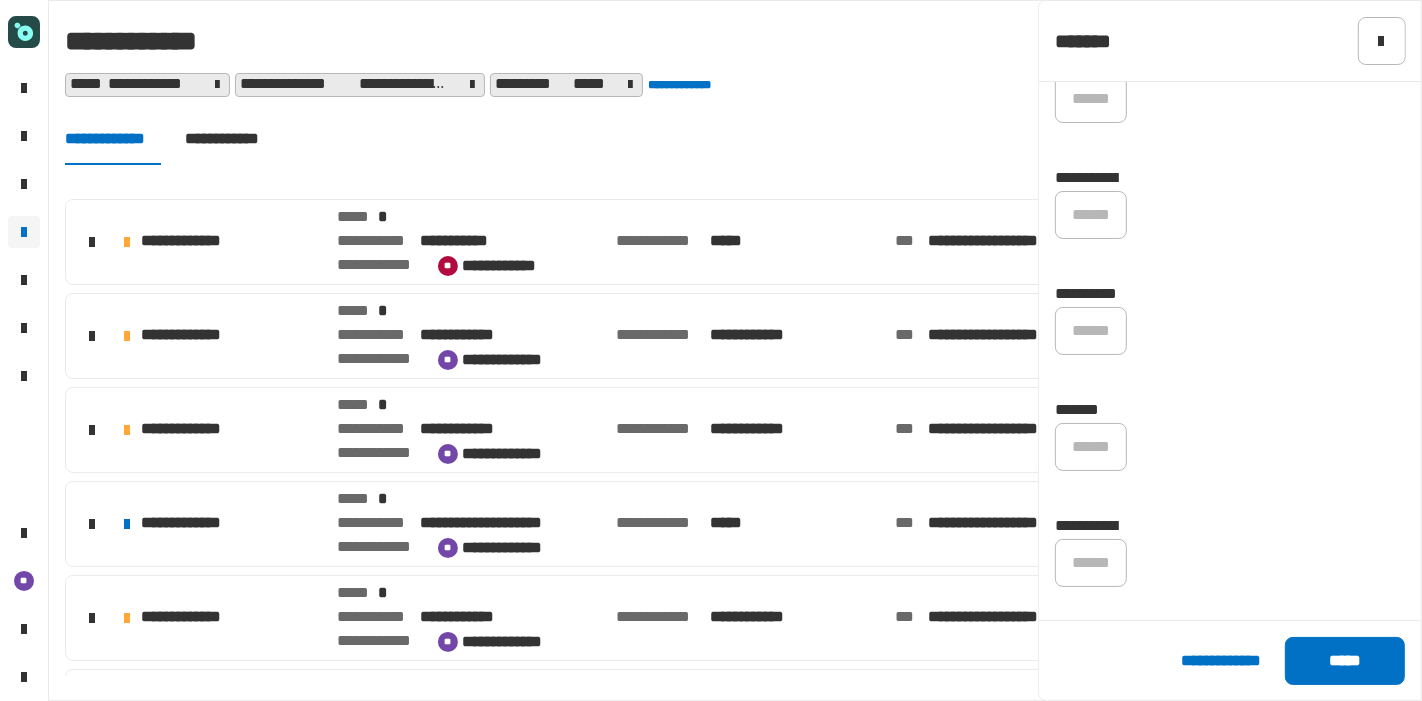 scroll, scrollTop: 521, scrollLeft: 0, axis: vertical 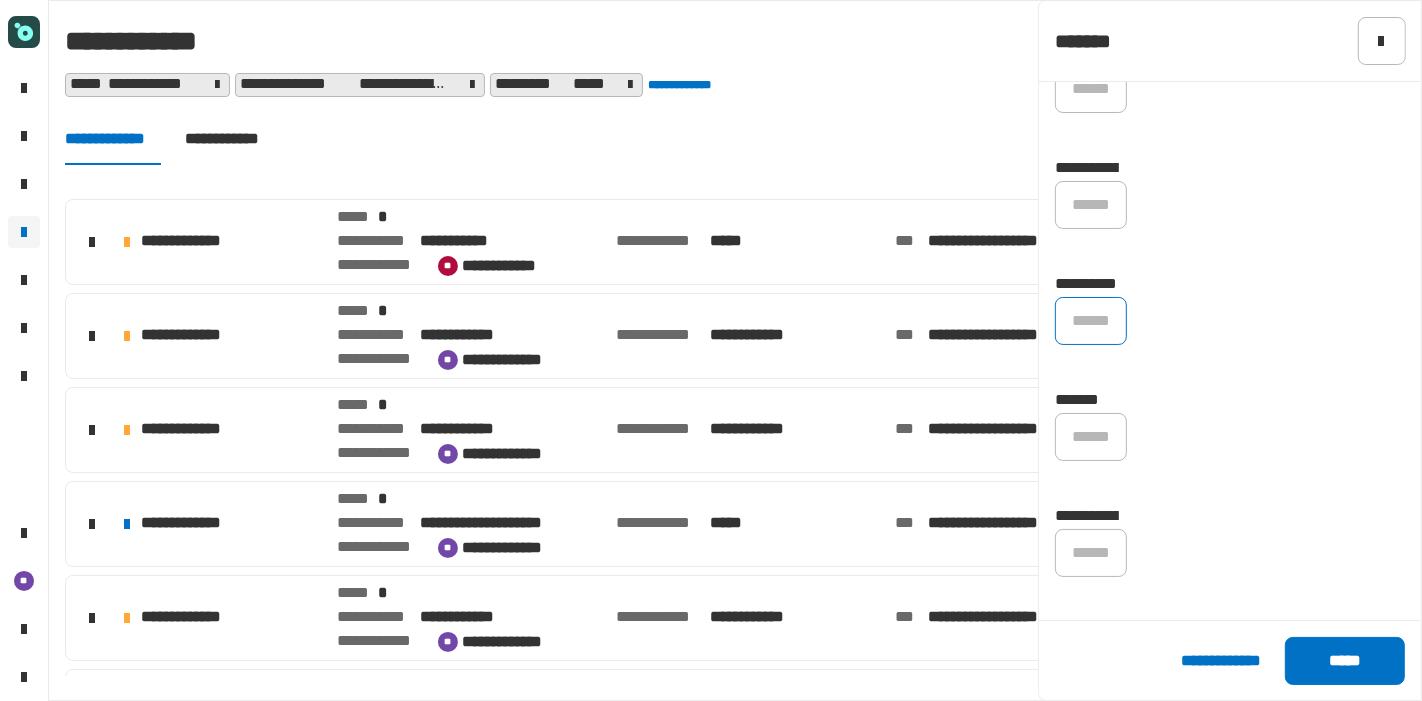 click on "******" 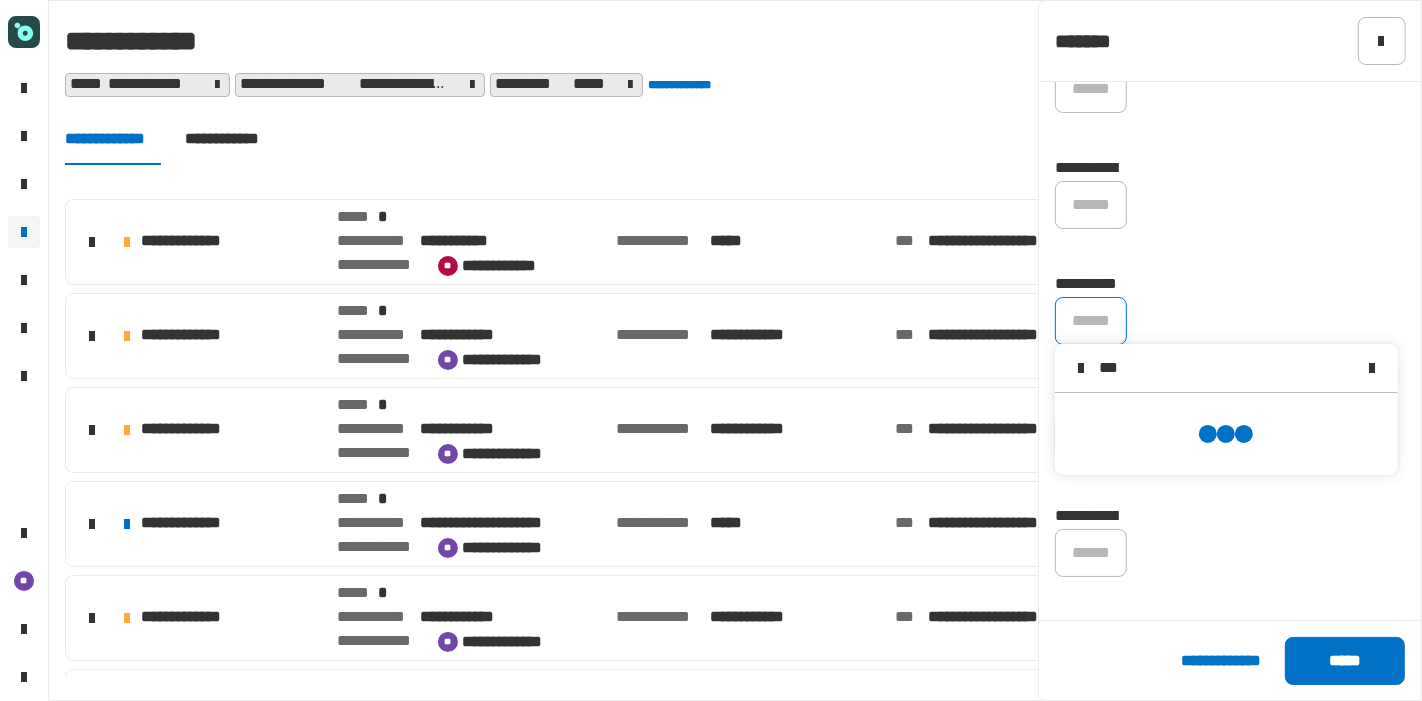 scroll, scrollTop: 0, scrollLeft: 0, axis: both 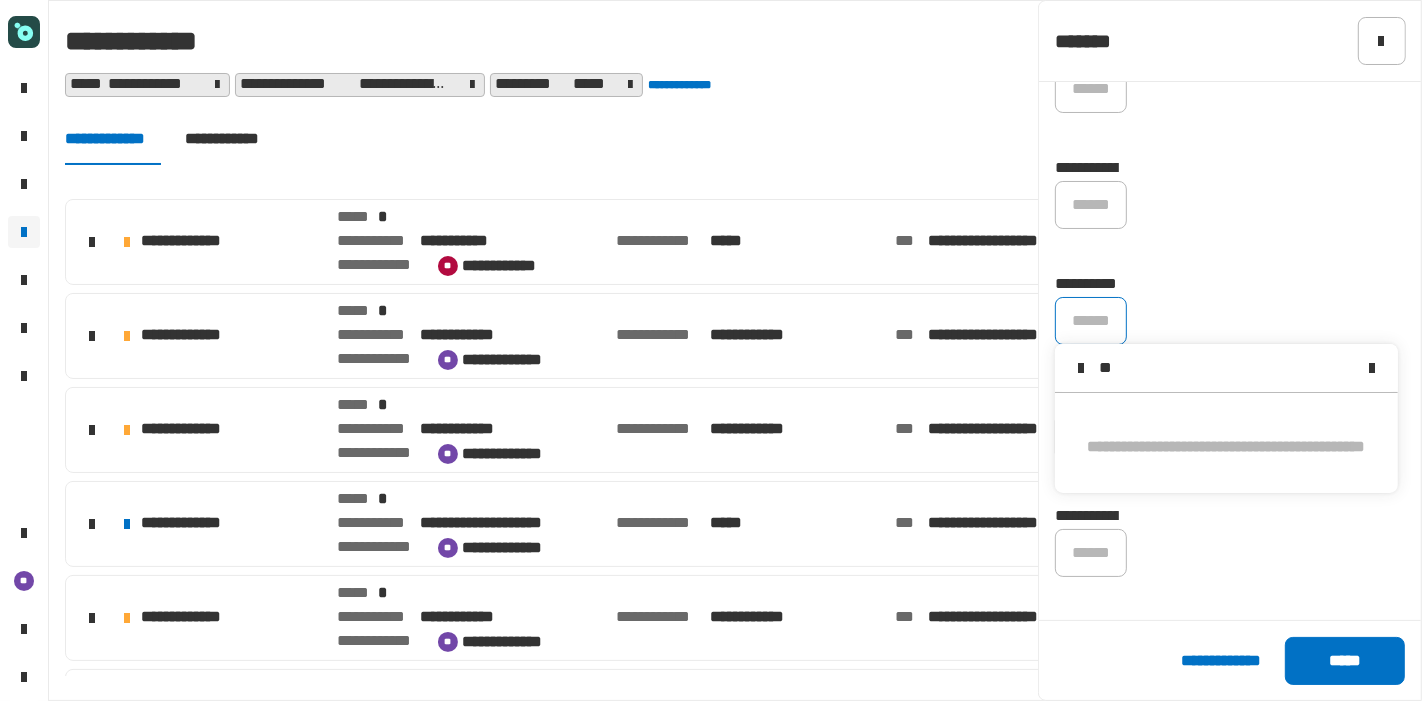 type on "*" 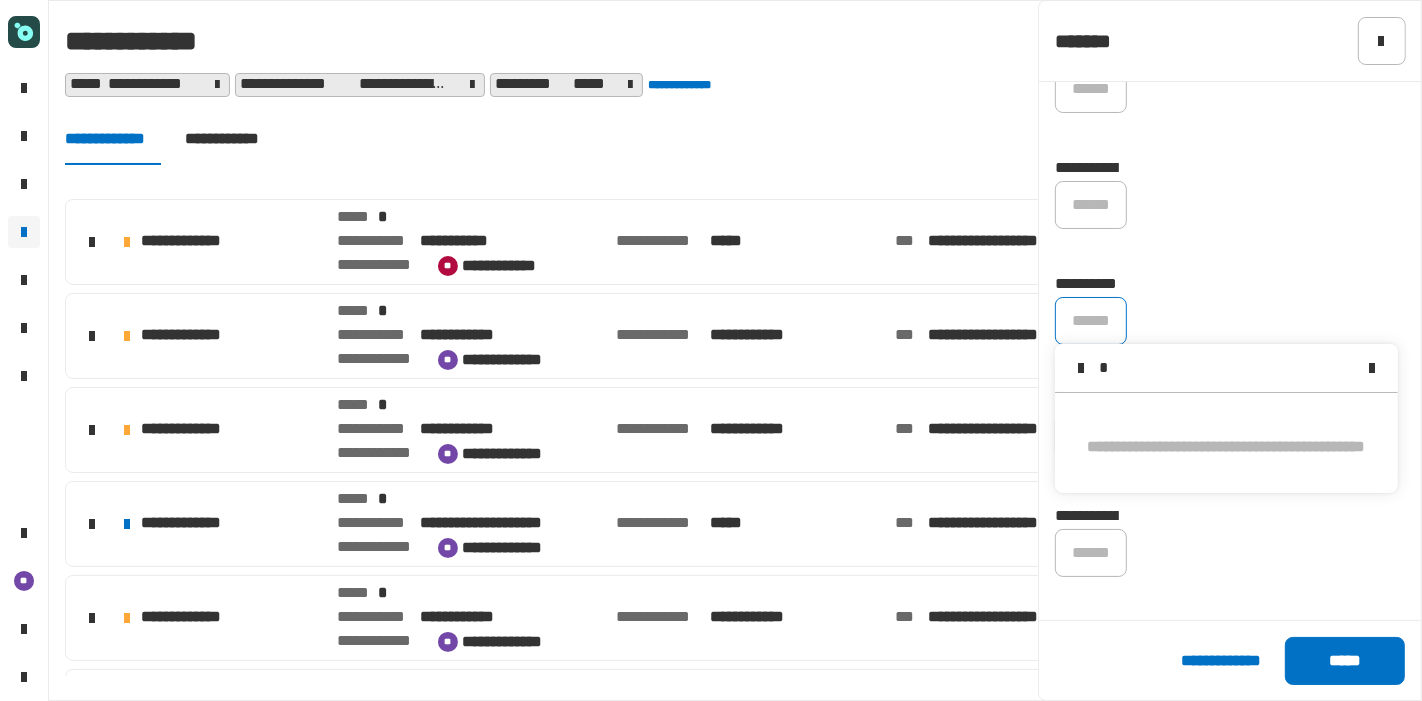 type 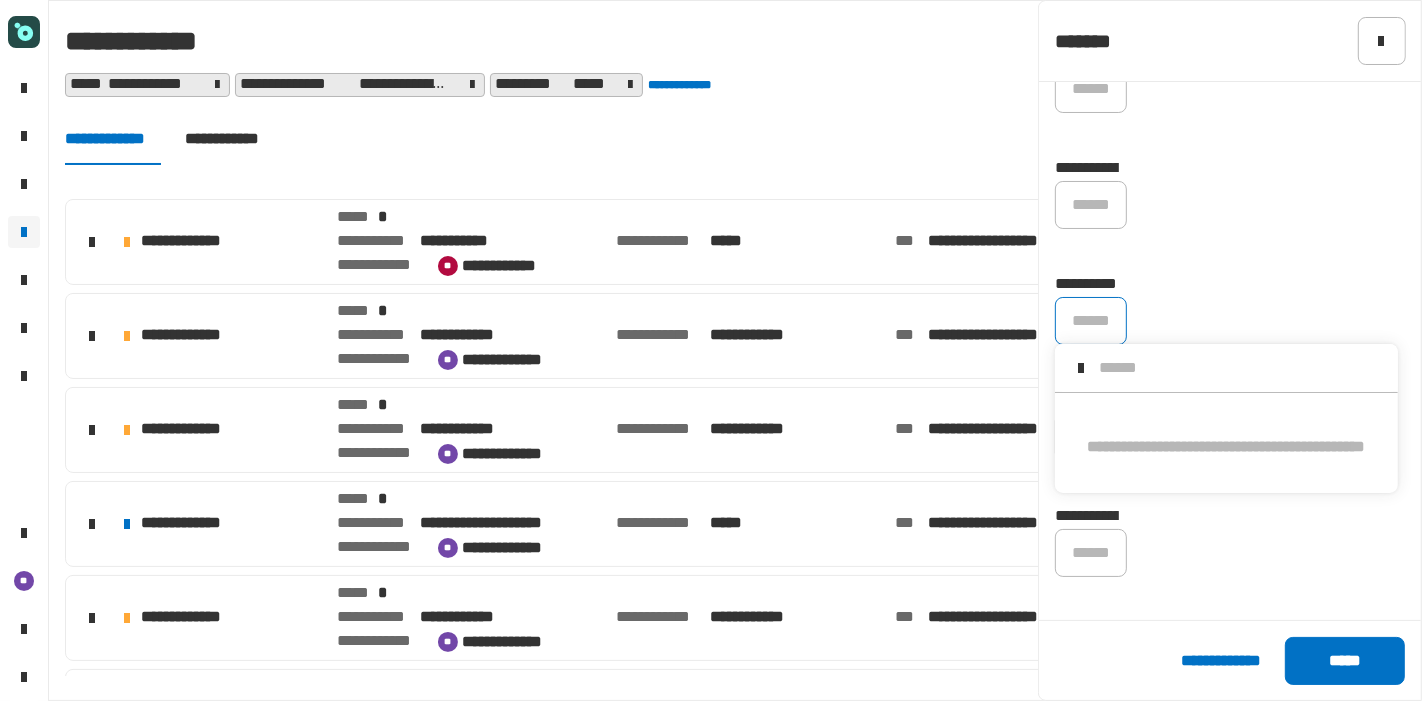 click on "******" 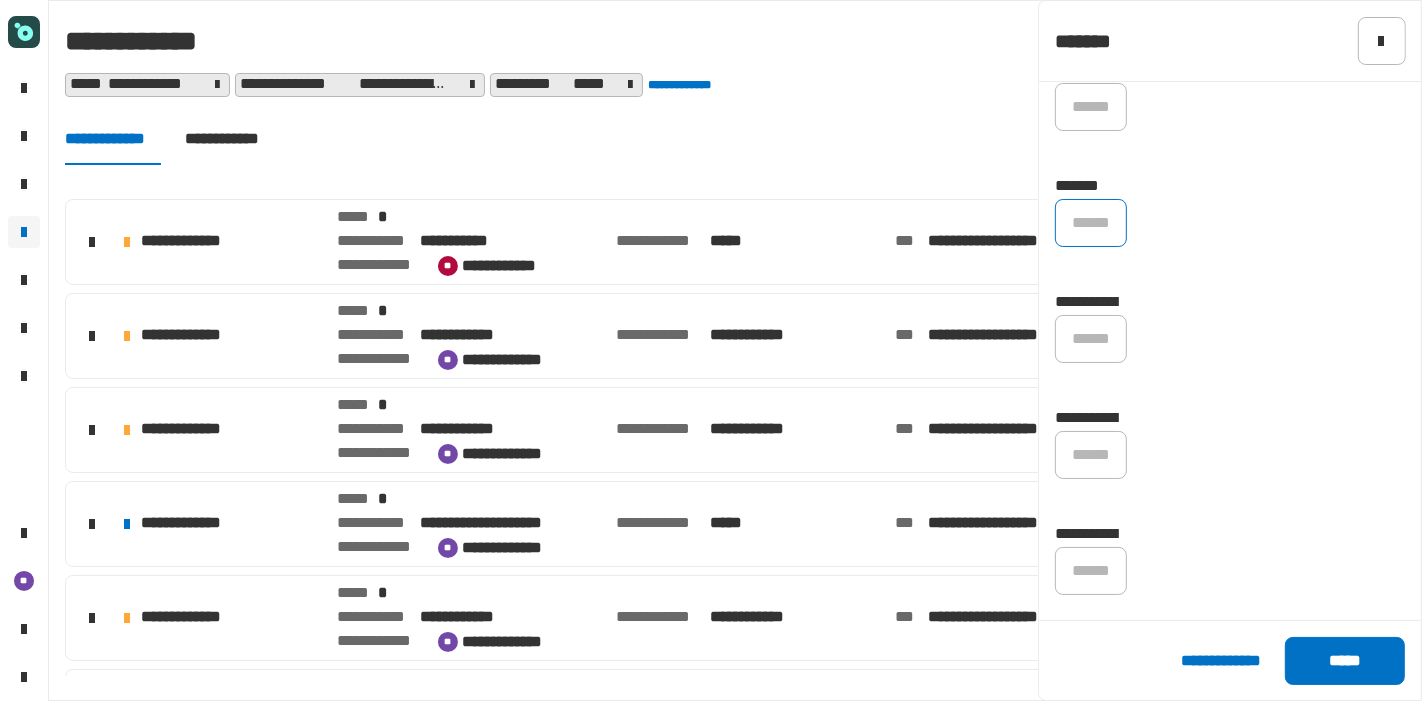 scroll, scrollTop: 737, scrollLeft: 0, axis: vertical 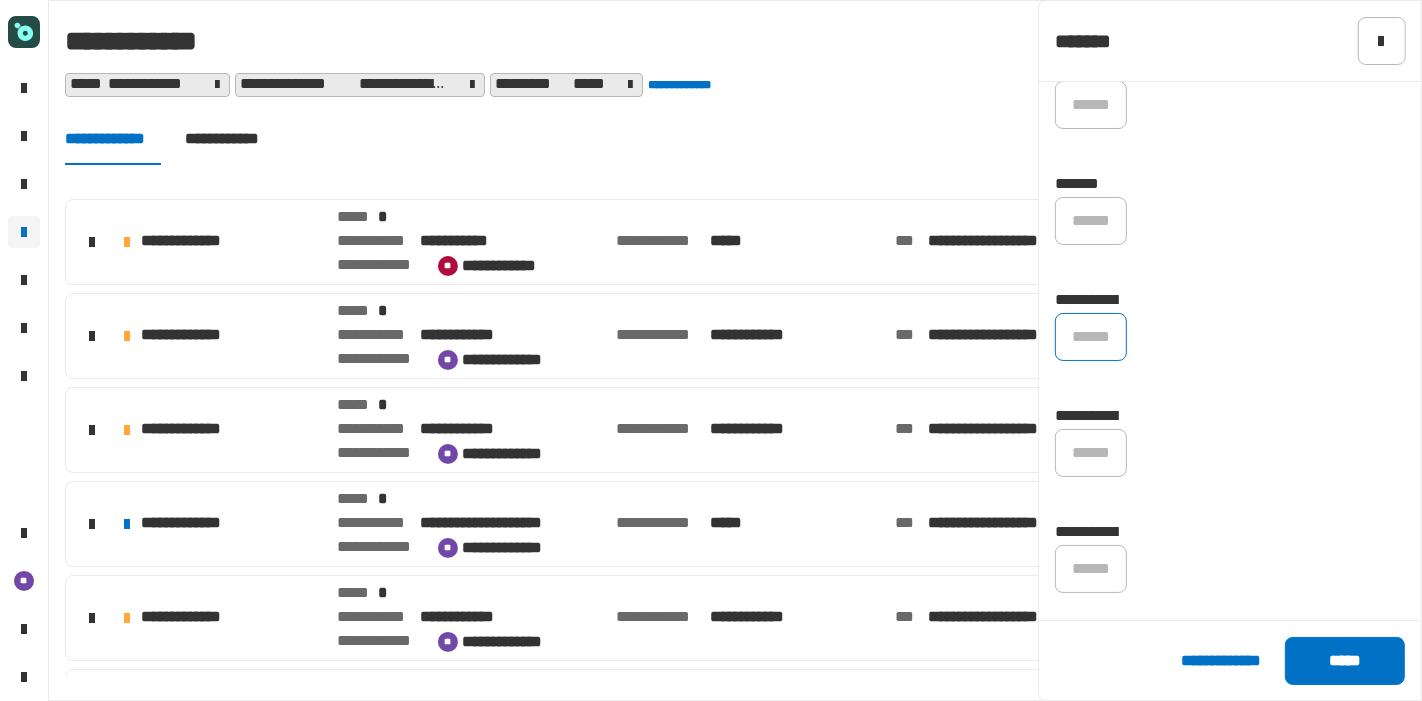 click on "******" 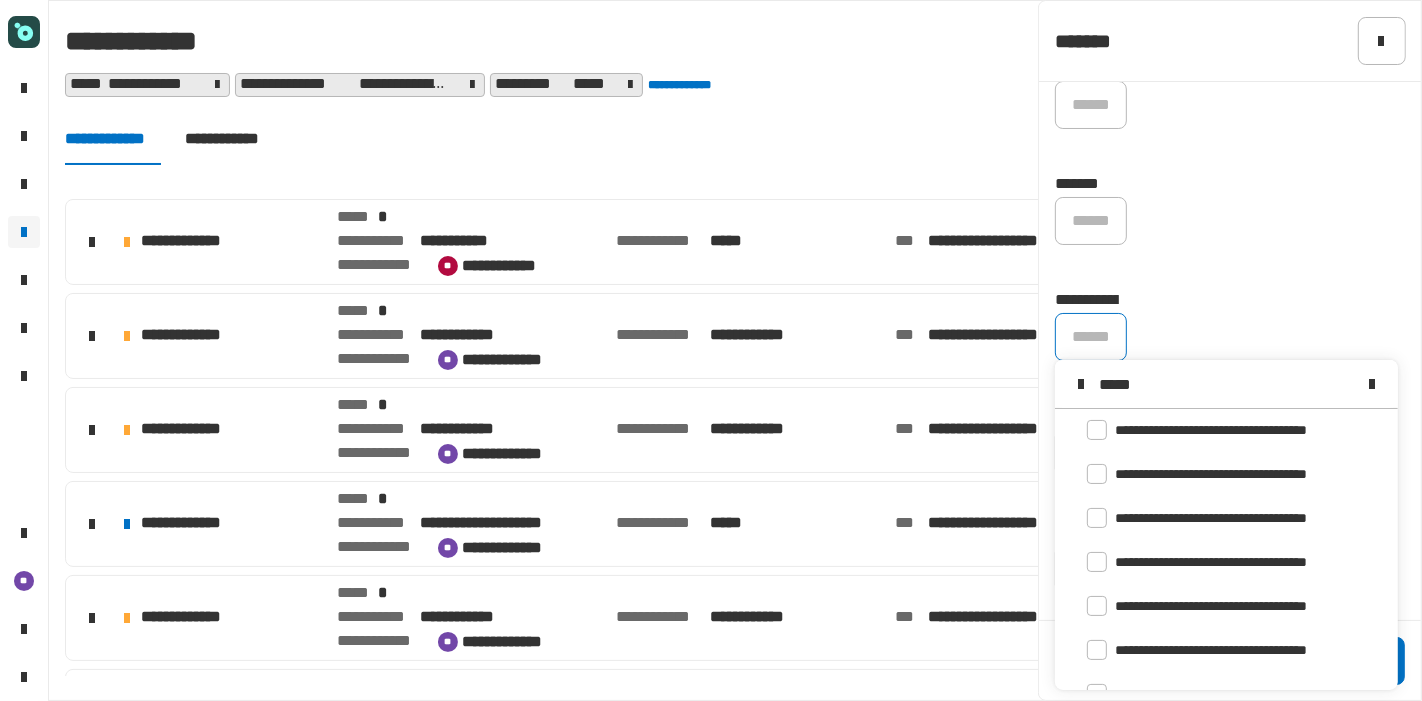 scroll, scrollTop: 0, scrollLeft: 0, axis: both 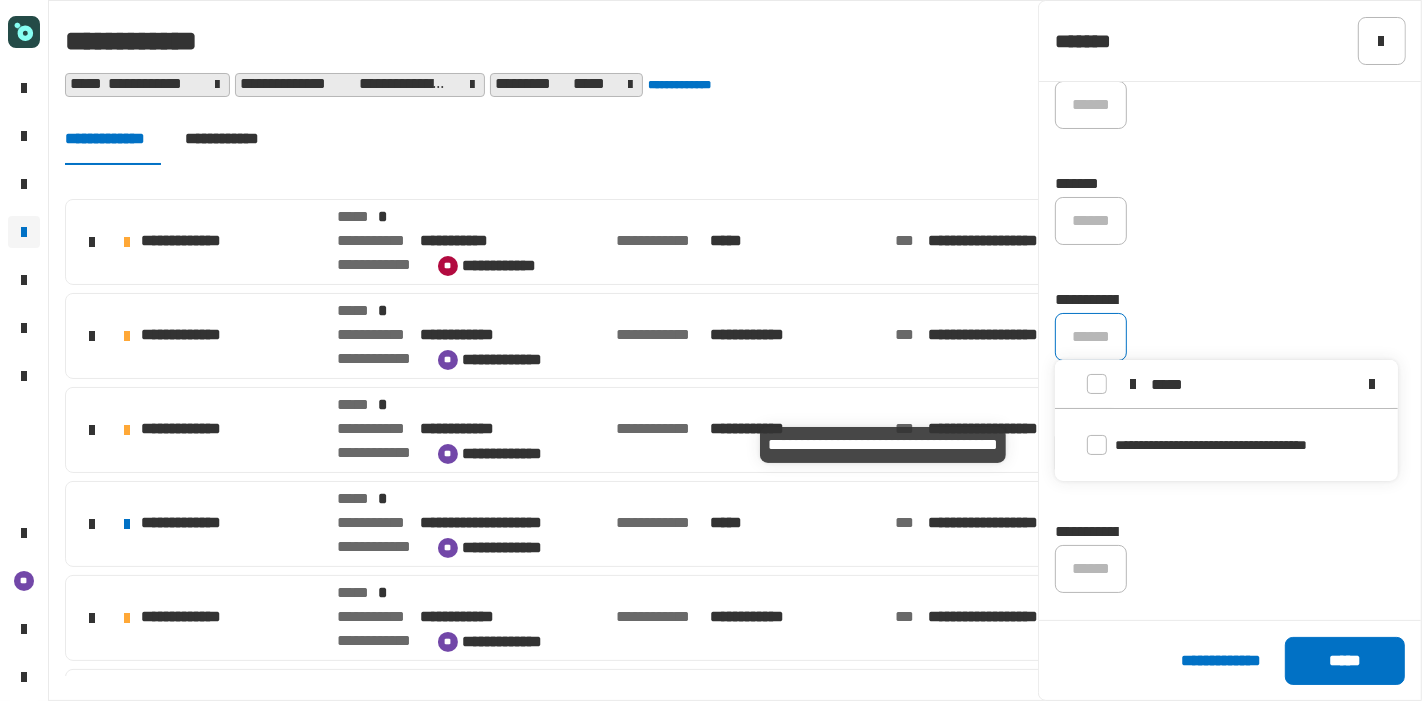 type on "*****" 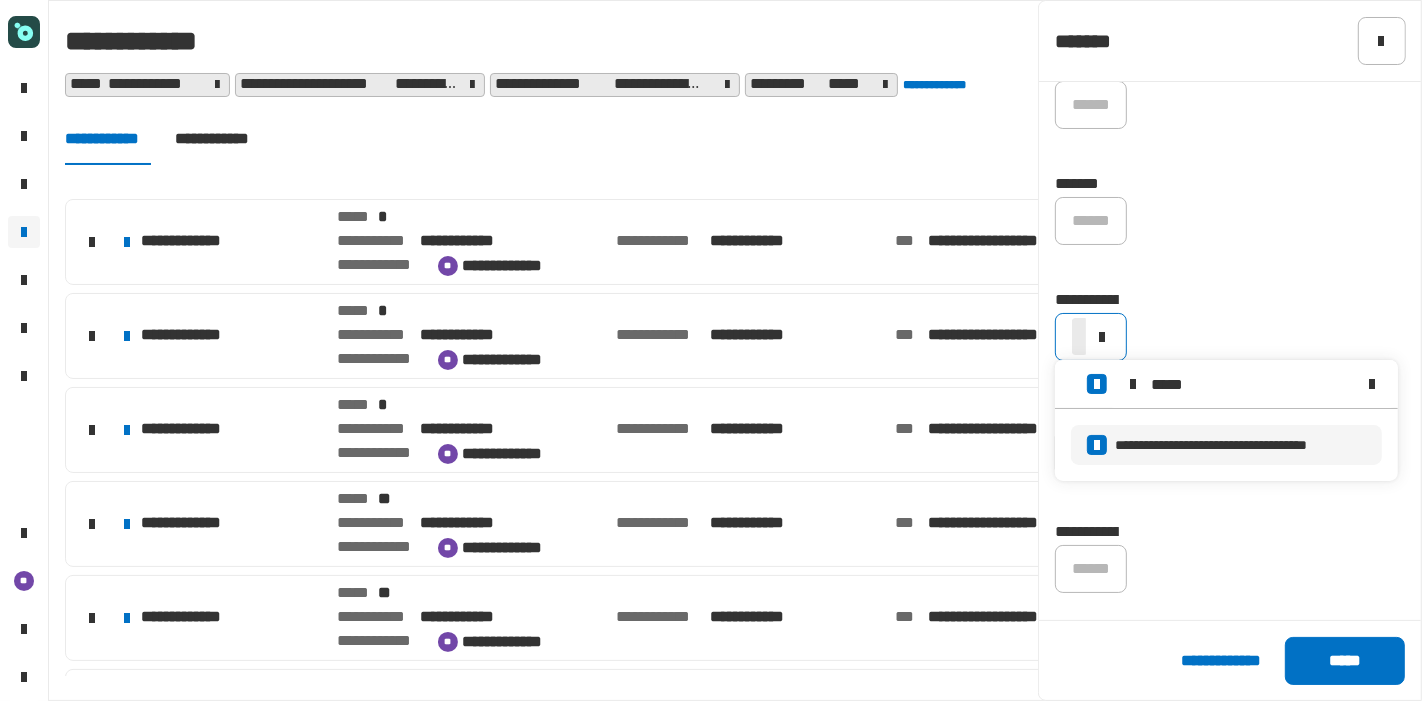 click 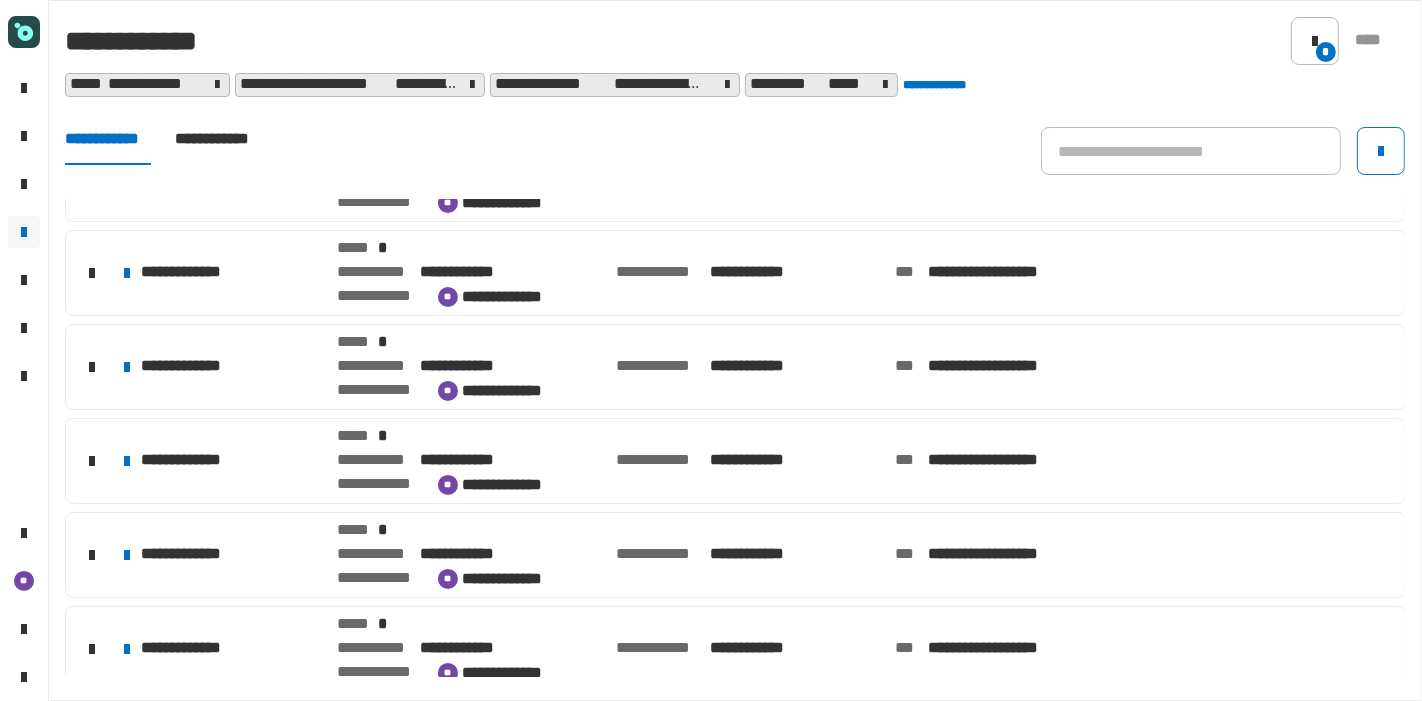 scroll, scrollTop: 1476, scrollLeft: 0, axis: vertical 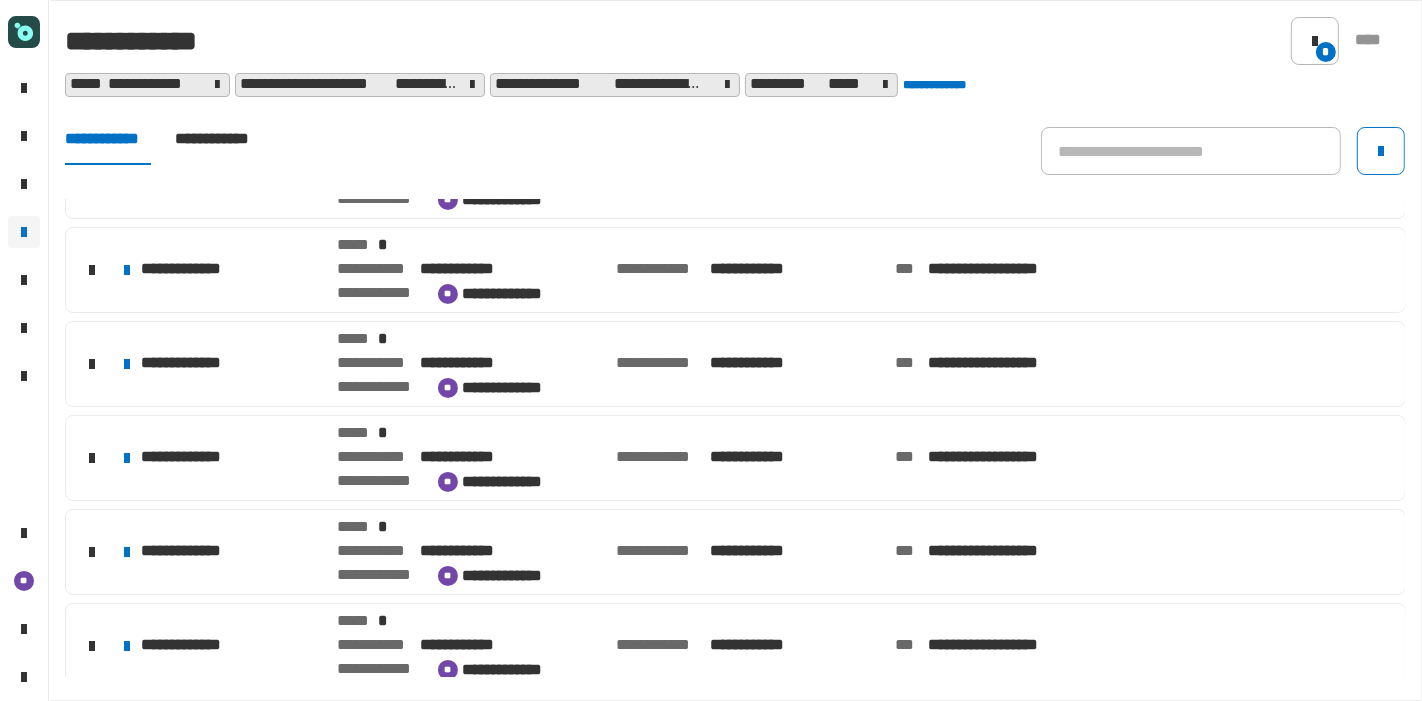 click on "**********" 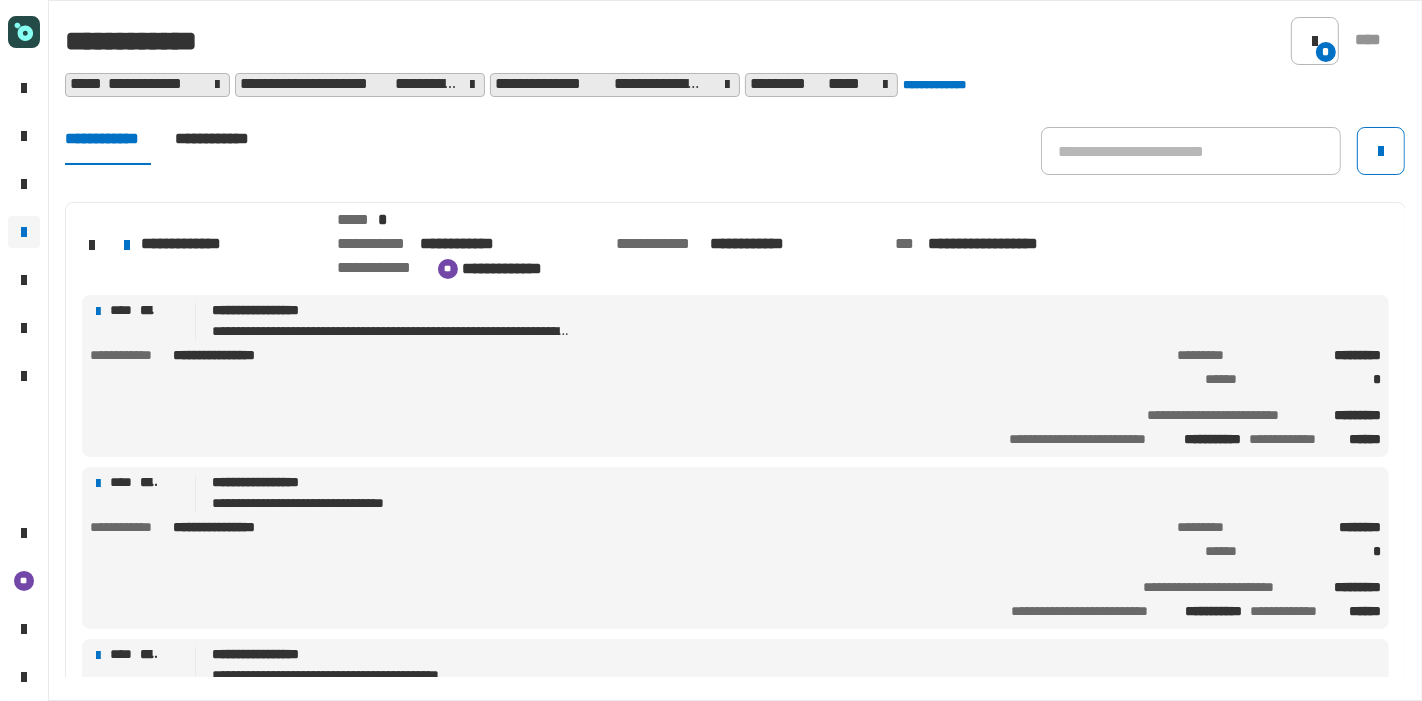 scroll, scrollTop: 1785, scrollLeft: 0, axis: vertical 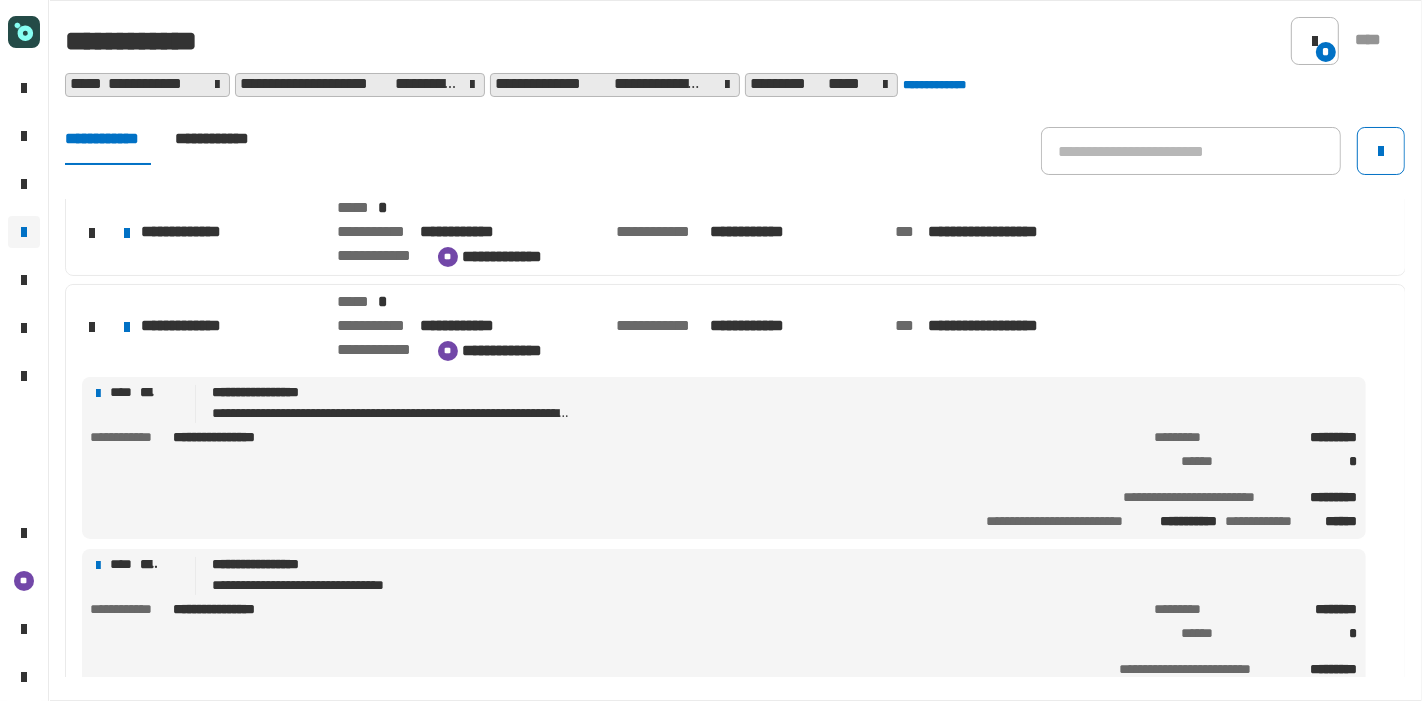 click on "**********" 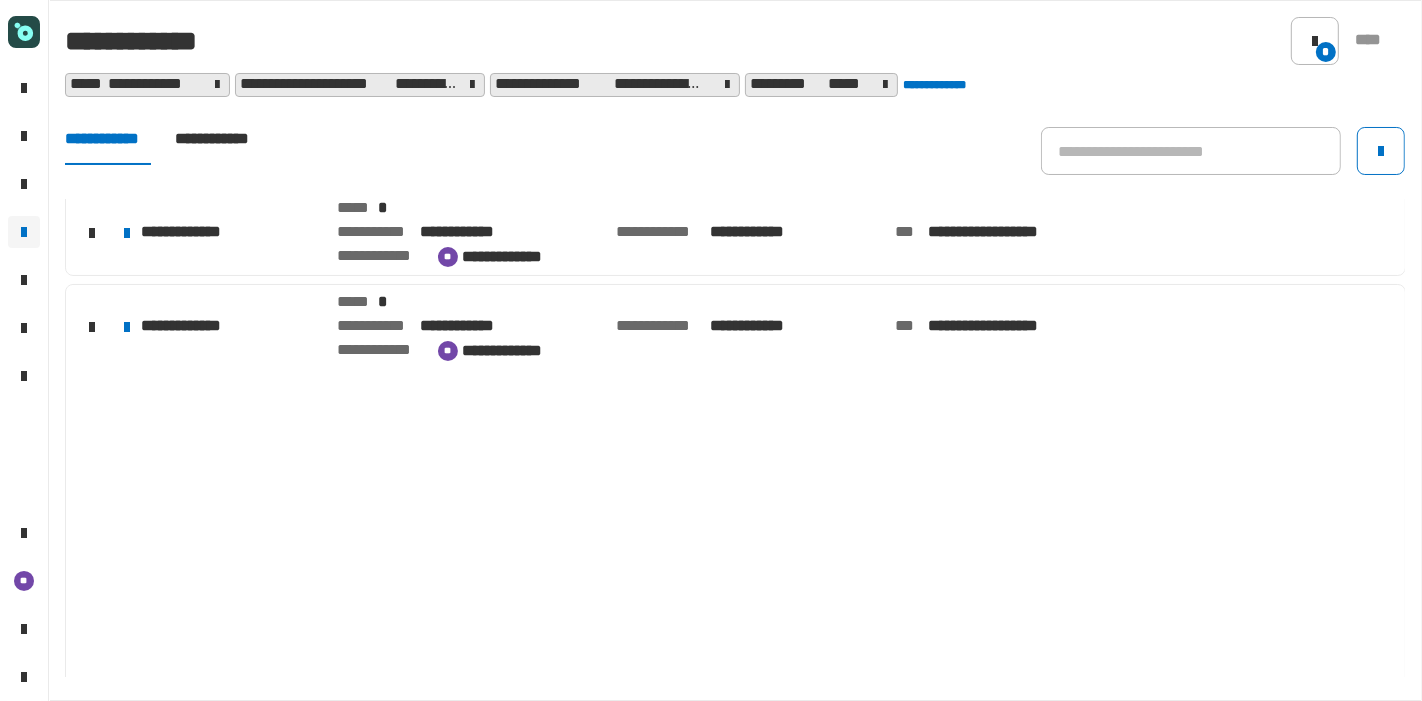 scroll, scrollTop: 1477, scrollLeft: 0, axis: vertical 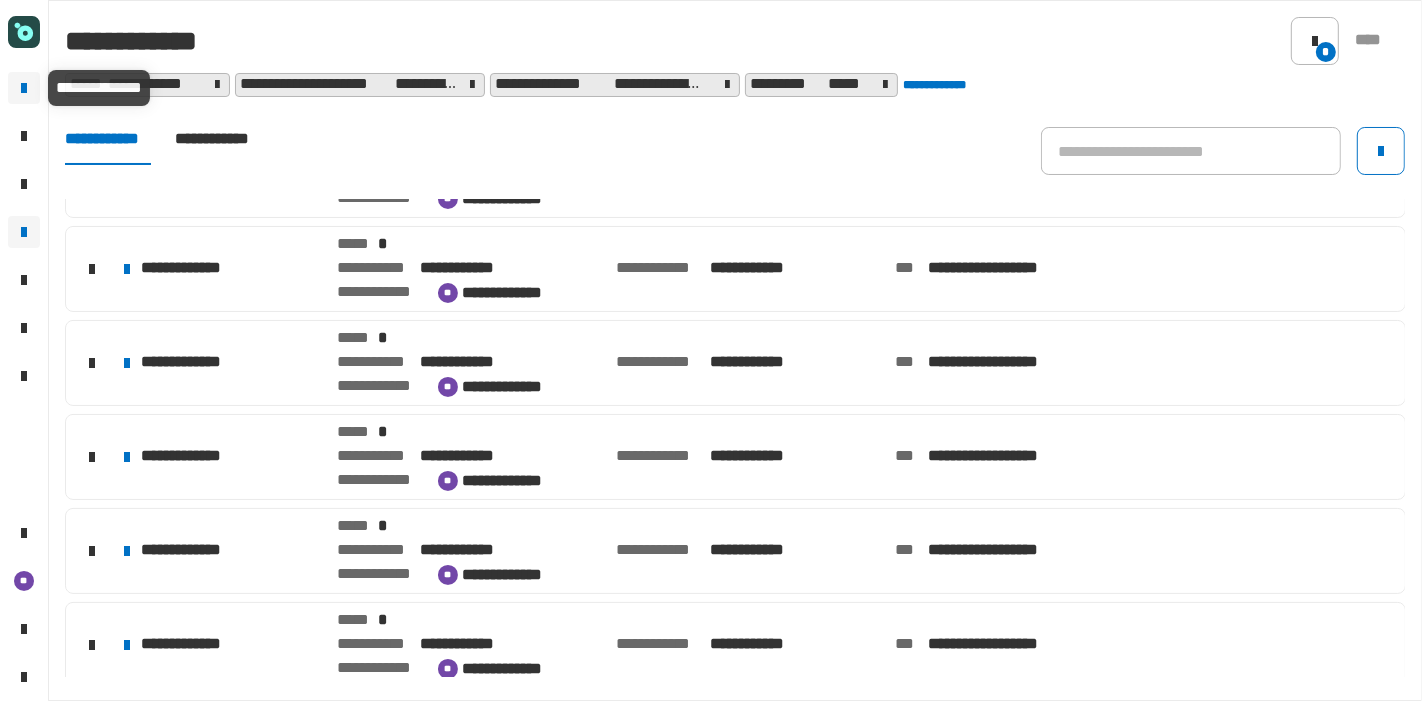 click 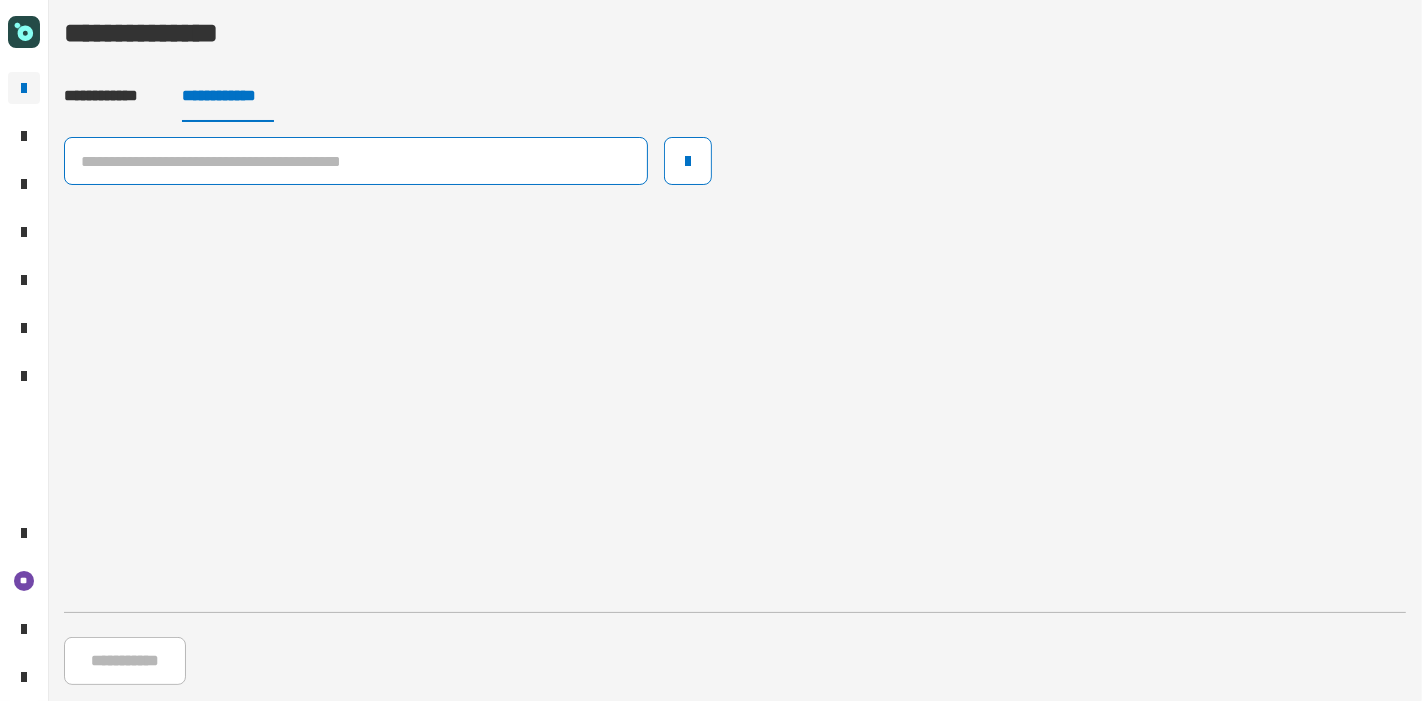 click 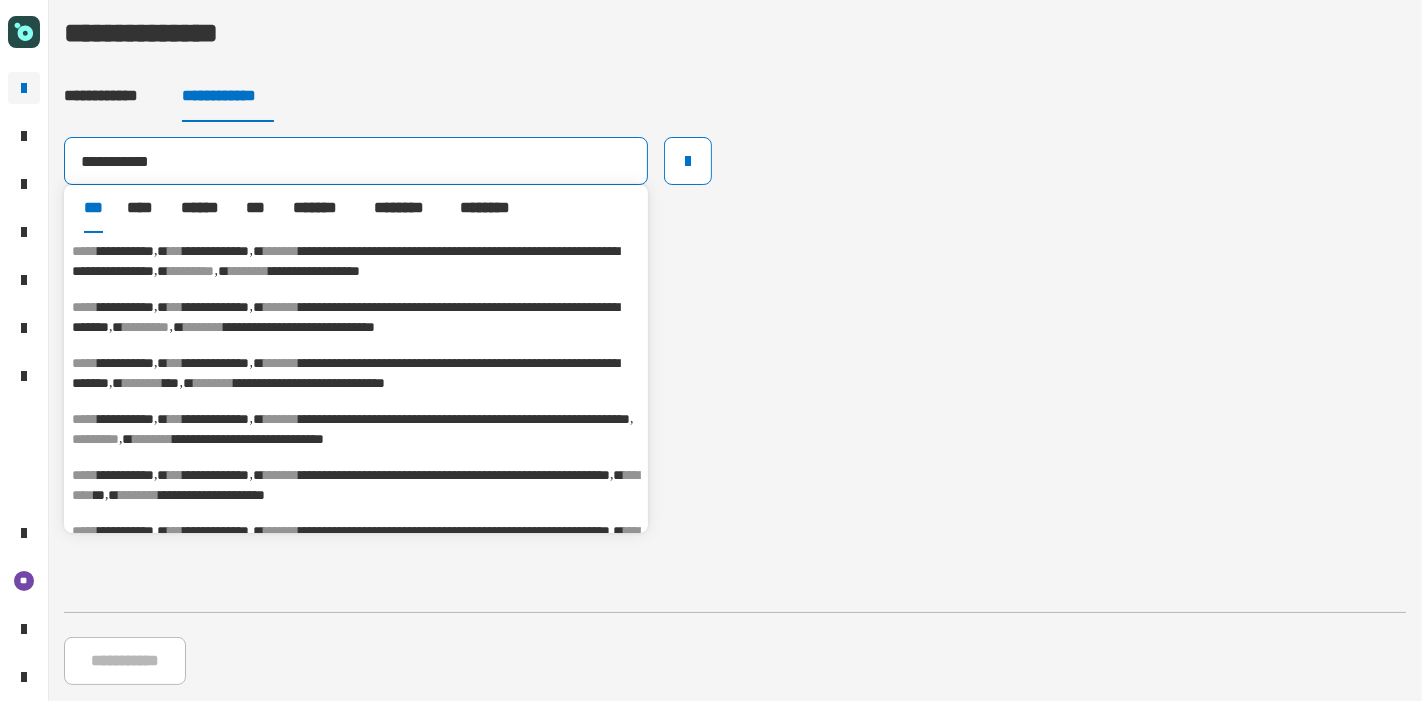 type on "**********" 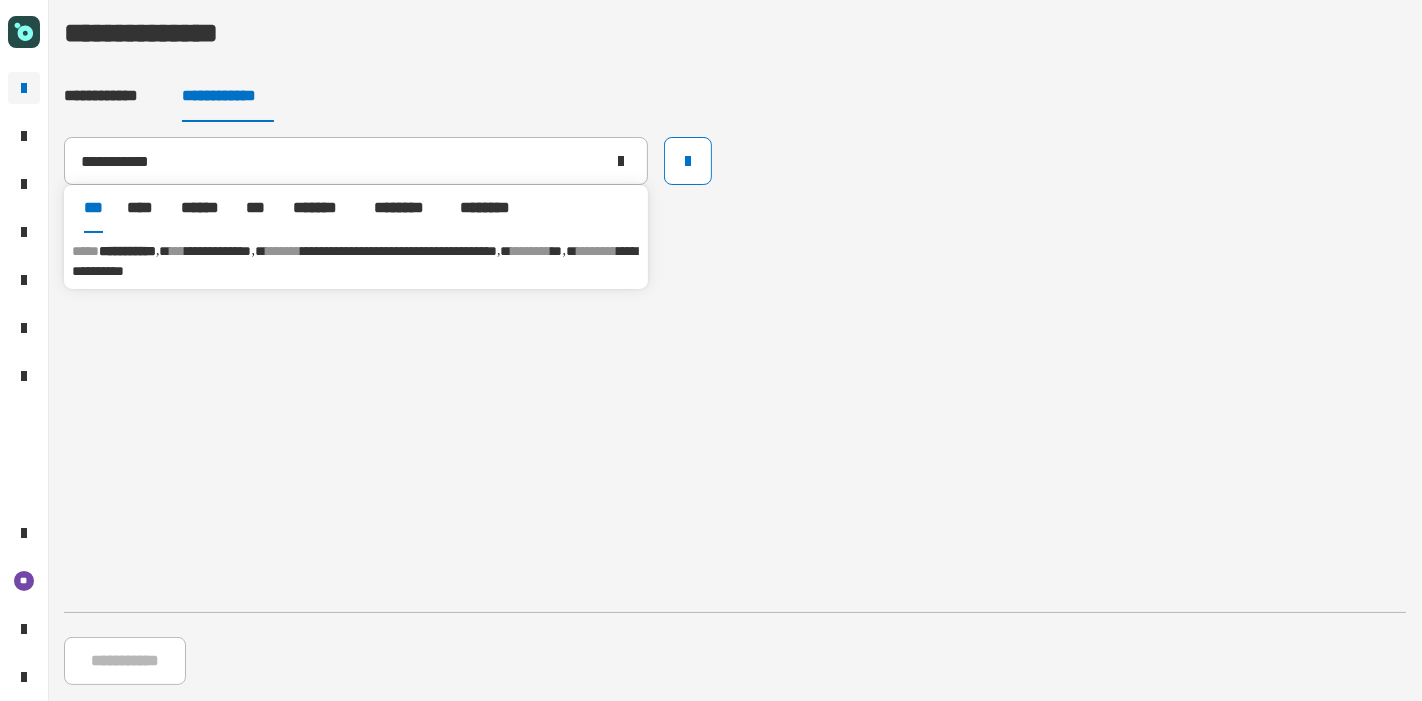 click on "*******" at bounding box center [283, 251] 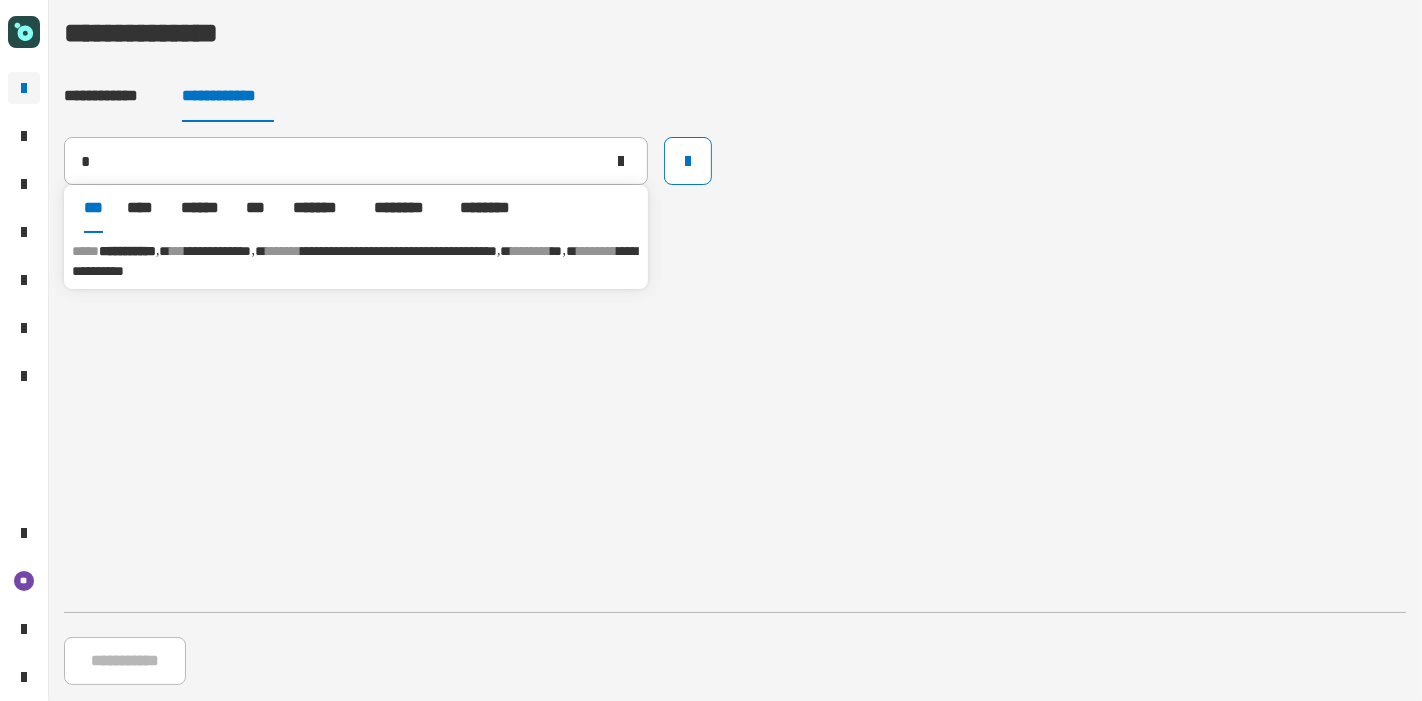 type 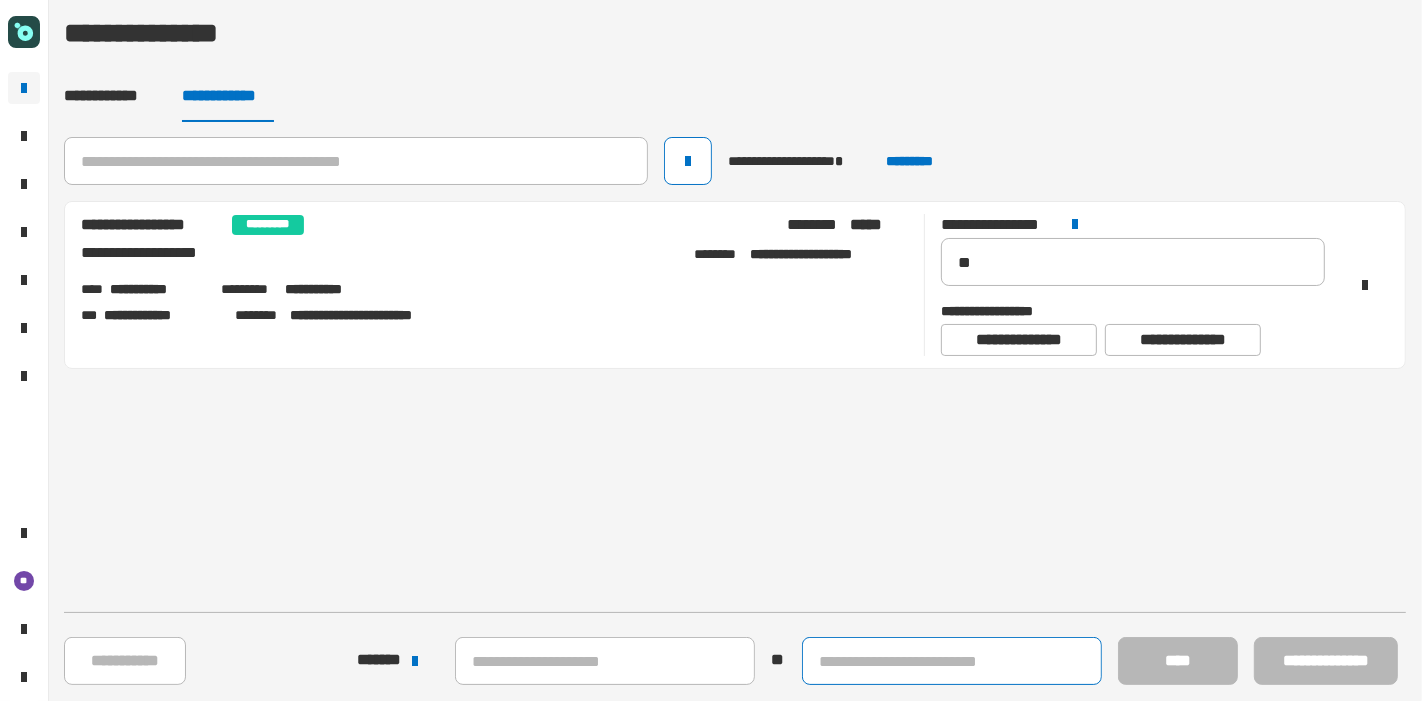 click 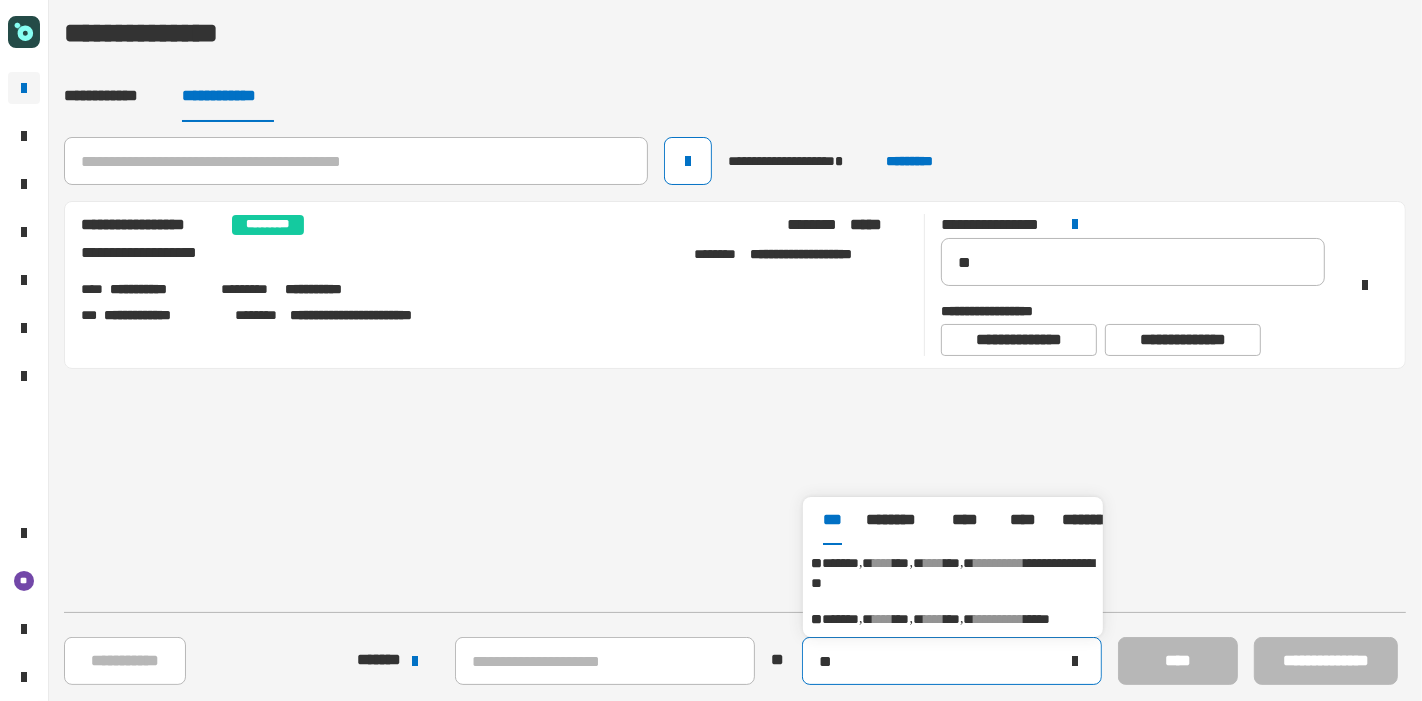 type on "*" 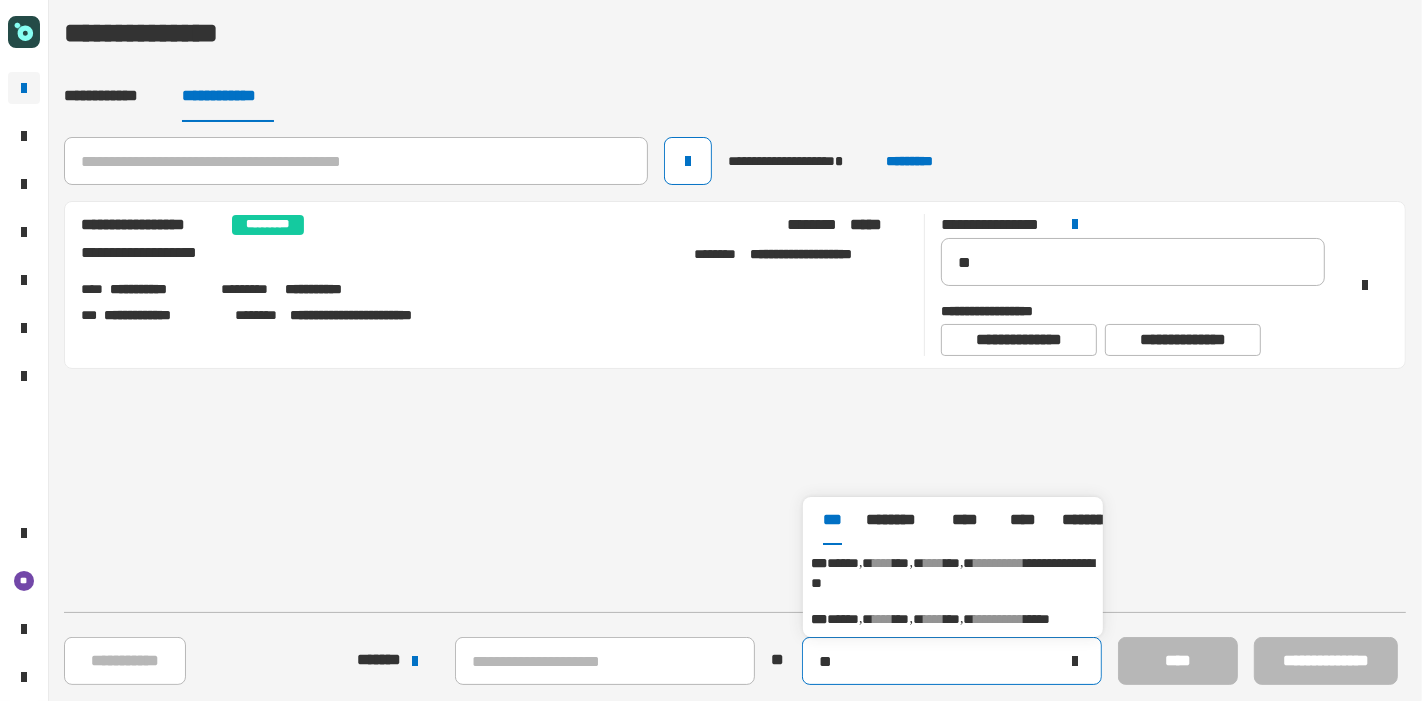 type on "*" 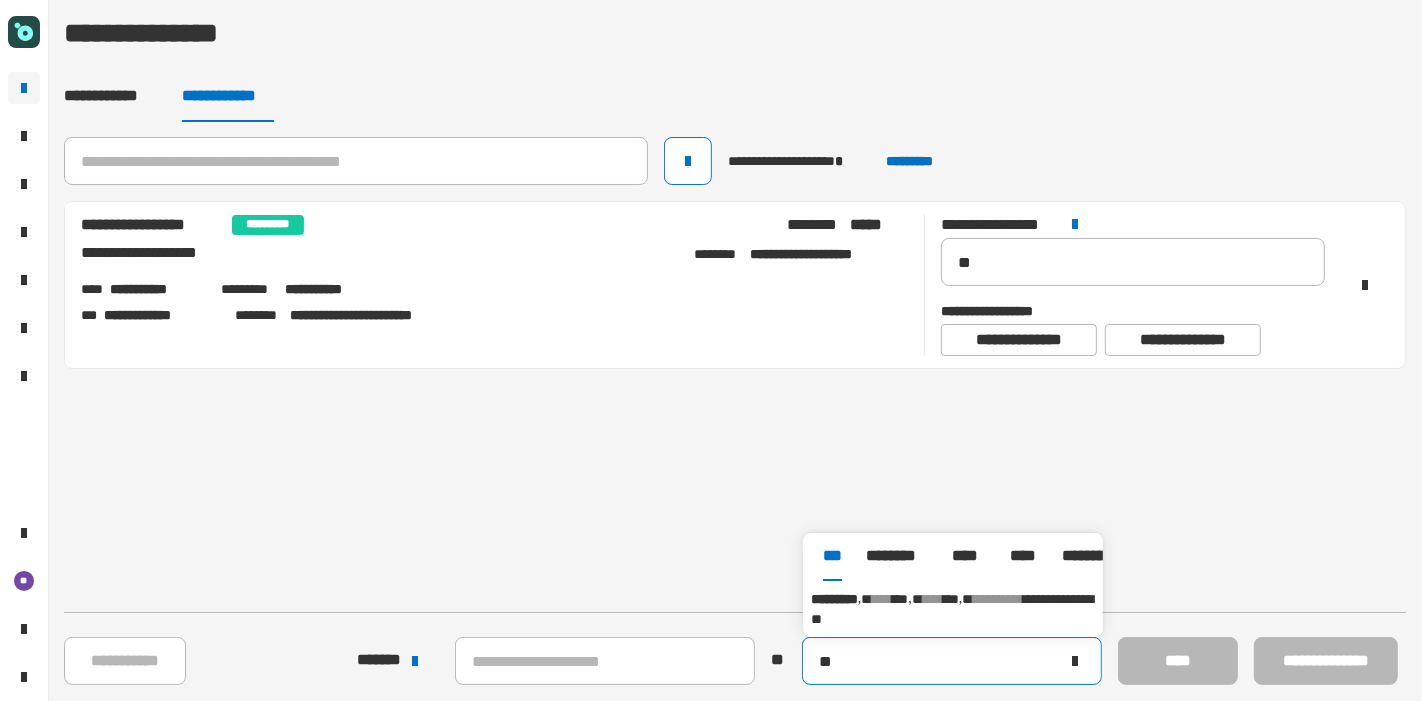 type on "*" 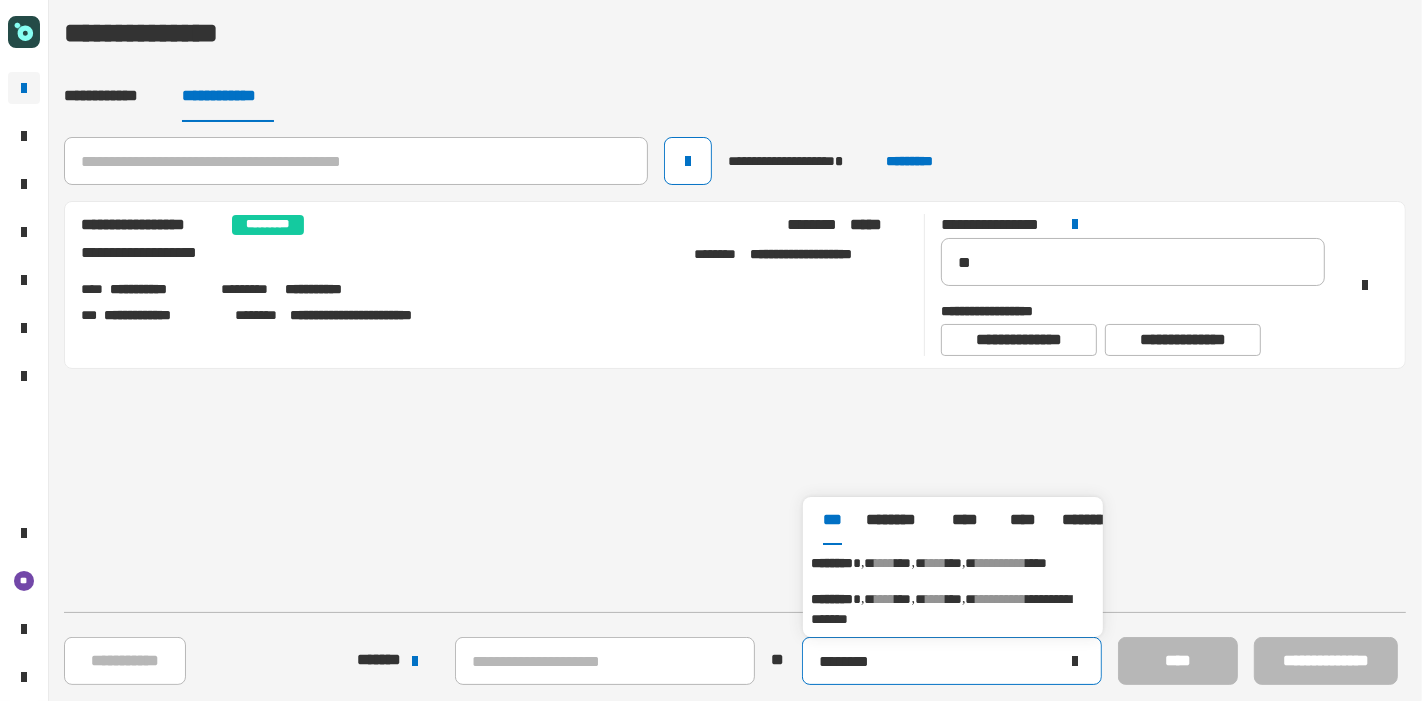 type on "********" 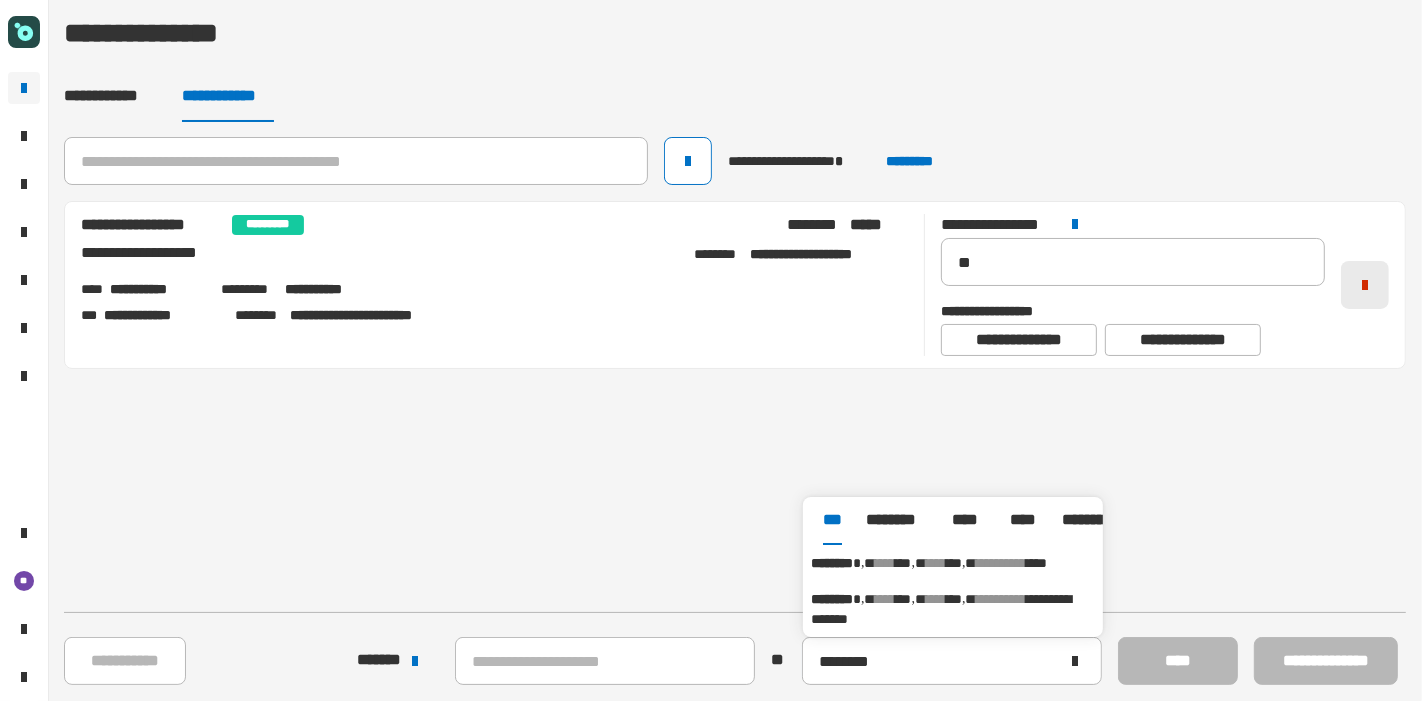 click 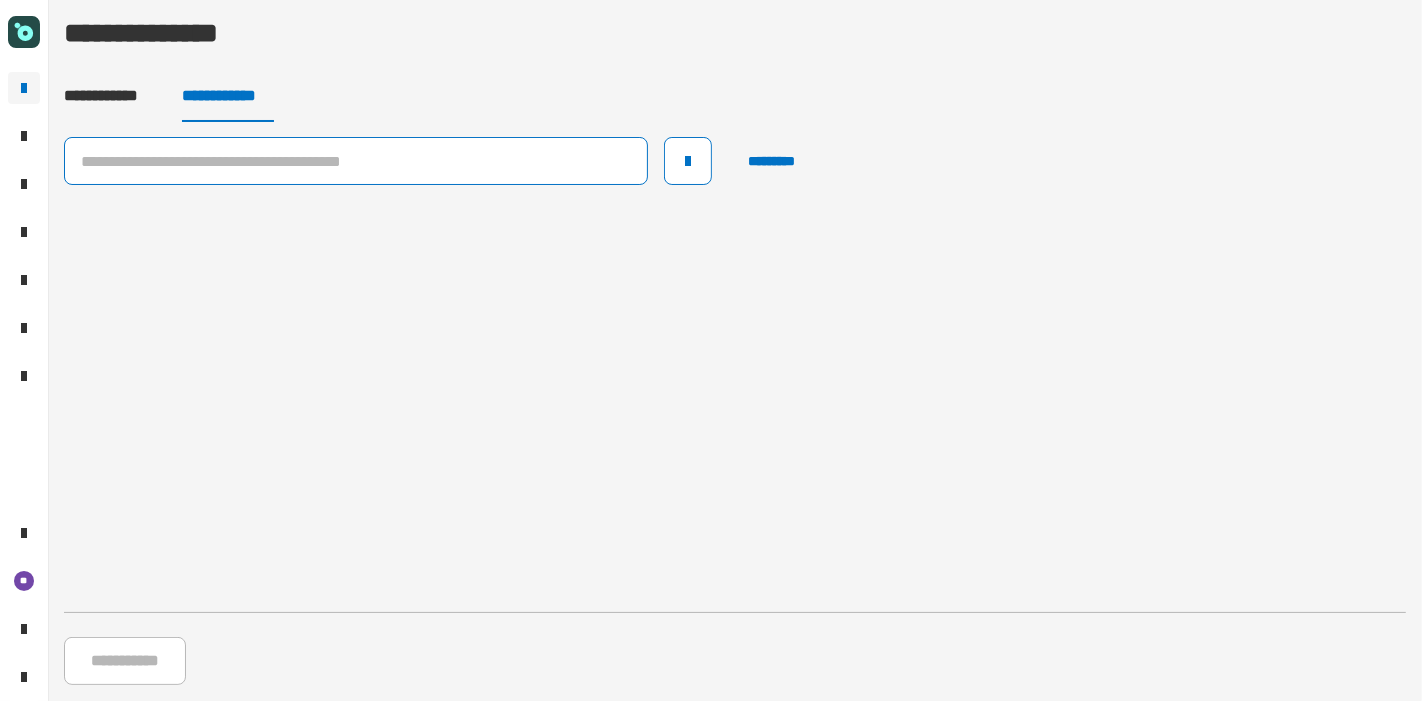 click 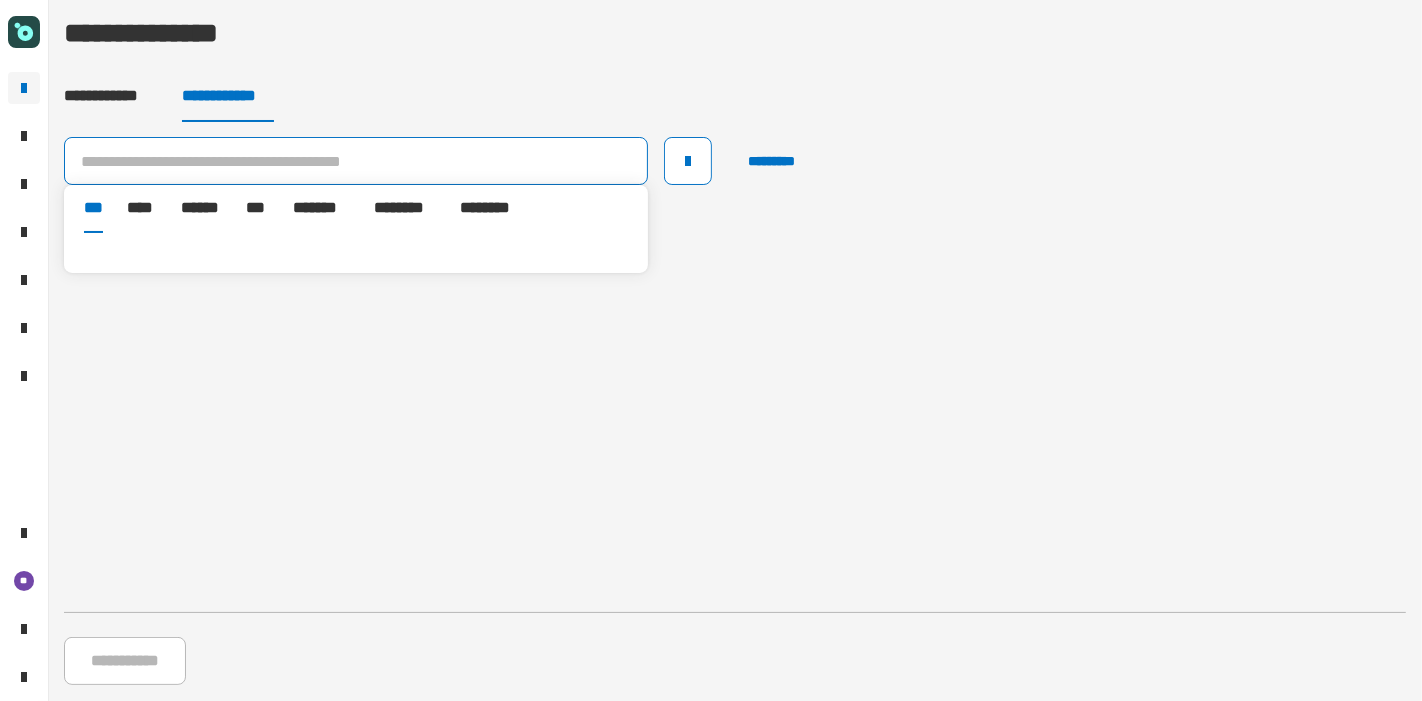 paste on "**********" 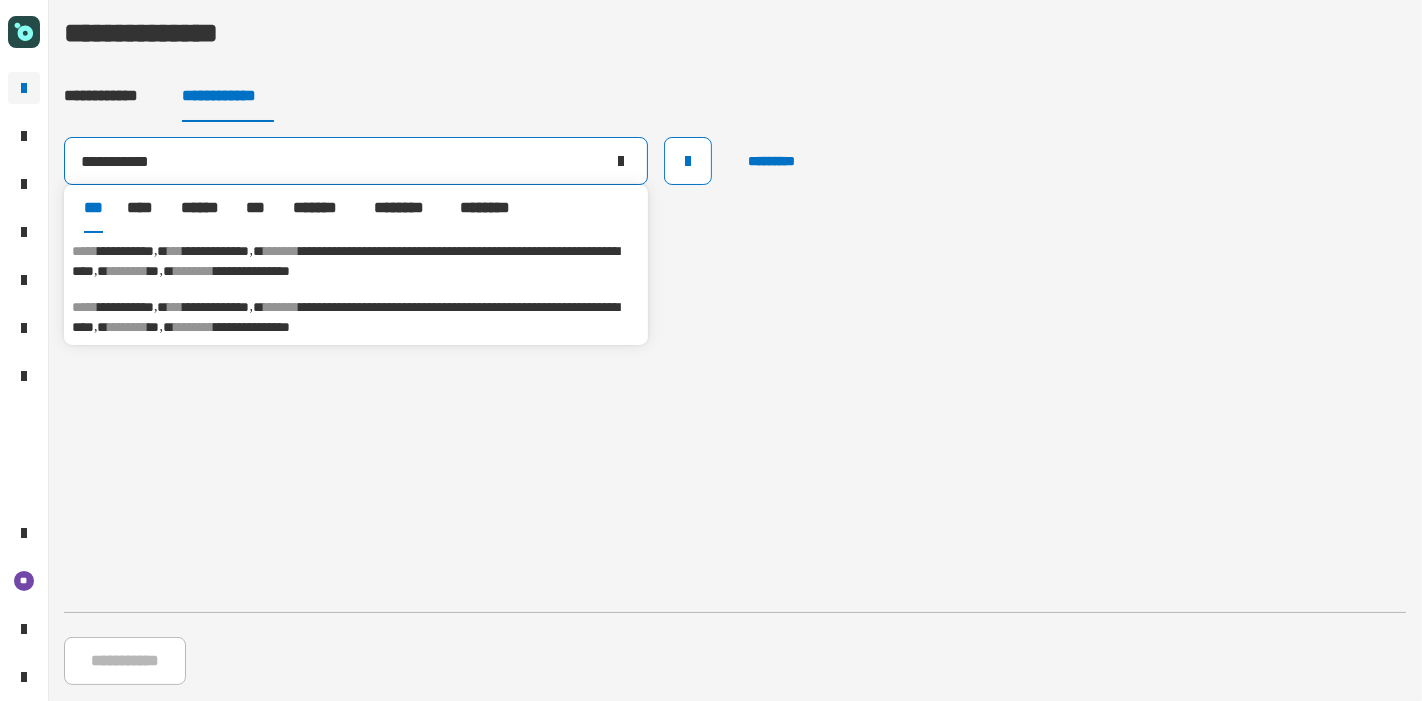 type on "**********" 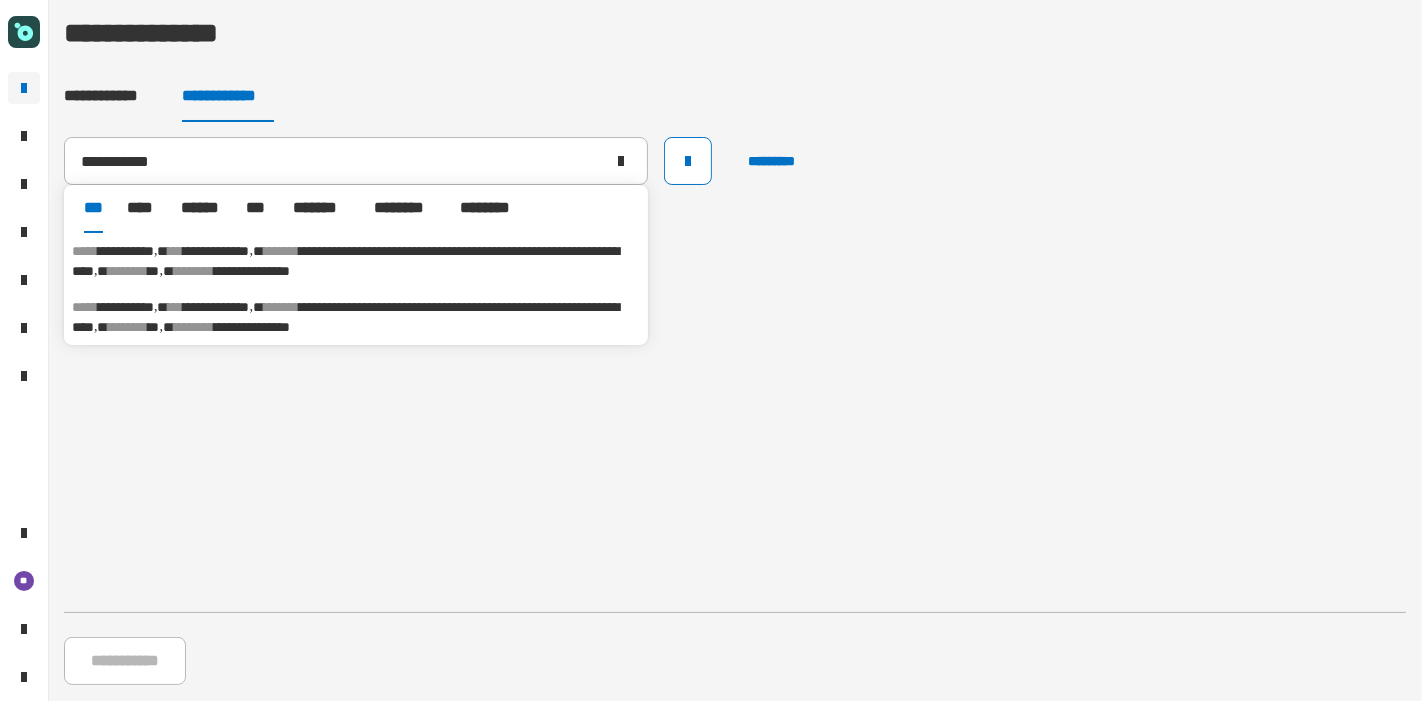click on "**********" at bounding box center [356, 261] 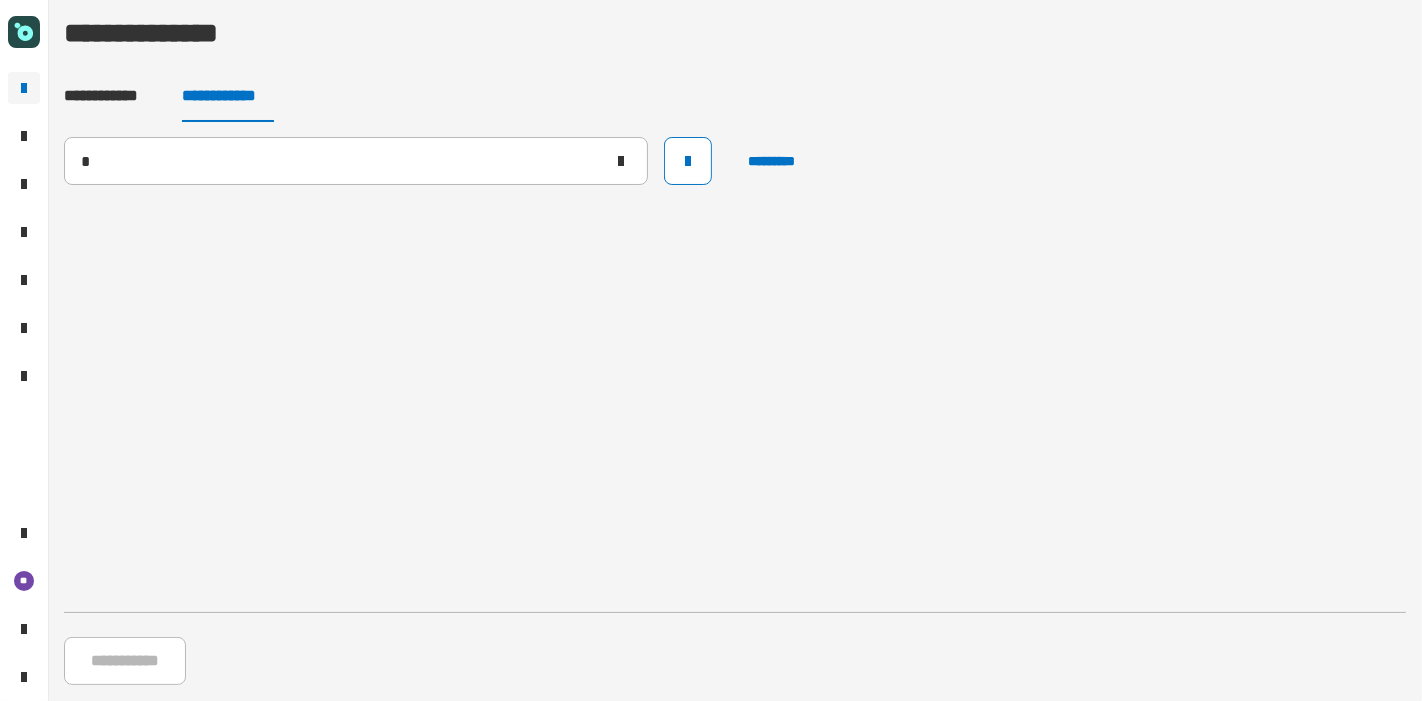 type on "**********" 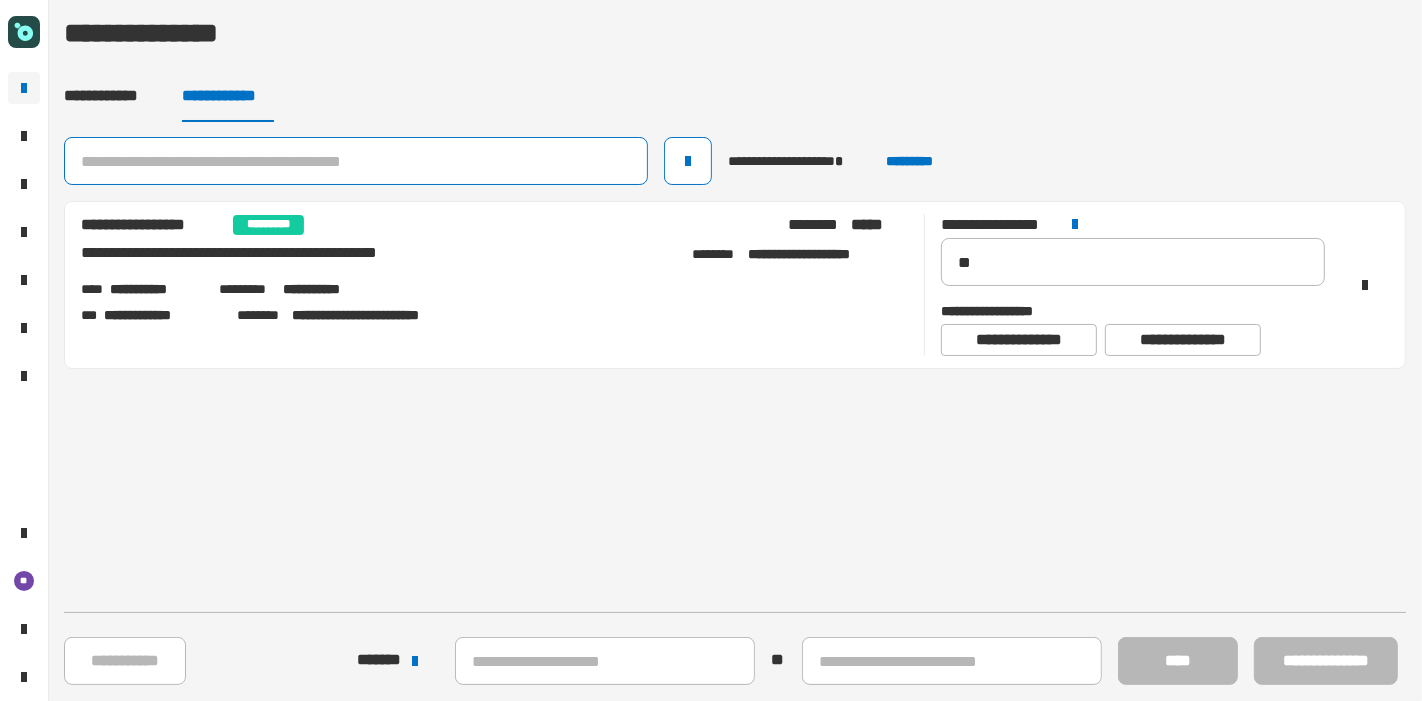 click 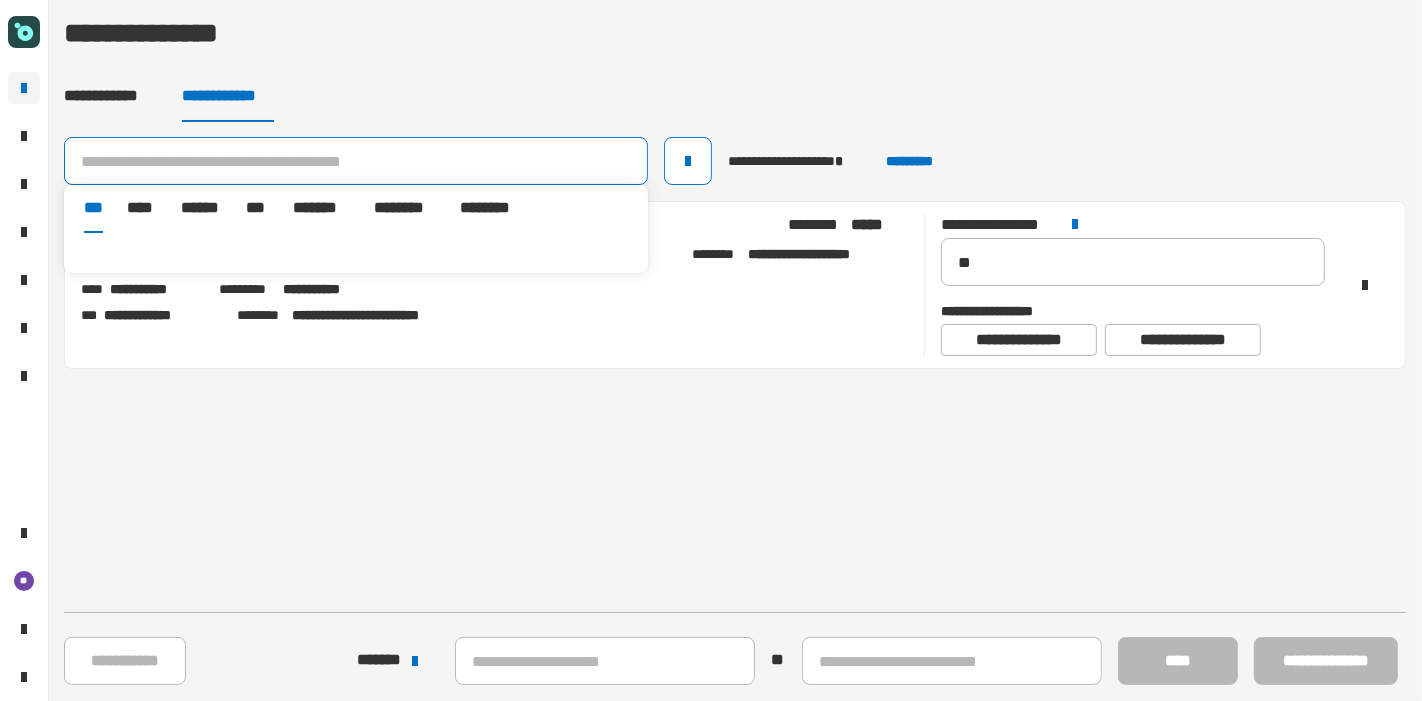 paste on "**********" 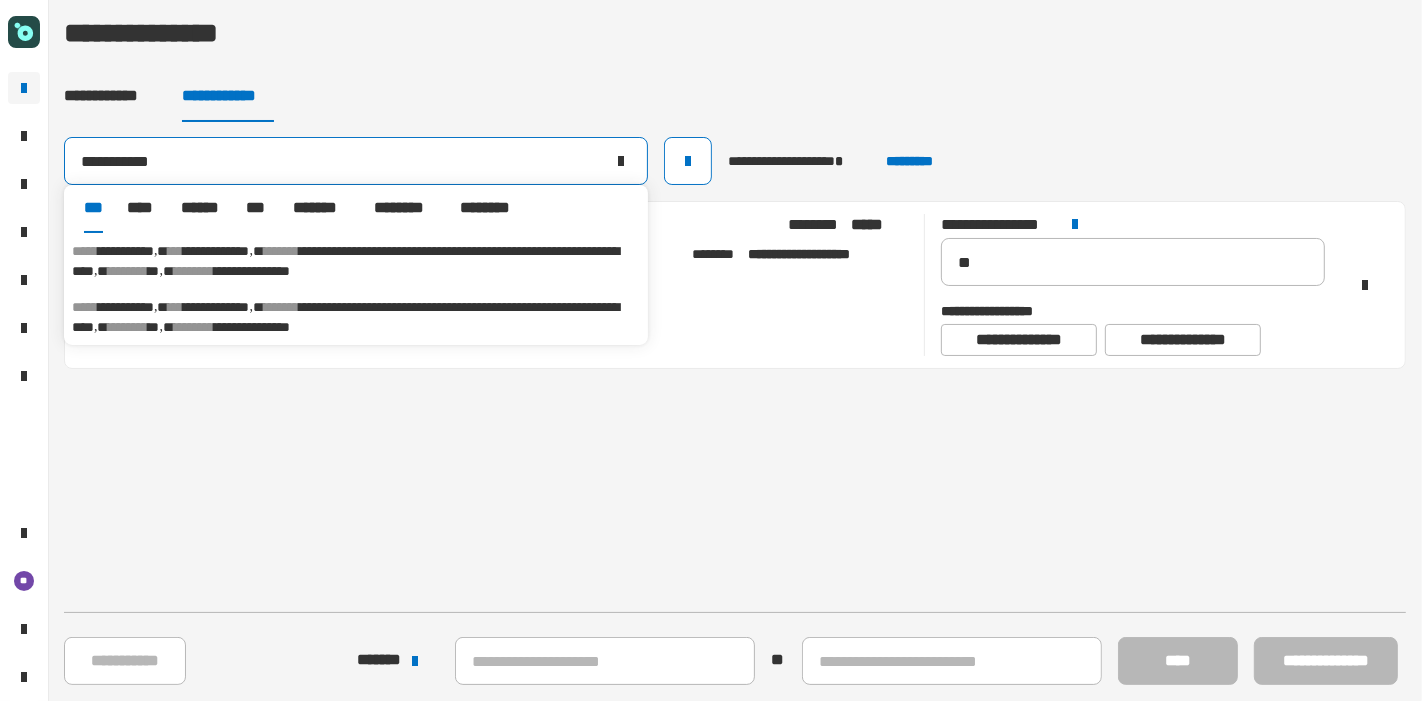 type on "**********" 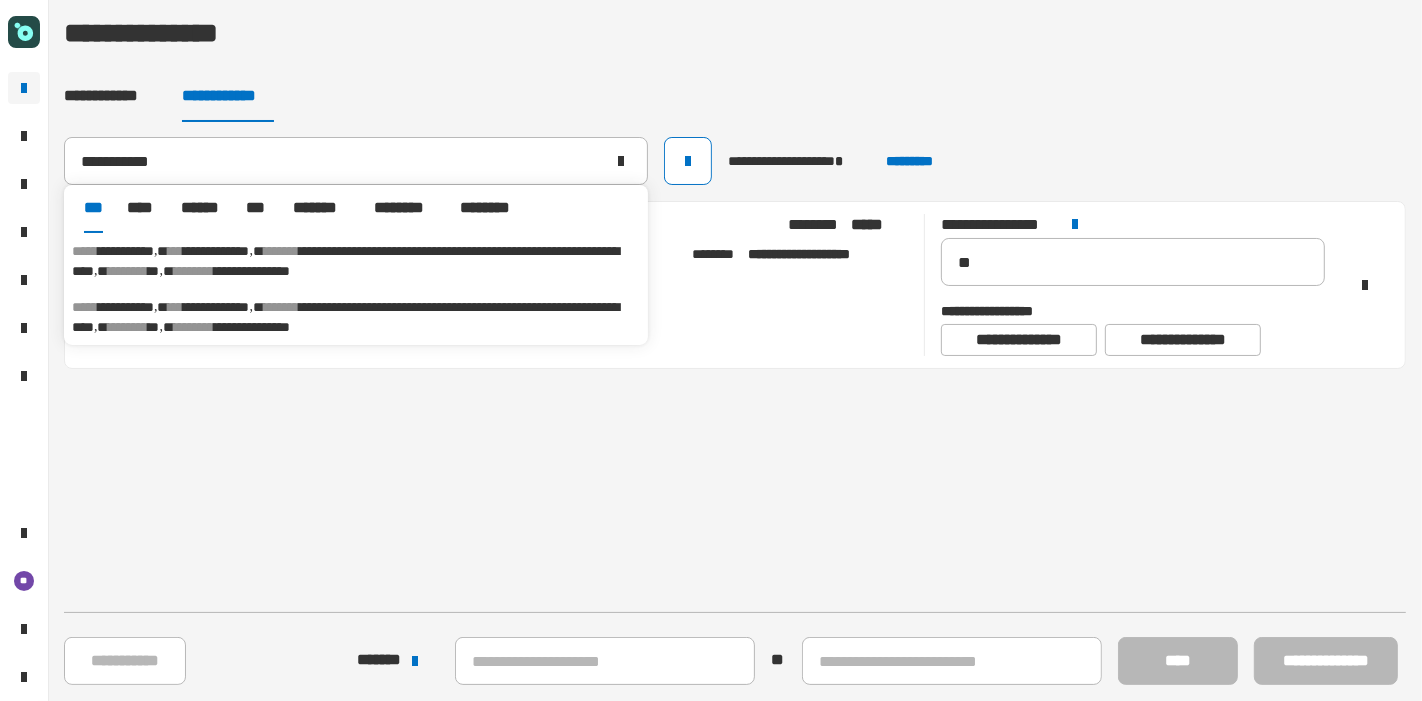 click on "**********" at bounding box center [345, 317] 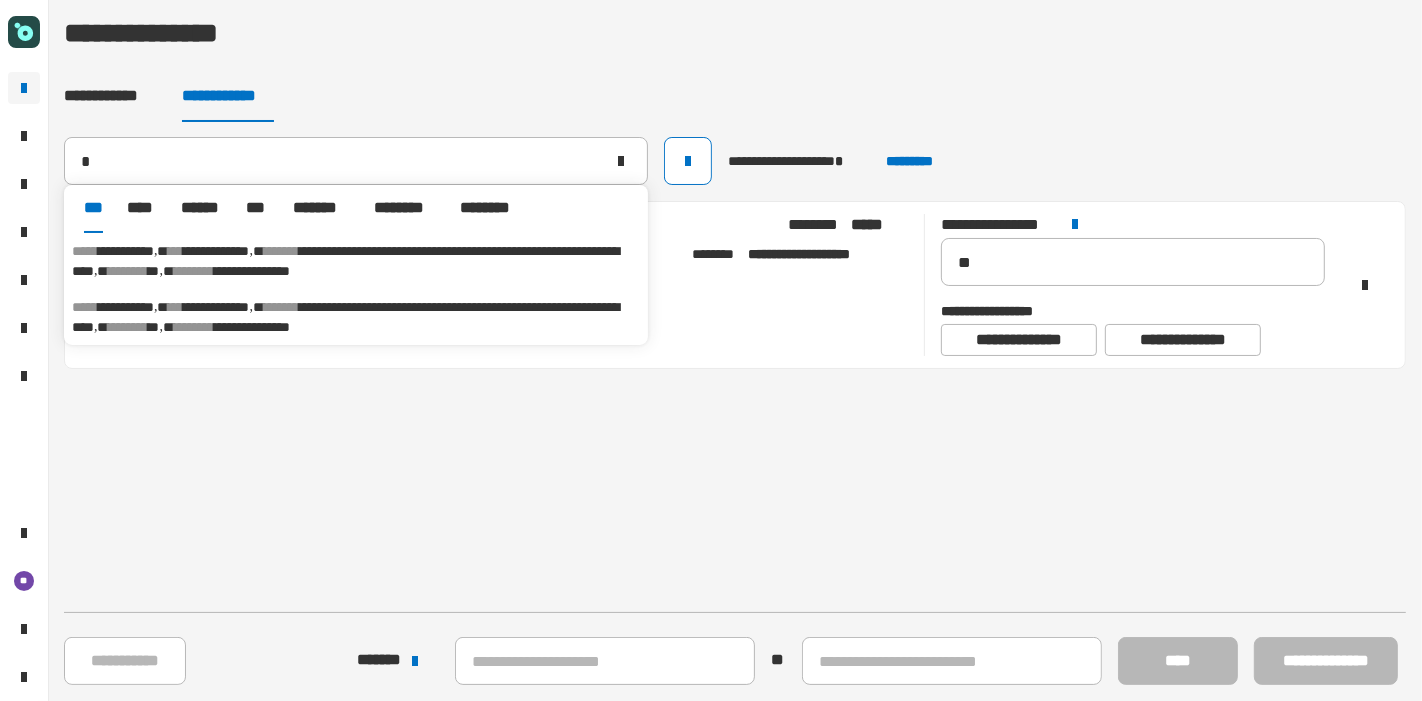type 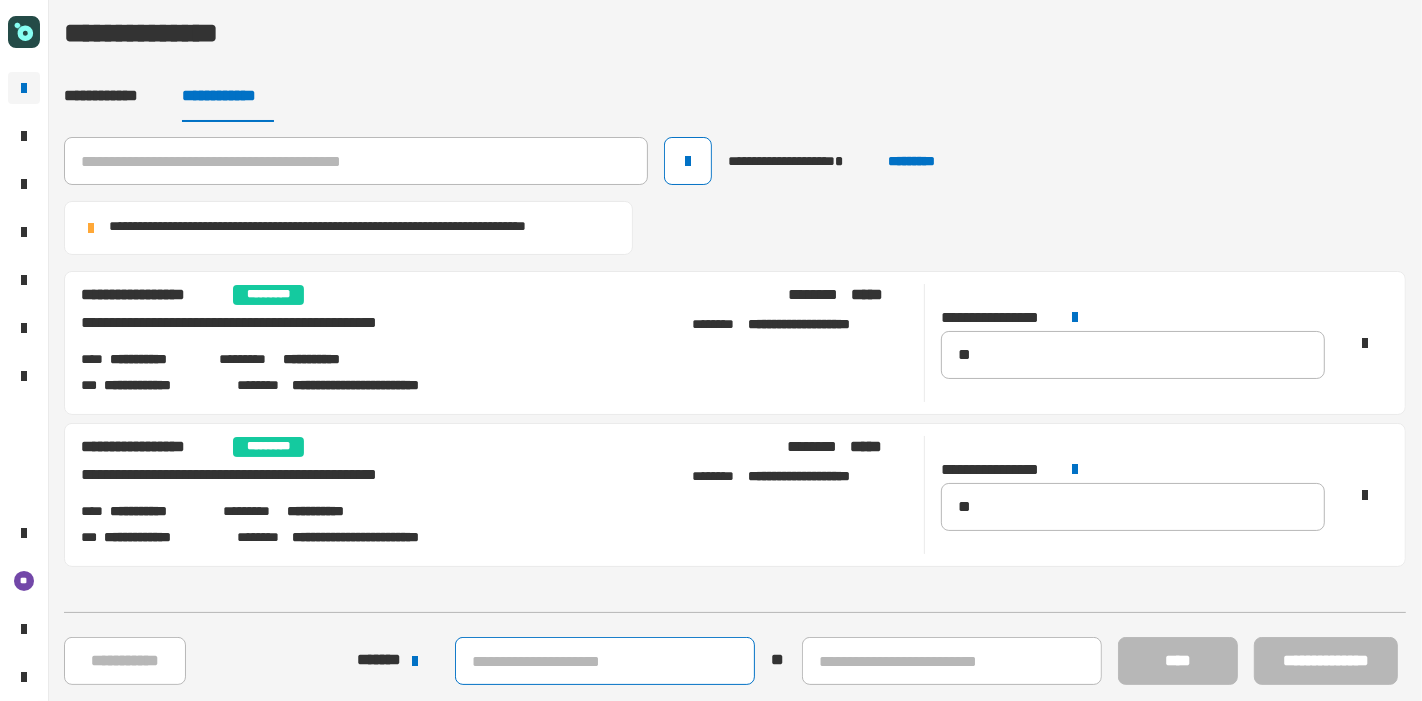 click 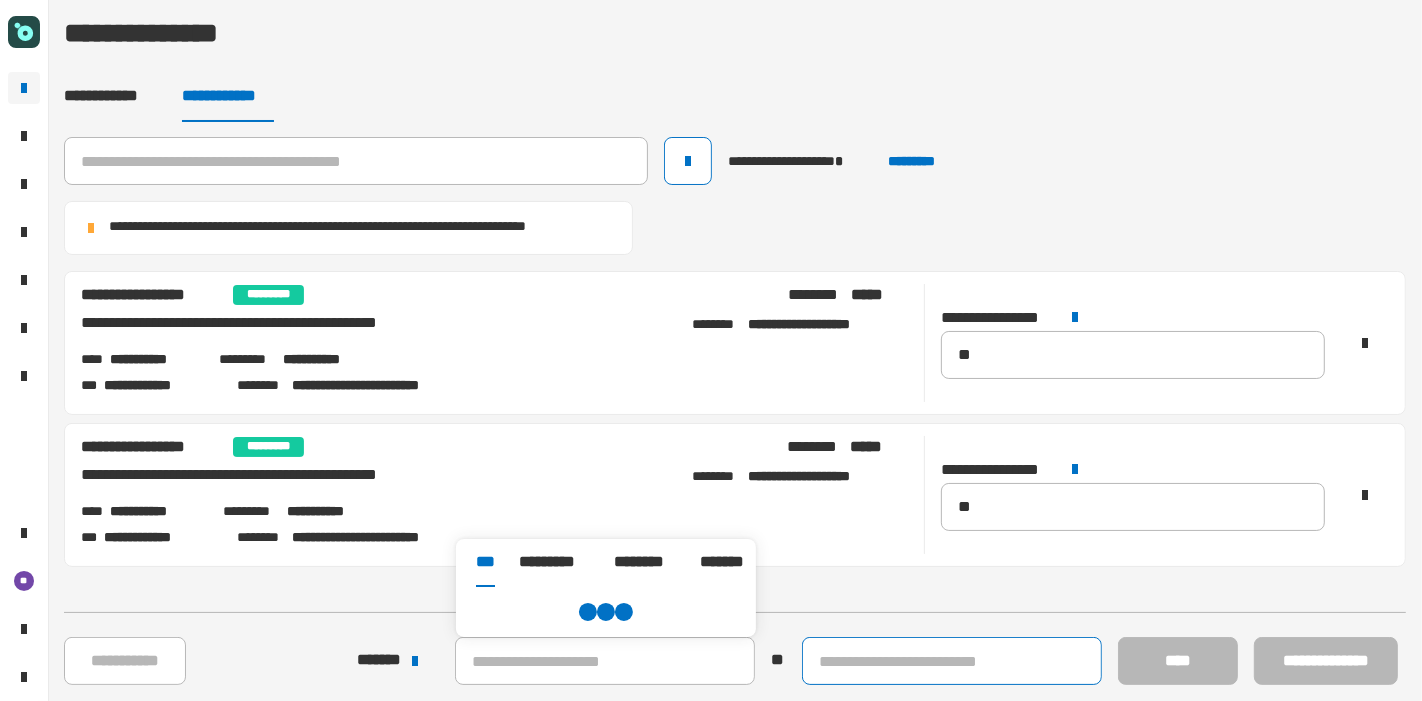 click 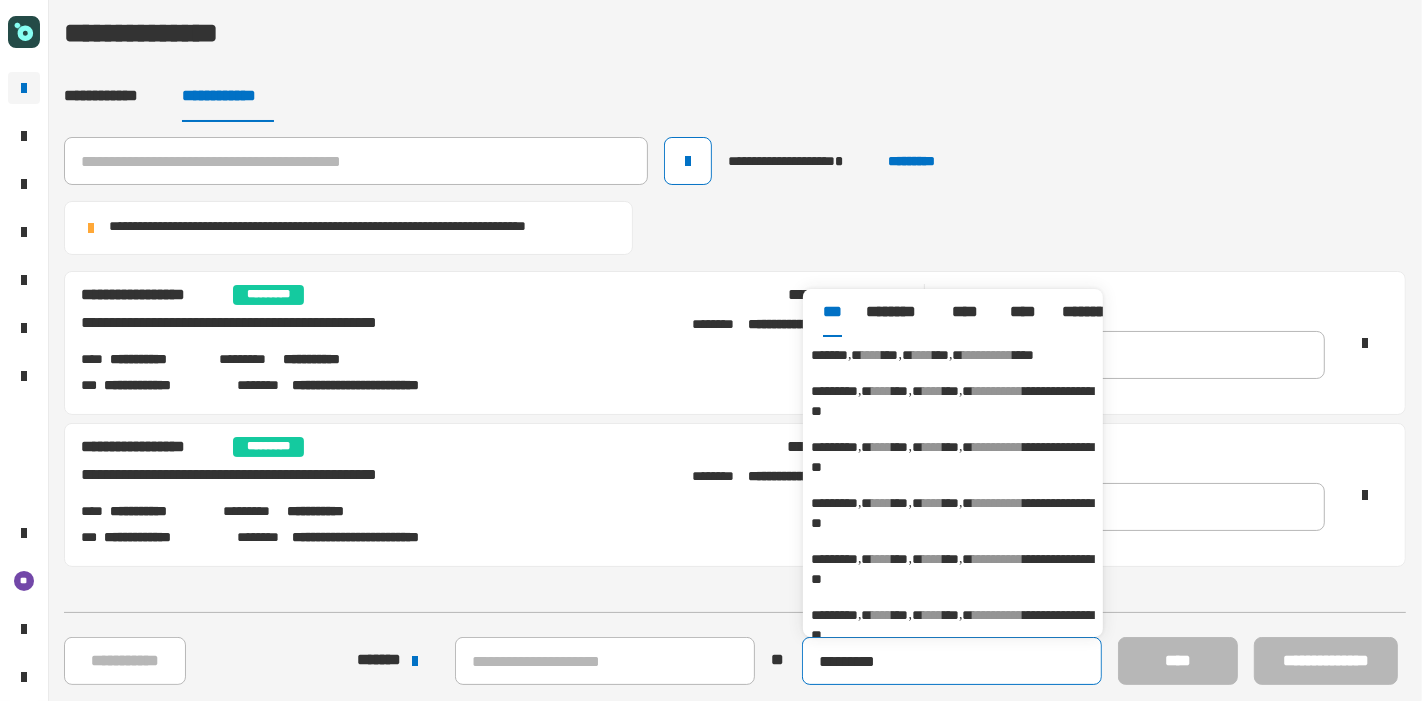 type on "*********" 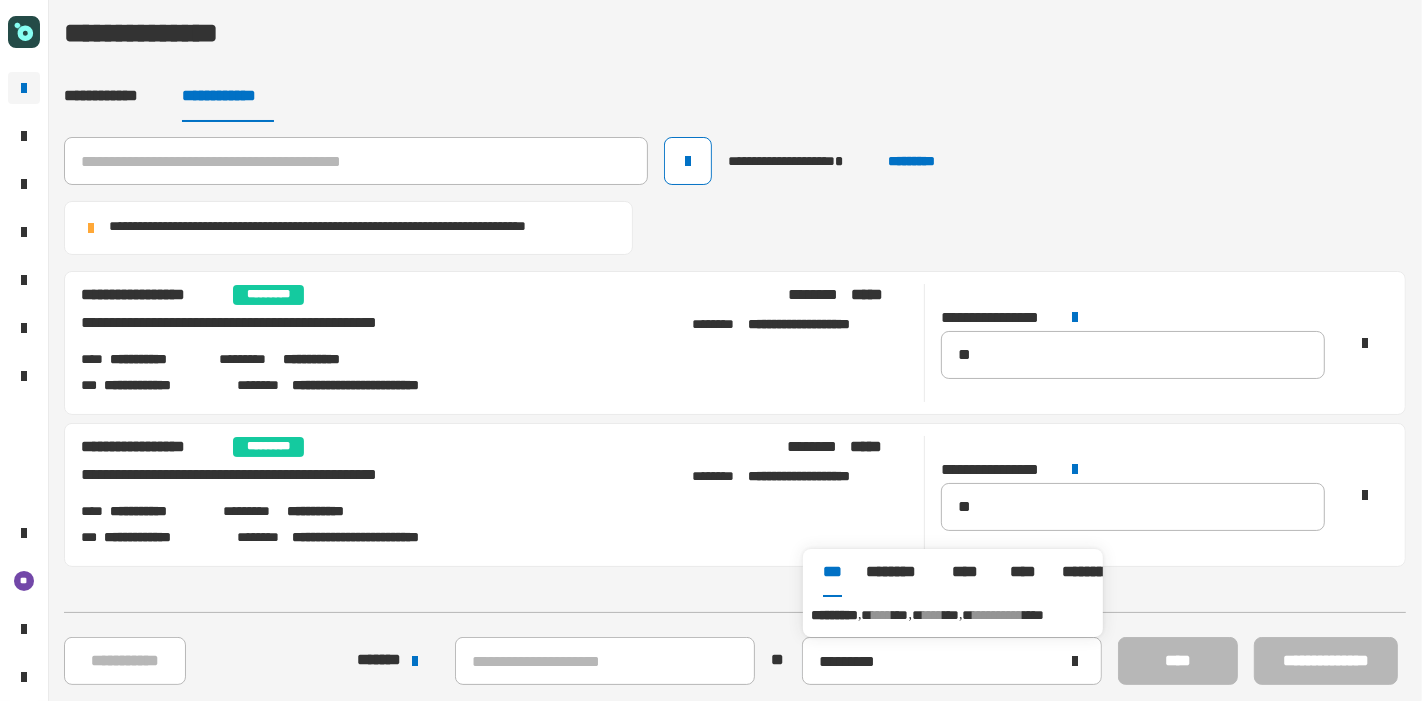 click on "**********" at bounding box center [953, 615] 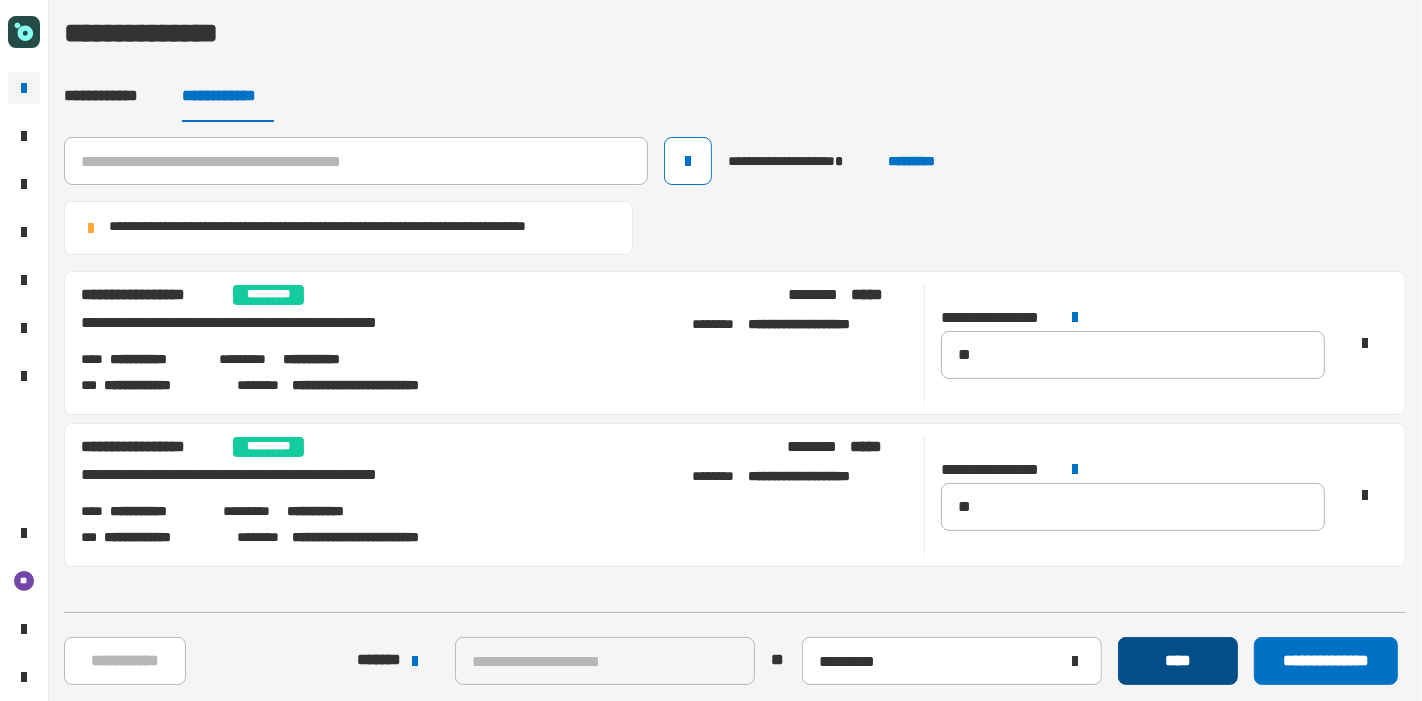 click on "****" 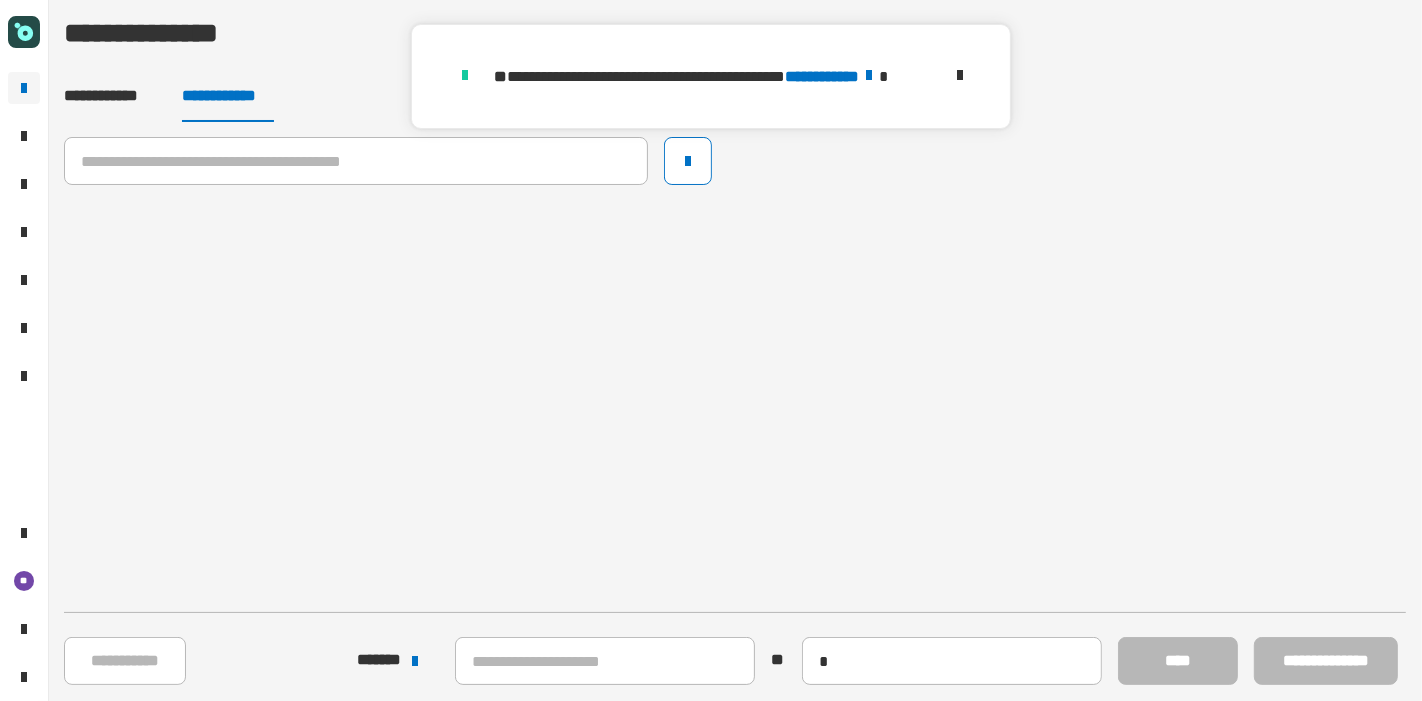 type 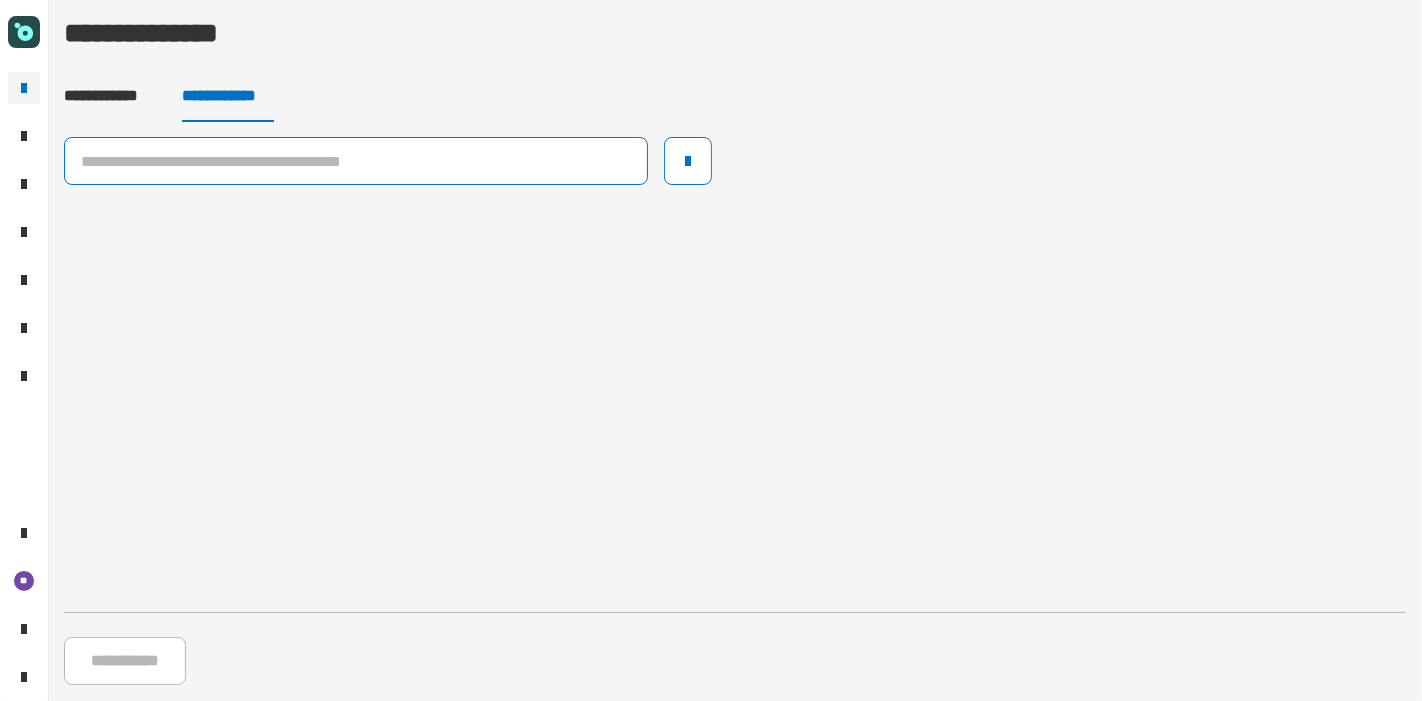 click 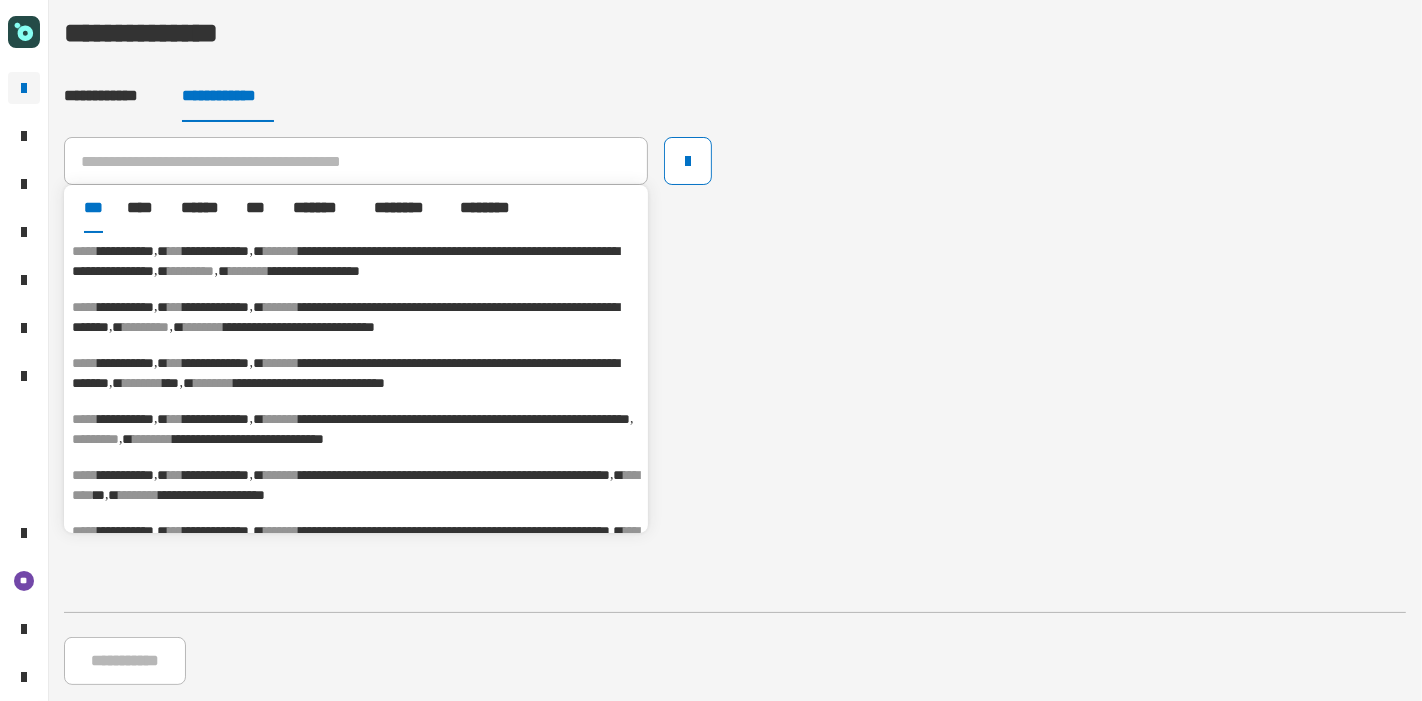 click on "**********" at bounding box center [345, 261] 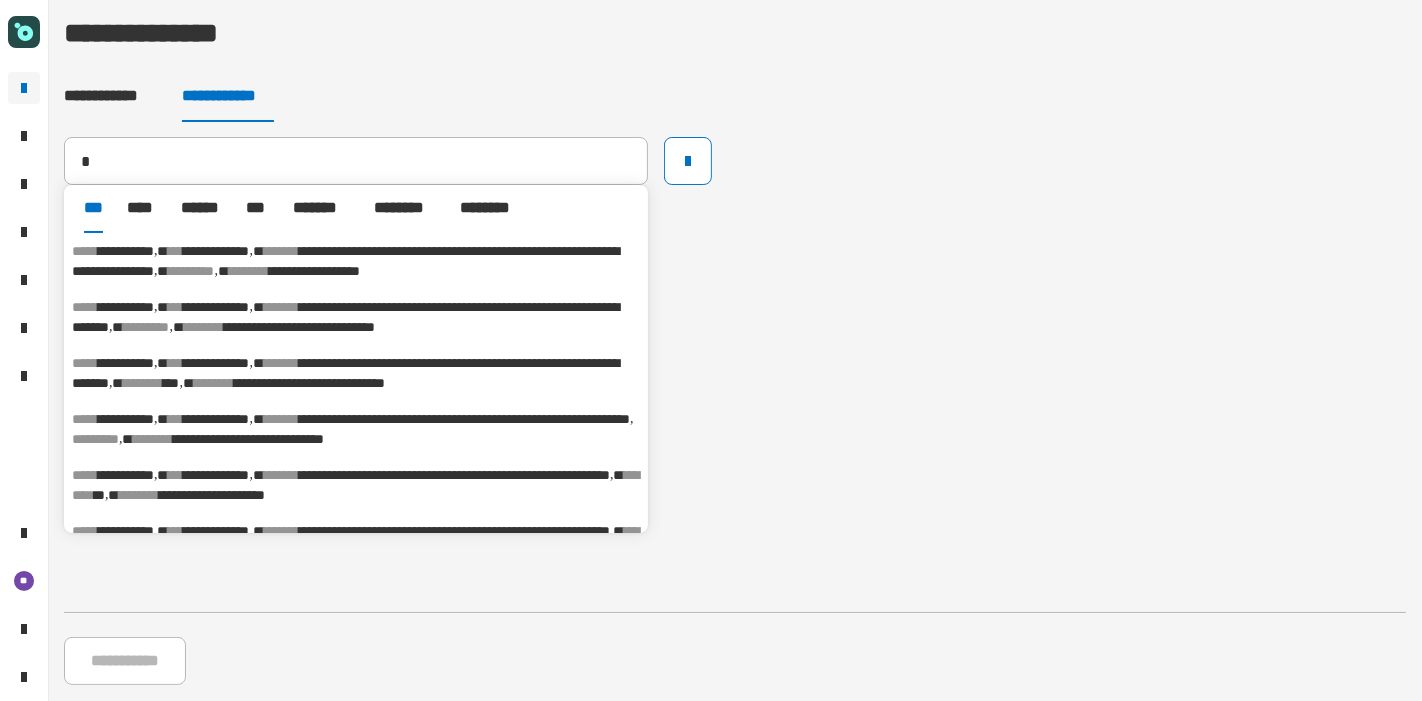 type on "**********" 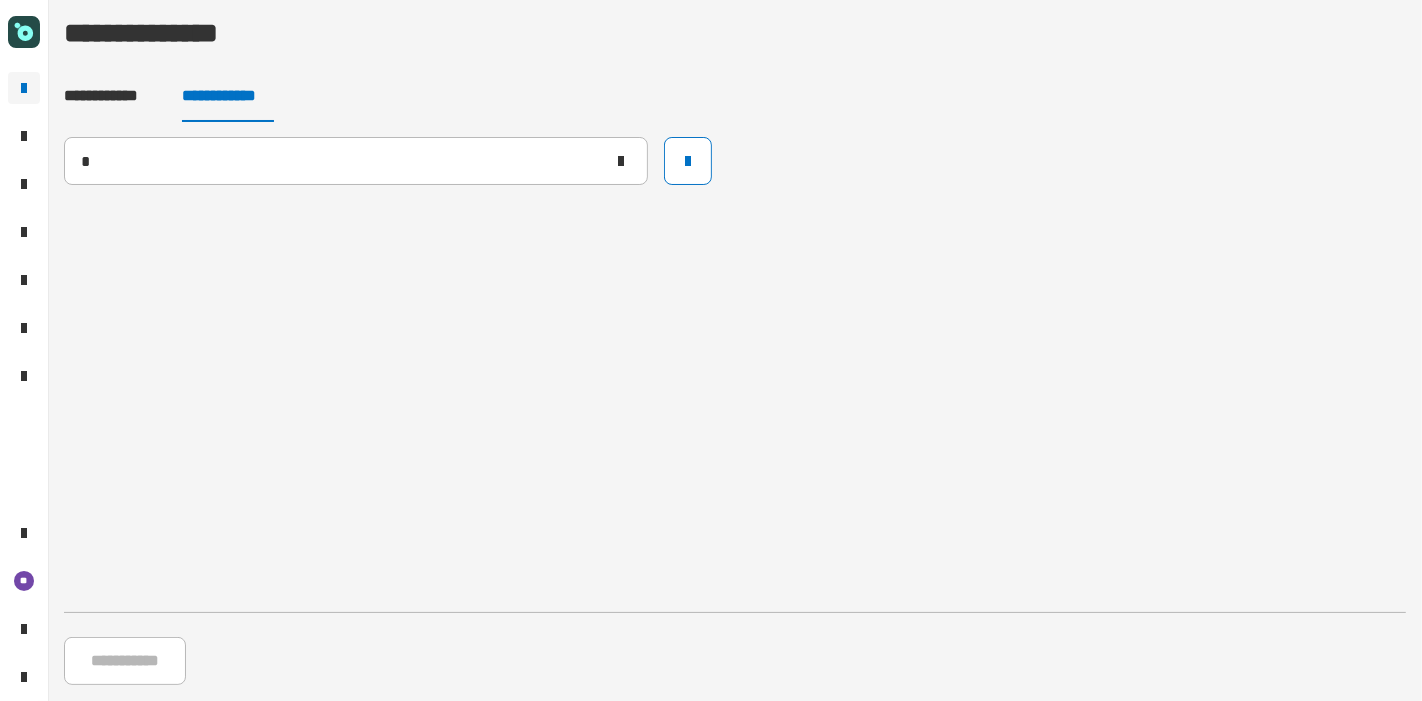 type 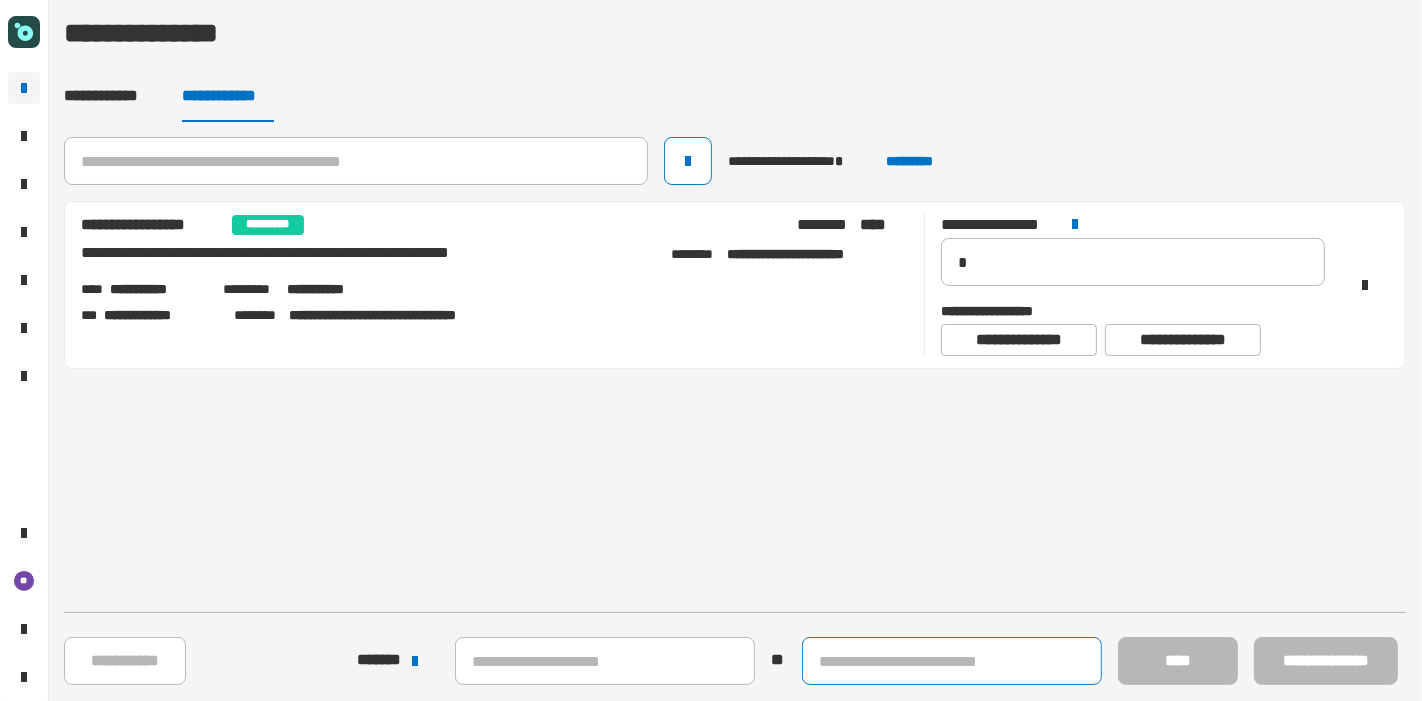 click 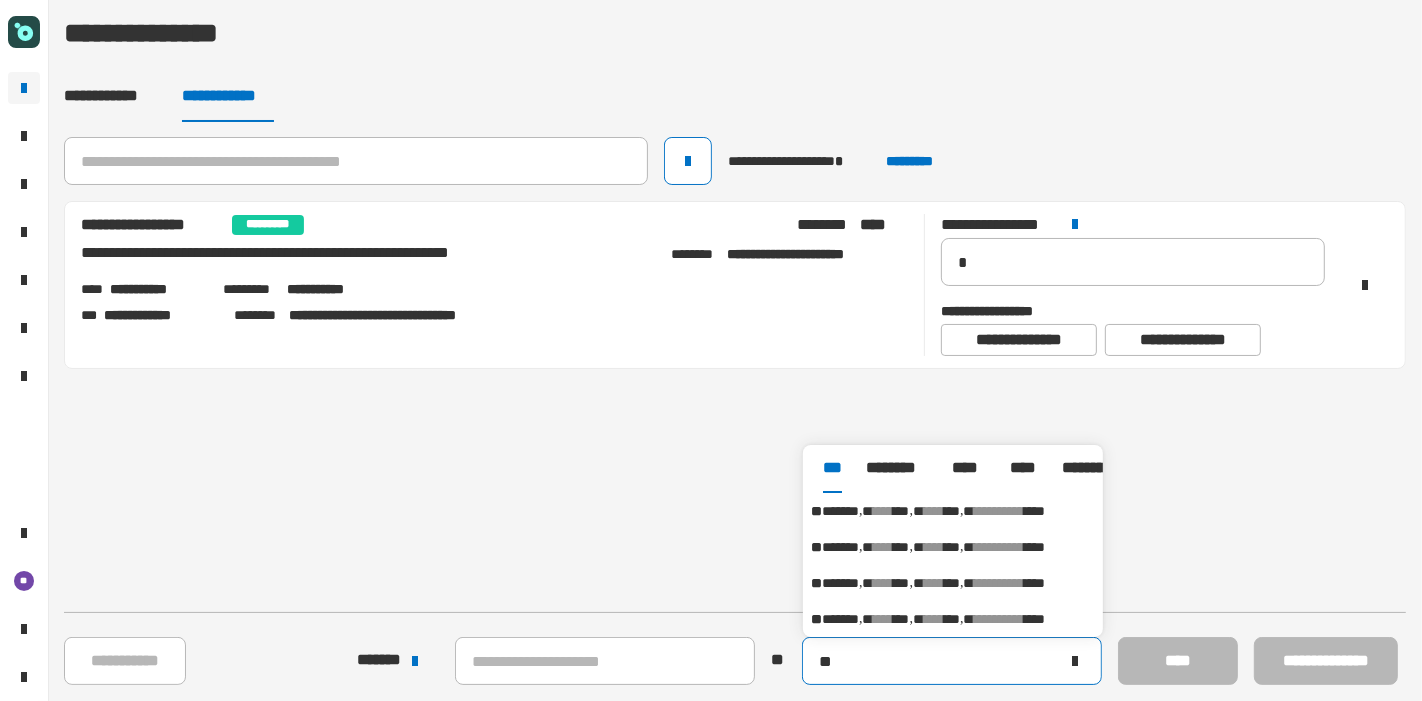type on "*" 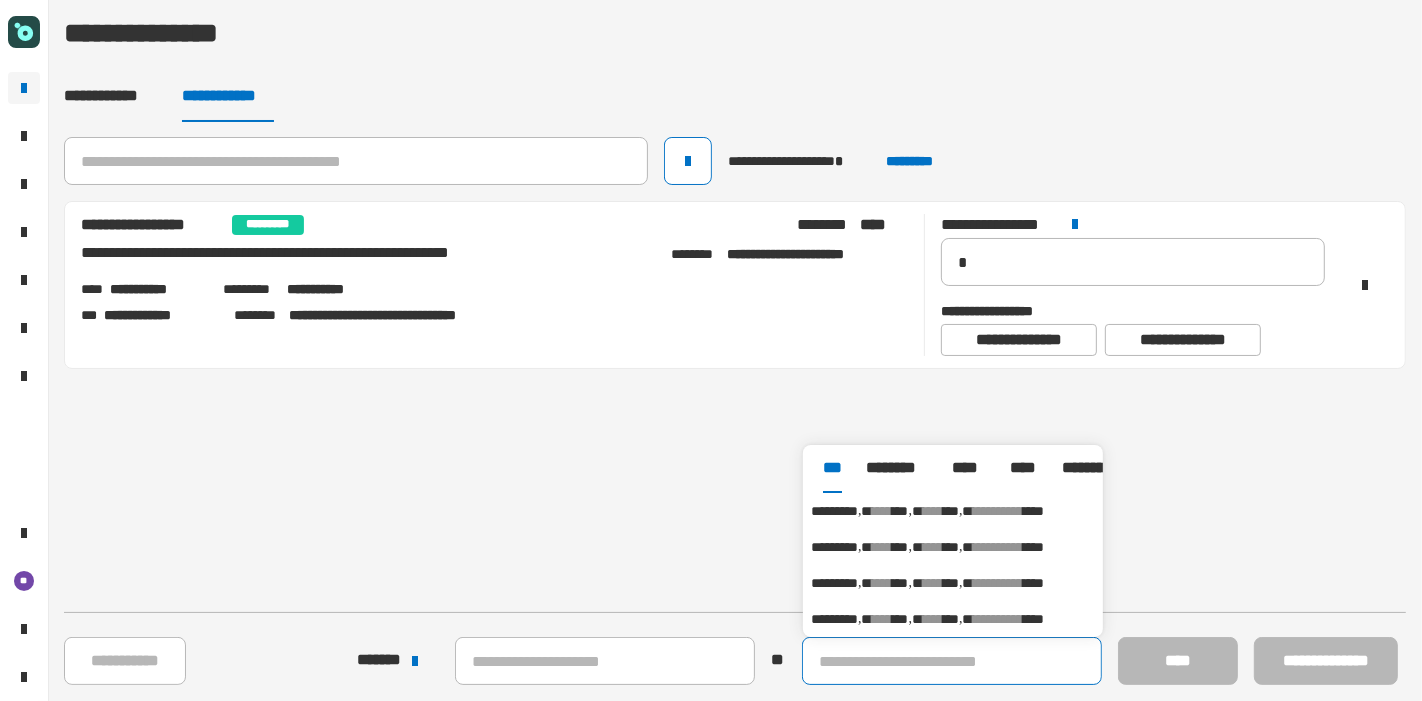 type 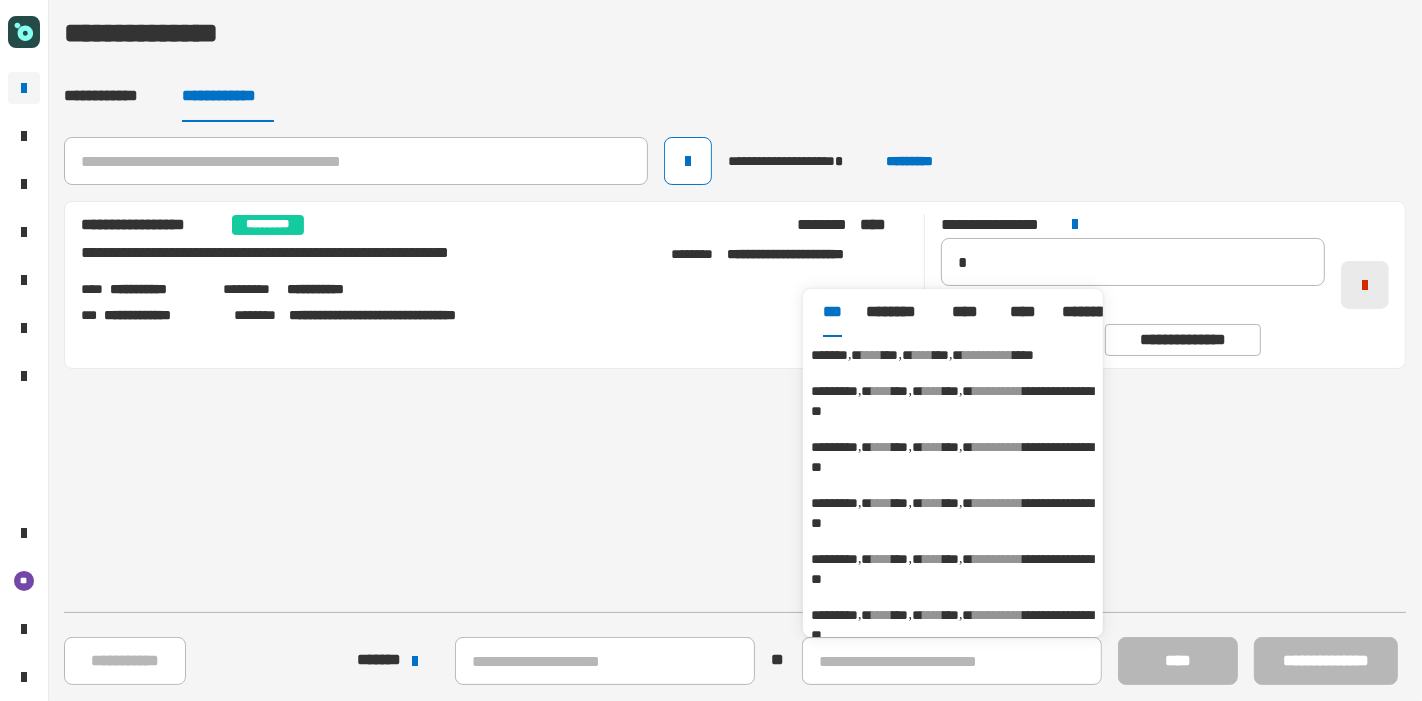 click 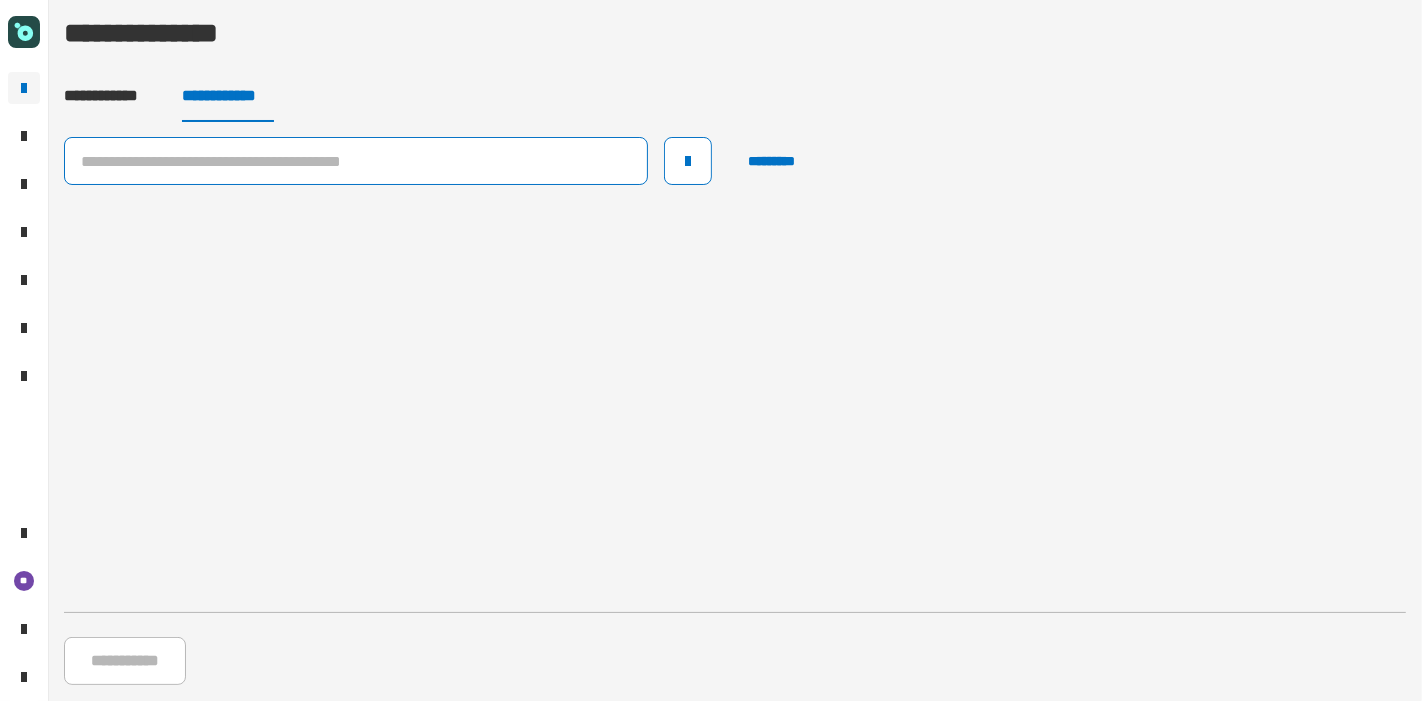 click 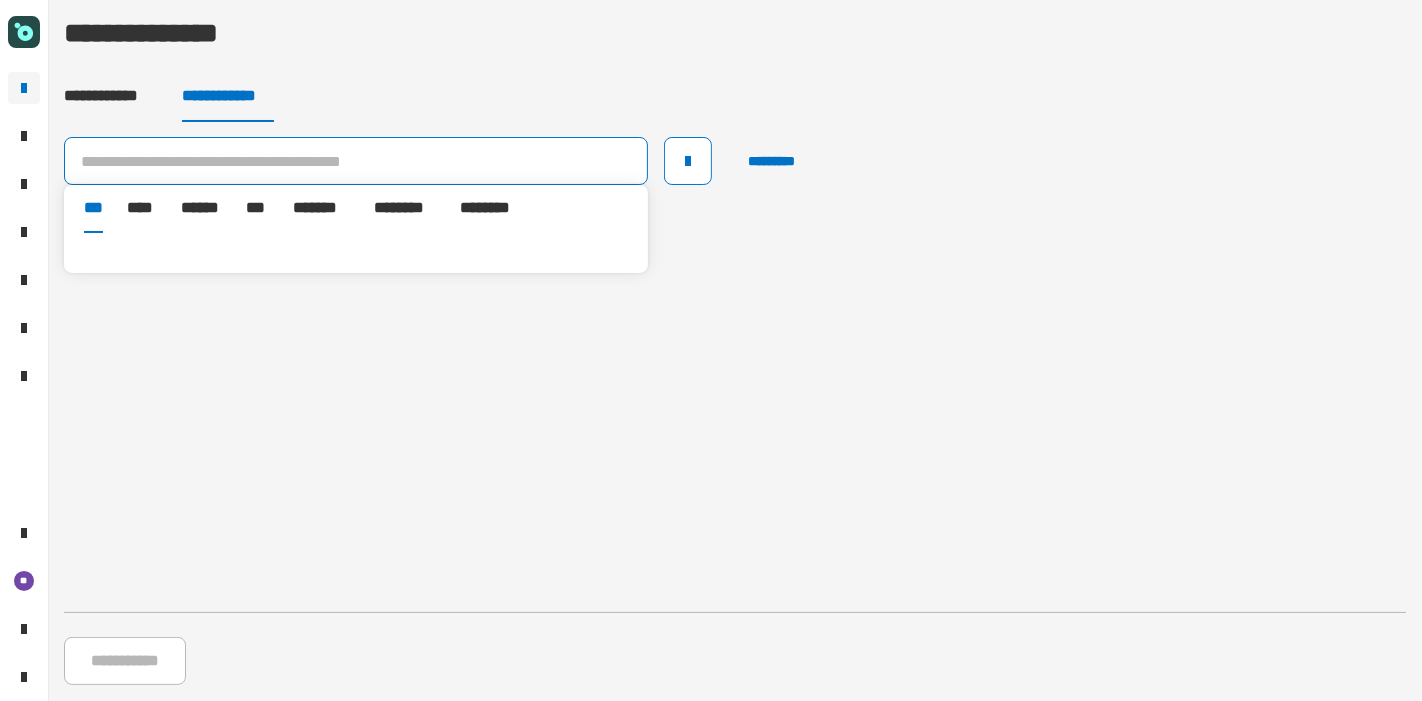 paste on "**********" 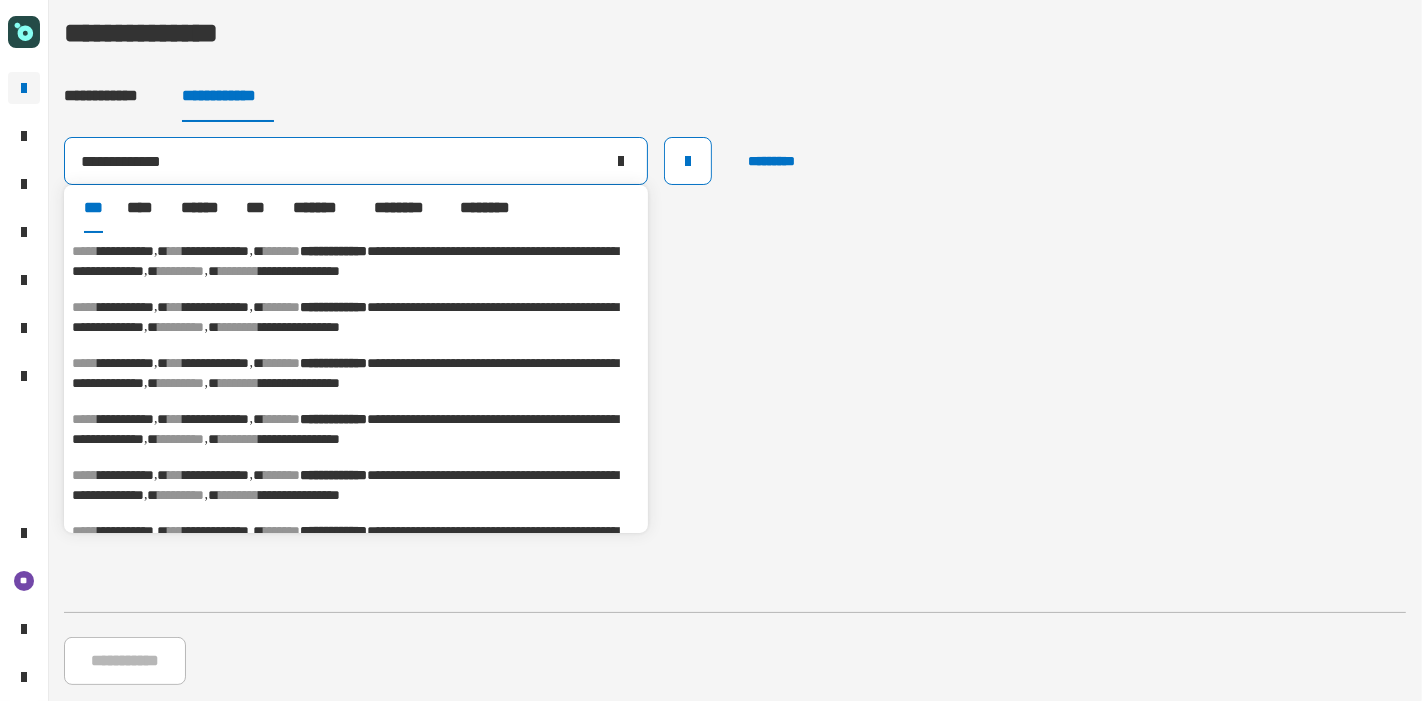 scroll, scrollTop: 231, scrollLeft: 0, axis: vertical 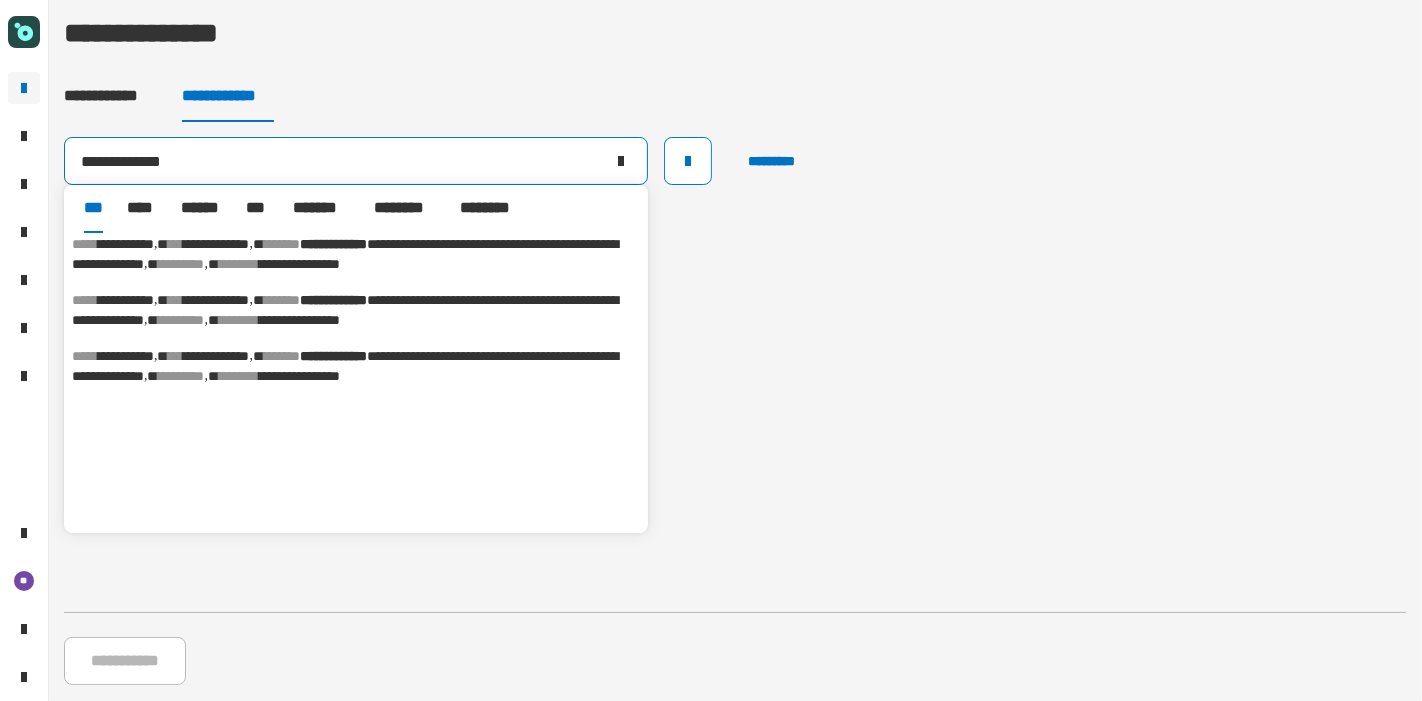 type on "**********" 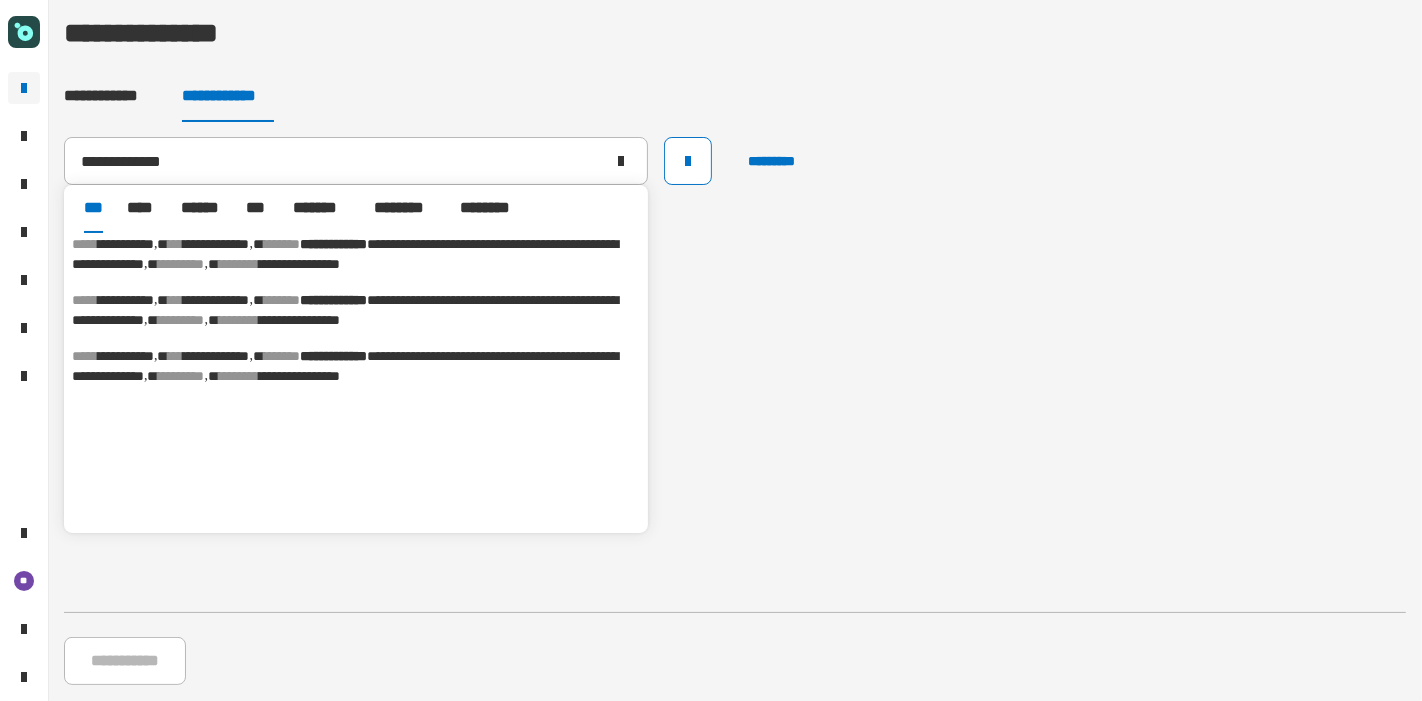 click on "********" at bounding box center [405, 208] 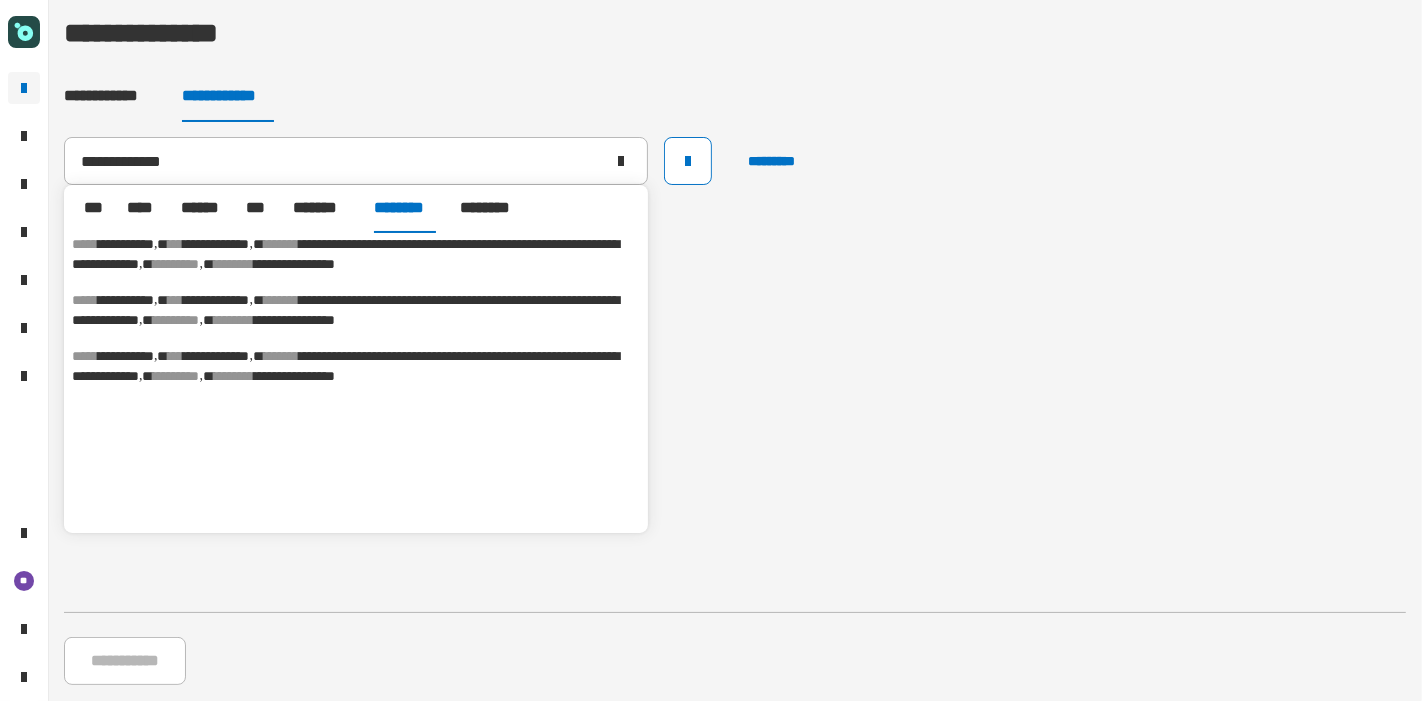 scroll, scrollTop: 0, scrollLeft: 0, axis: both 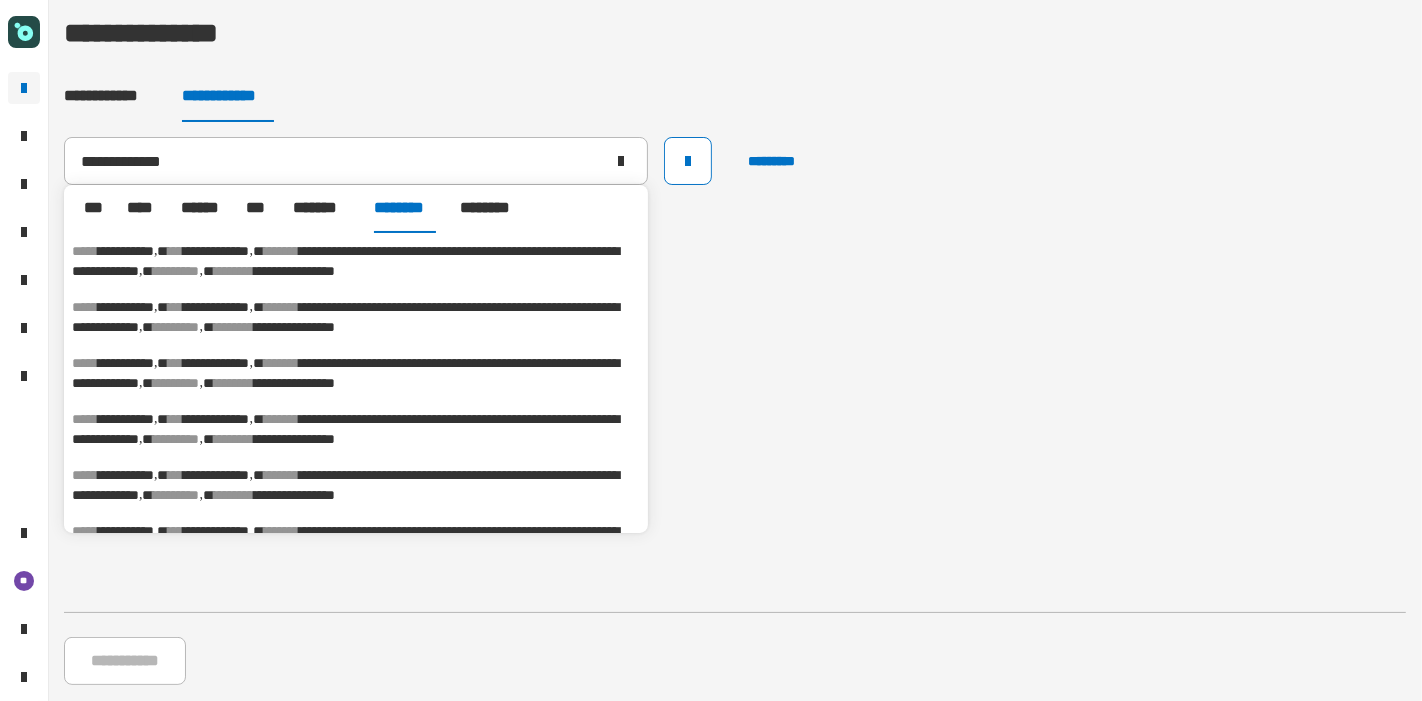 click on "********" at bounding box center [491, 208] 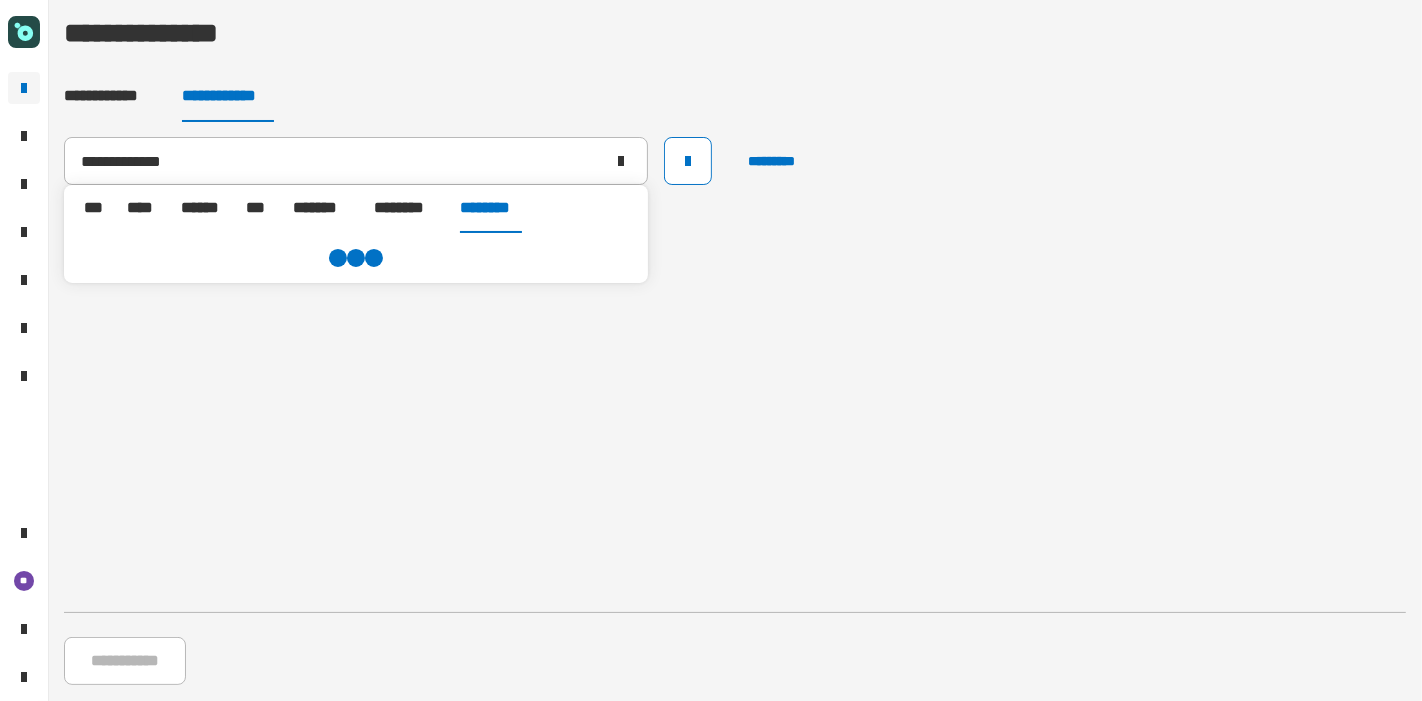 scroll, scrollTop: 0, scrollLeft: 0, axis: both 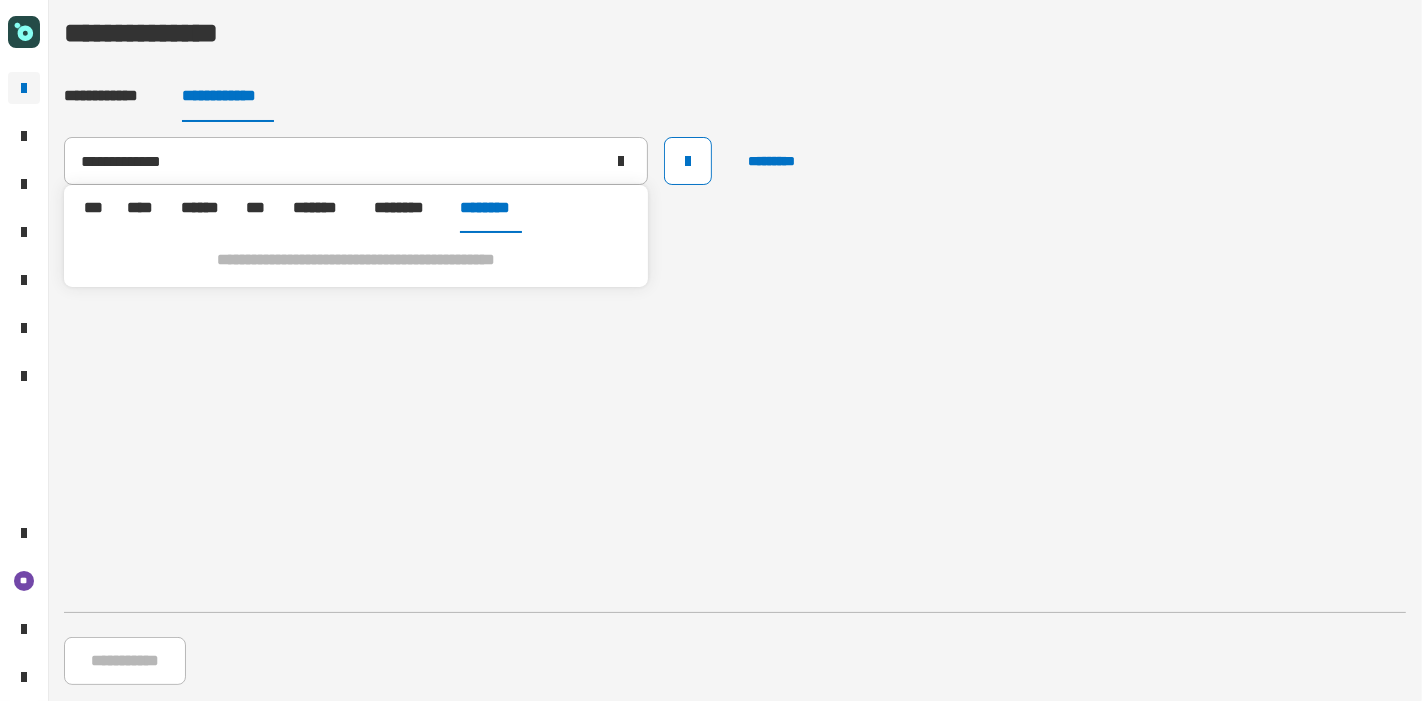 click on "*** **** ****** *** ******* ******** ********" at bounding box center [356, 209] 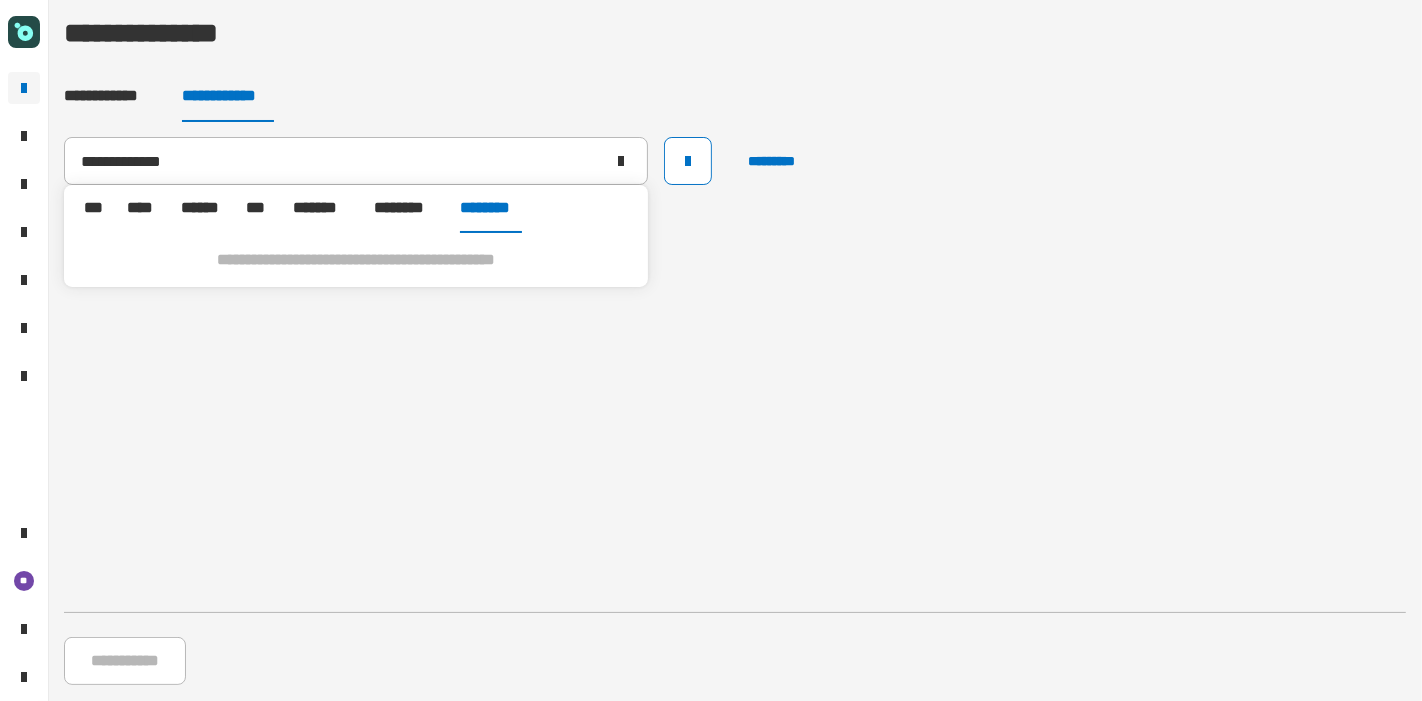 click on "***" at bounding box center (93, 208) 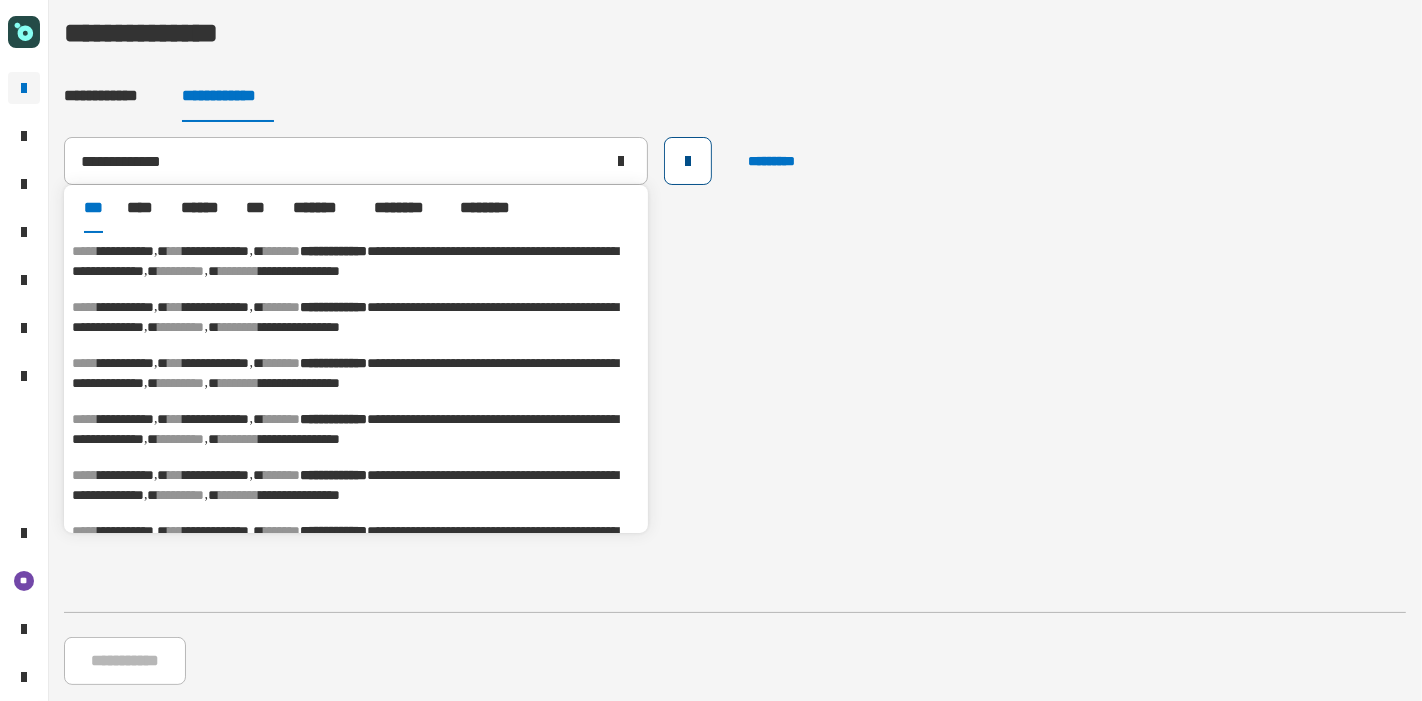 click 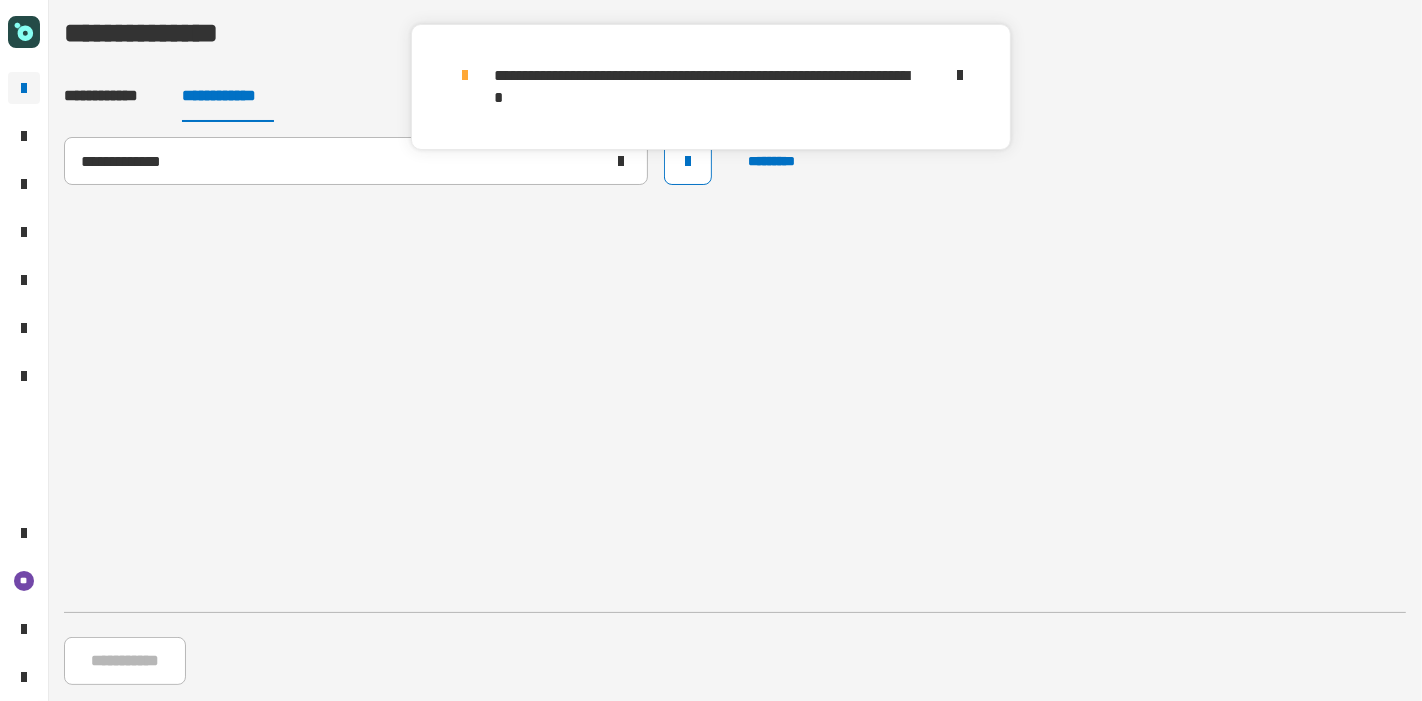 click 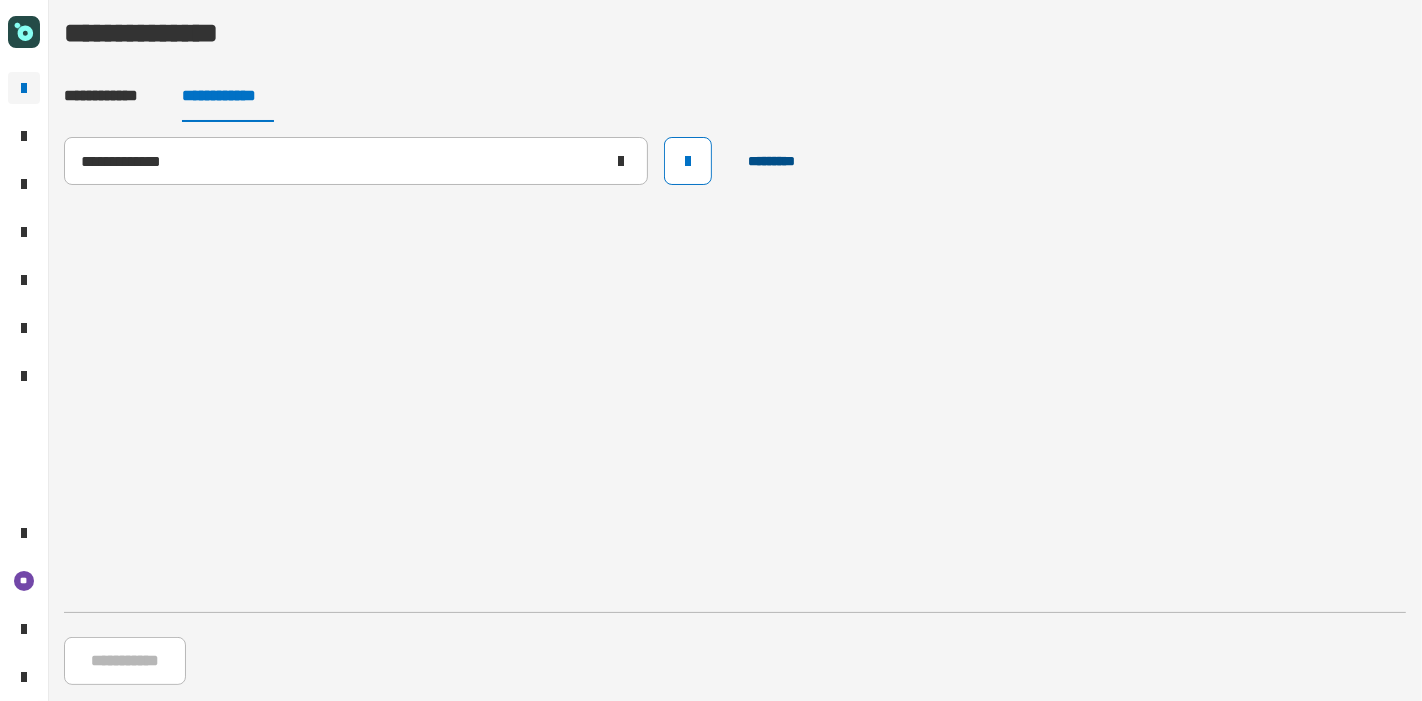 click on "*********" 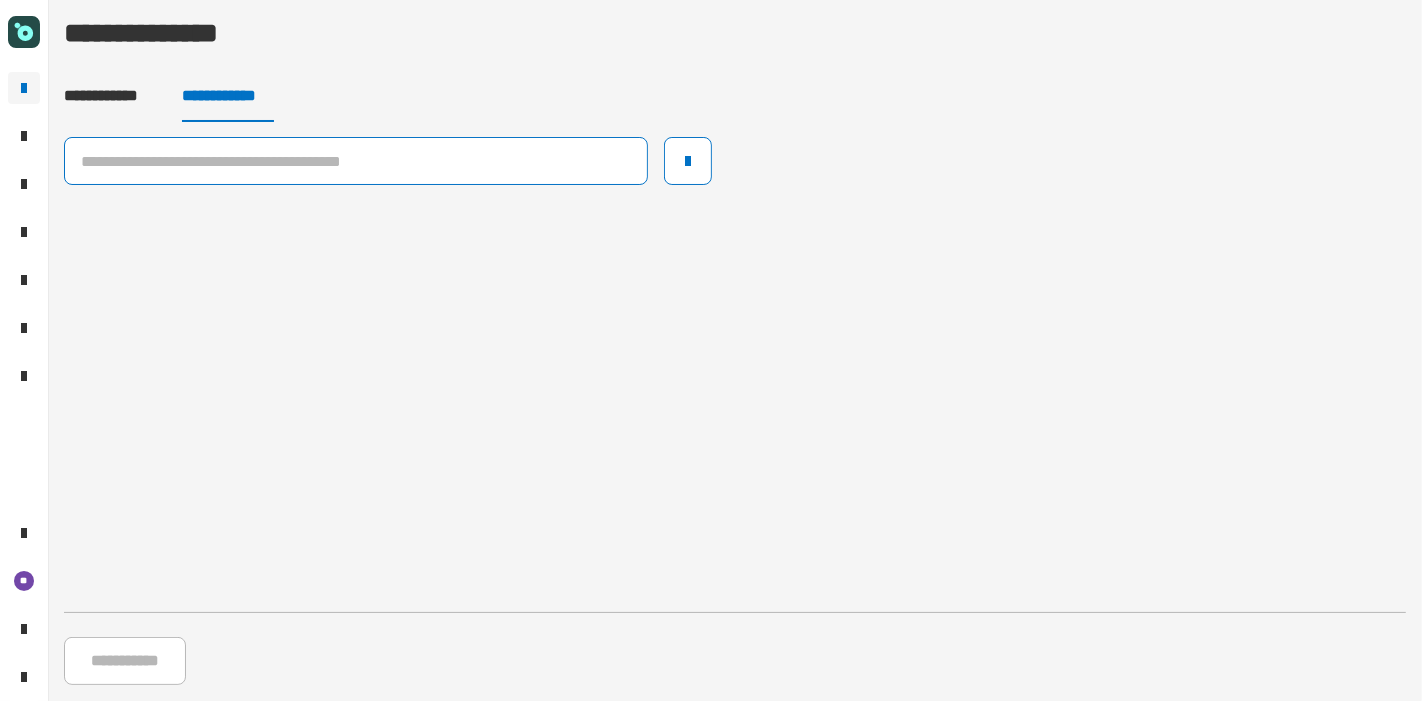 click 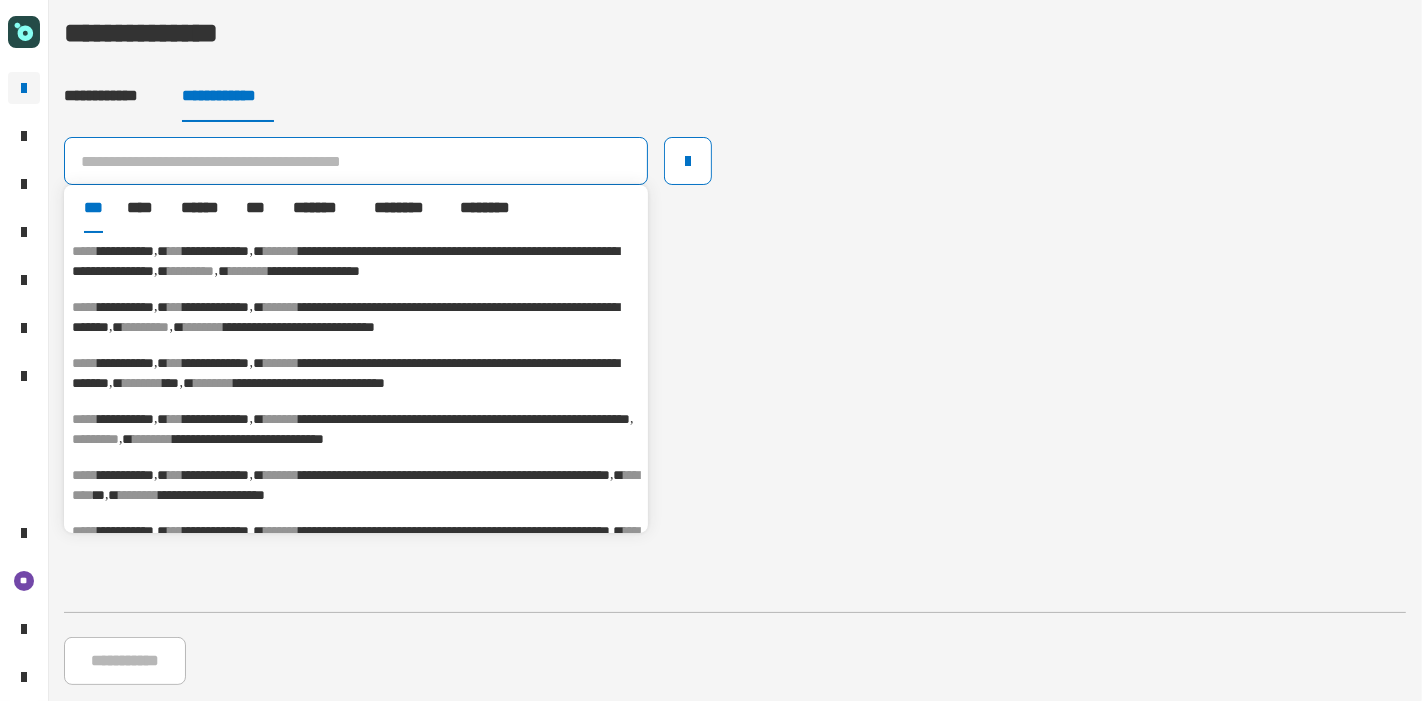 paste on "**********" 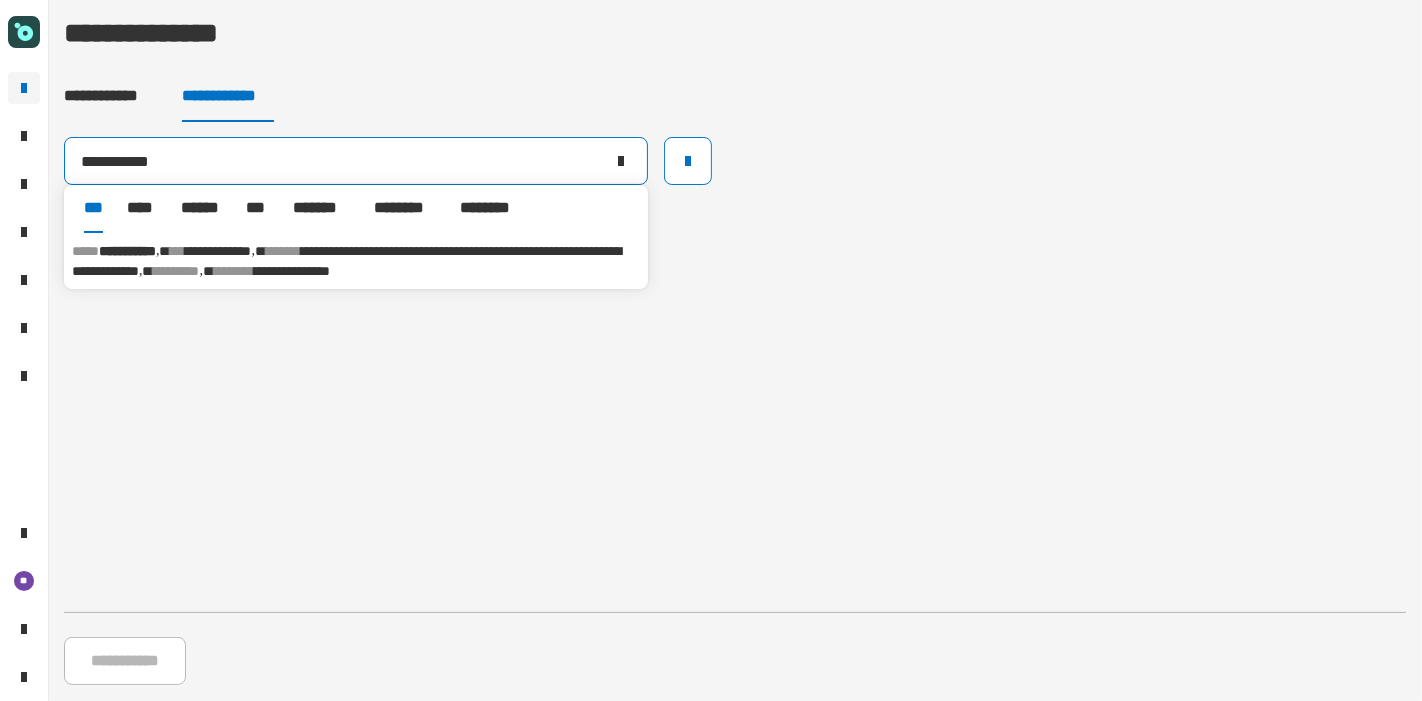 type on "**********" 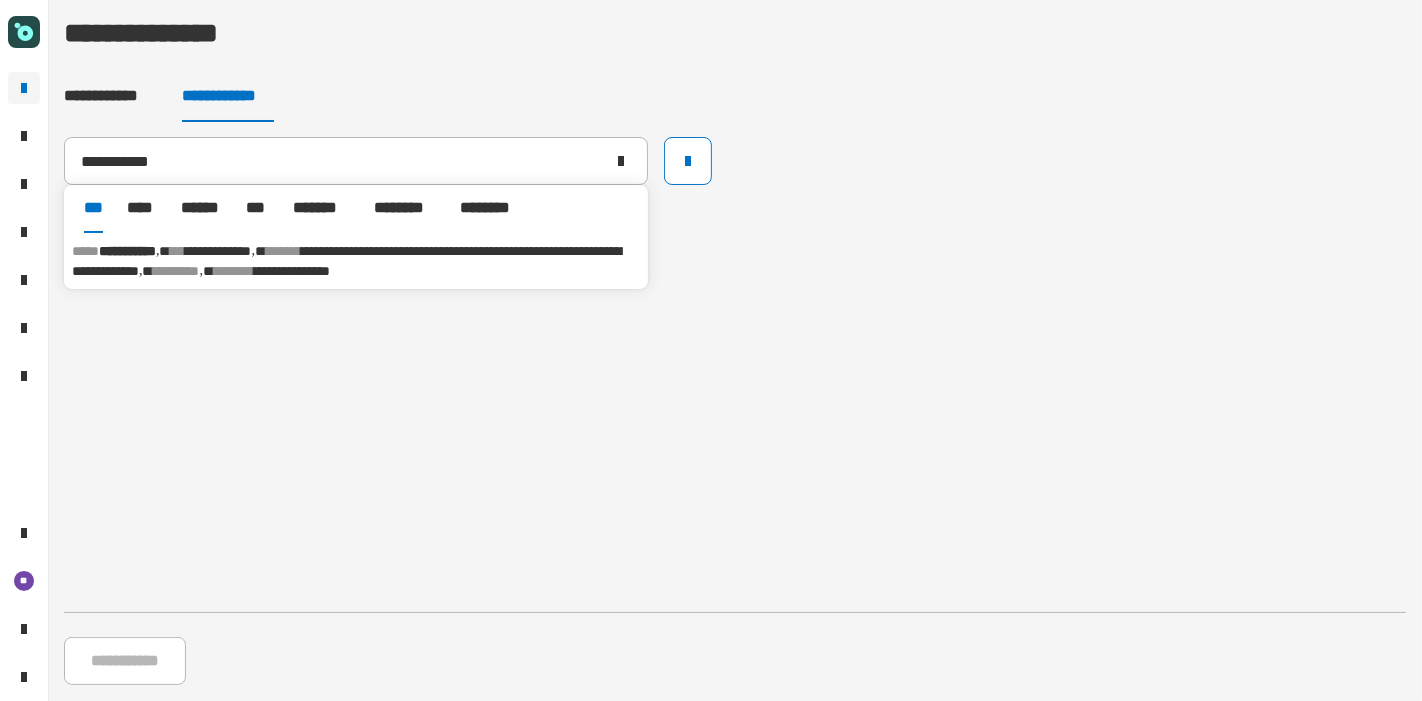 click on "*******" at bounding box center (283, 251) 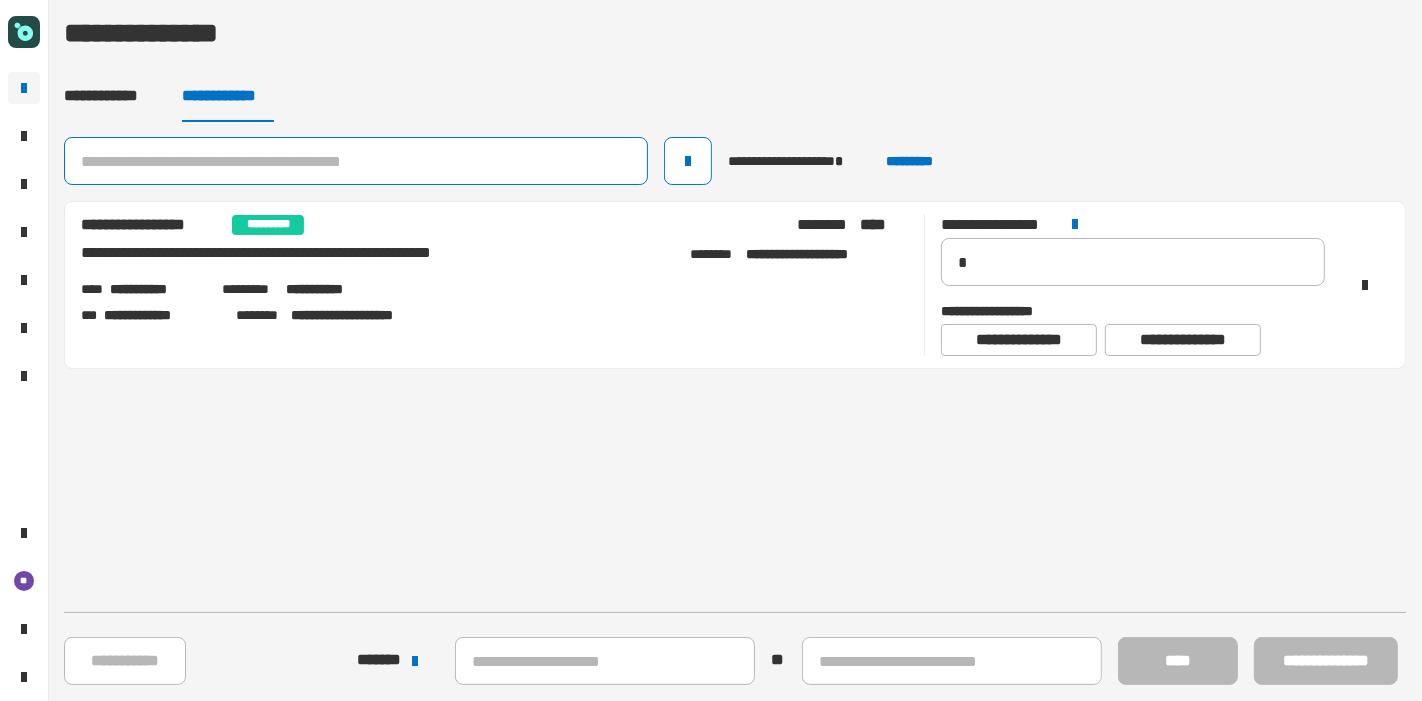 click 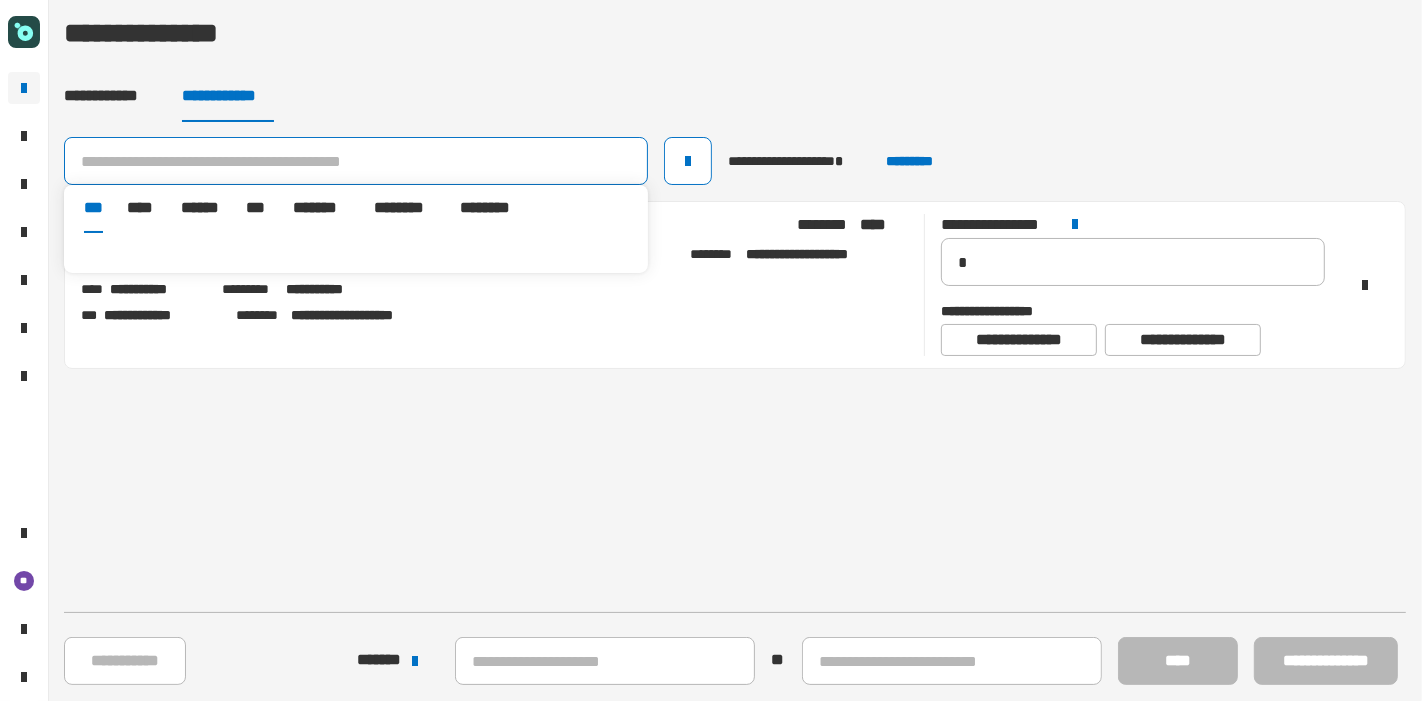 paste on "**********" 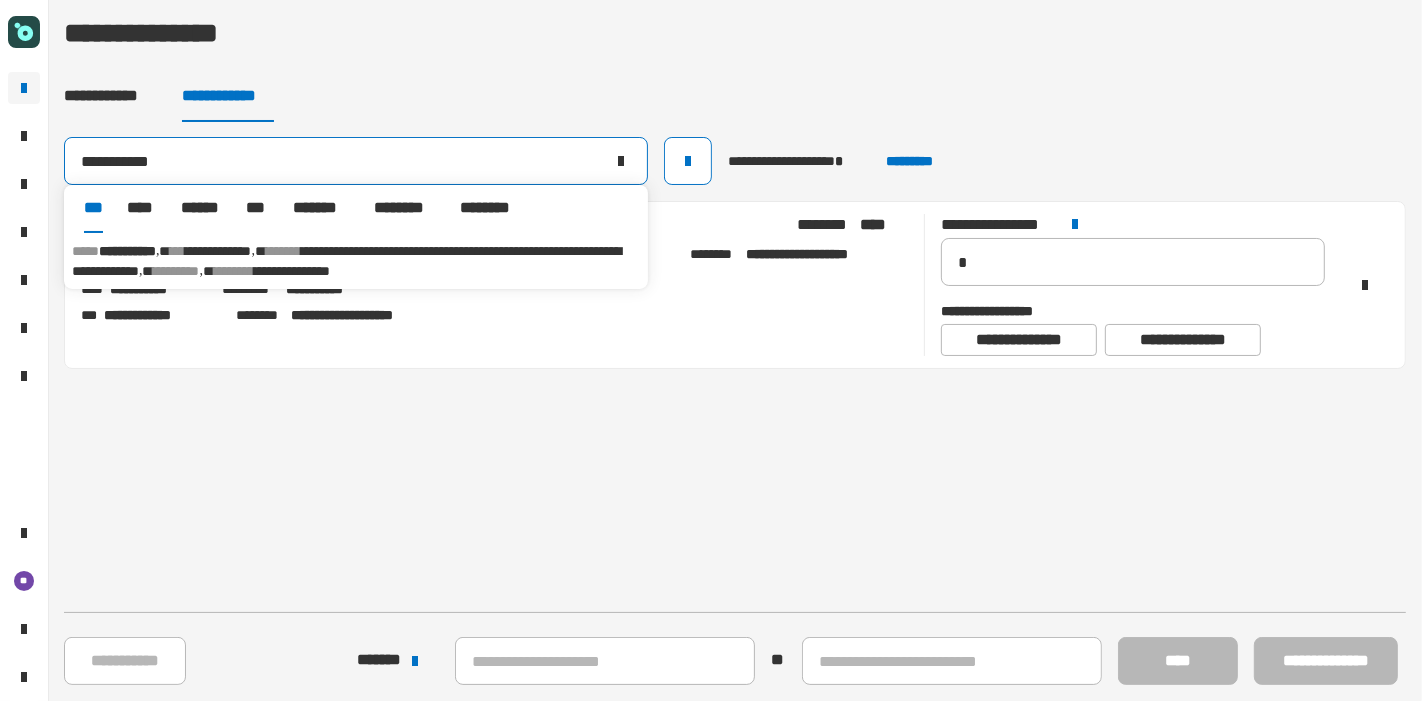 type on "**********" 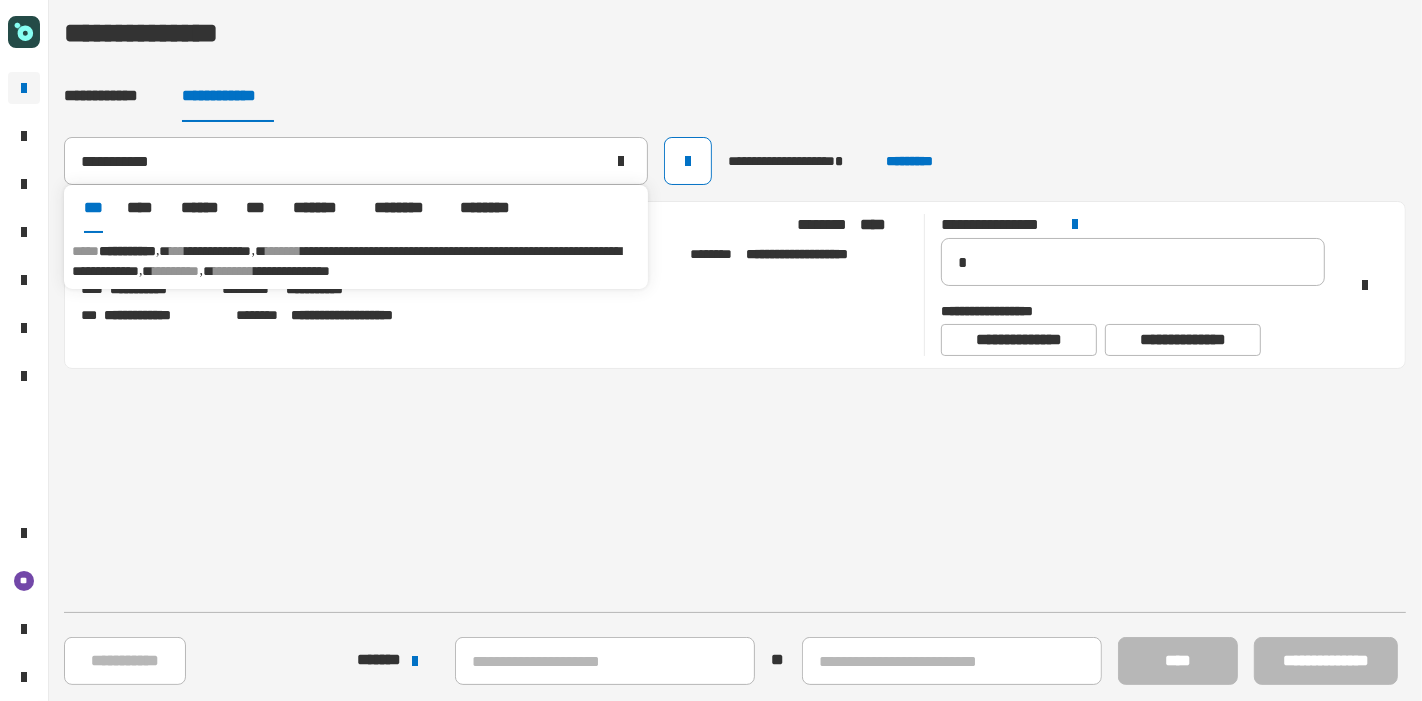 click on "**********" at bounding box center [346, 261] 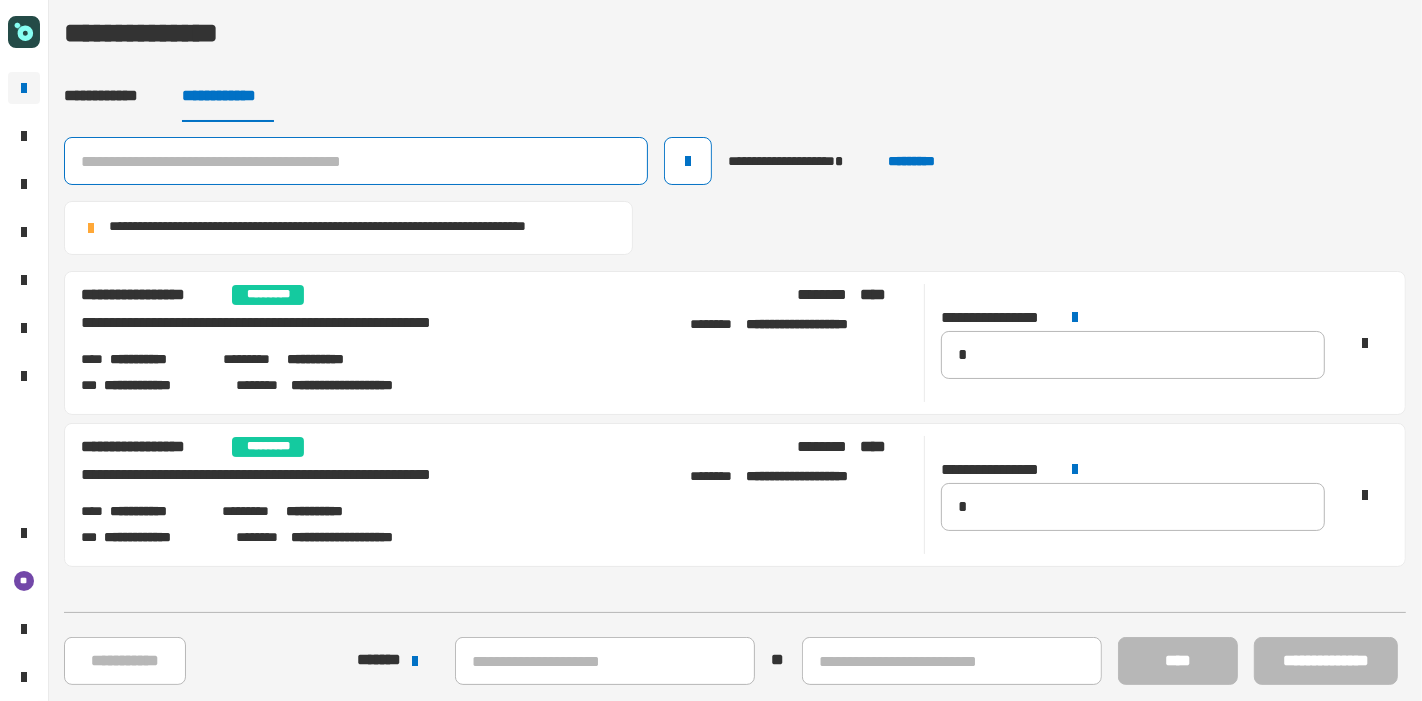 click 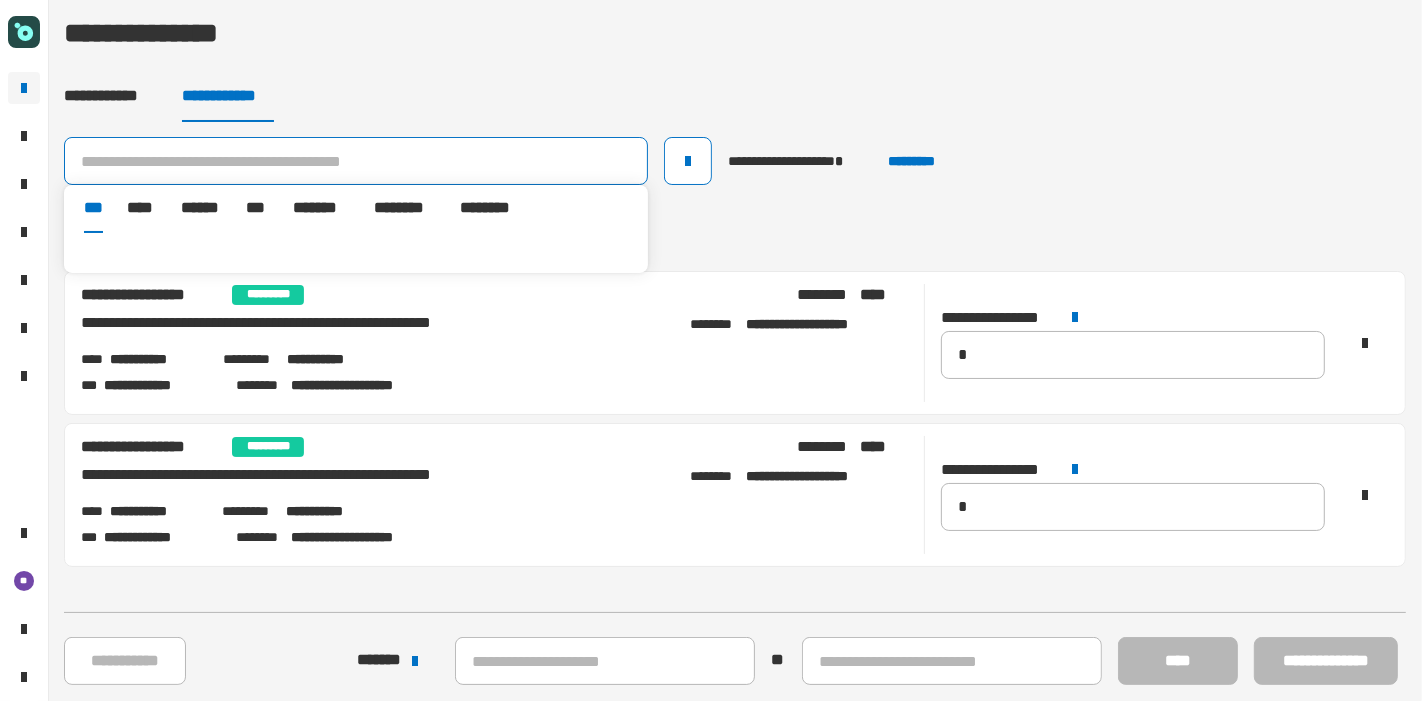 paste on "**********" 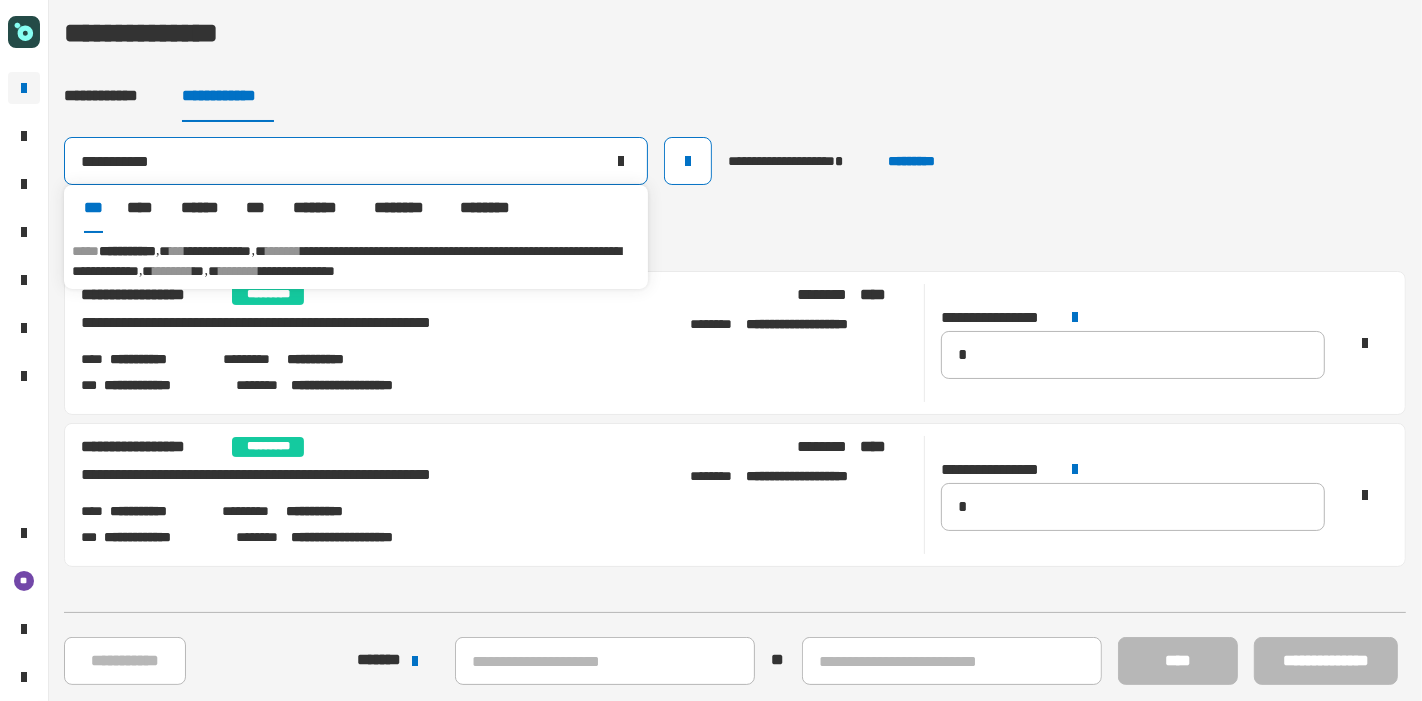 type on "**********" 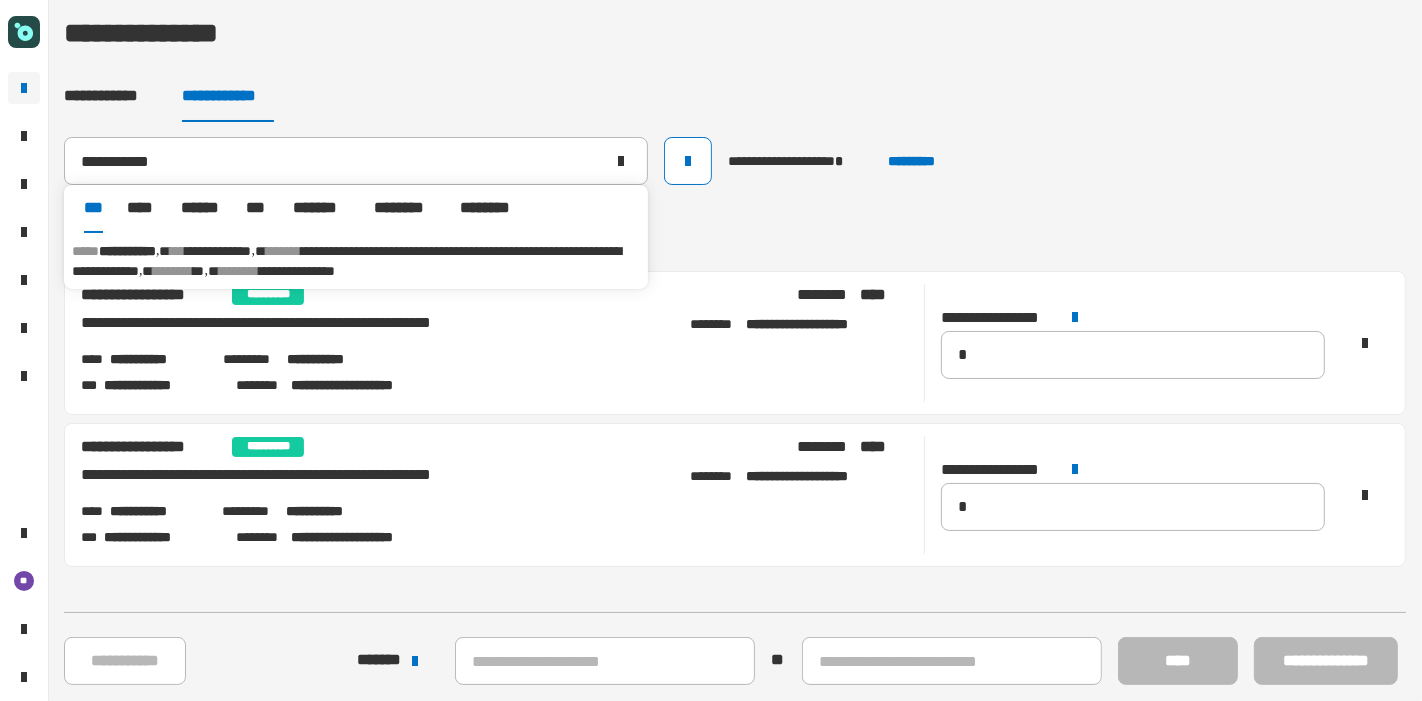 click on "*******" at bounding box center (283, 251) 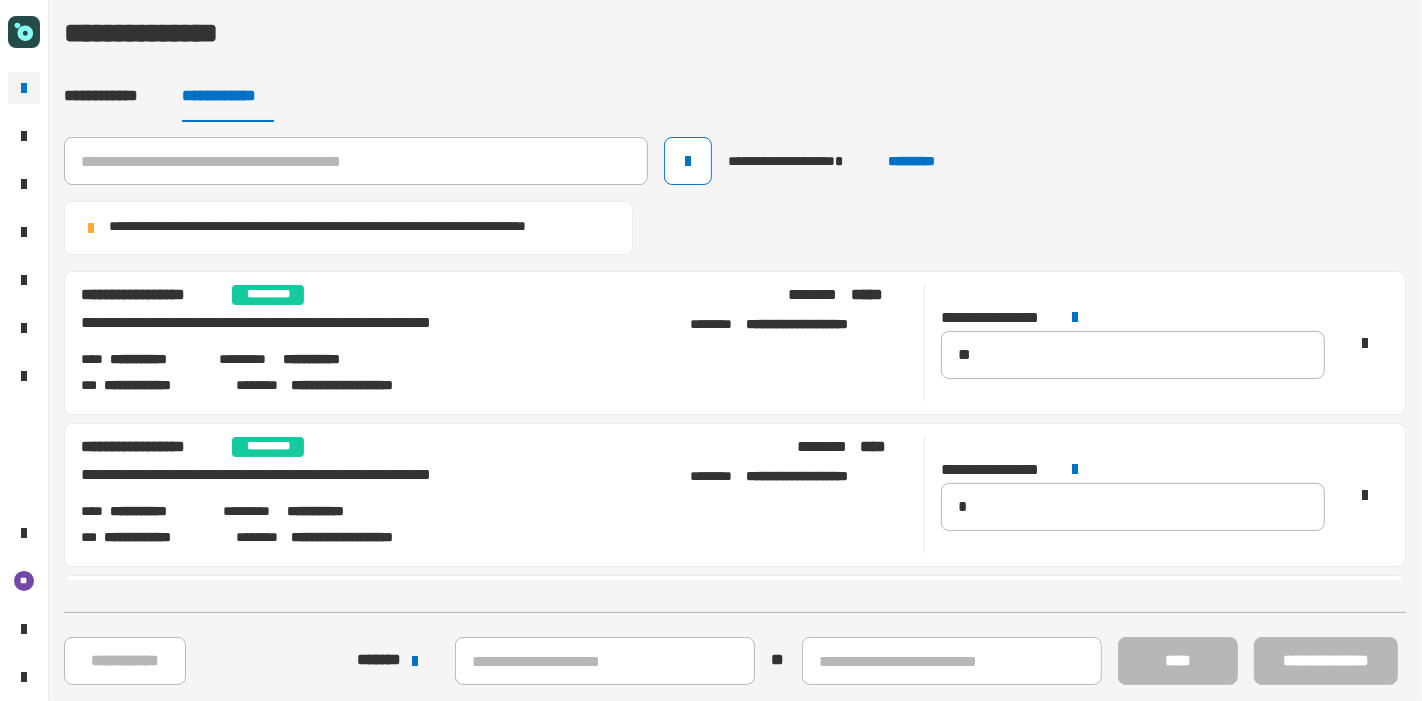 click on "**********" 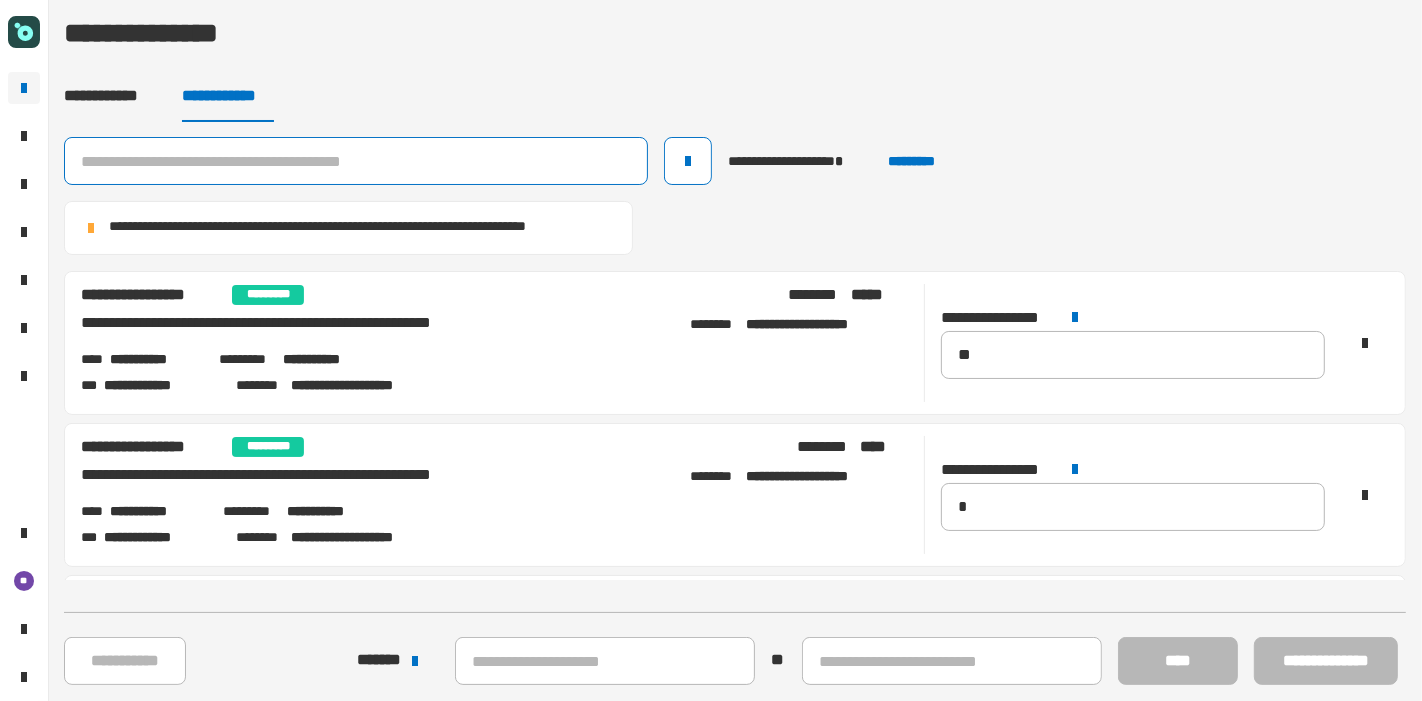 click 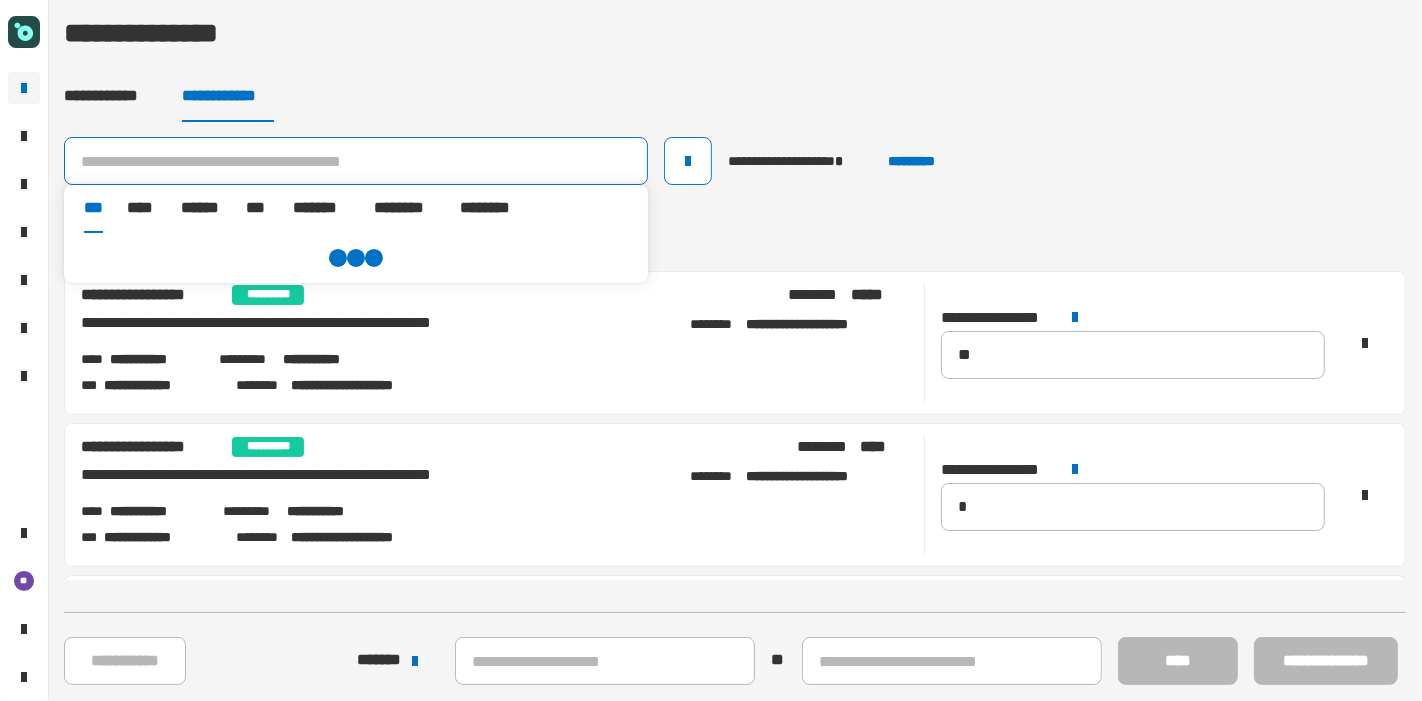 paste on "**********" 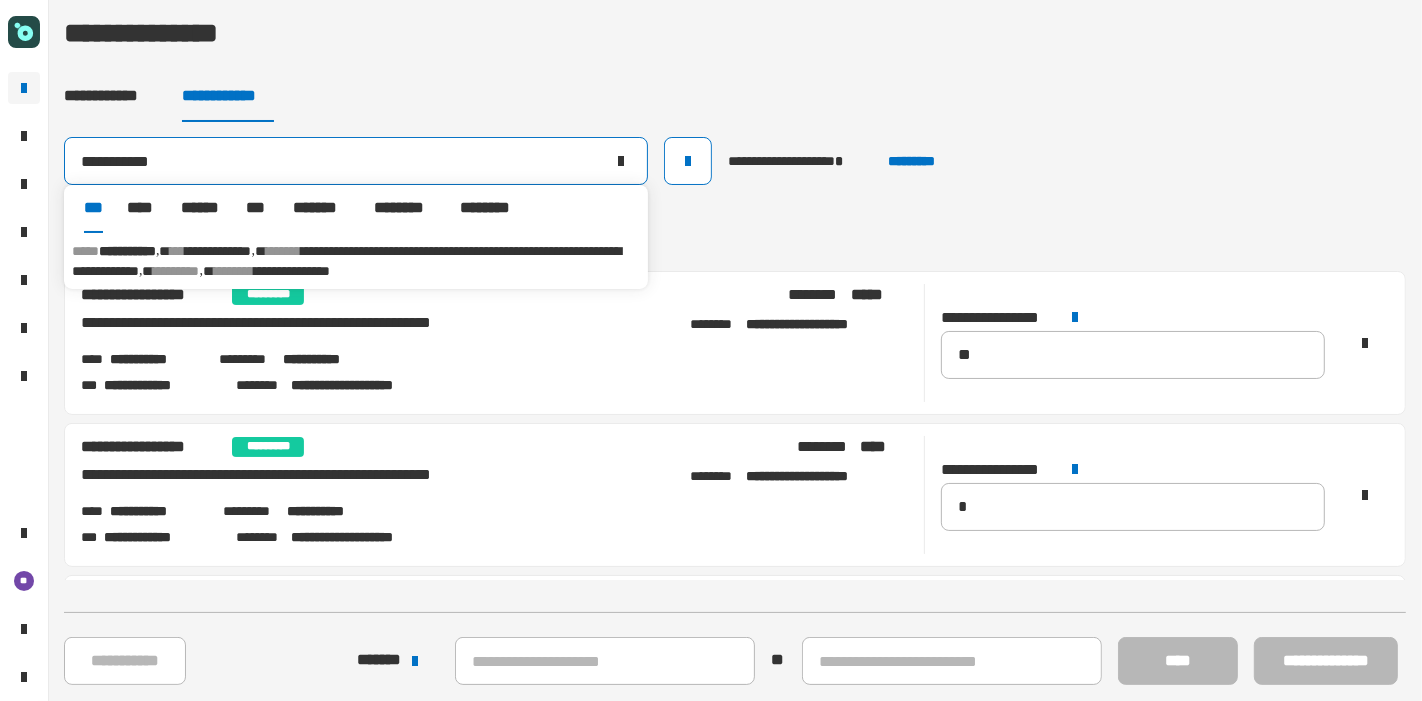 type on "**********" 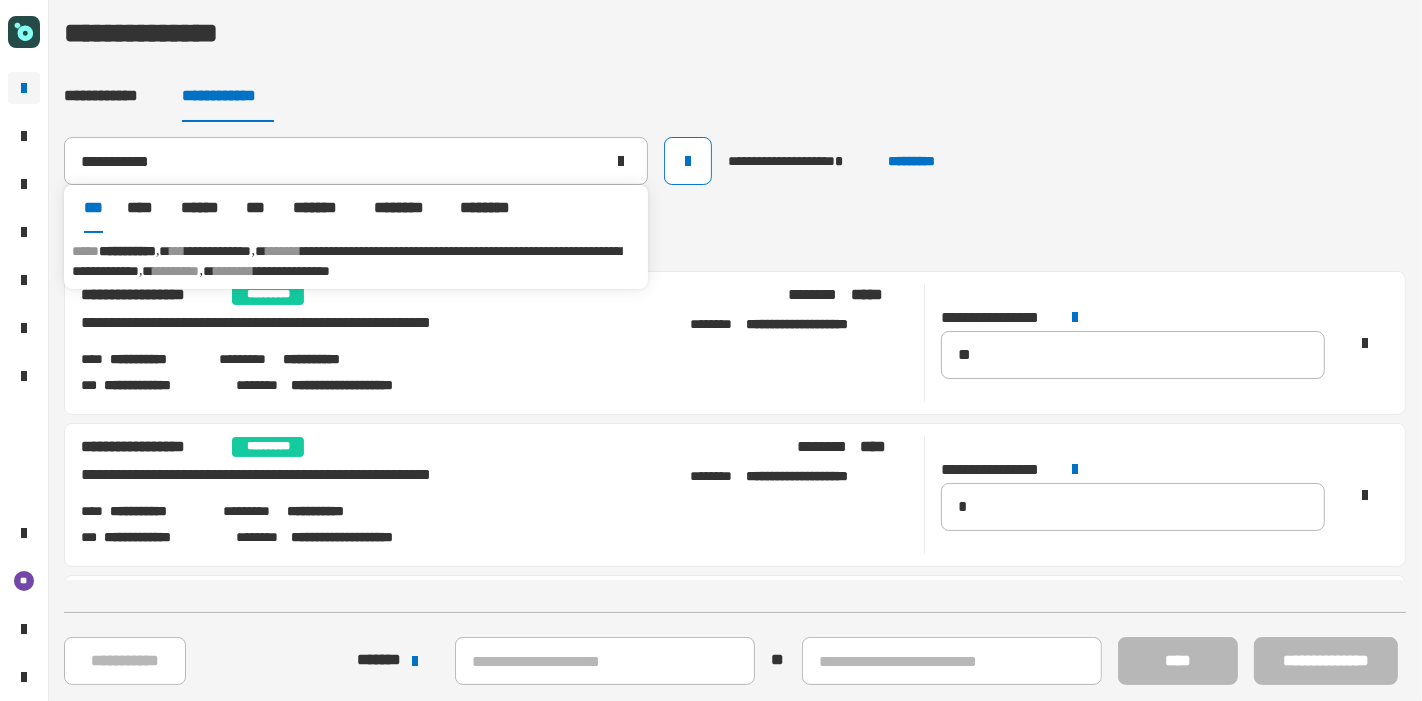 click on "**********" at bounding box center [219, 251] 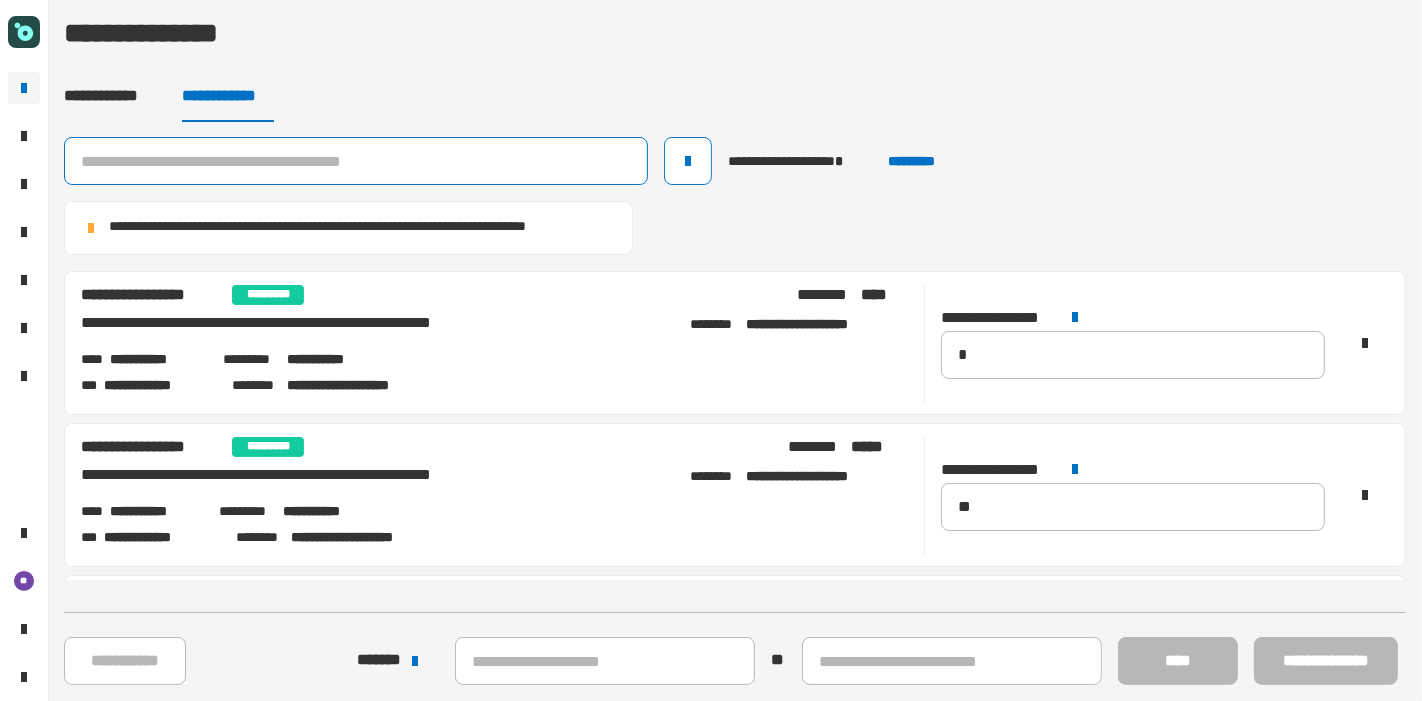 click 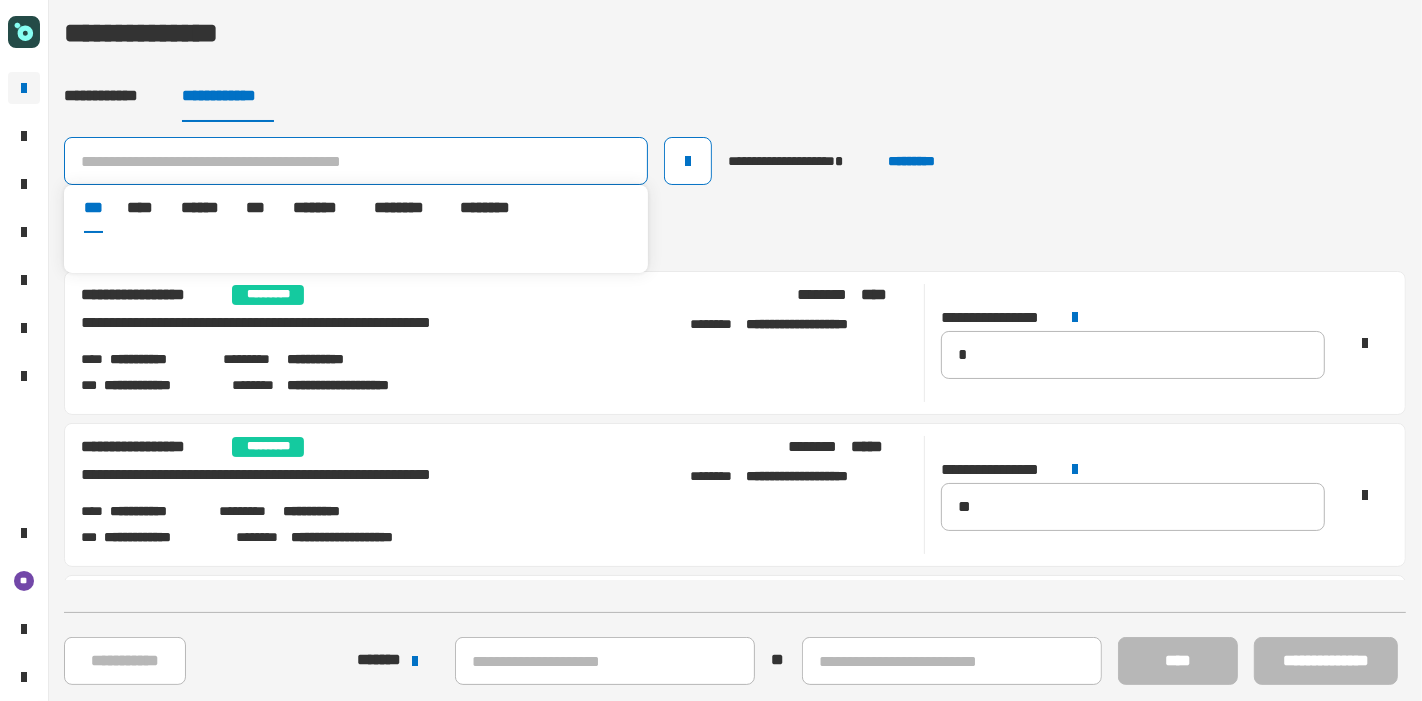 paste on "**********" 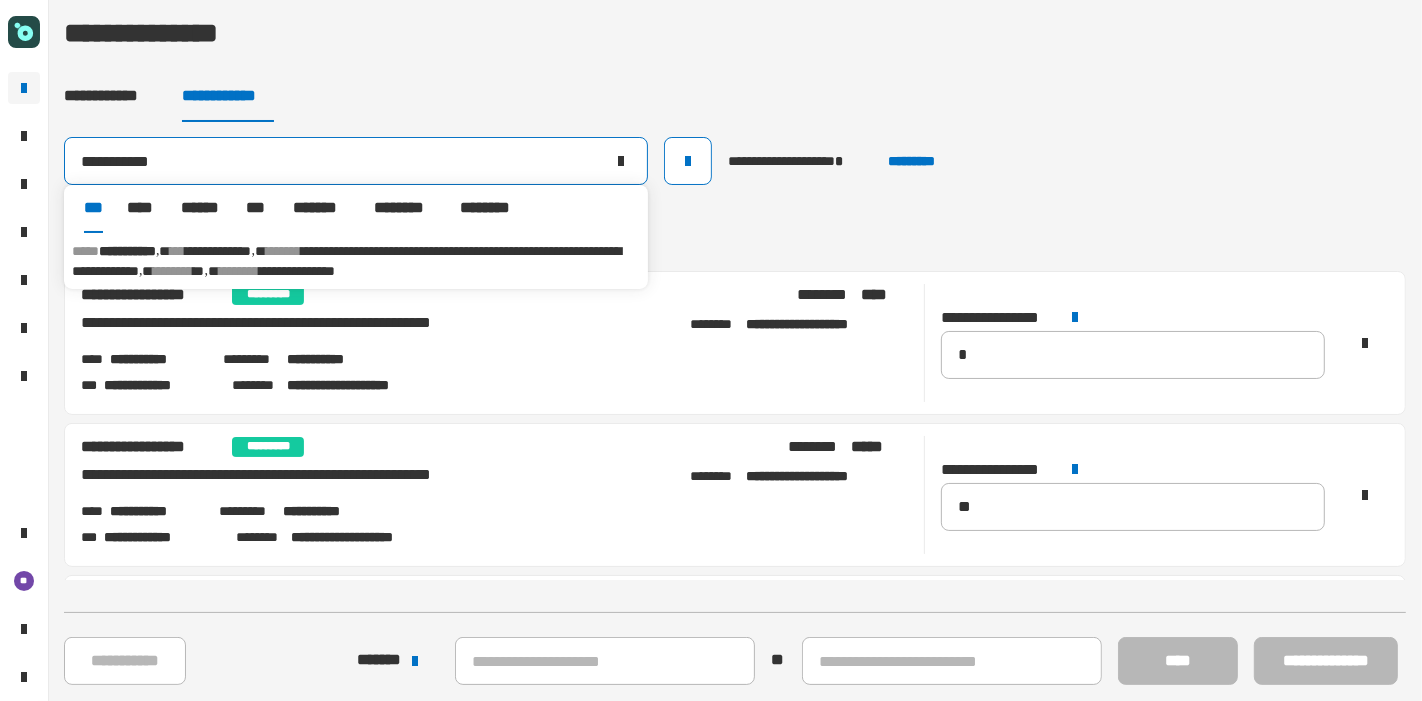 type on "**********" 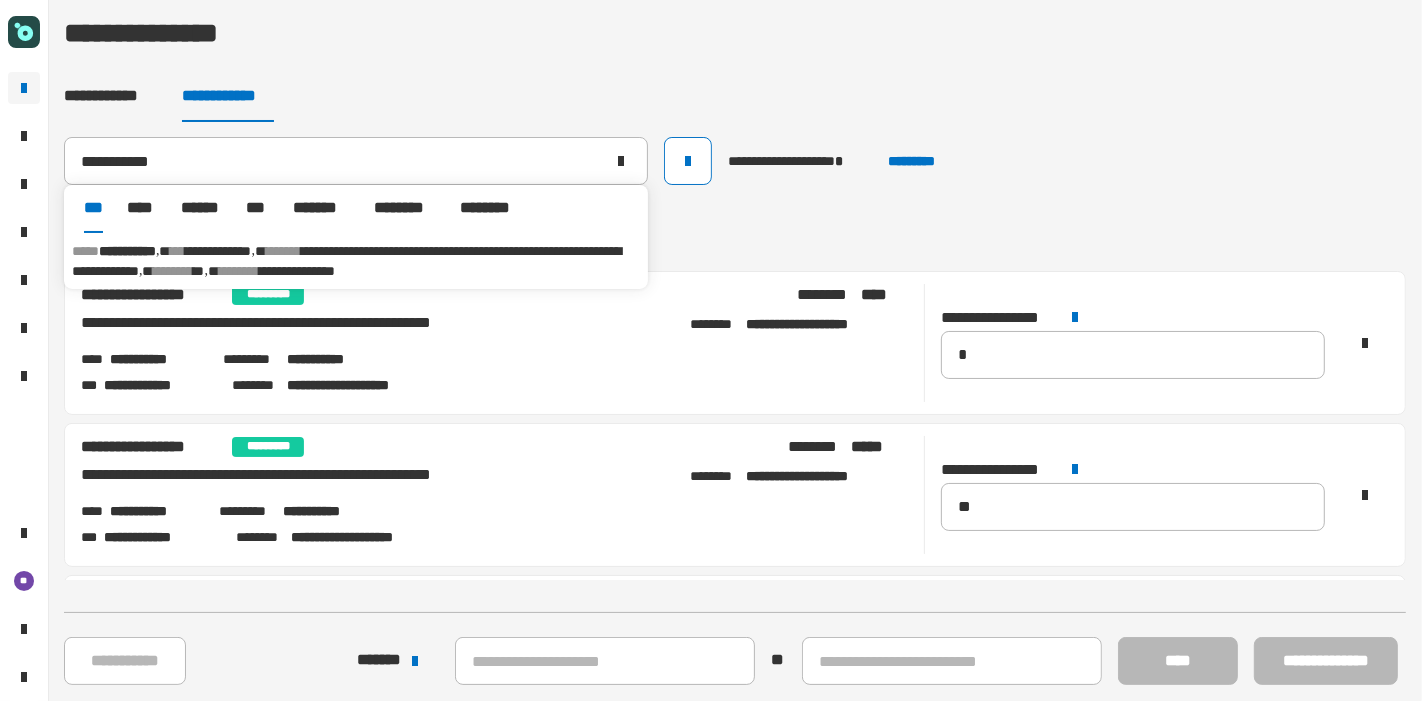 click on "**********" at bounding box center (346, 261) 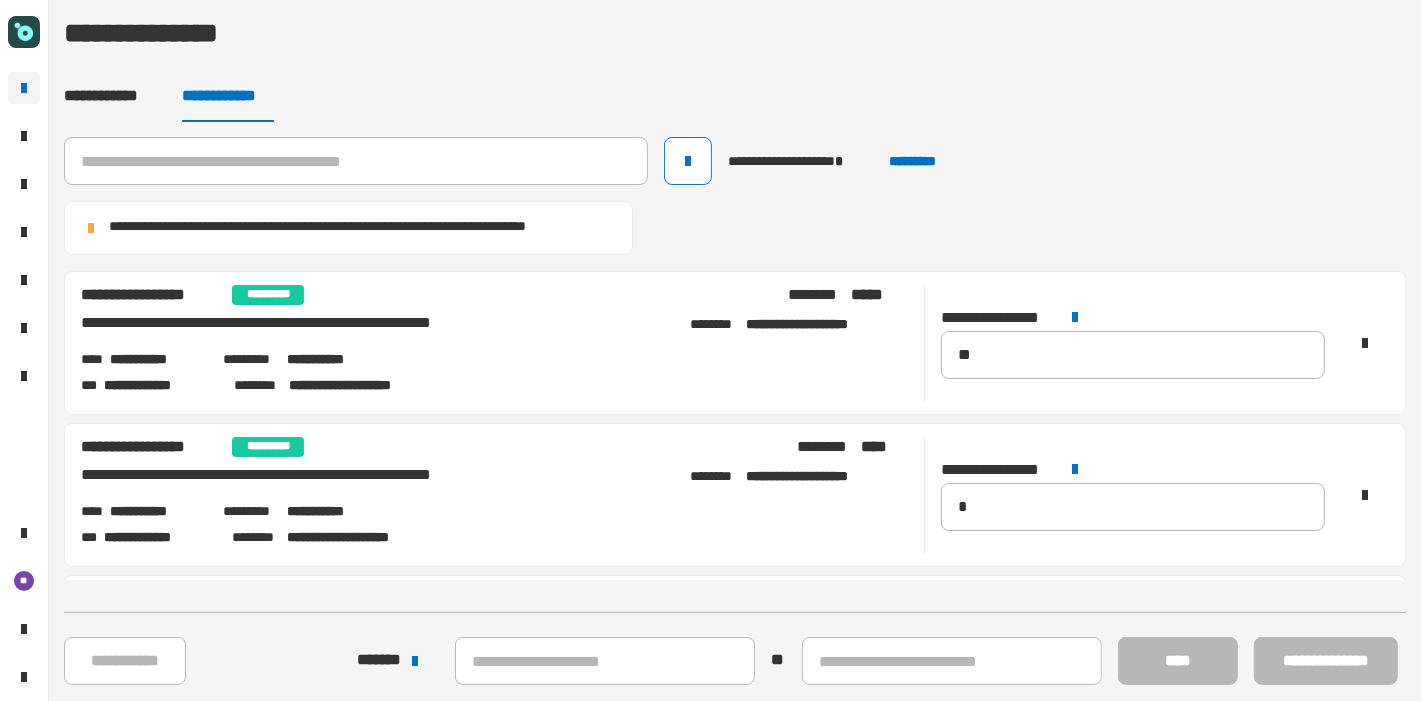 scroll, scrollTop: 438, scrollLeft: 0, axis: vertical 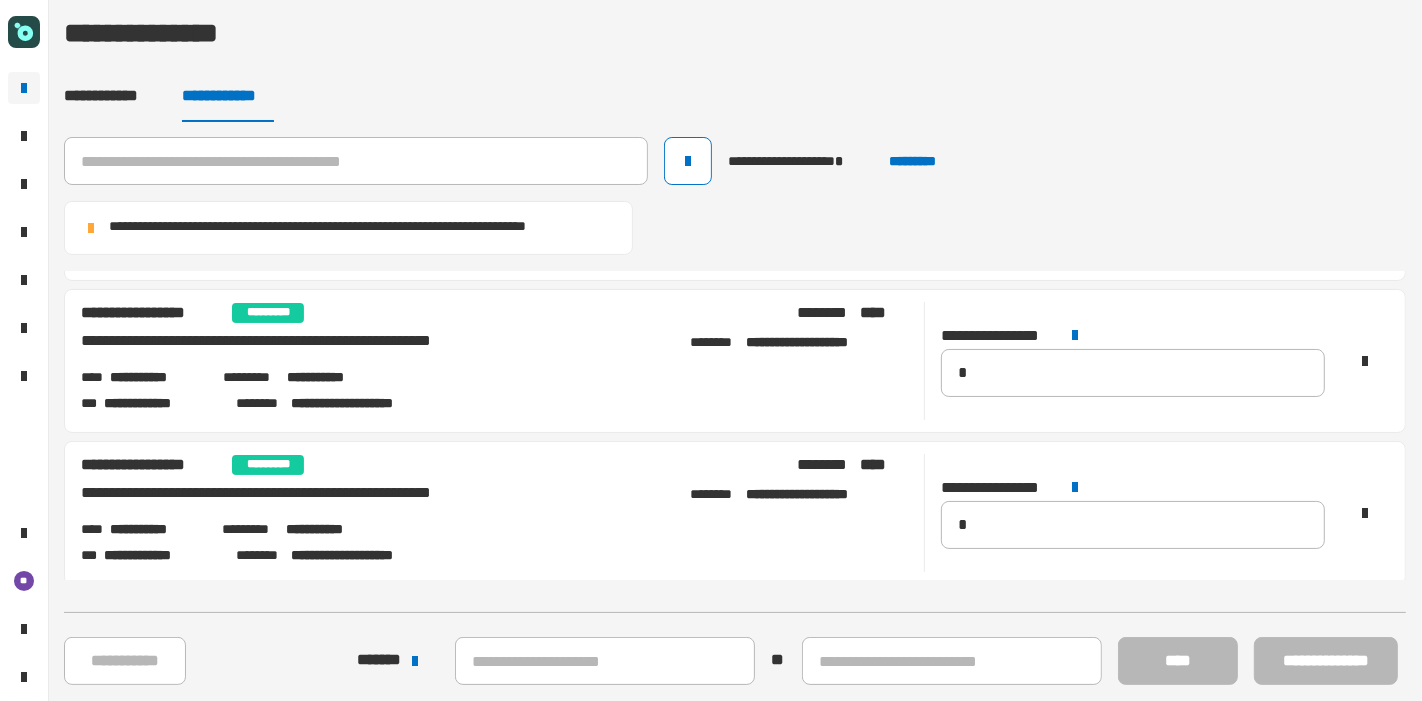 click on "**********" 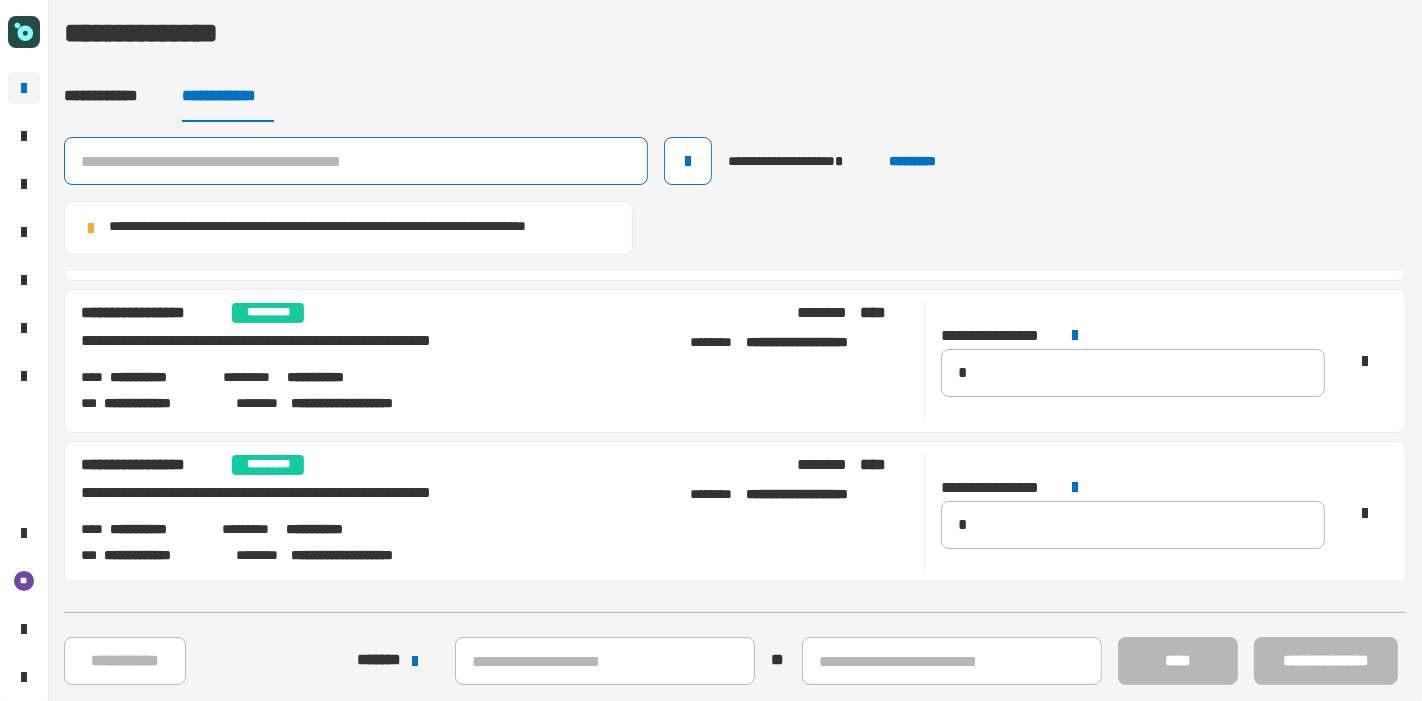 click 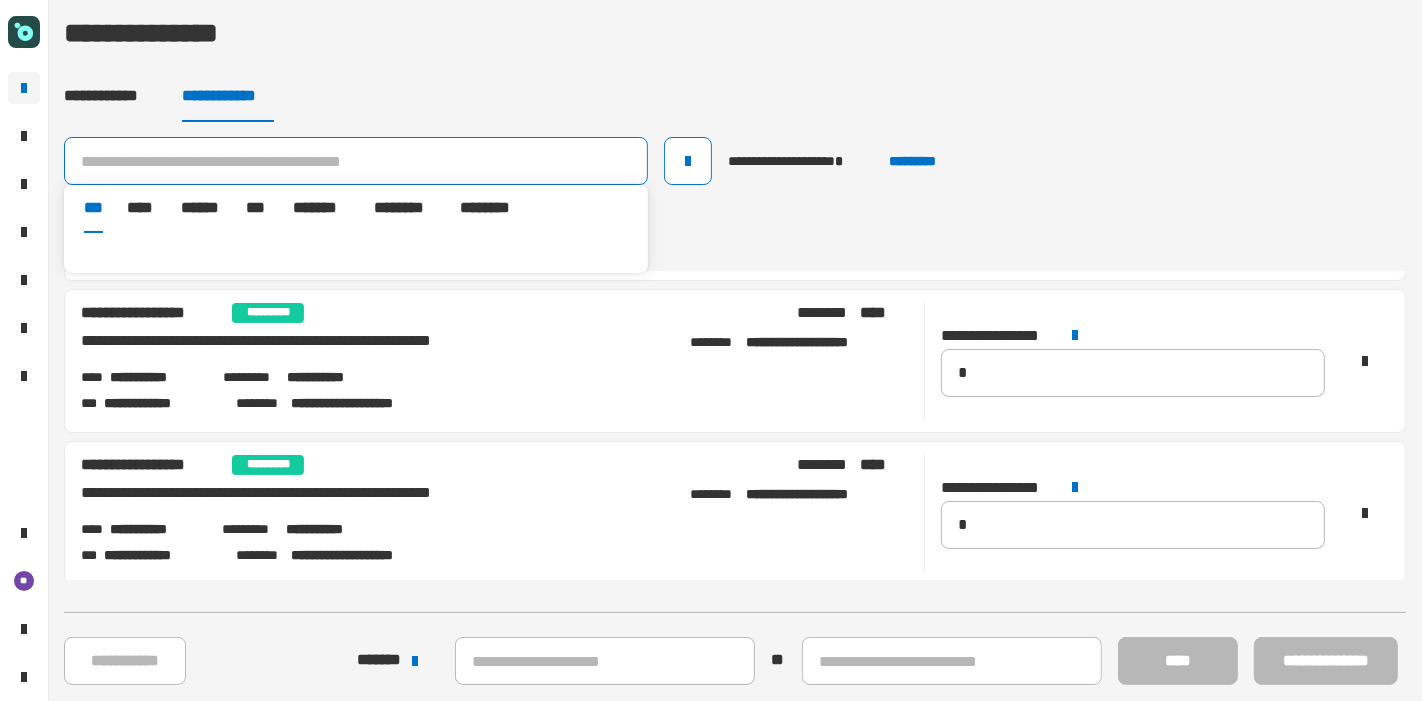 paste on "**********" 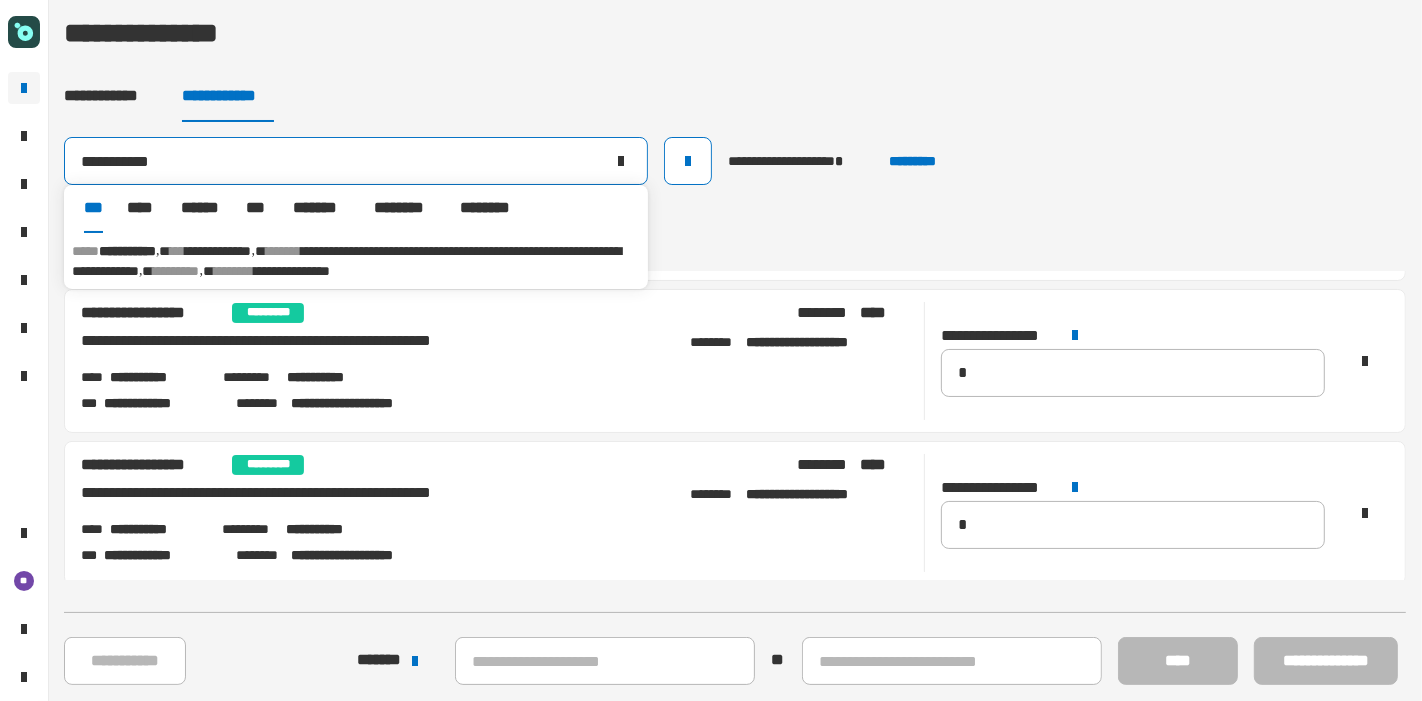 type on "**********" 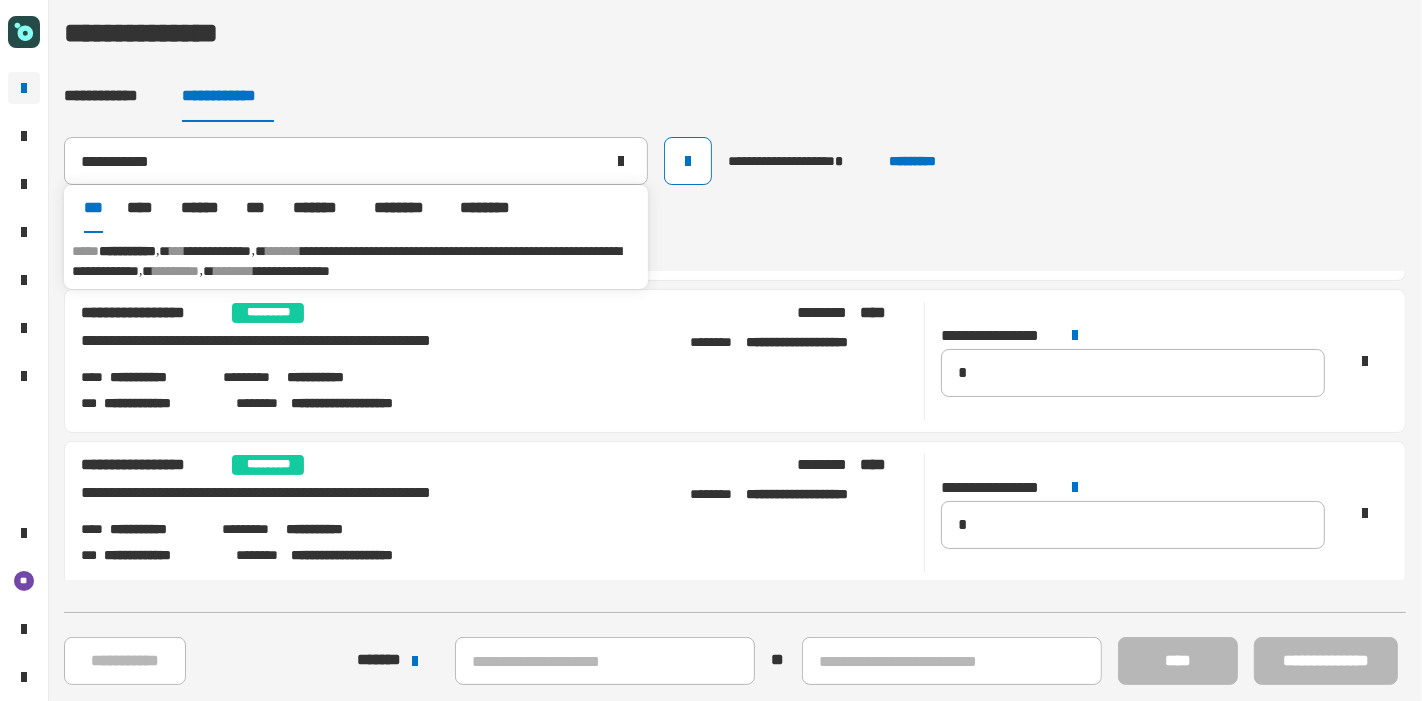 click on "********" at bounding box center (177, 271) 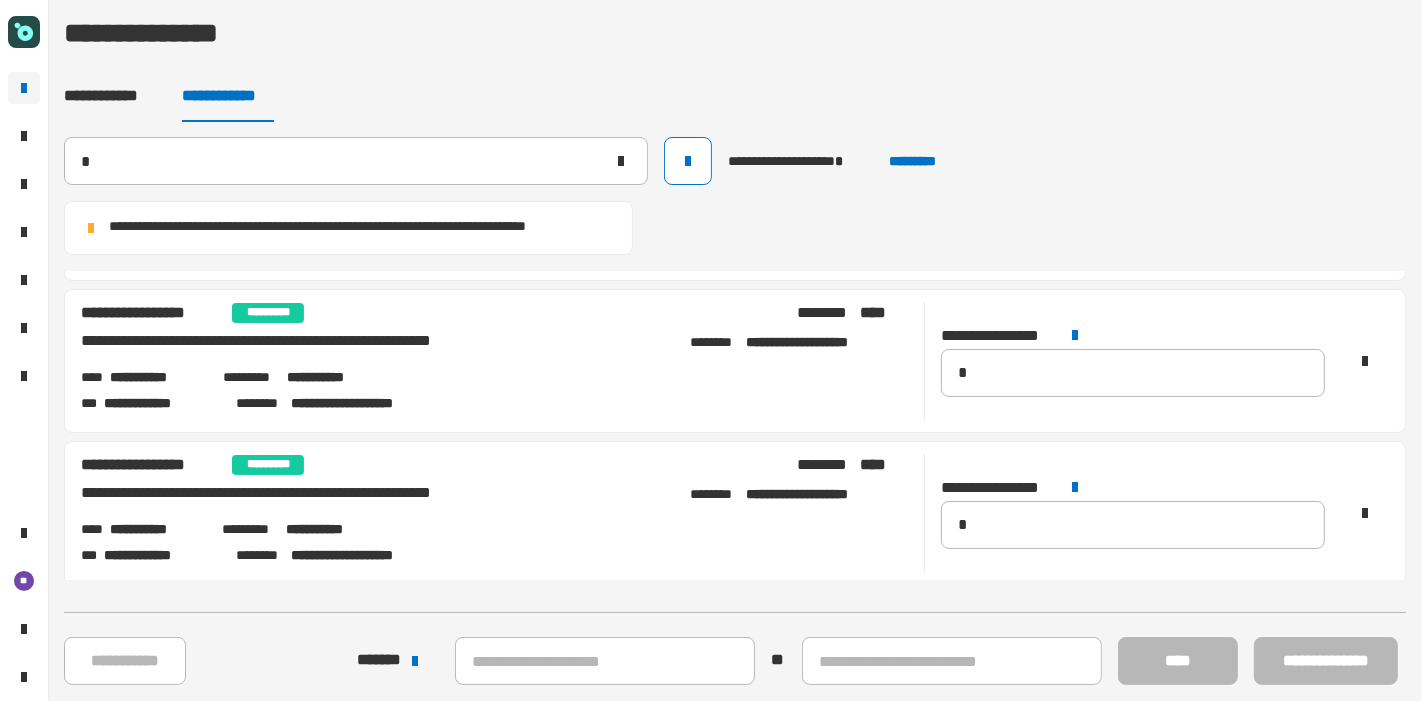 type 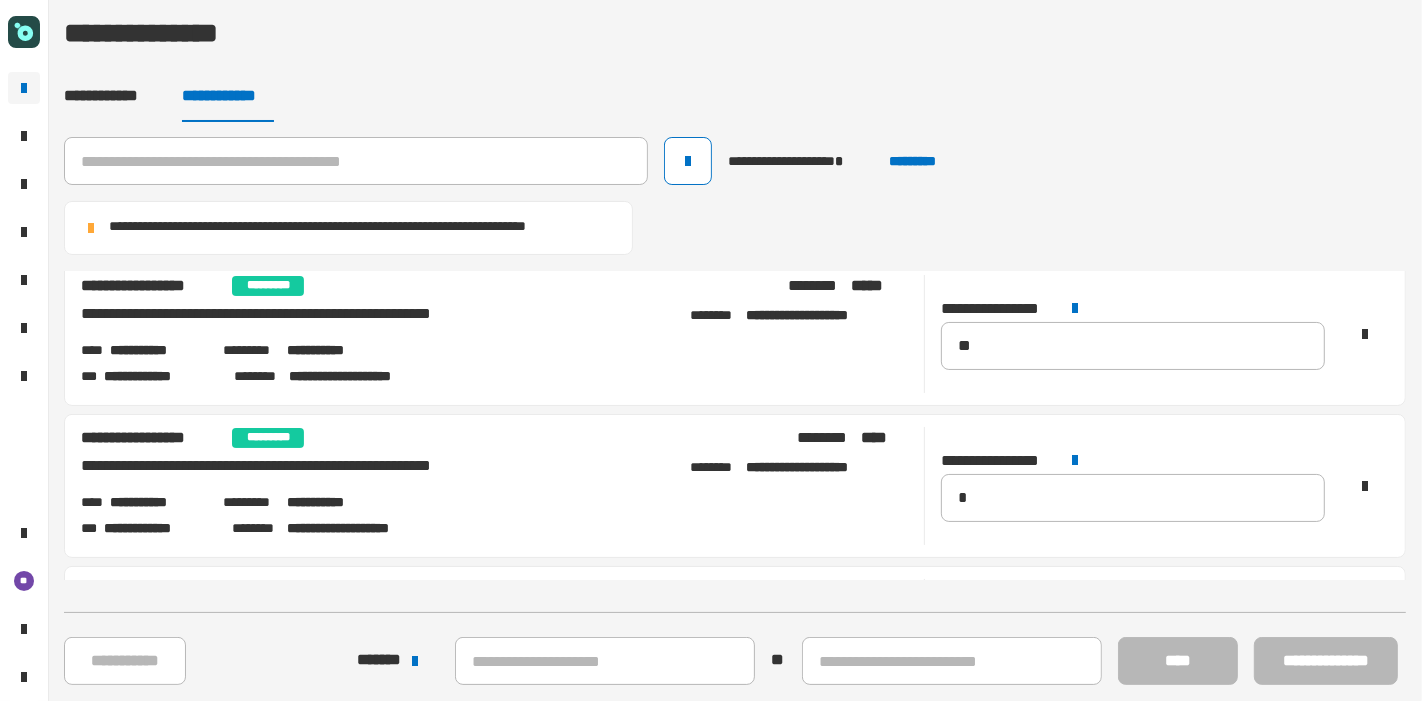 scroll, scrollTop: 0, scrollLeft: 0, axis: both 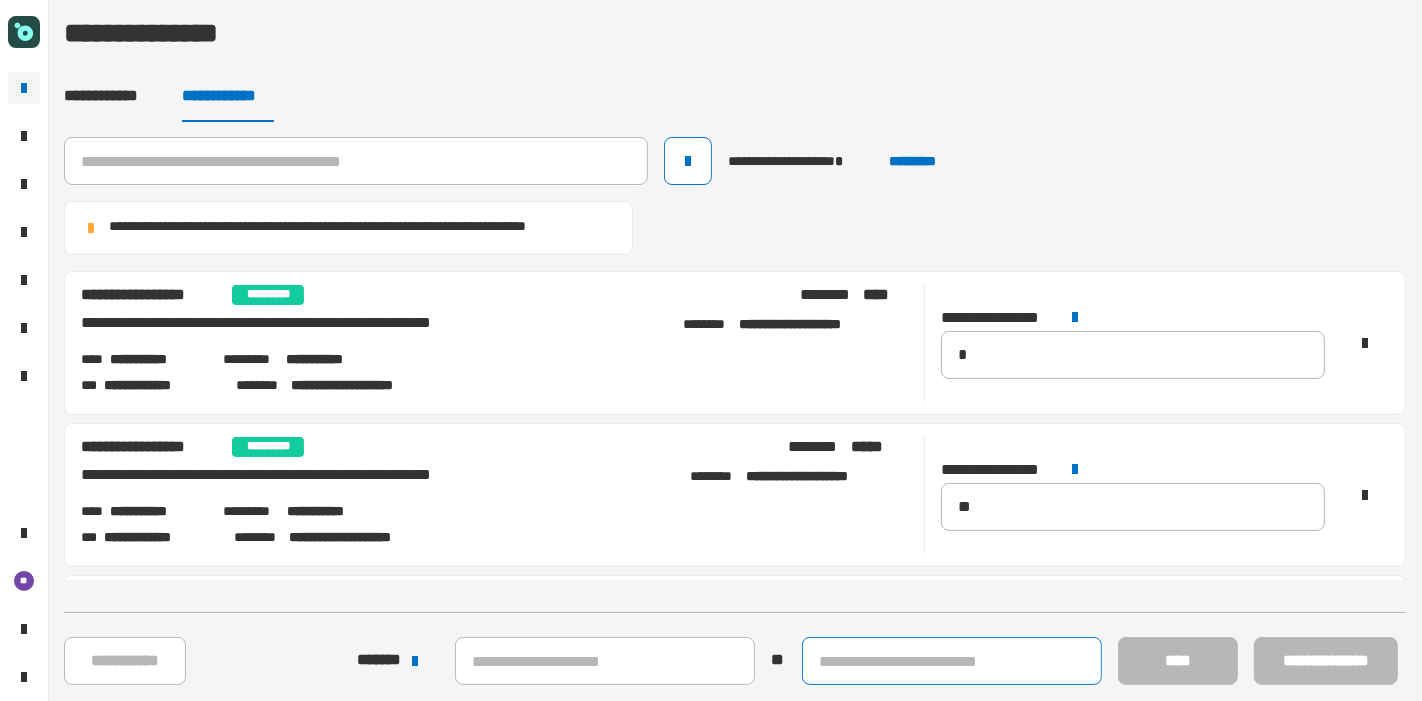 click 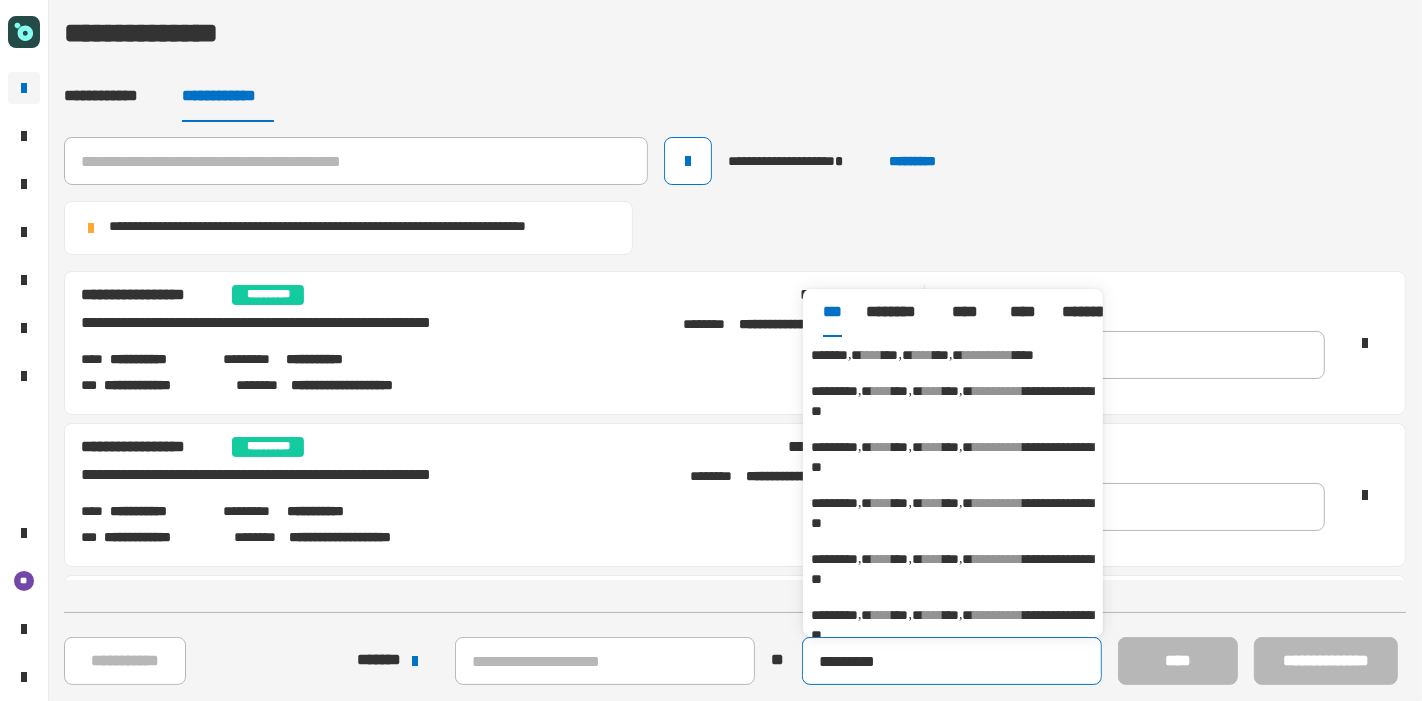 type on "*********" 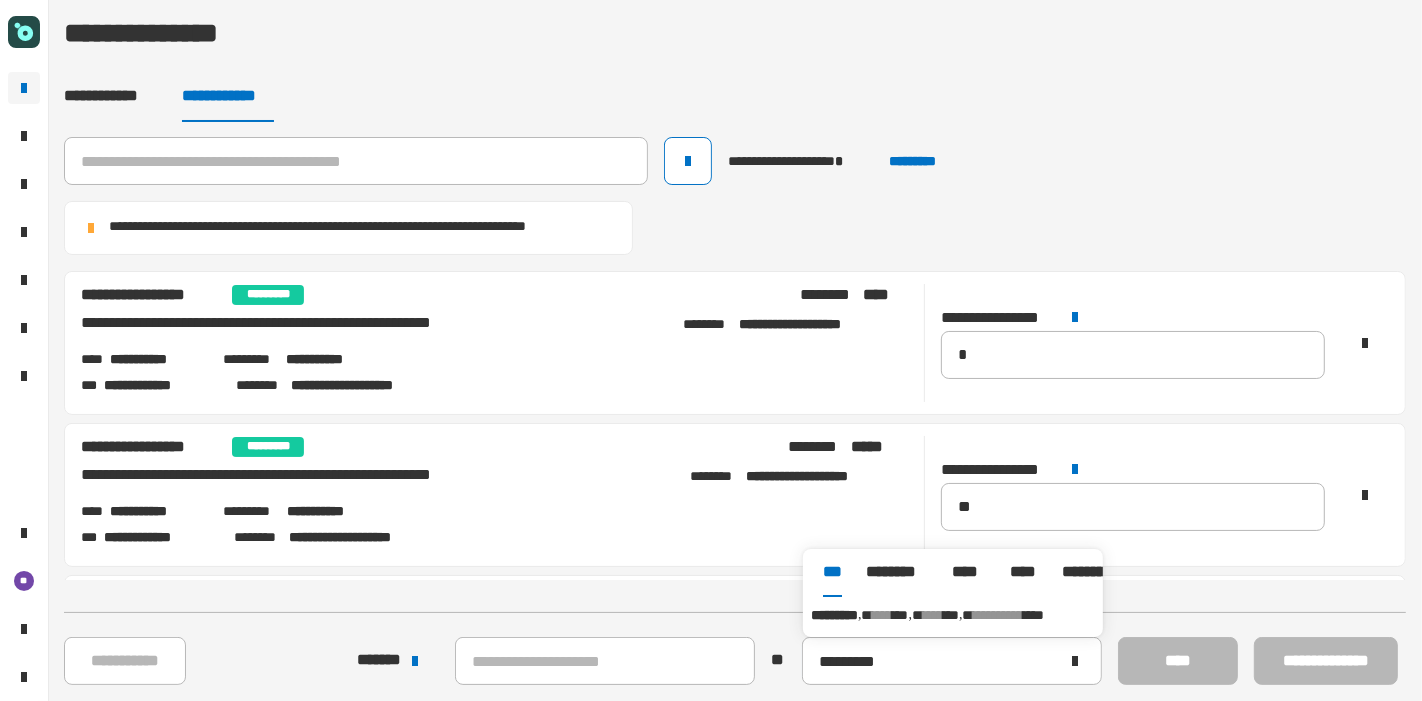 click on "**********" at bounding box center (953, 615) 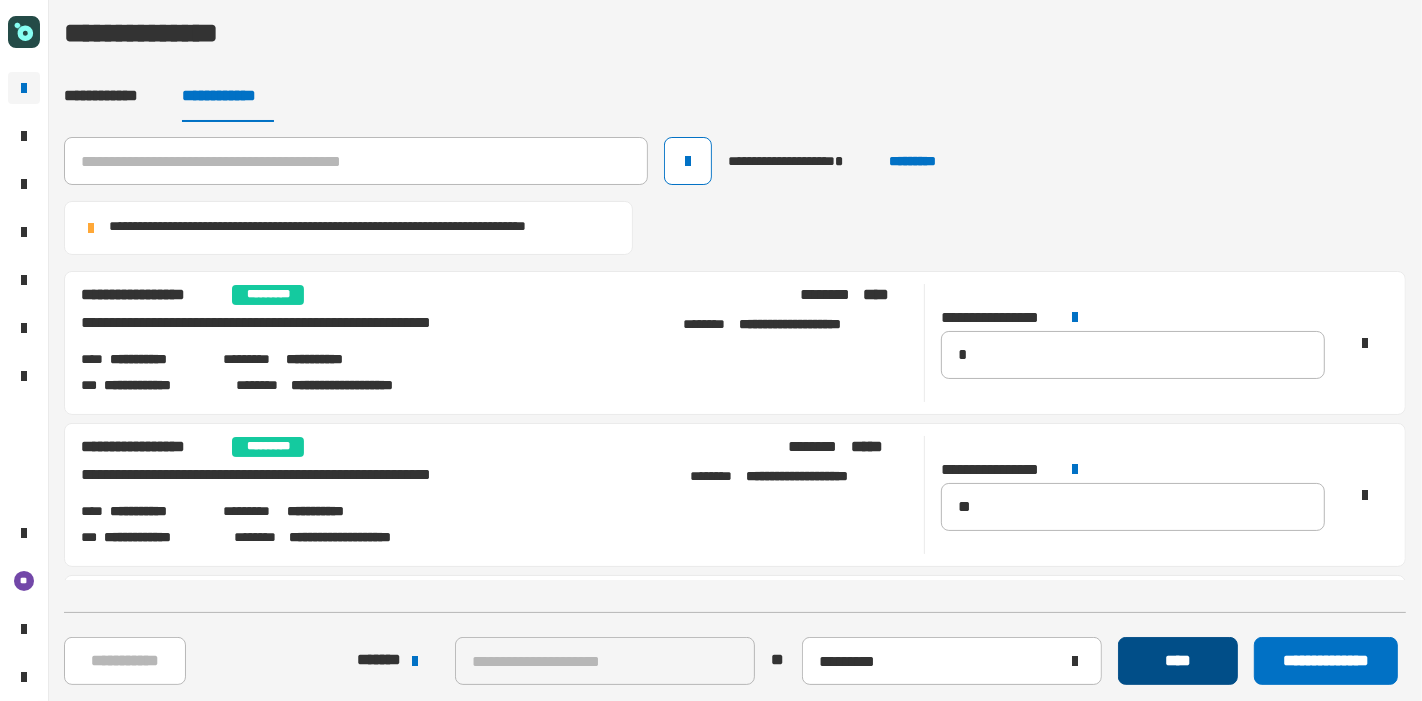 click on "****" 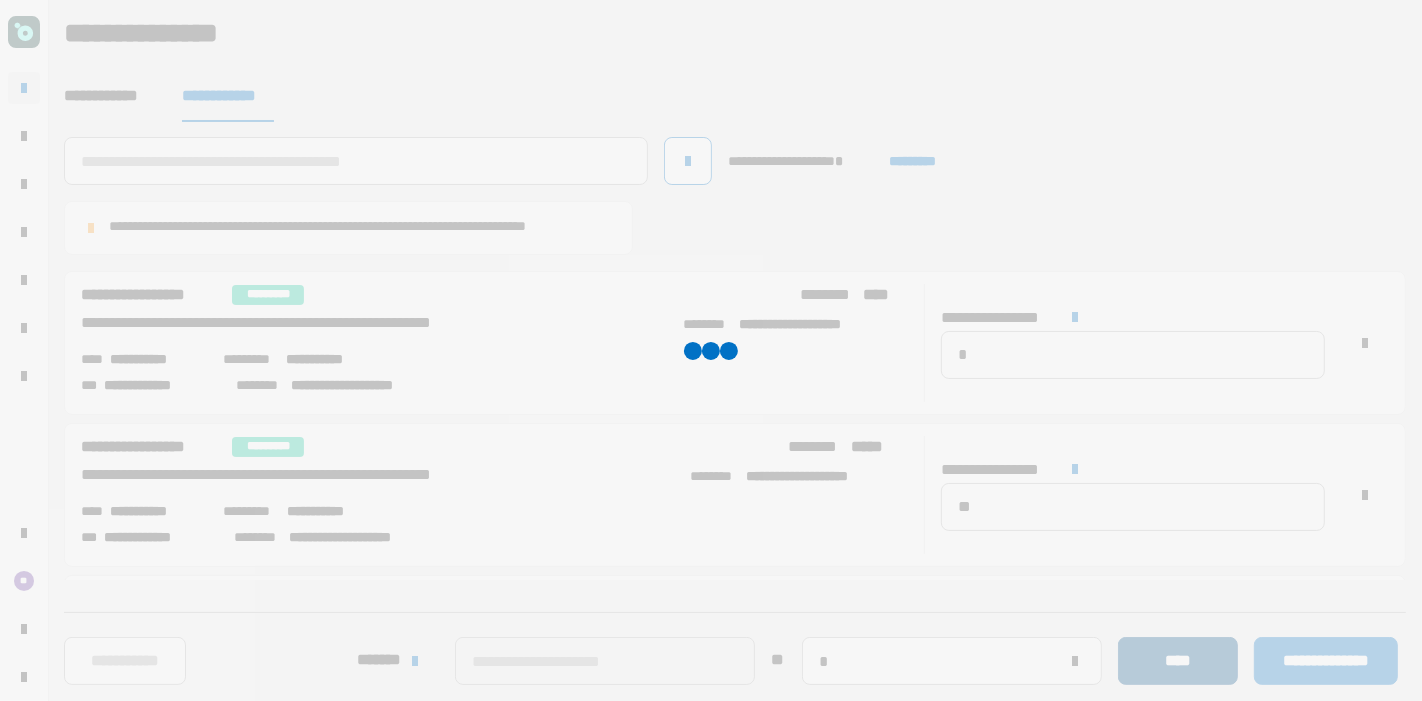 type 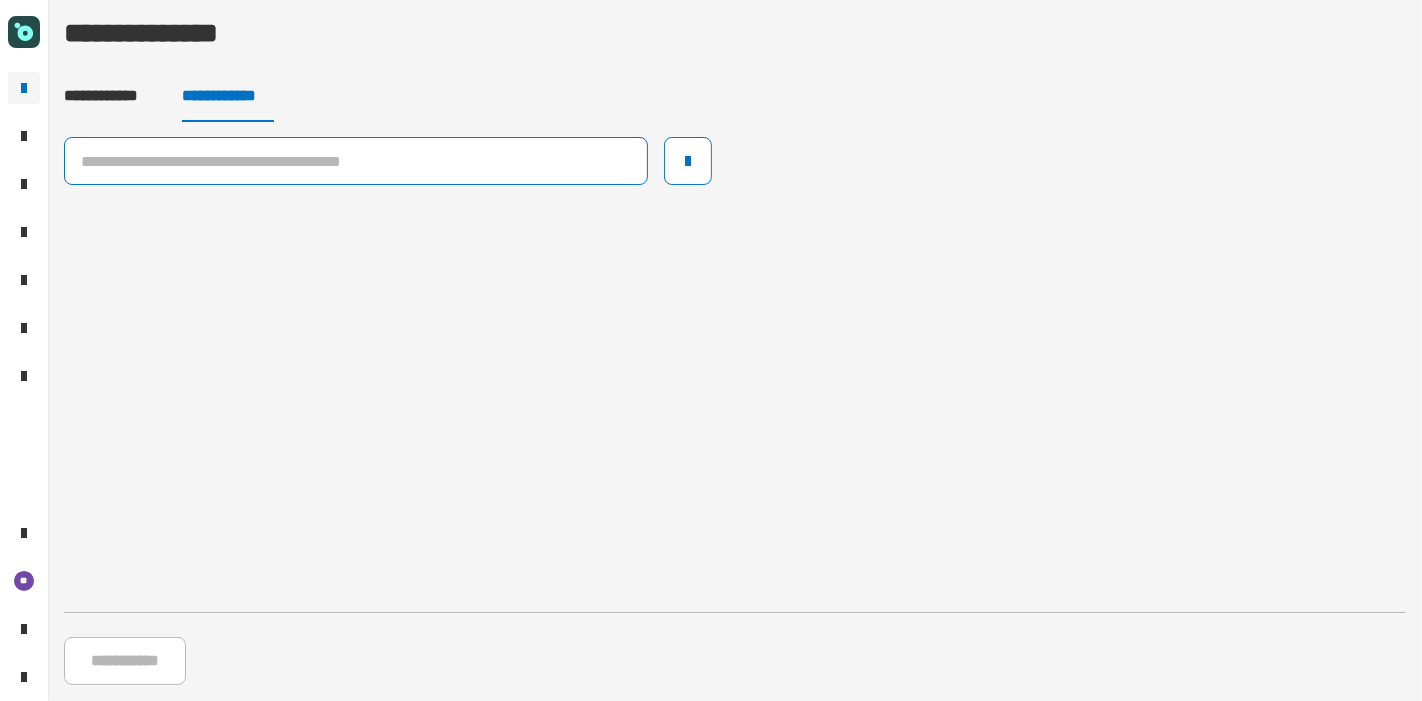 click 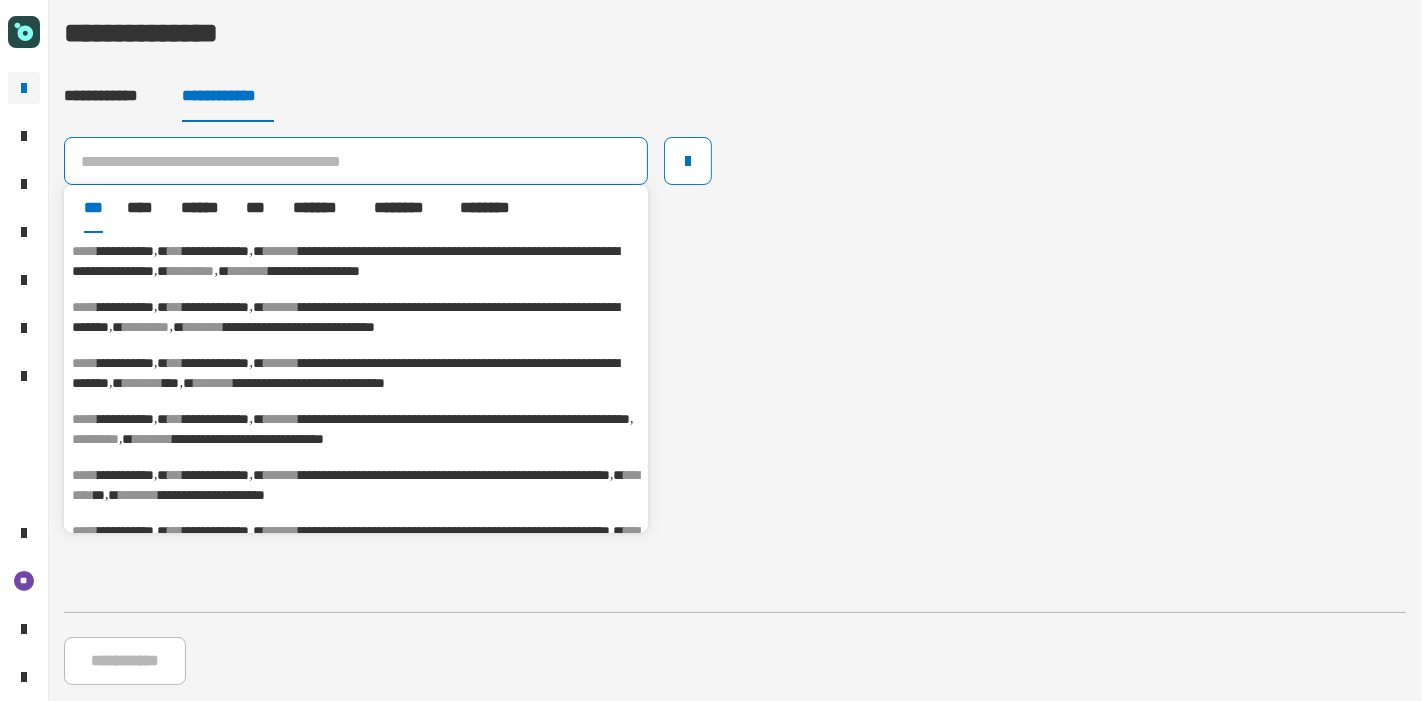 paste on "**********" 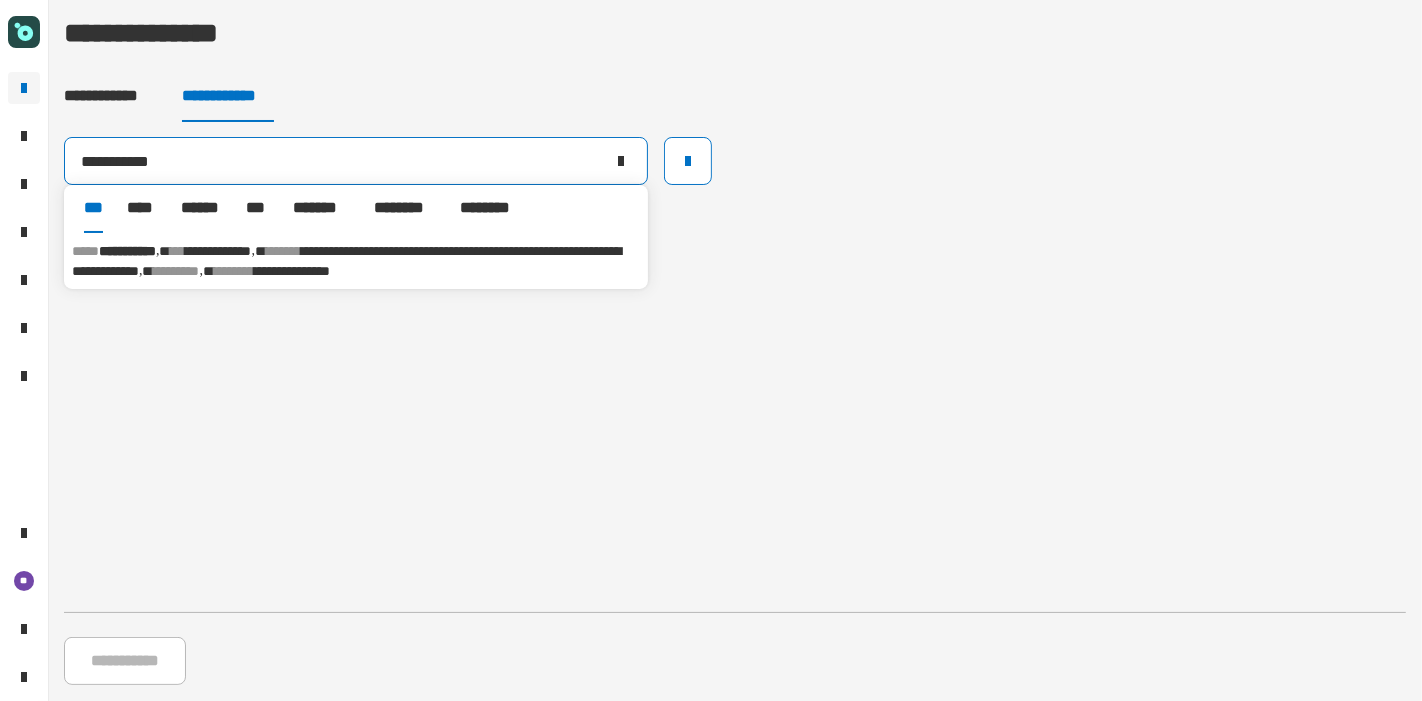 type on "**********" 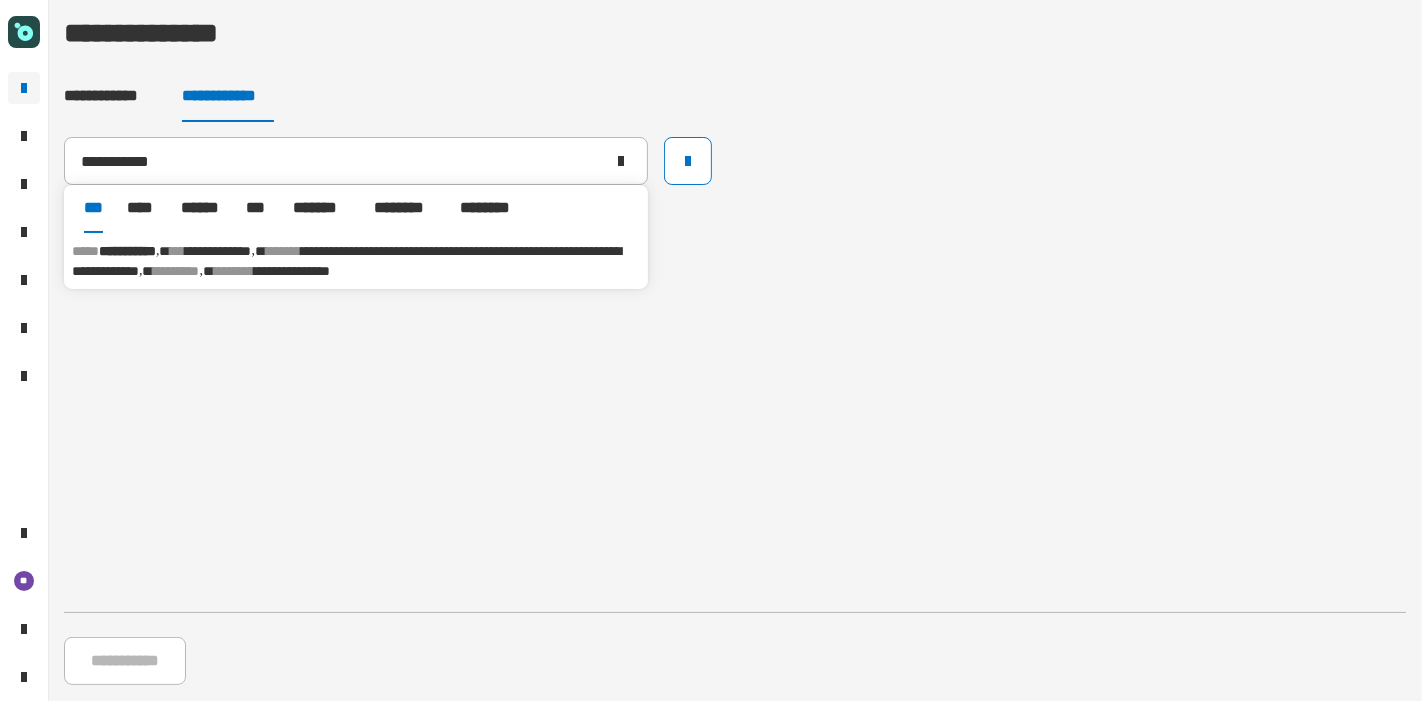 click on "**********" at bounding box center (346, 261) 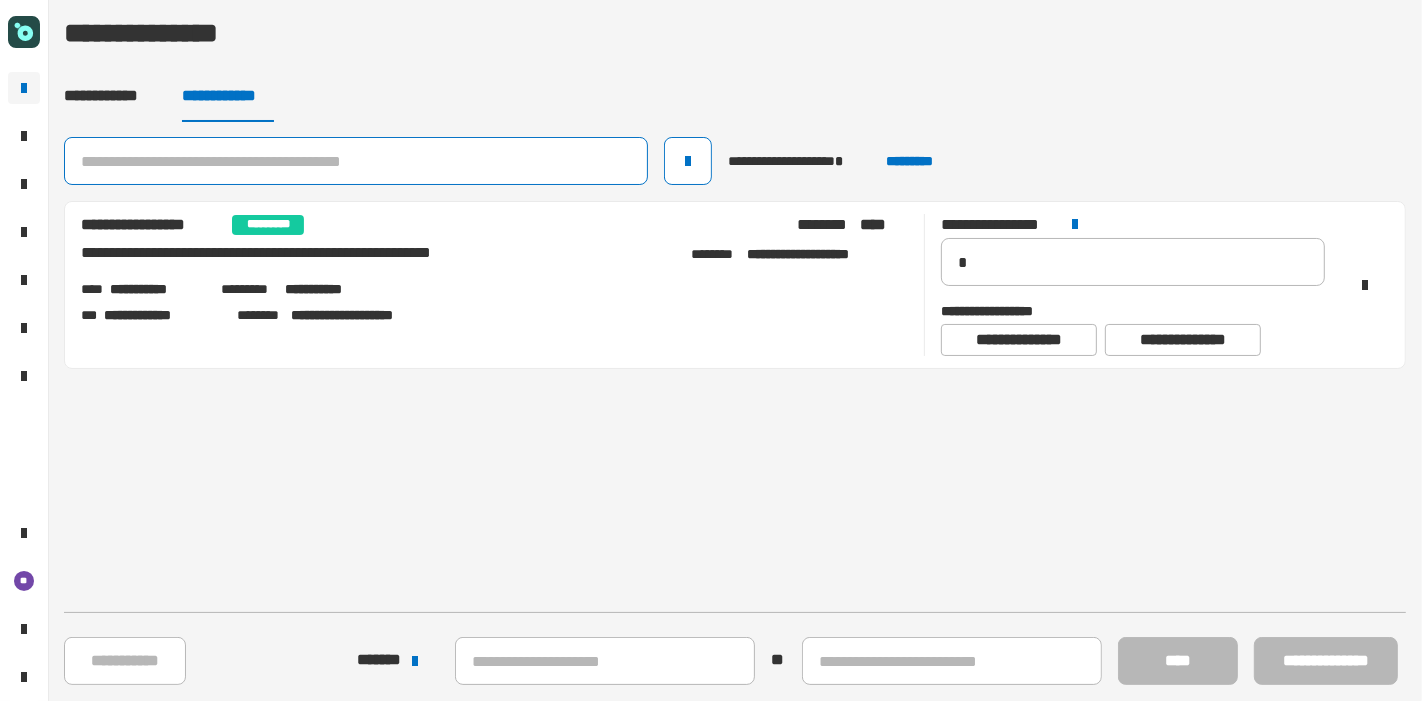click 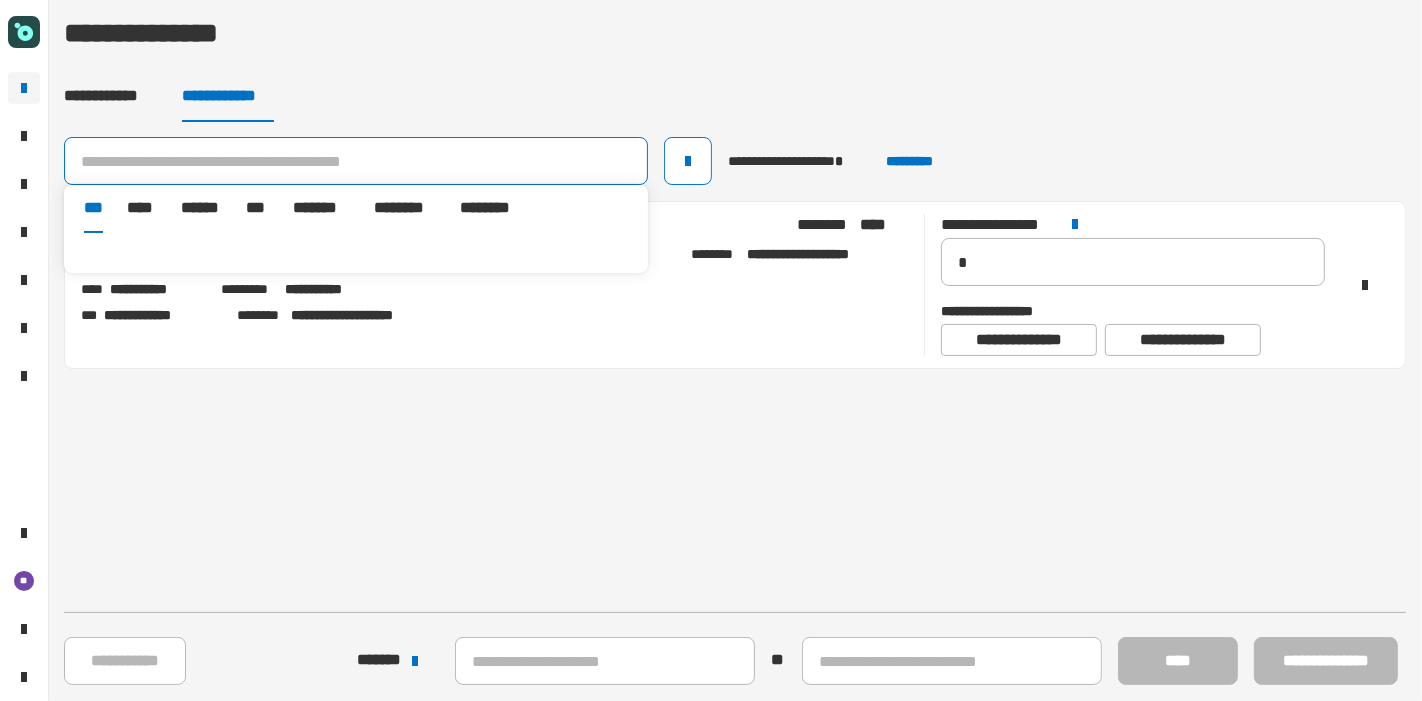 paste on "**********" 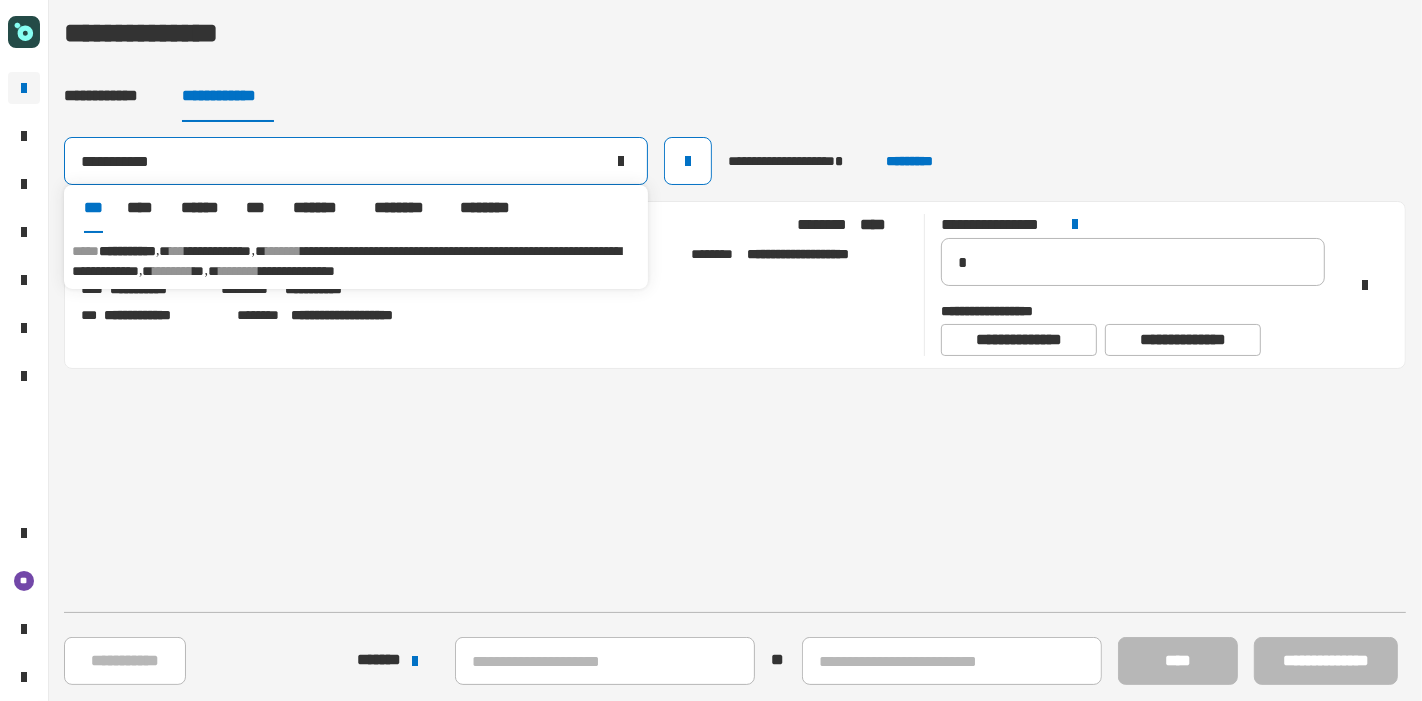 type on "**********" 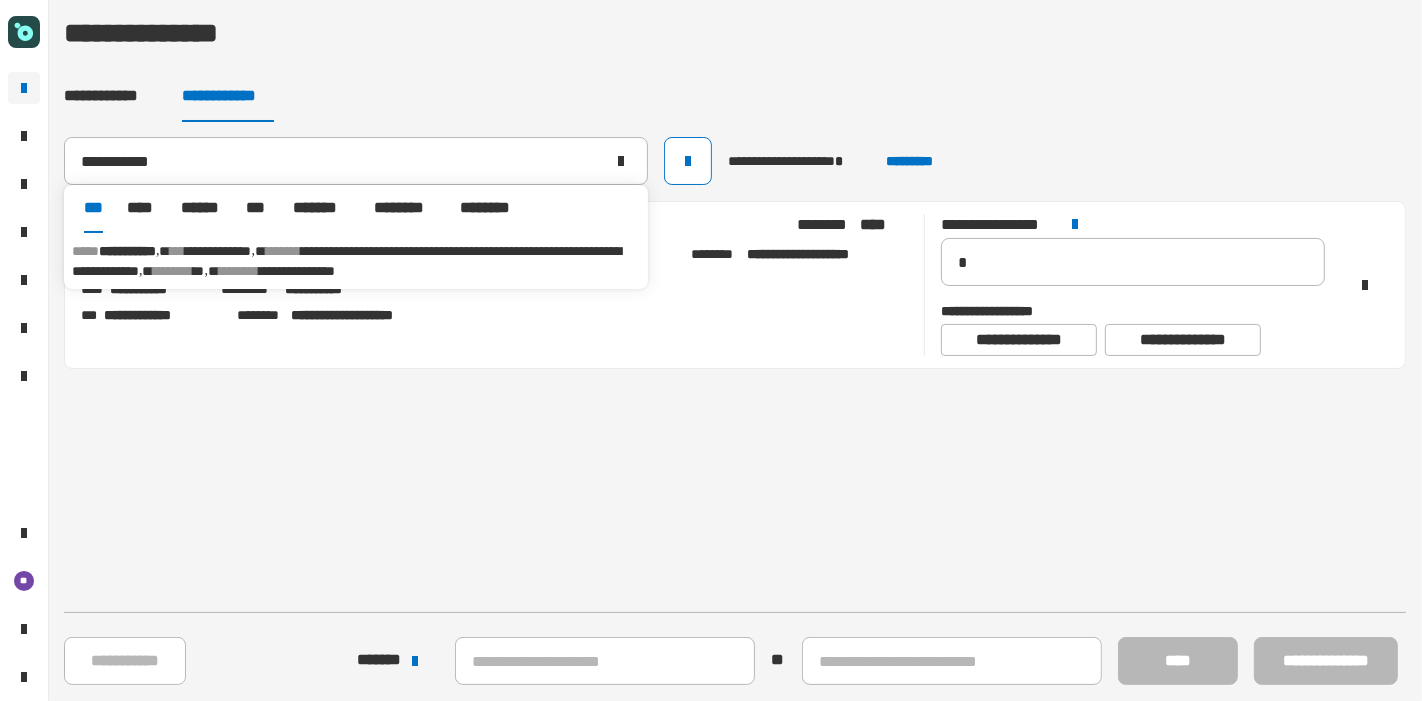 click on "**********" at bounding box center (356, 261) 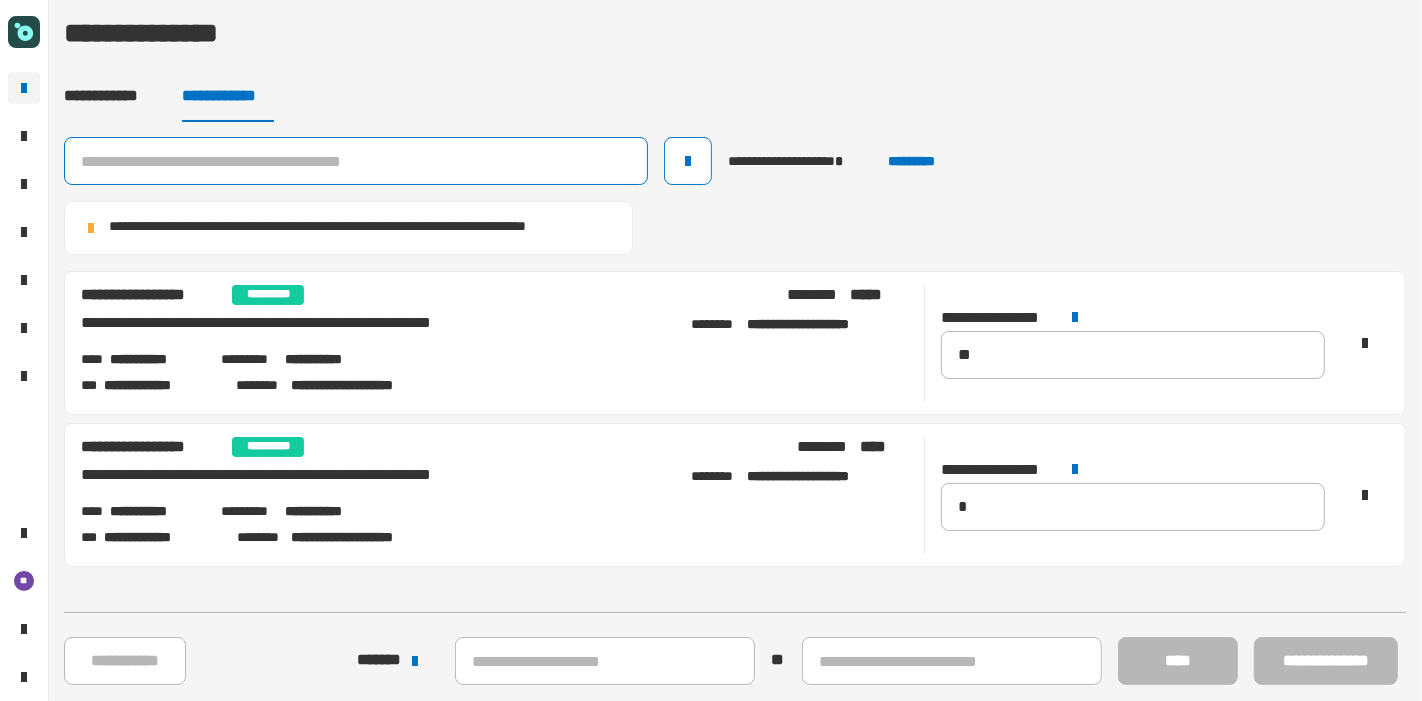 click 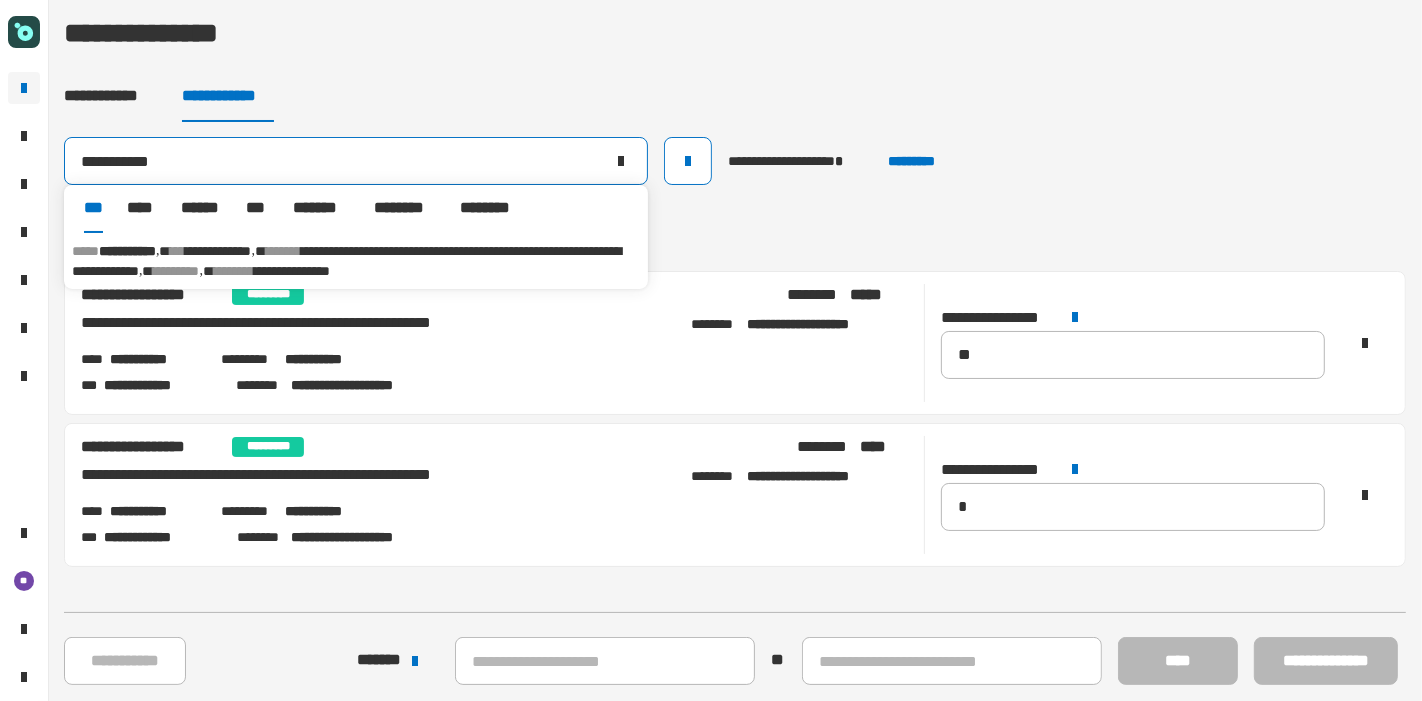 type on "**********" 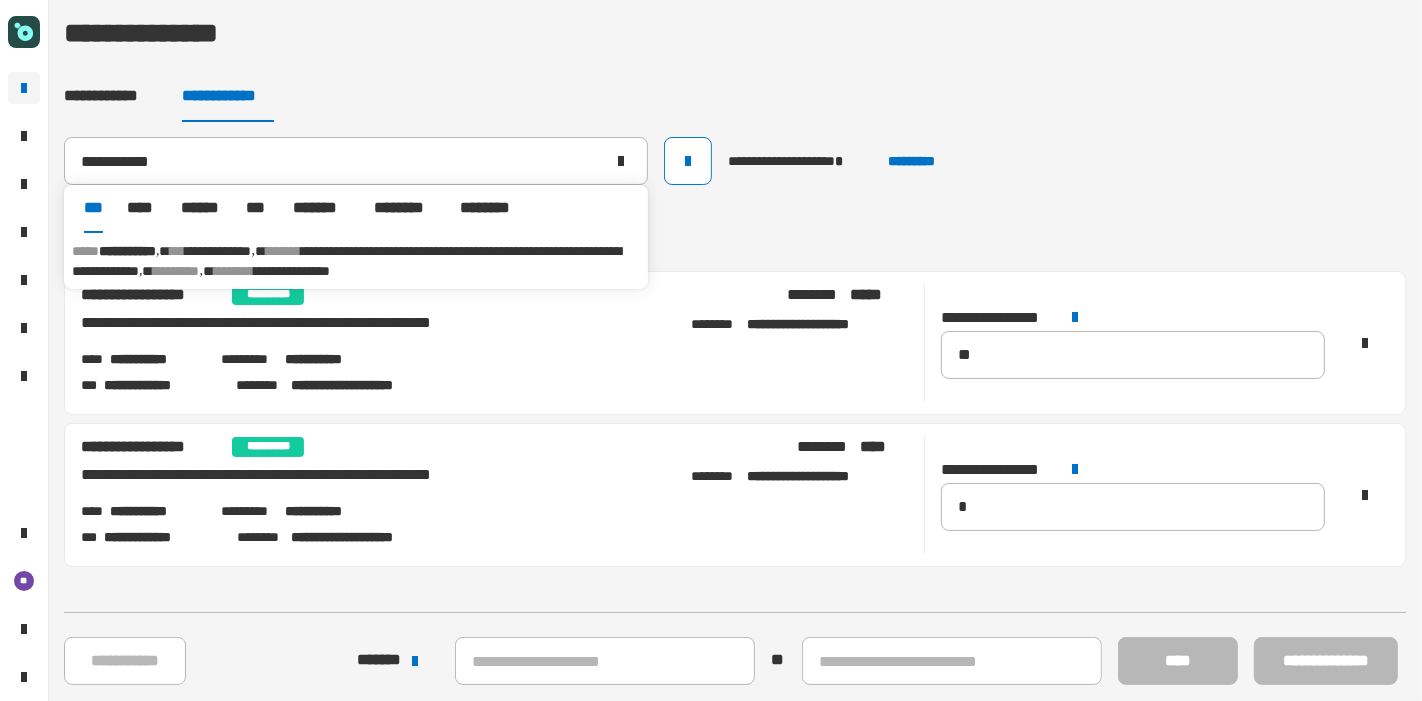 click on "**********" at bounding box center [346, 261] 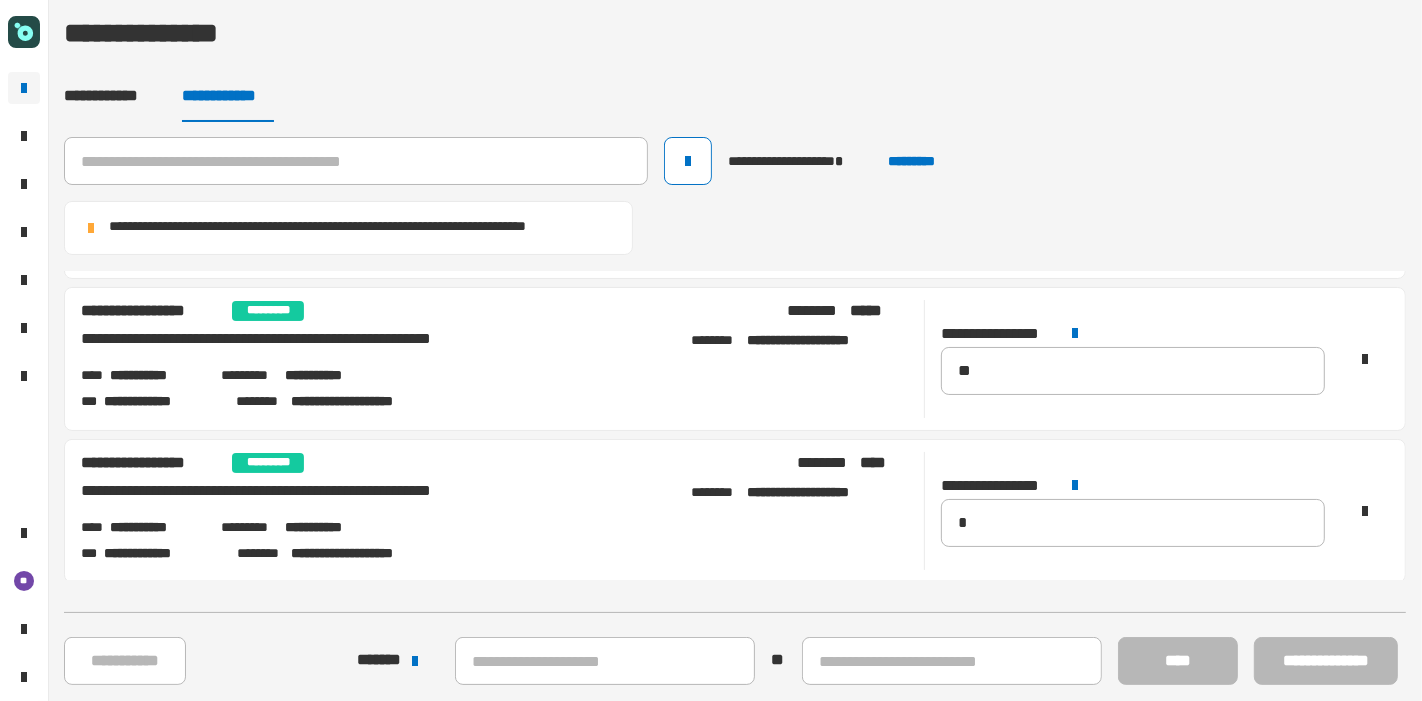 scroll, scrollTop: 0, scrollLeft: 0, axis: both 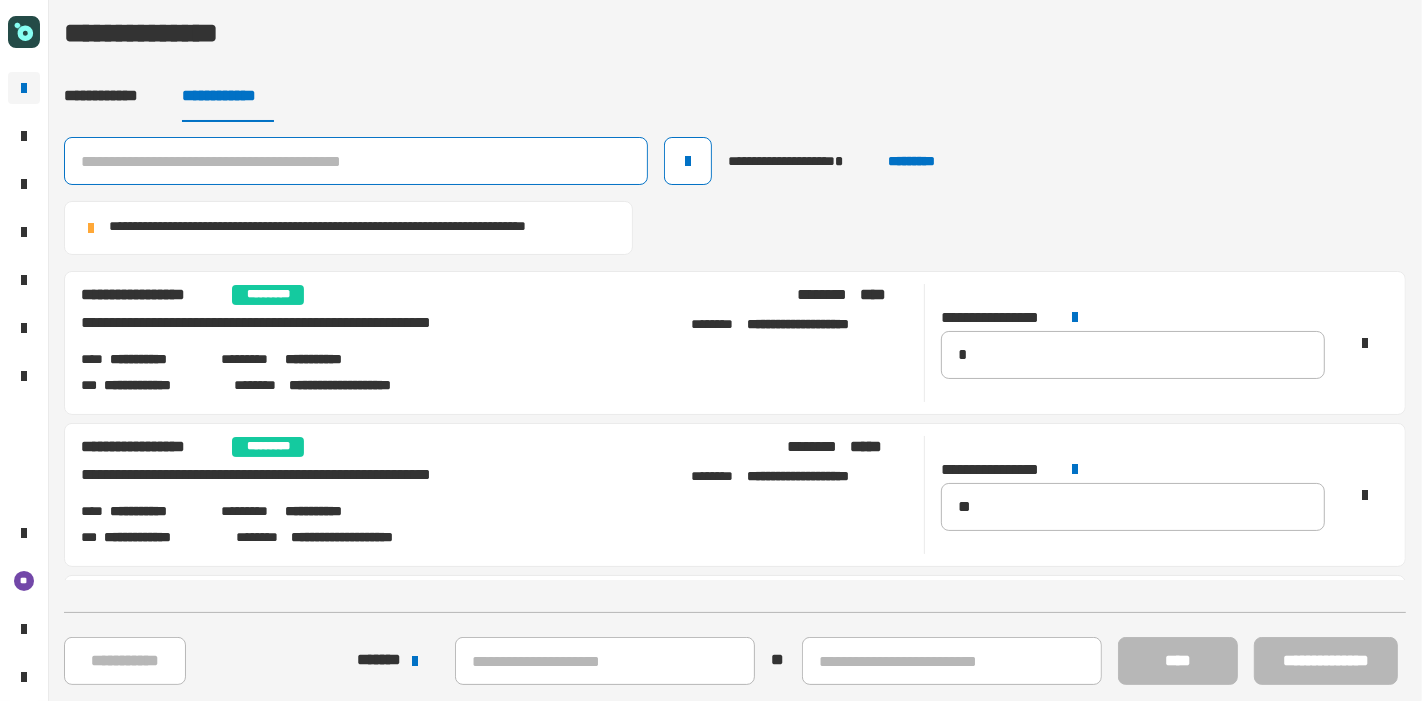 click 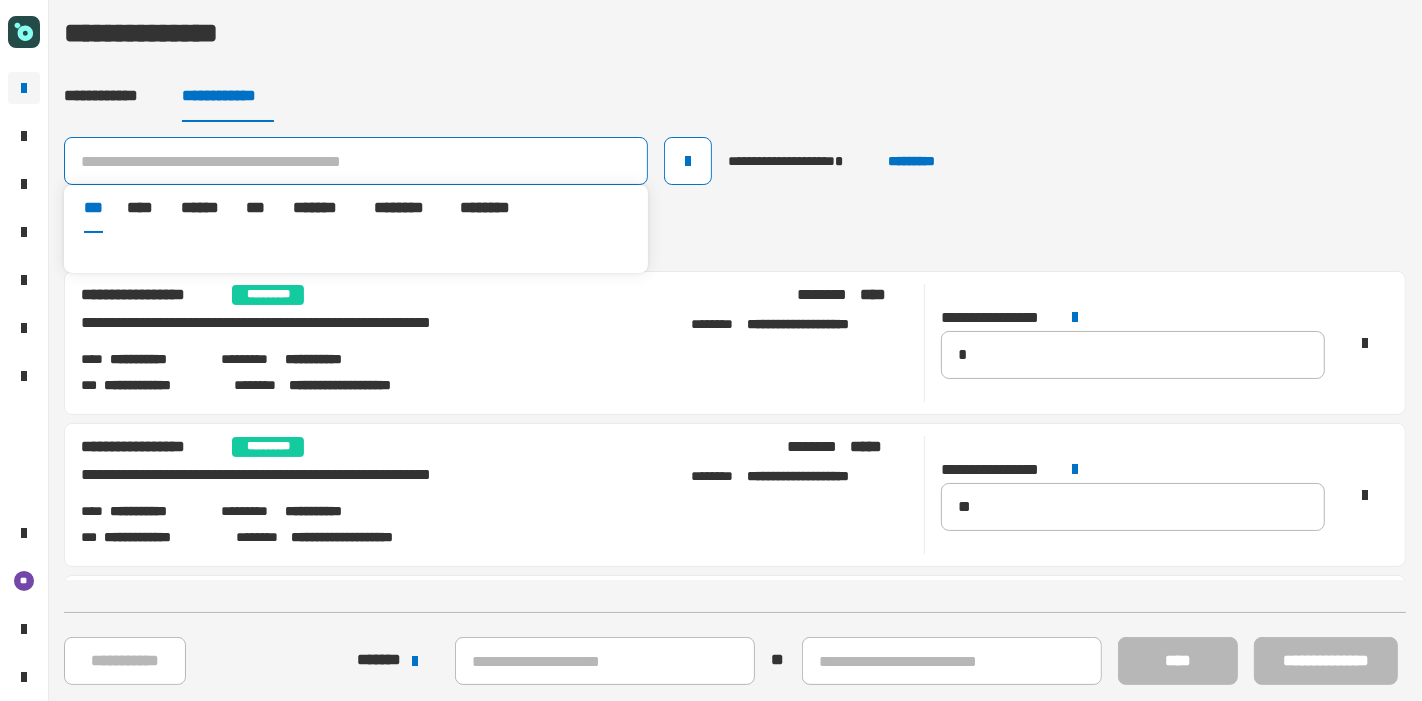 paste on "**********" 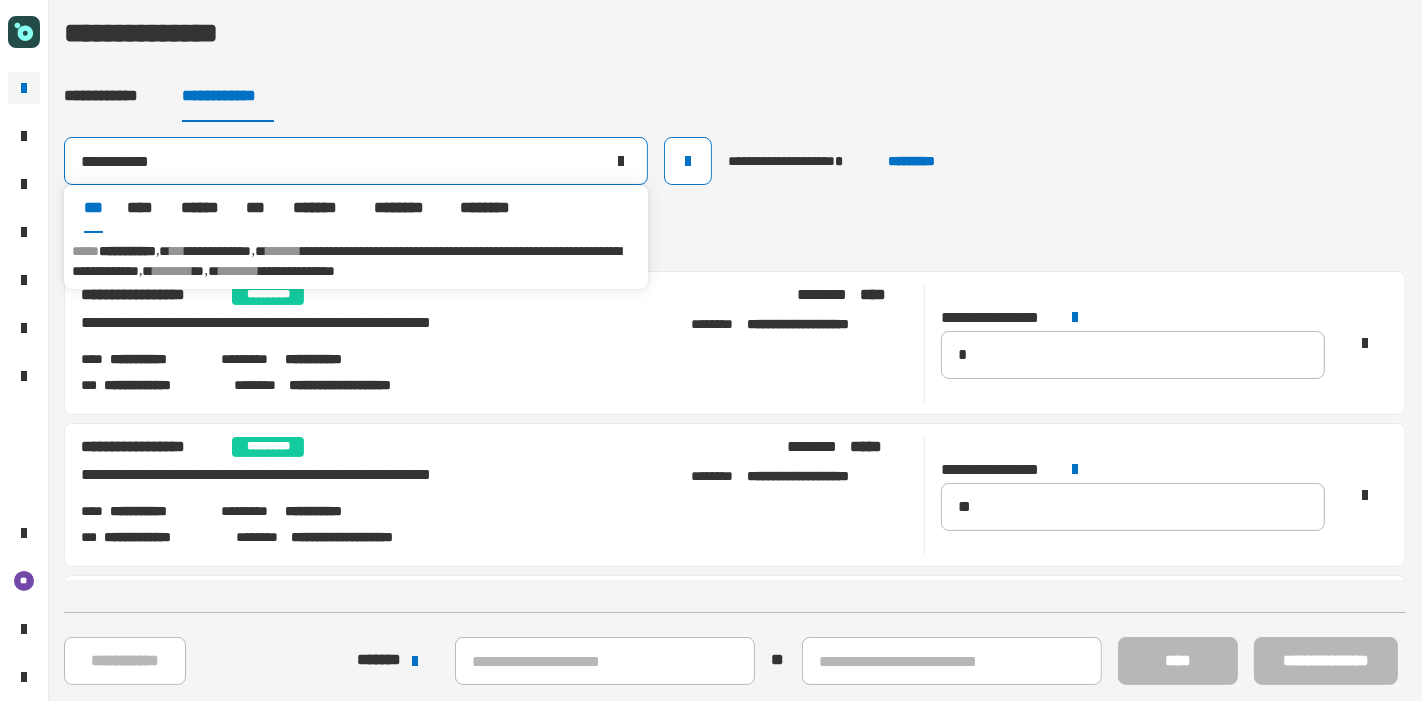 type on "**********" 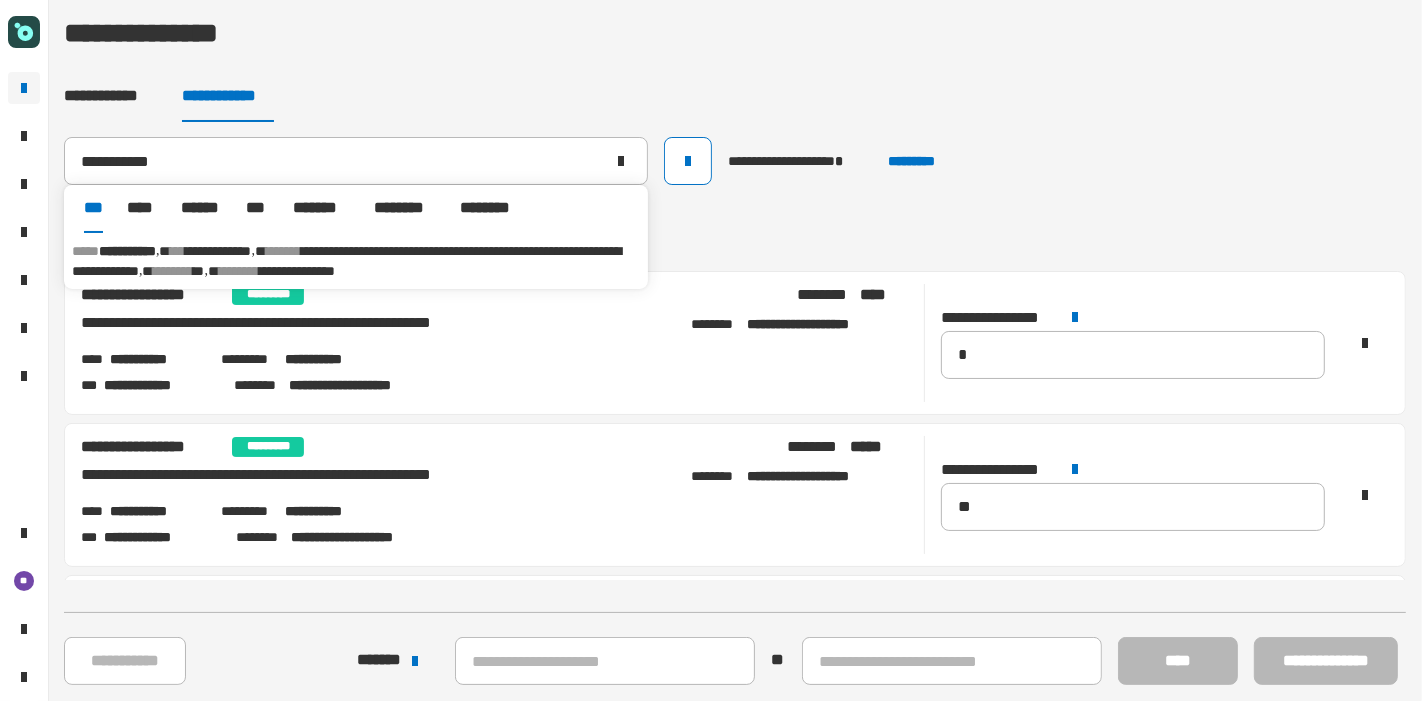click on "**********" at bounding box center [219, 251] 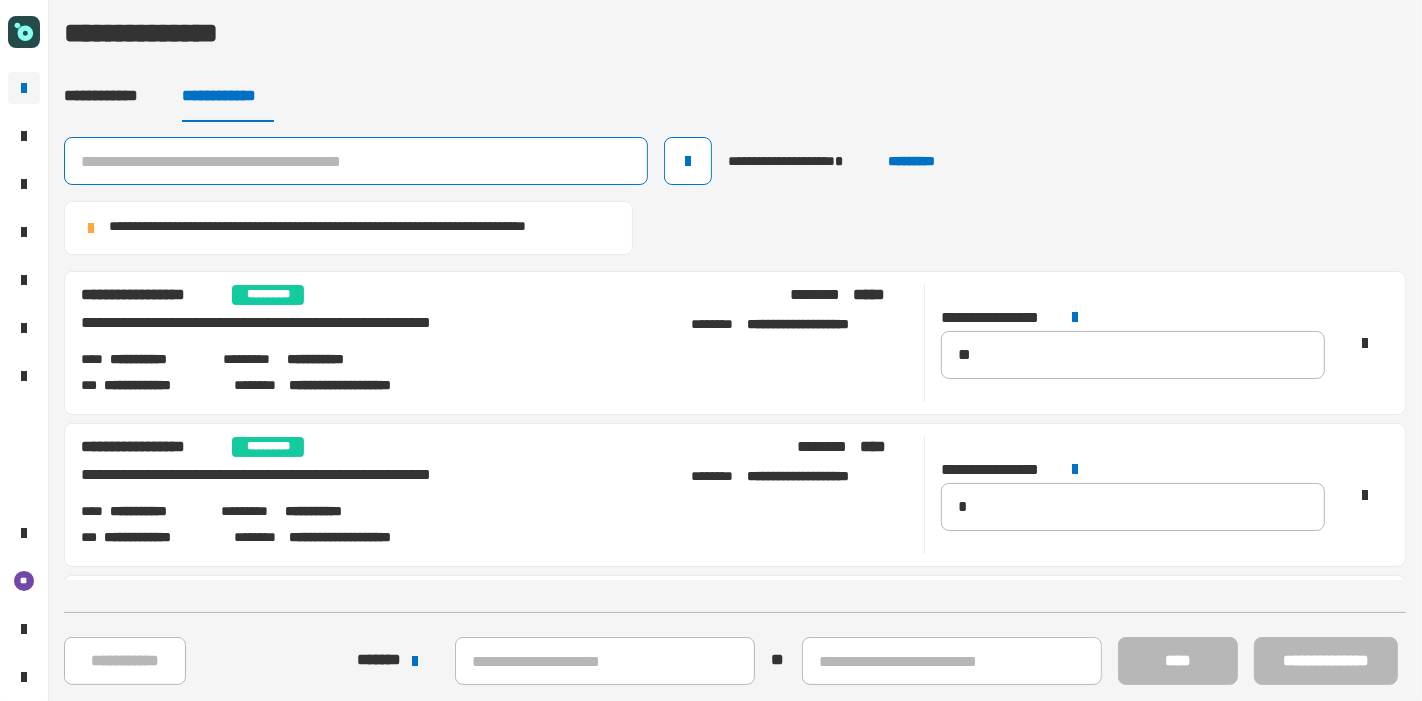 click 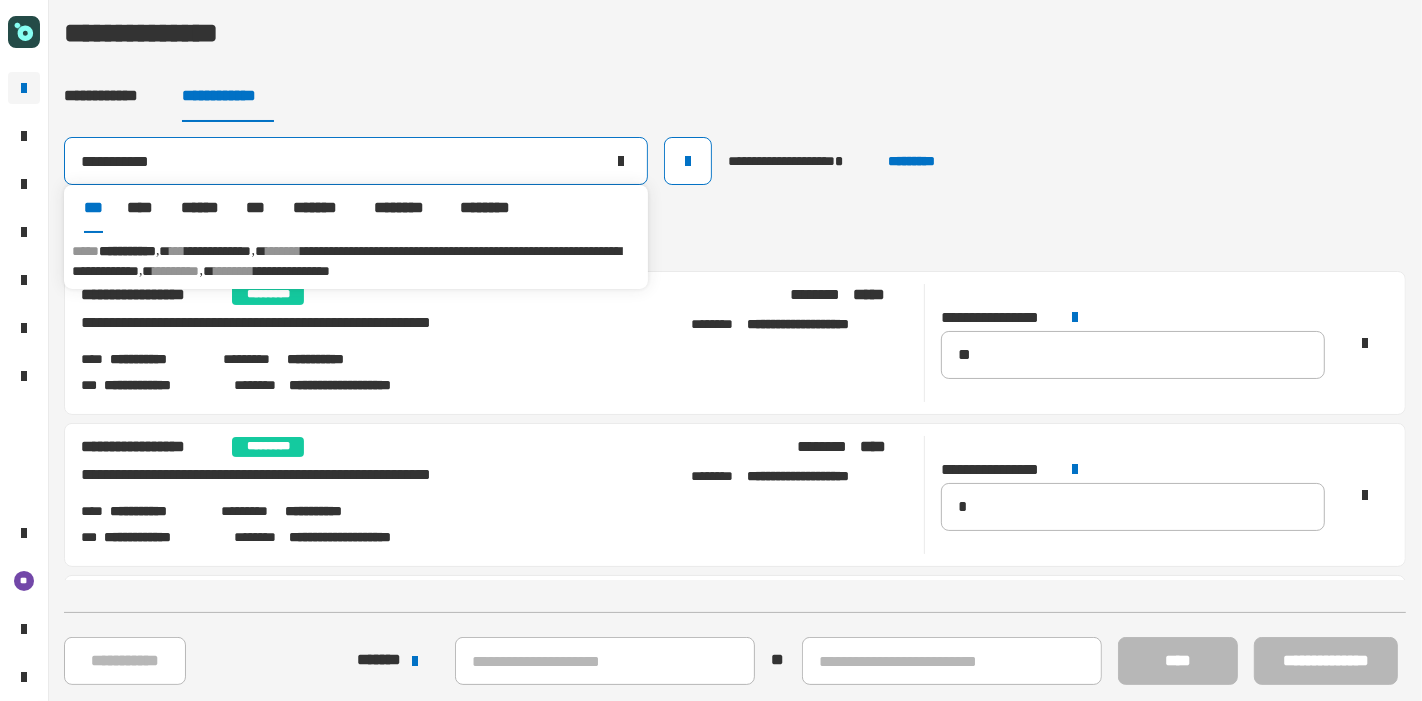 type on "**********" 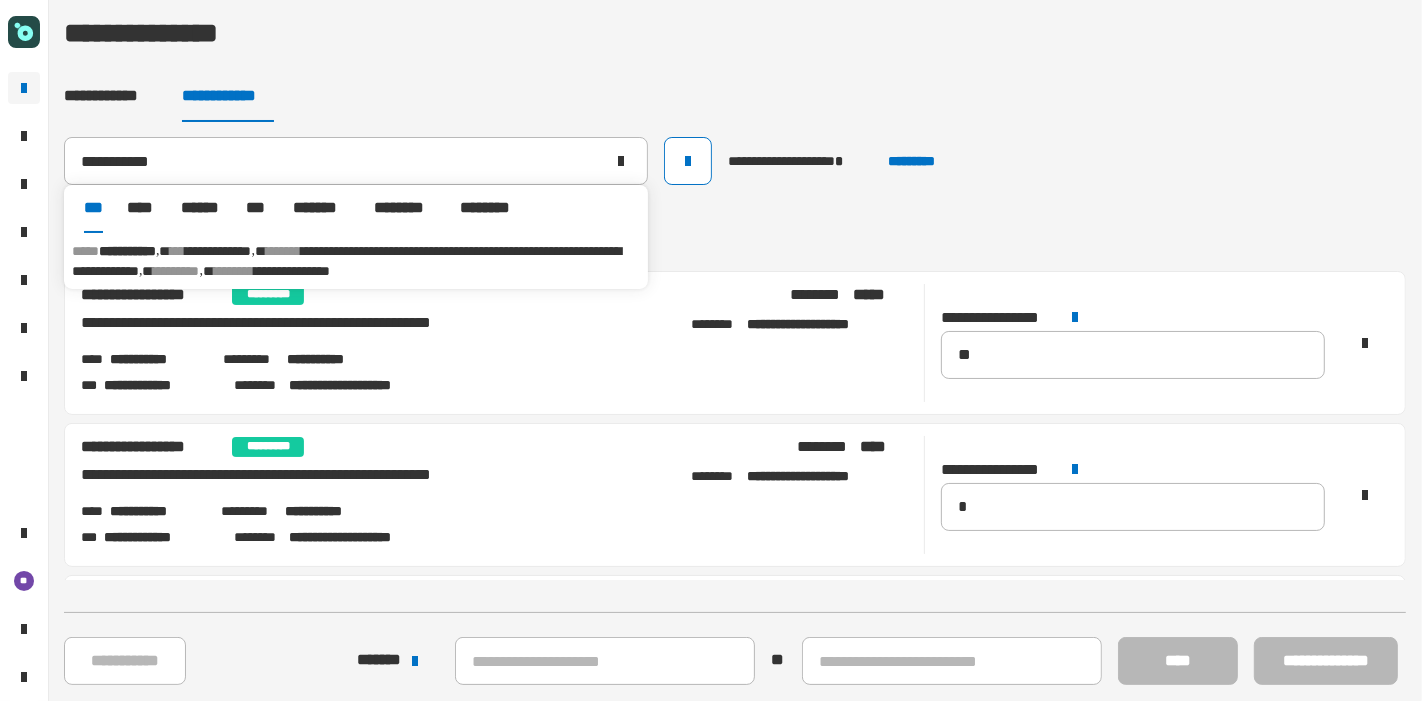 click on "******** *" at bounding box center (184, 271) 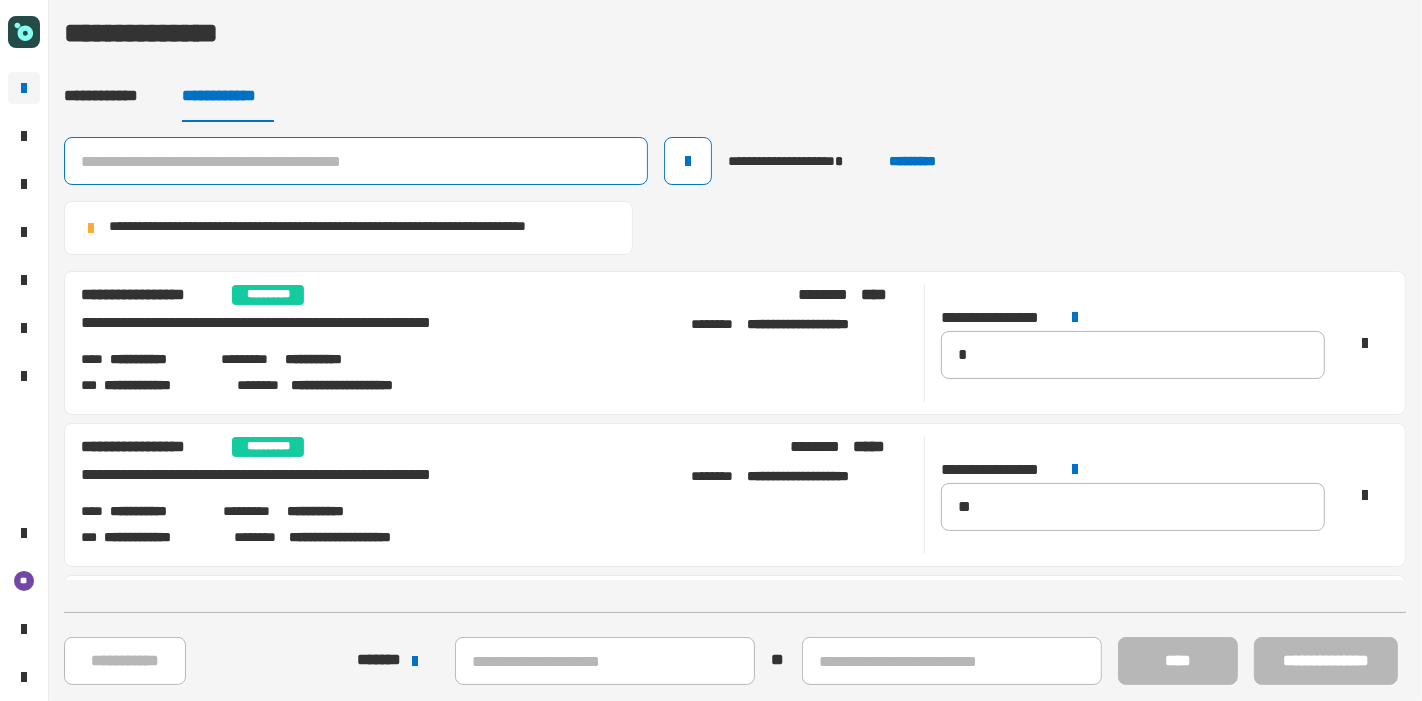 click 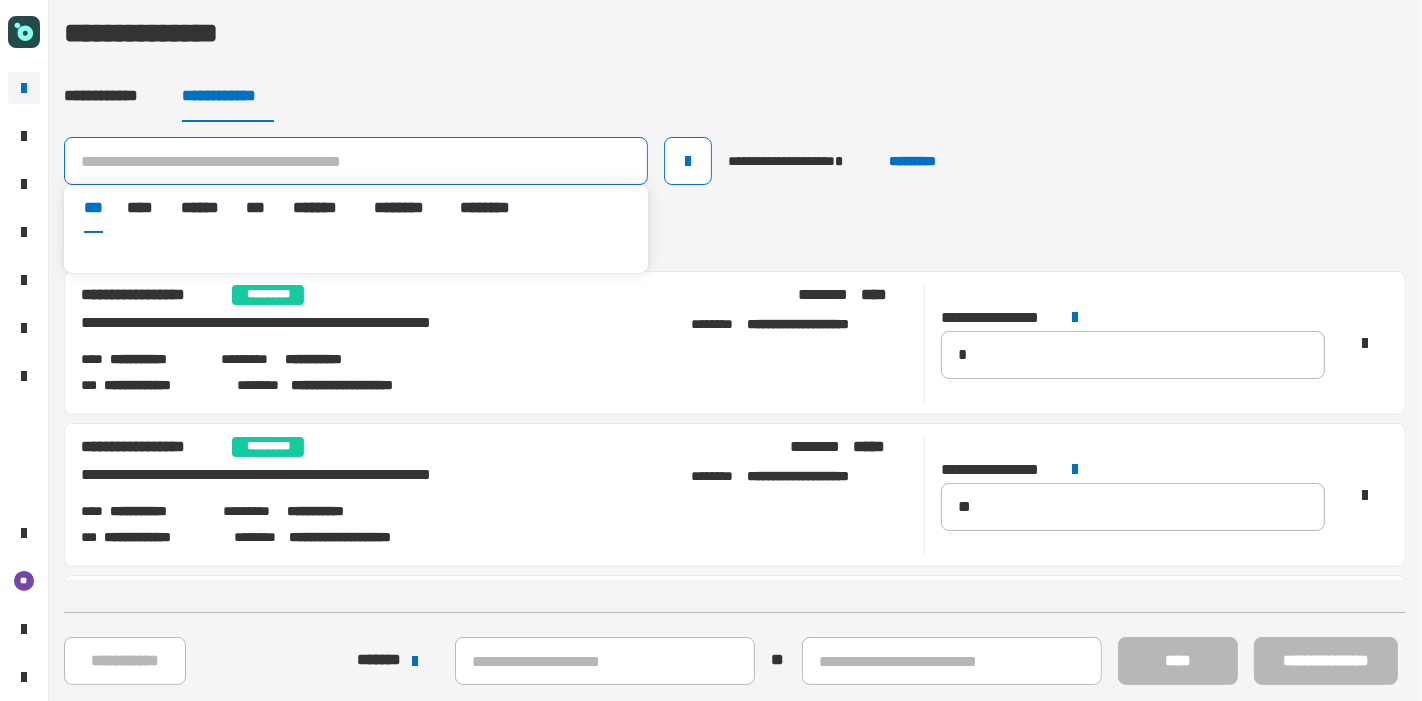 paste on "**********" 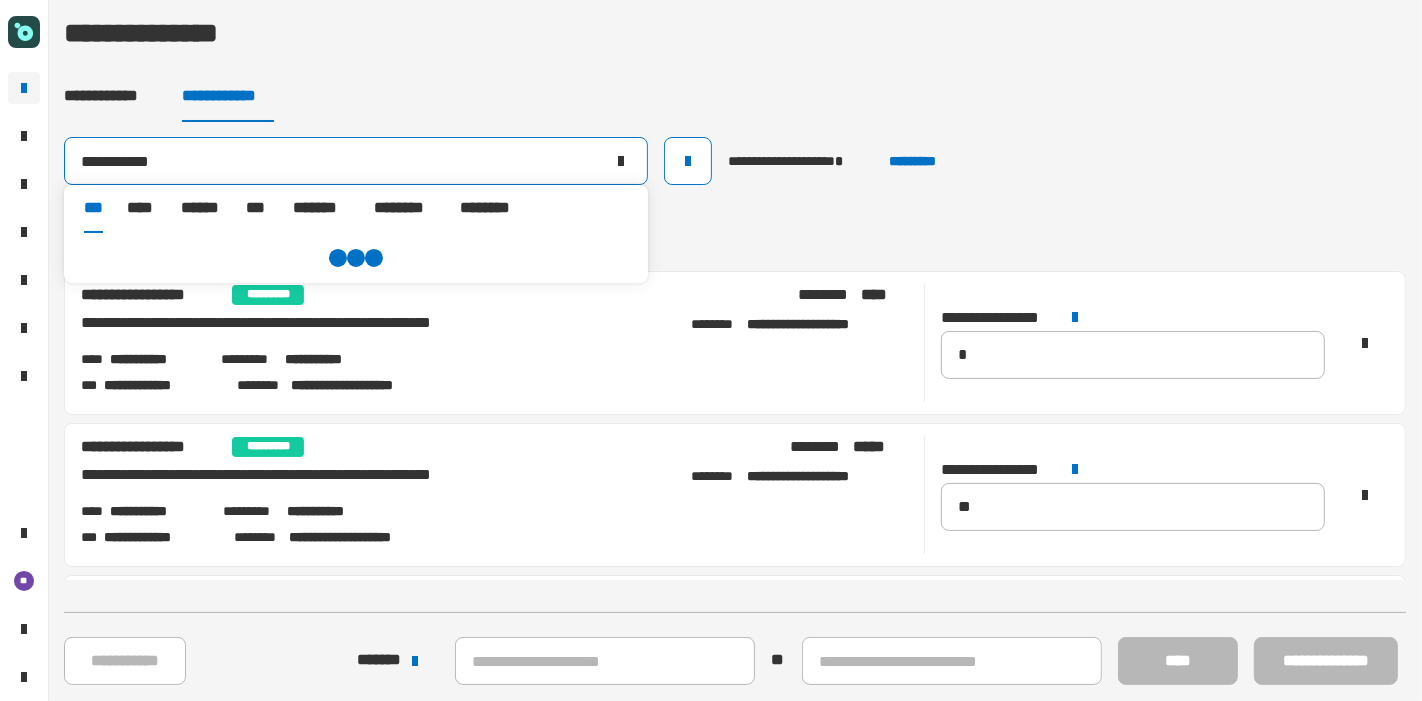 type on "**********" 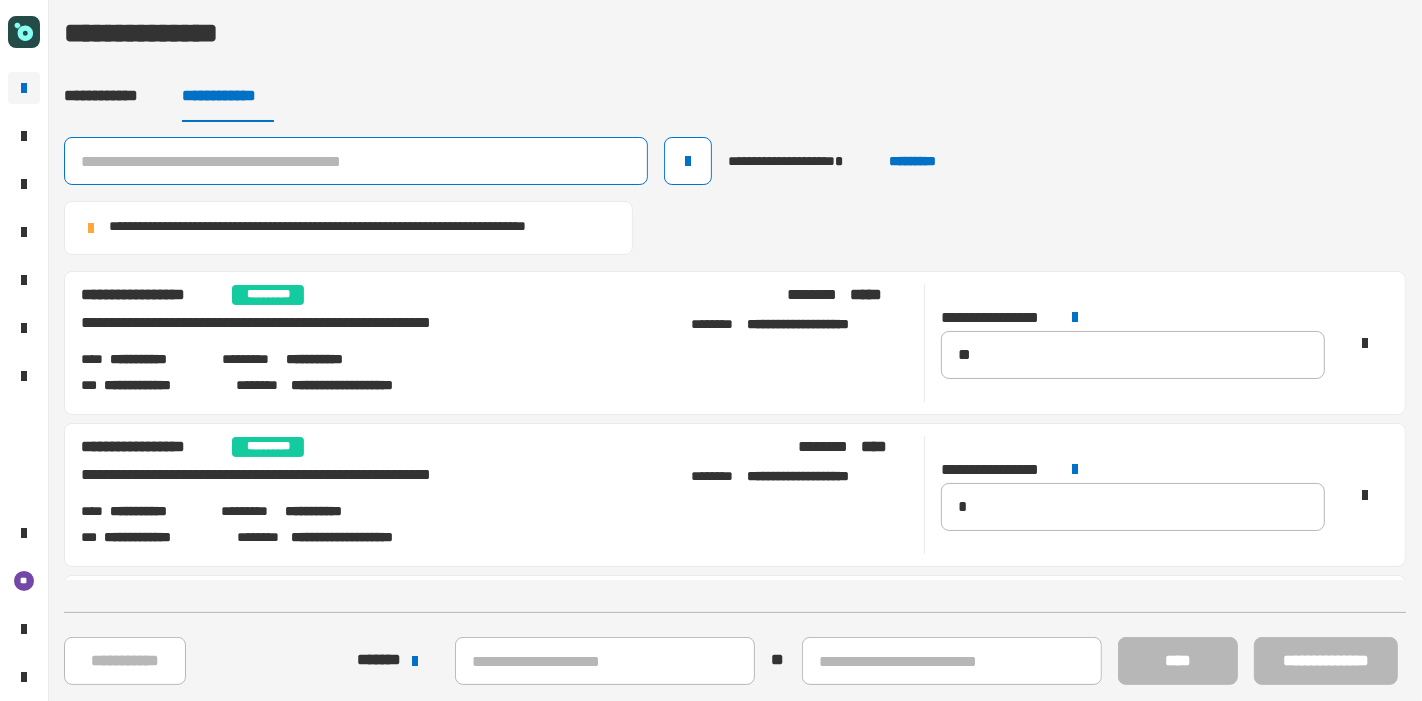 click 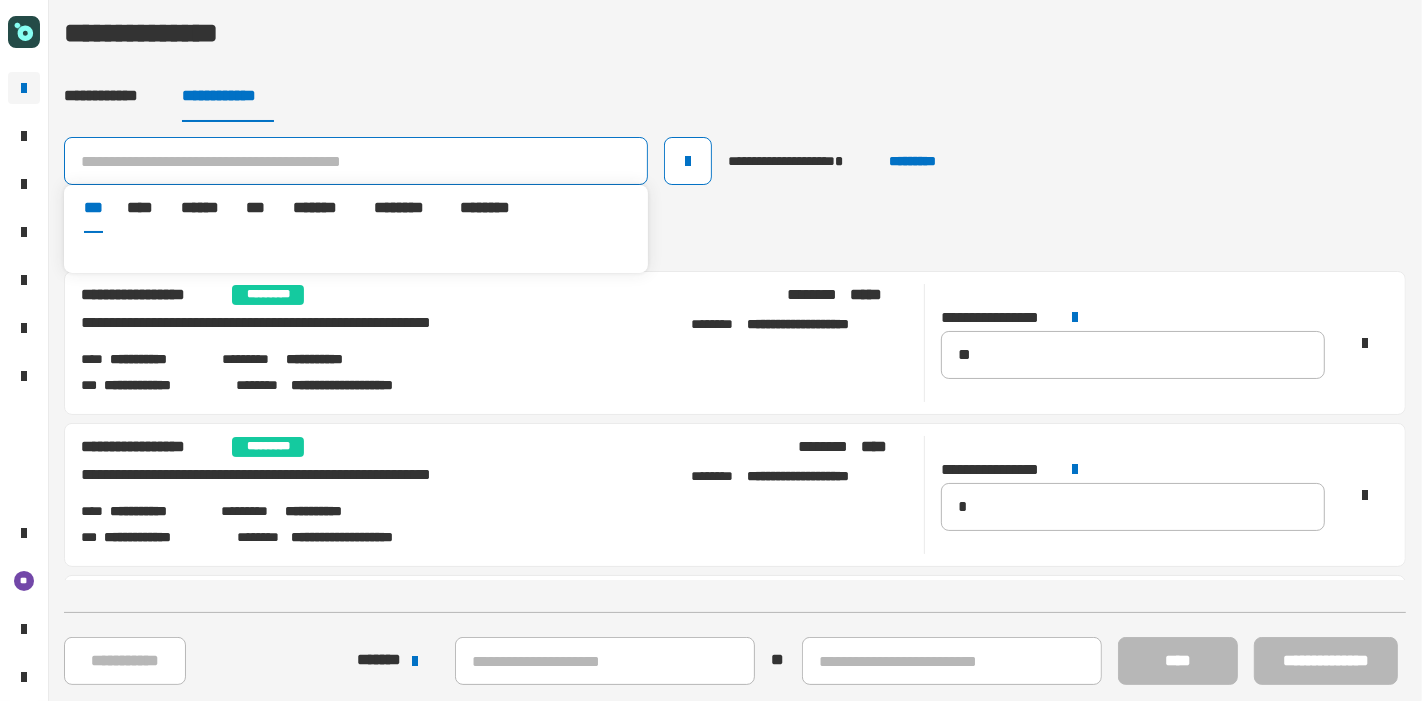 paste on "**********" 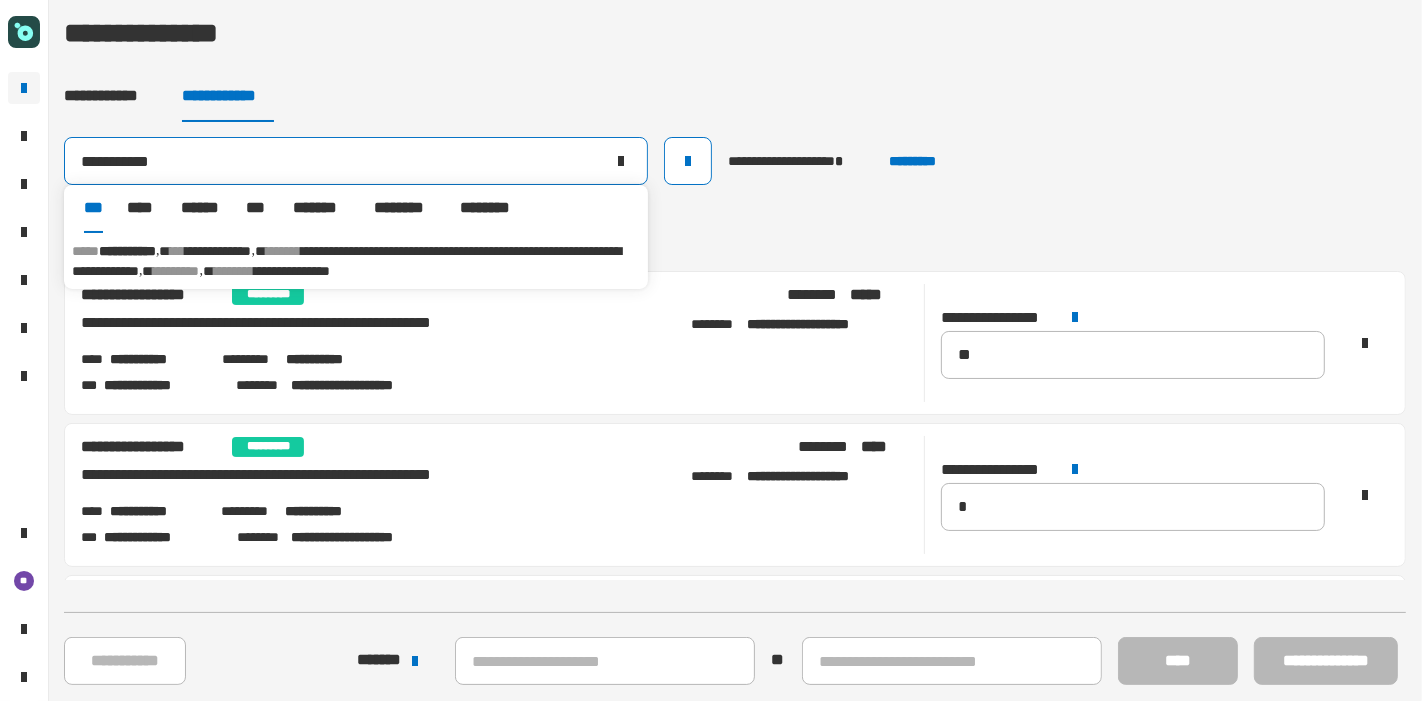 type on "**********" 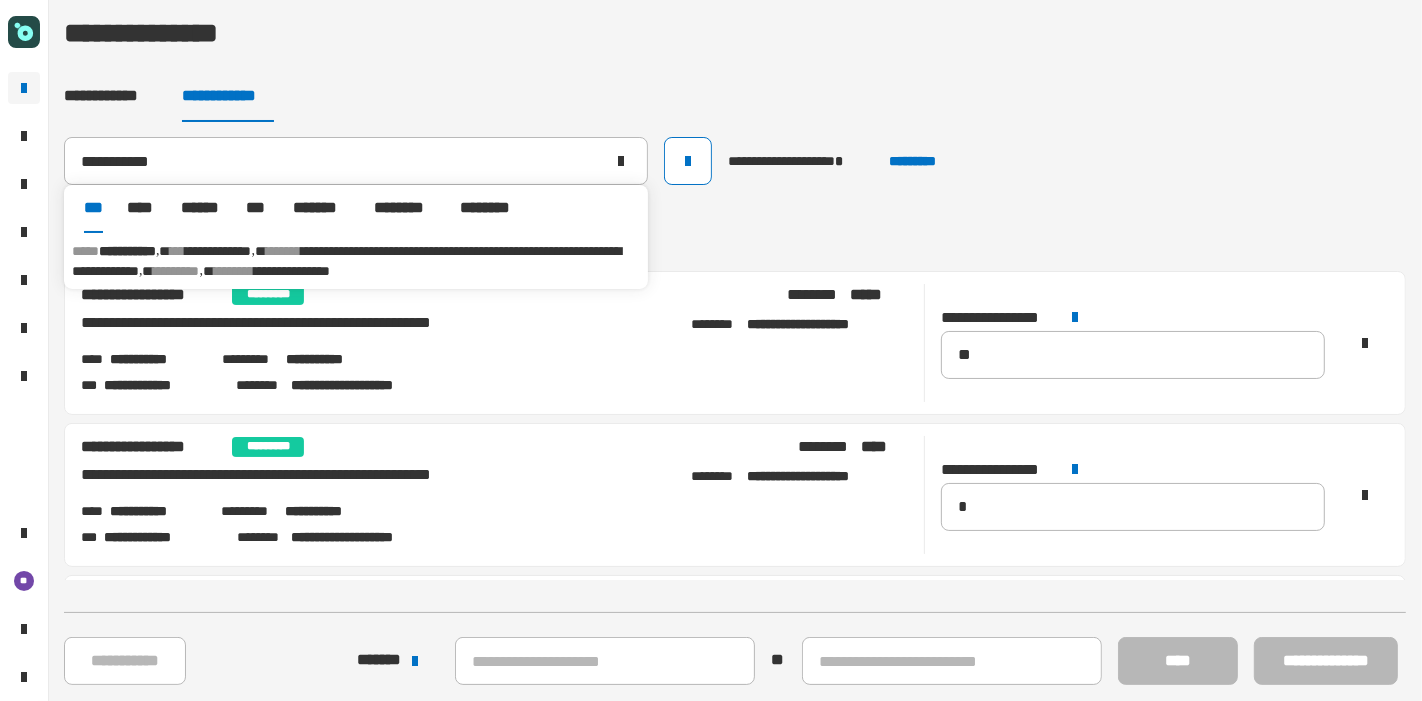 click on "**********" at bounding box center [219, 251] 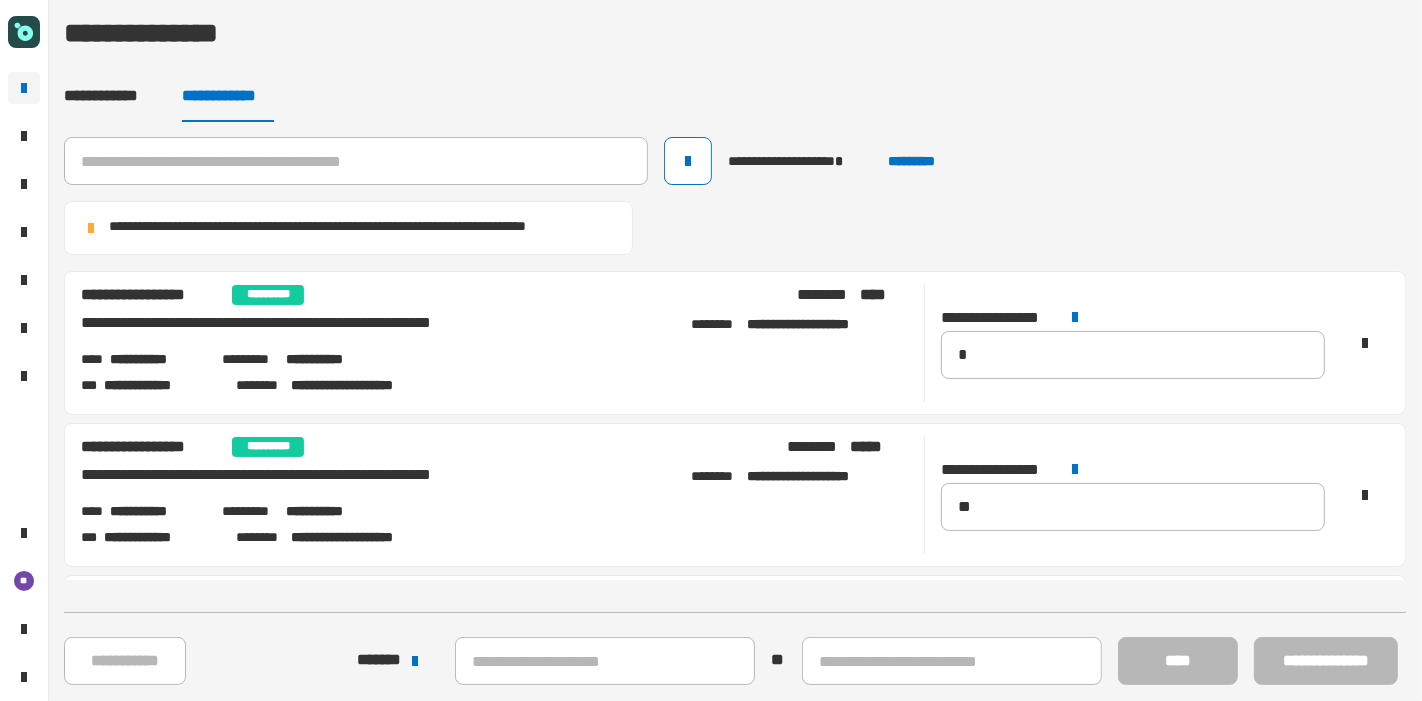 click on "**********" 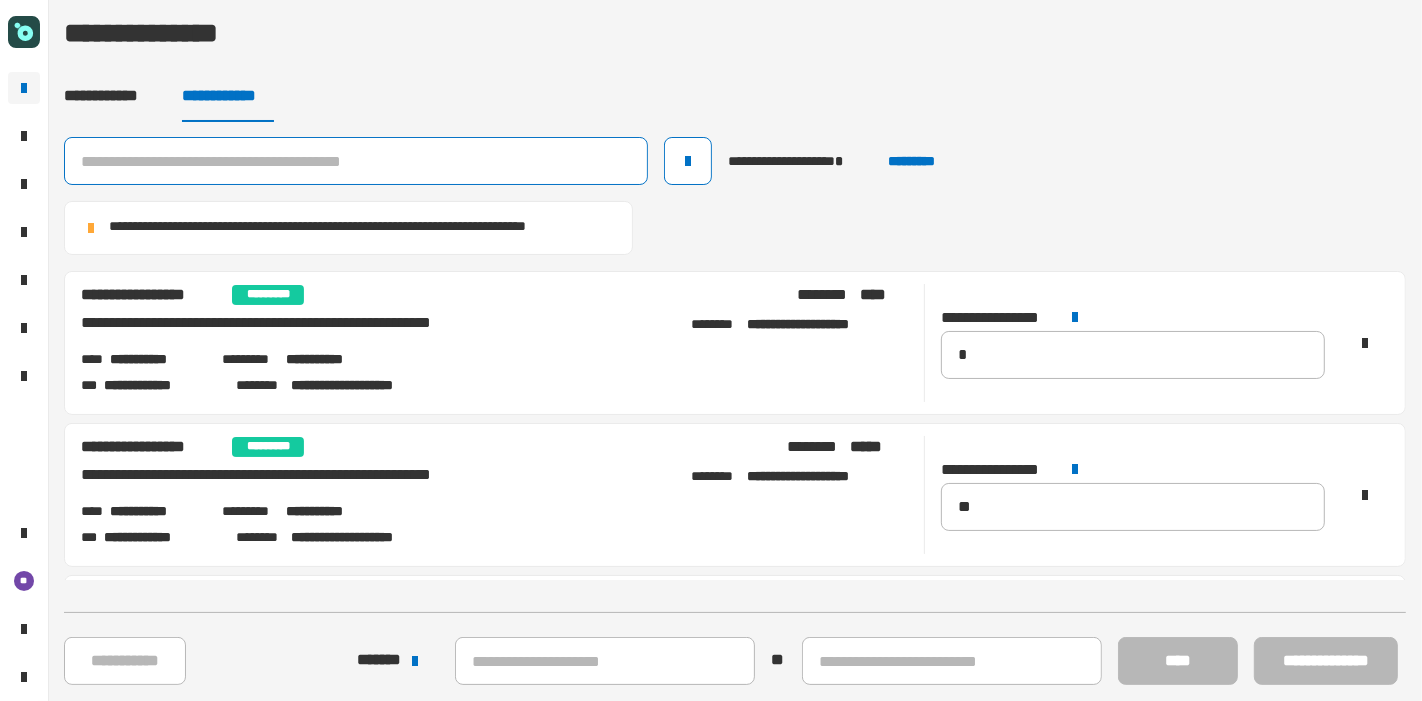 click 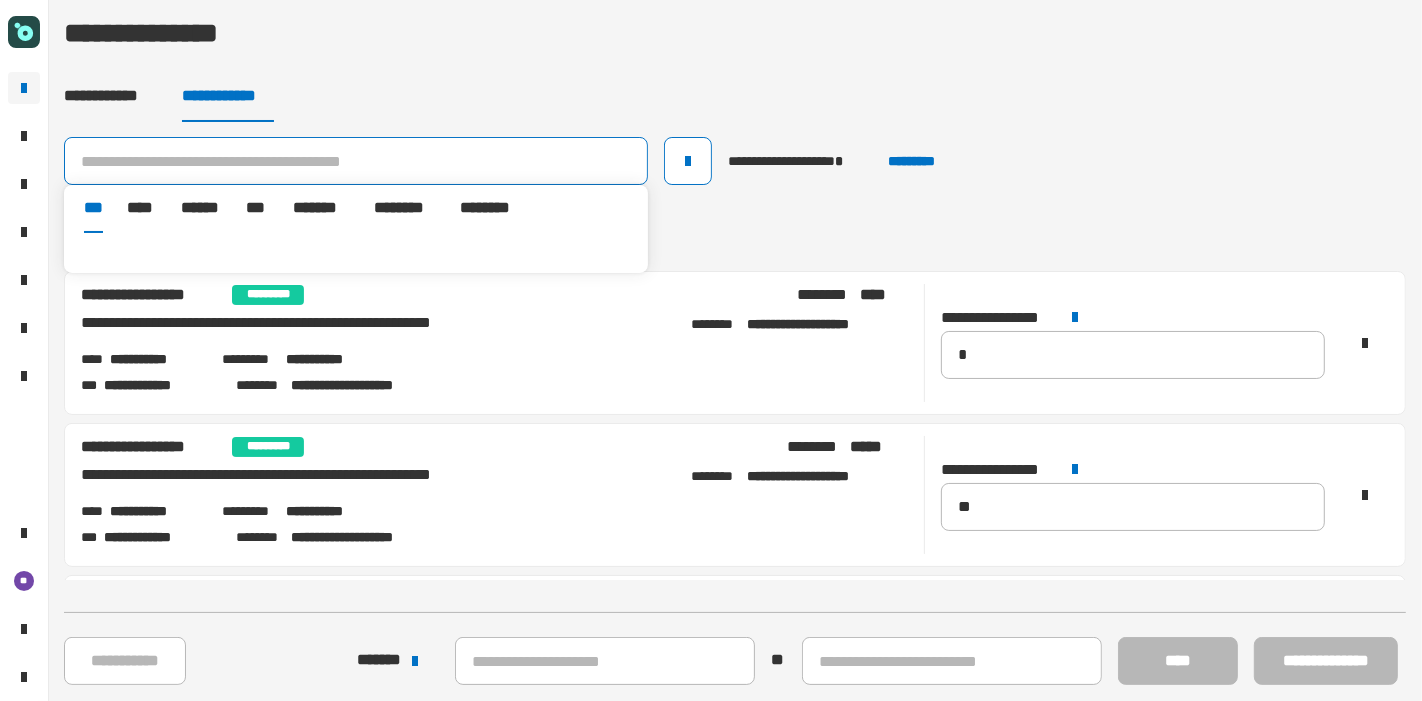 paste on "**********" 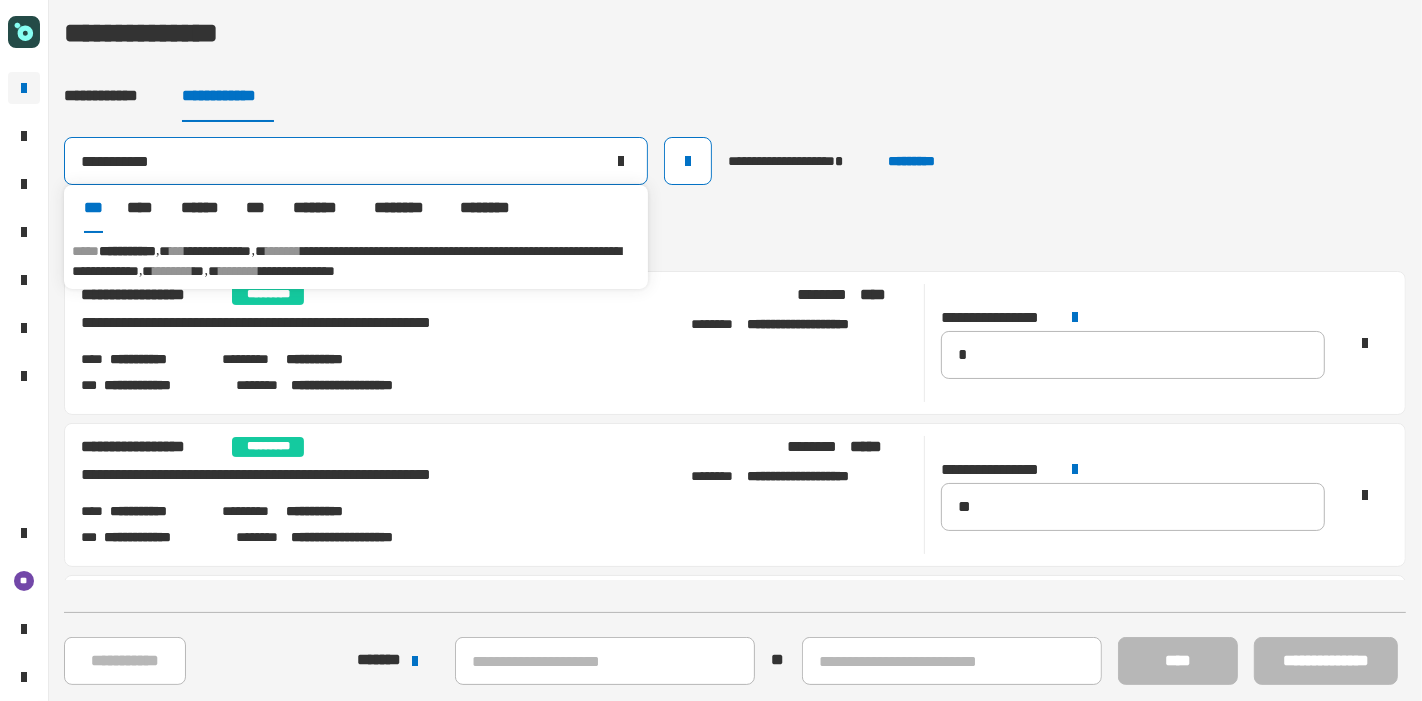 type on "**********" 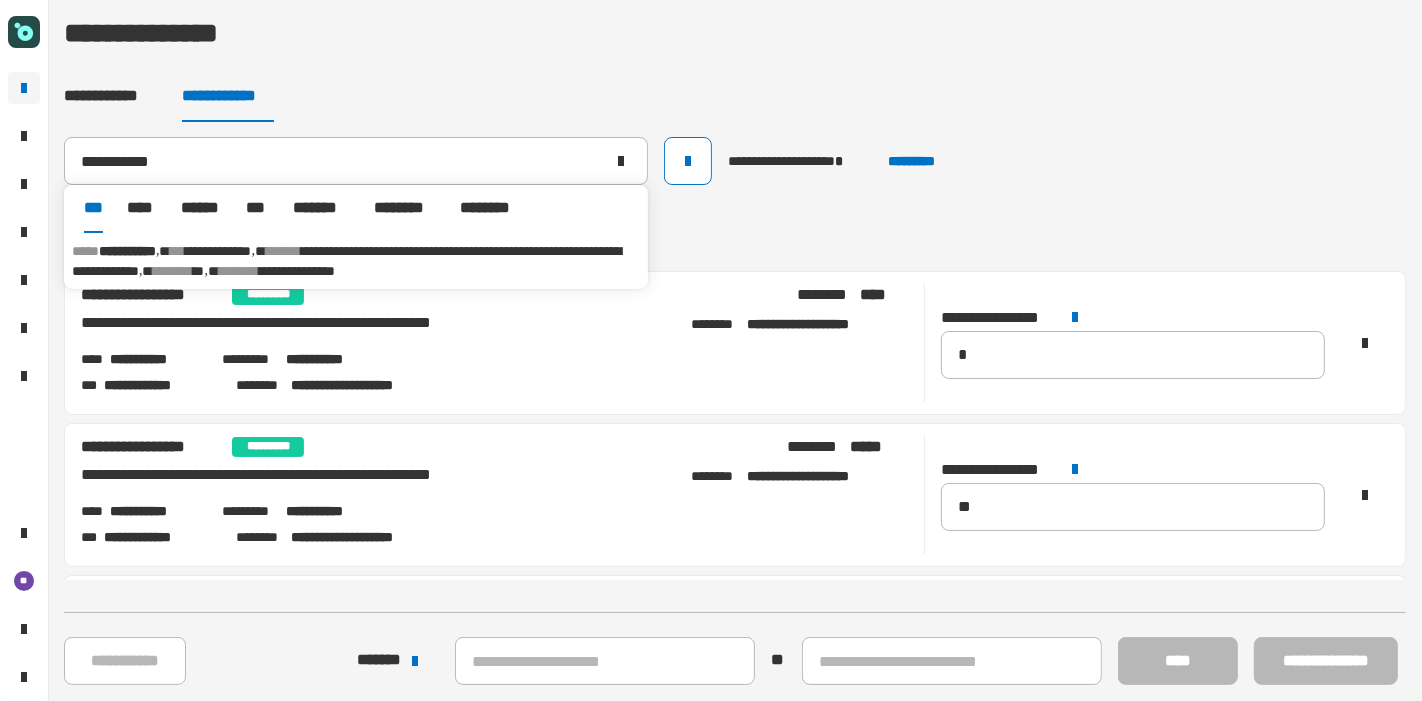 click on "**********" at bounding box center (219, 251) 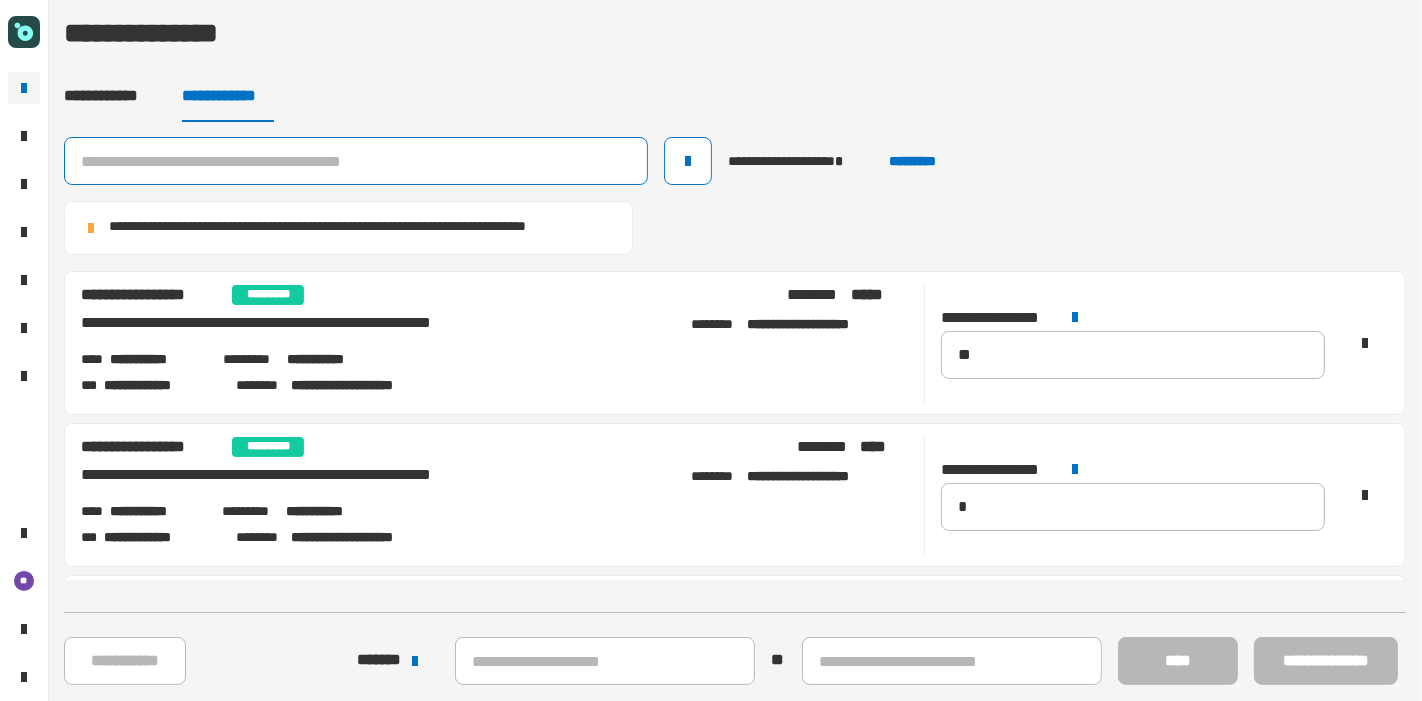 click 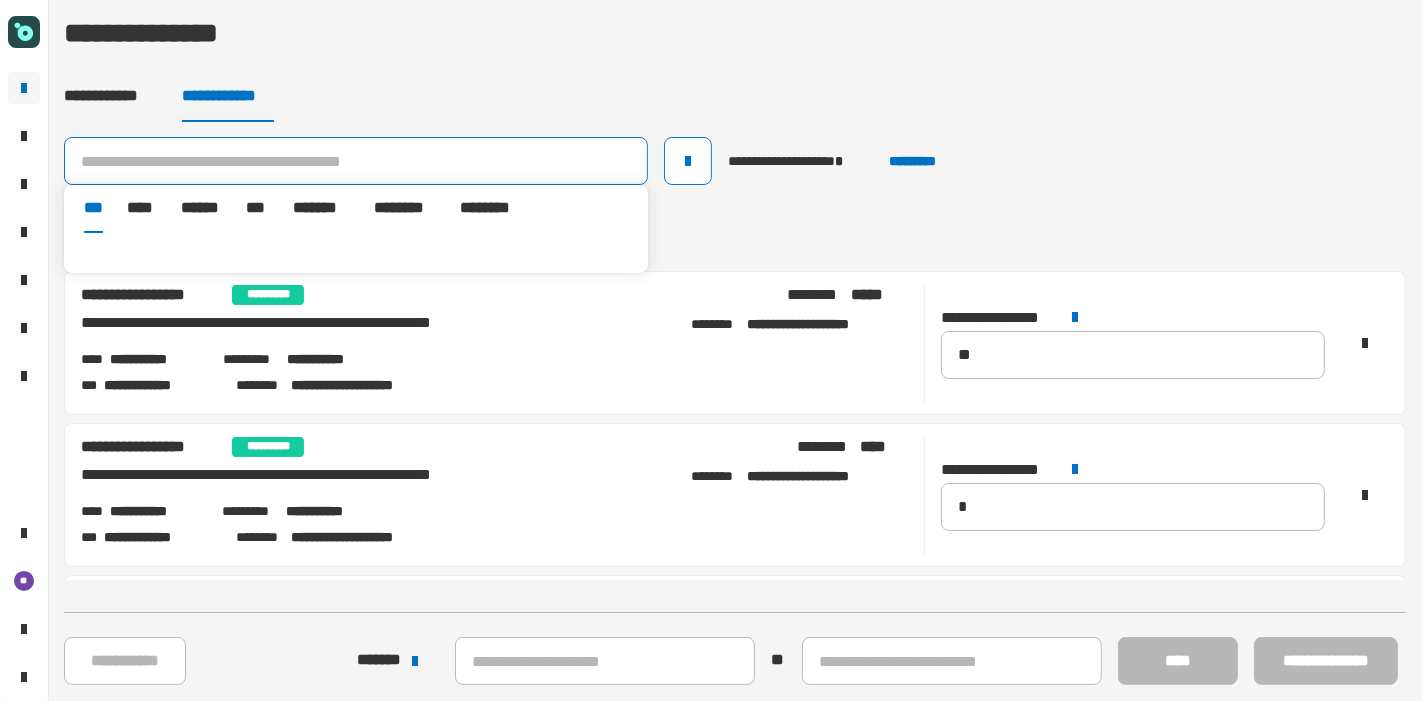 paste on "**********" 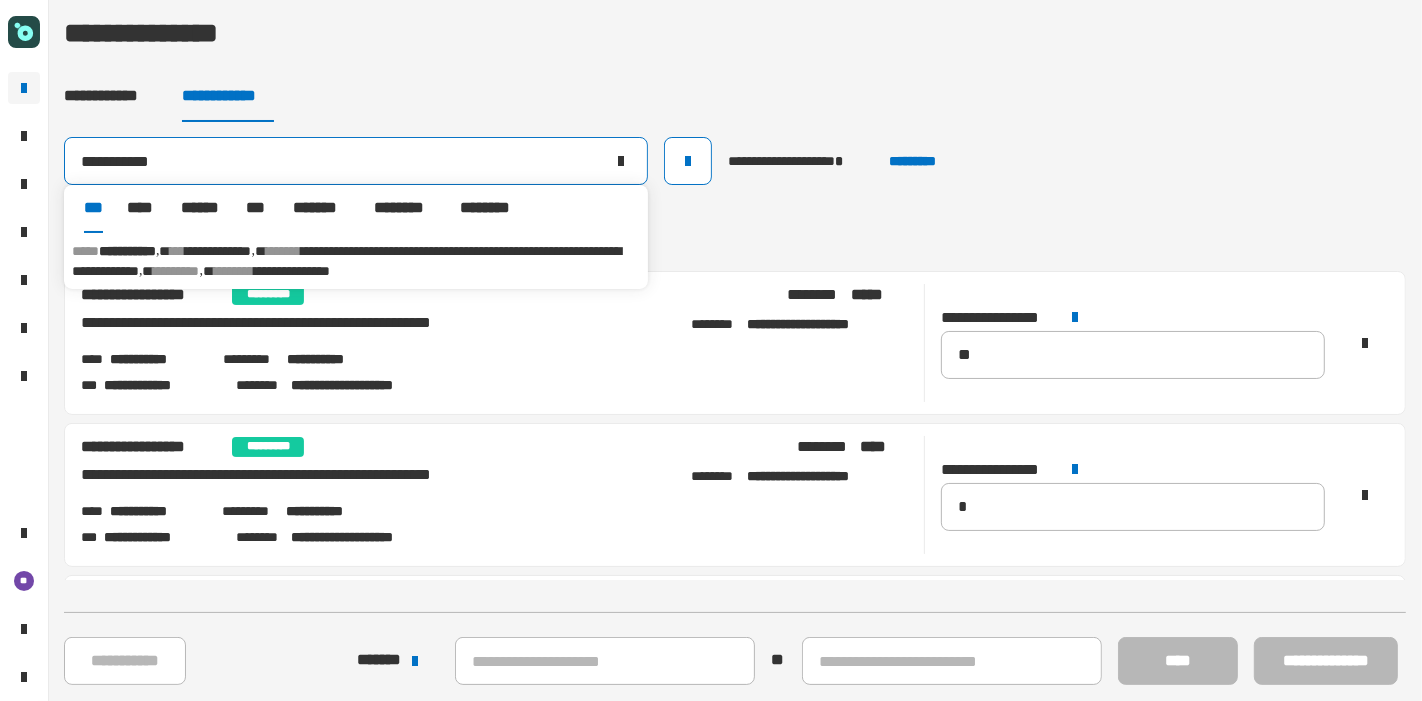 type on "**********" 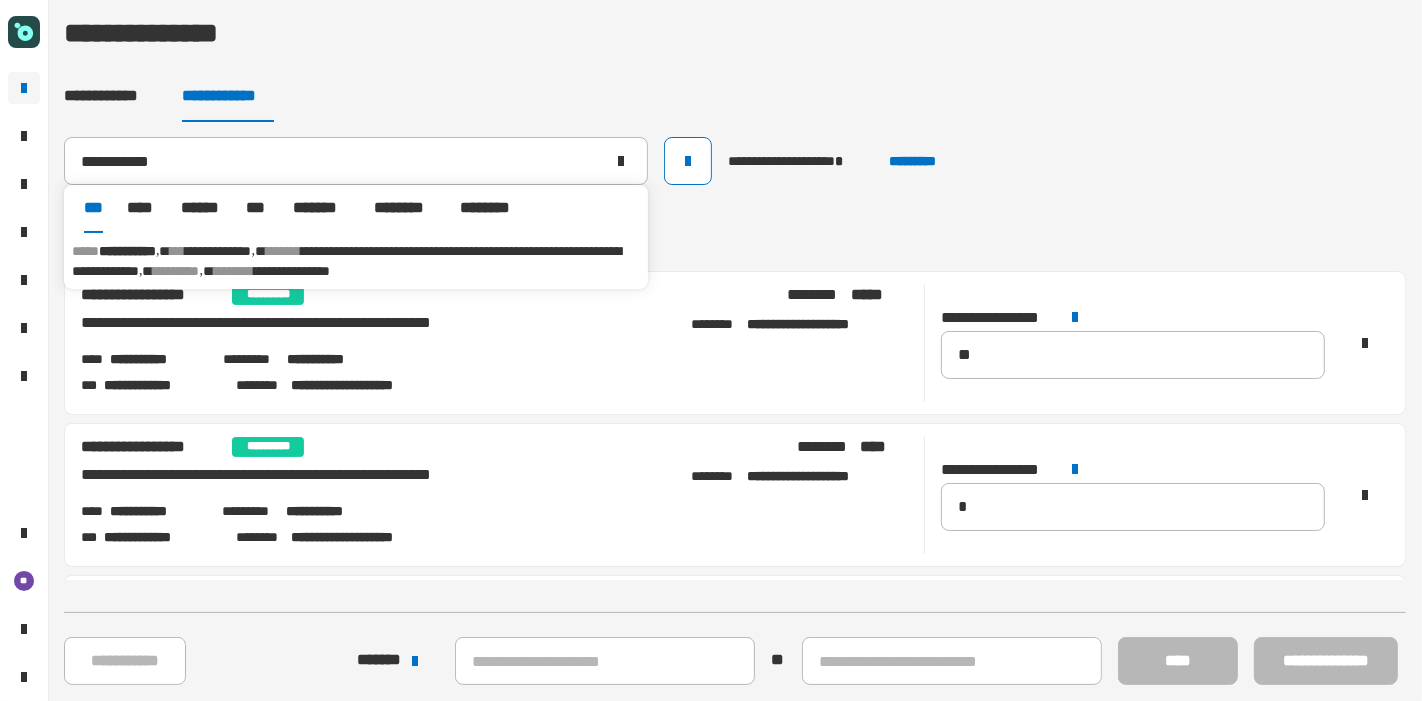 click on "**********" at bounding box center [219, 251] 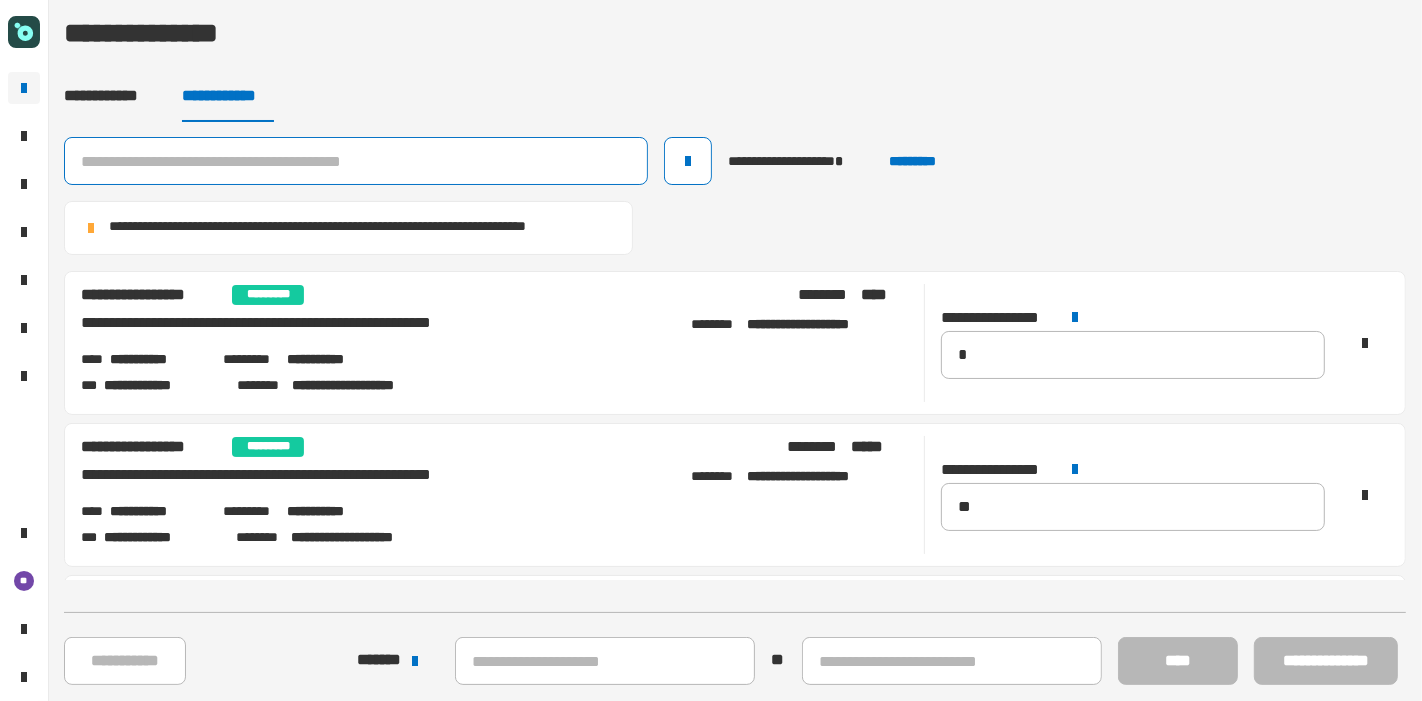 click 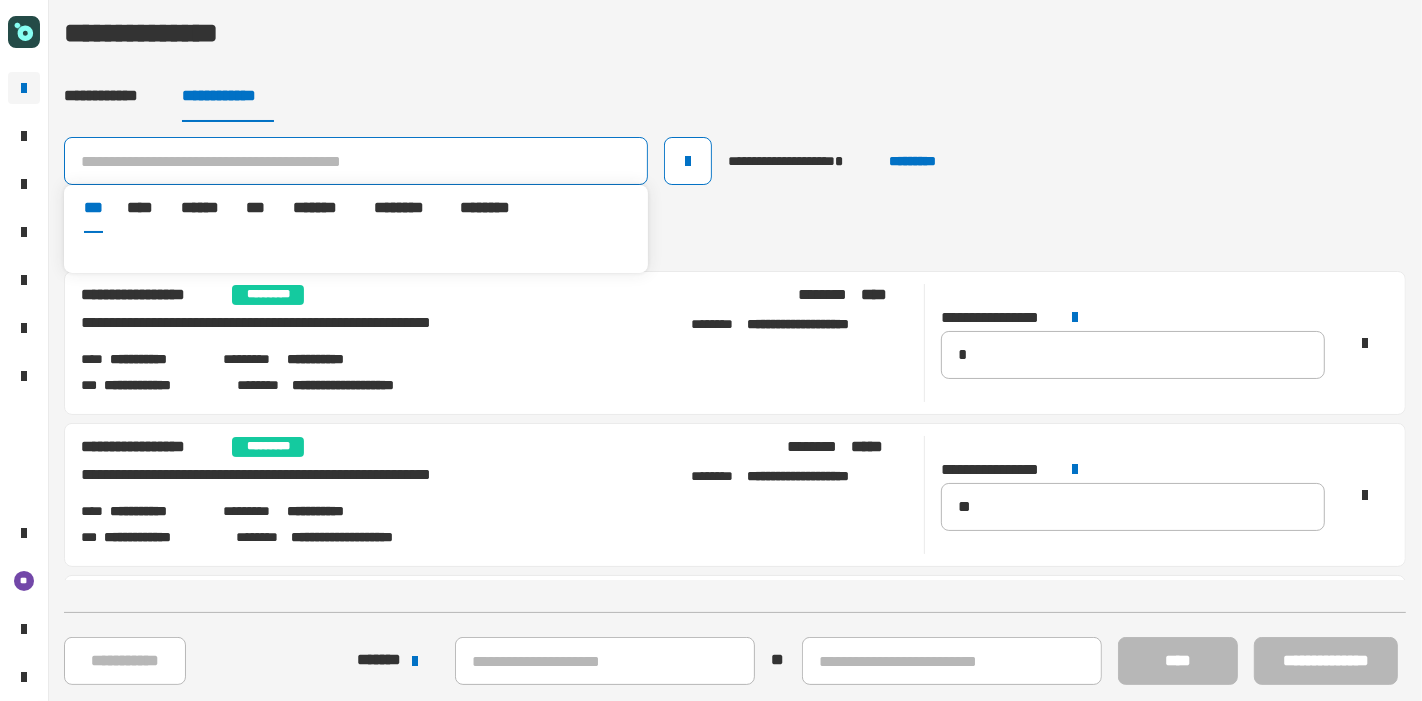 paste on "**********" 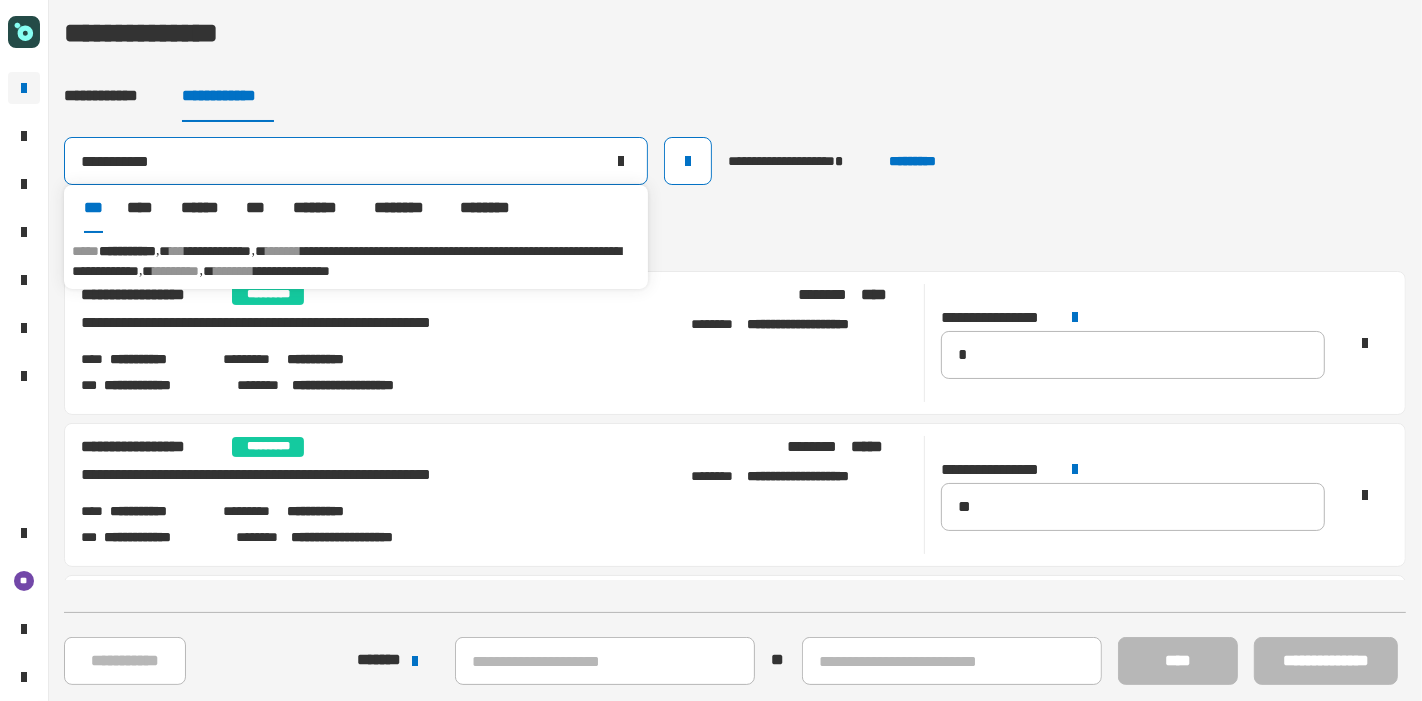 type on "**********" 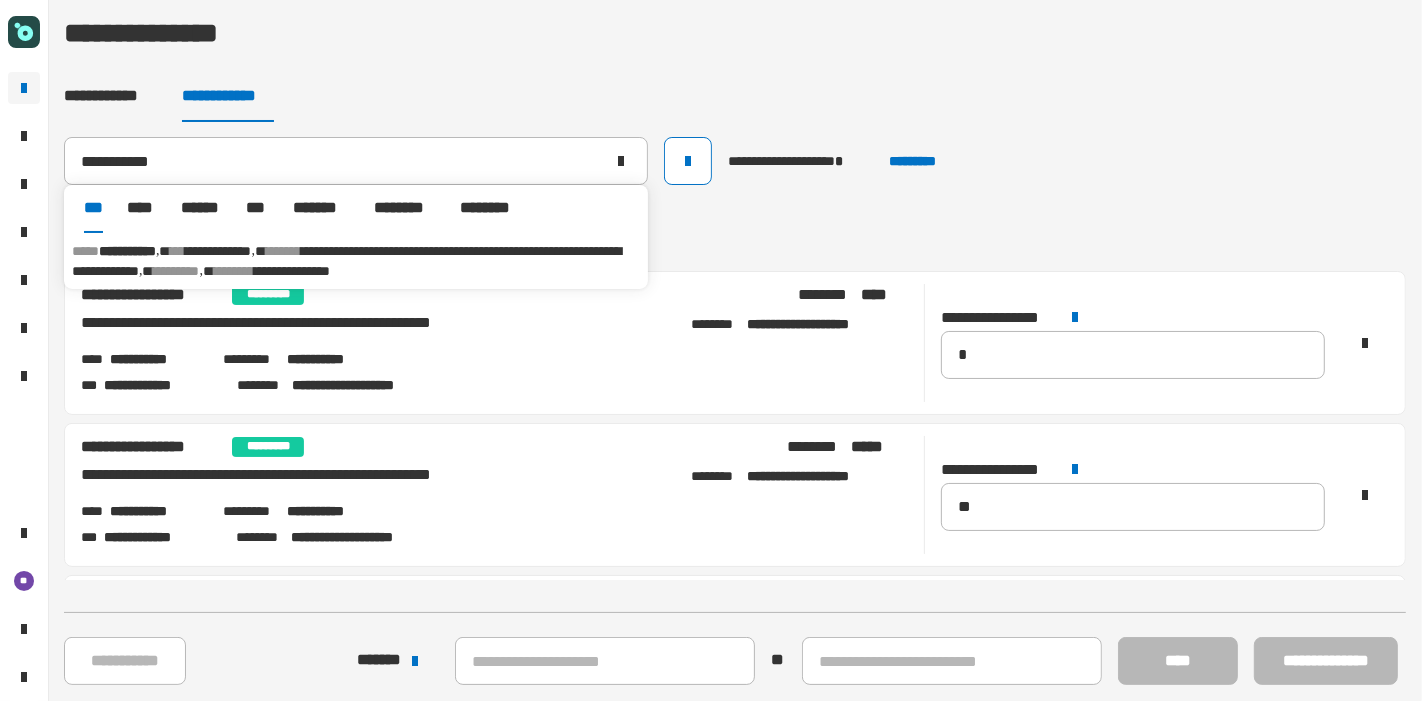 click on "**********" at bounding box center [219, 251] 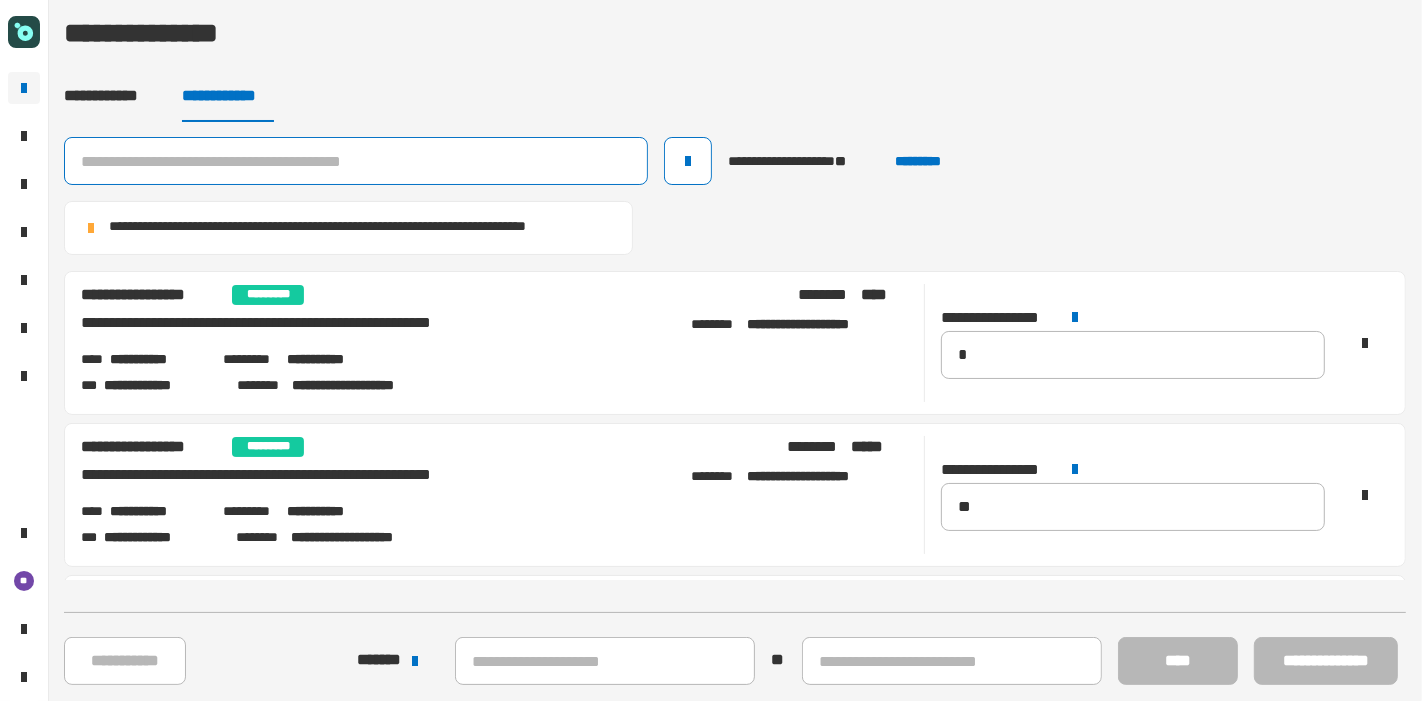 click 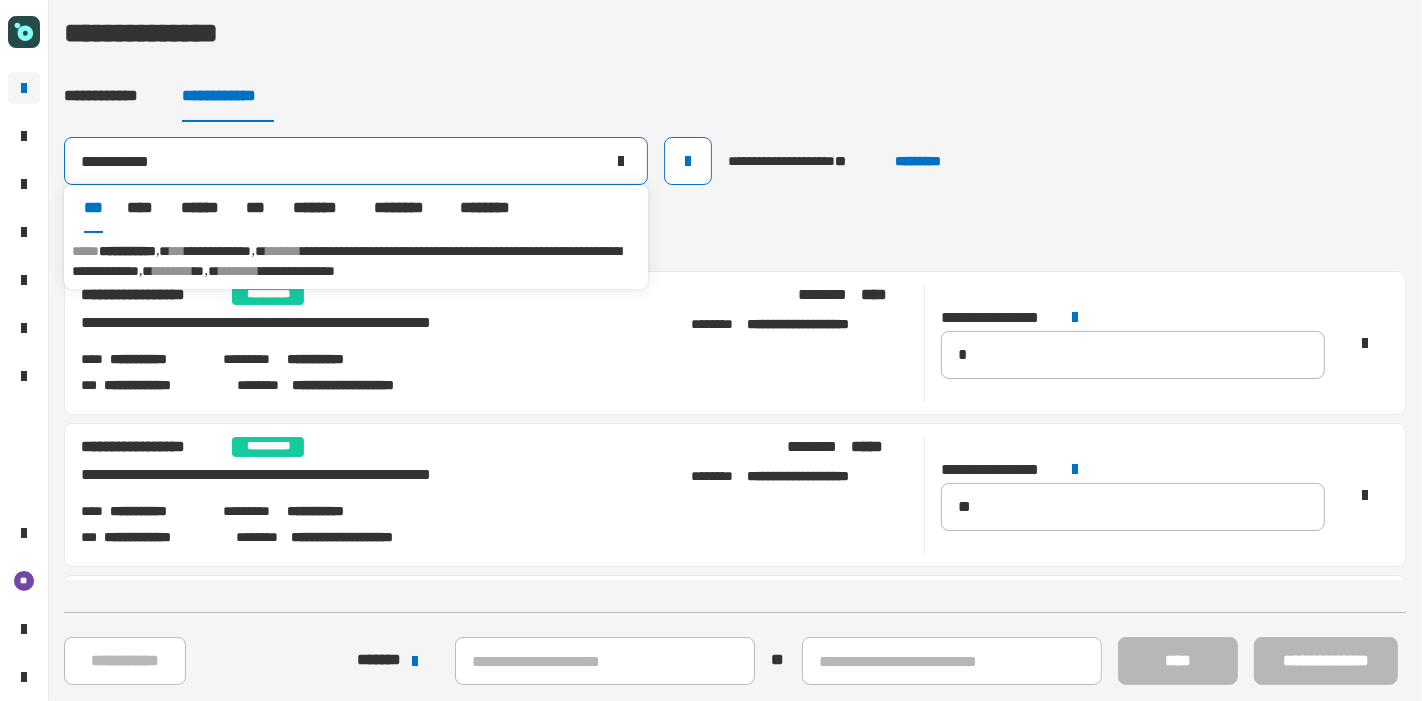 type on "**********" 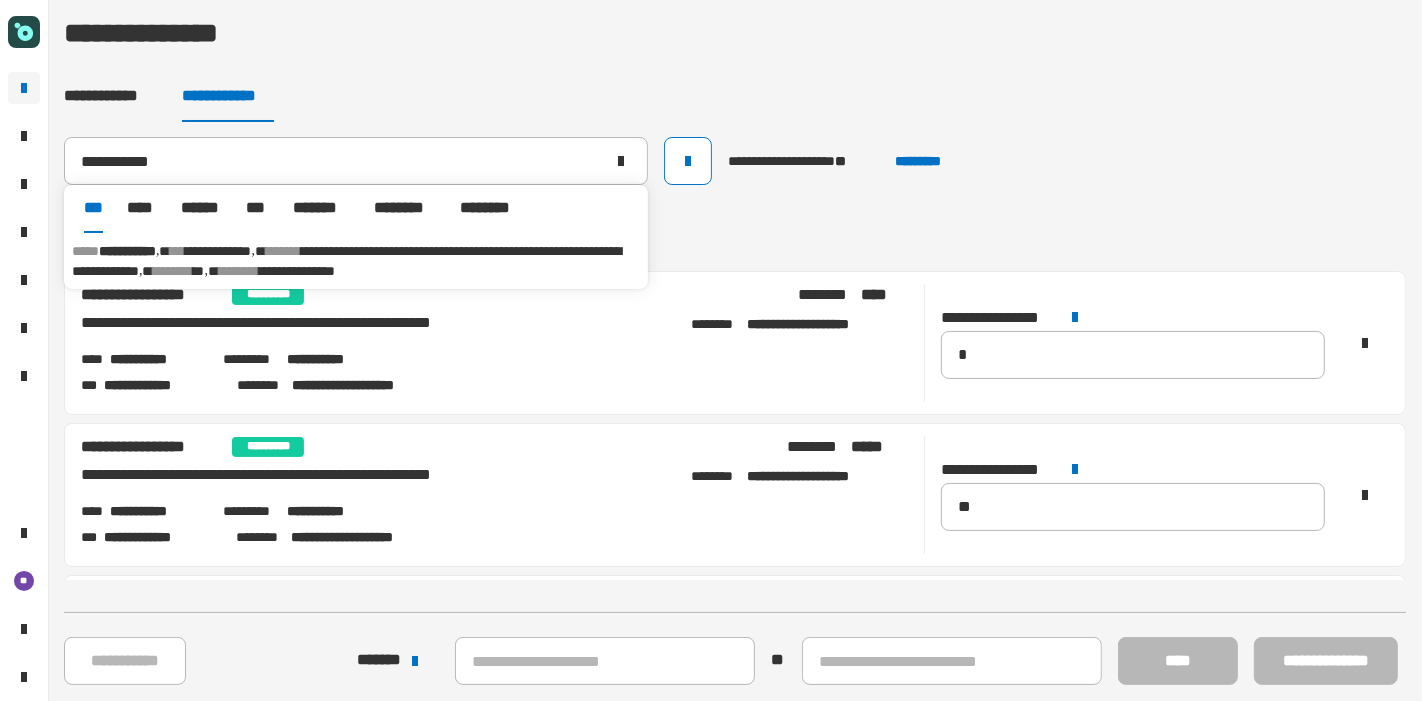 click on "**********" at bounding box center [356, 261] 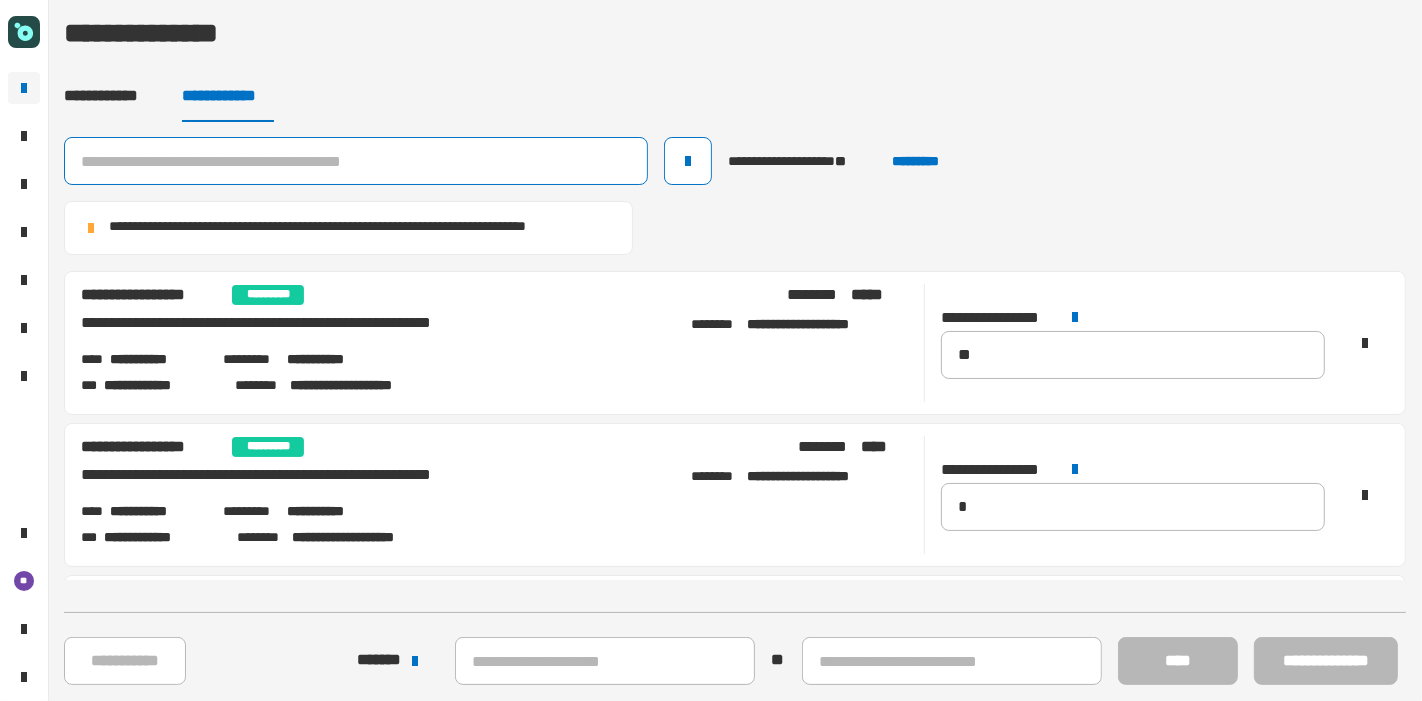click 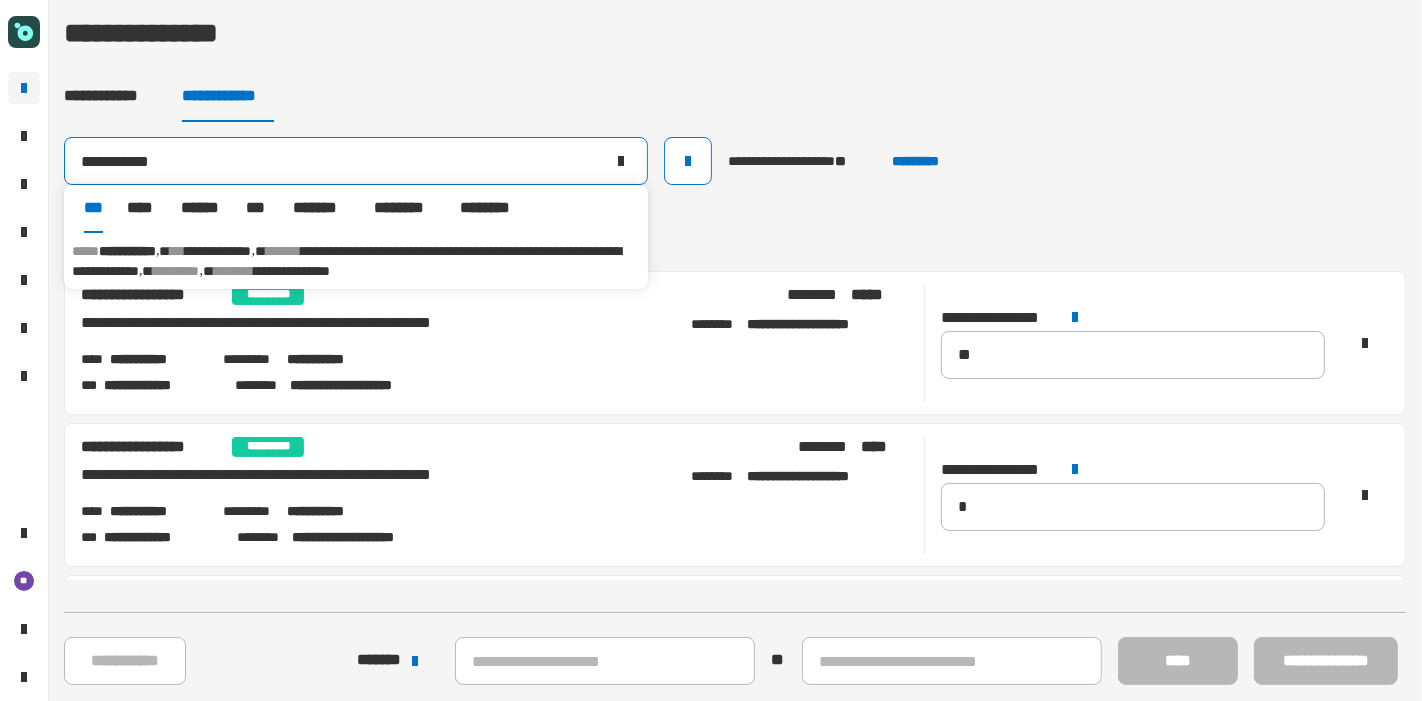 type on "**********" 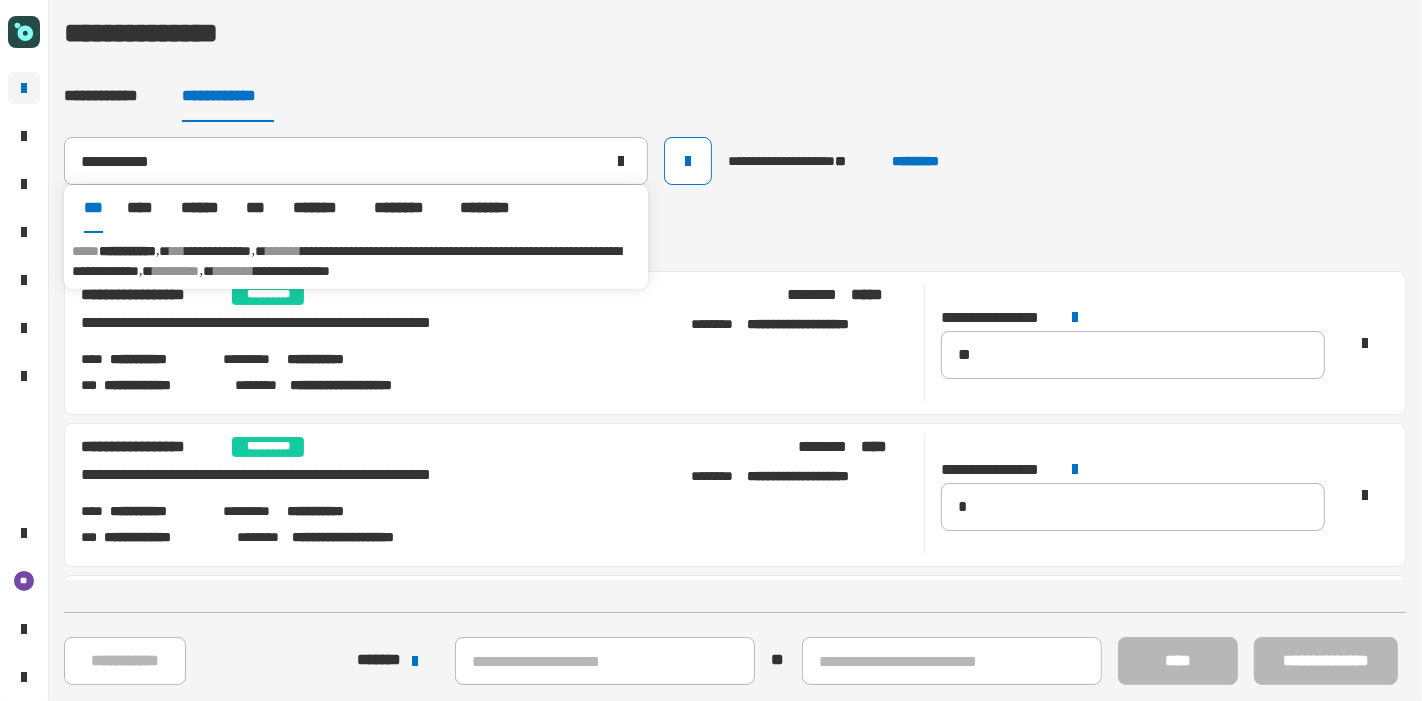 click on "**********" at bounding box center (219, 251) 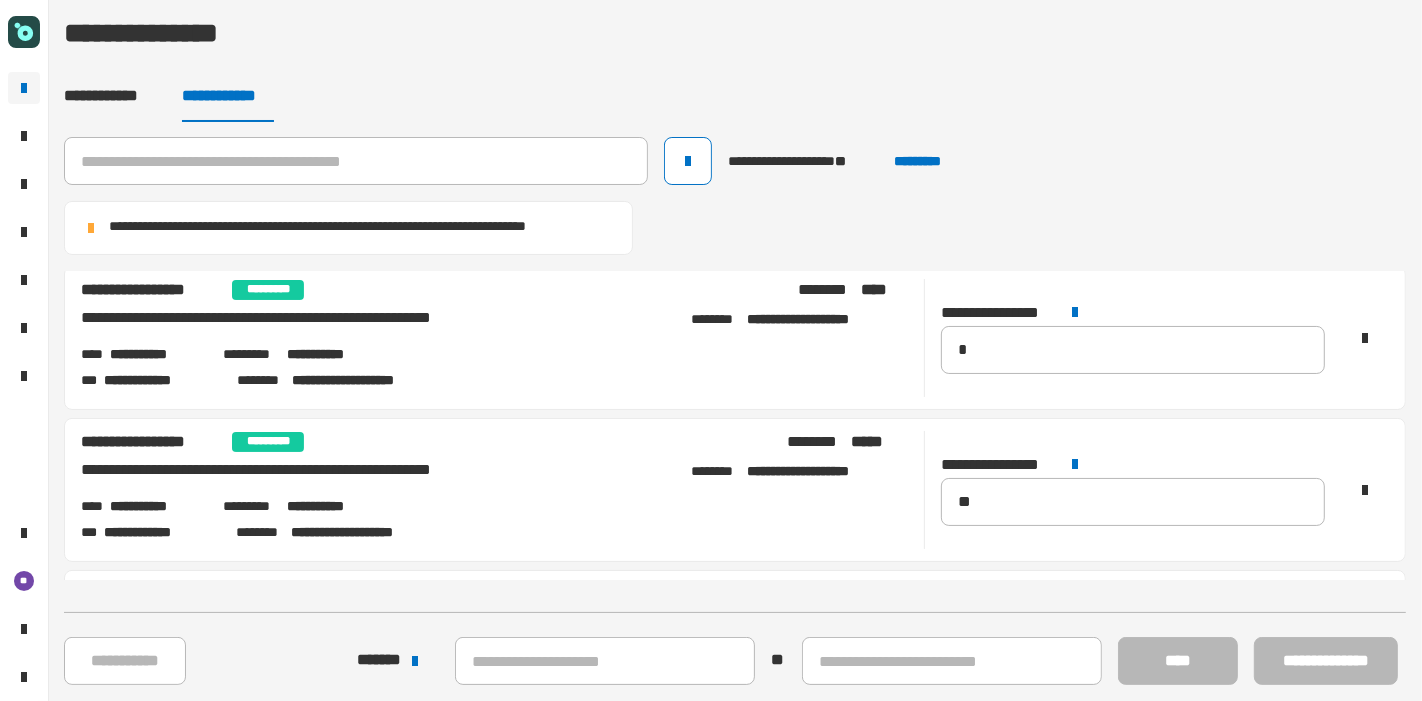 scroll, scrollTop: 0, scrollLeft: 0, axis: both 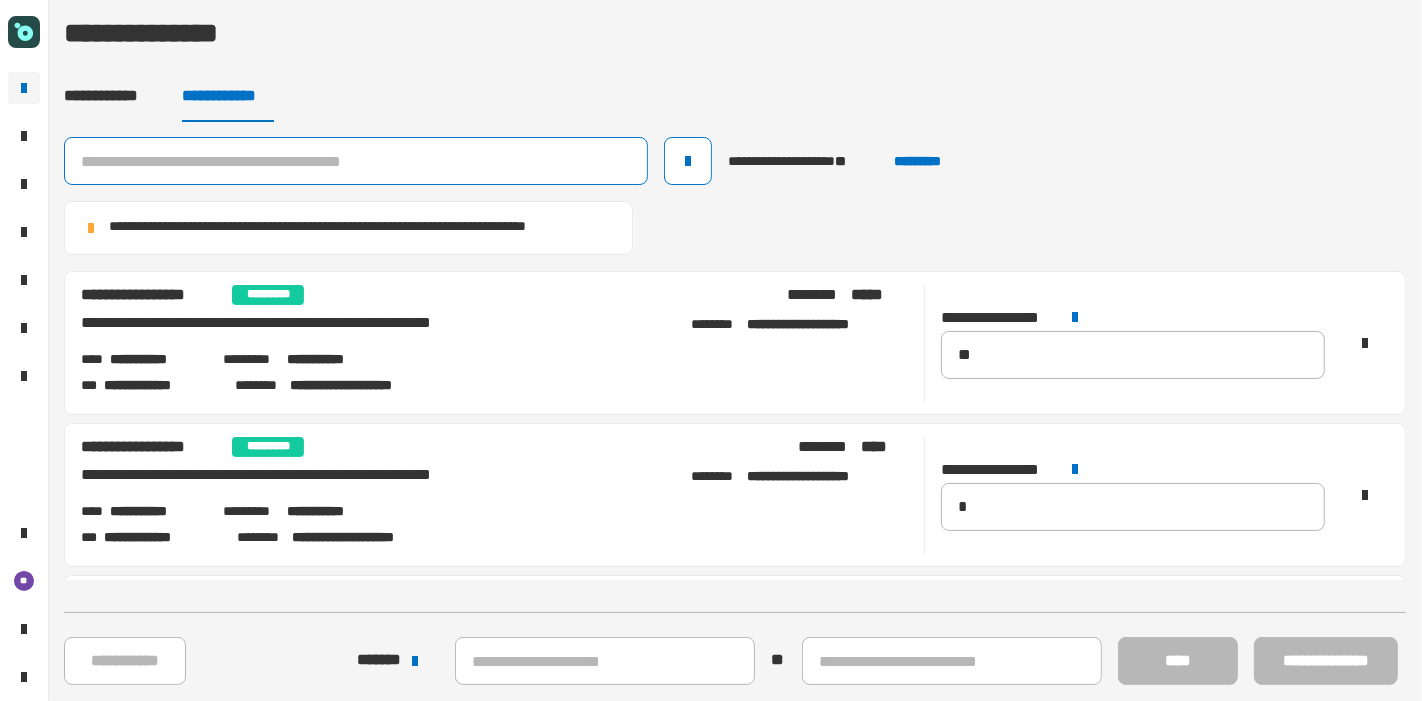 click 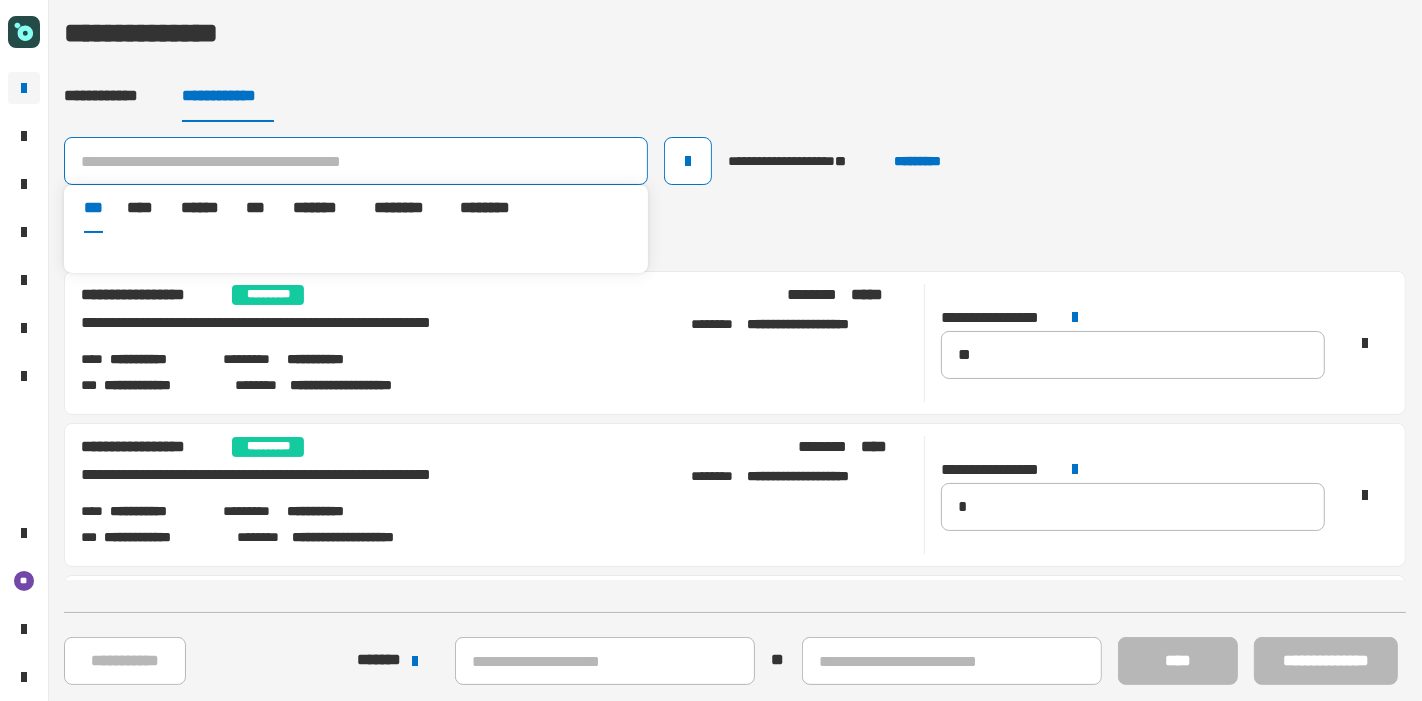 paste on "**********" 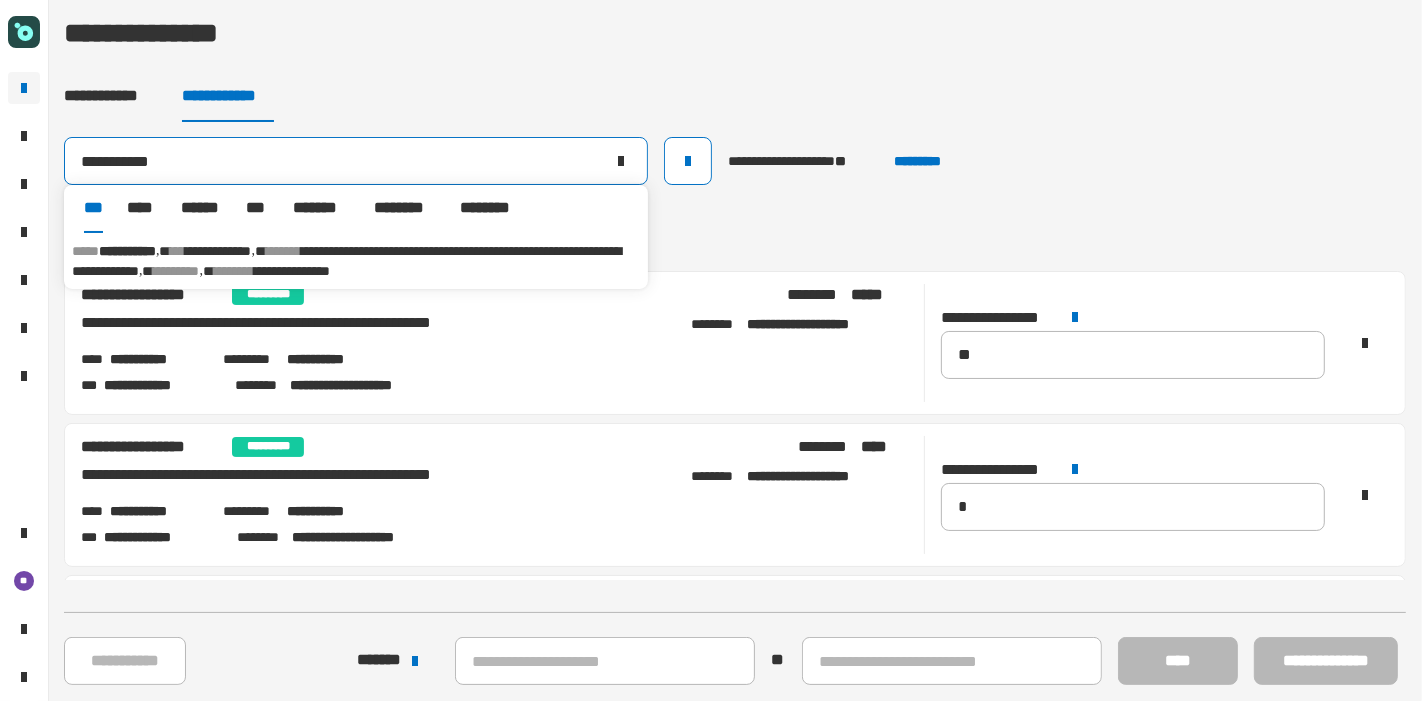 type on "**********" 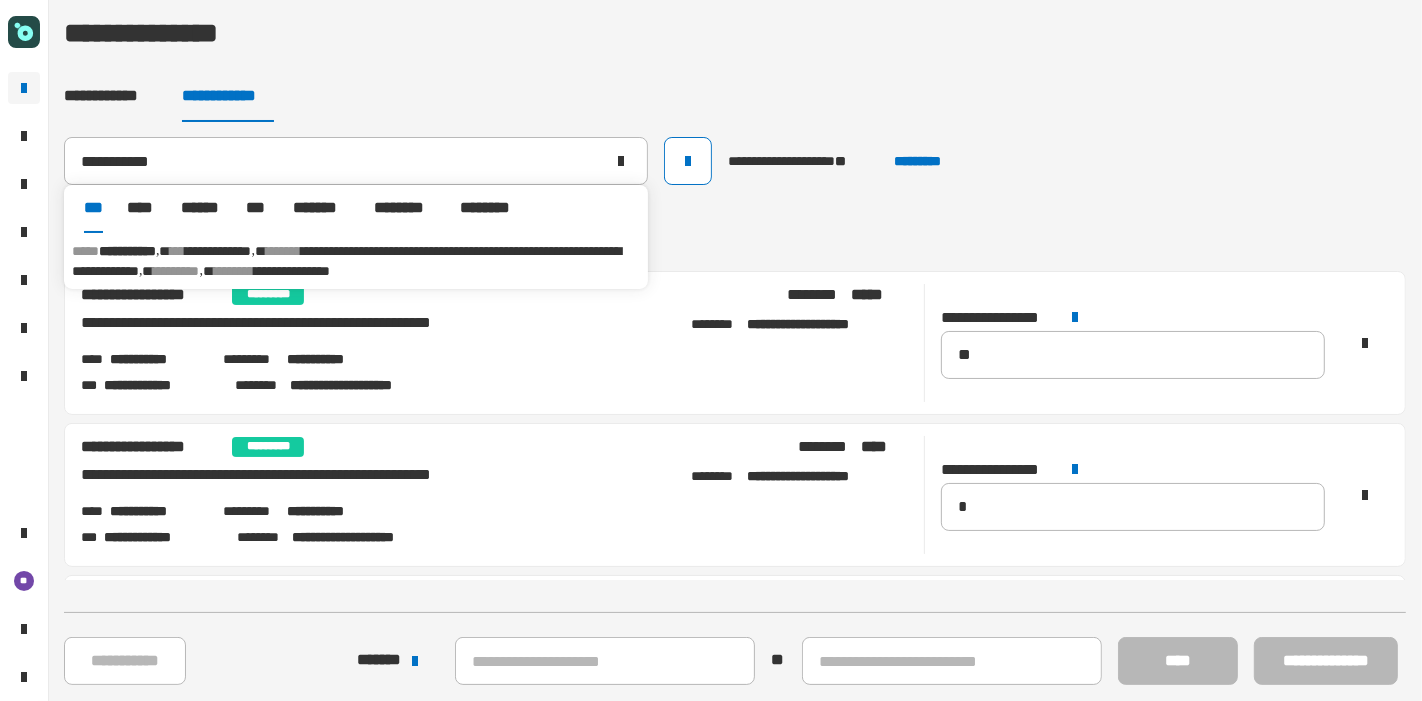 click on "**********" at bounding box center [346, 261] 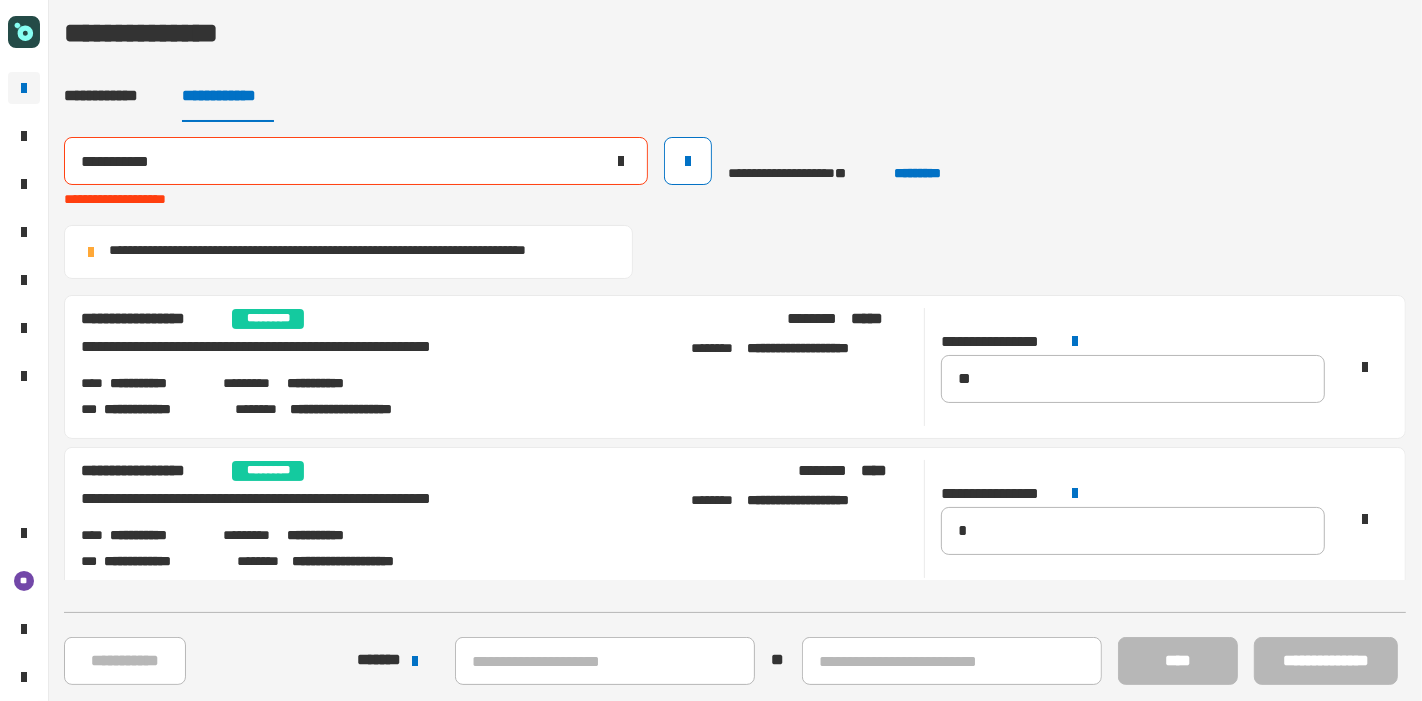 click 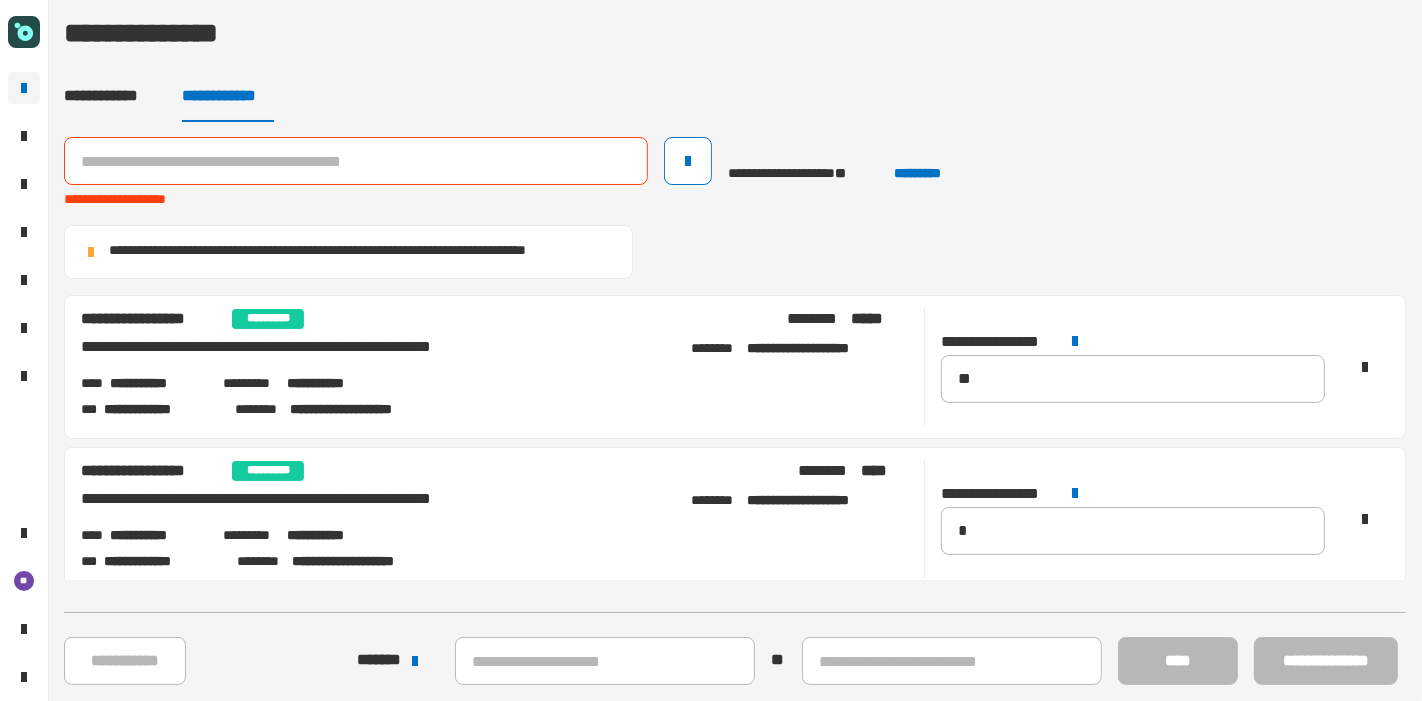click 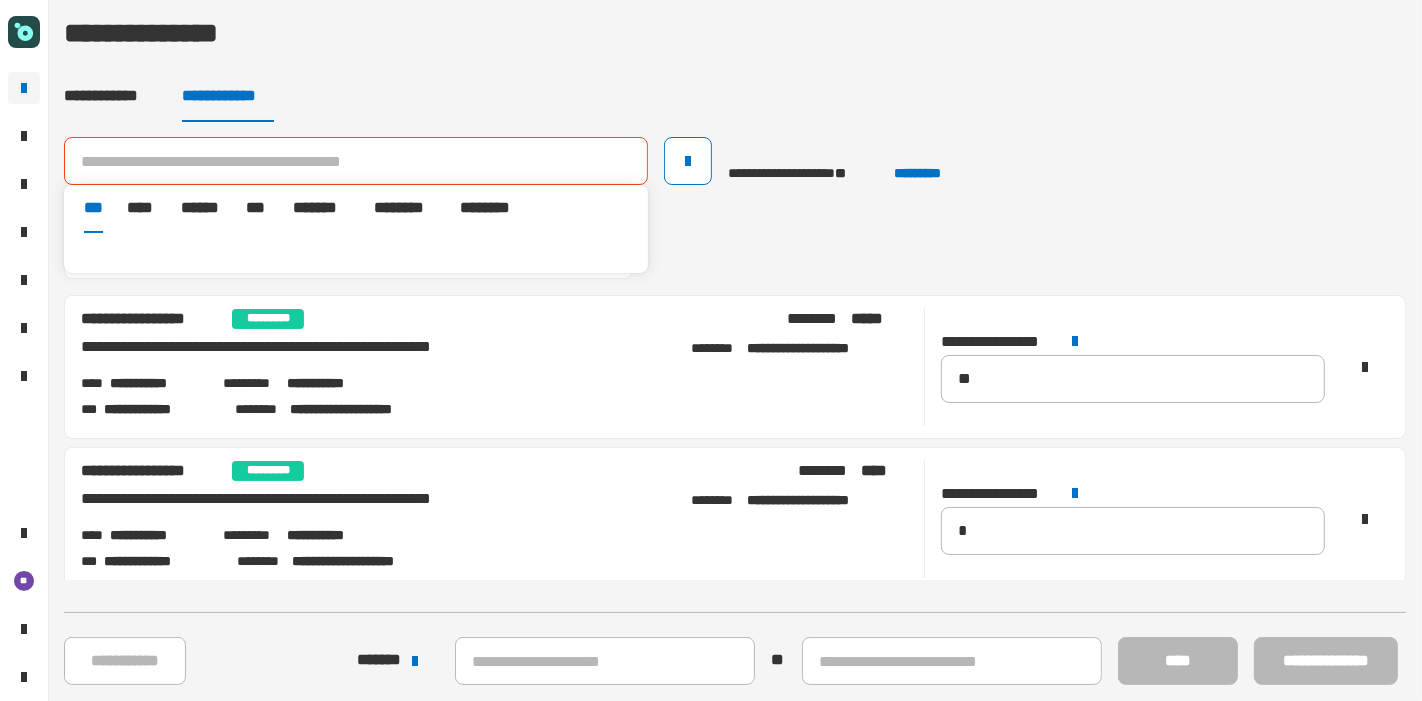 paste on "**********" 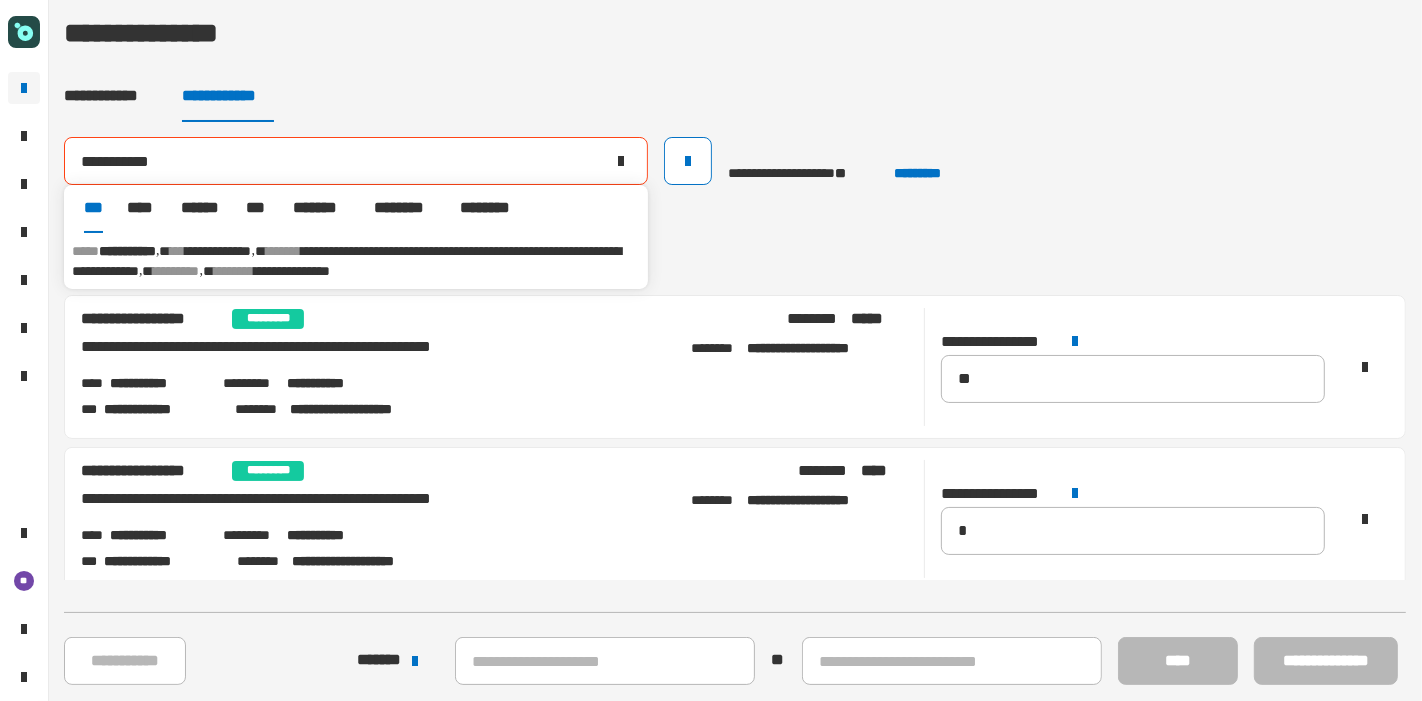 type on "**********" 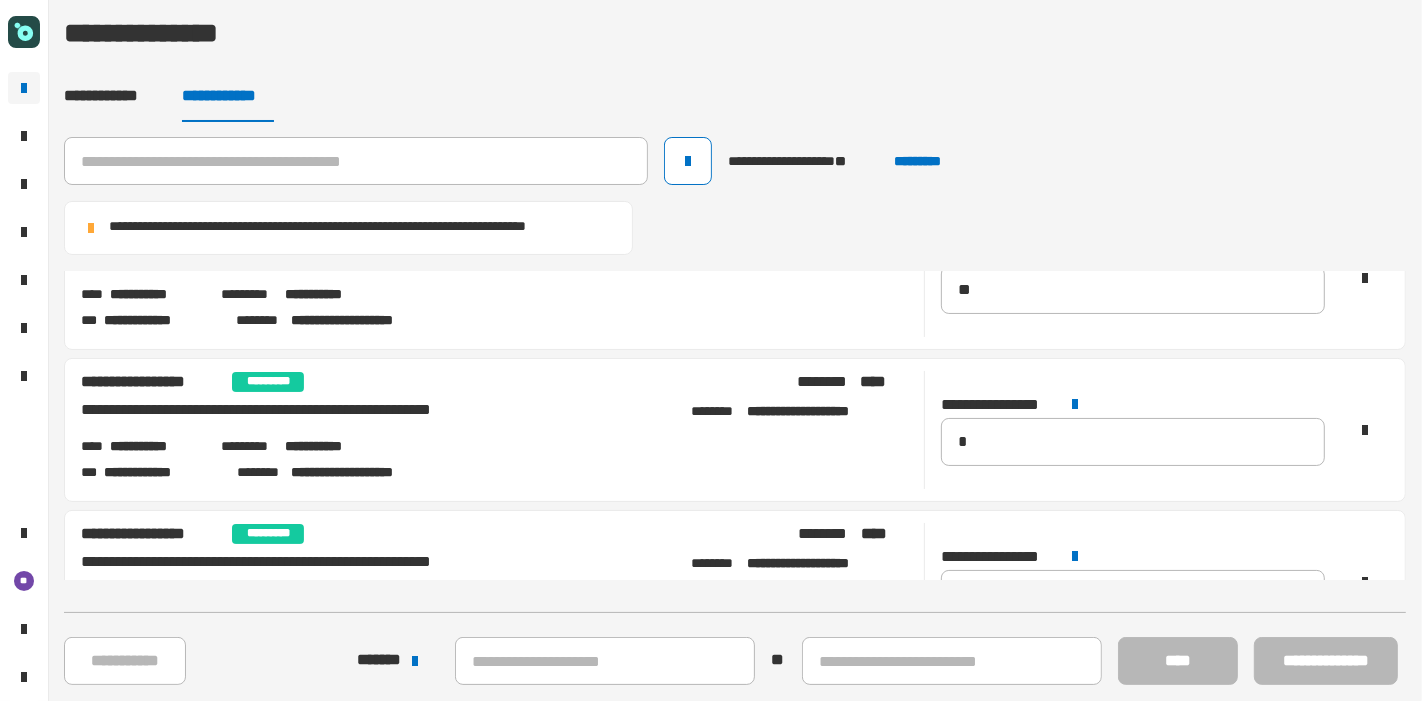 scroll, scrollTop: 1650, scrollLeft: 0, axis: vertical 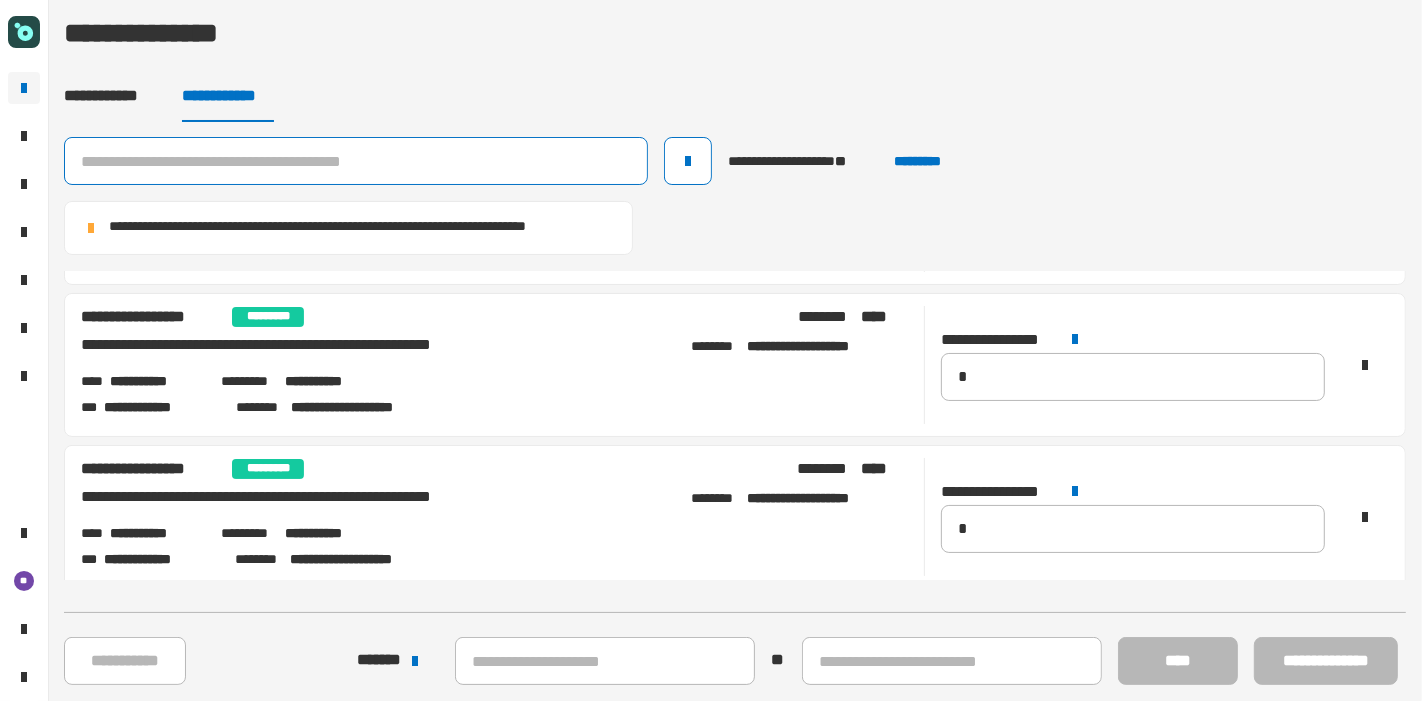 click 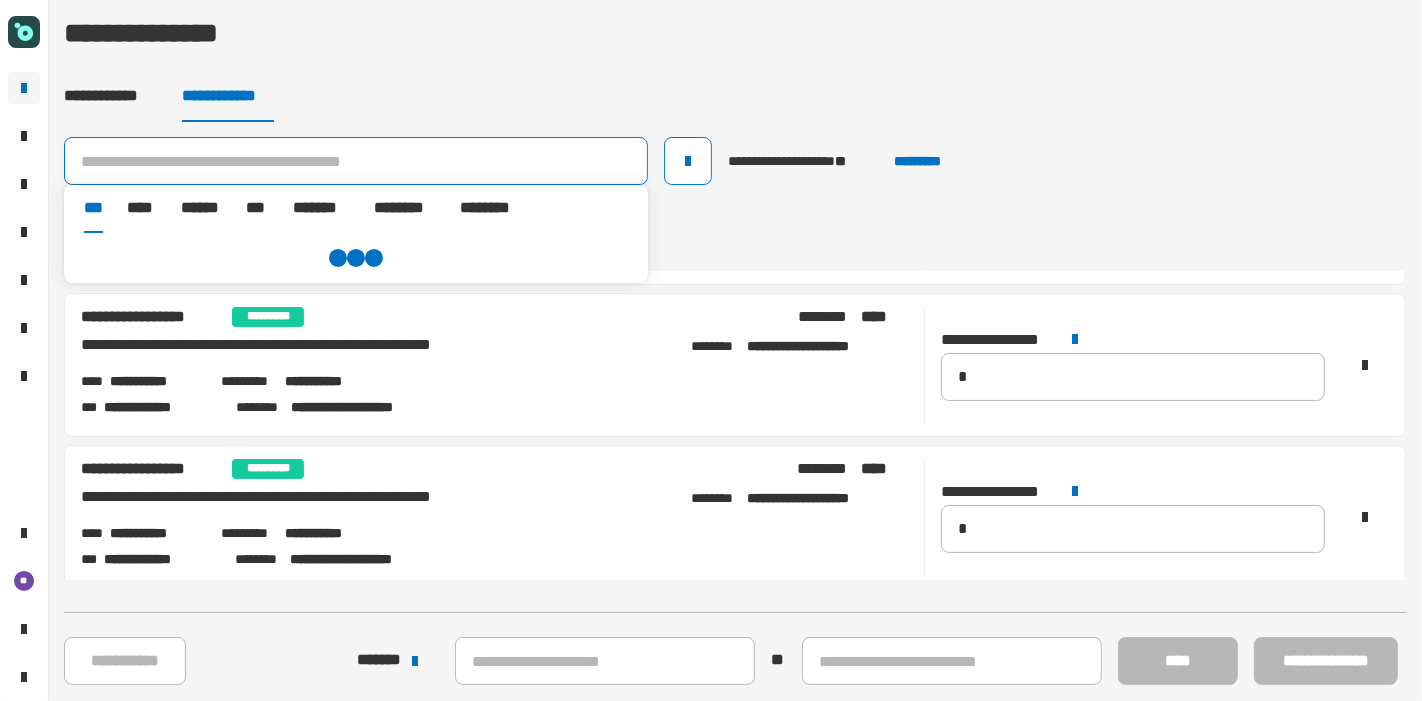 paste on "**********" 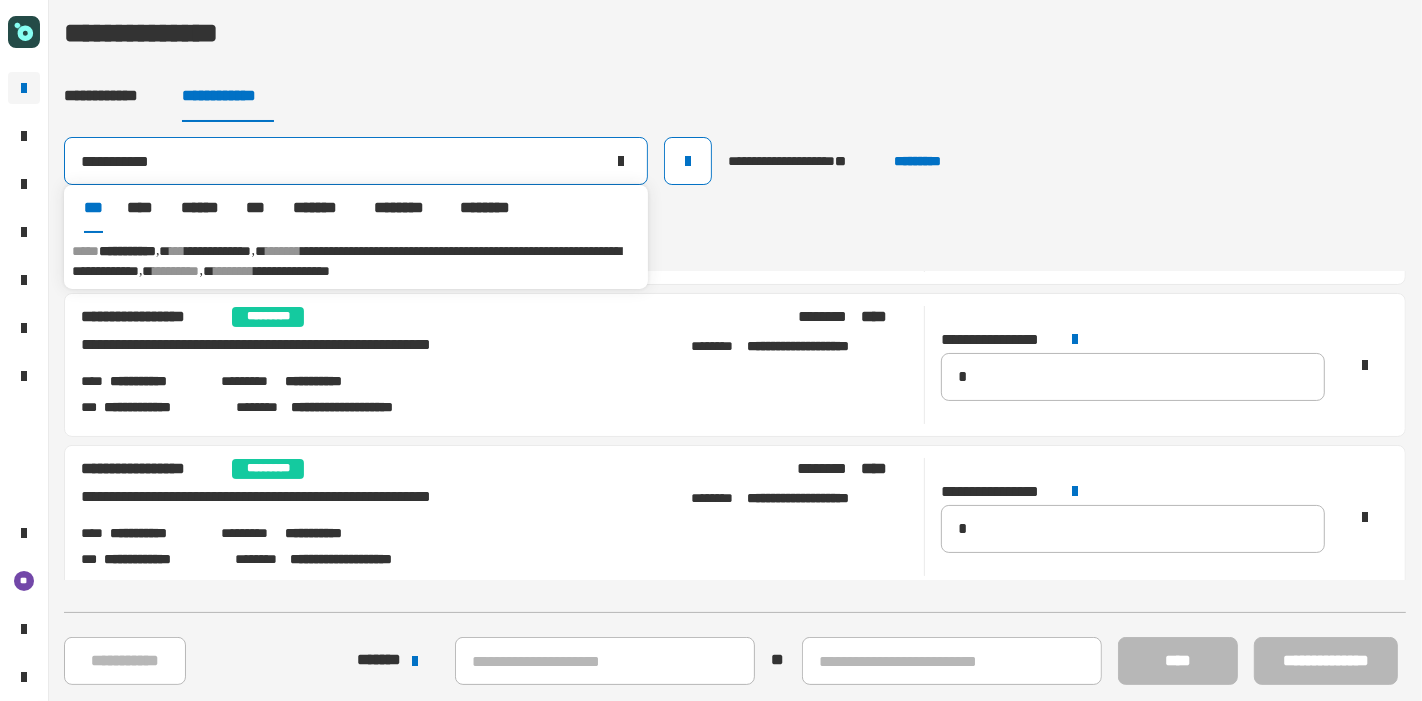 type on "**********" 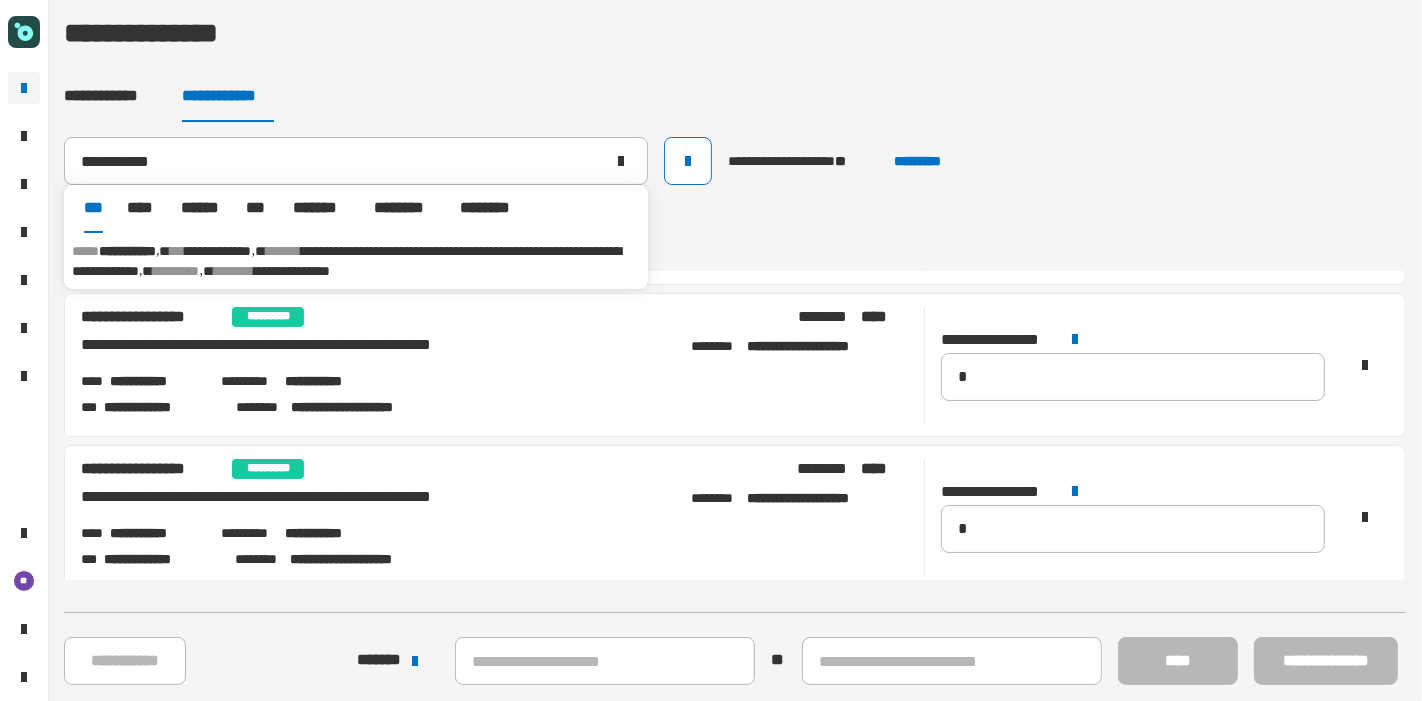 click on "**********" at bounding box center [346, 261] 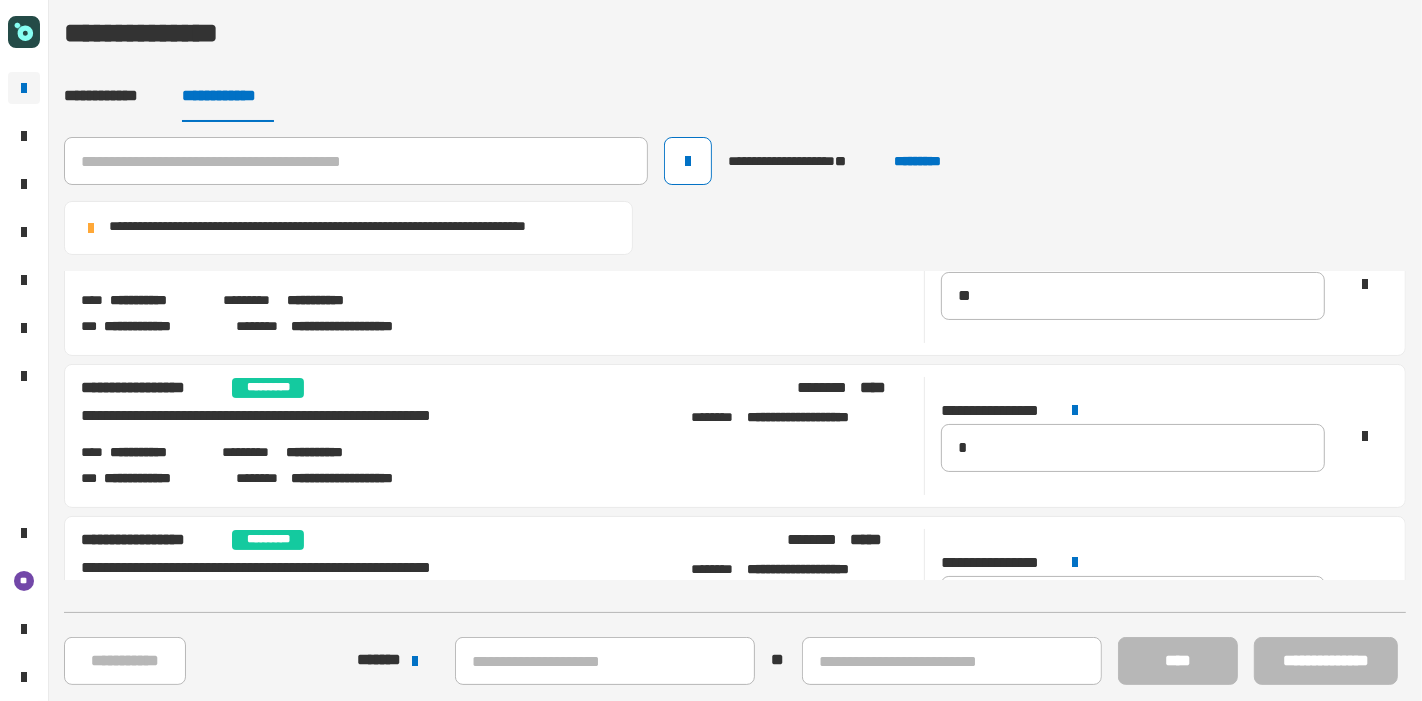 scroll, scrollTop: 0, scrollLeft: 0, axis: both 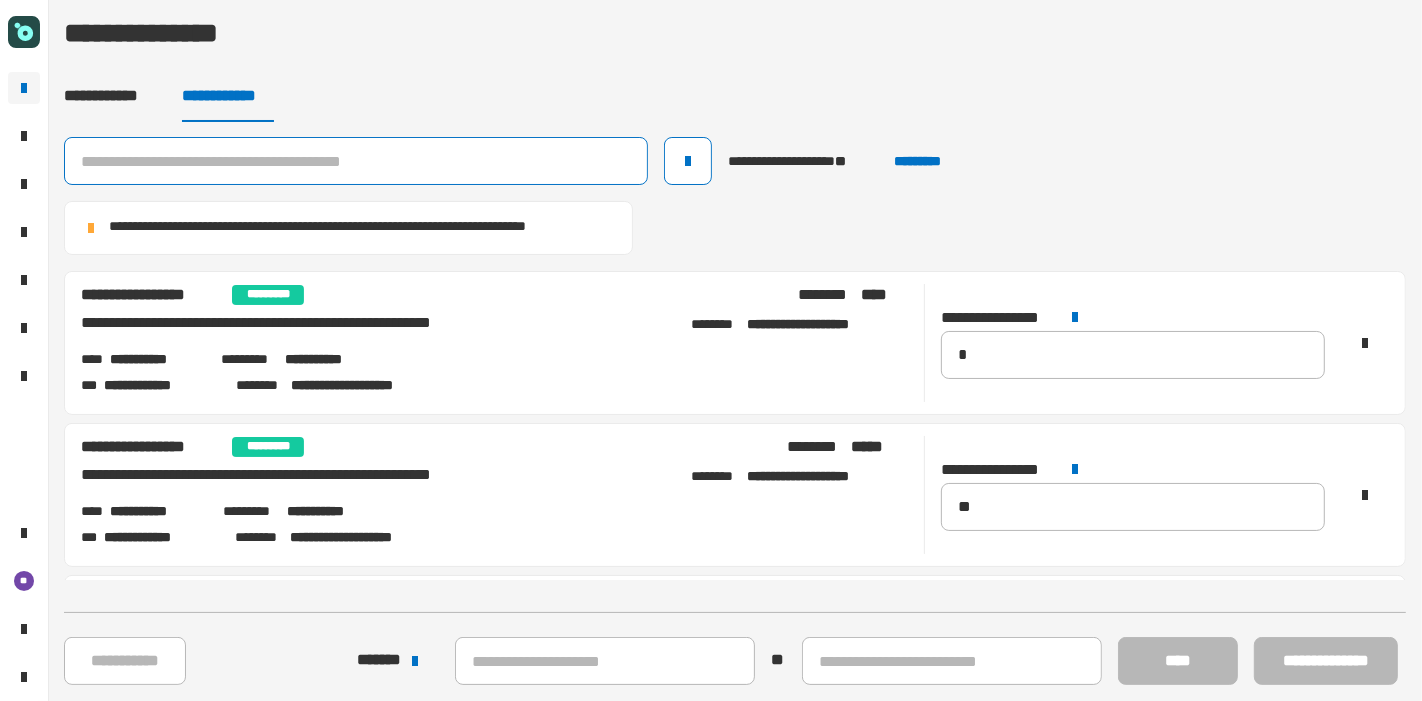 click 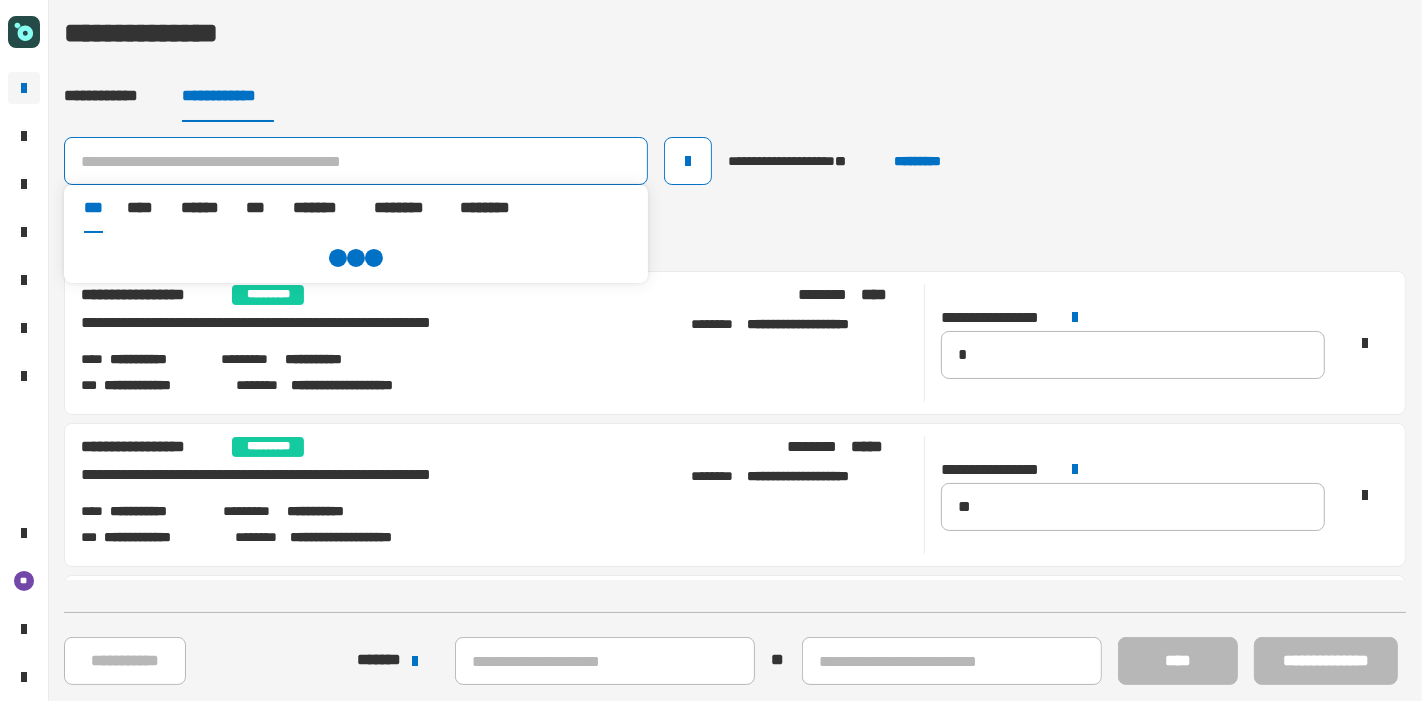 paste on "**********" 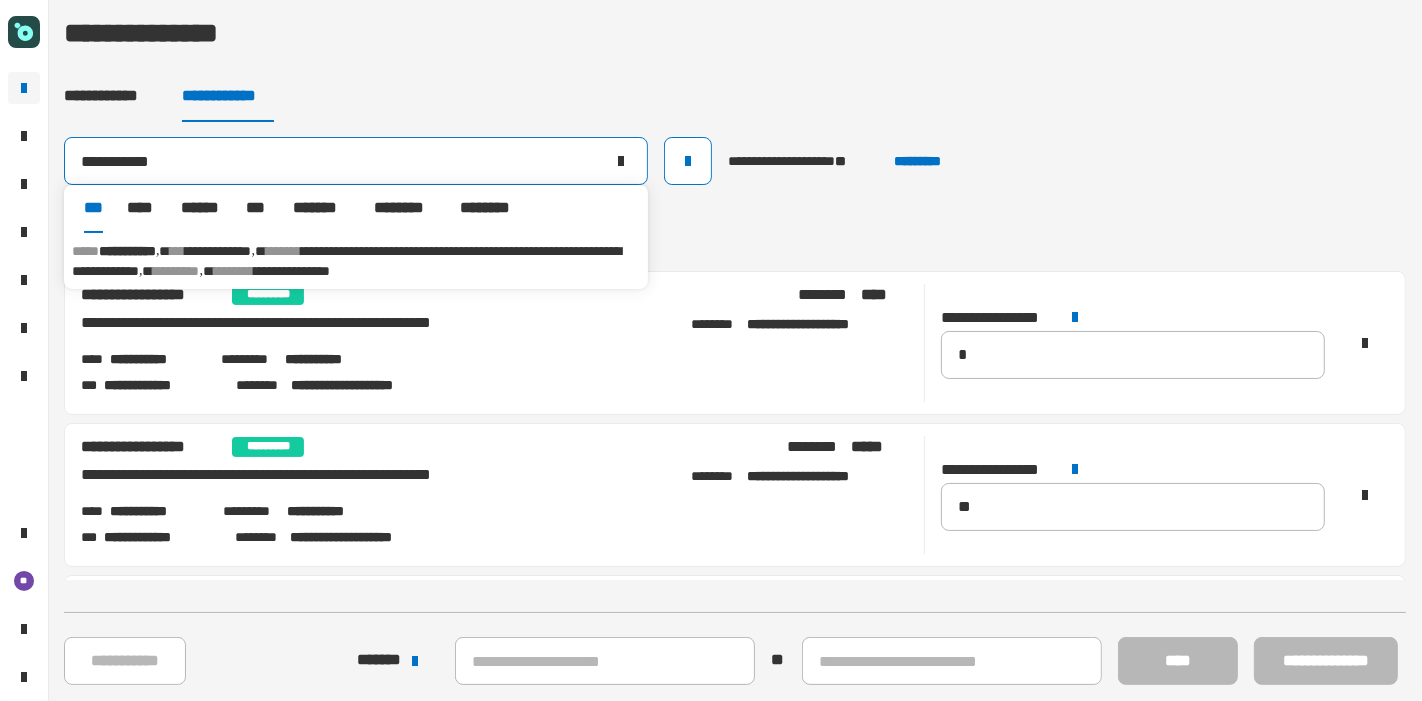 type on "**********" 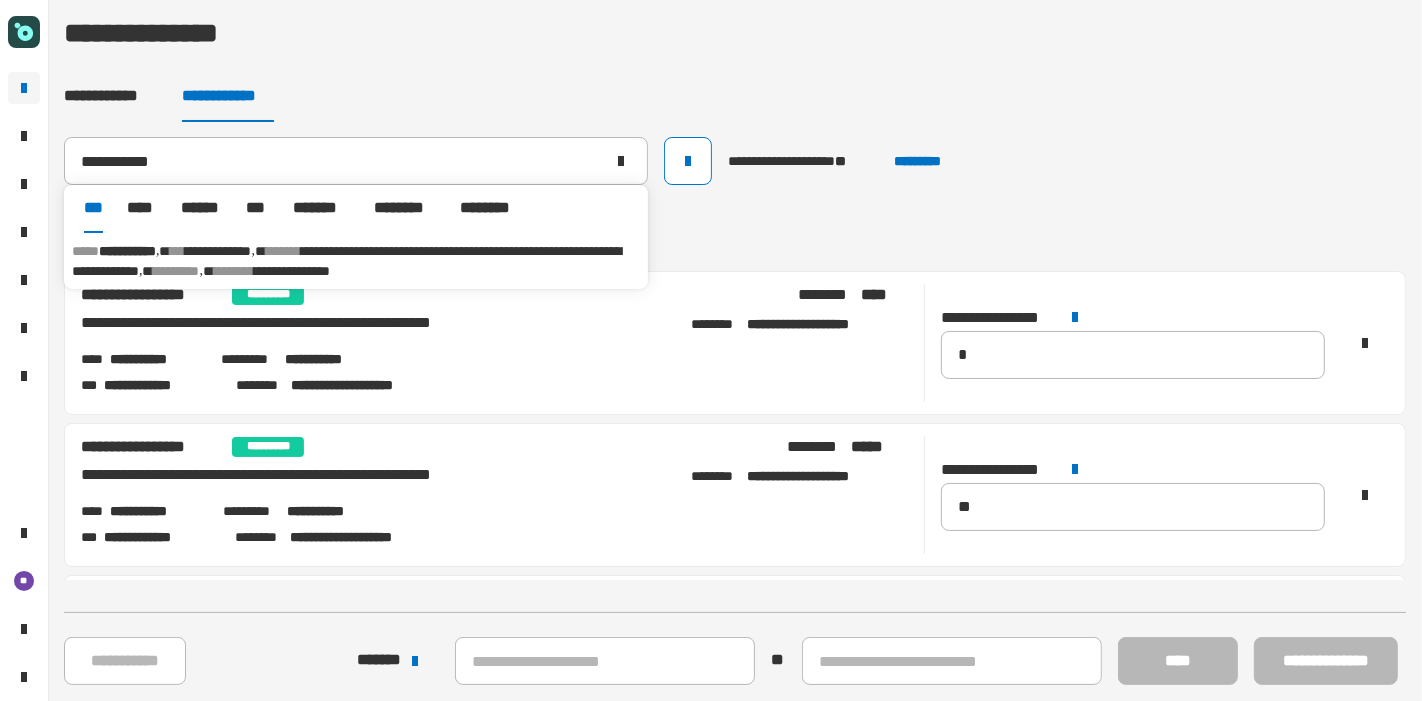 click on "**********" at bounding box center [346, 261] 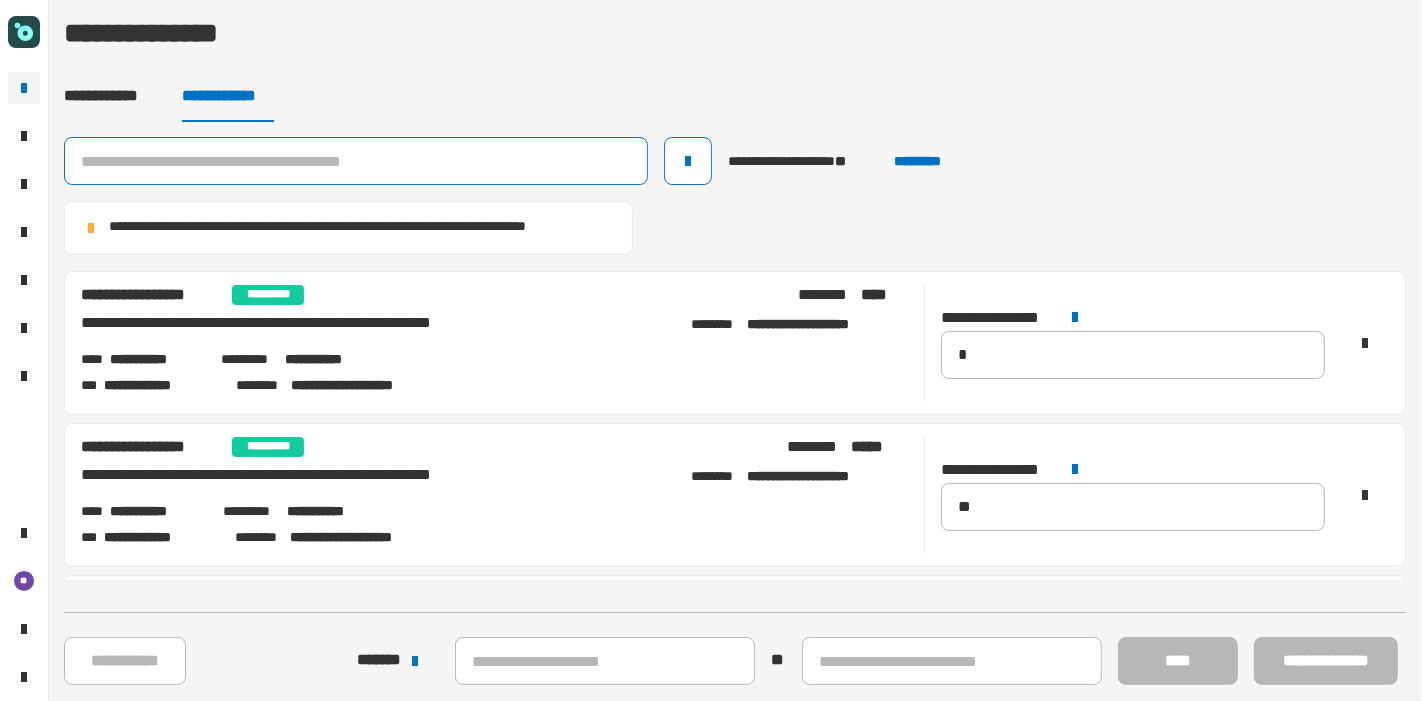 click 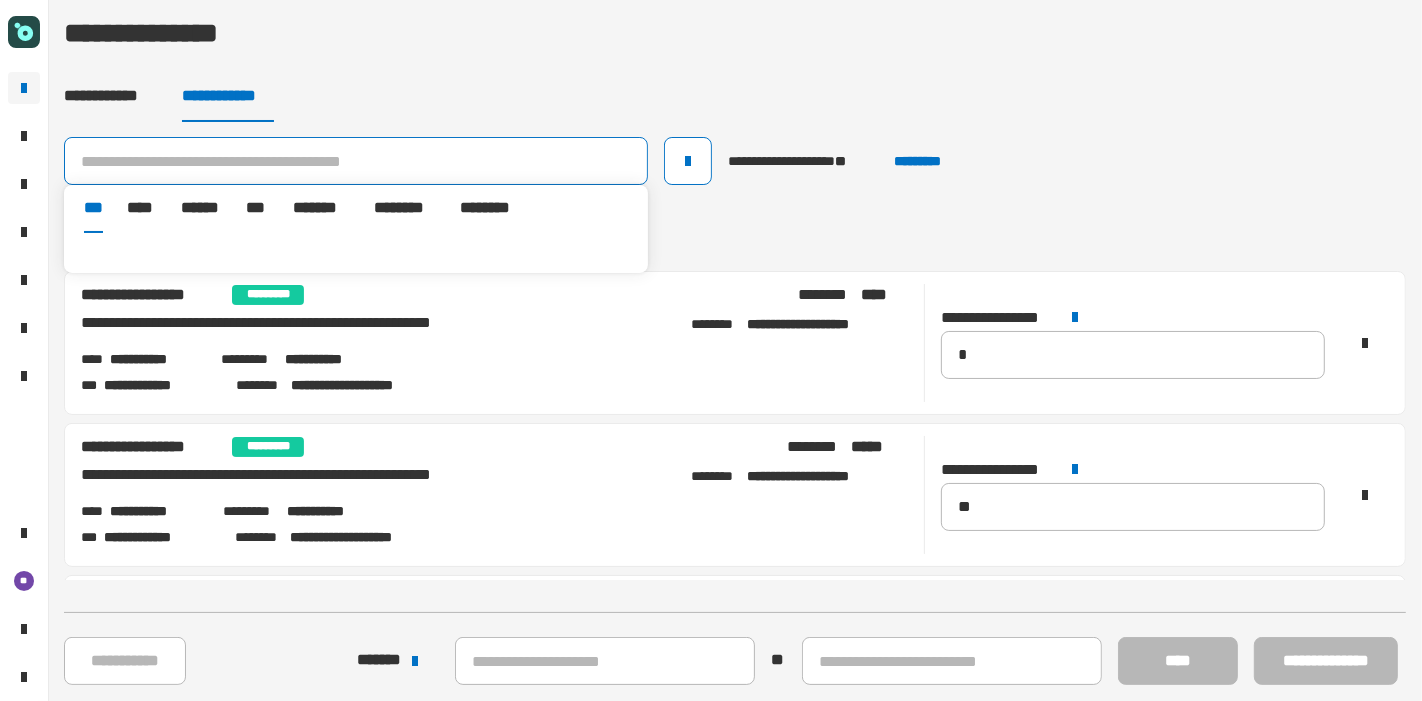 paste on "**********" 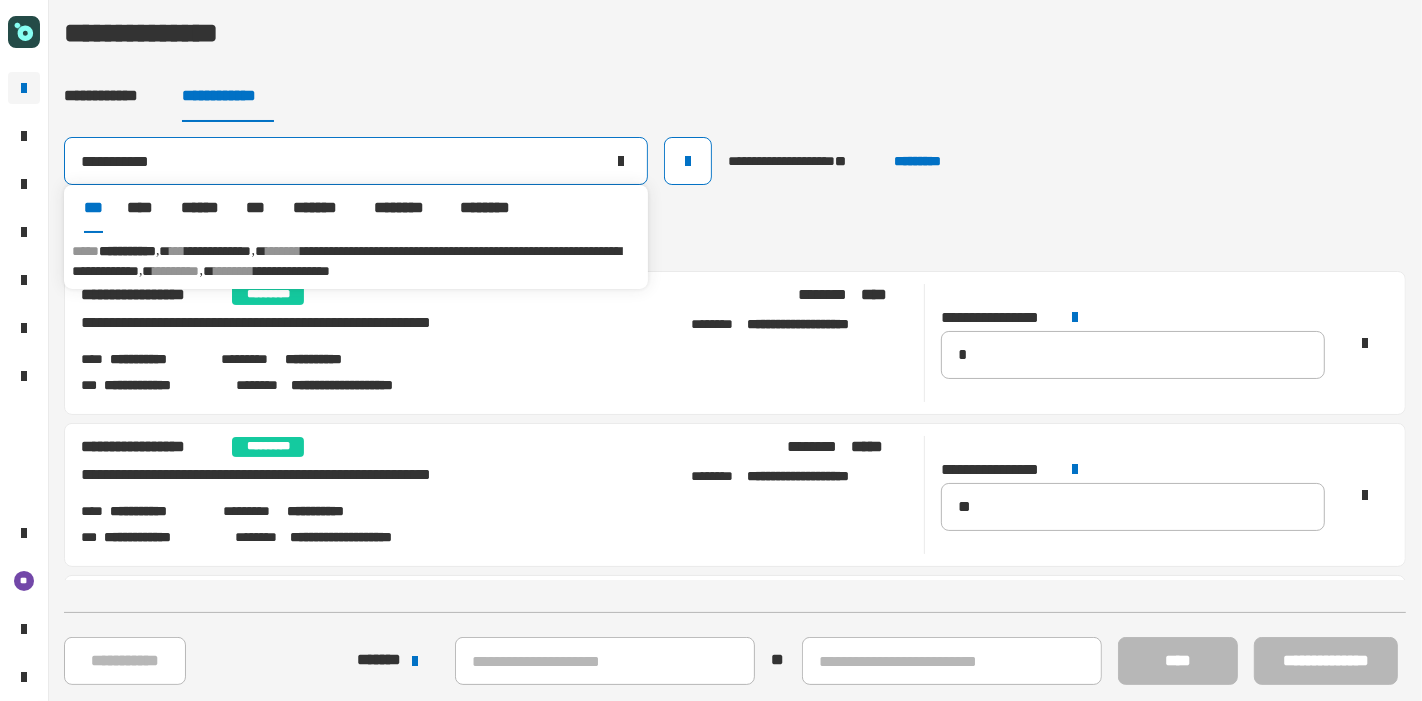 type on "**********" 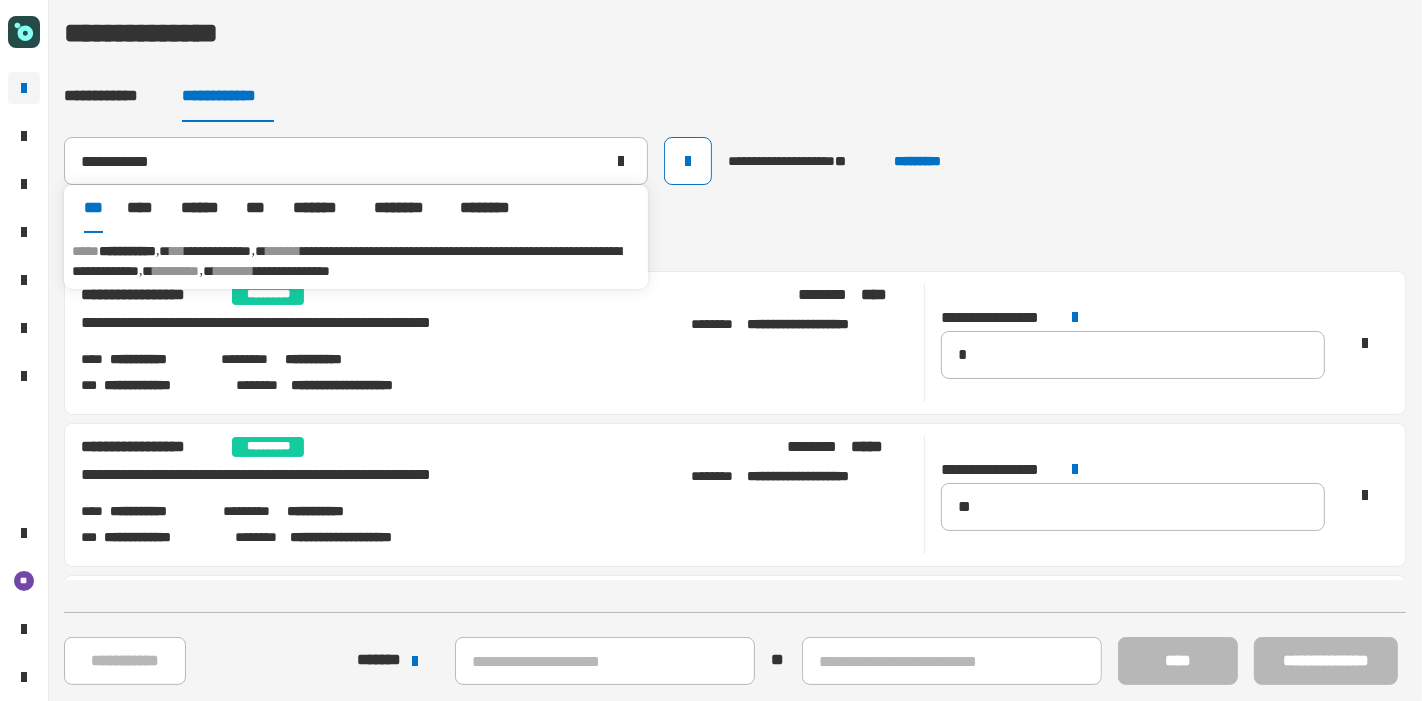 click on "**********" at bounding box center [219, 251] 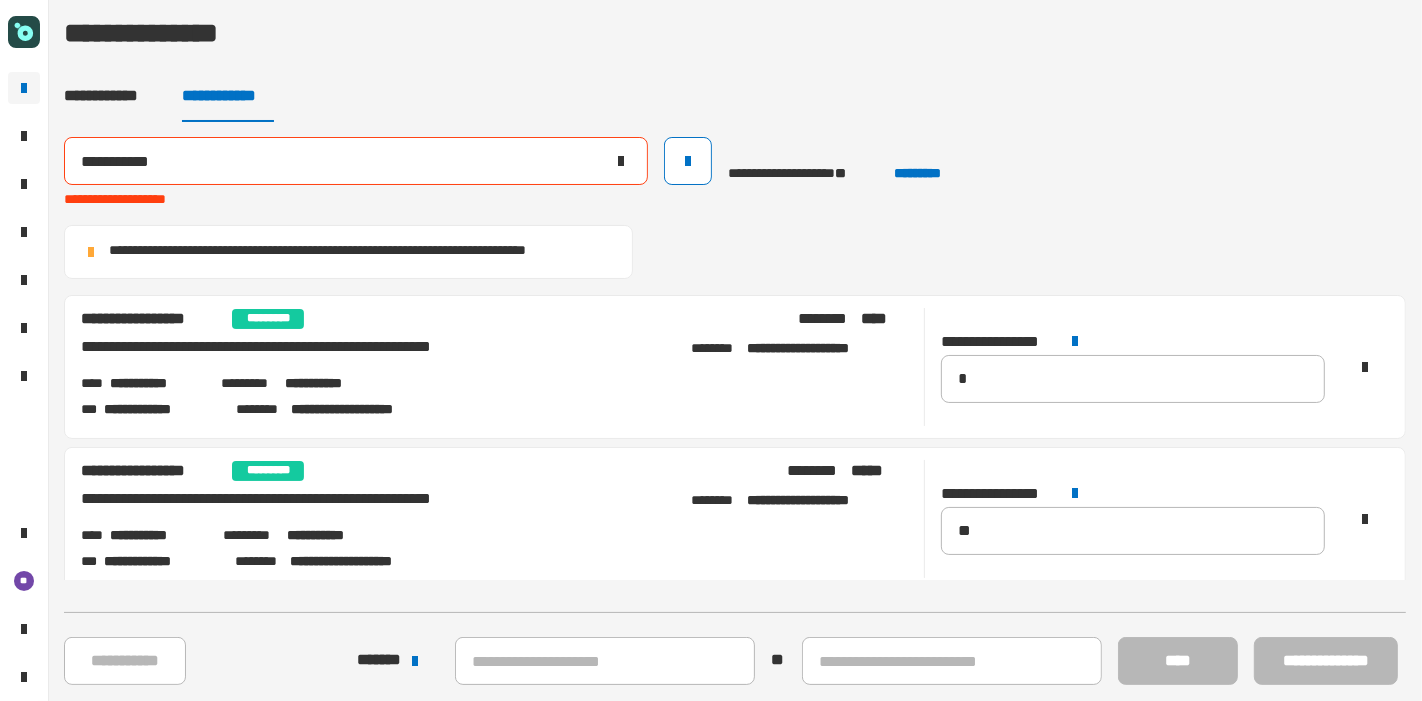 click 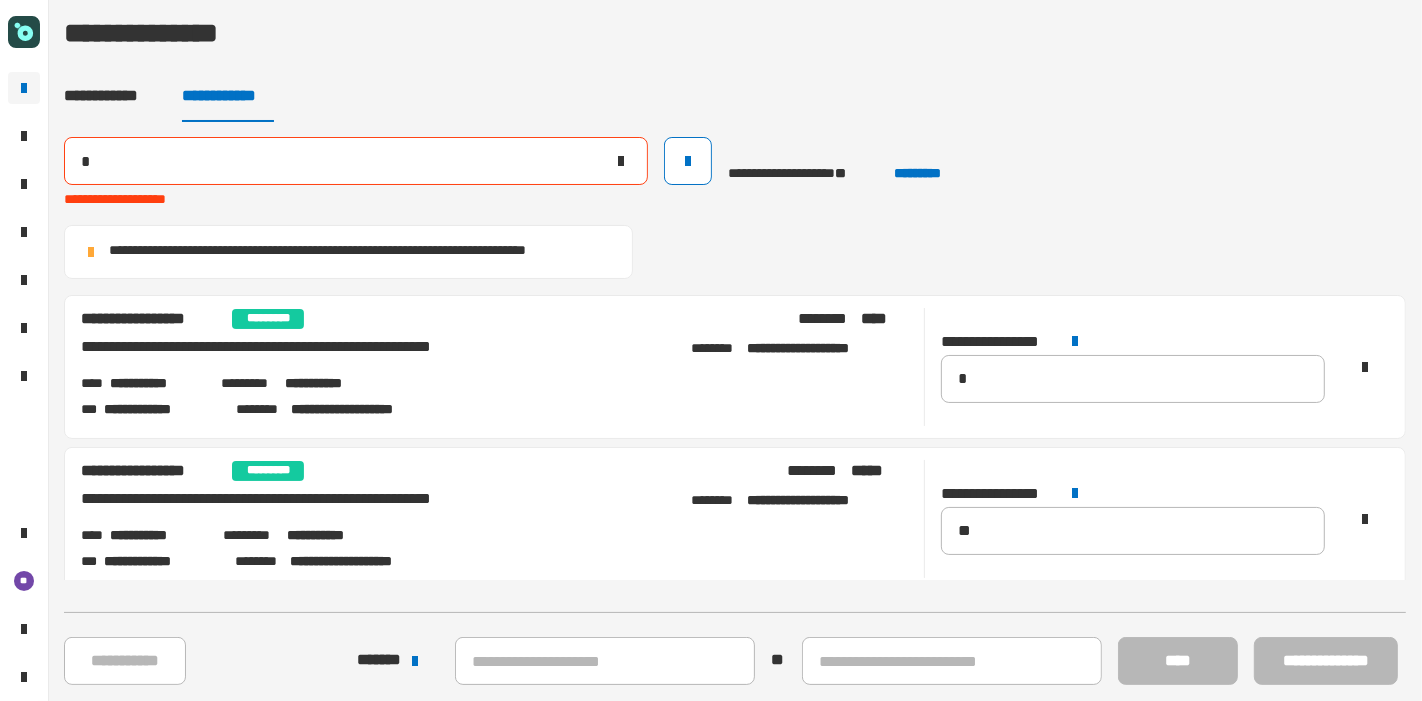 type 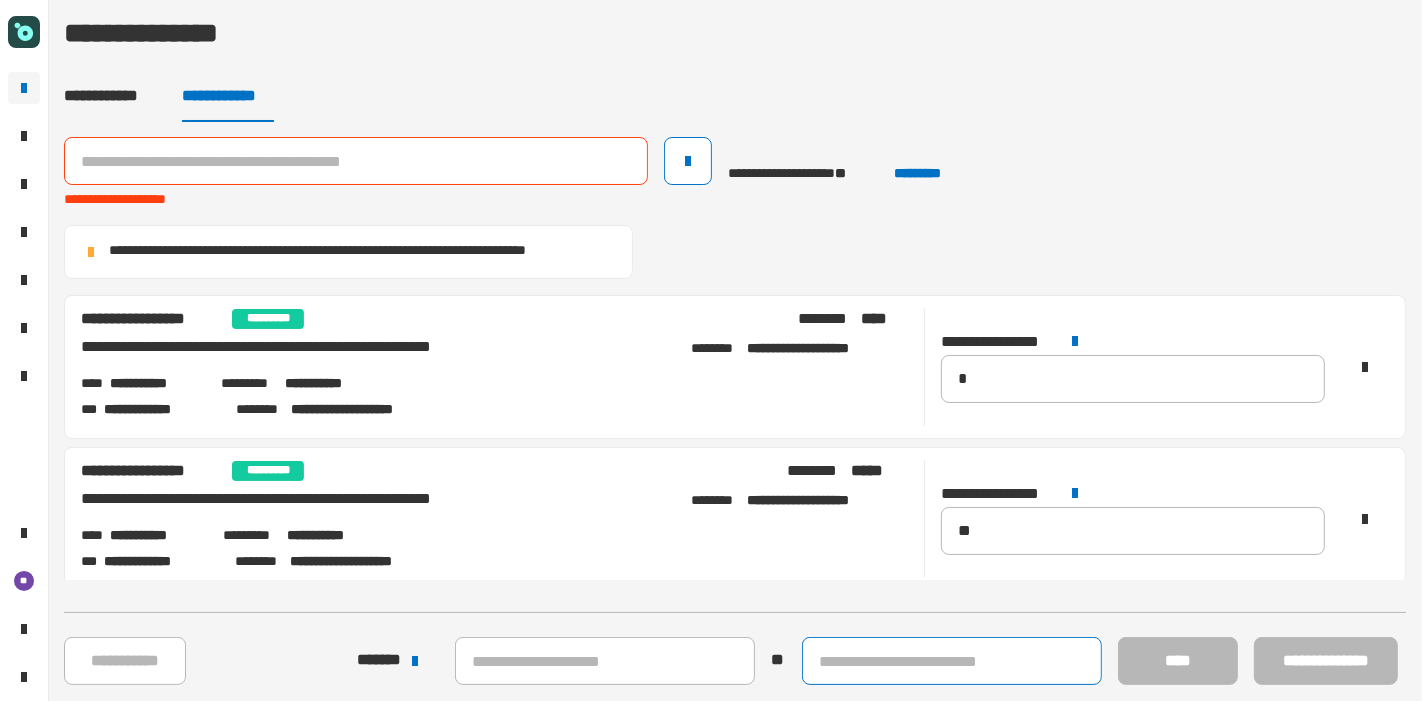 click 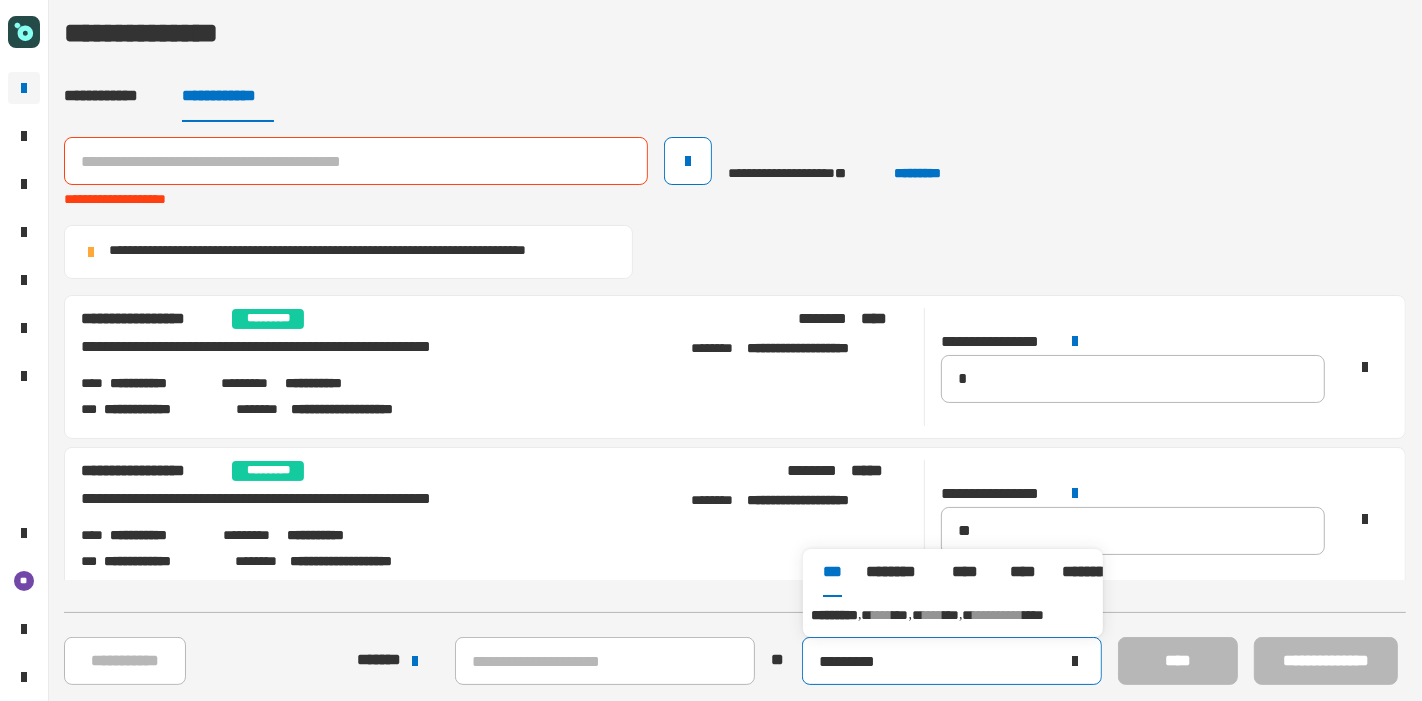 type on "*********" 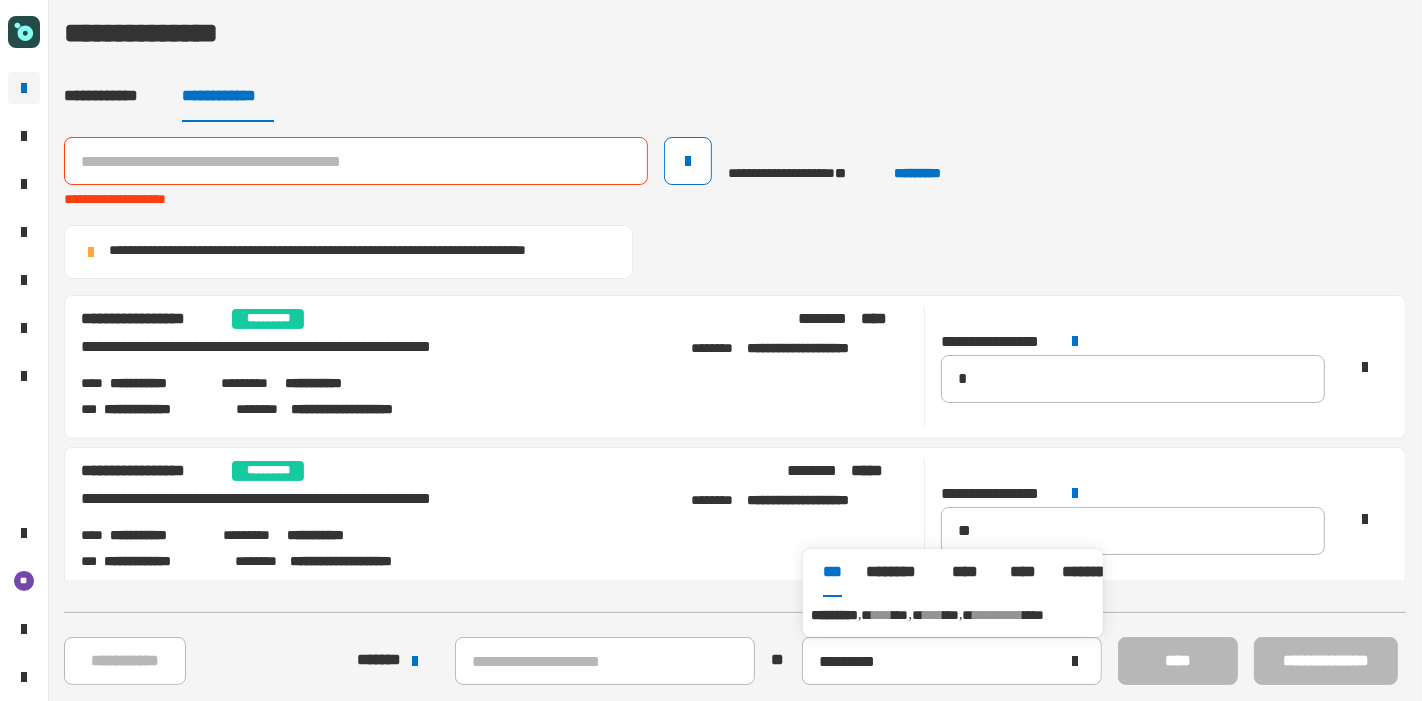 click on "***" at bounding box center [900, 615] 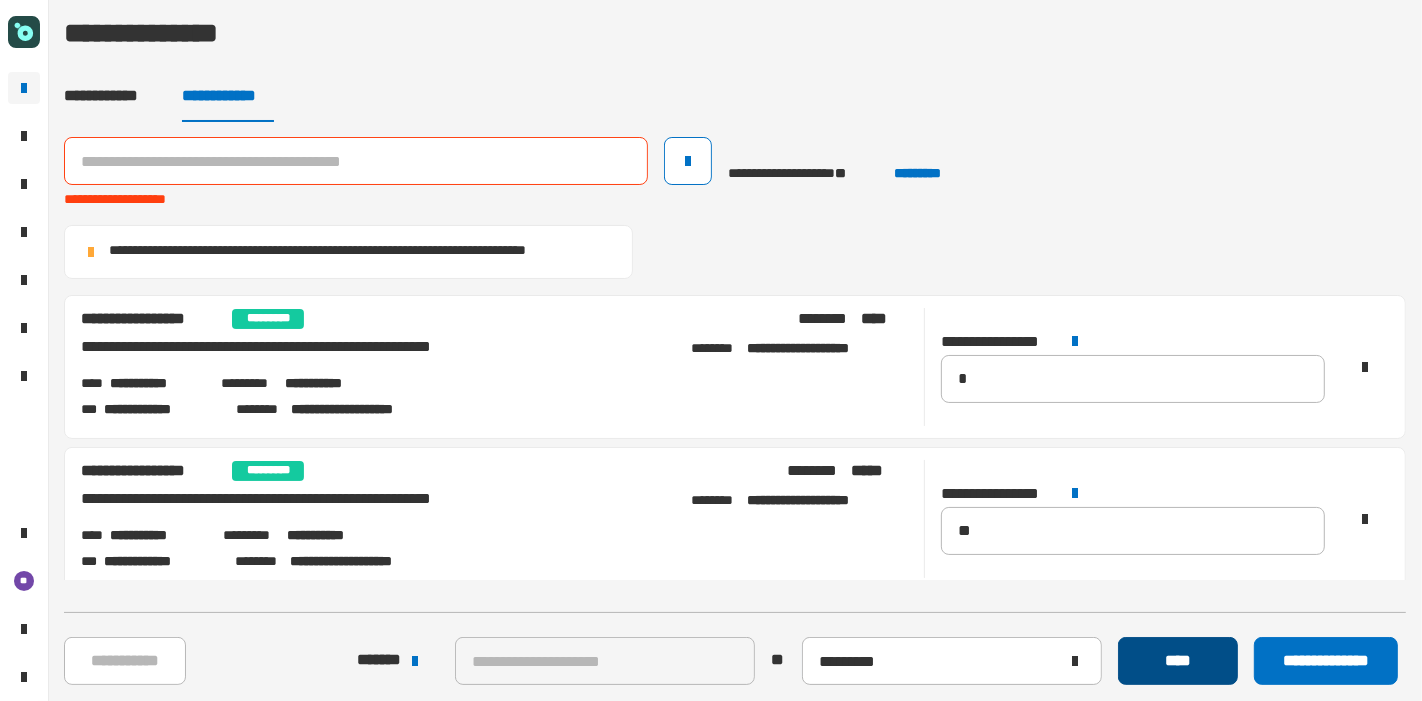 click on "****" 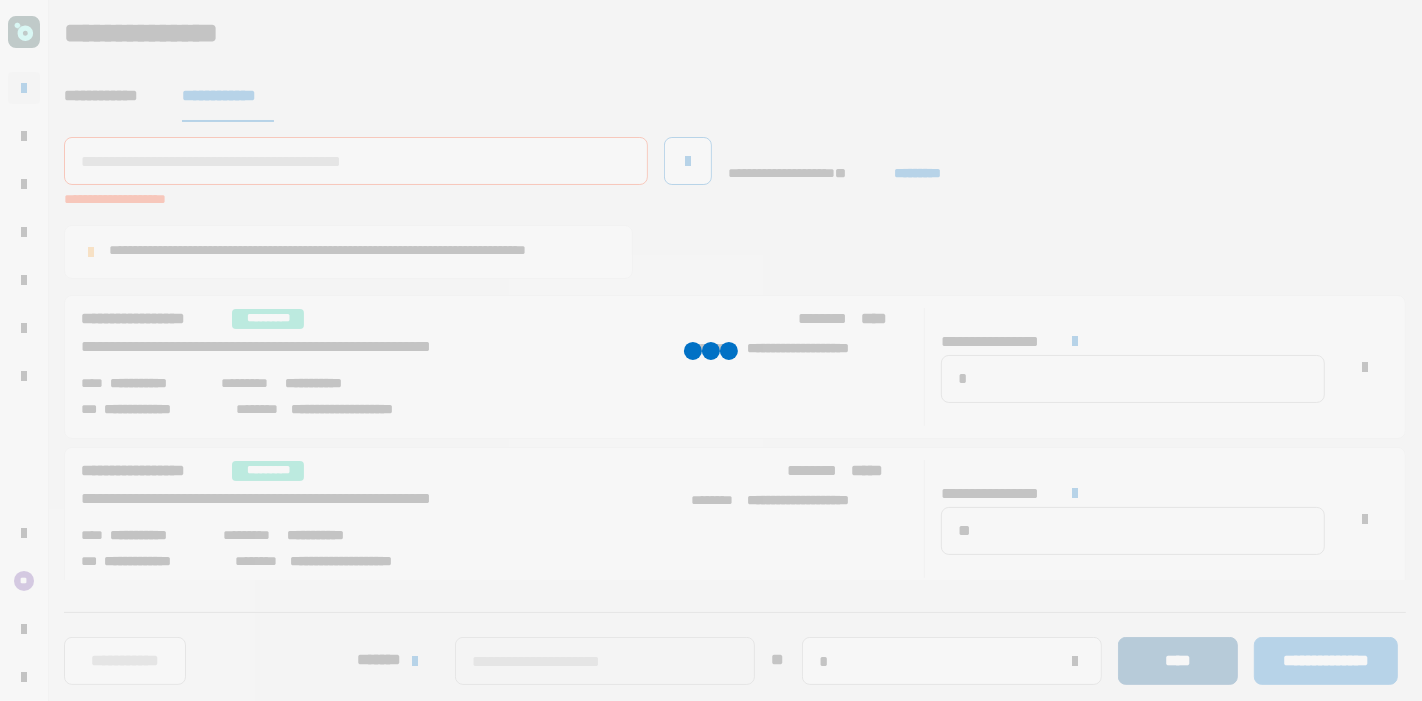 type 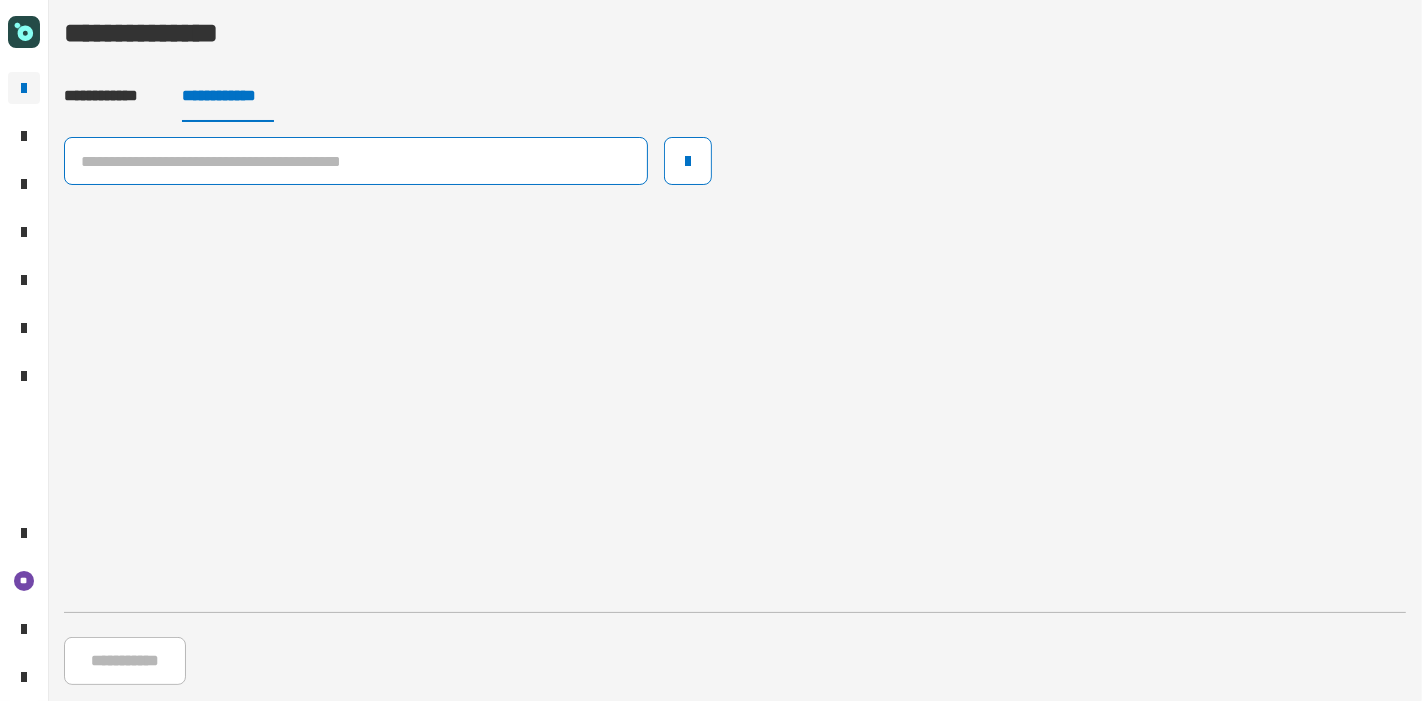 click 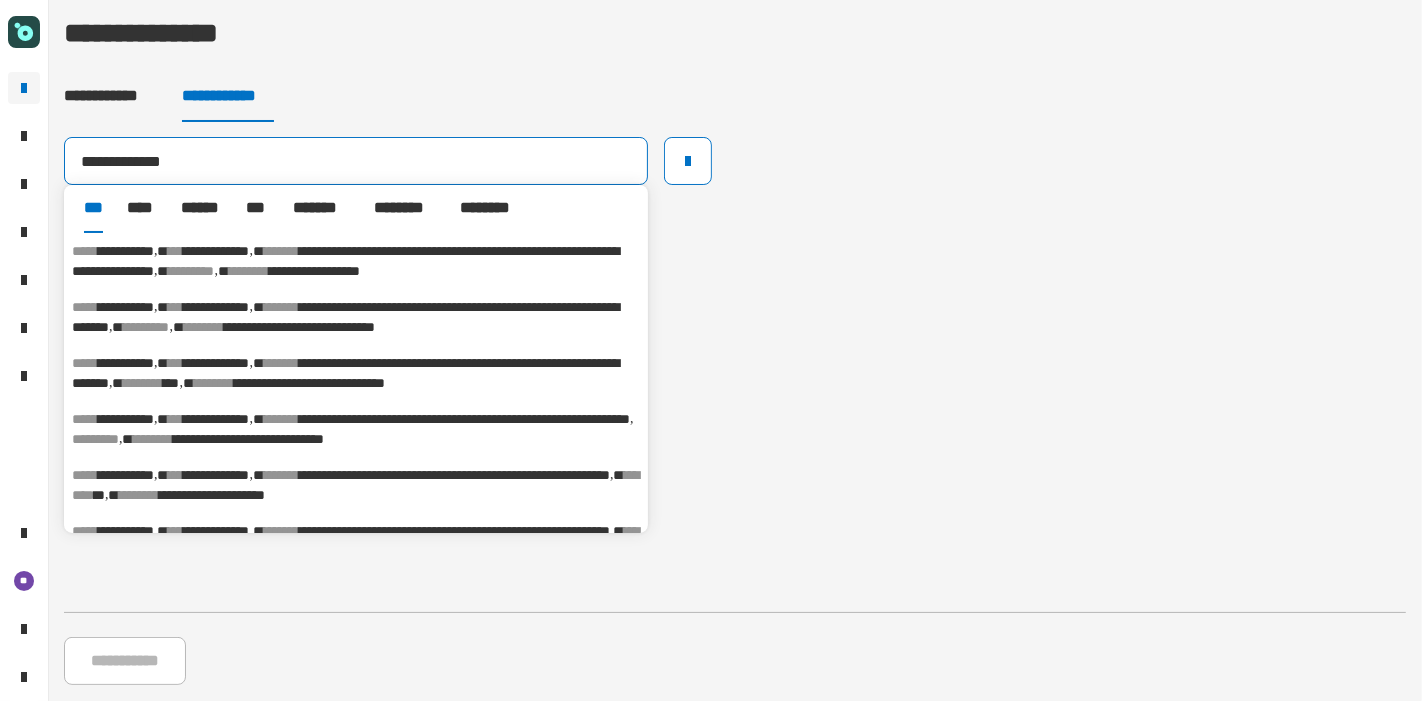 type on "**********" 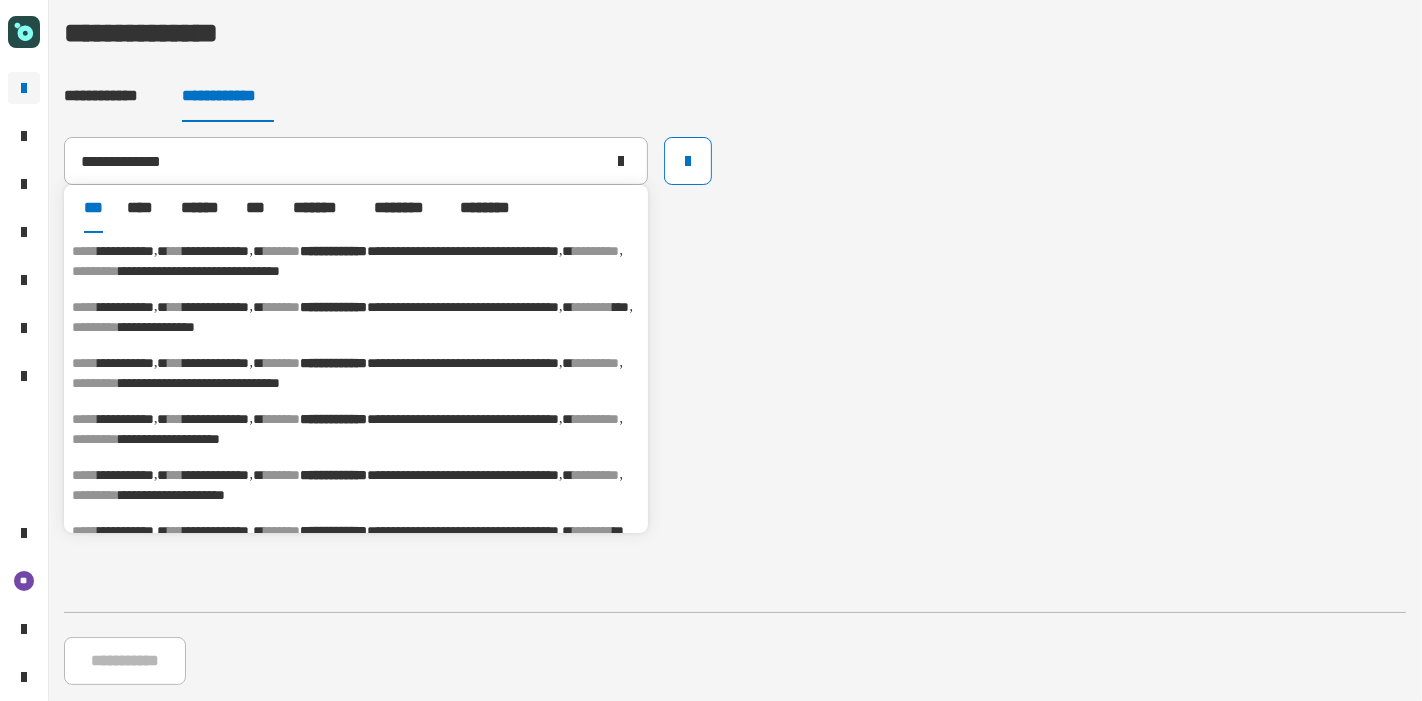click on "**********" at bounding box center (356, 261) 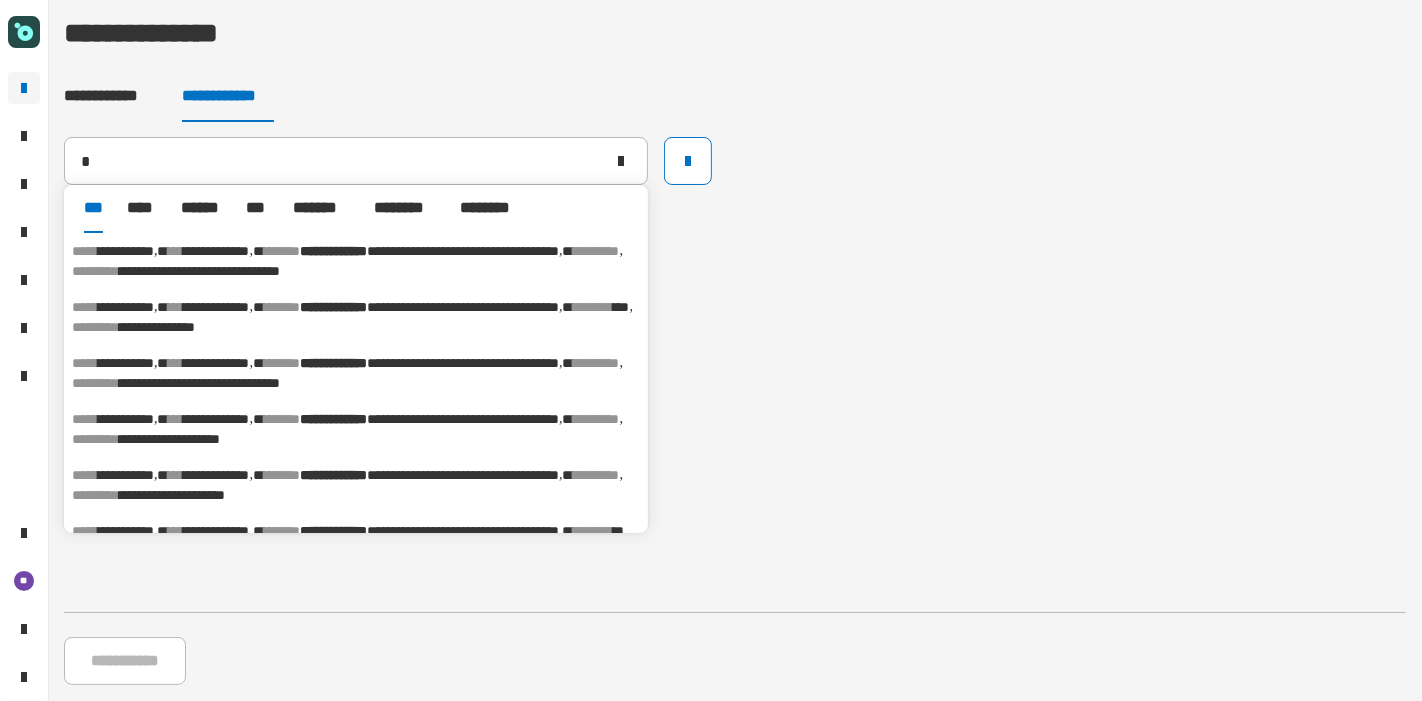 type on "**********" 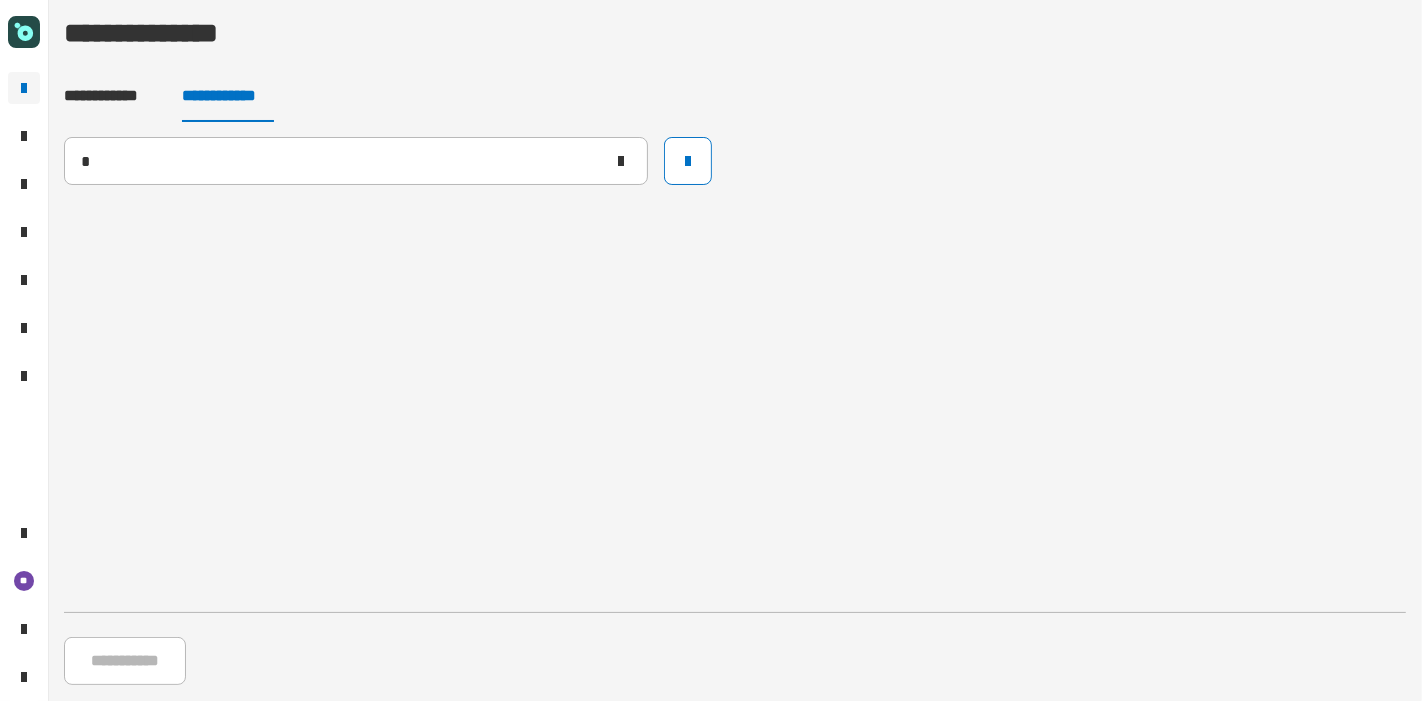 type 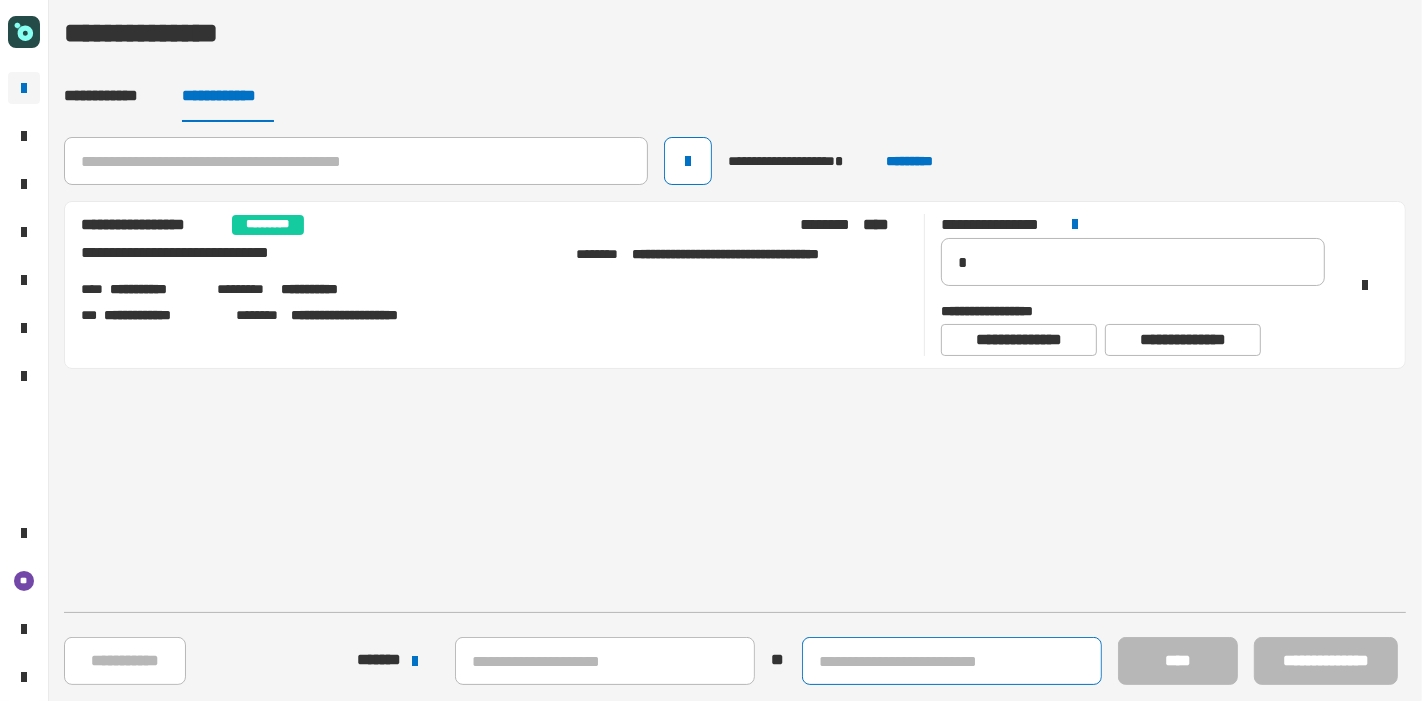 click 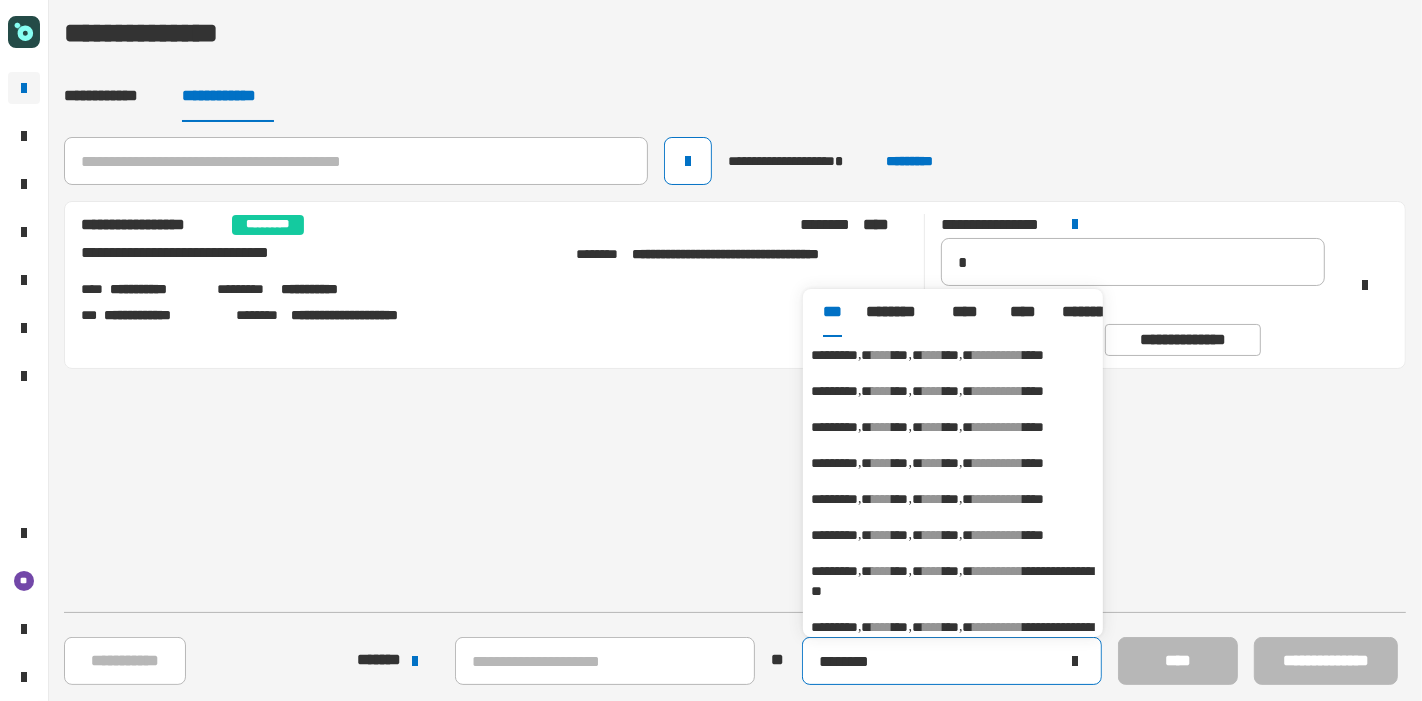 type on "*********" 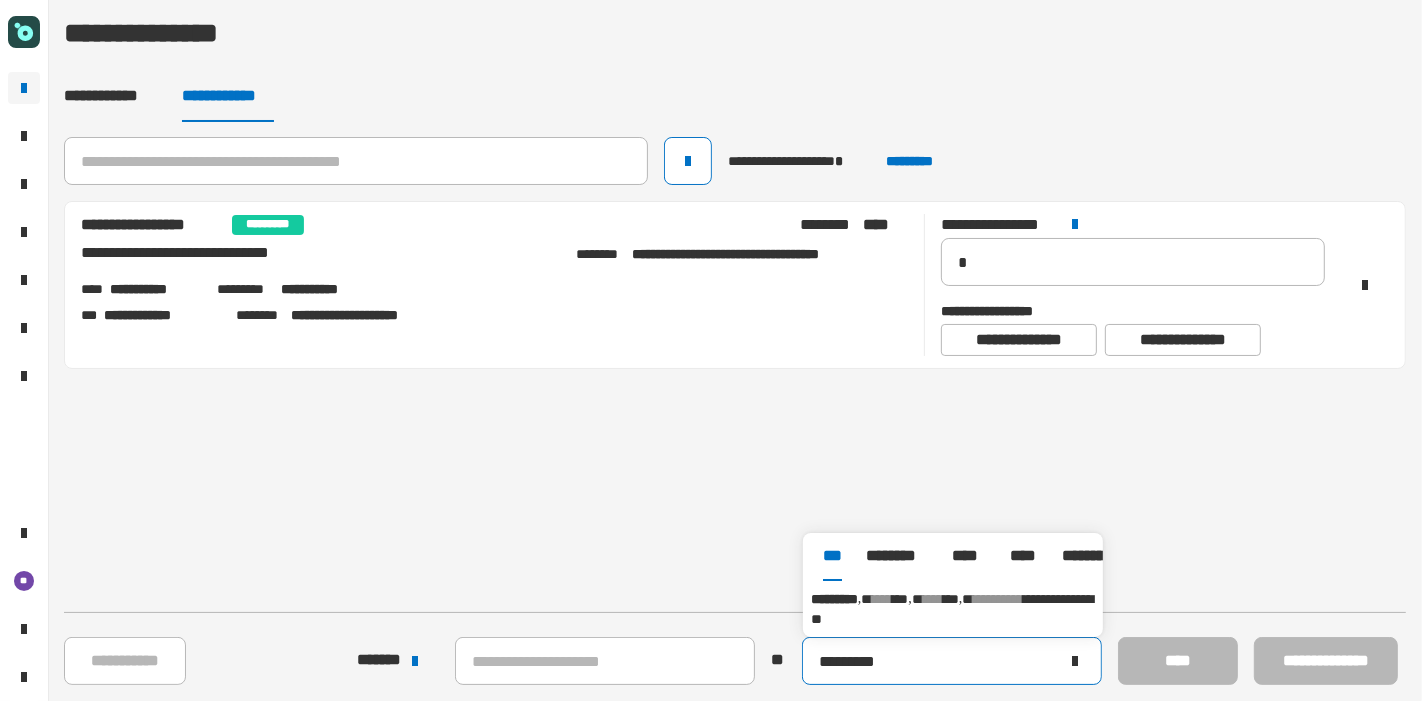 click on "*********" 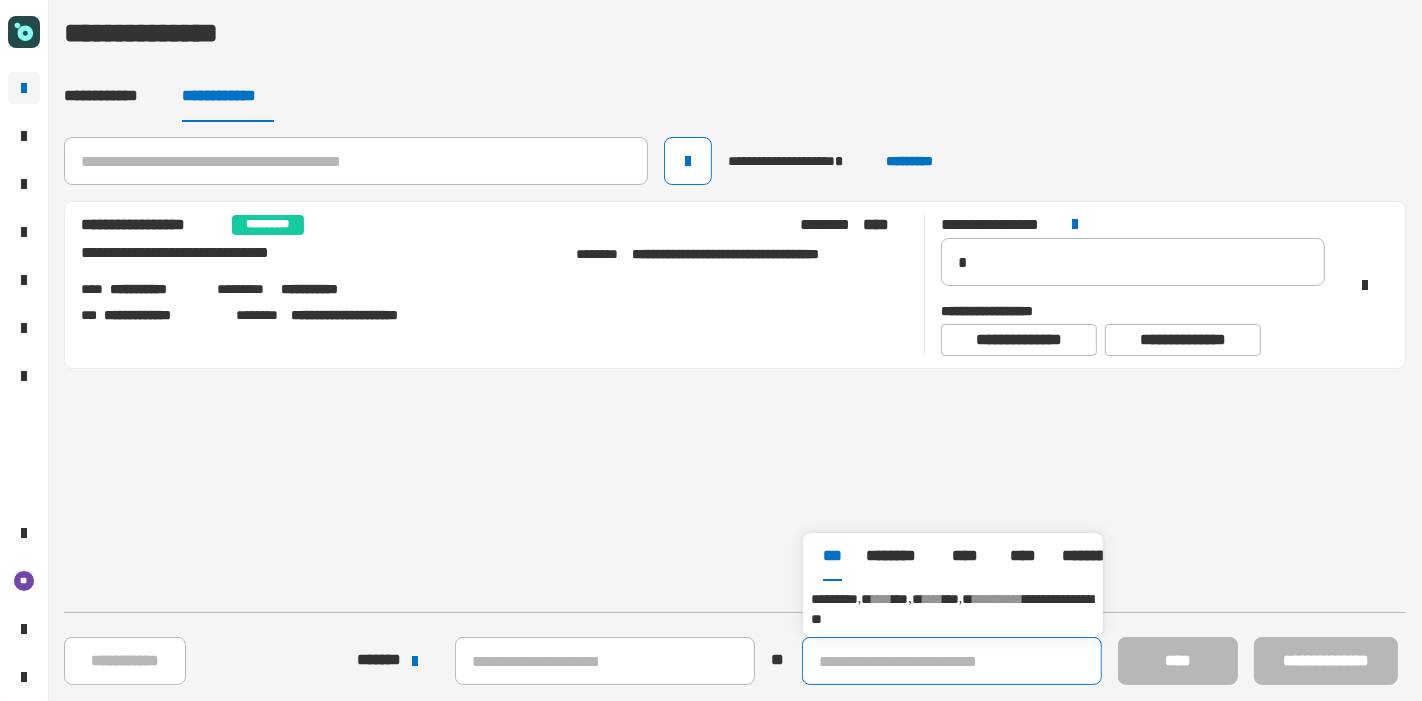 type 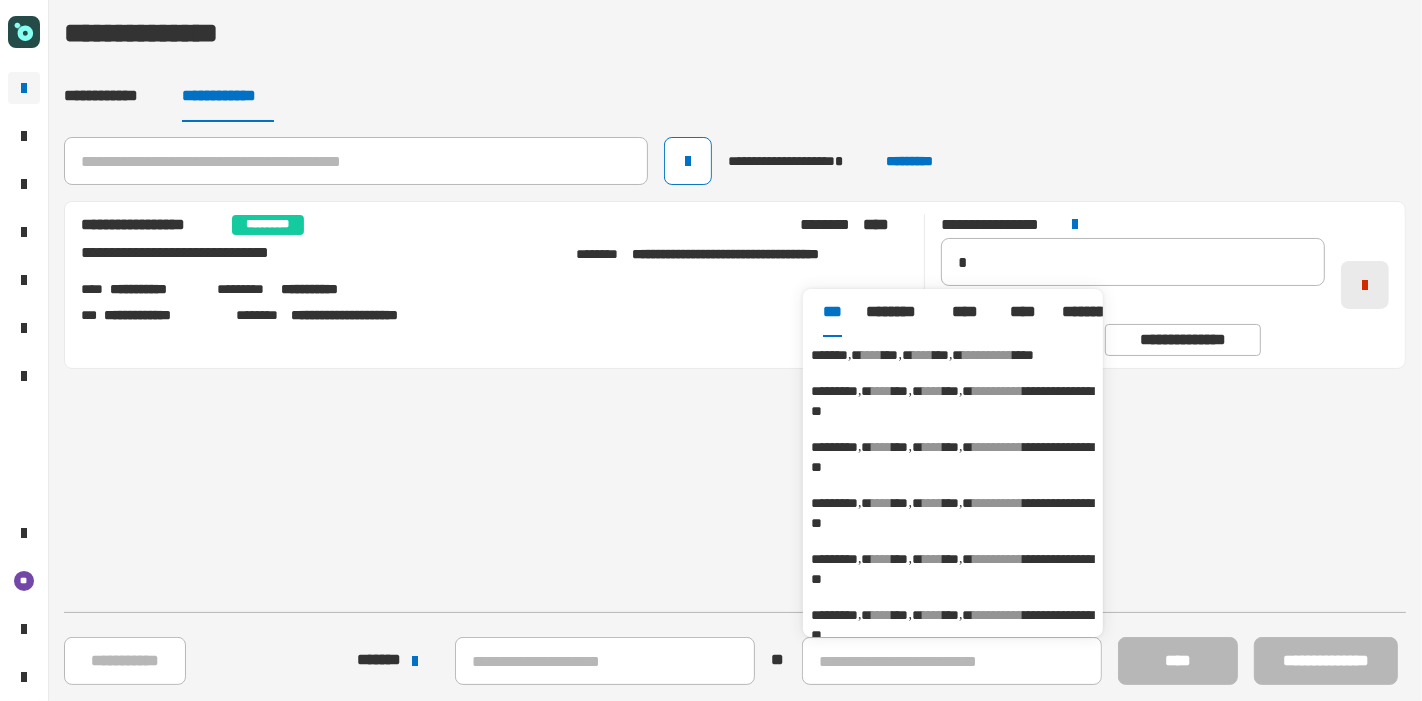 click 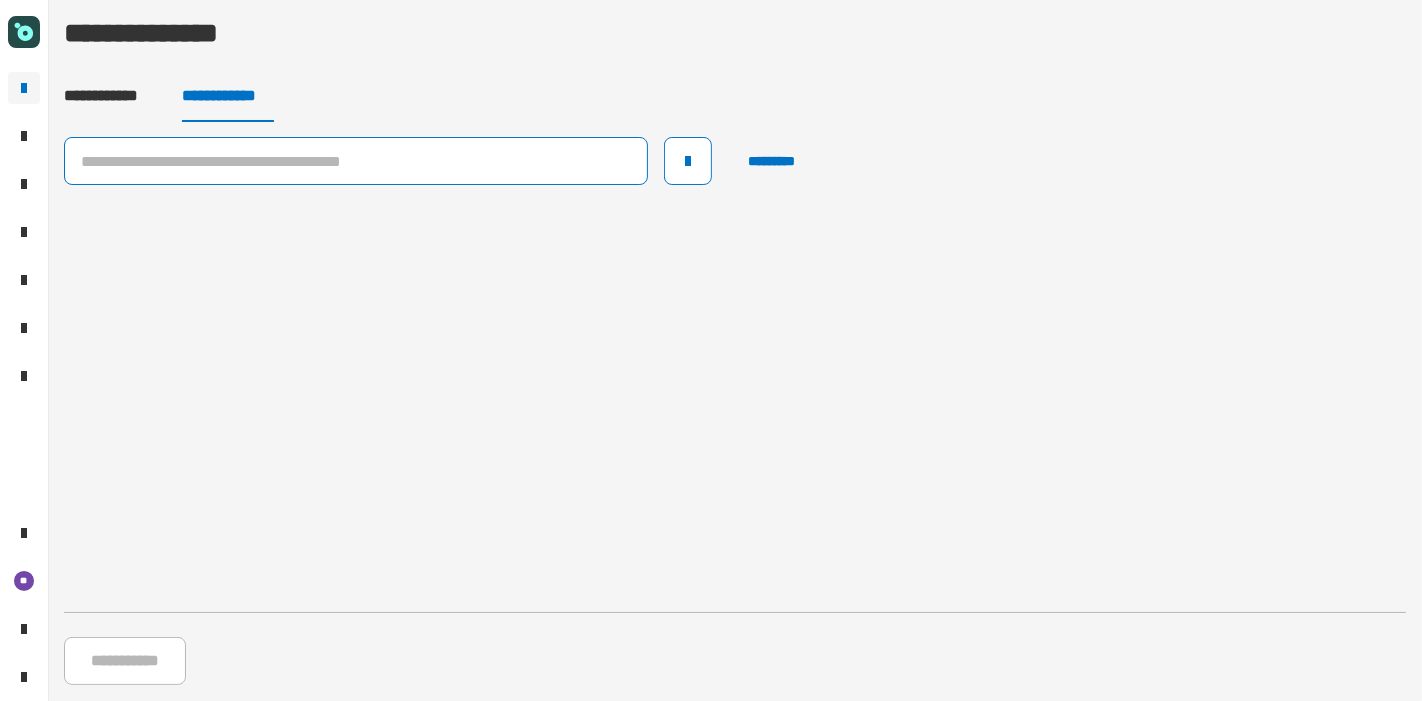 click 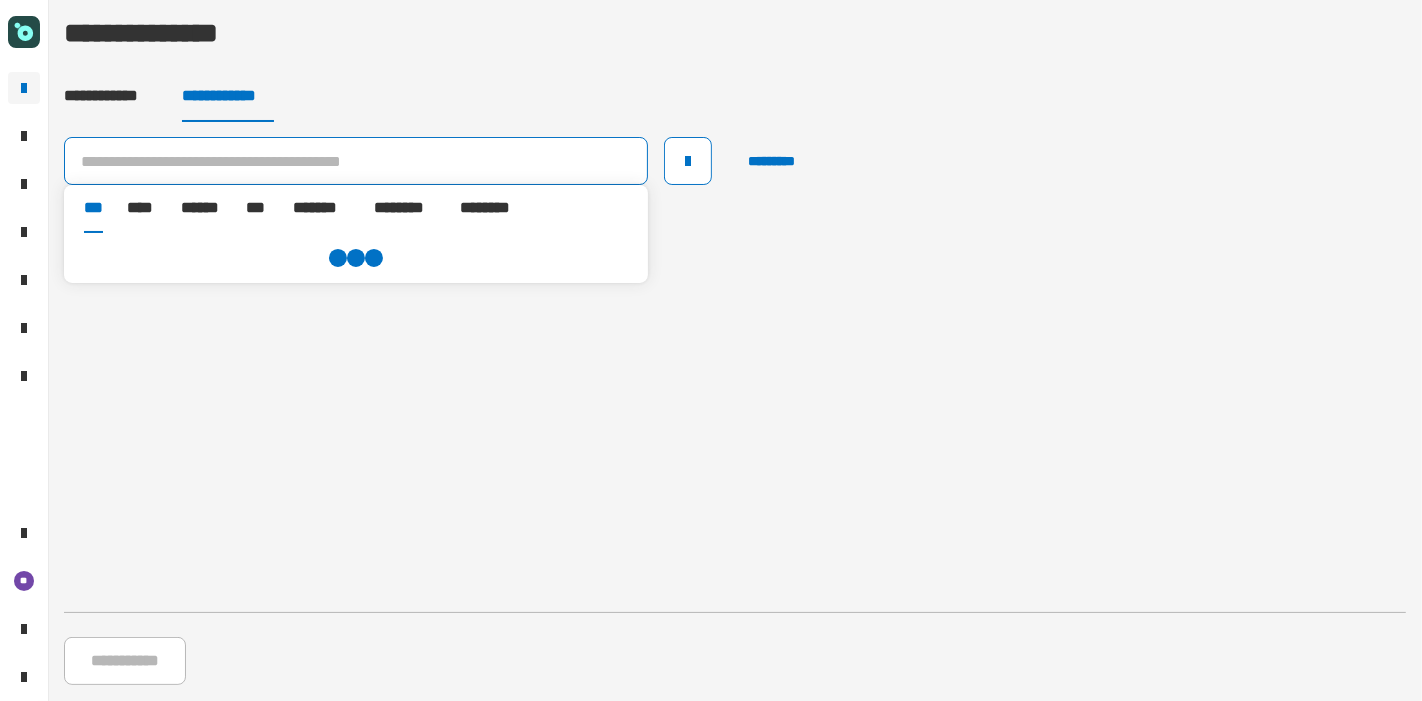 paste on "**********" 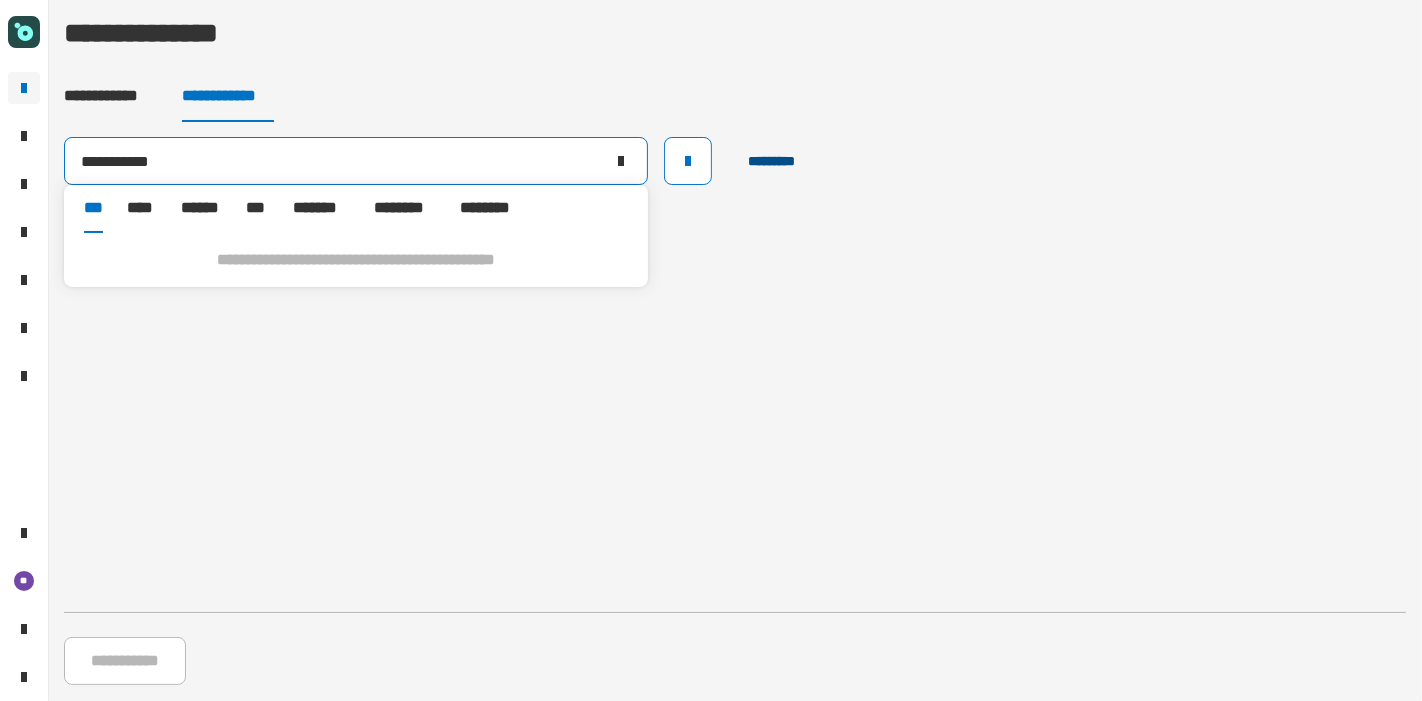 type on "**********" 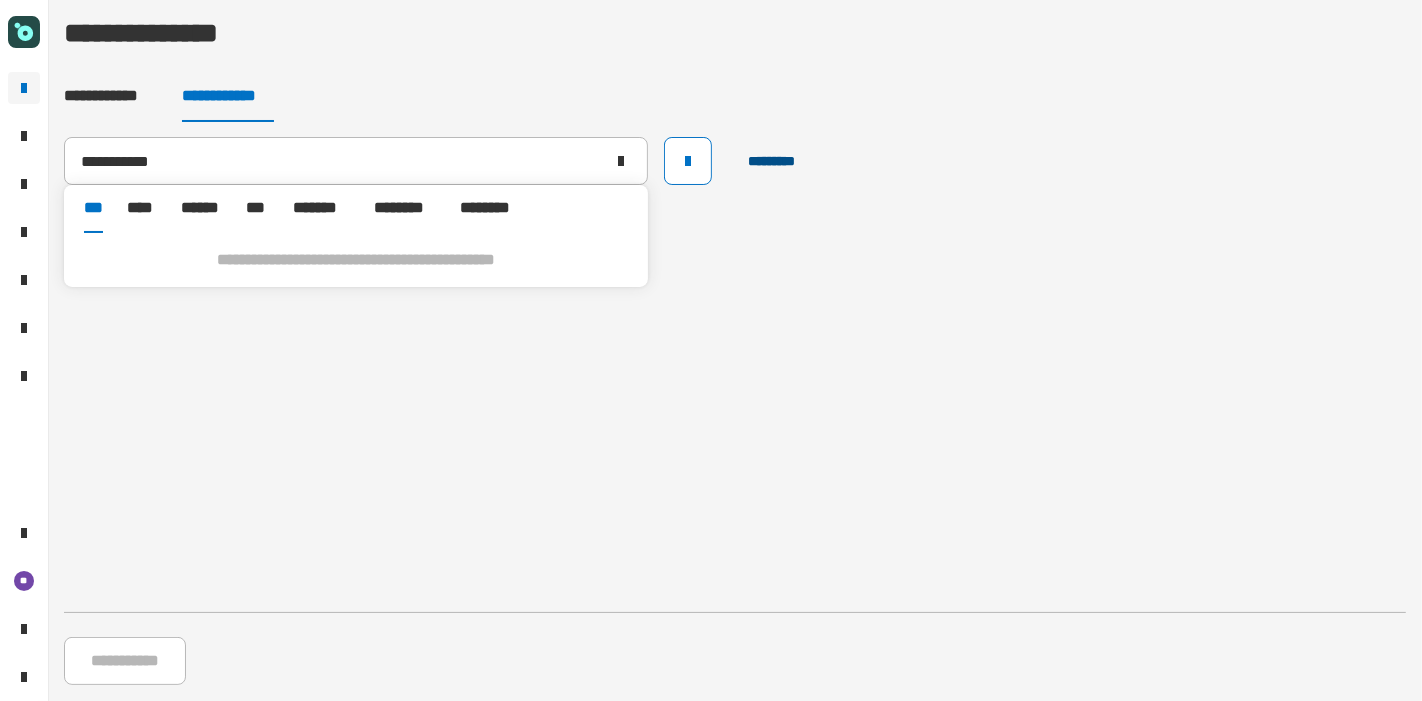 click on "*********" 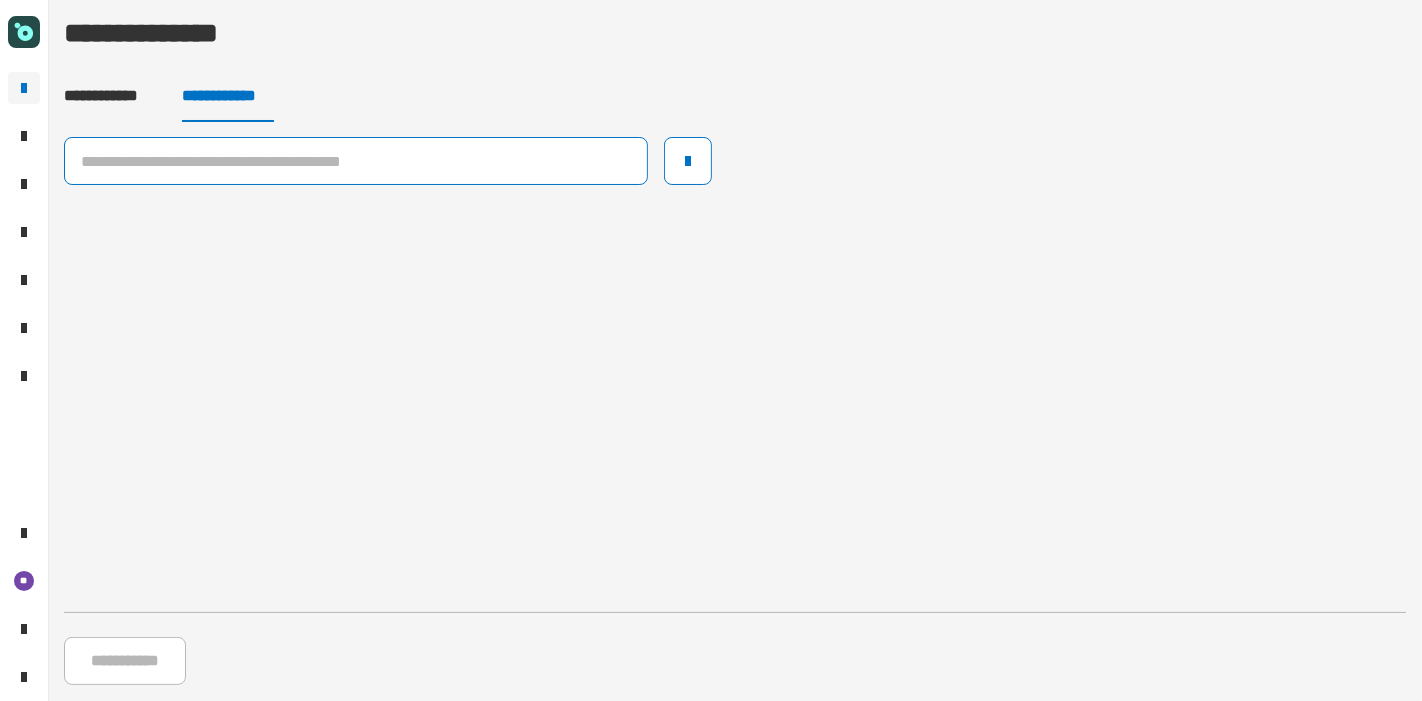 click 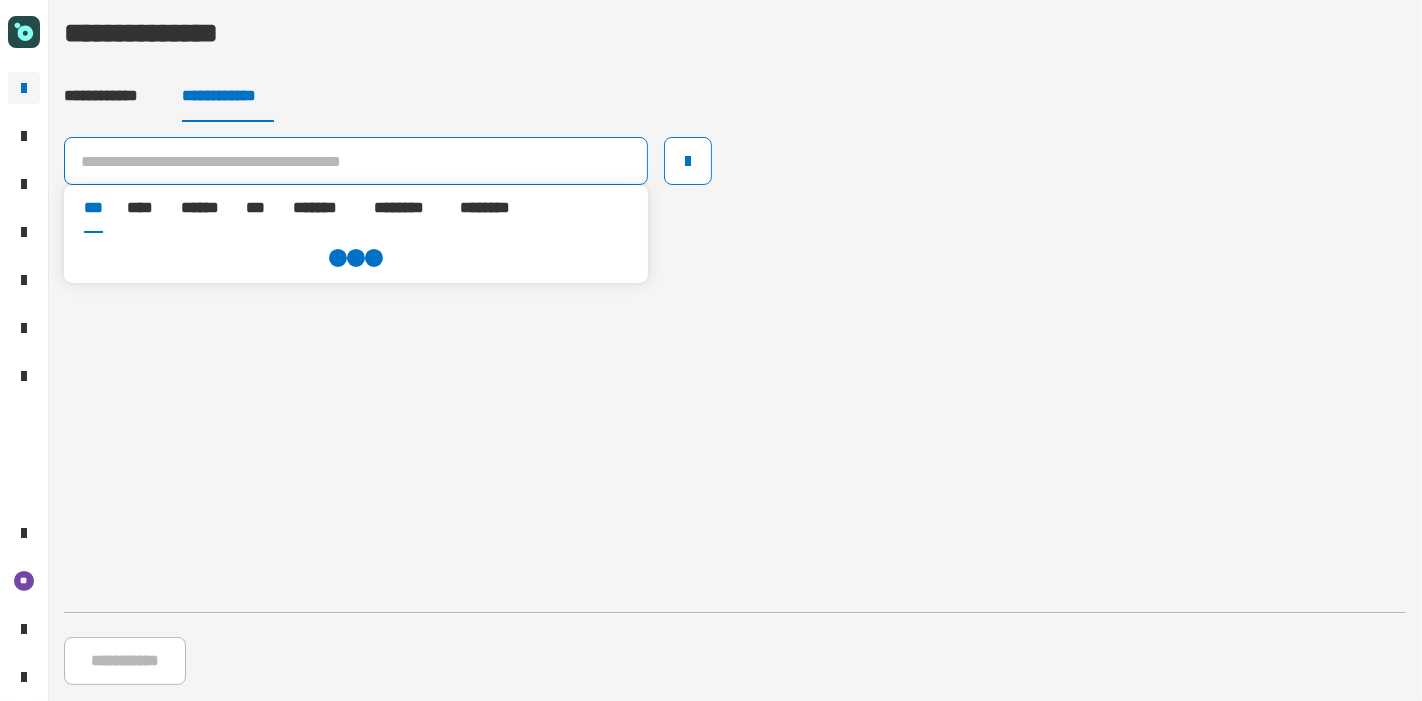 paste on "**********" 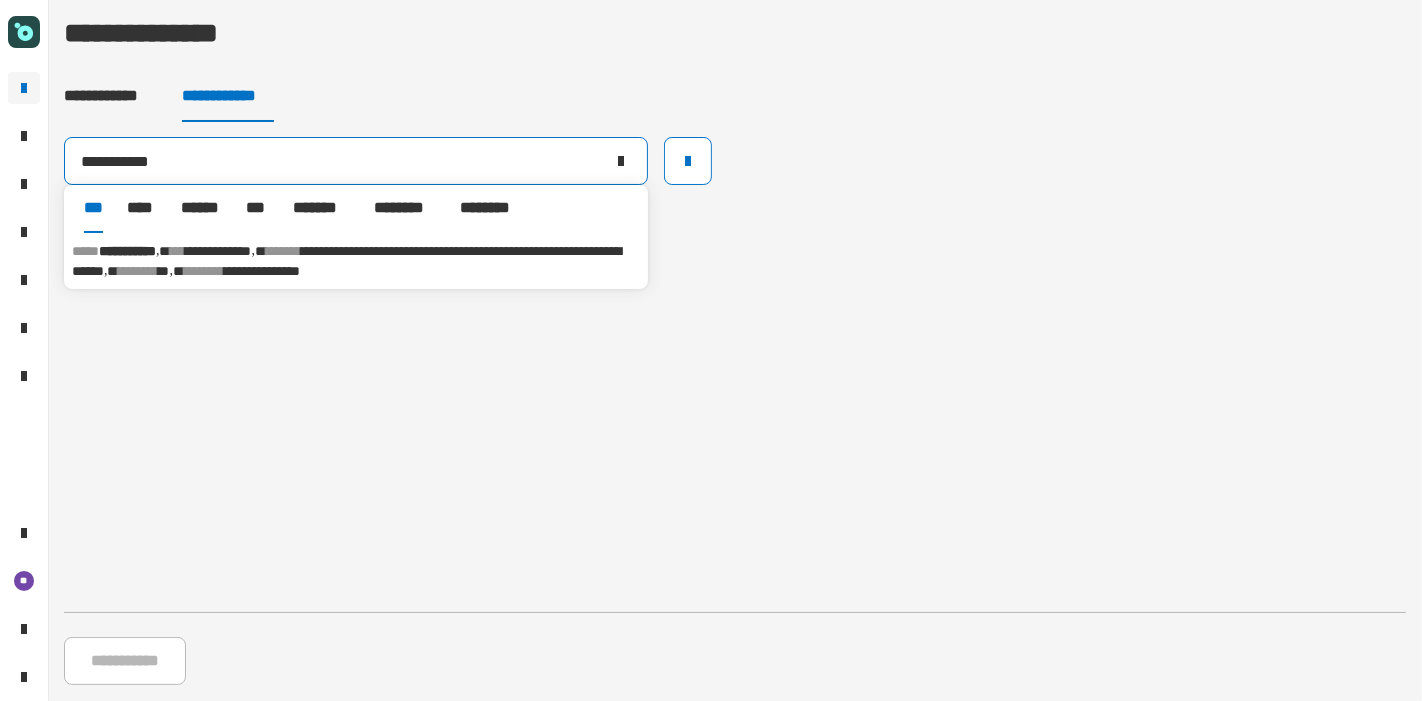 type on "**********" 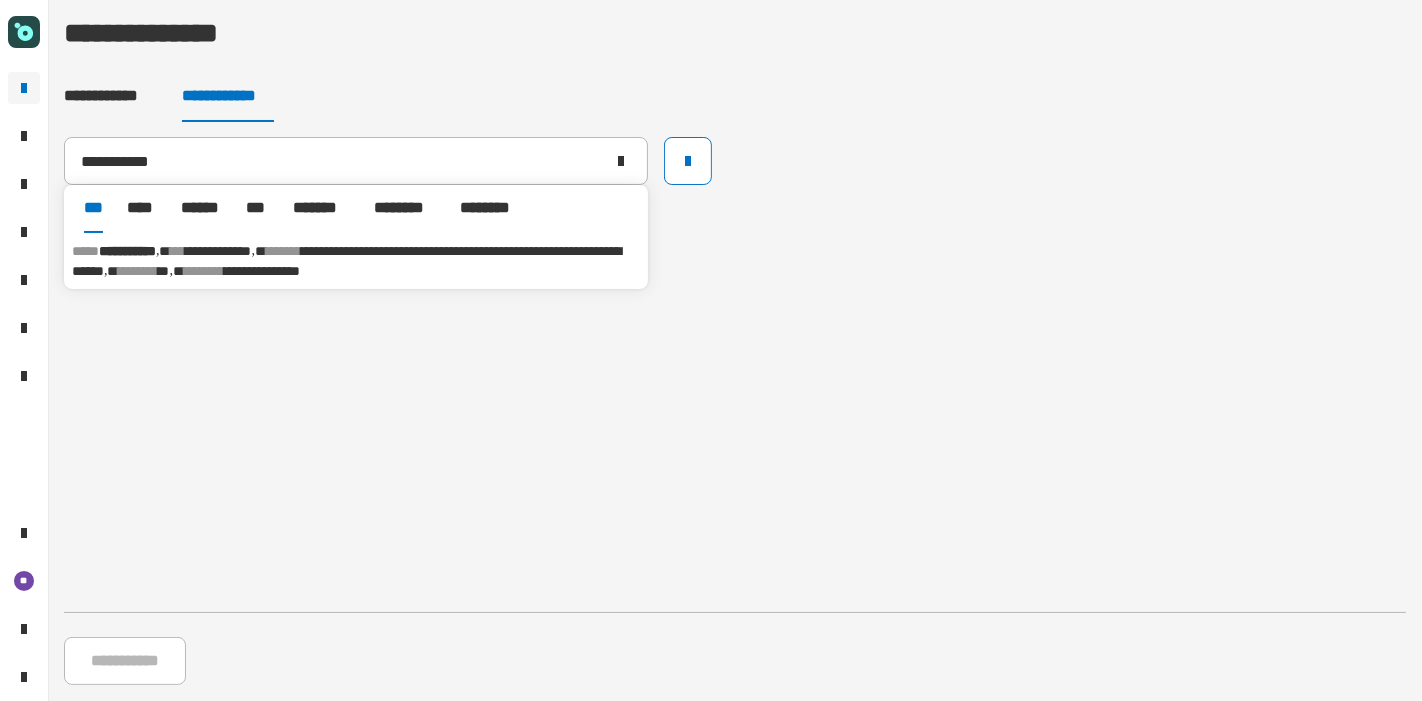 drag, startPoint x: 422, startPoint y: 256, endPoint x: 410, endPoint y: 258, distance: 12.165525 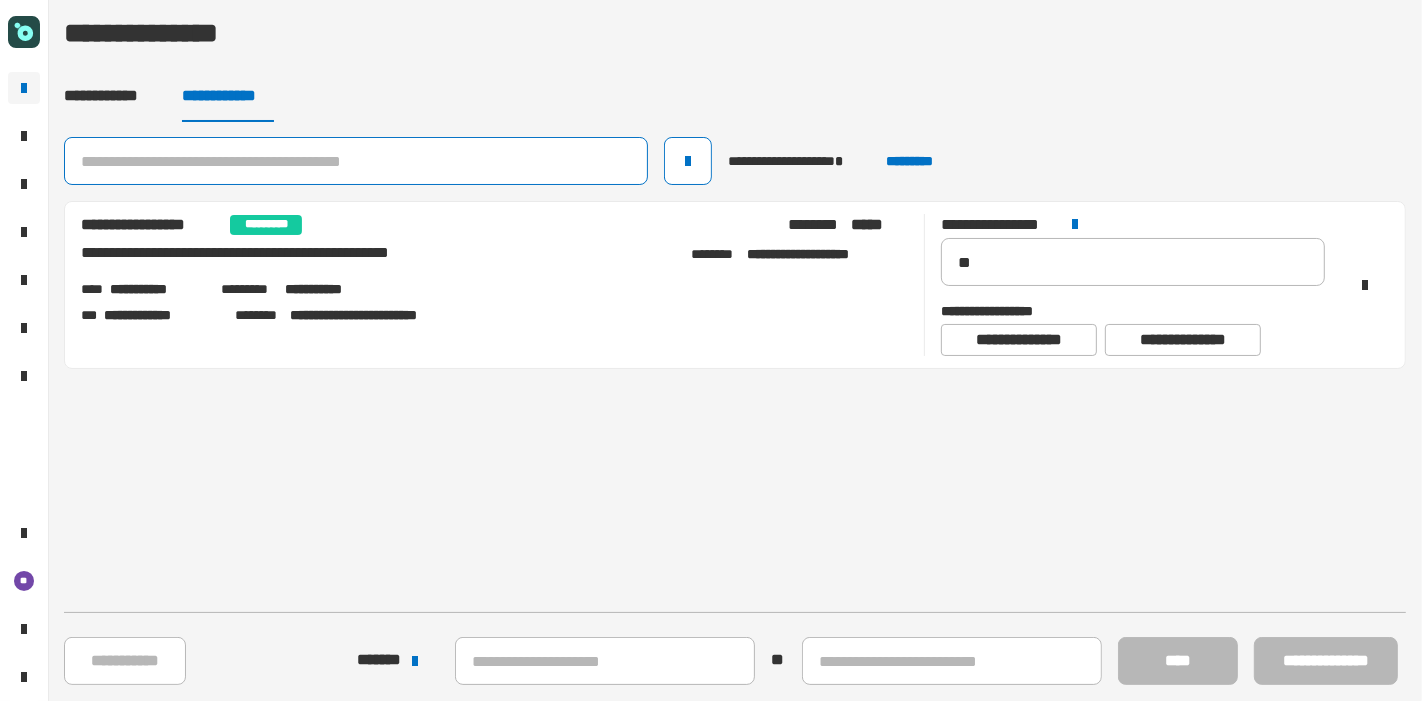 click 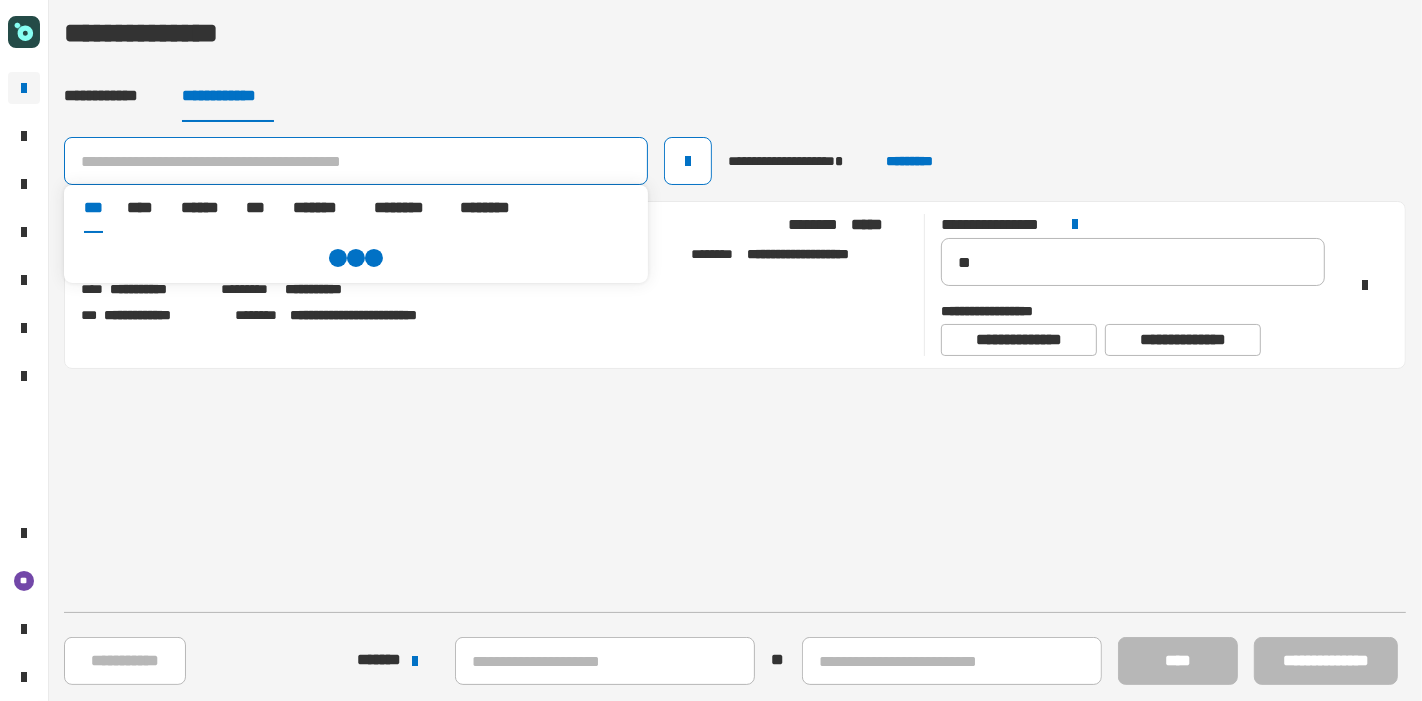 paste on "**********" 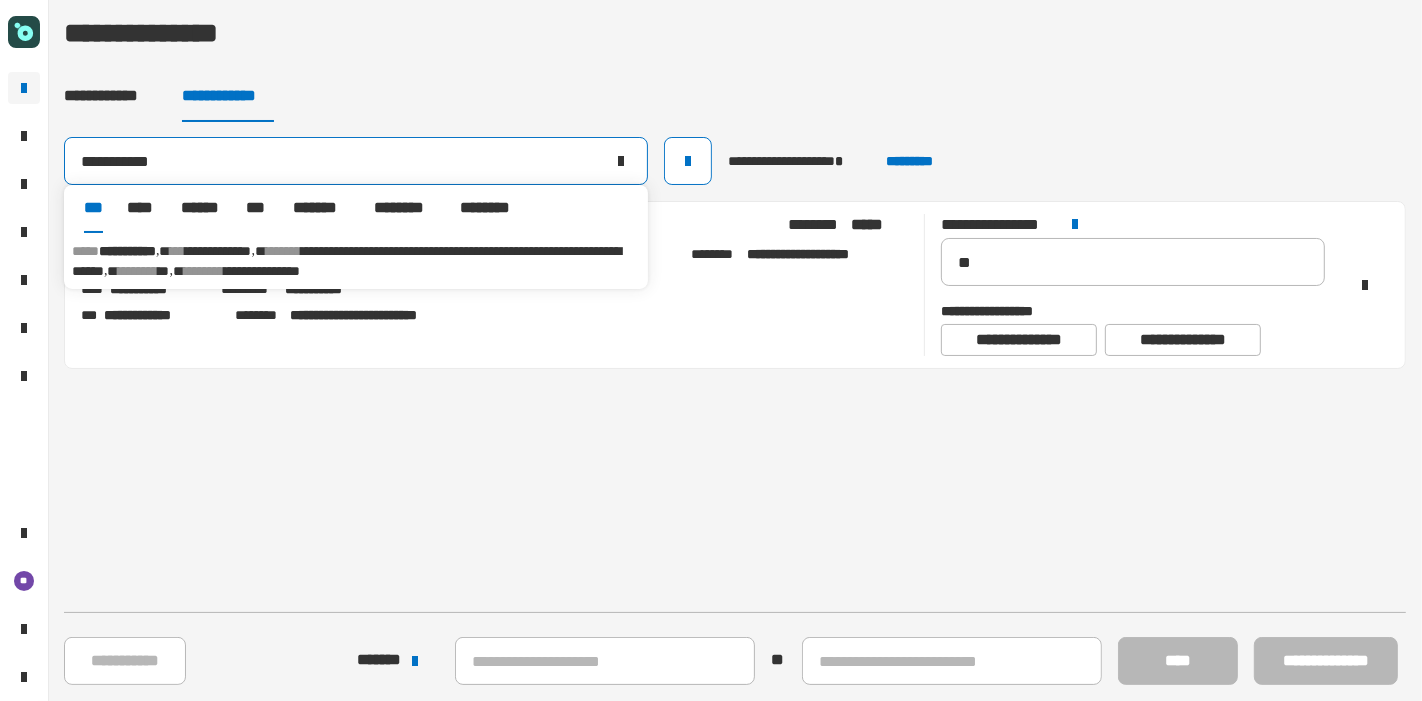 type on "**********" 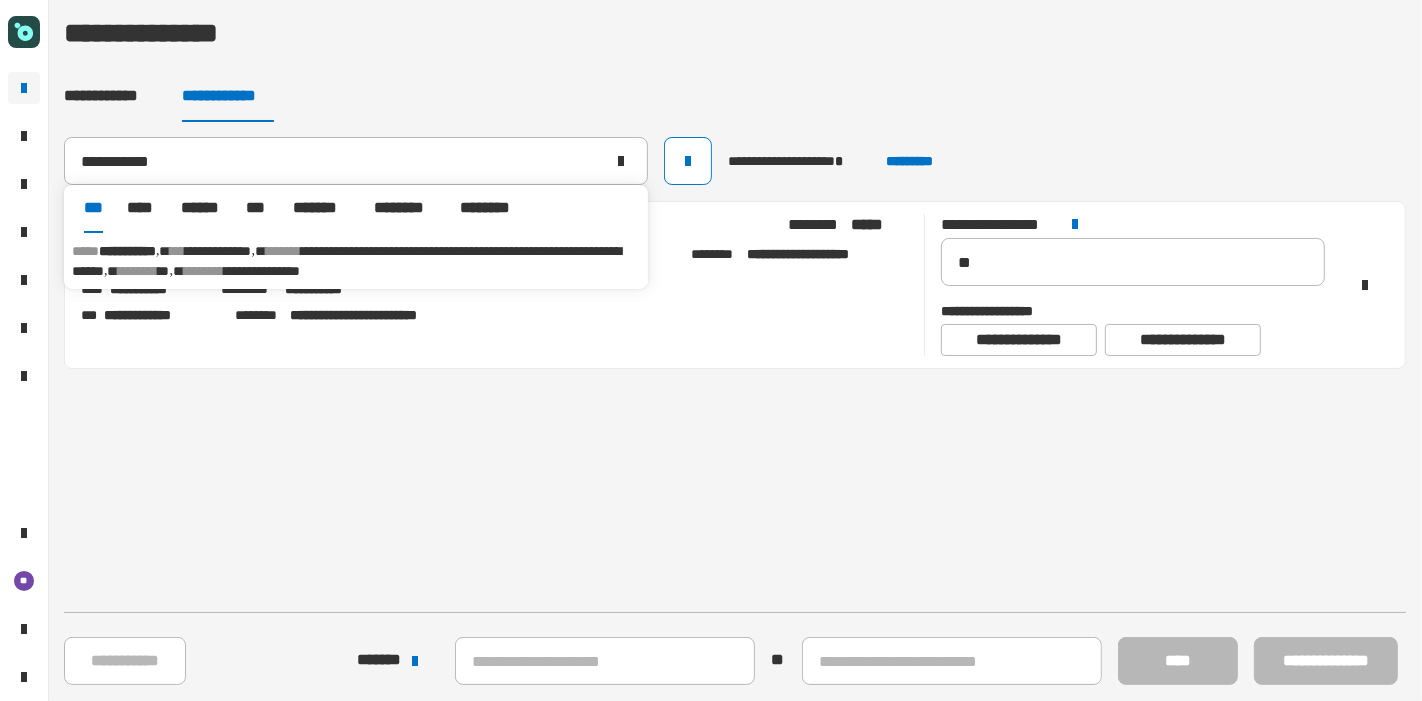 click on "*******" at bounding box center [283, 251] 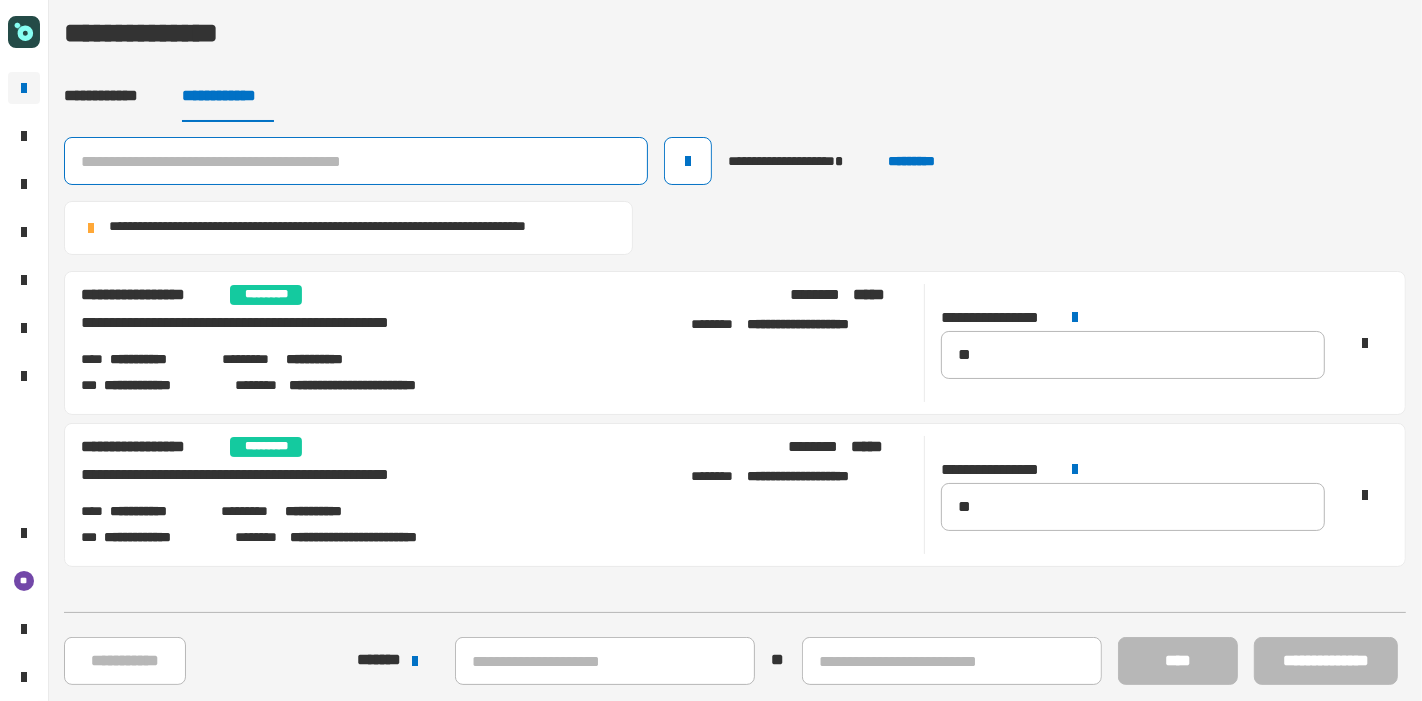 click 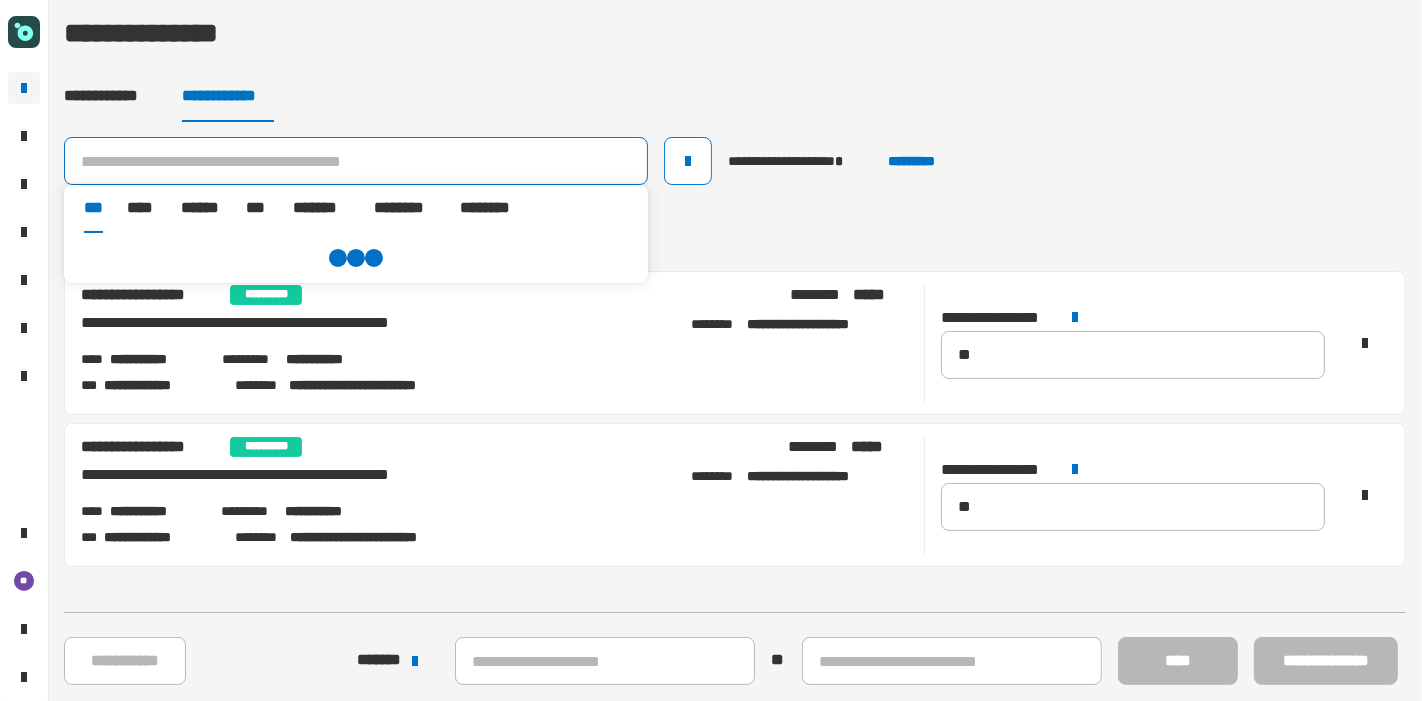 paste on "**********" 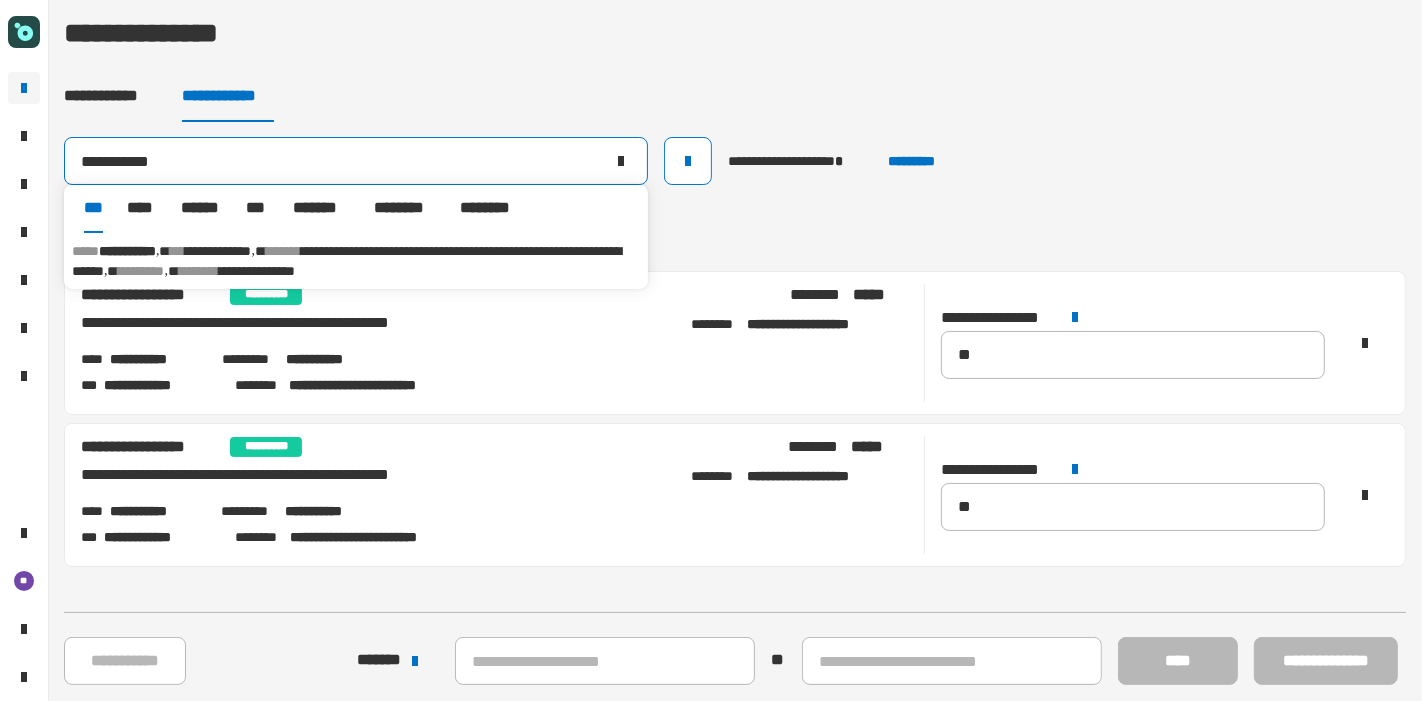 type on "**********" 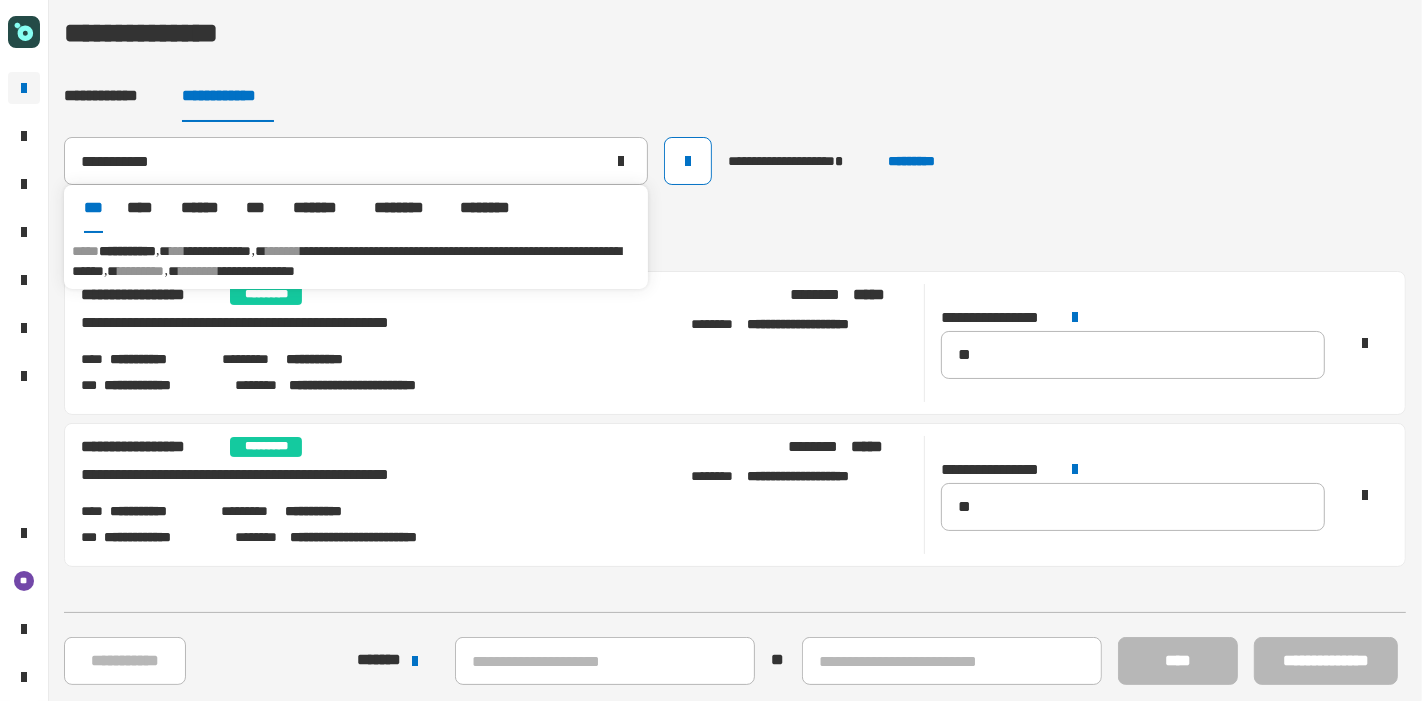 click on "********" at bounding box center (142, 271) 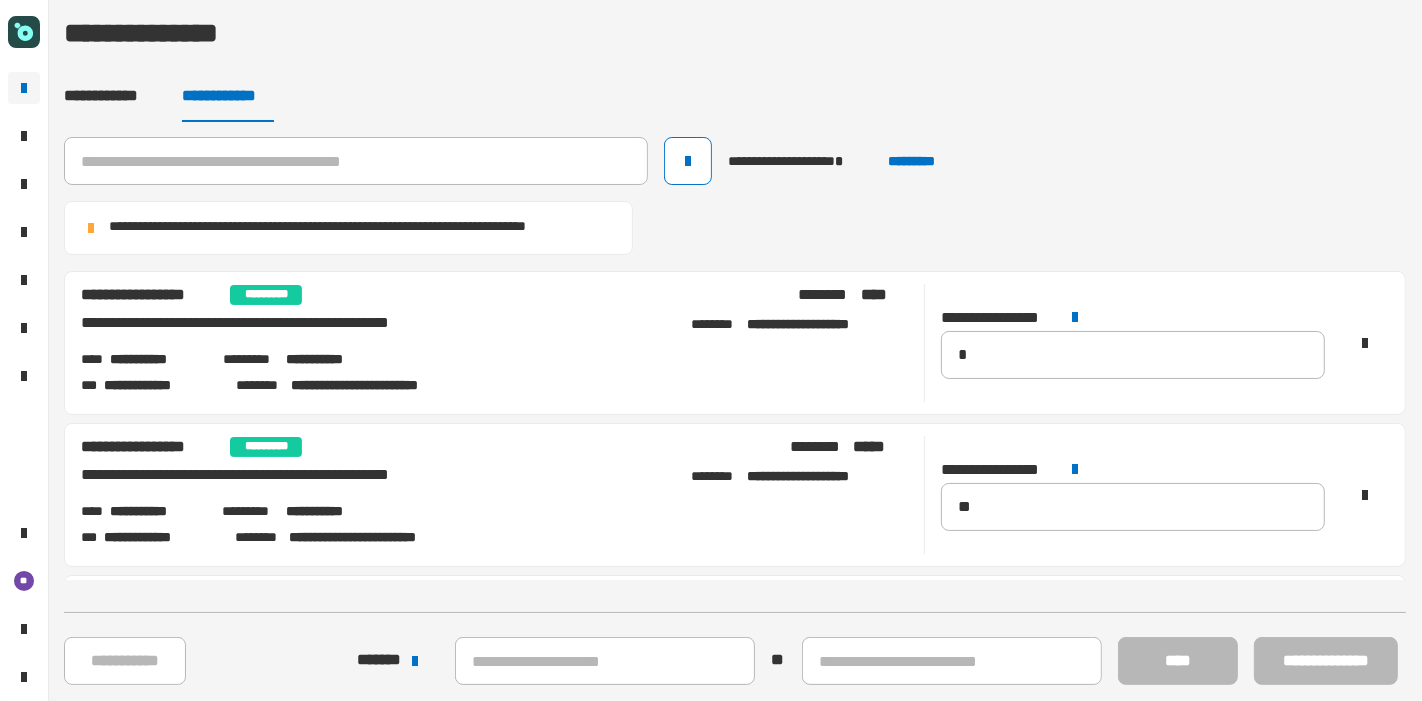 scroll, scrollTop: 136, scrollLeft: 0, axis: vertical 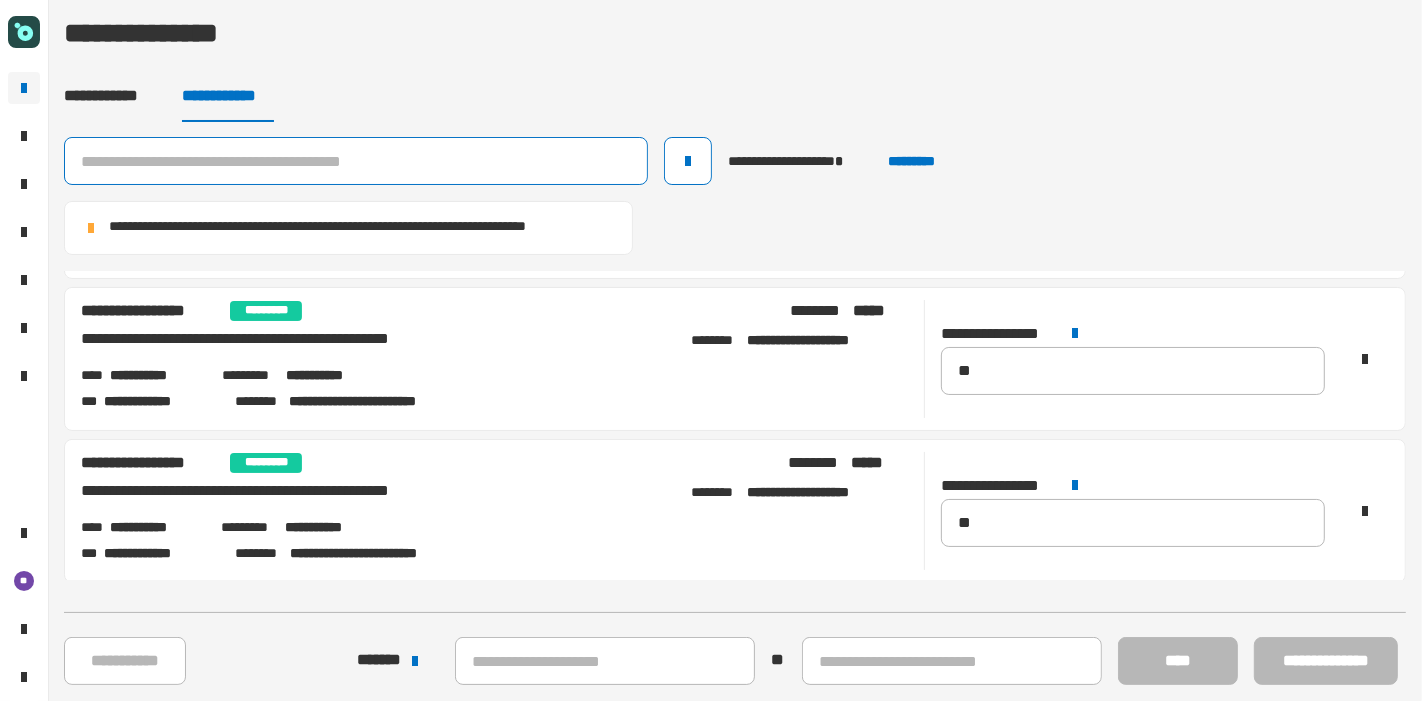 click 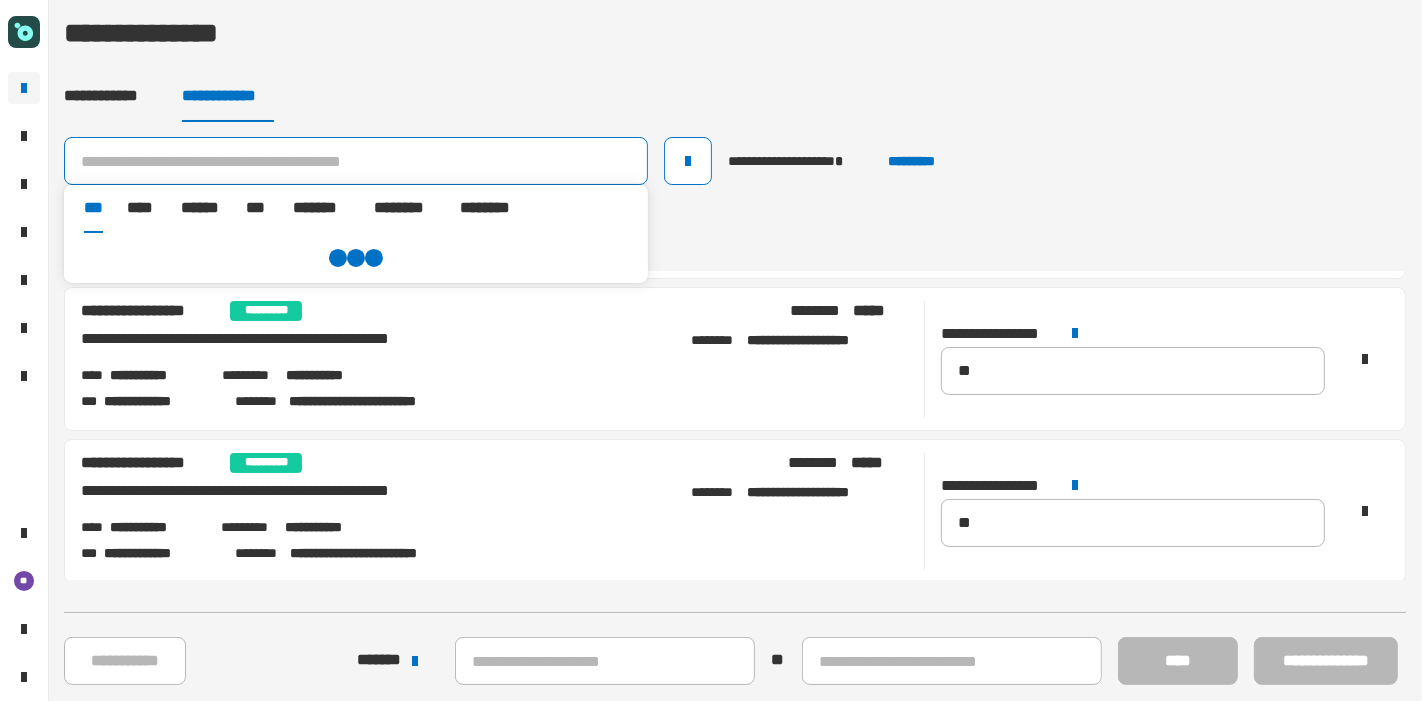 paste on "**********" 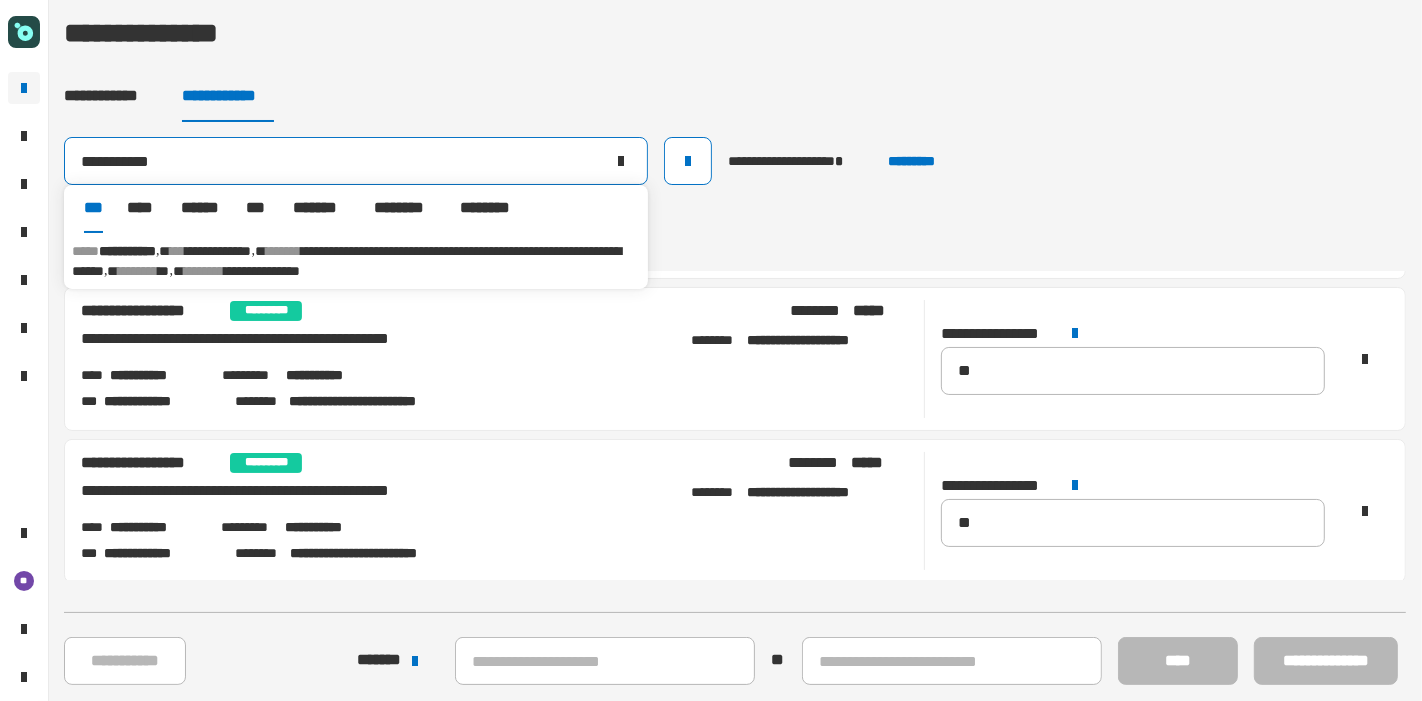 type on "**********" 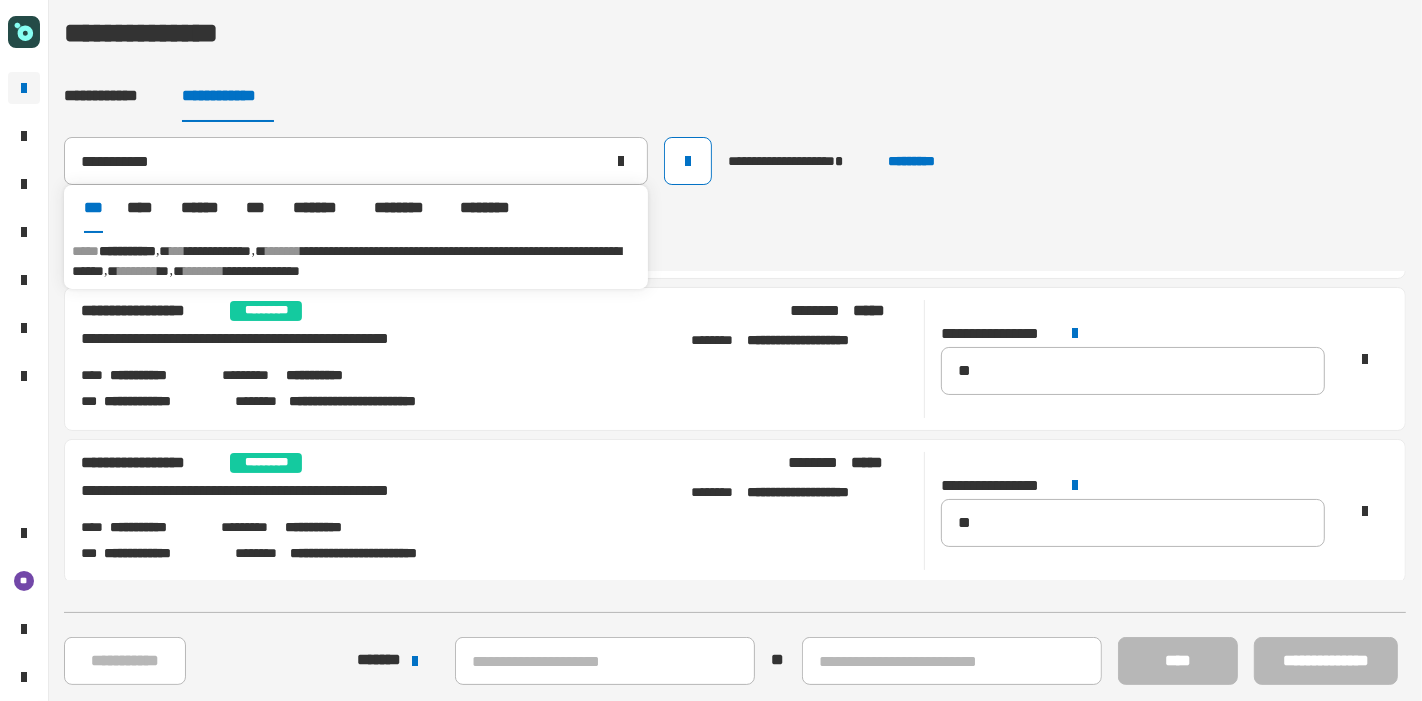 click on "**********" at bounding box center (356, 261) 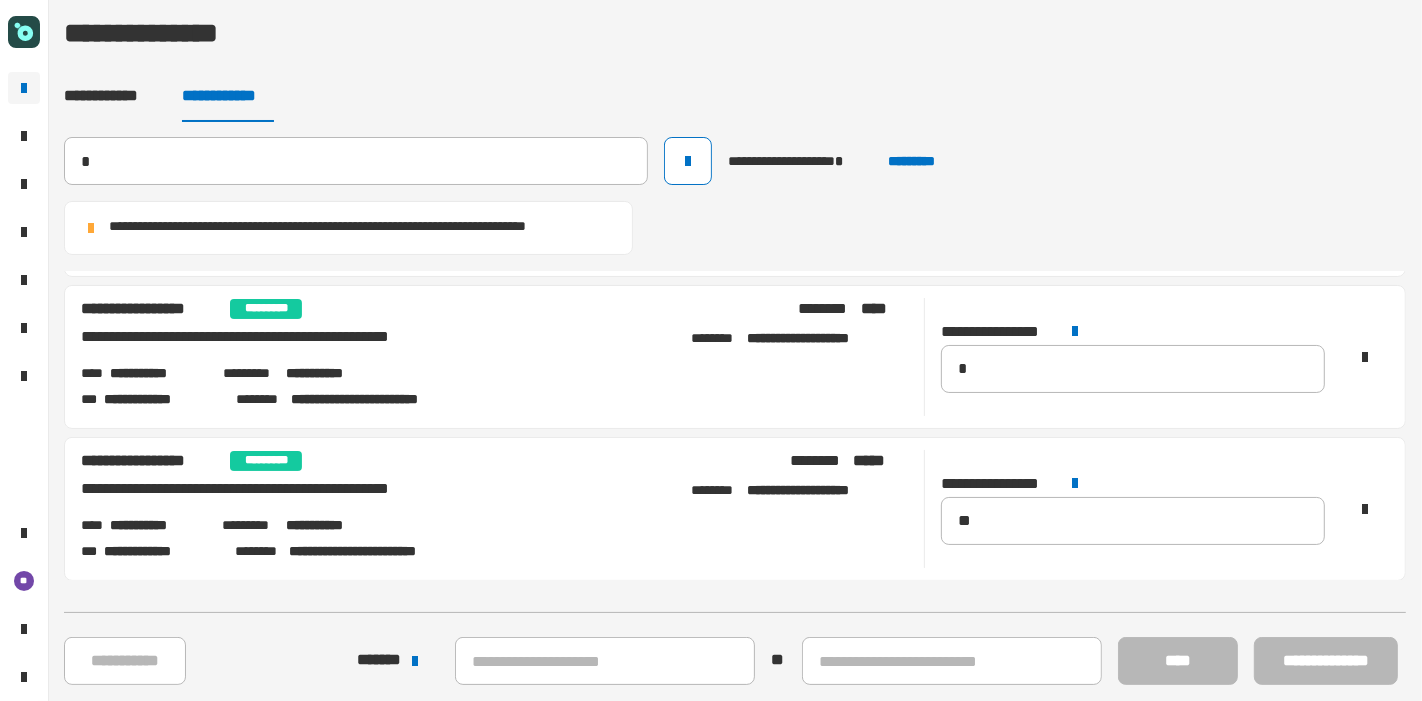 type 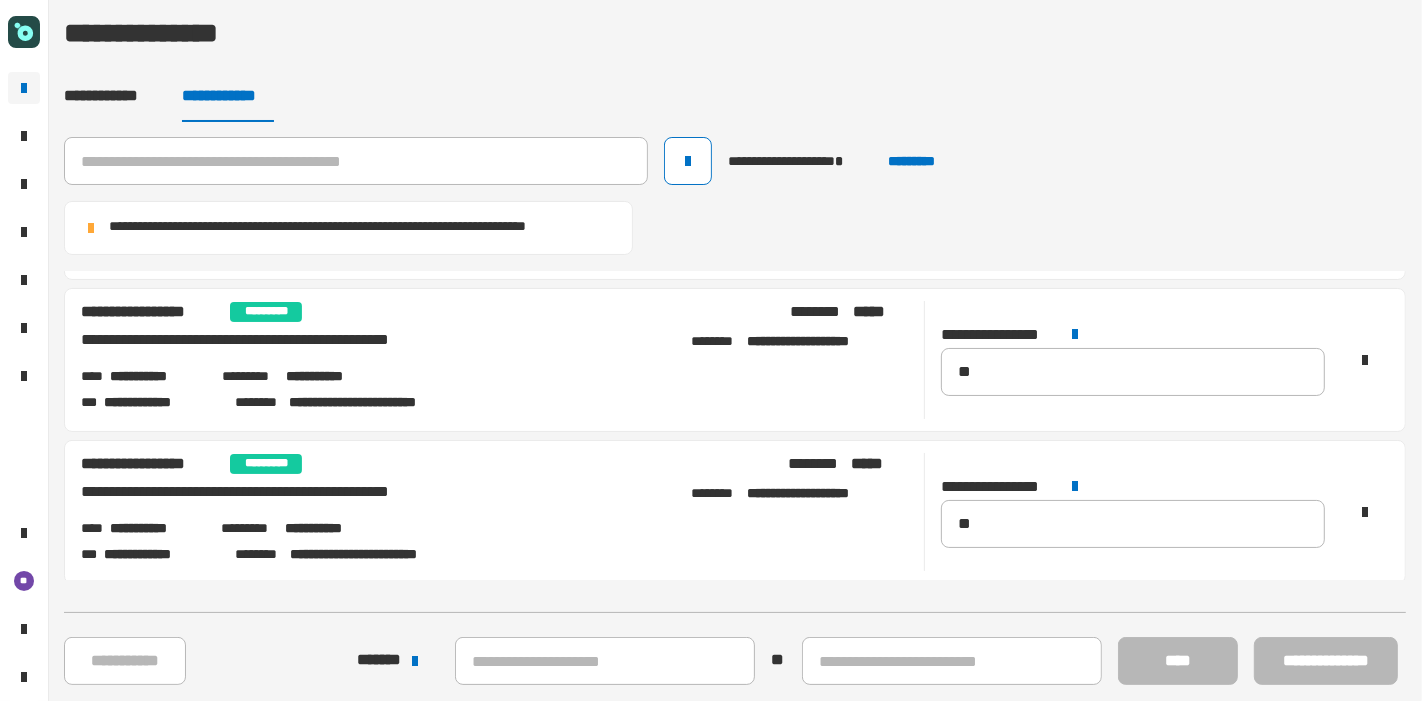 scroll, scrollTop: 0, scrollLeft: 0, axis: both 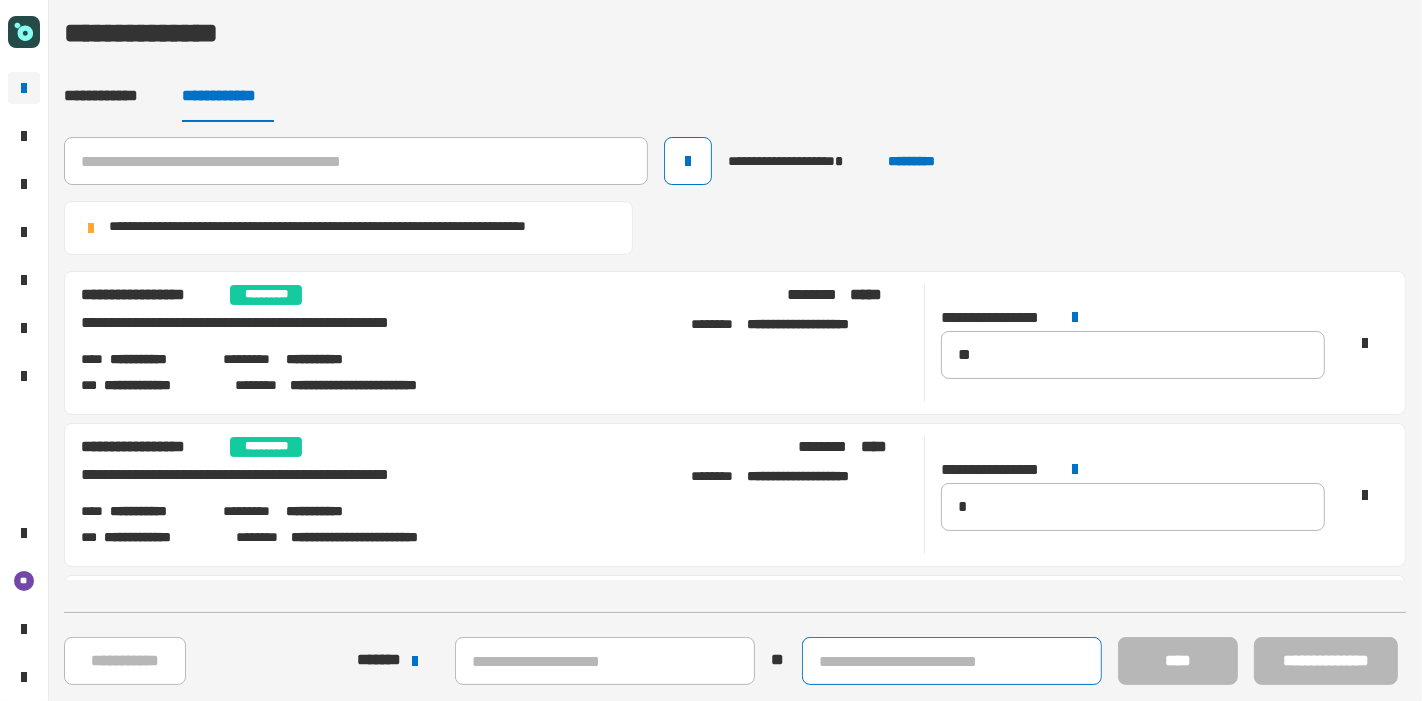 click 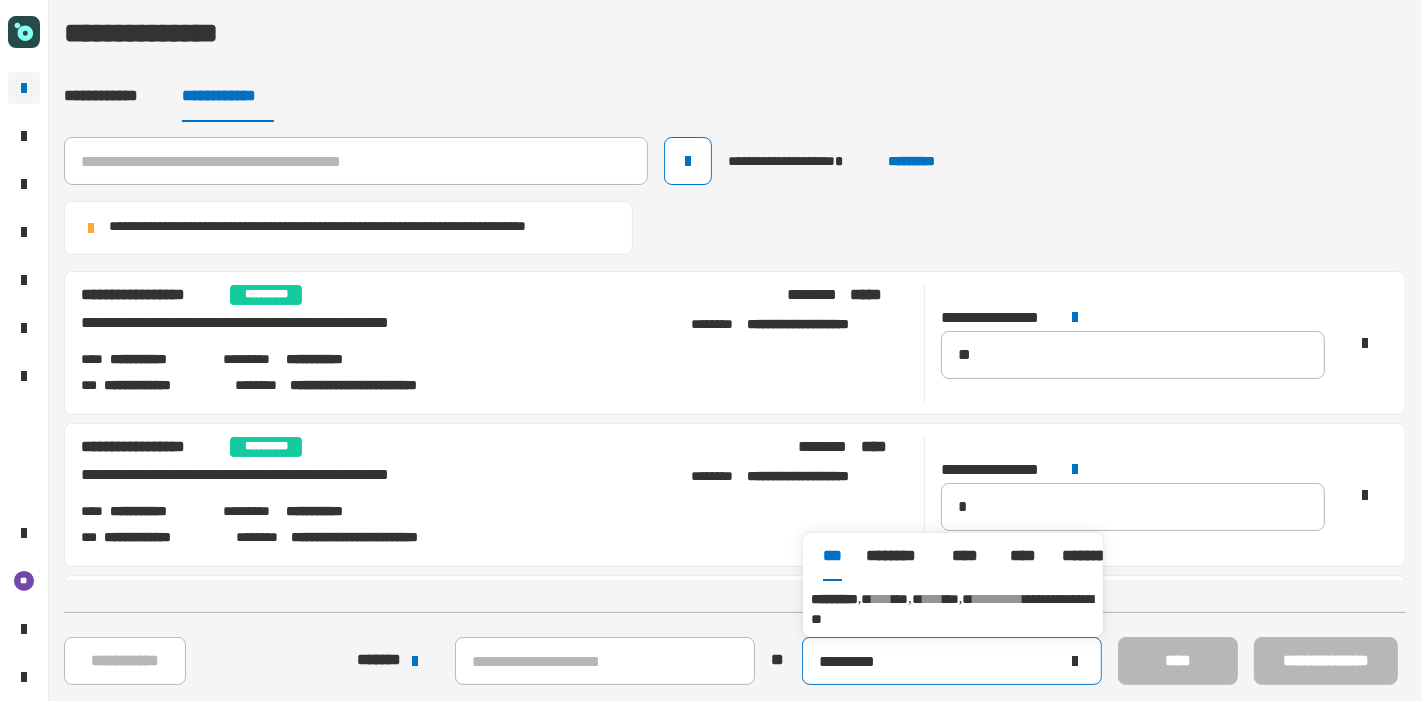 type on "*********" 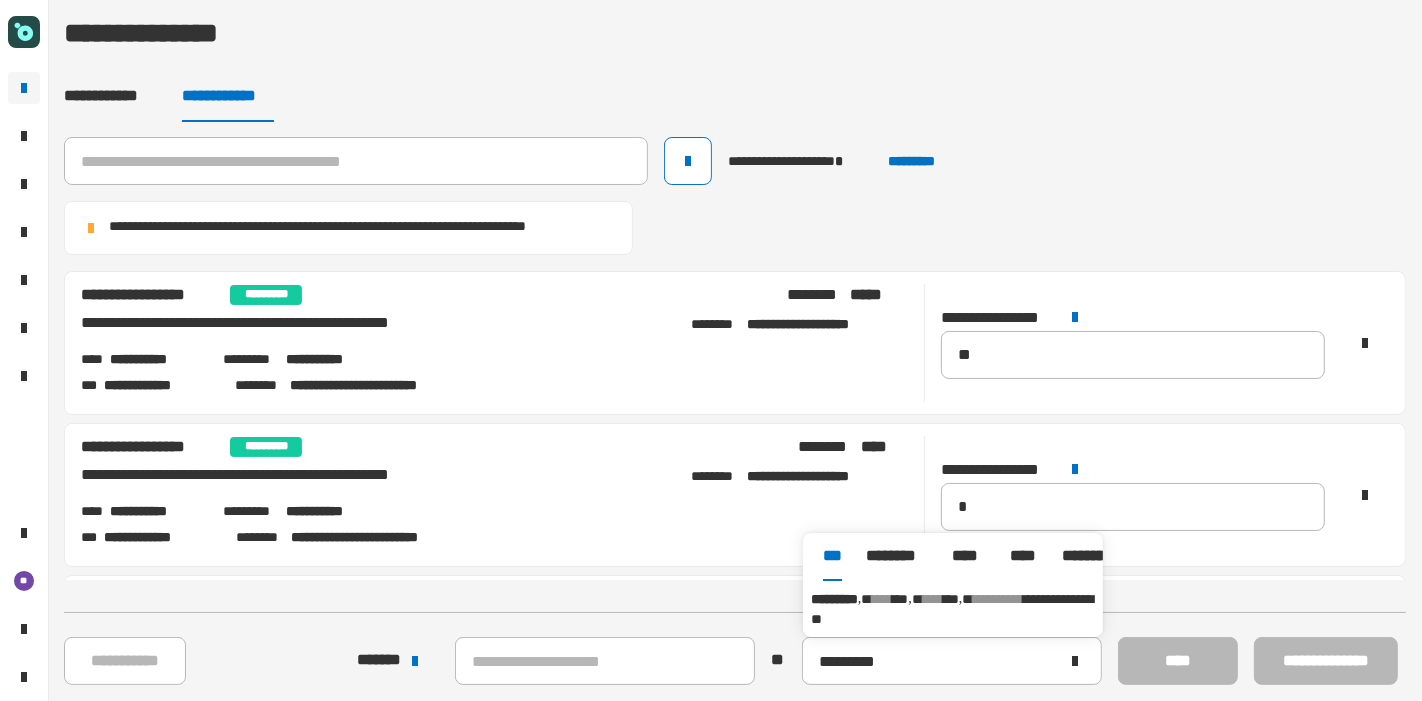 drag, startPoint x: 965, startPoint y: 601, endPoint x: 903, endPoint y: 604, distance: 62.072536 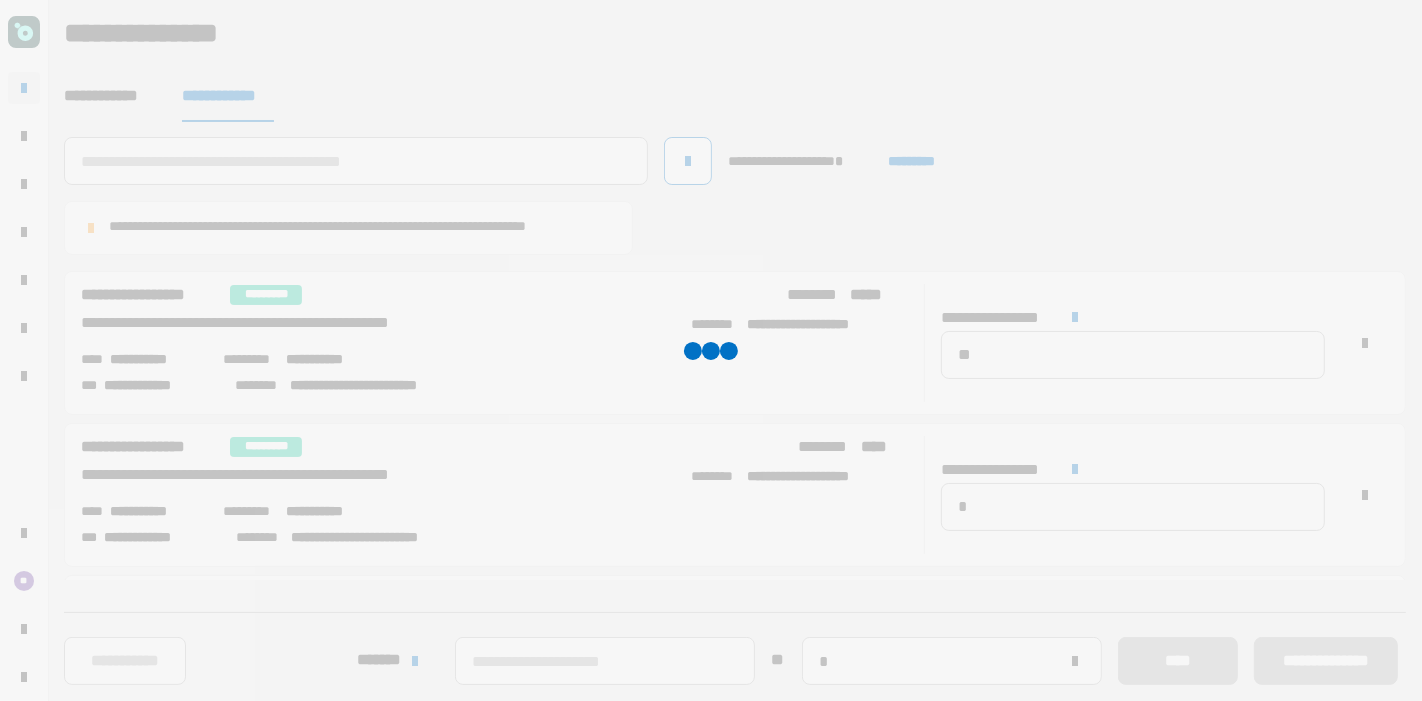 type on "*********" 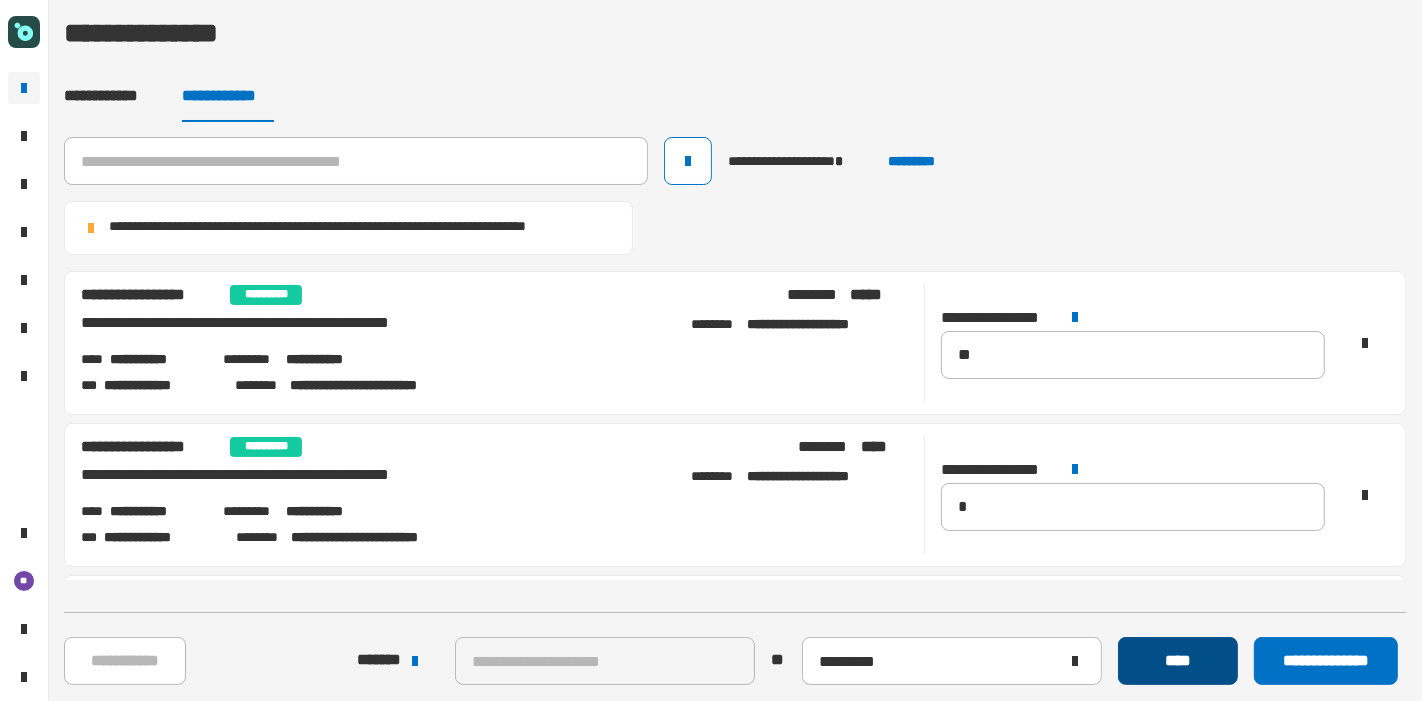 click on "****" 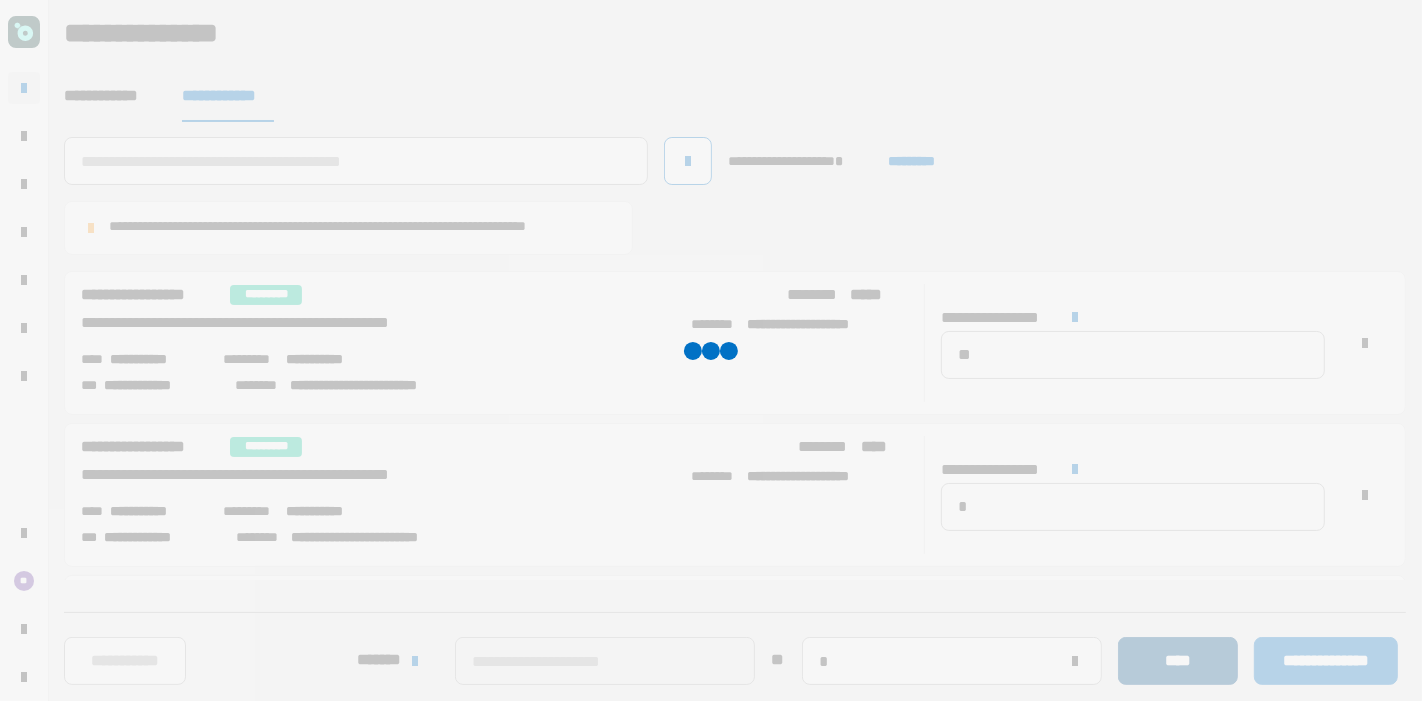 type 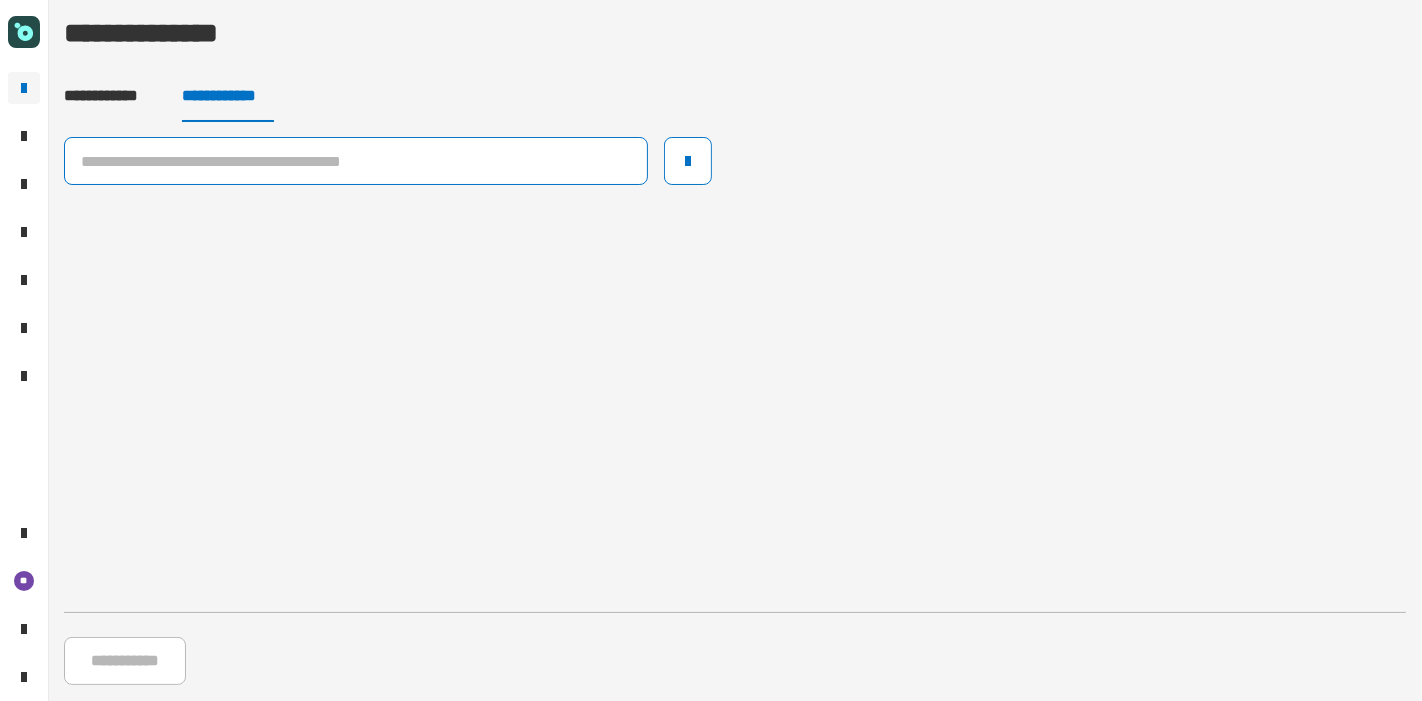 click 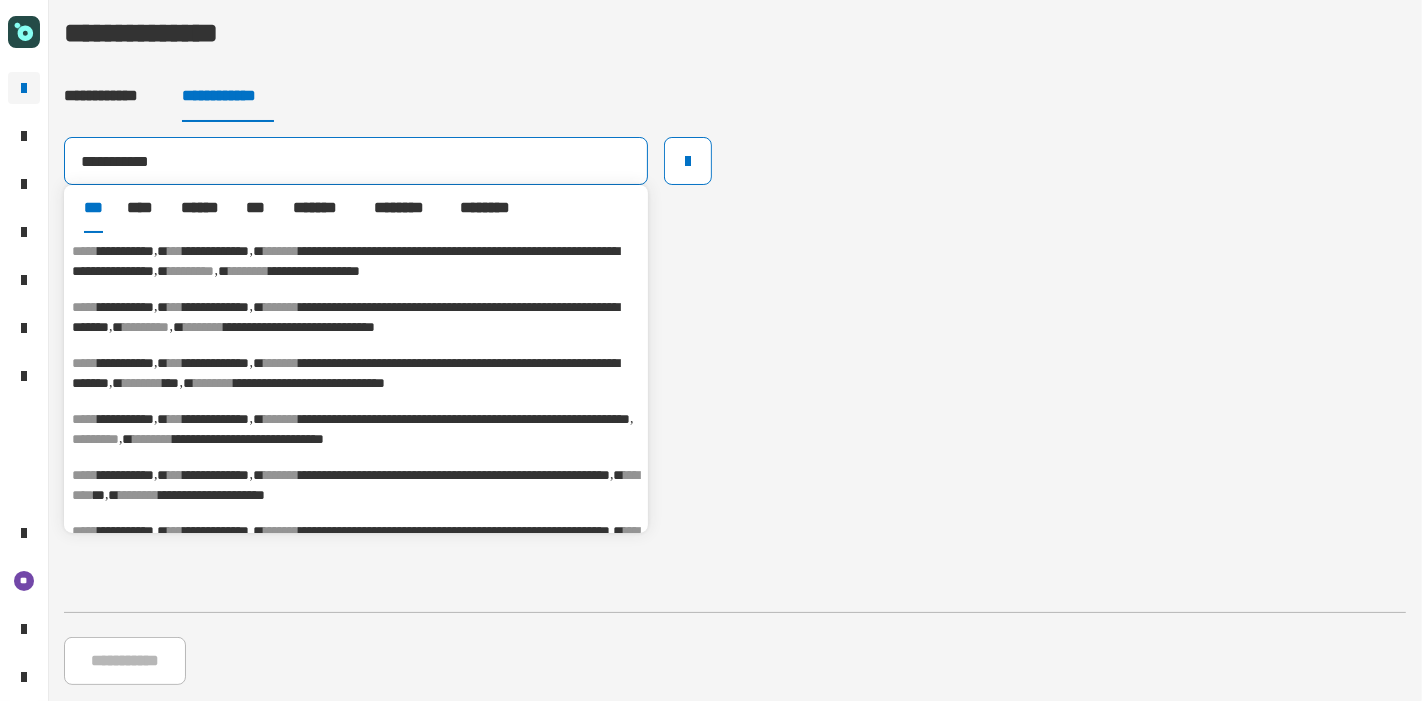 type on "**********" 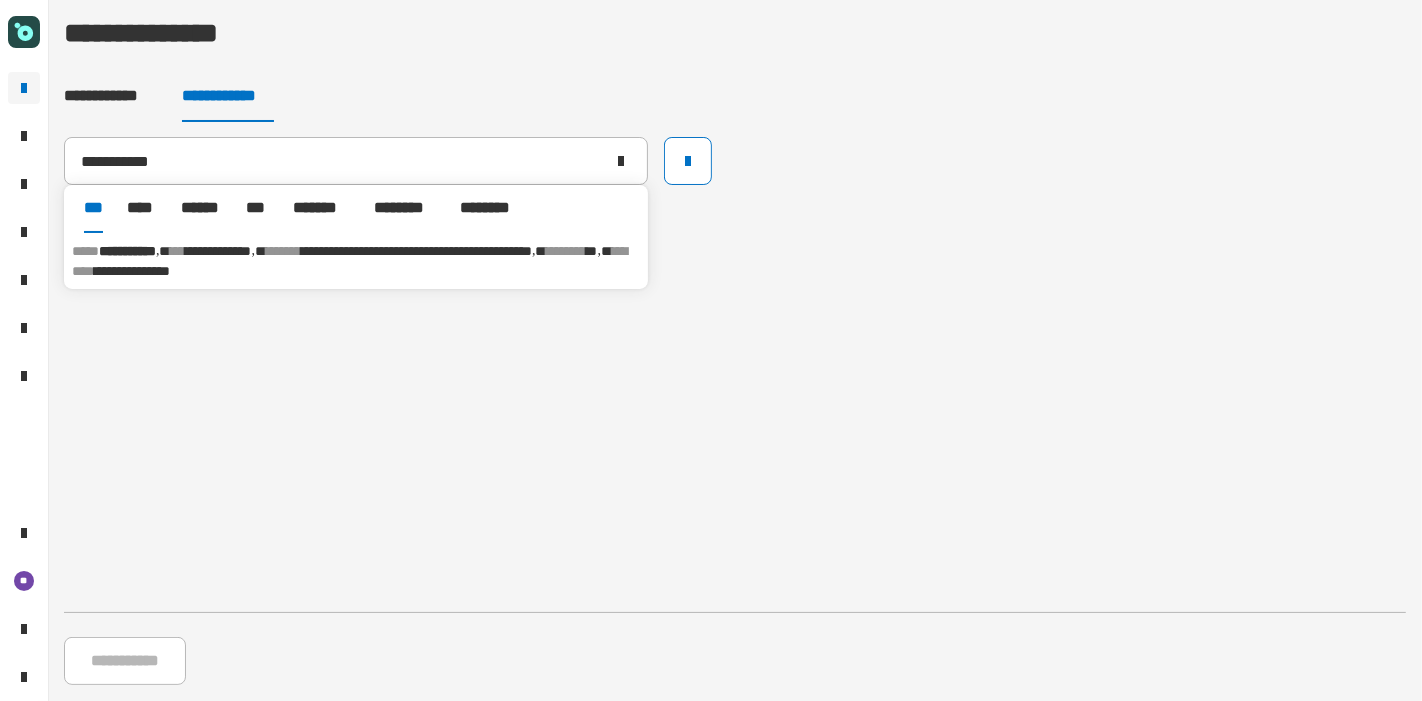 click on "*******" at bounding box center (283, 251) 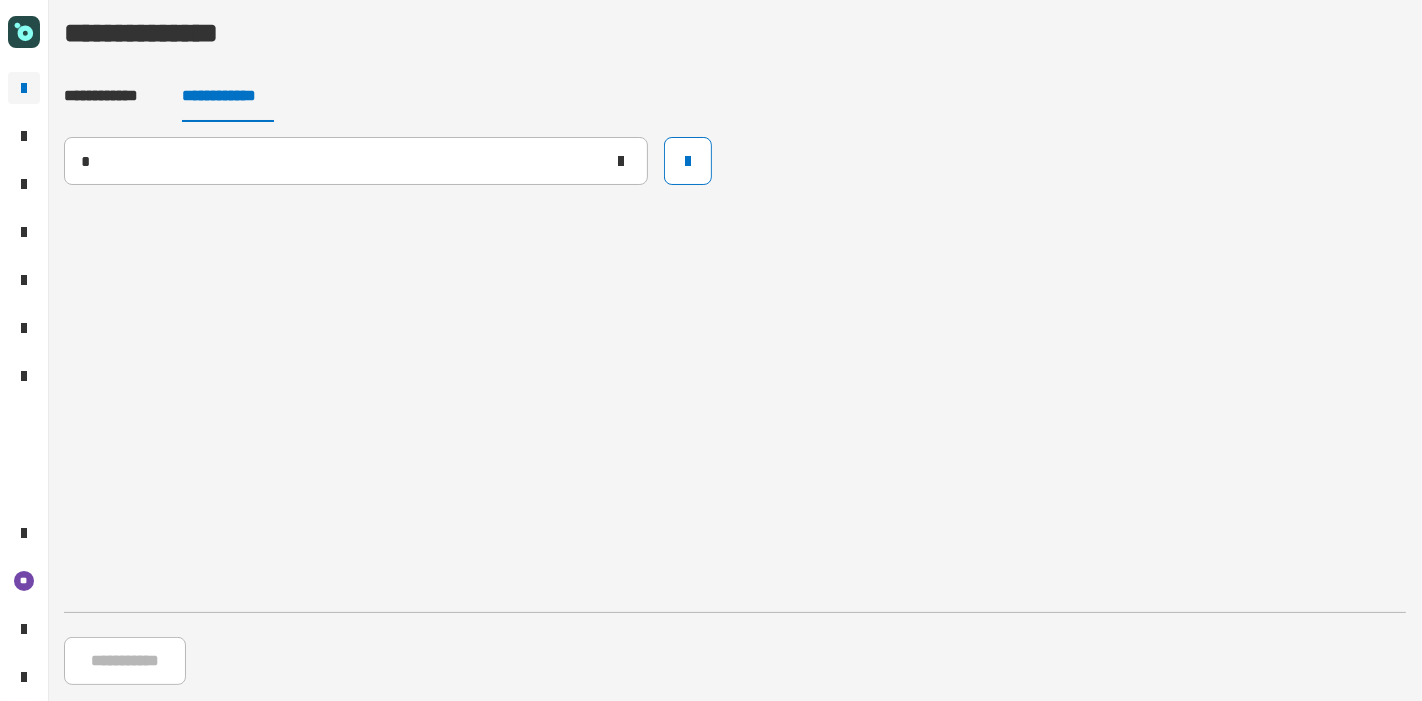 type 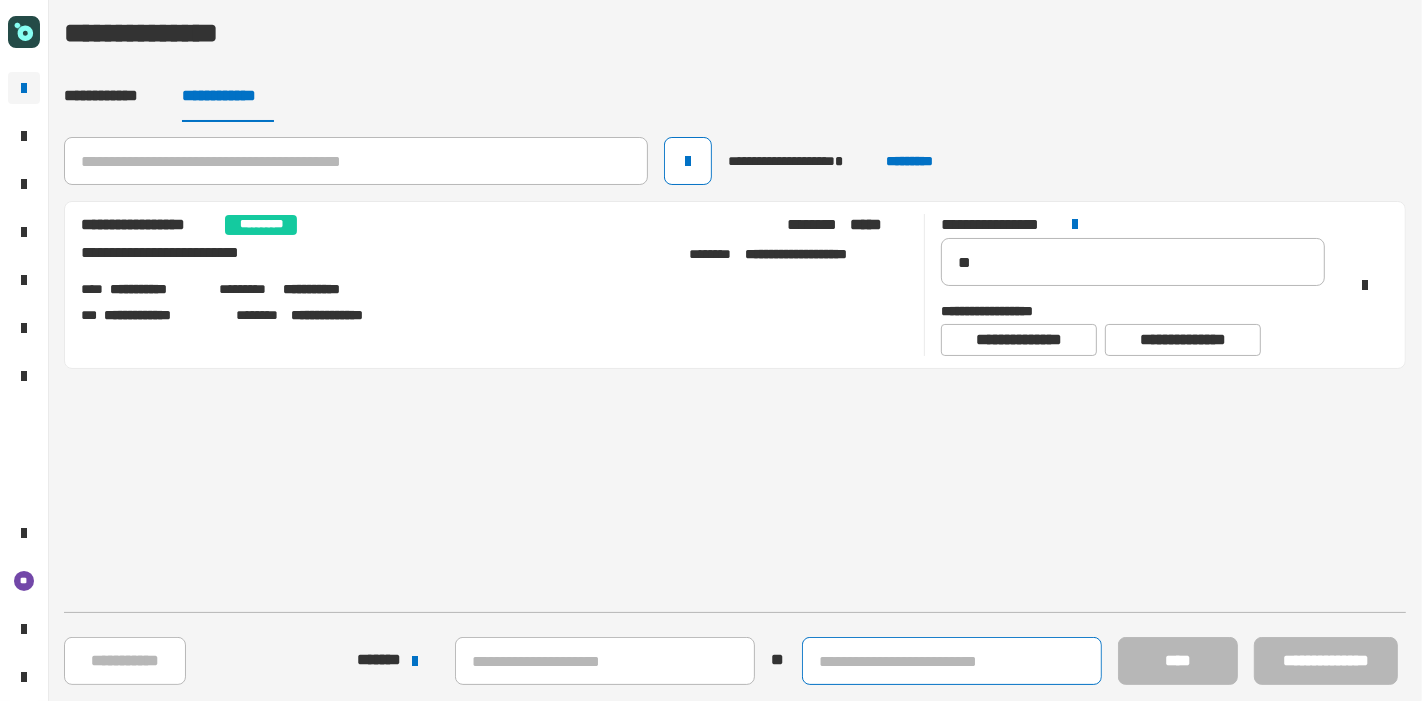 click 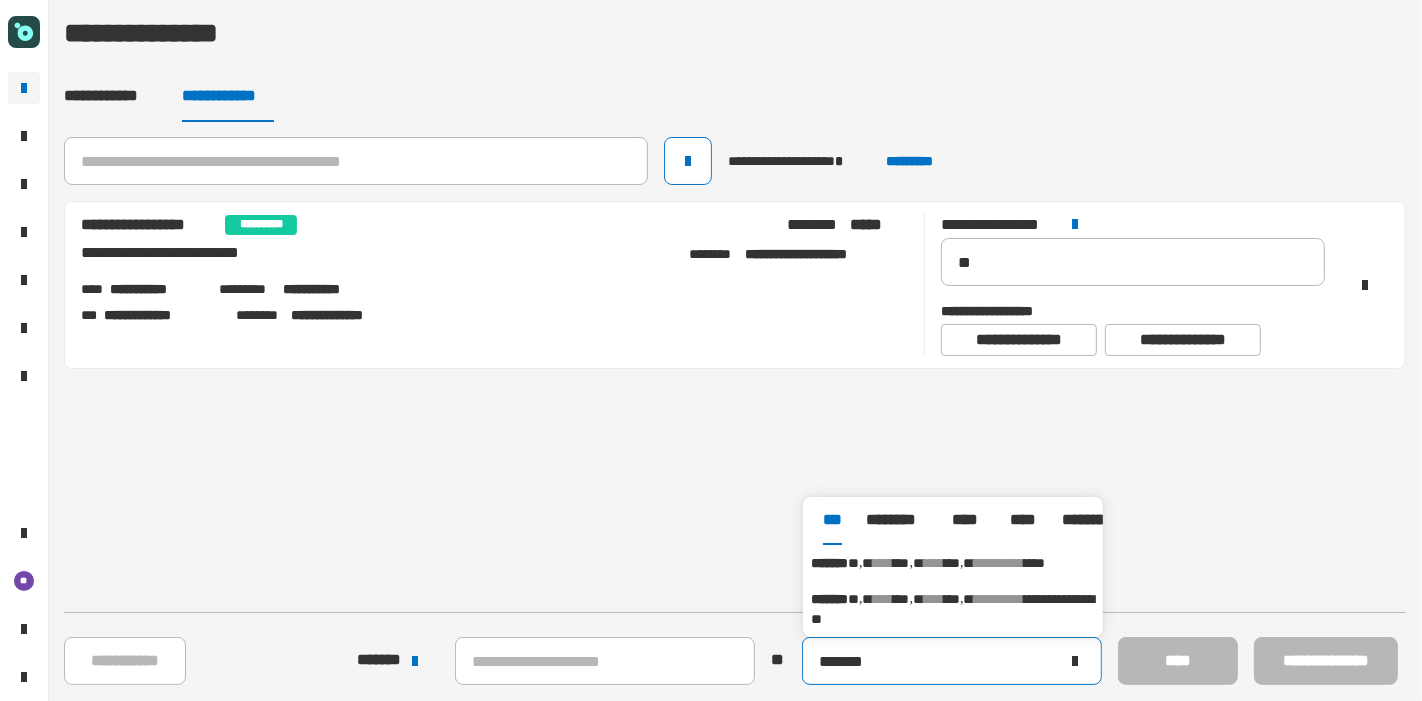 type on "*******" 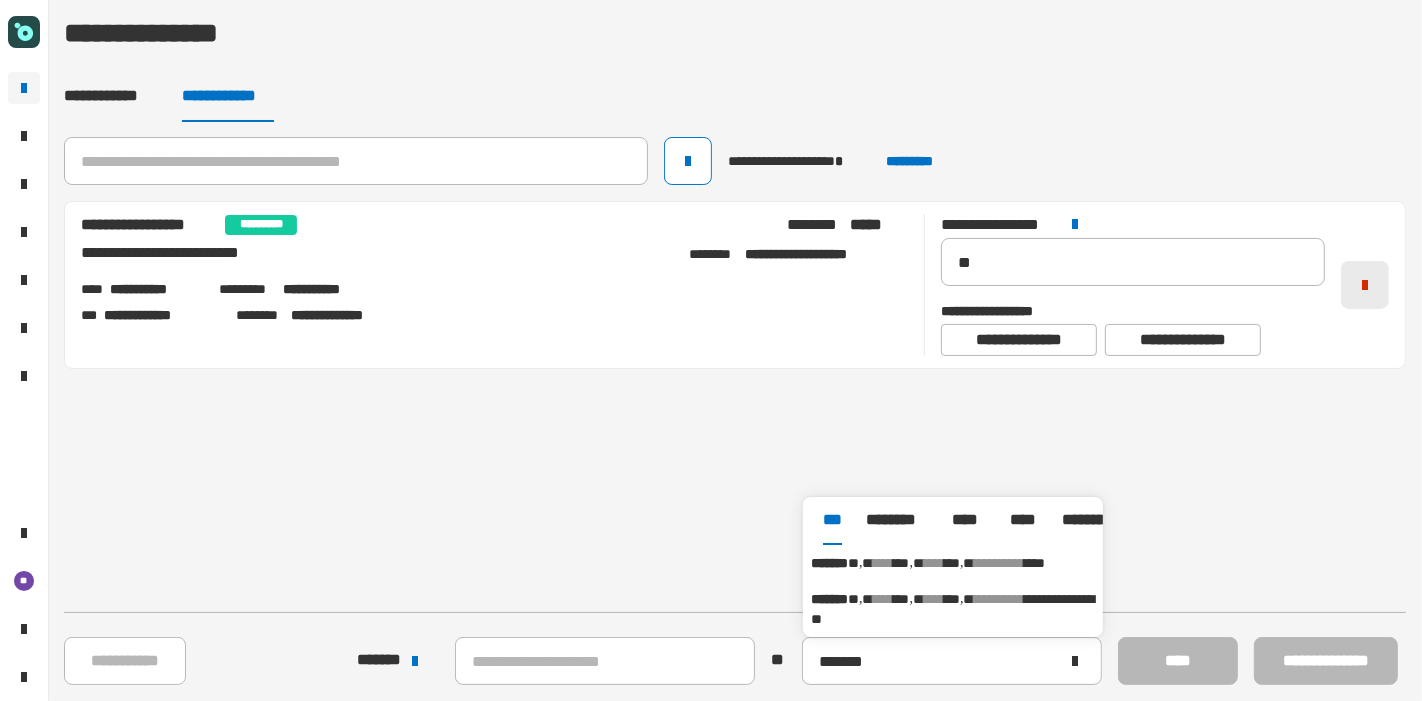 click 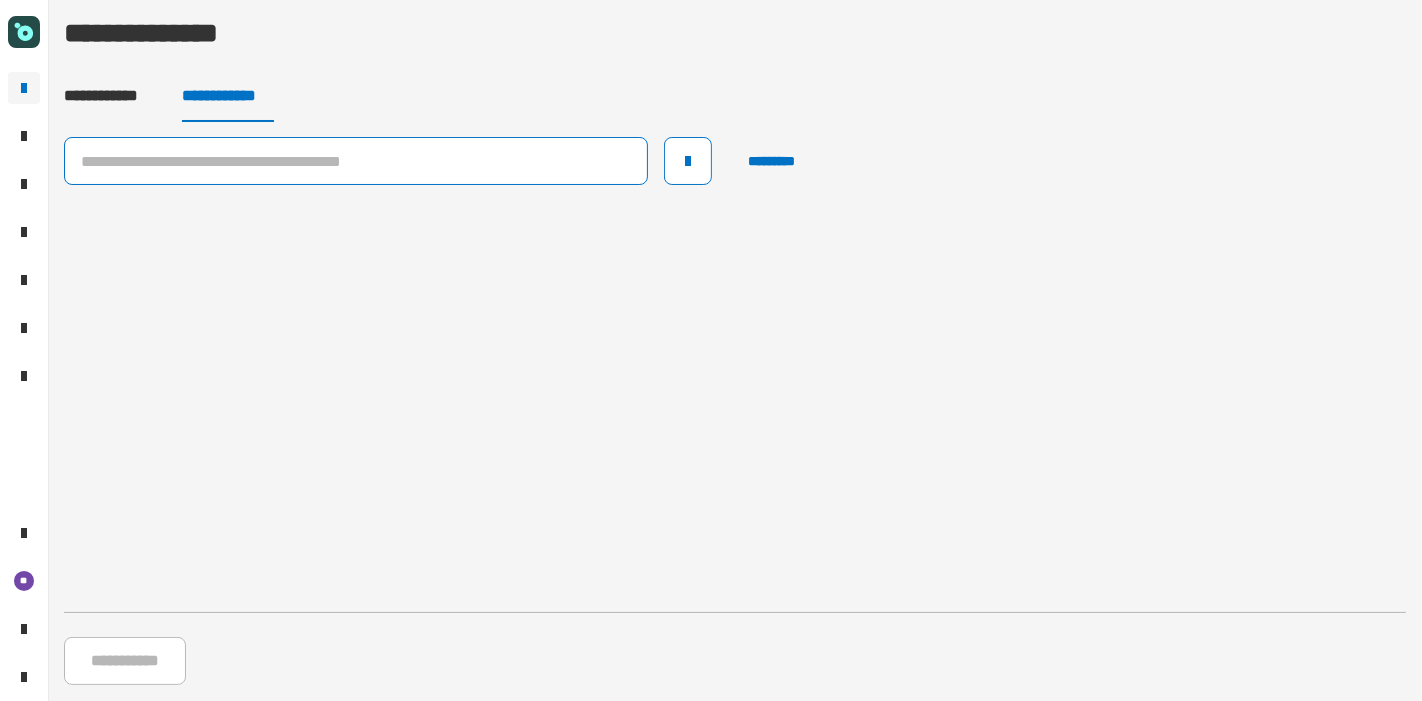 click 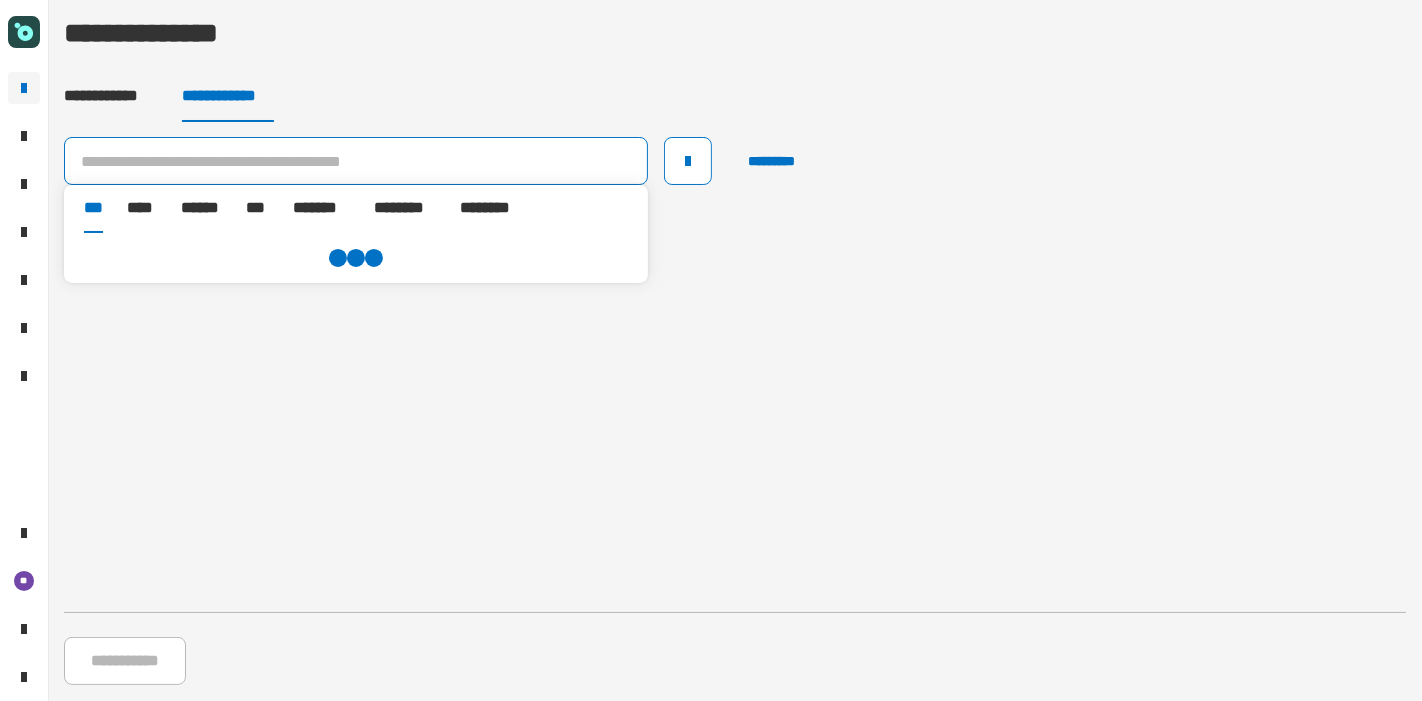 paste on "**********" 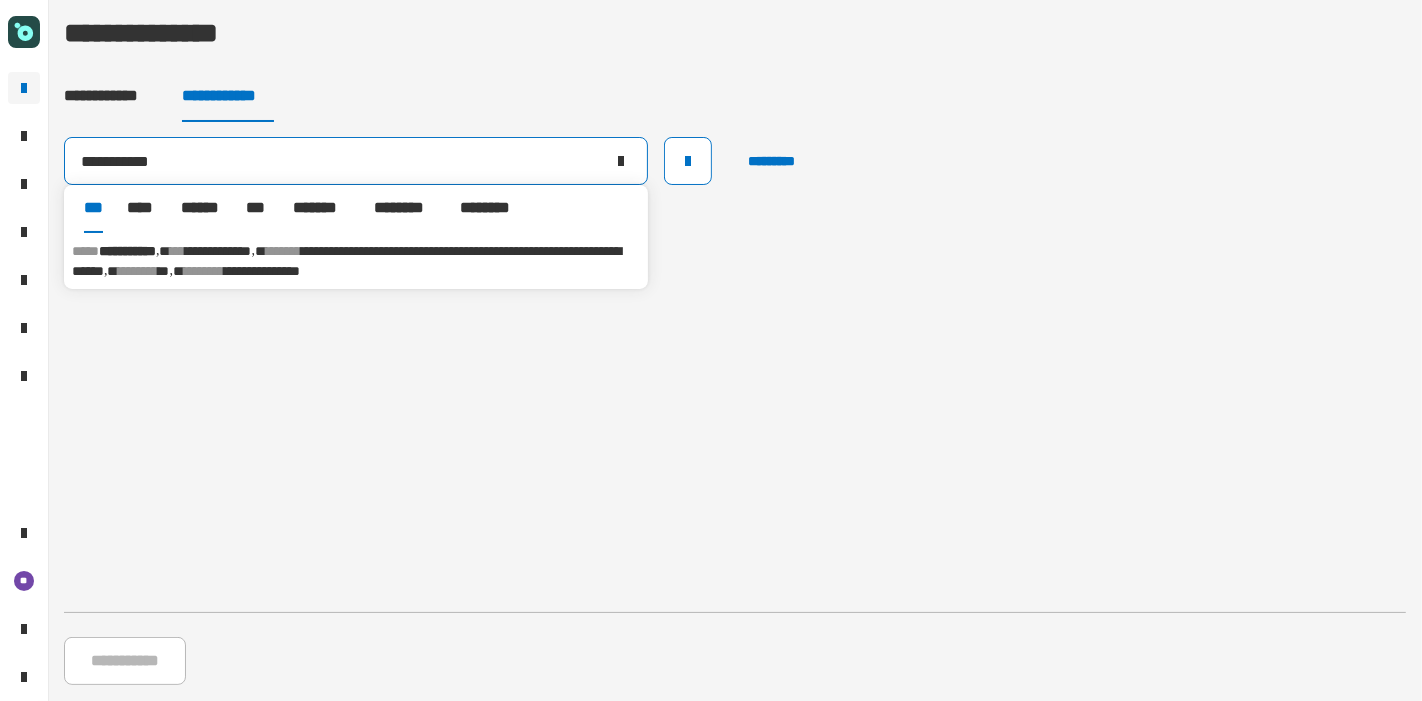 type on "**********" 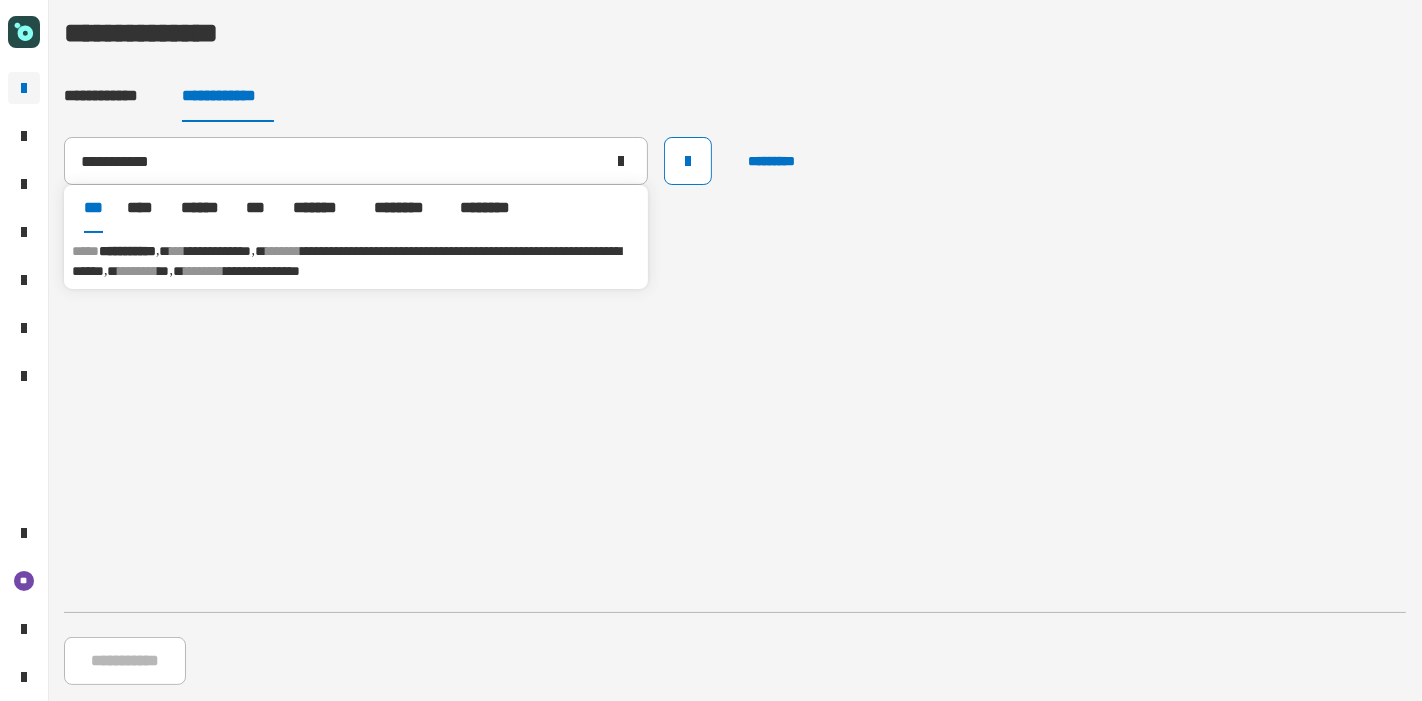 click on "********" at bounding box center (139, 271) 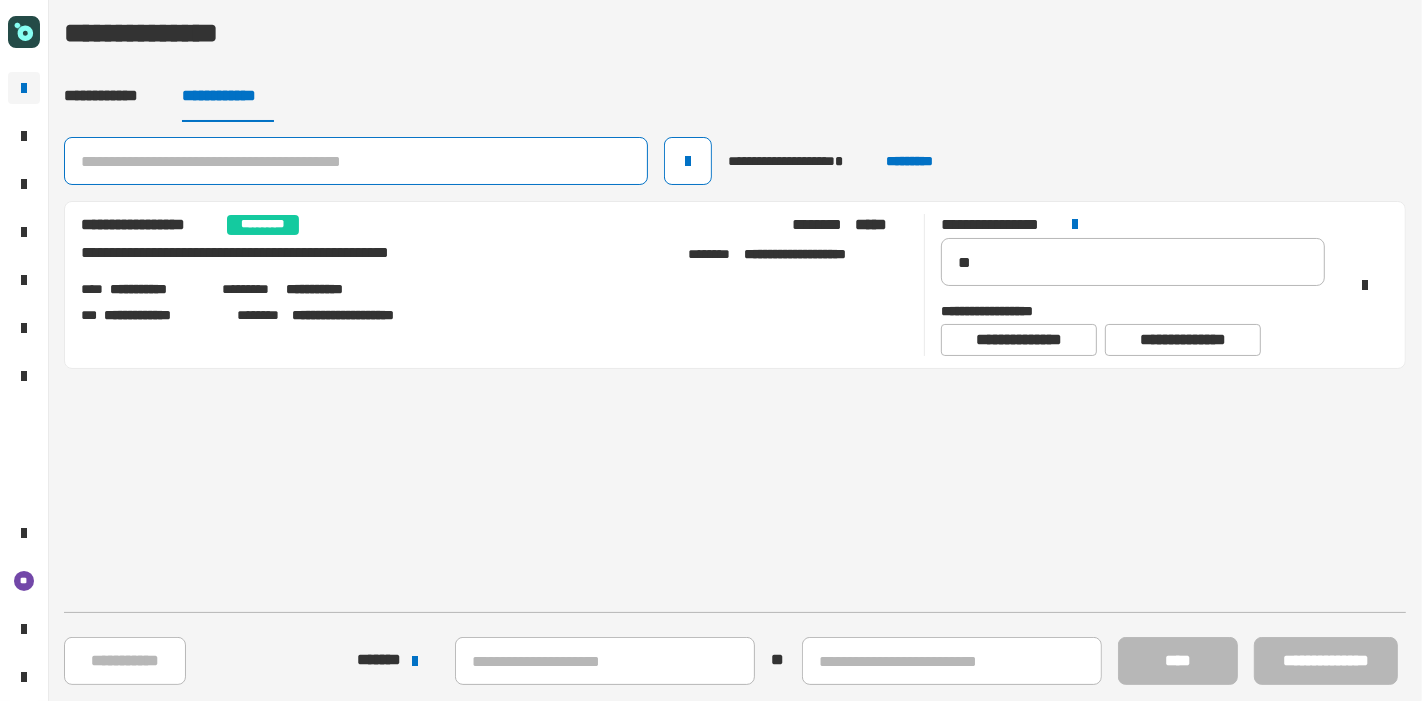 click 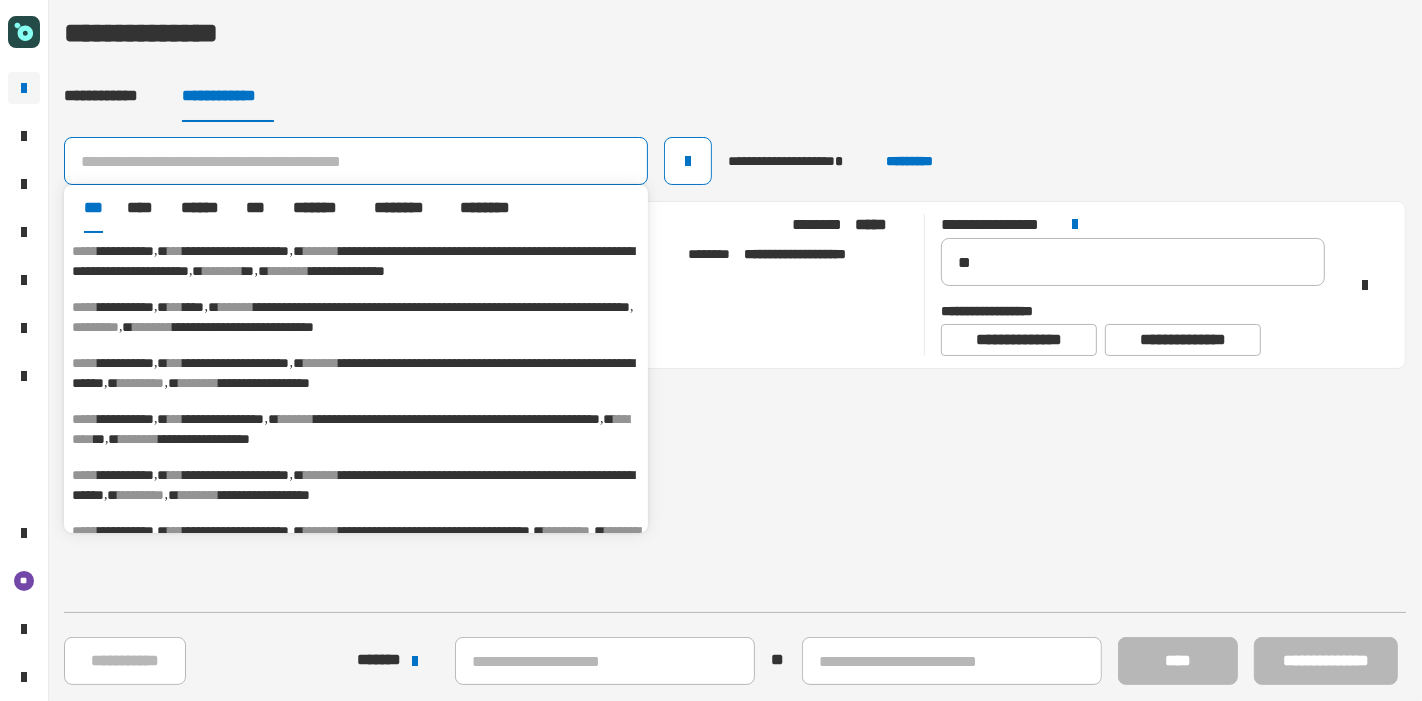paste on "**********" 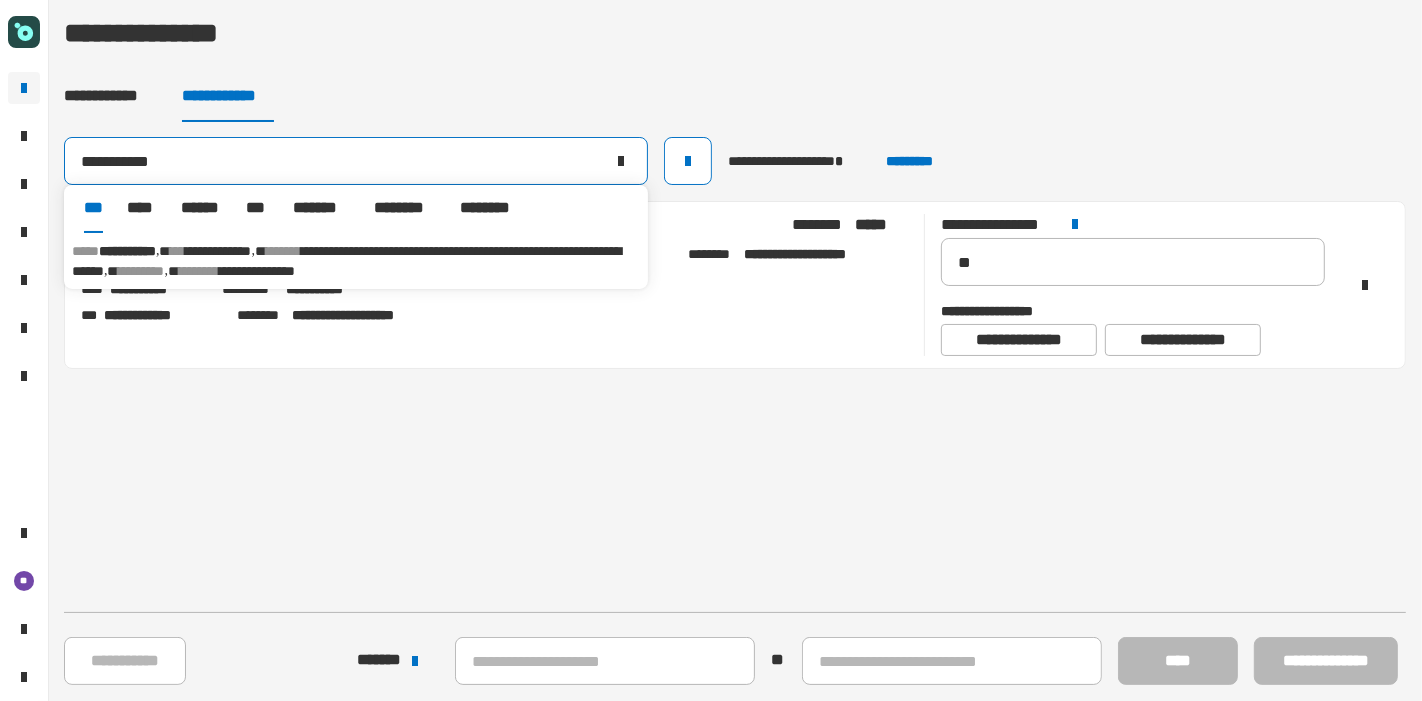 type on "**********" 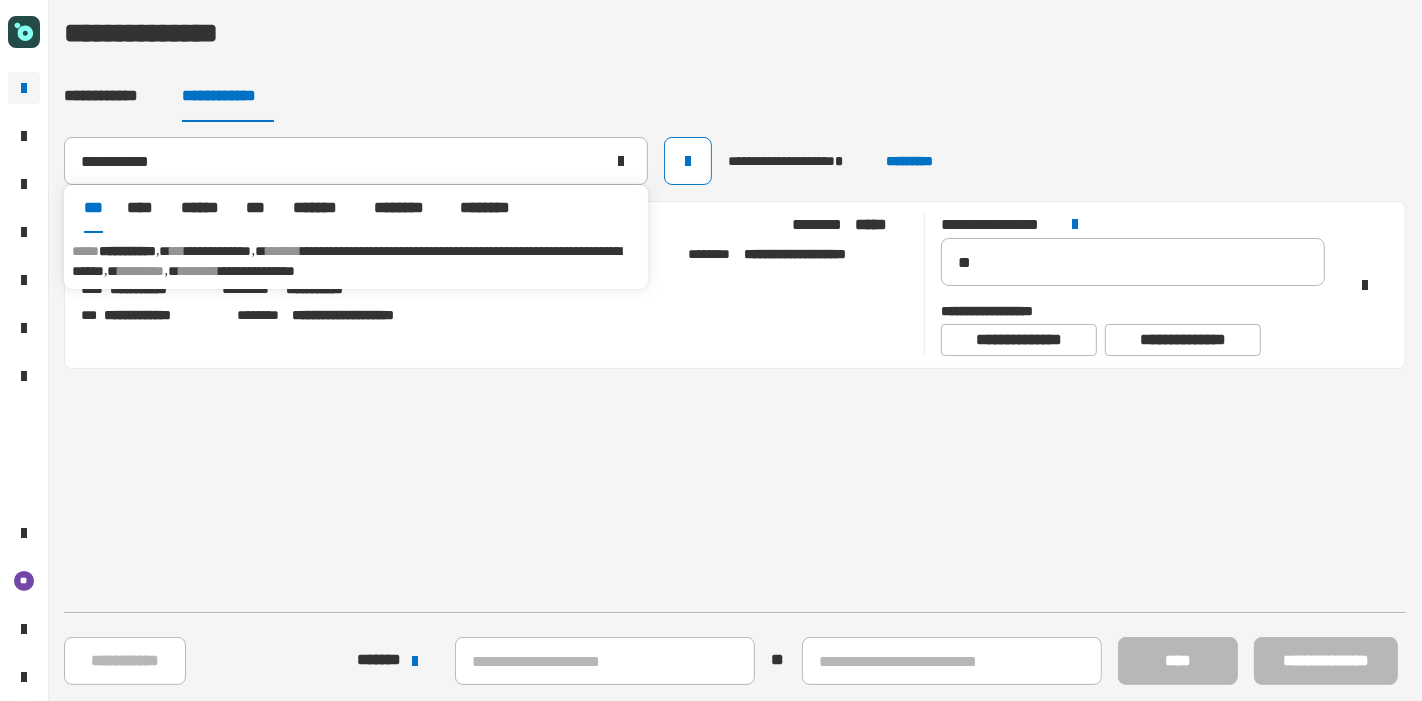 click on "**********" at bounding box center (356, 261) 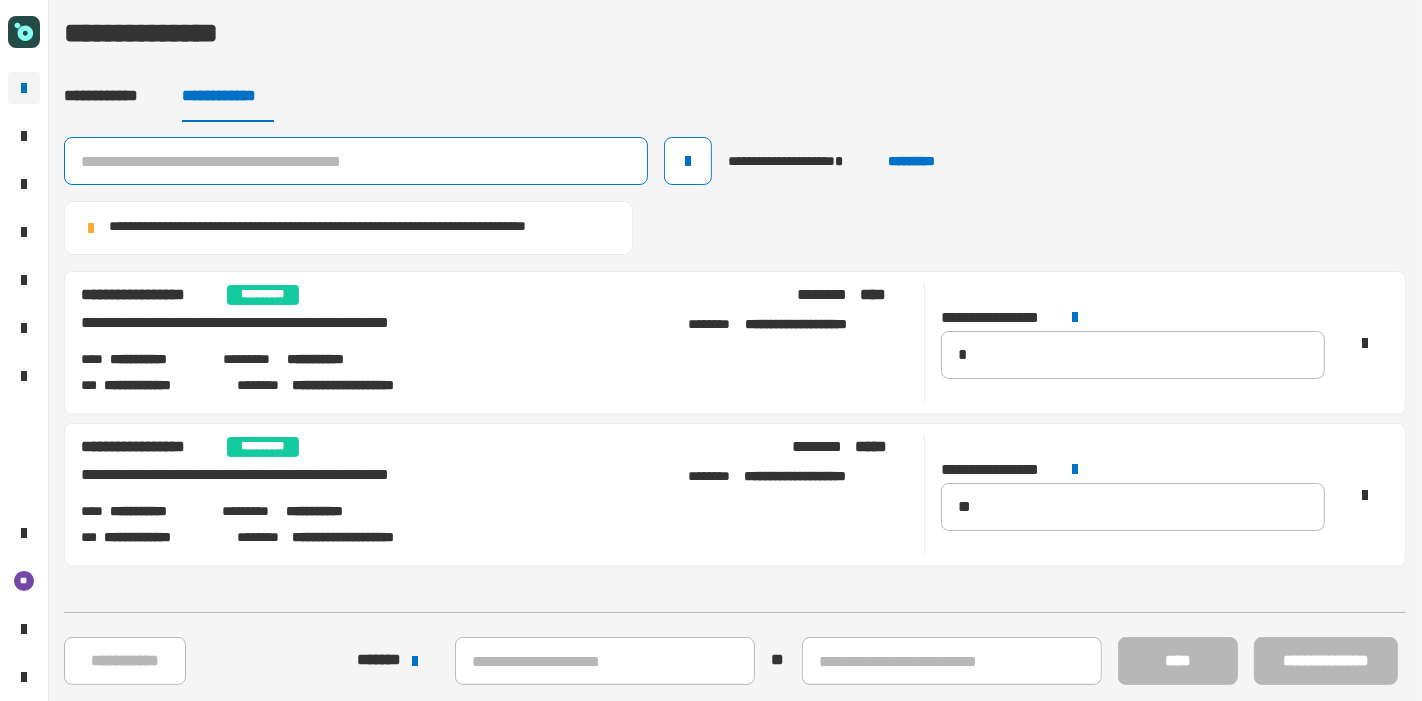 click 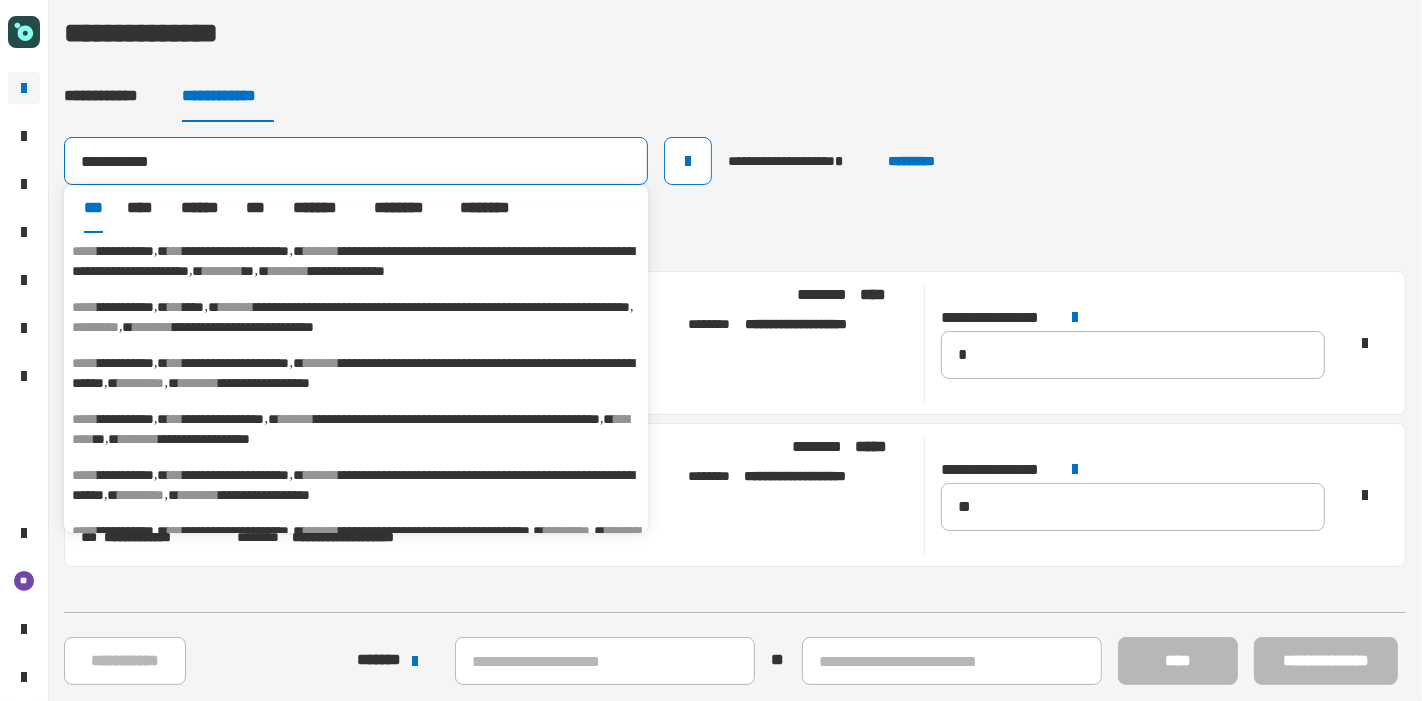type on "**********" 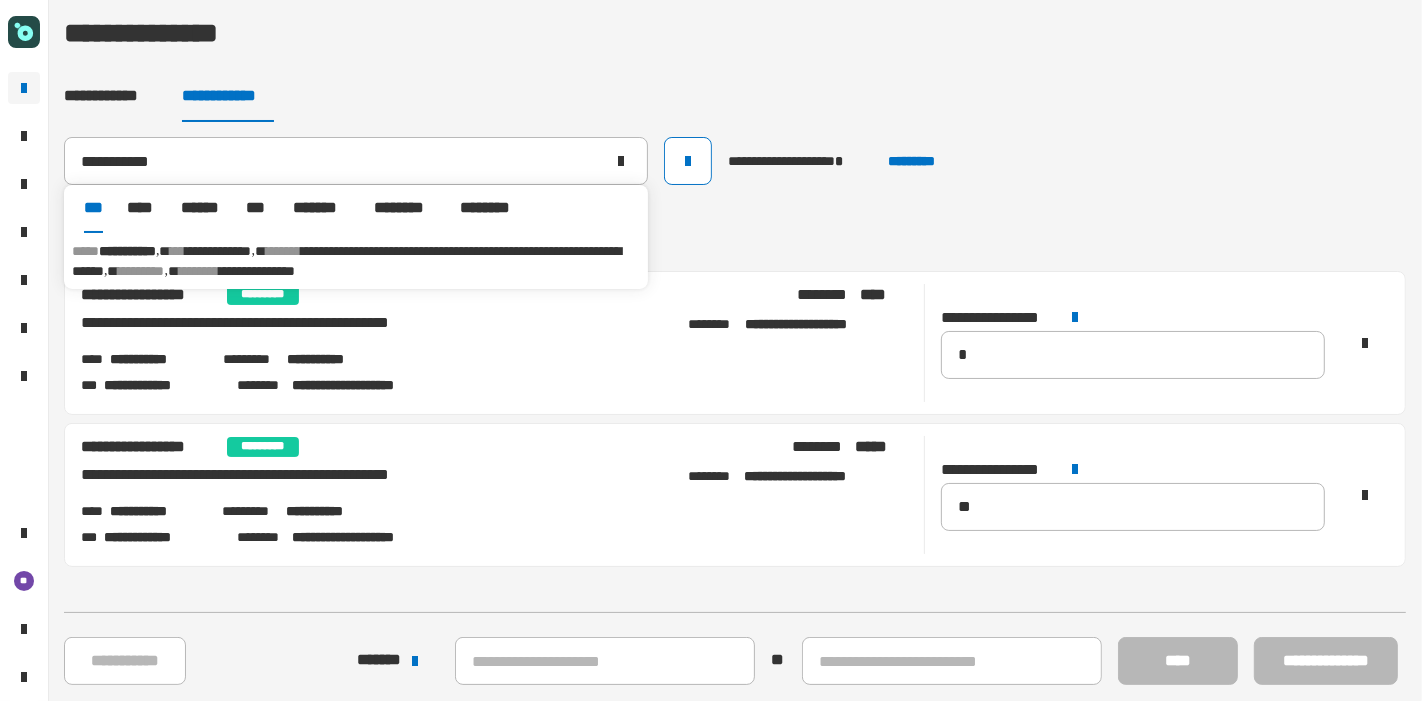 click on "**********" at bounding box center (257, 271) 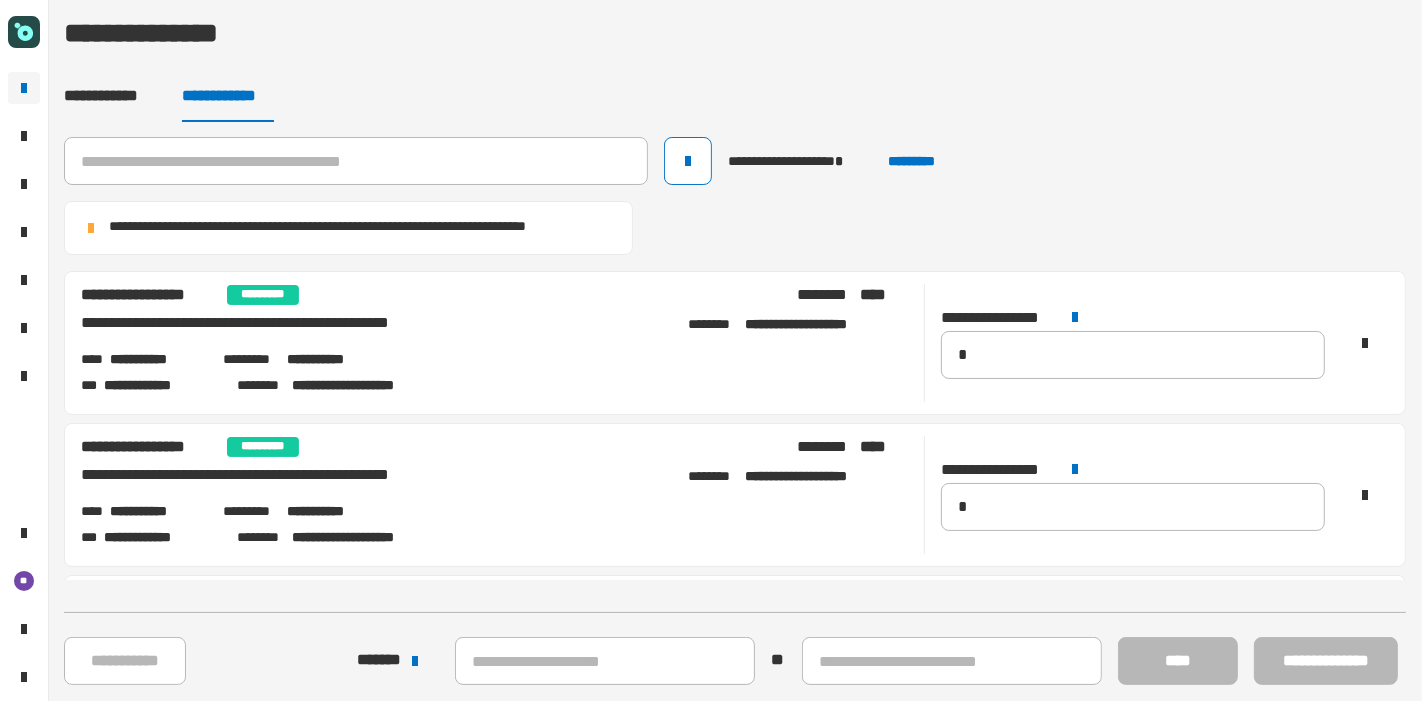 scroll, scrollTop: 136, scrollLeft: 0, axis: vertical 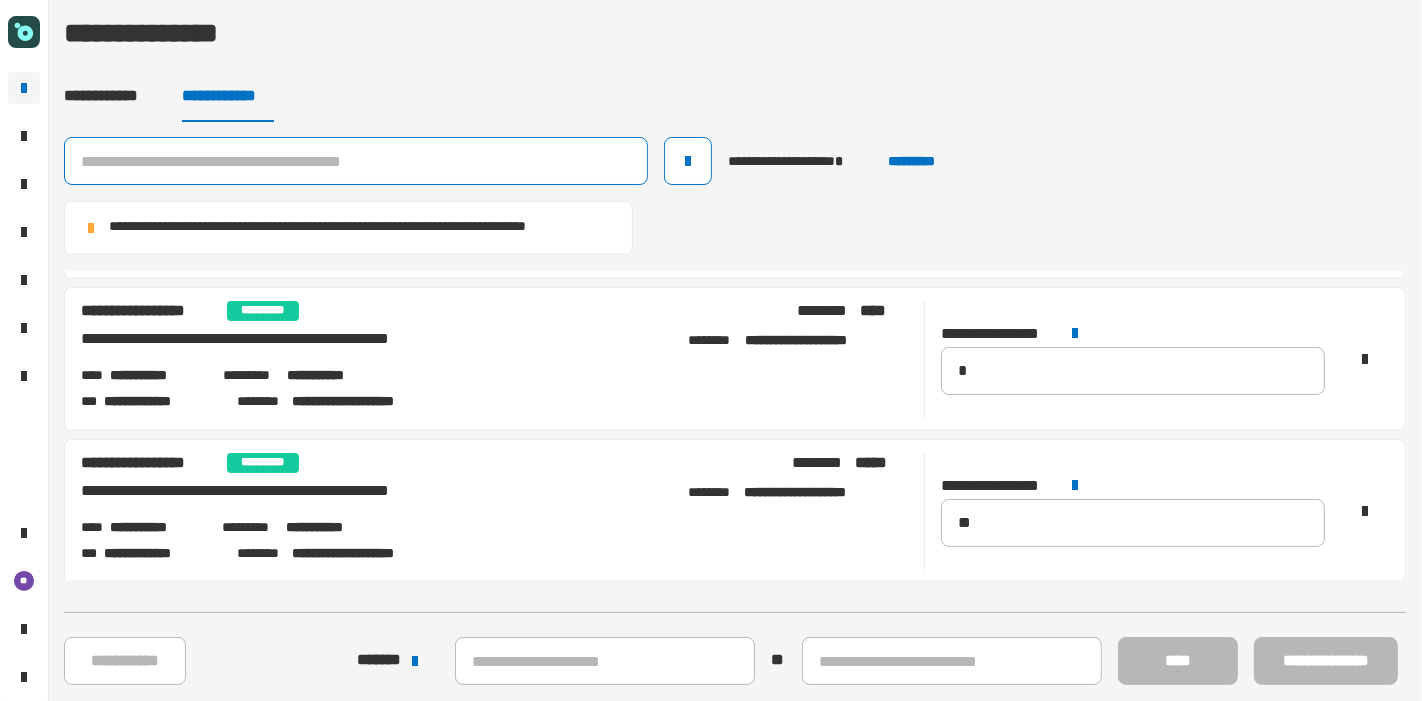 click 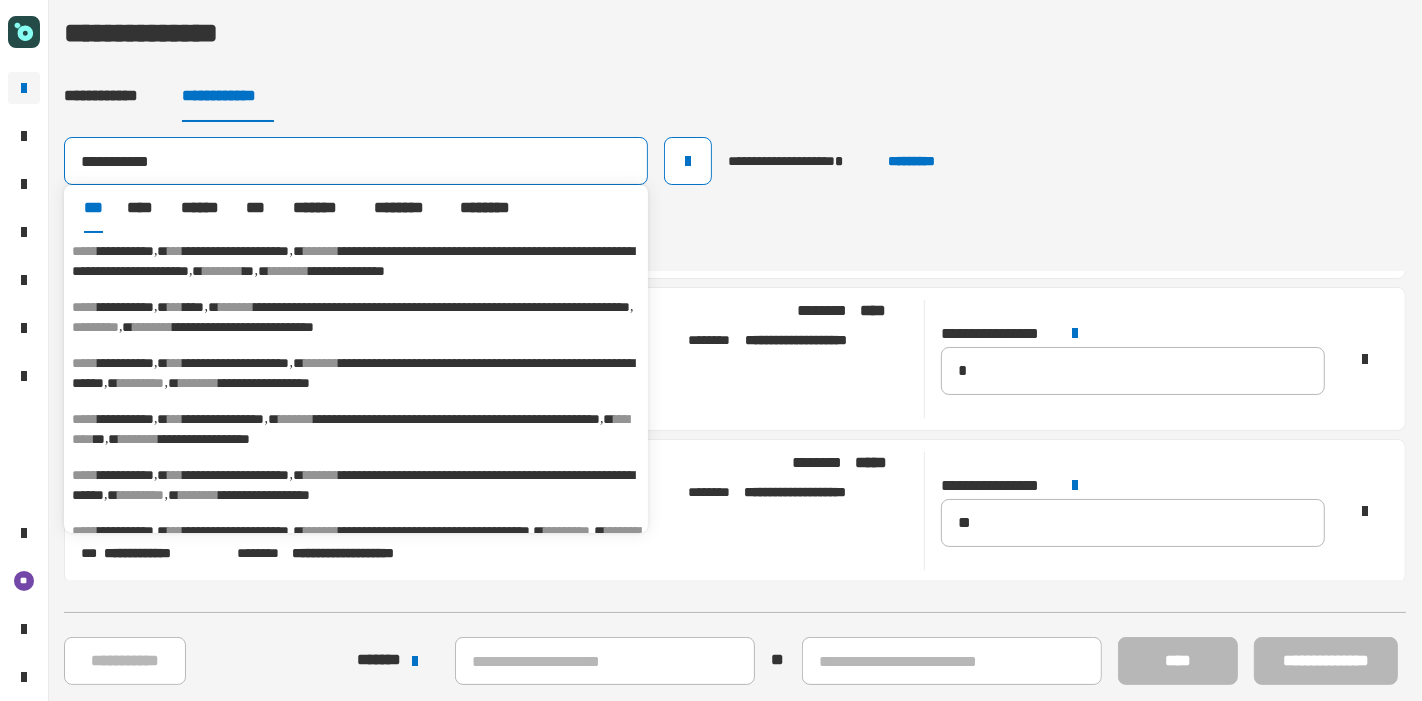 type on "**********" 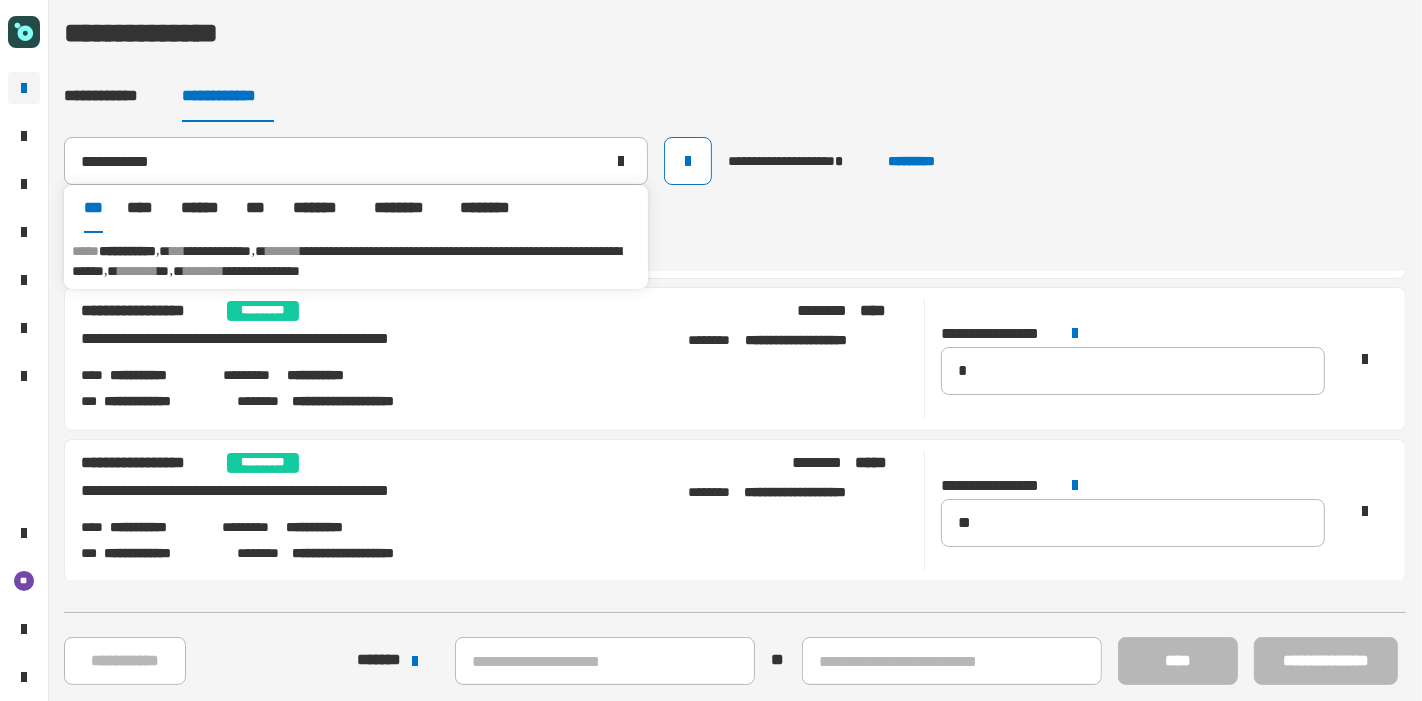 click on "******** **" at bounding box center [152, 271] 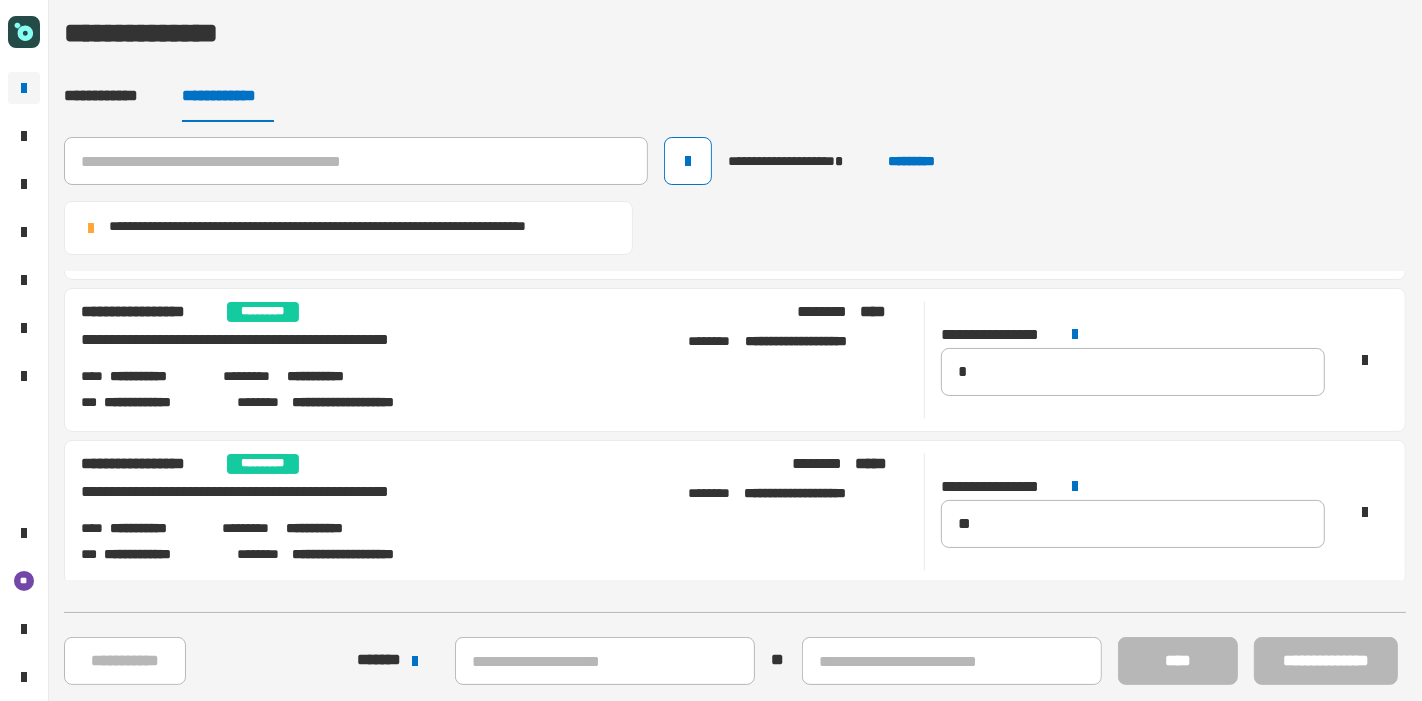 scroll, scrollTop: 0, scrollLeft: 0, axis: both 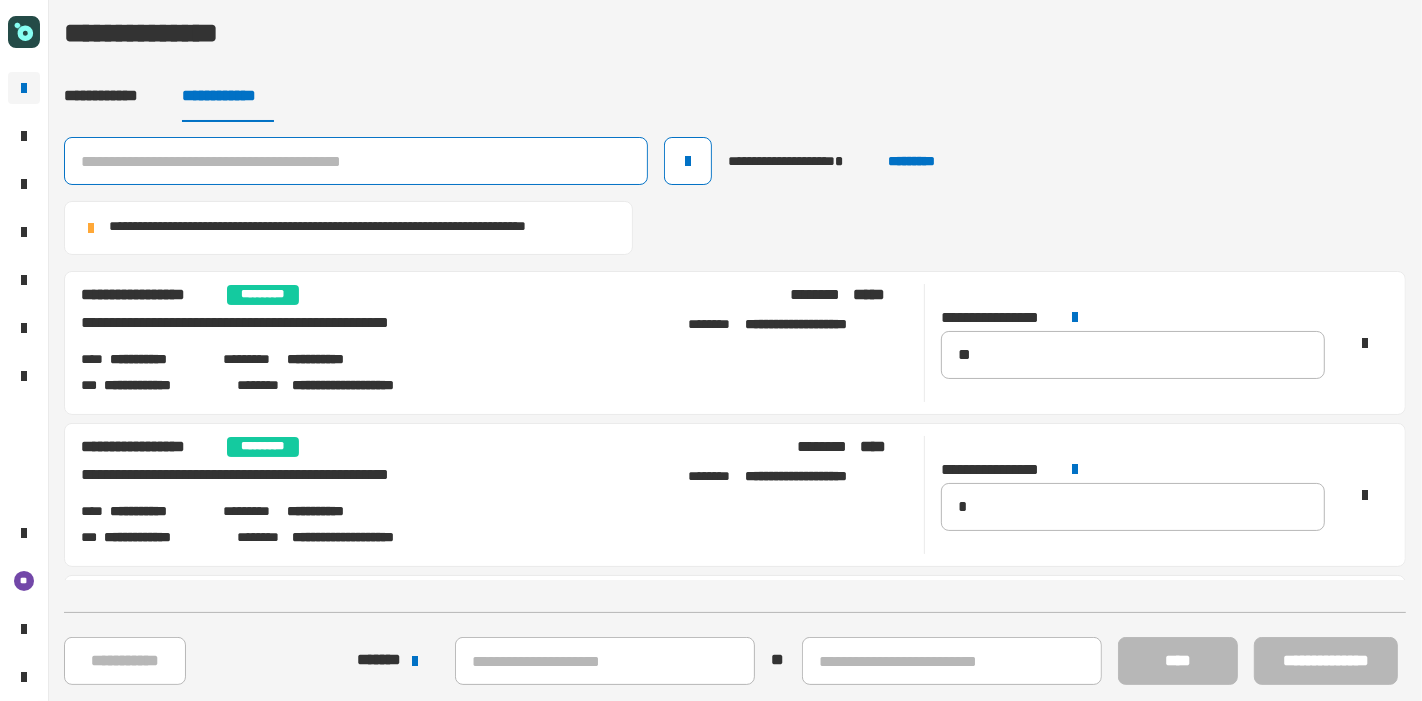 click 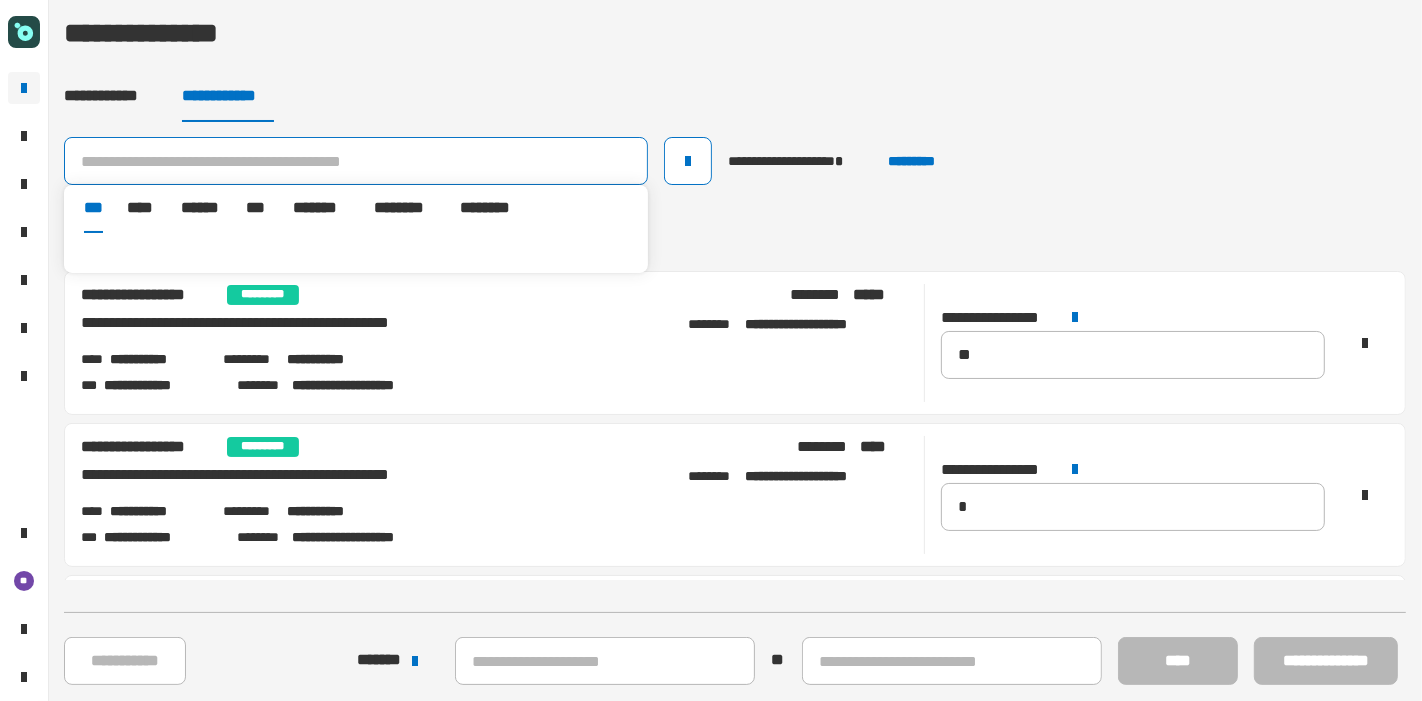 paste on "**********" 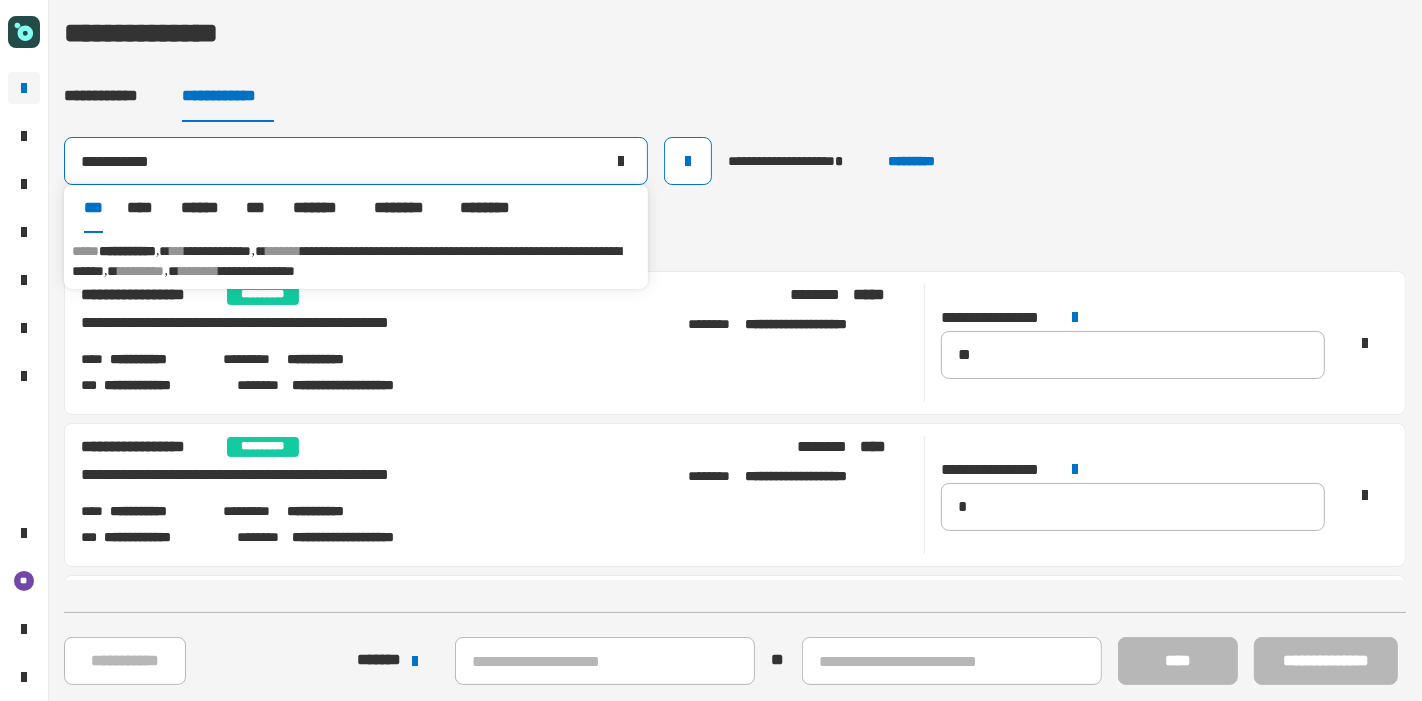type on "**********" 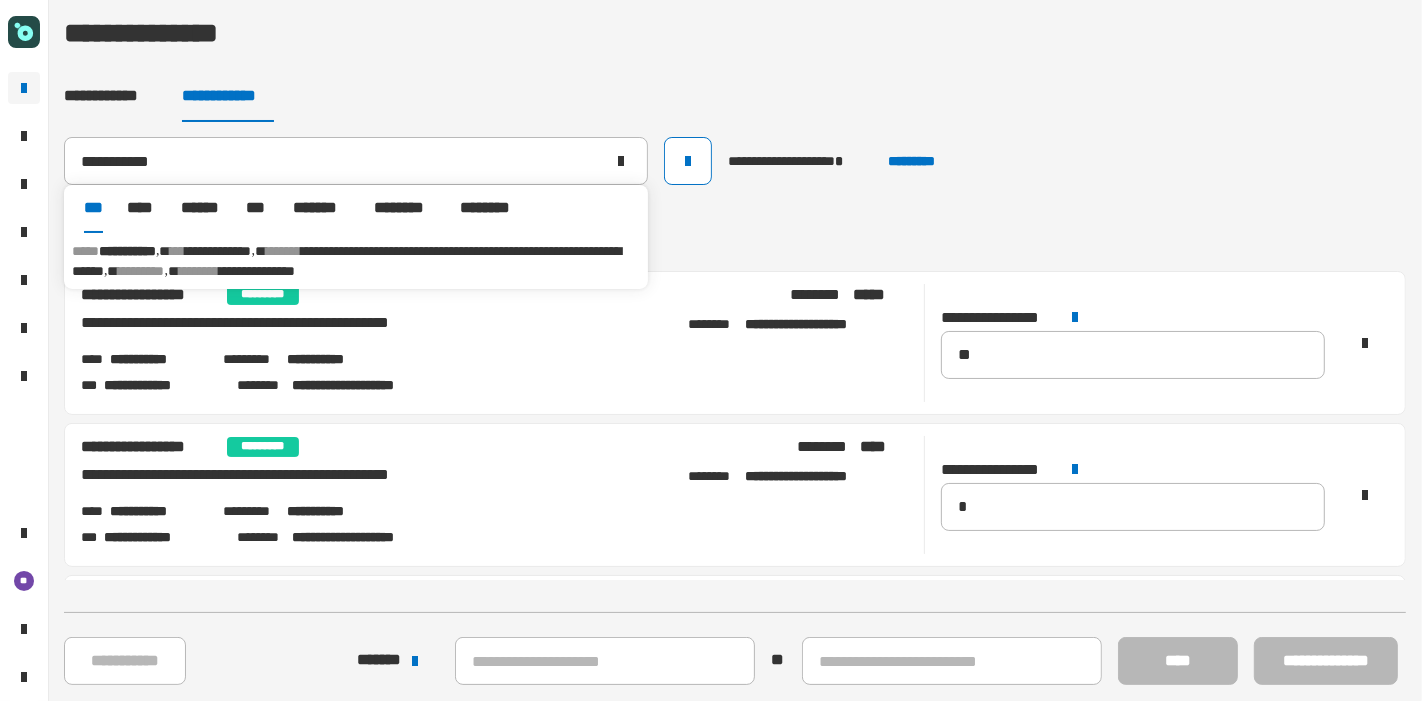 click on "**********" at bounding box center (346, 261) 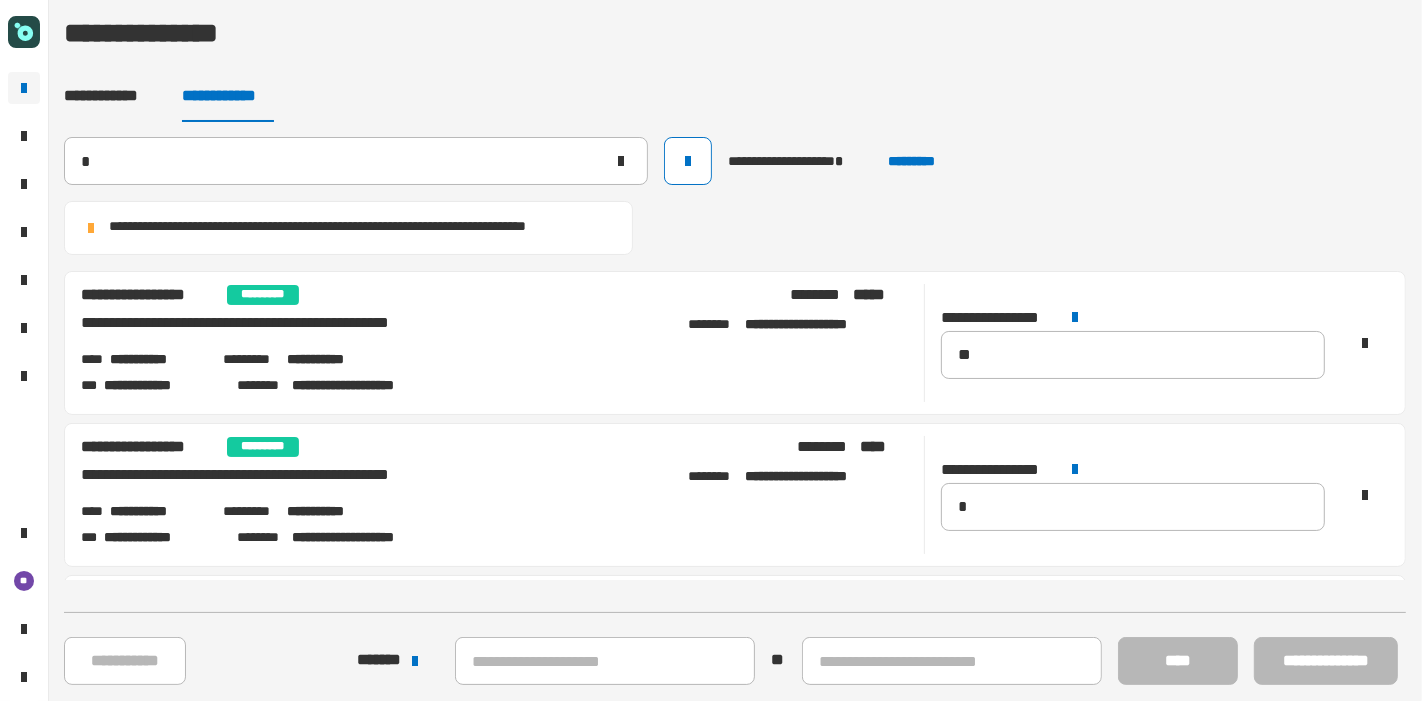type 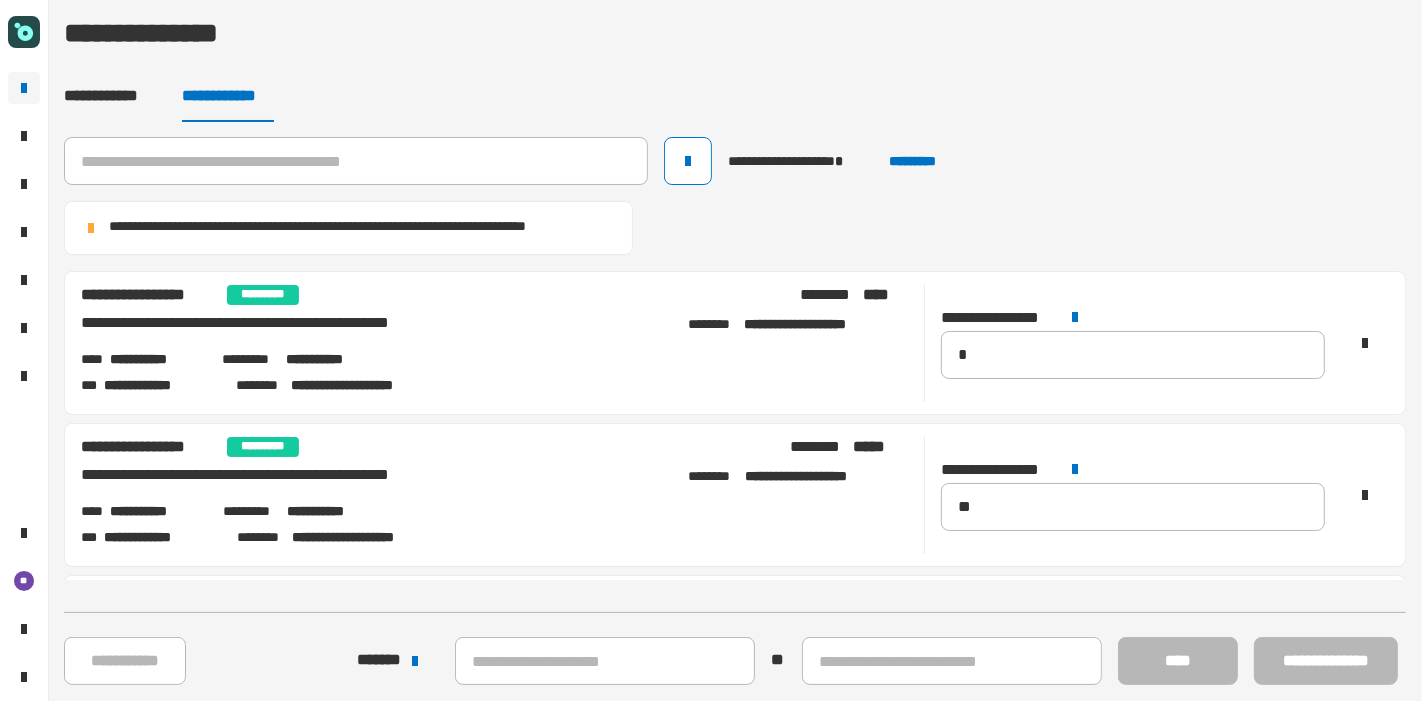 scroll, scrollTop: 438, scrollLeft: 0, axis: vertical 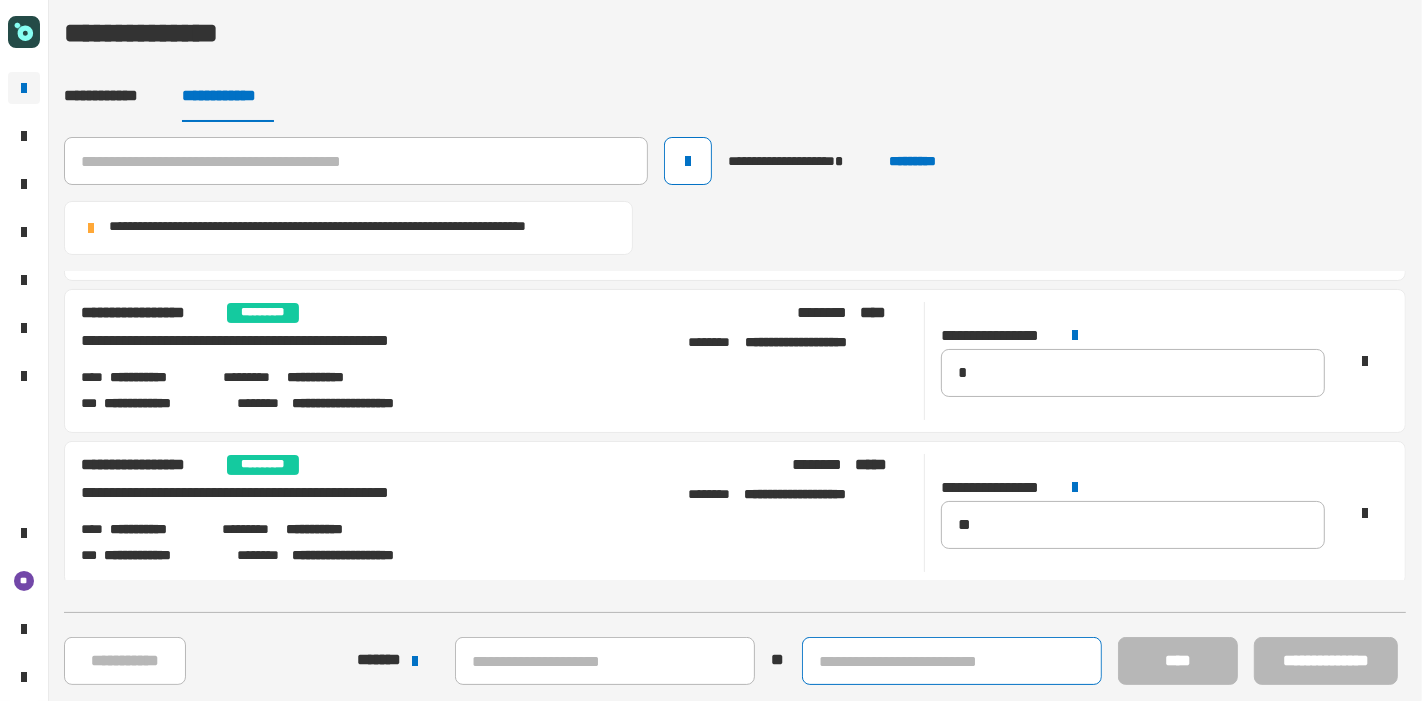 click 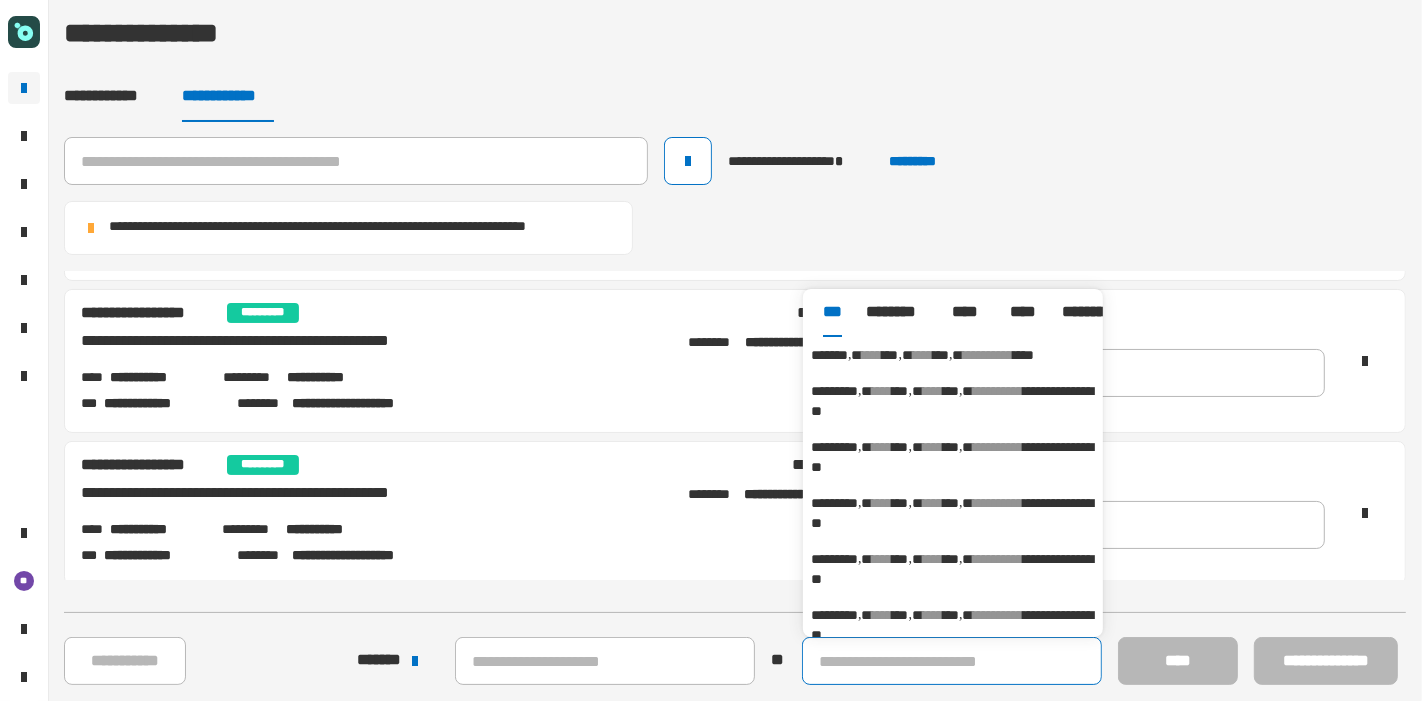 click 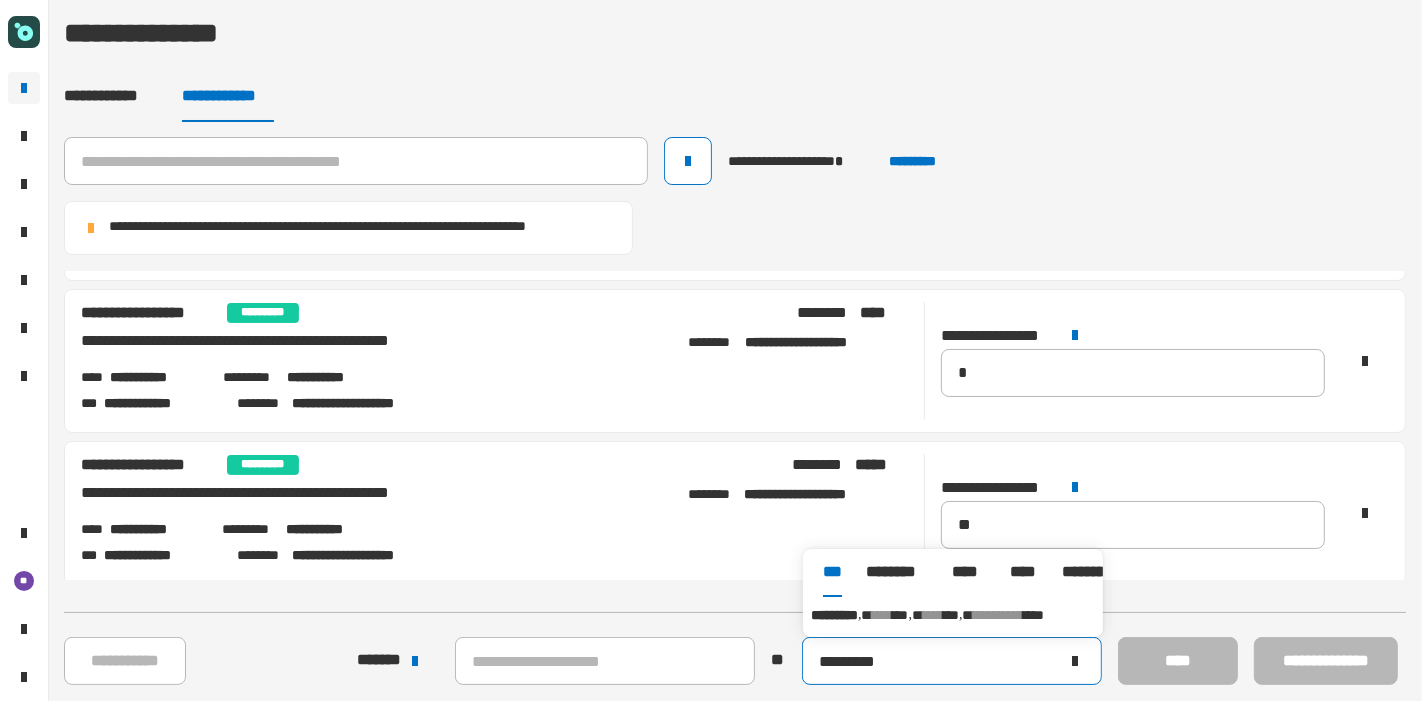 type on "*********" 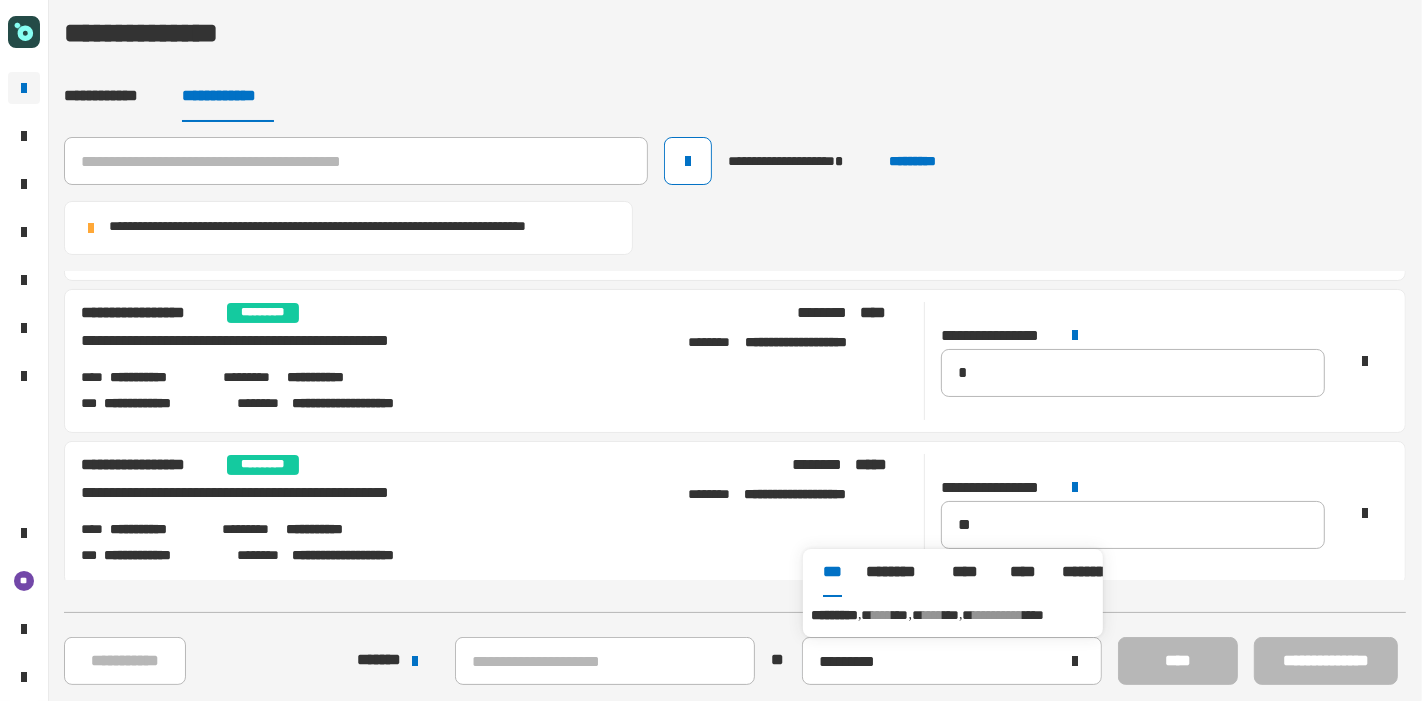 click on "***" at bounding box center (900, 615) 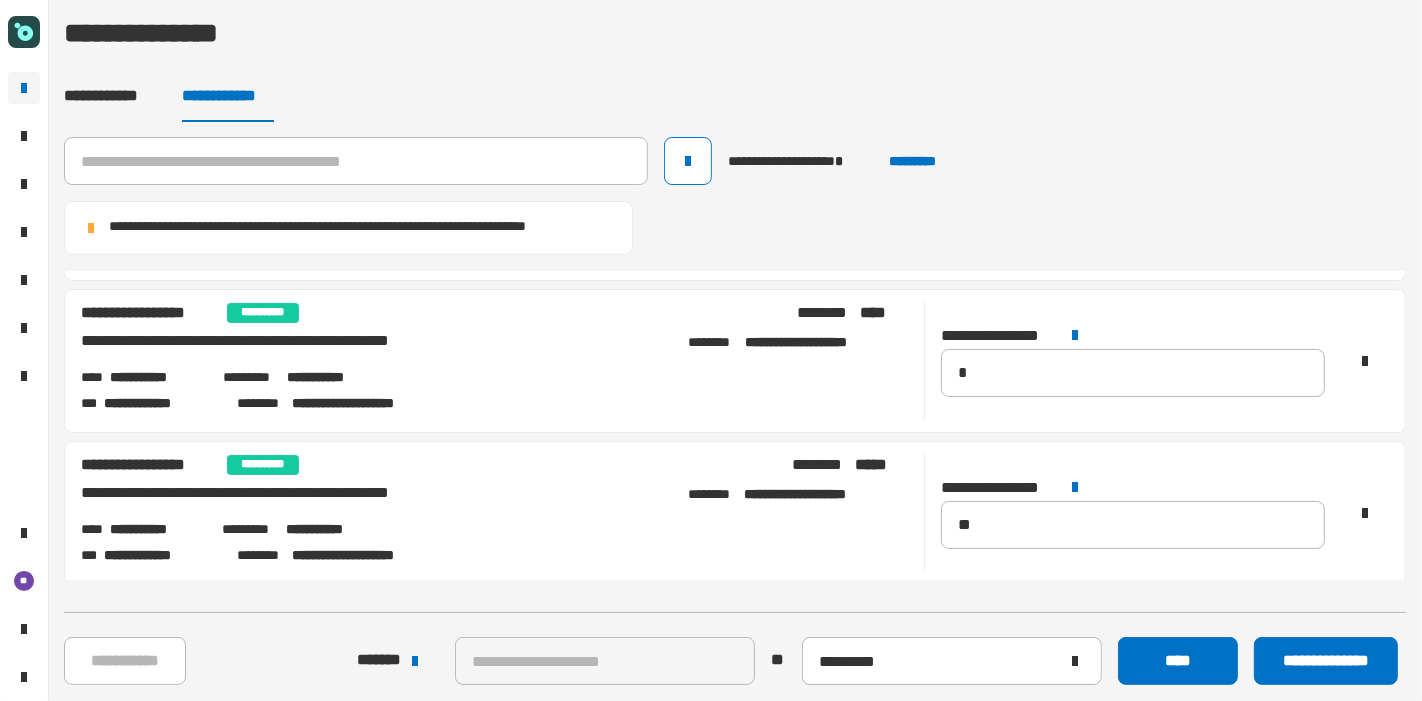 scroll, scrollTop: 0, scrollLeft: 0, axis: both 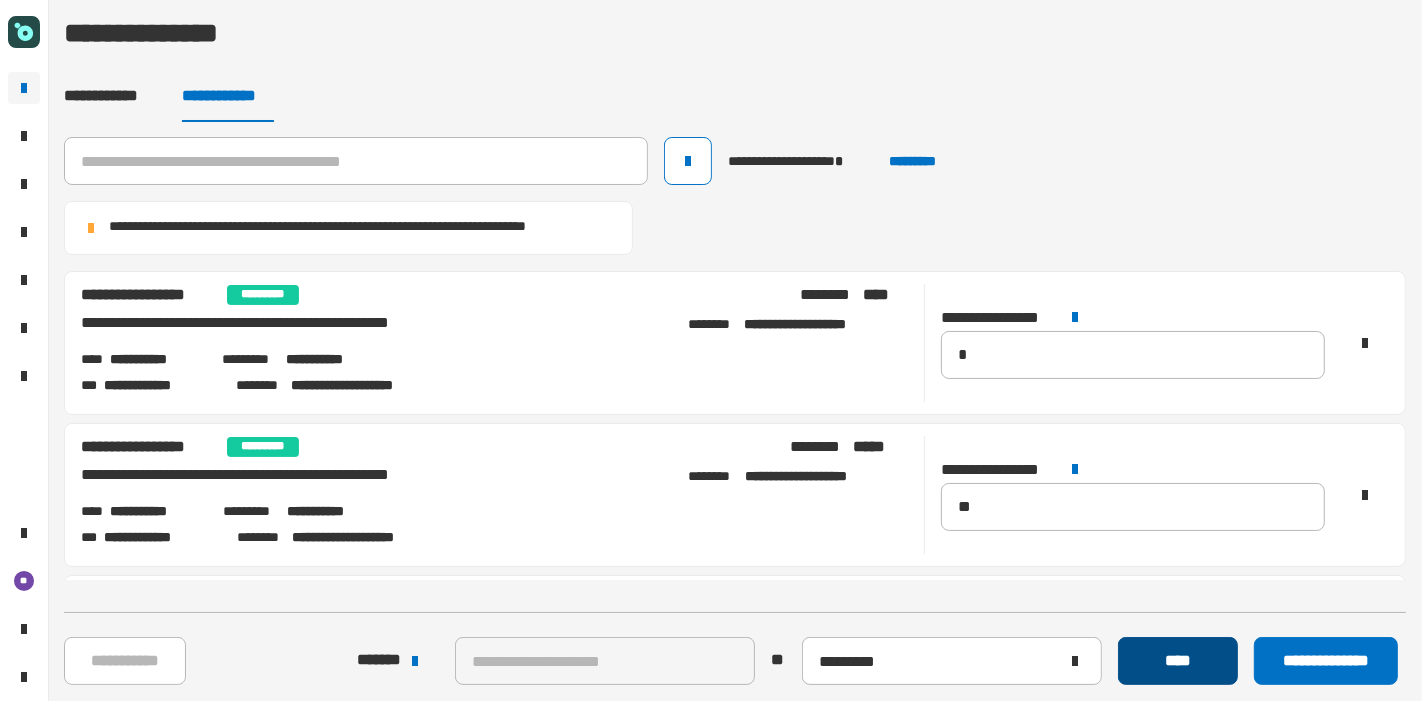 click on "****" 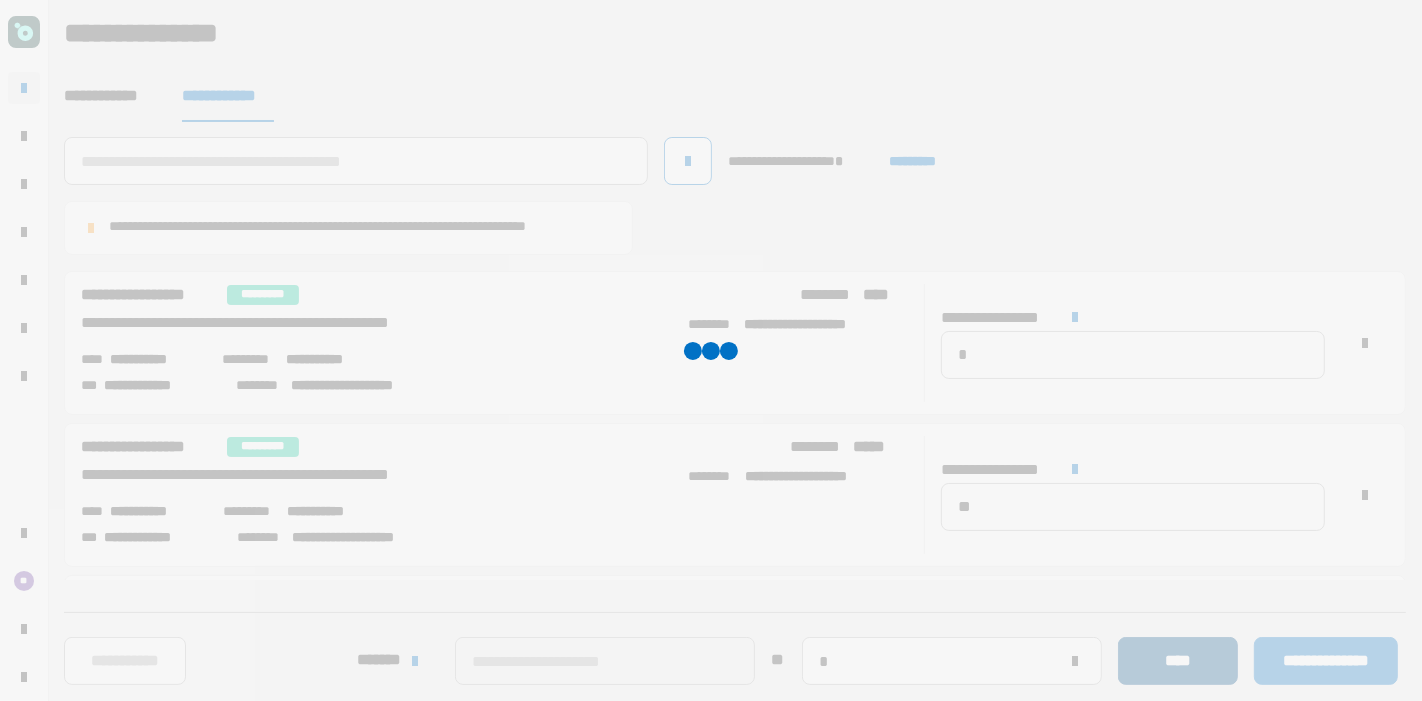 type 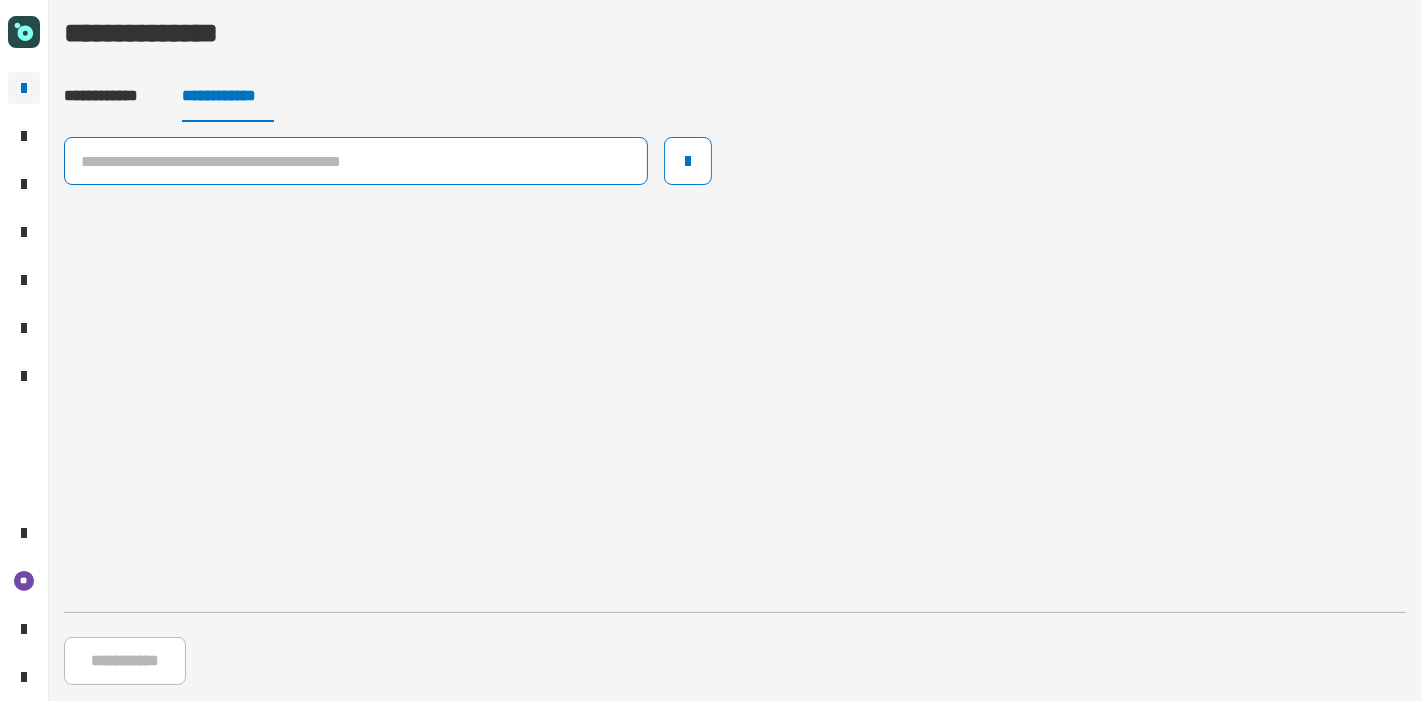 click 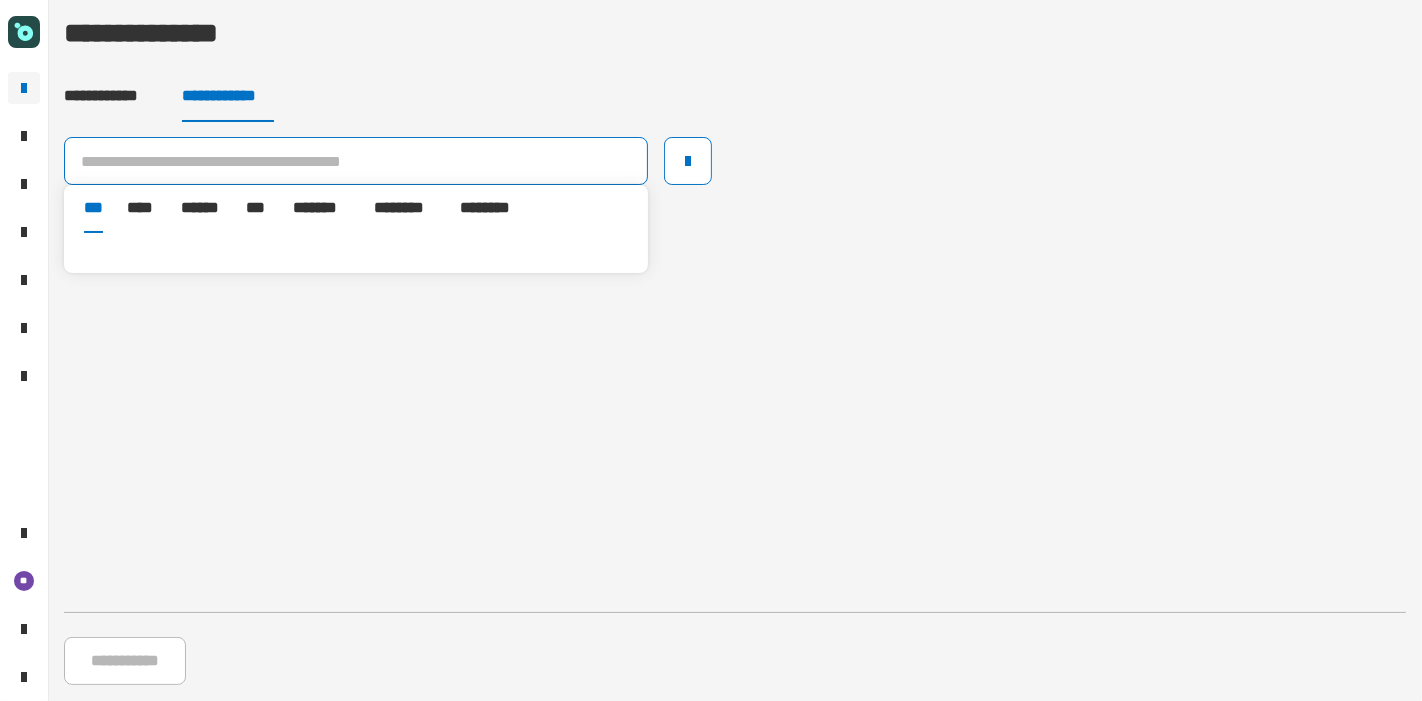 paste on "**********" 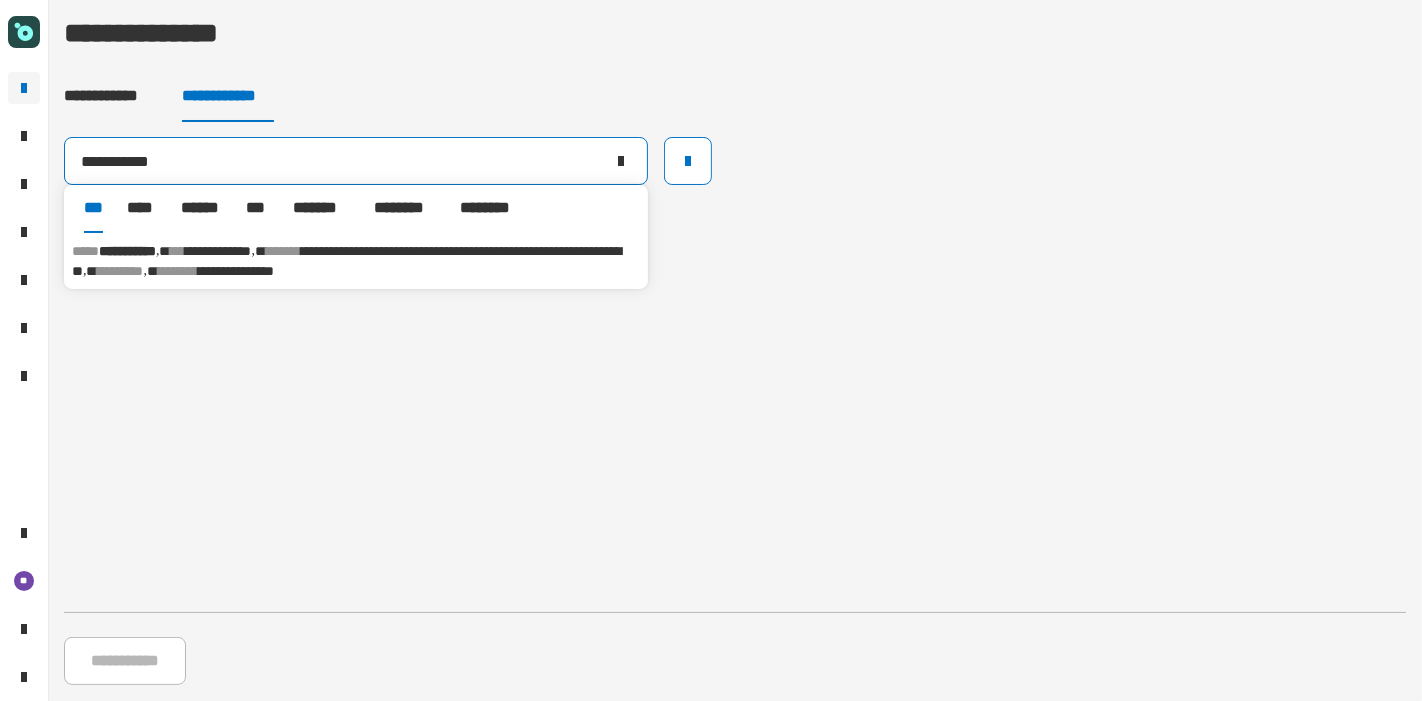 type on "**********" 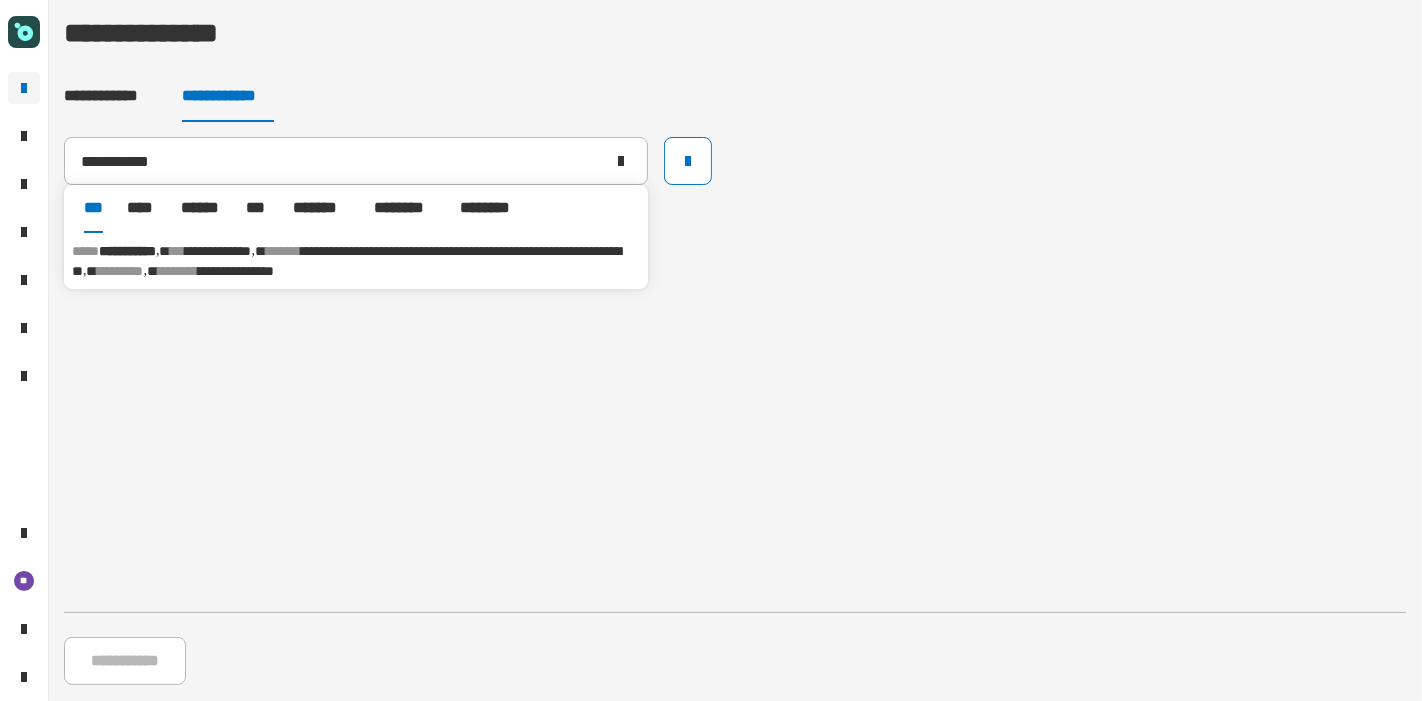 click on "*******" at bounding box center [283, 251] 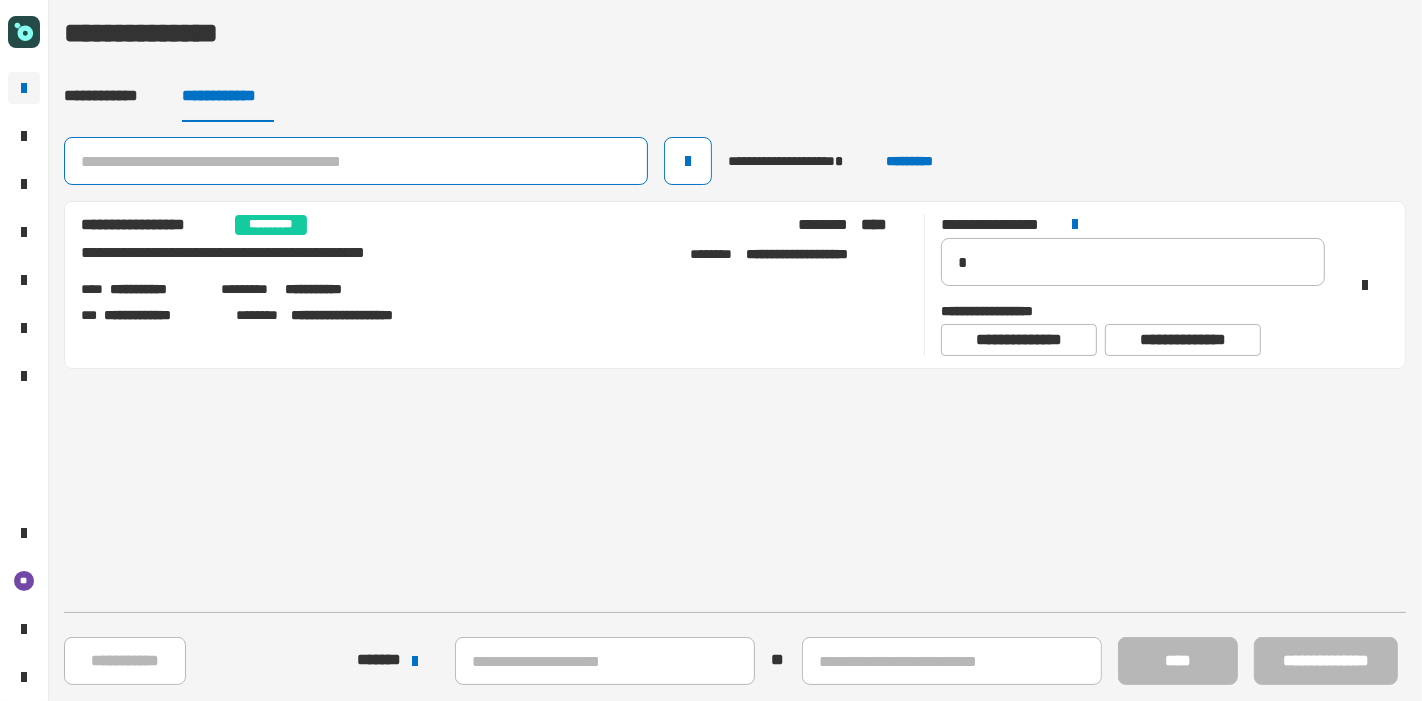 click 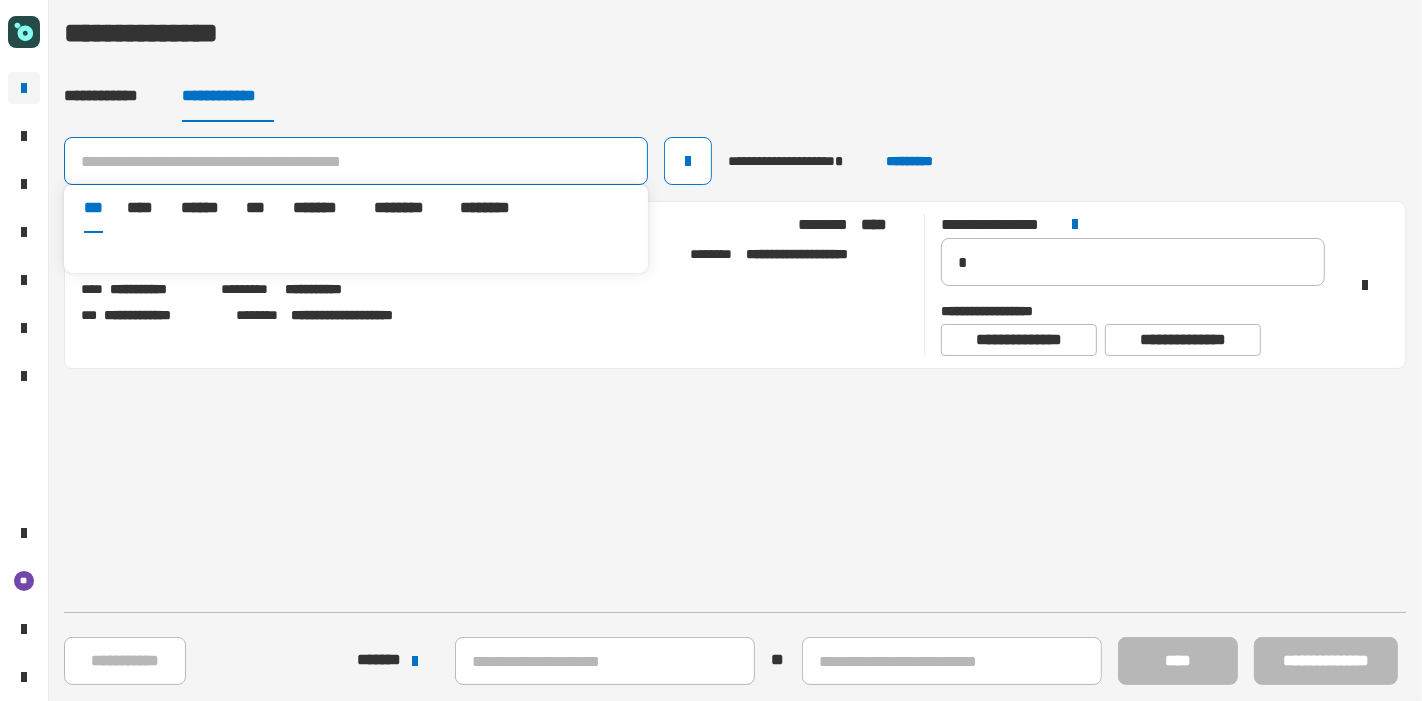 paste on "**********" 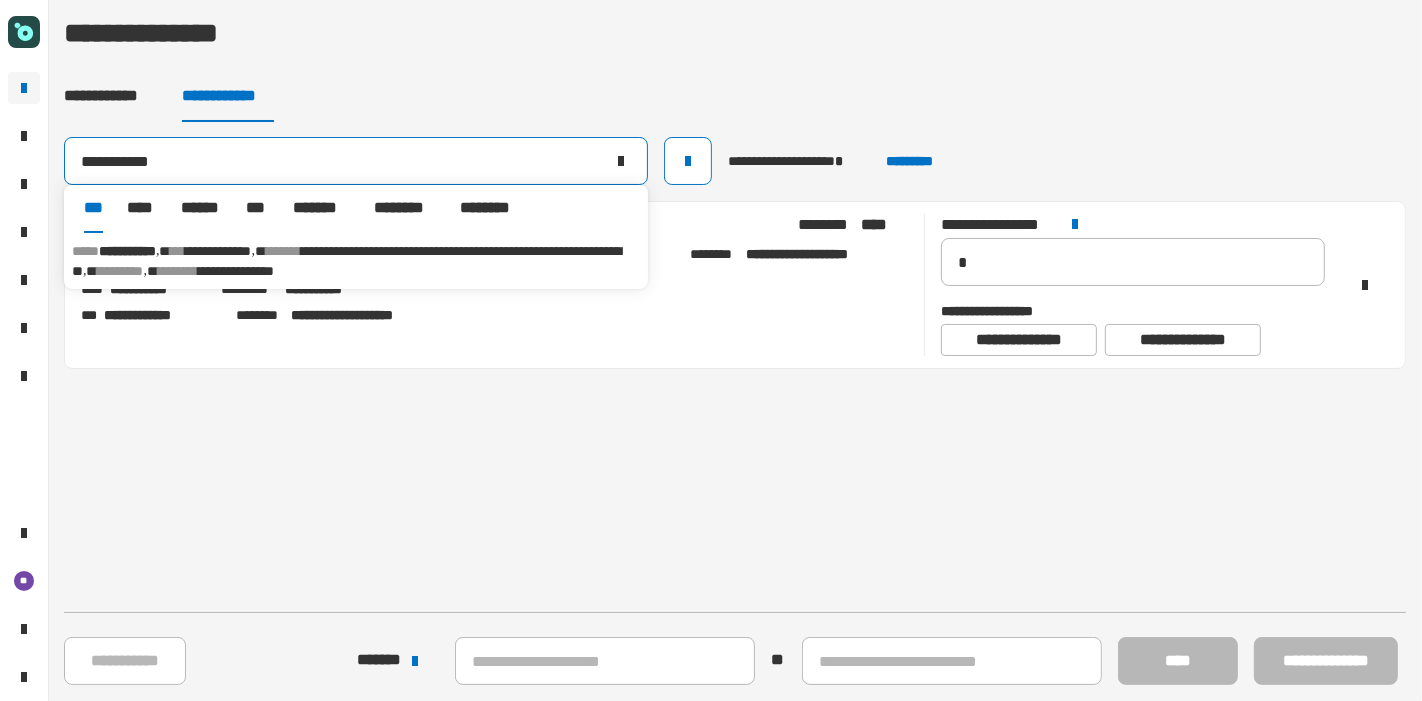 type on "**********" 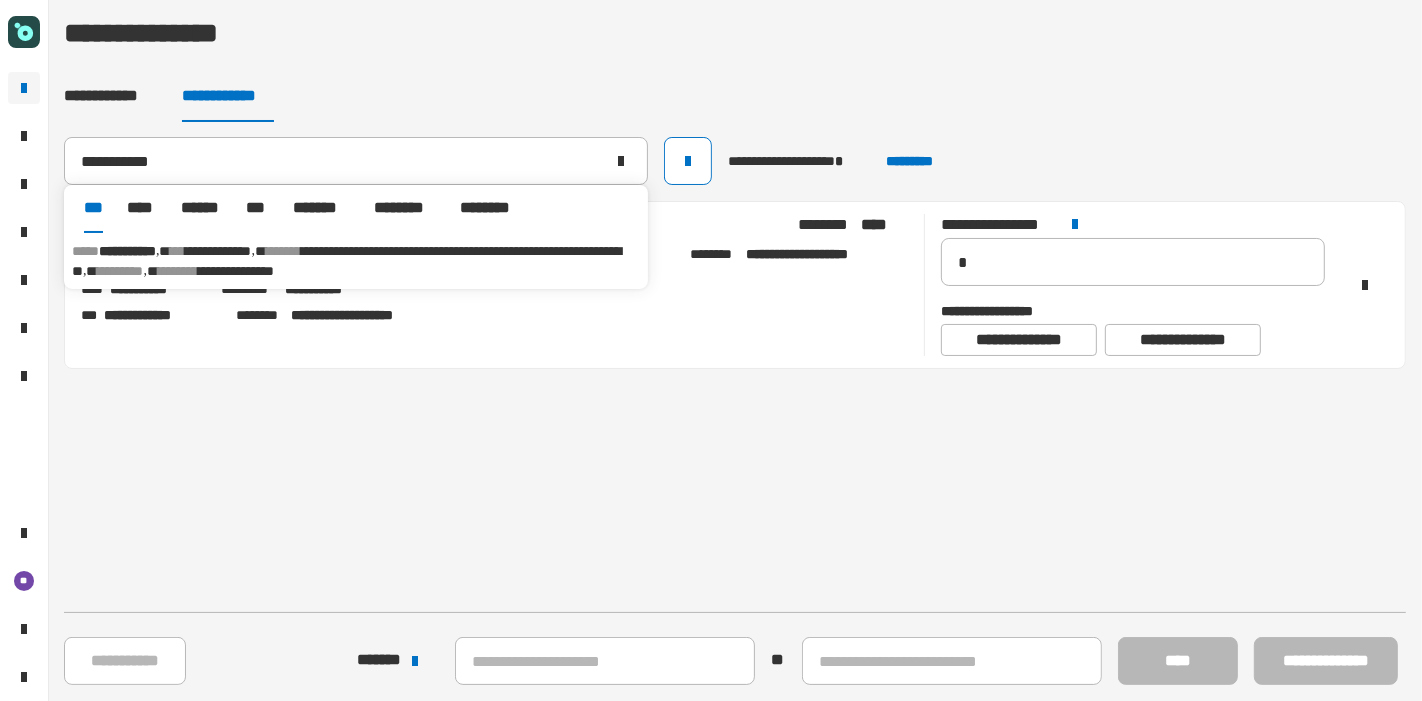 click on "********" at bounding box center [121, 271] 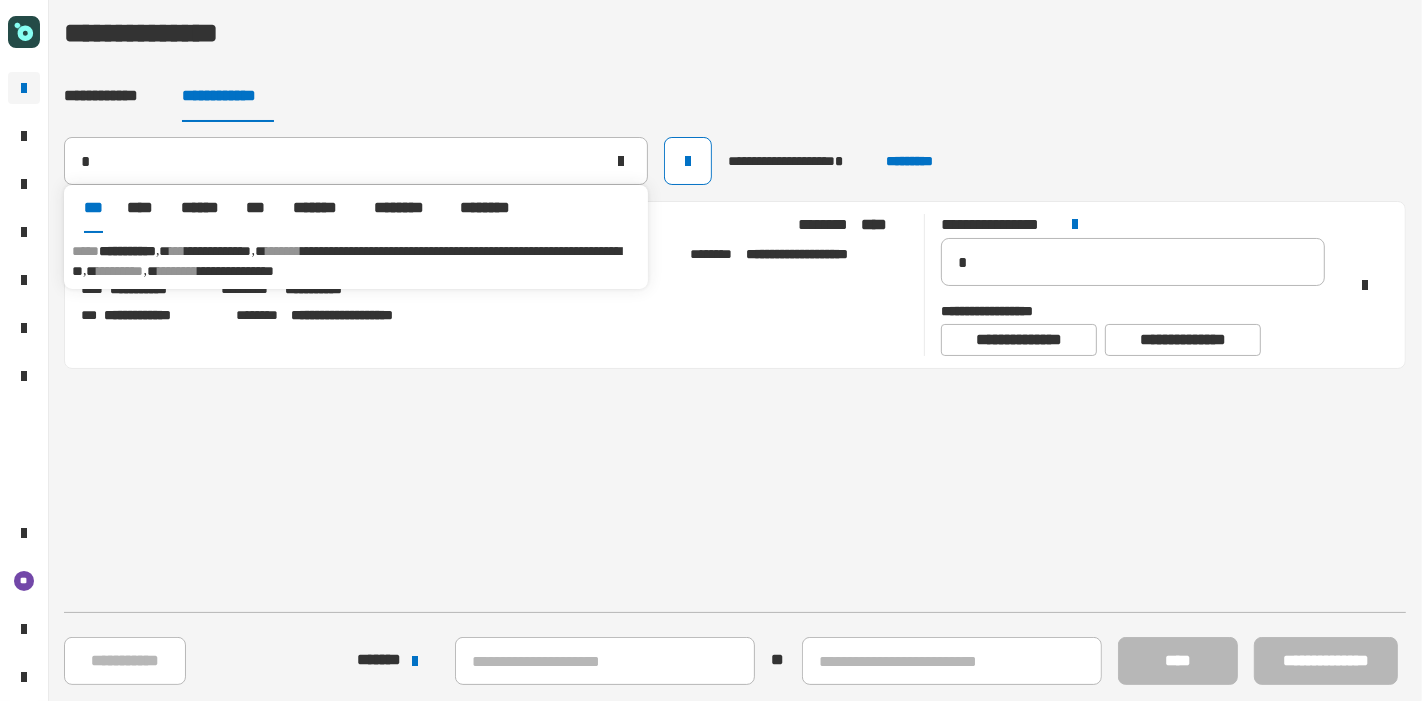 type 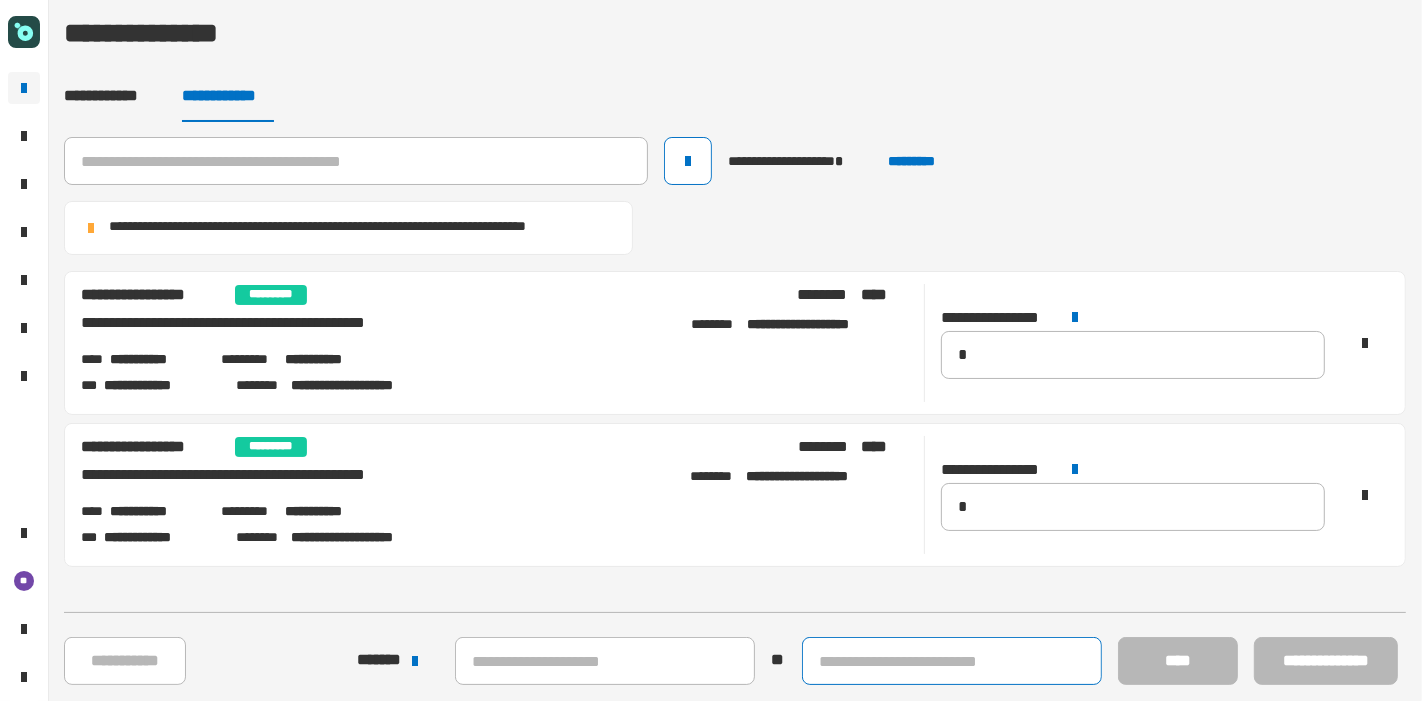 click 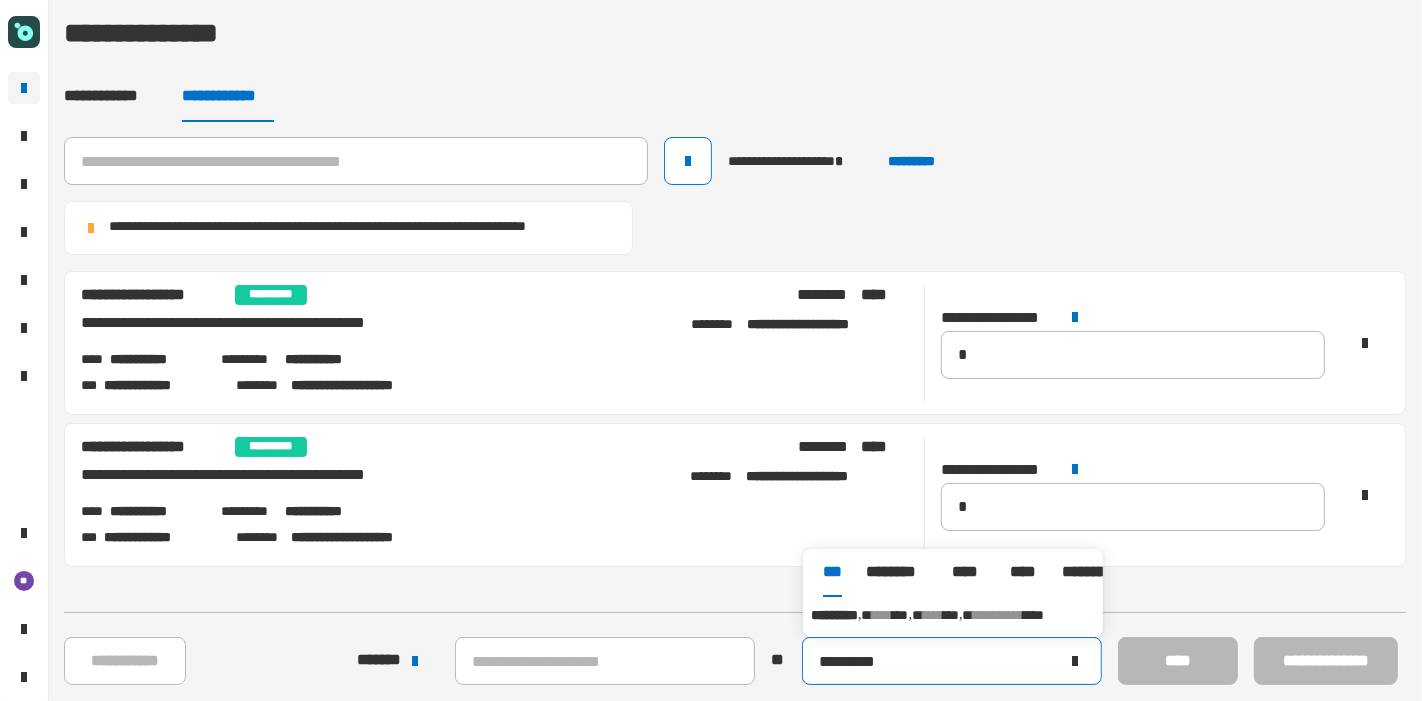 type on "*********" 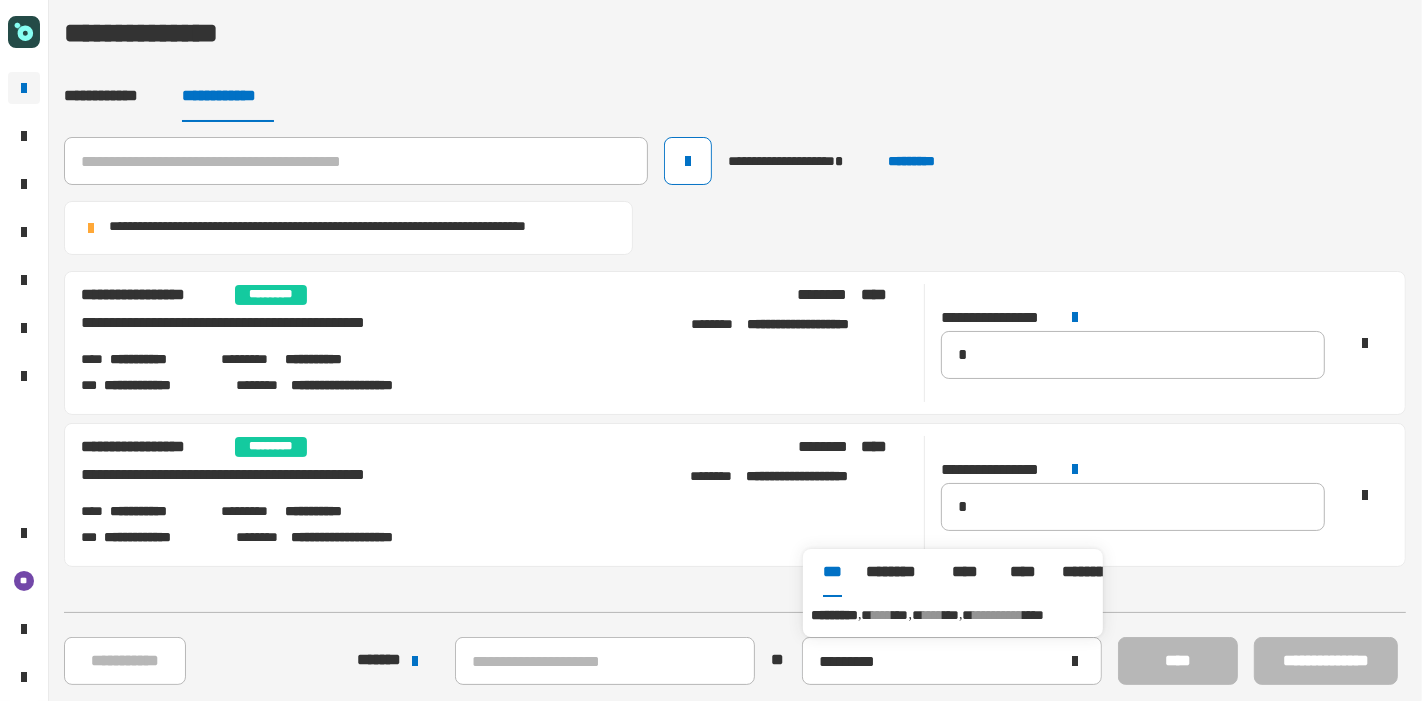 click on "**********" at bounding box center (953, 615) 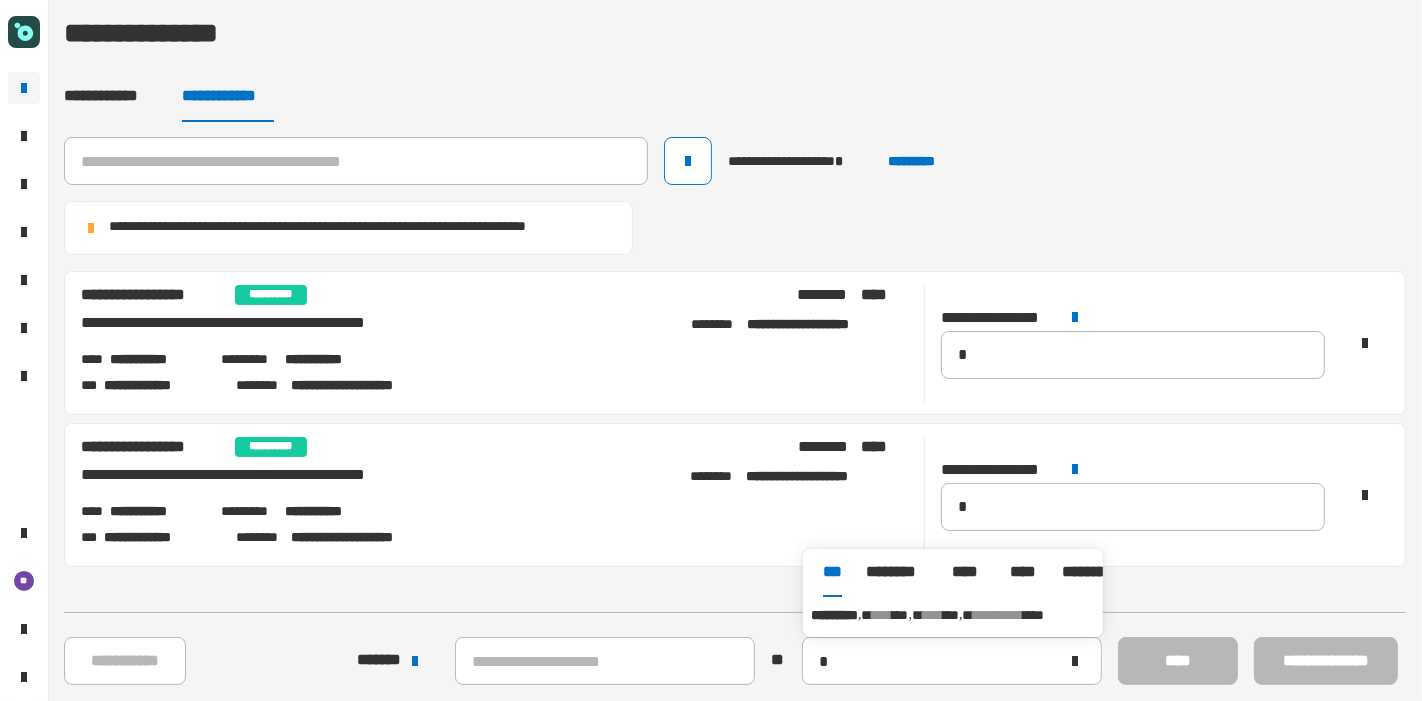 type on "*********" 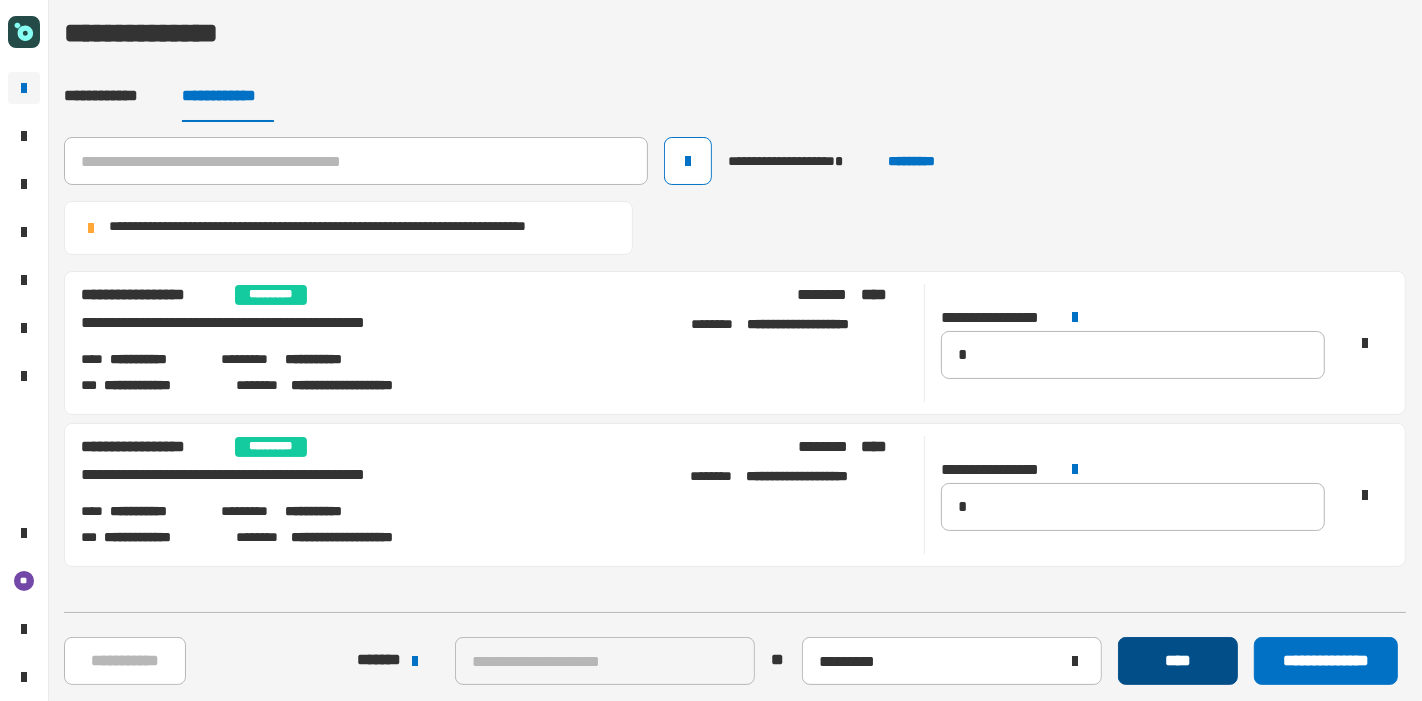 click on "****" 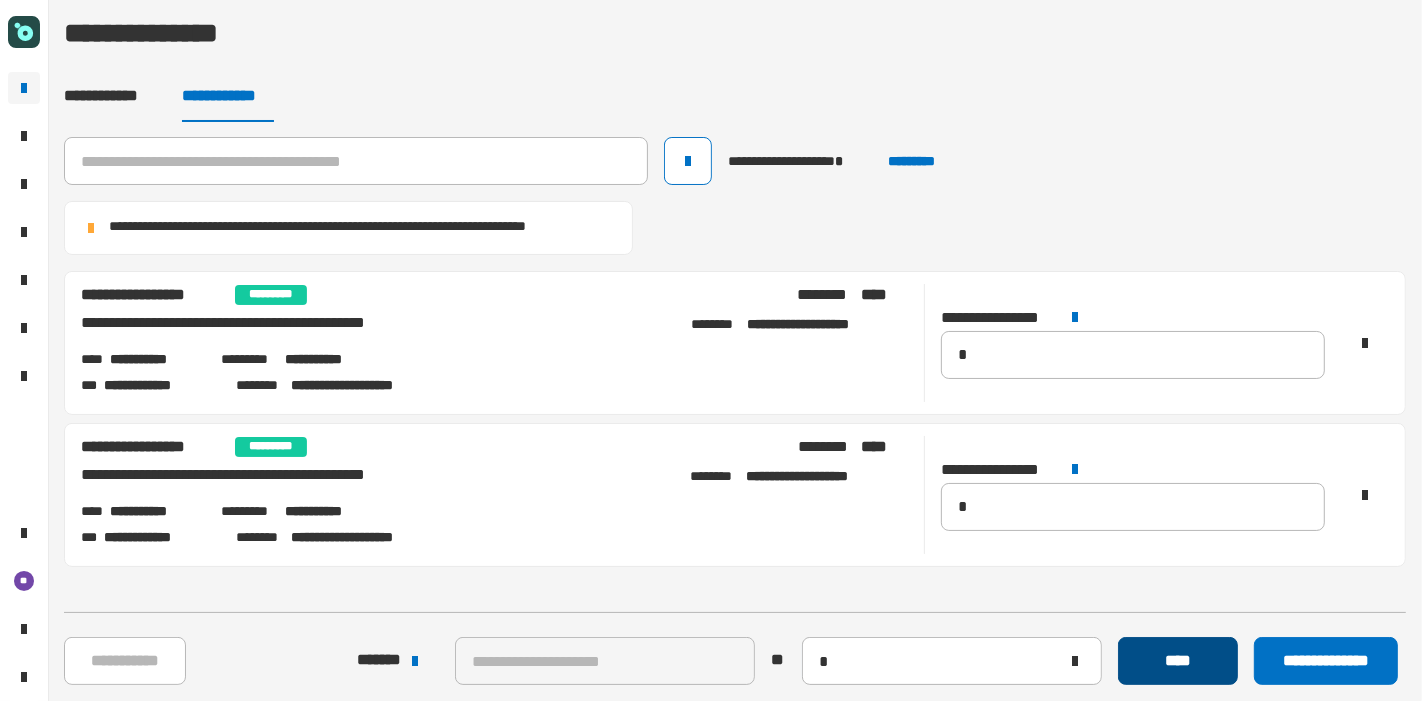 type 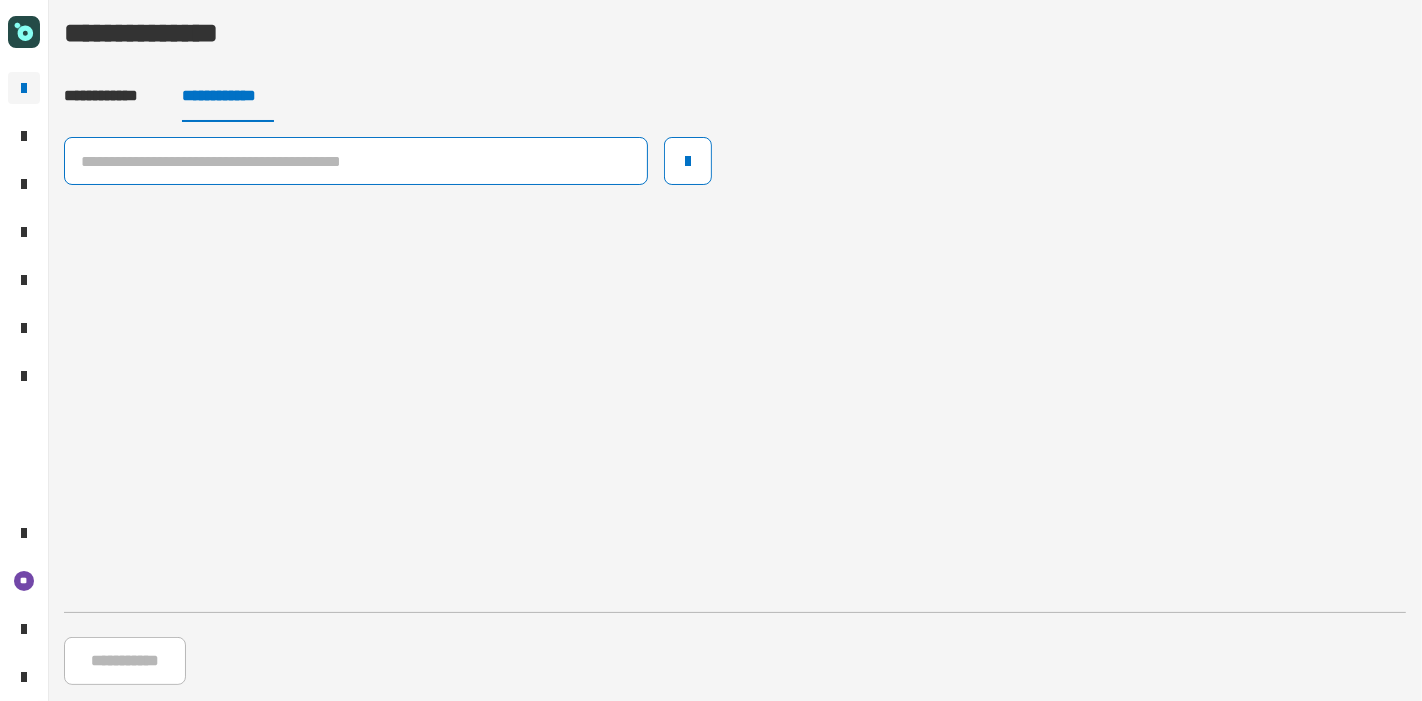 click 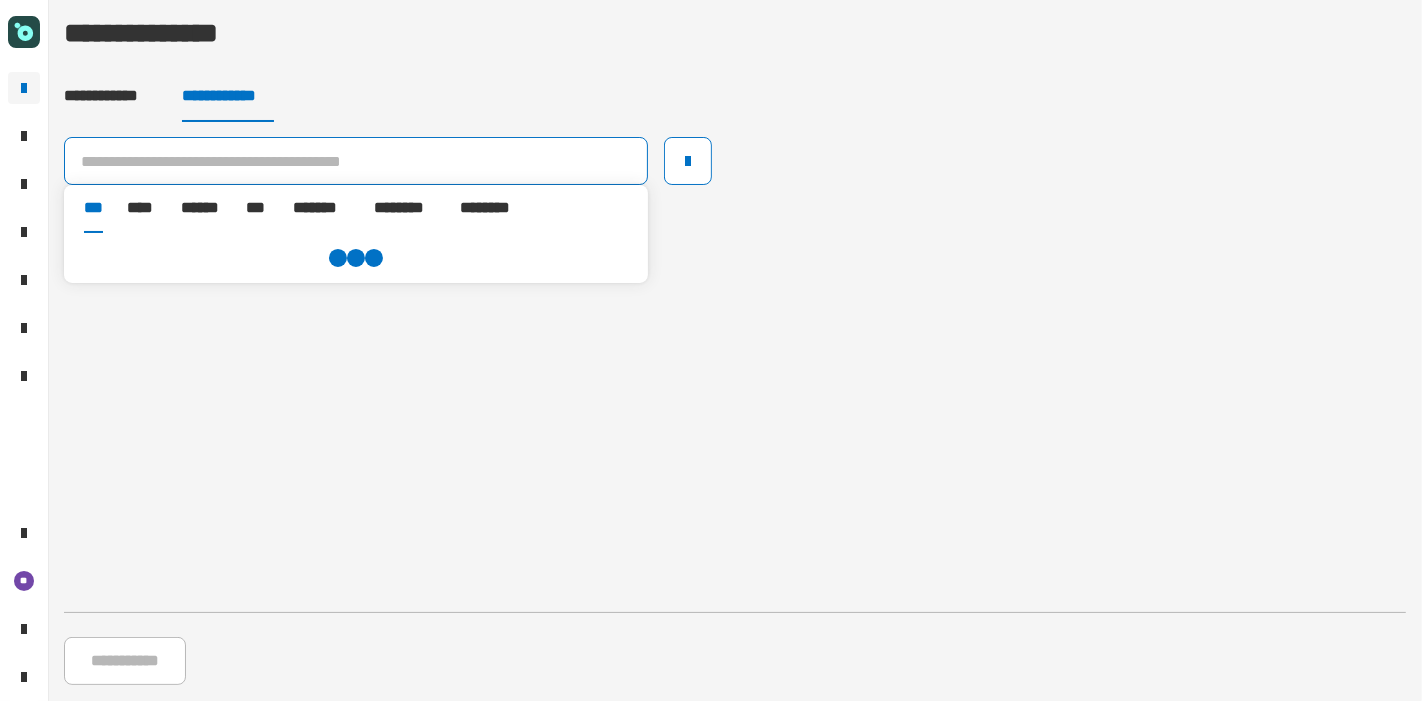 paste on "**********" 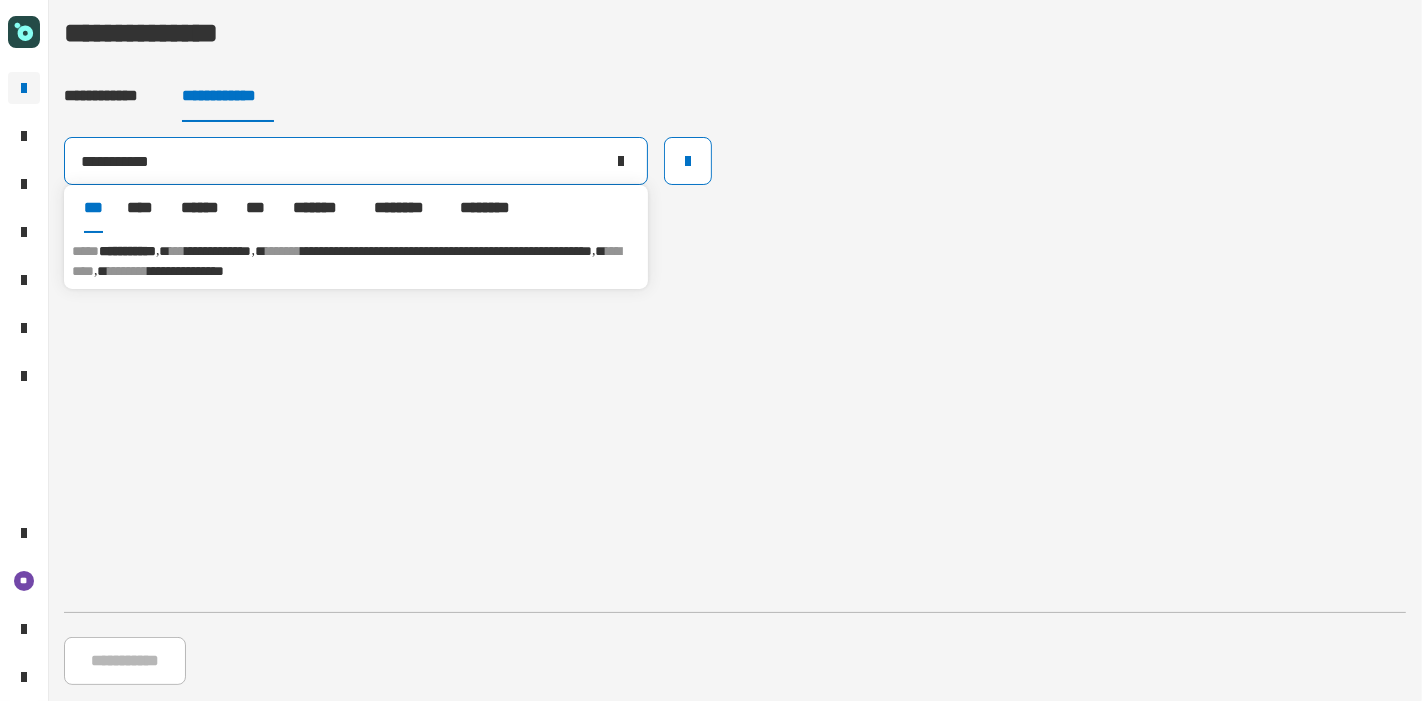 type on "**********" 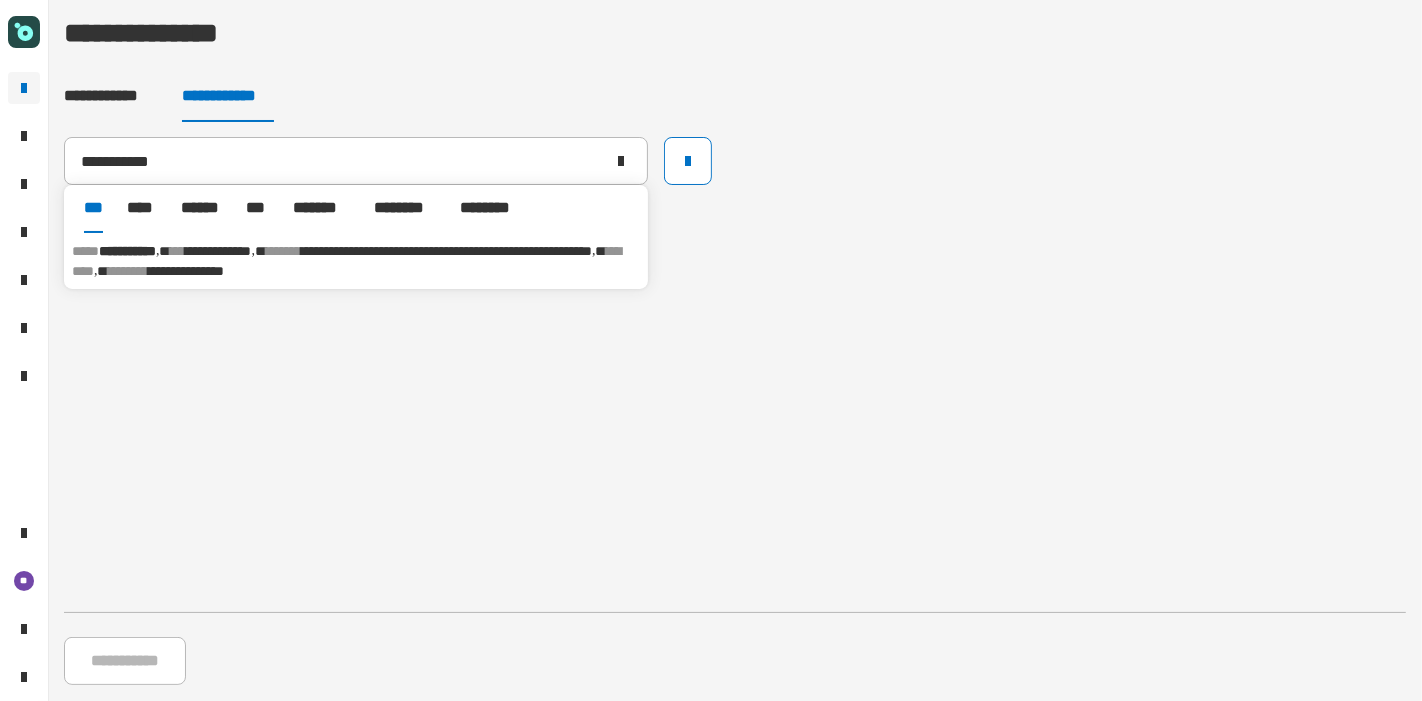 click on "**********" at bounding box center [356, 261] 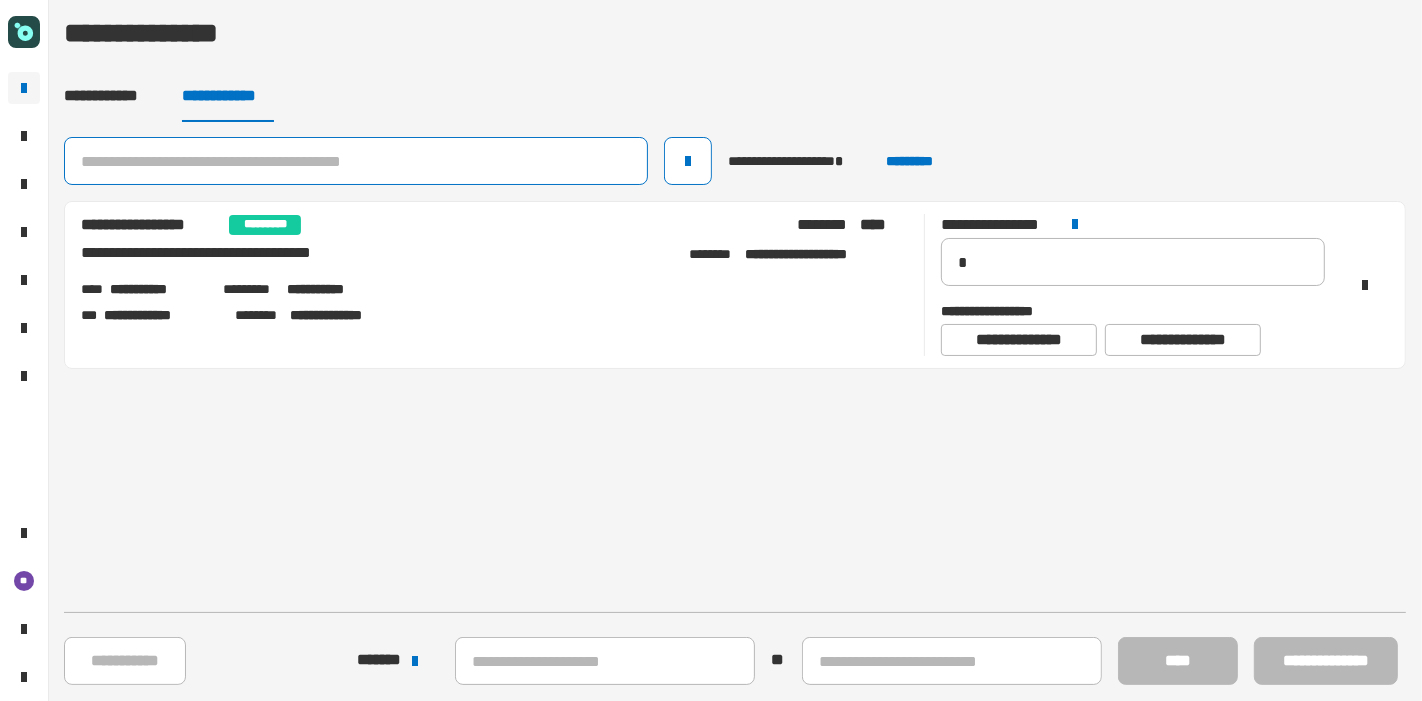 click 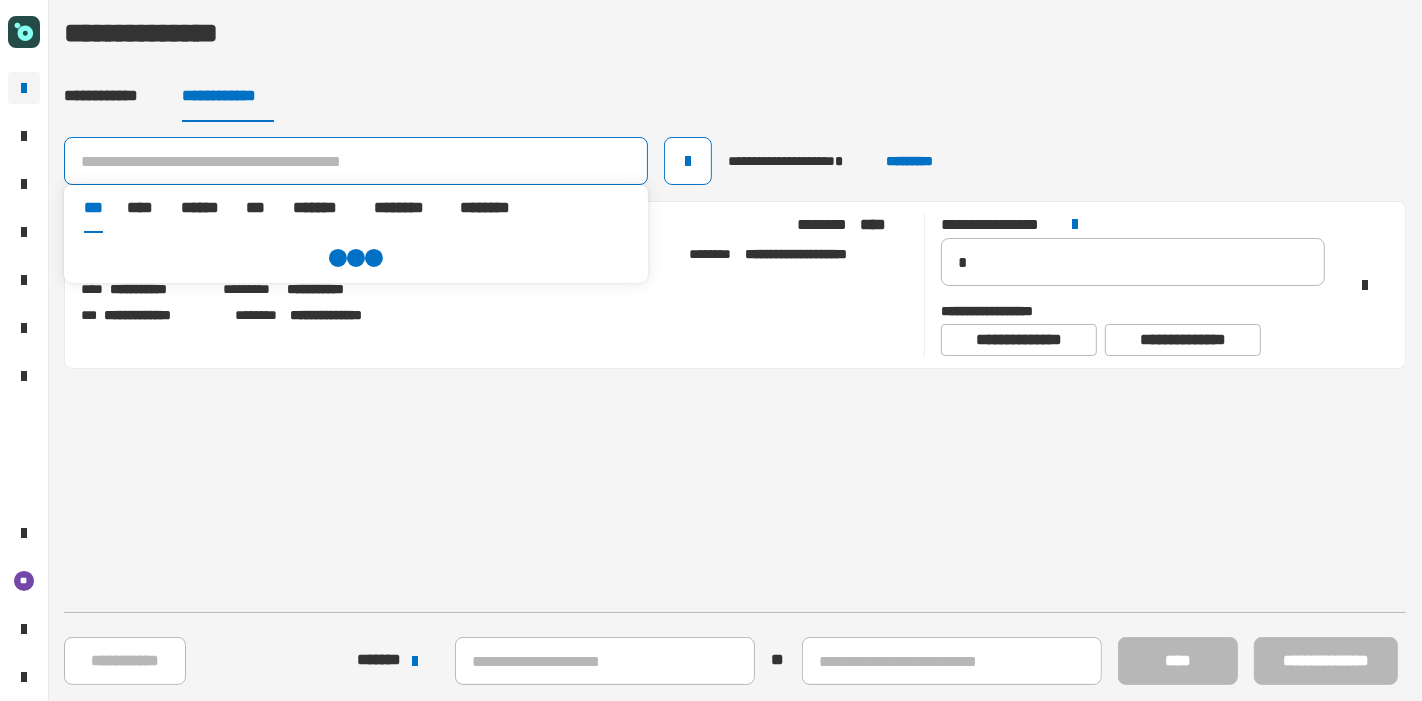 paste on "**********" 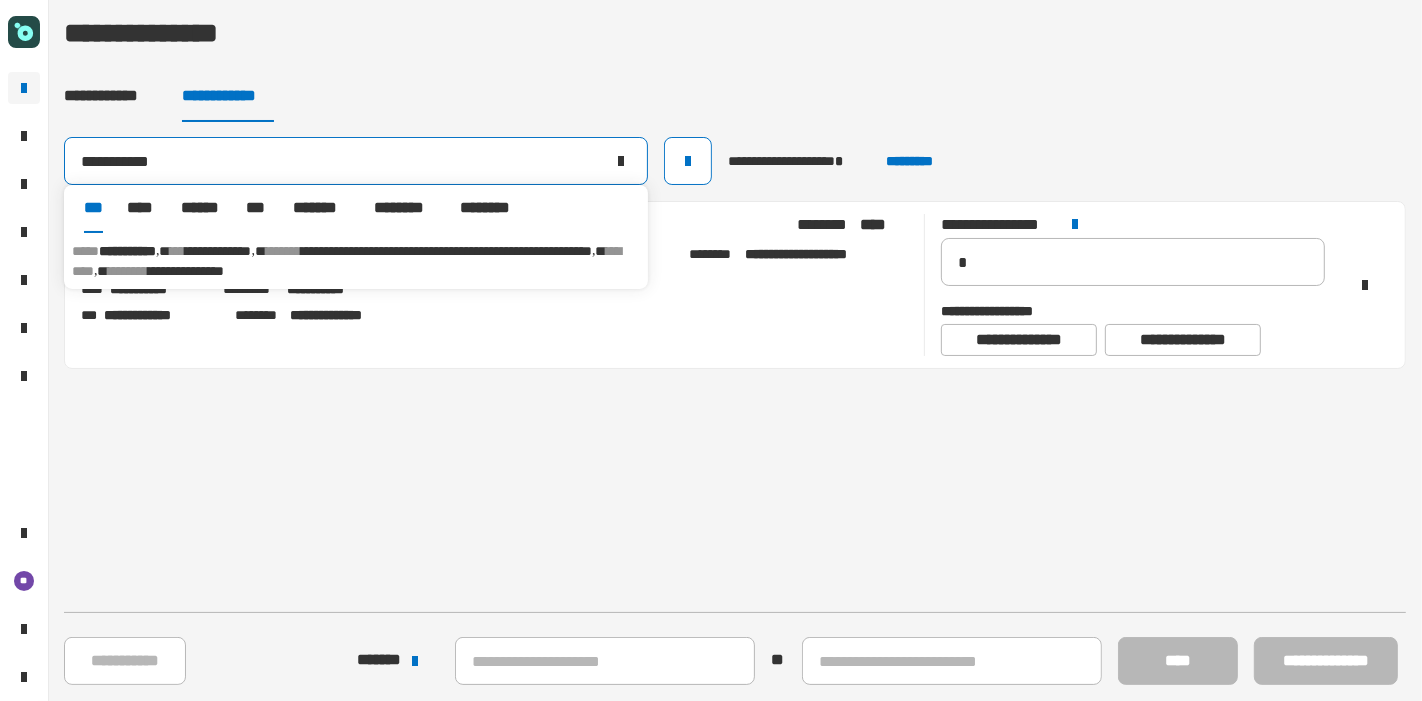 type on "**********" 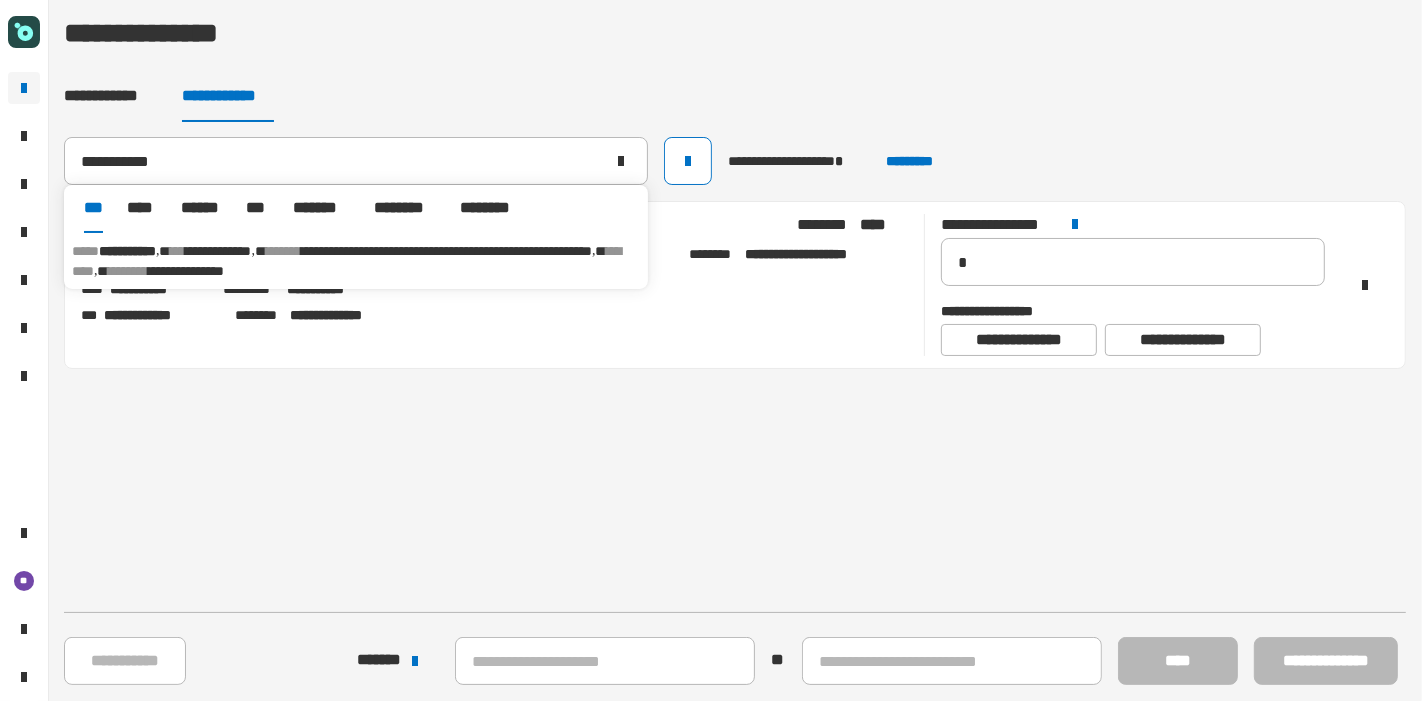 click on "********" at bounding box center (347, 261) 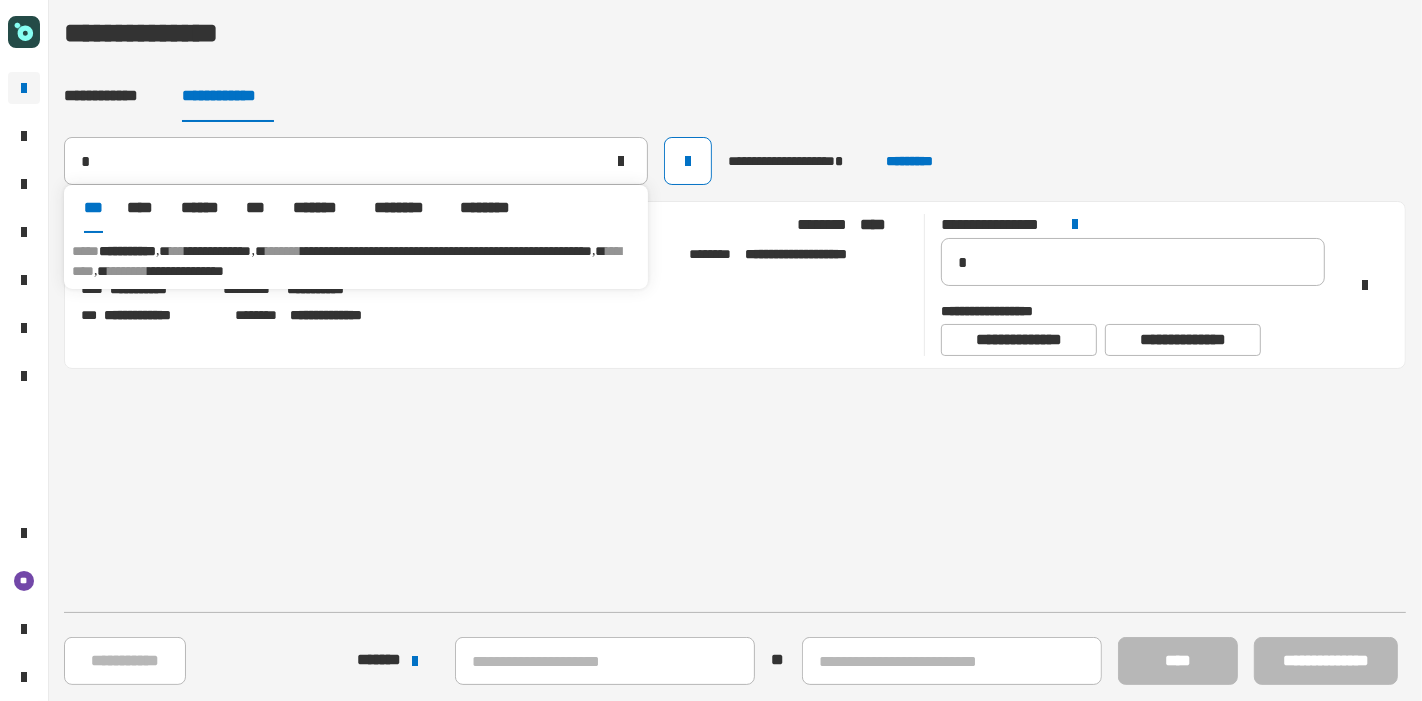 type 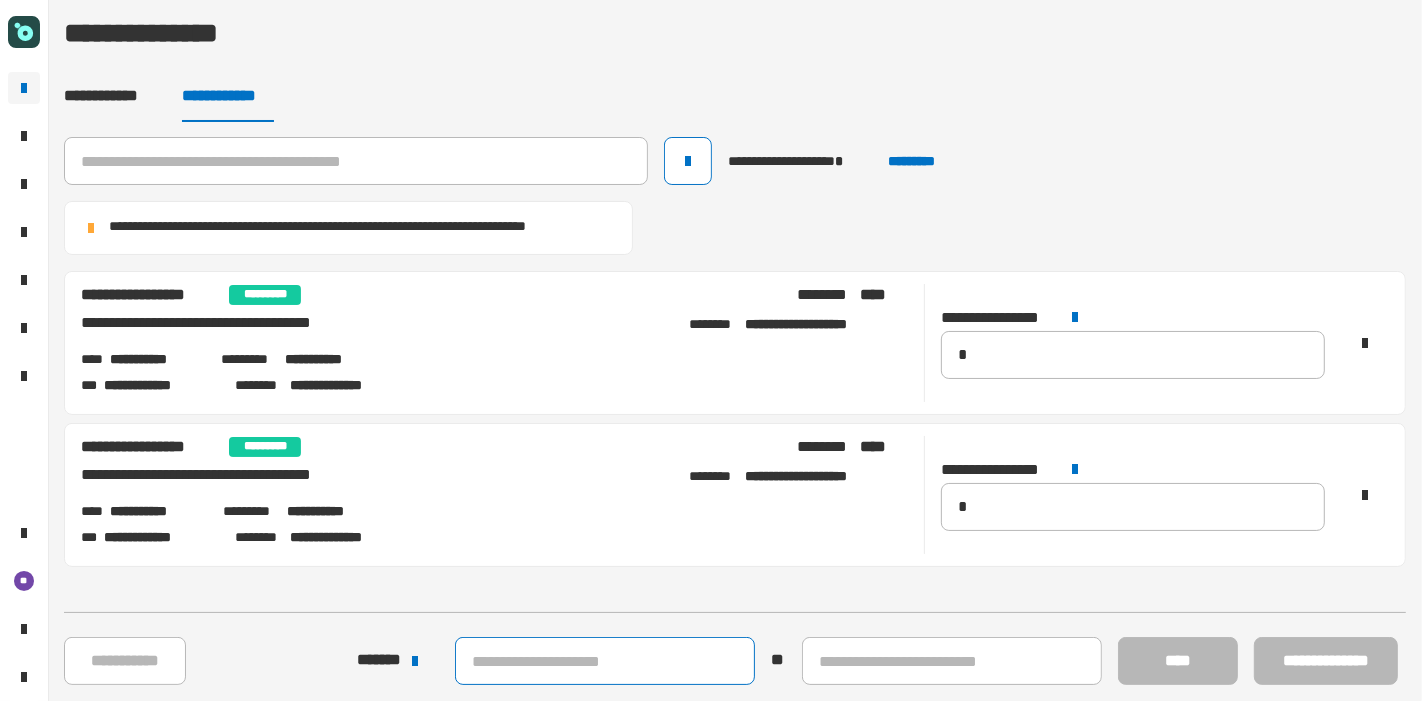 click 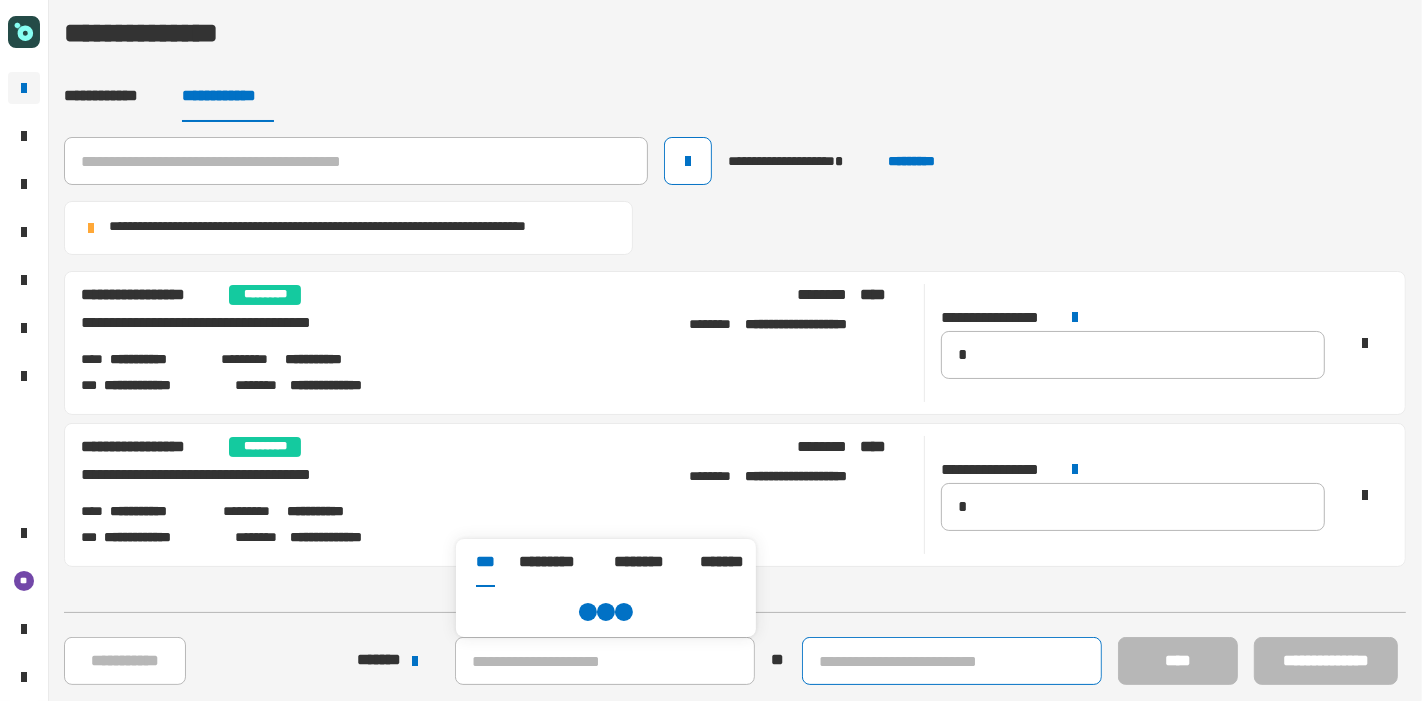 click 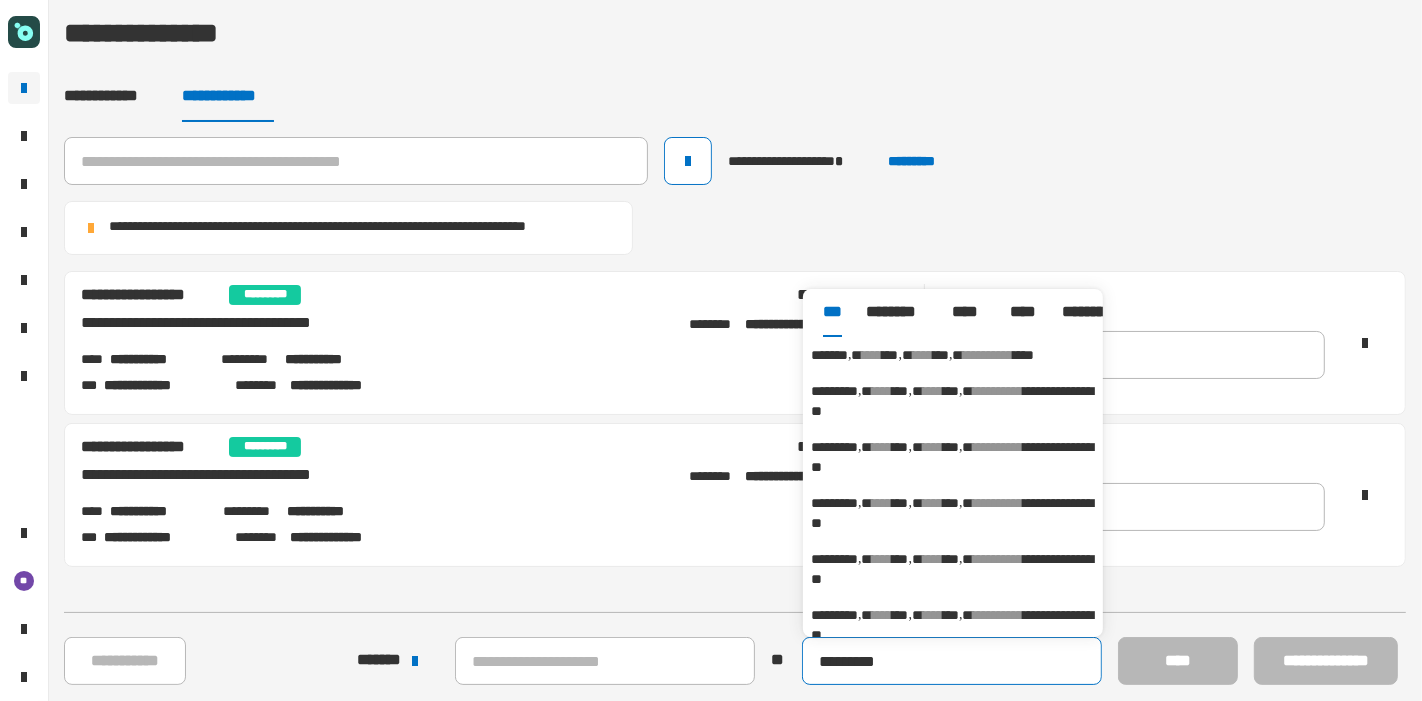 type on "*********" 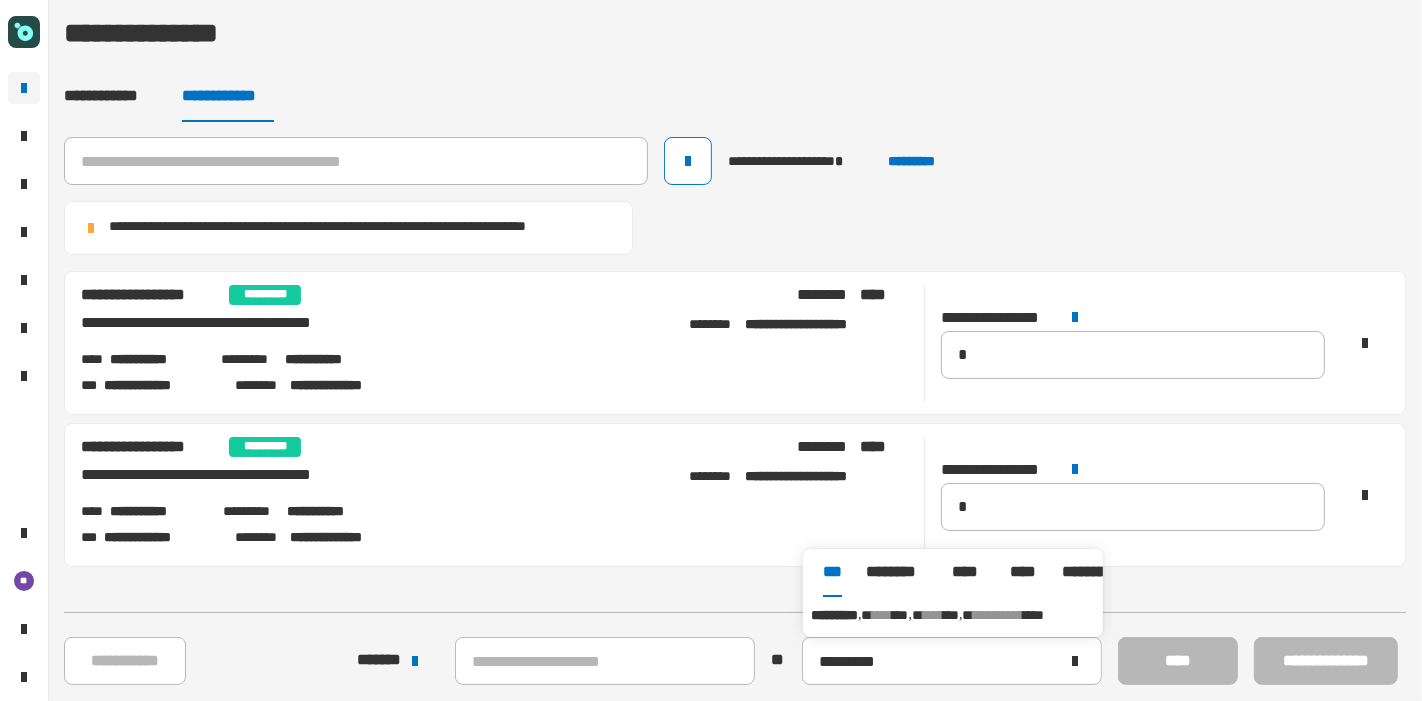 click on "**********" at bounding box center [953, 615] 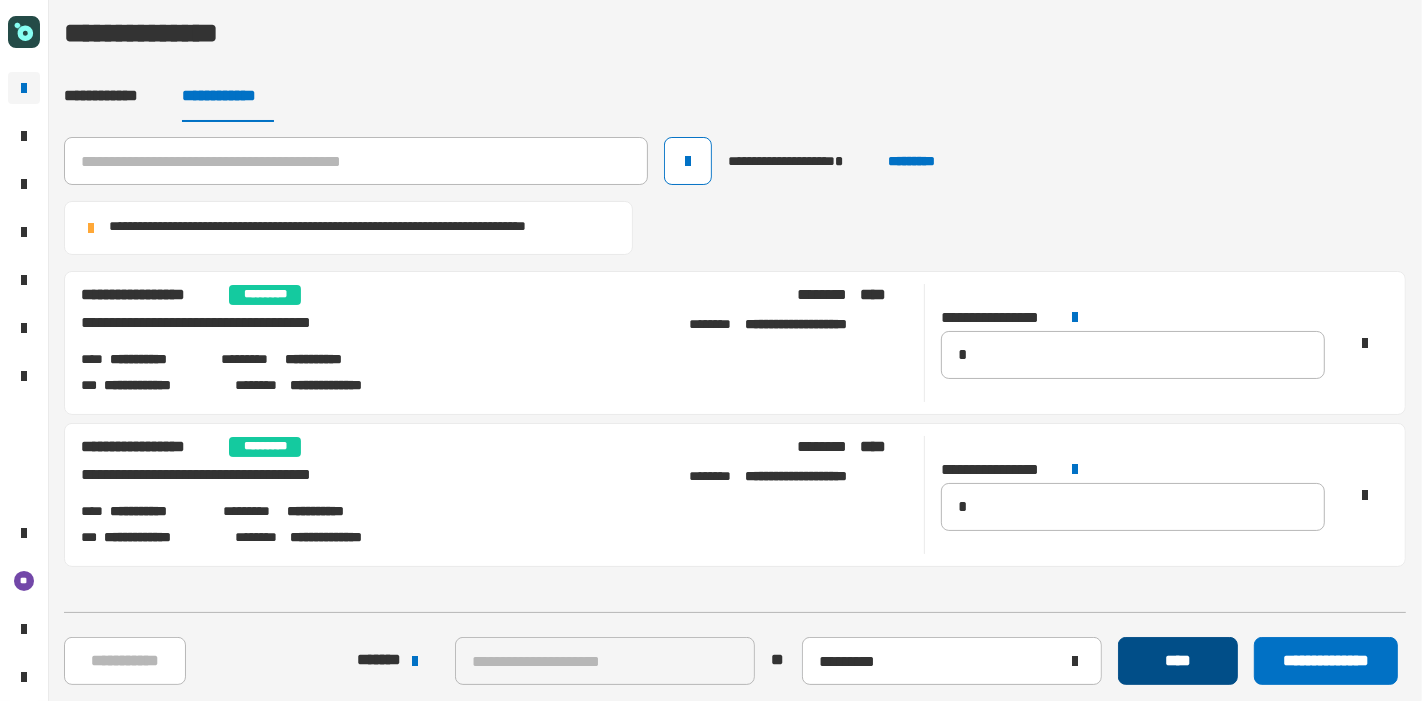 click on "****" 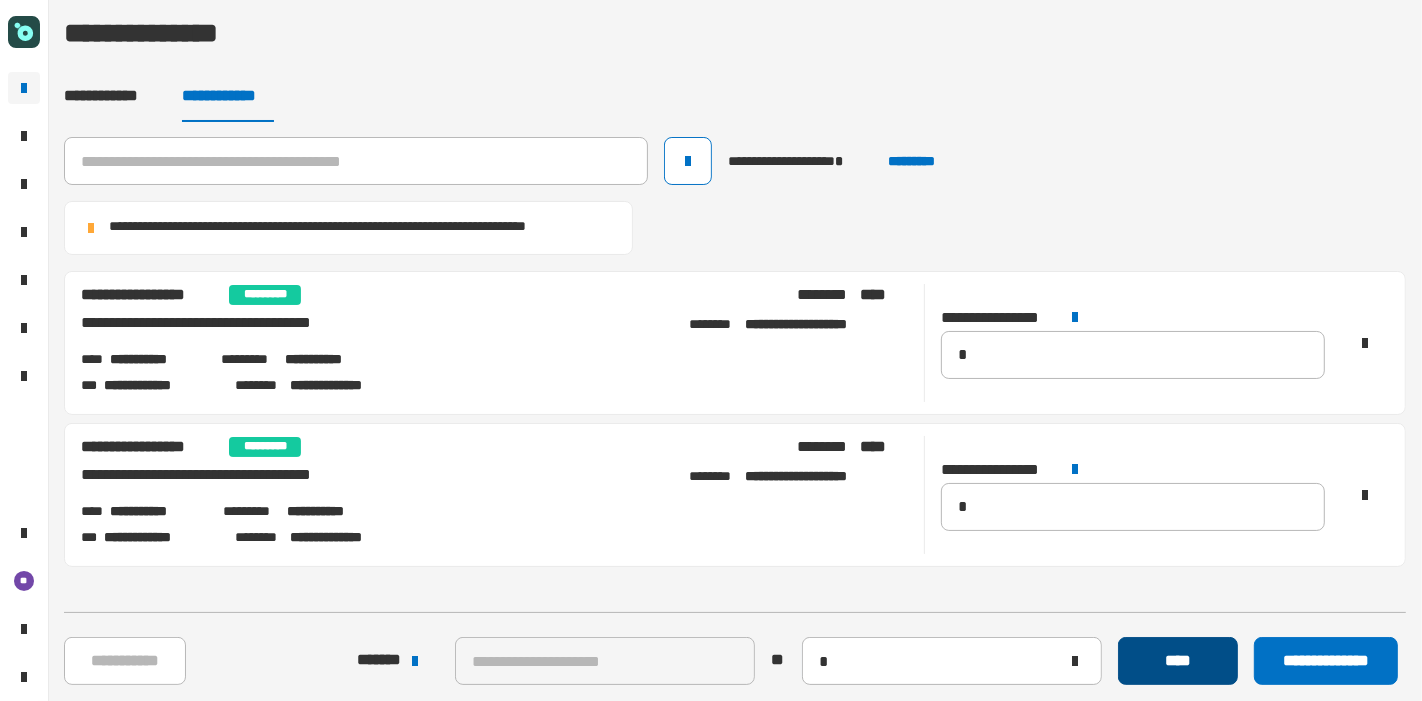 type 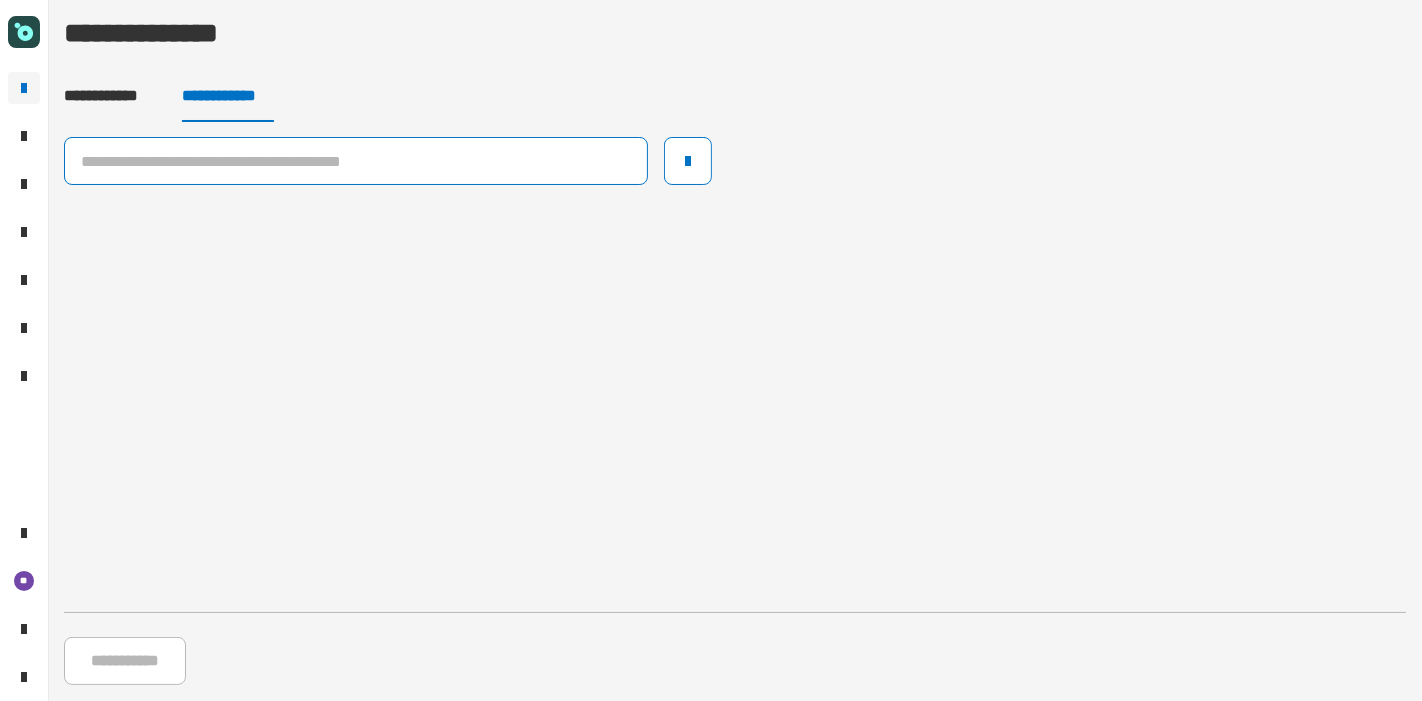 click 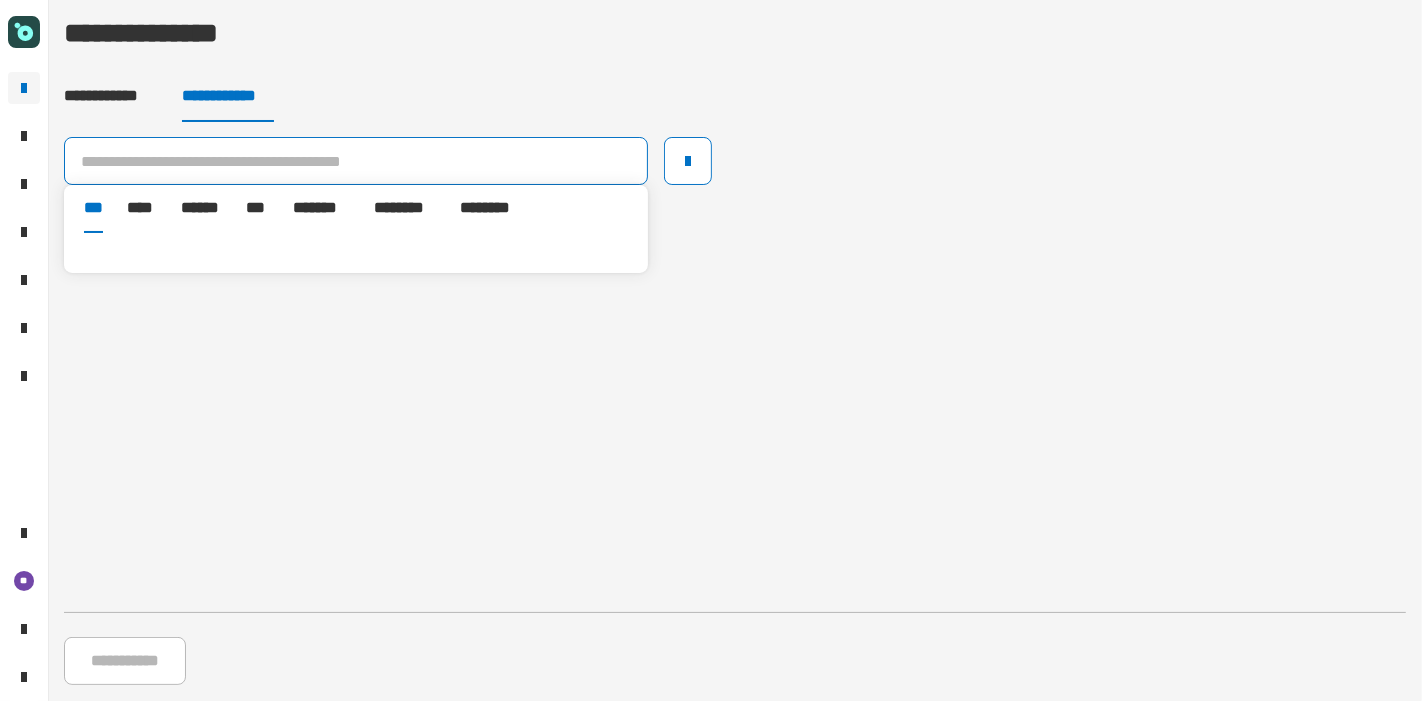 paste on "**********" 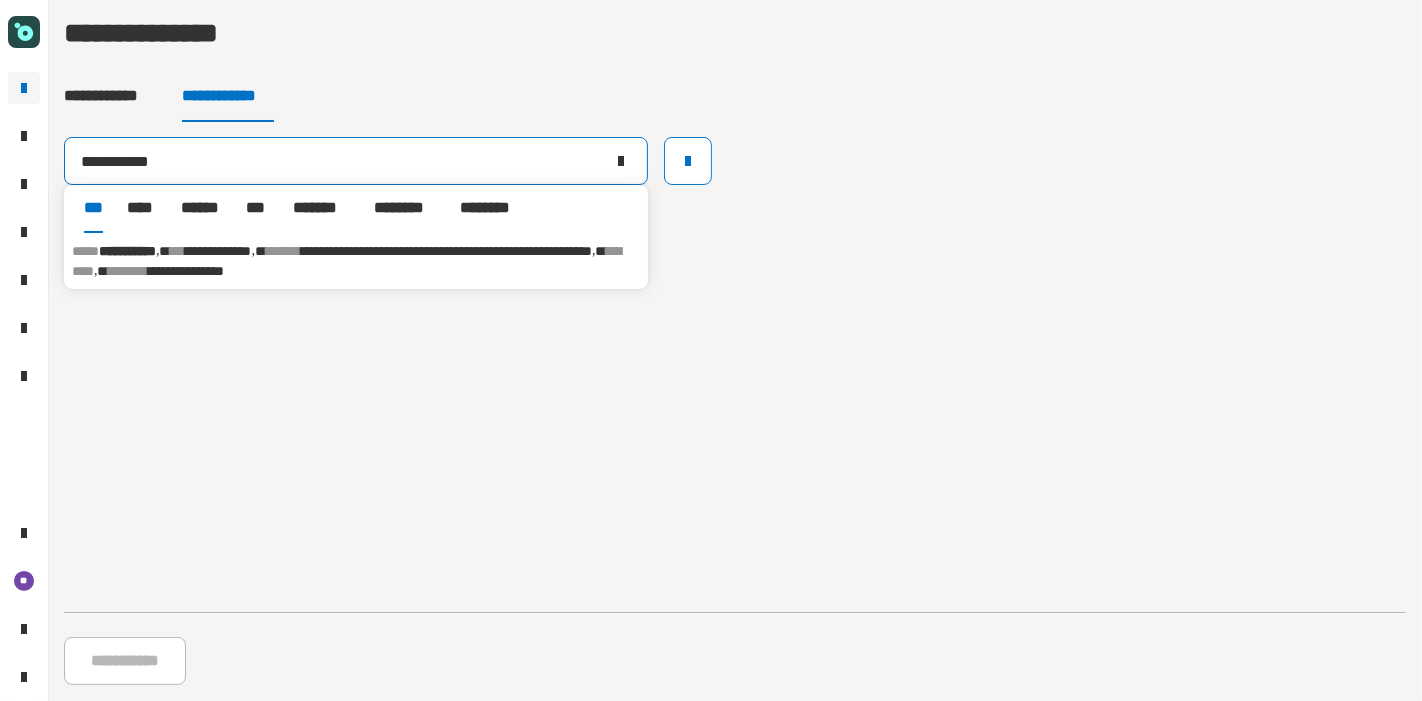 type on "**********" 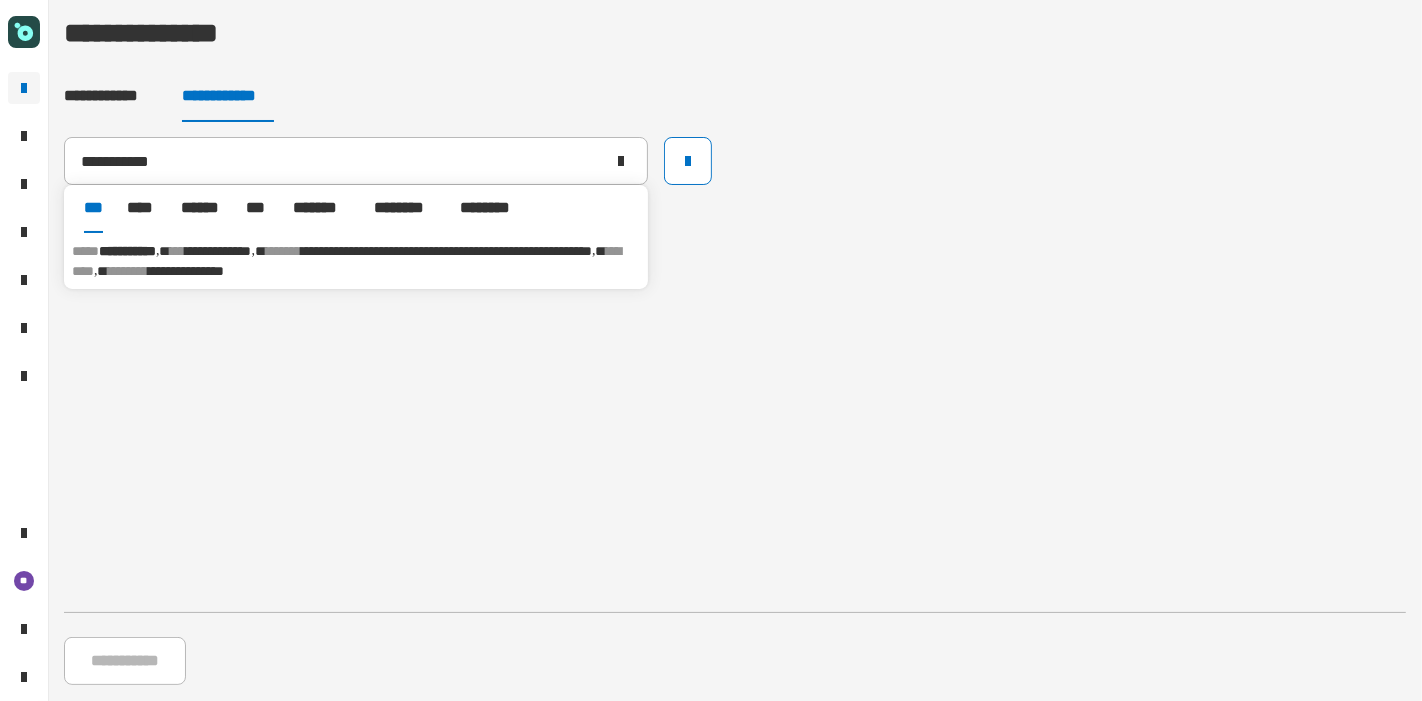 click on "********" at bounding box center [129, 271] 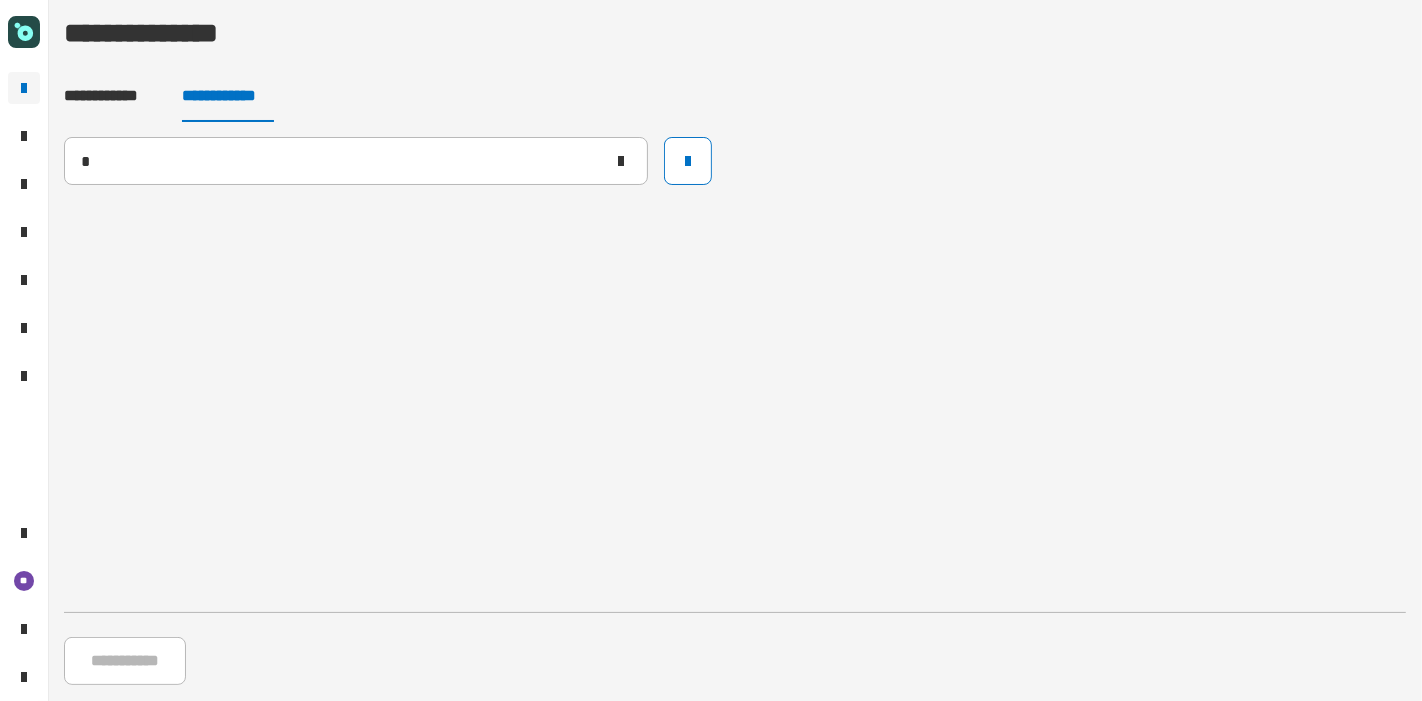 type 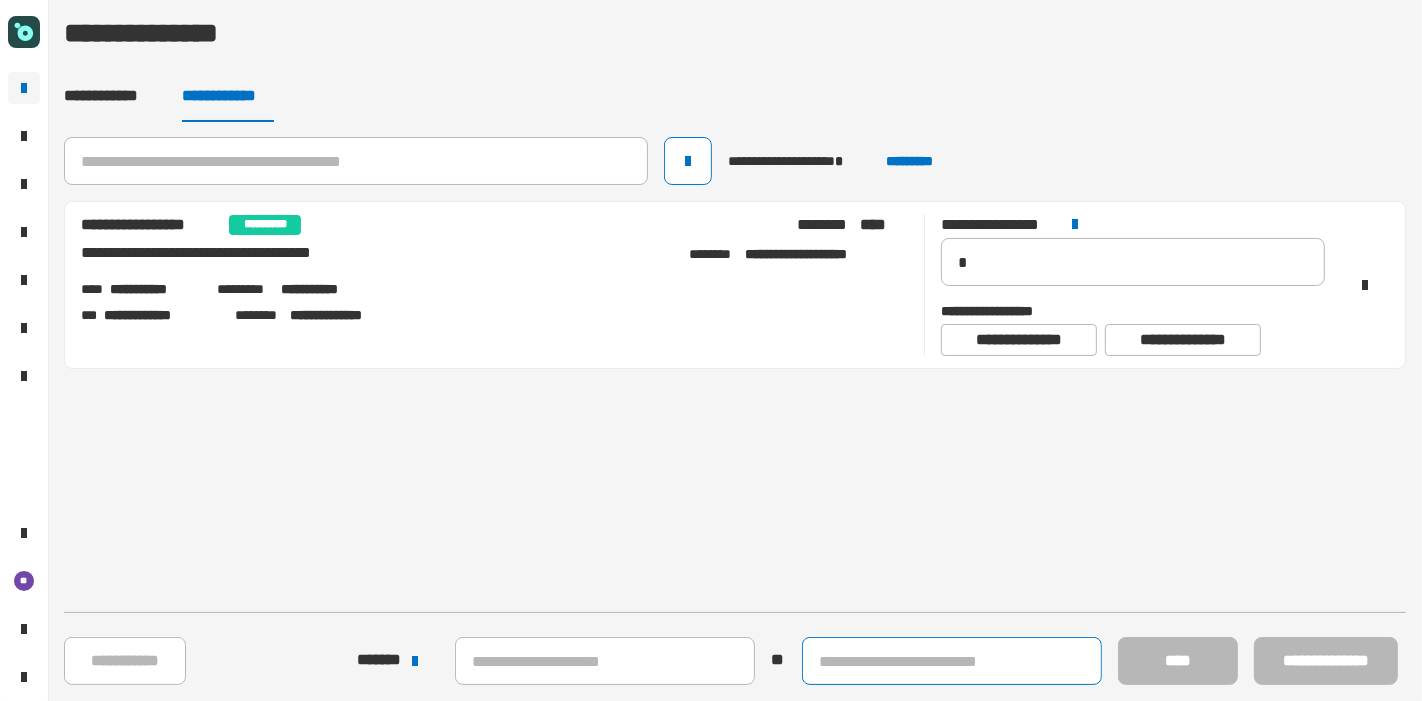 click 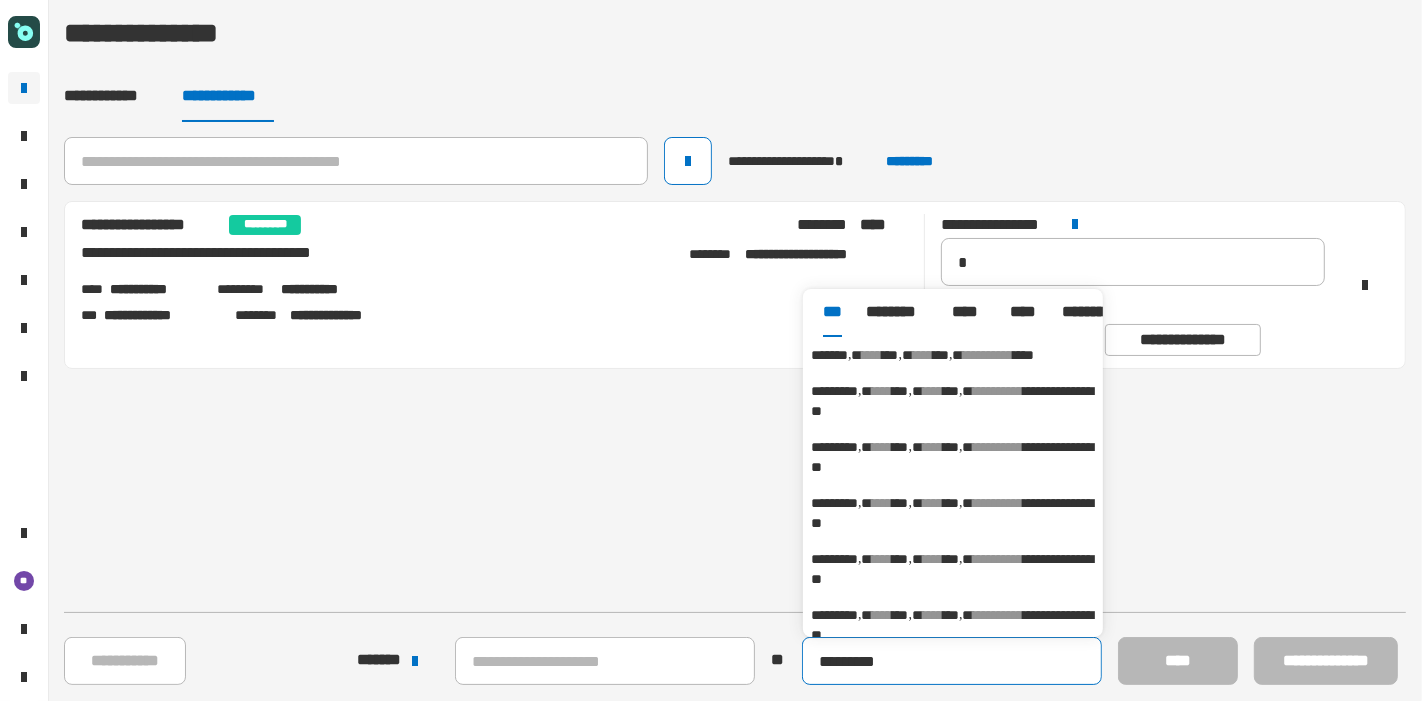 type on "*********" 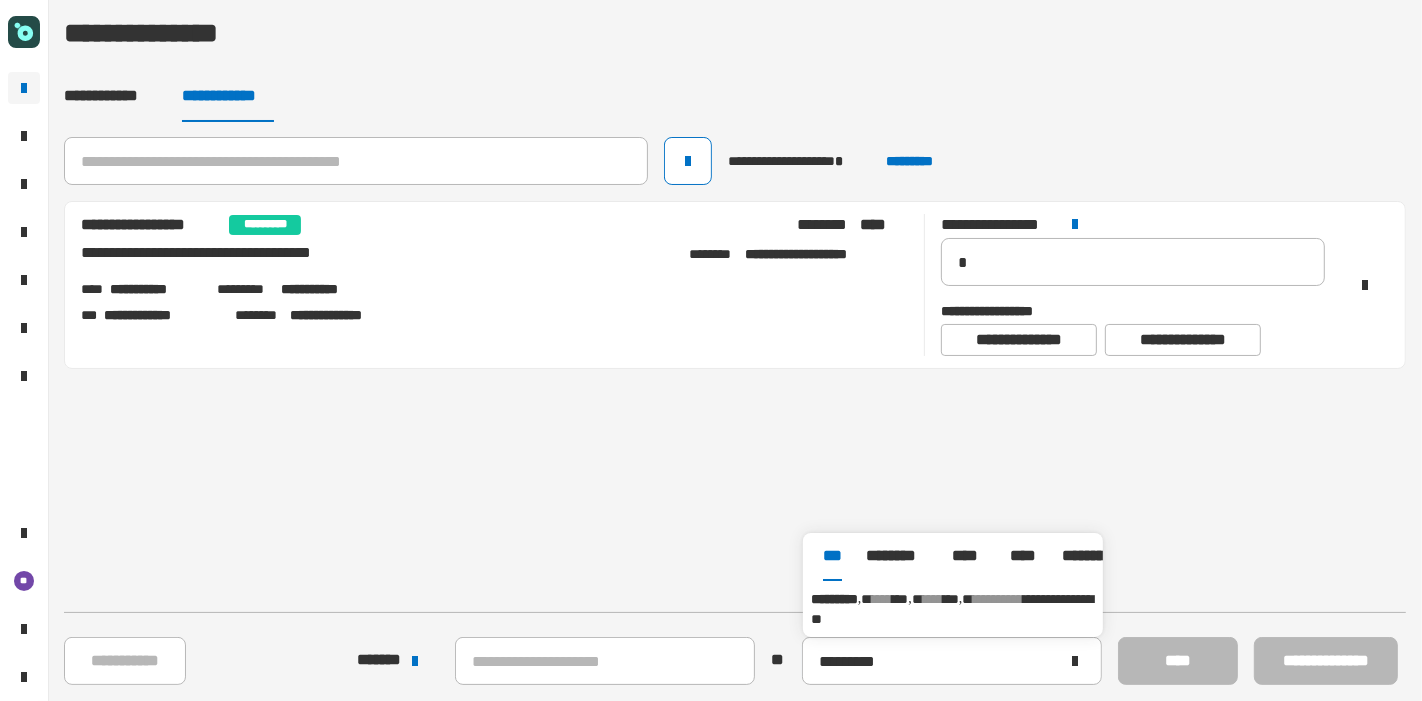 click on "**********" at bounding box center (952, 609) 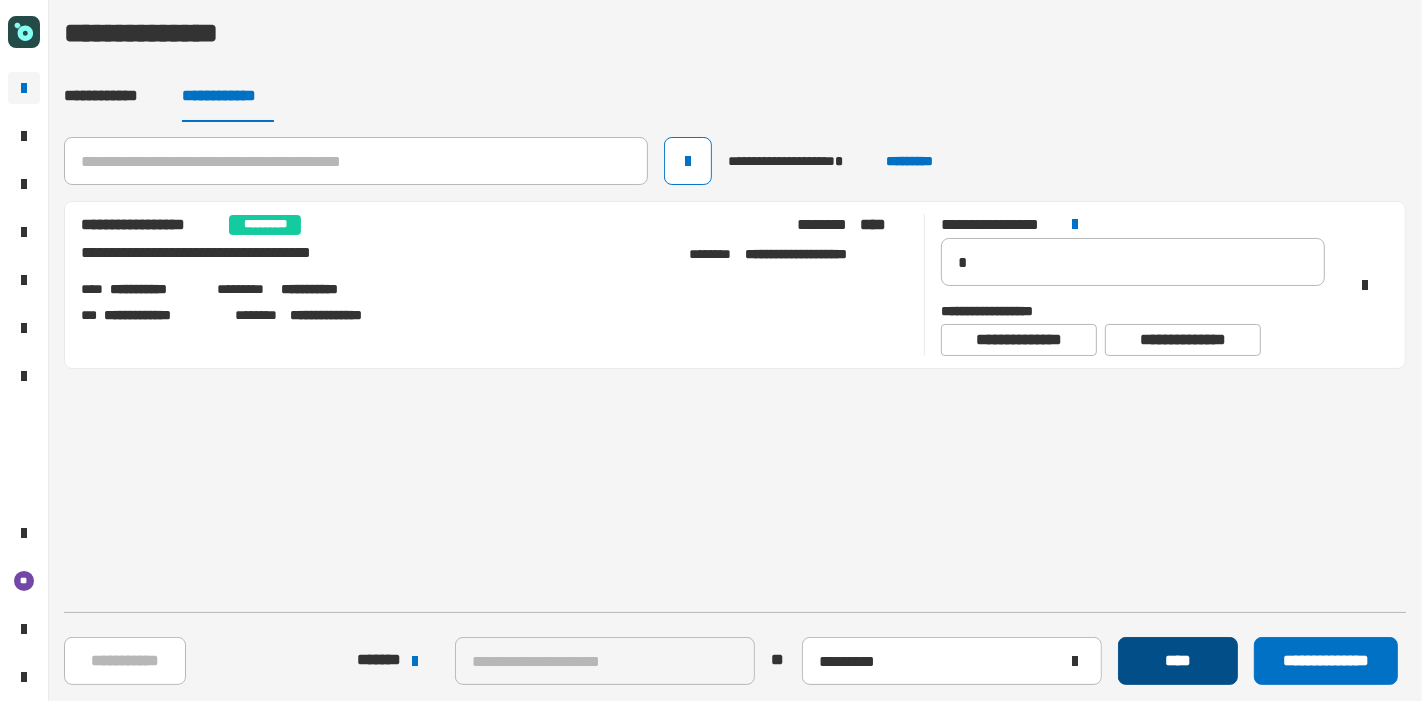 click on "****" 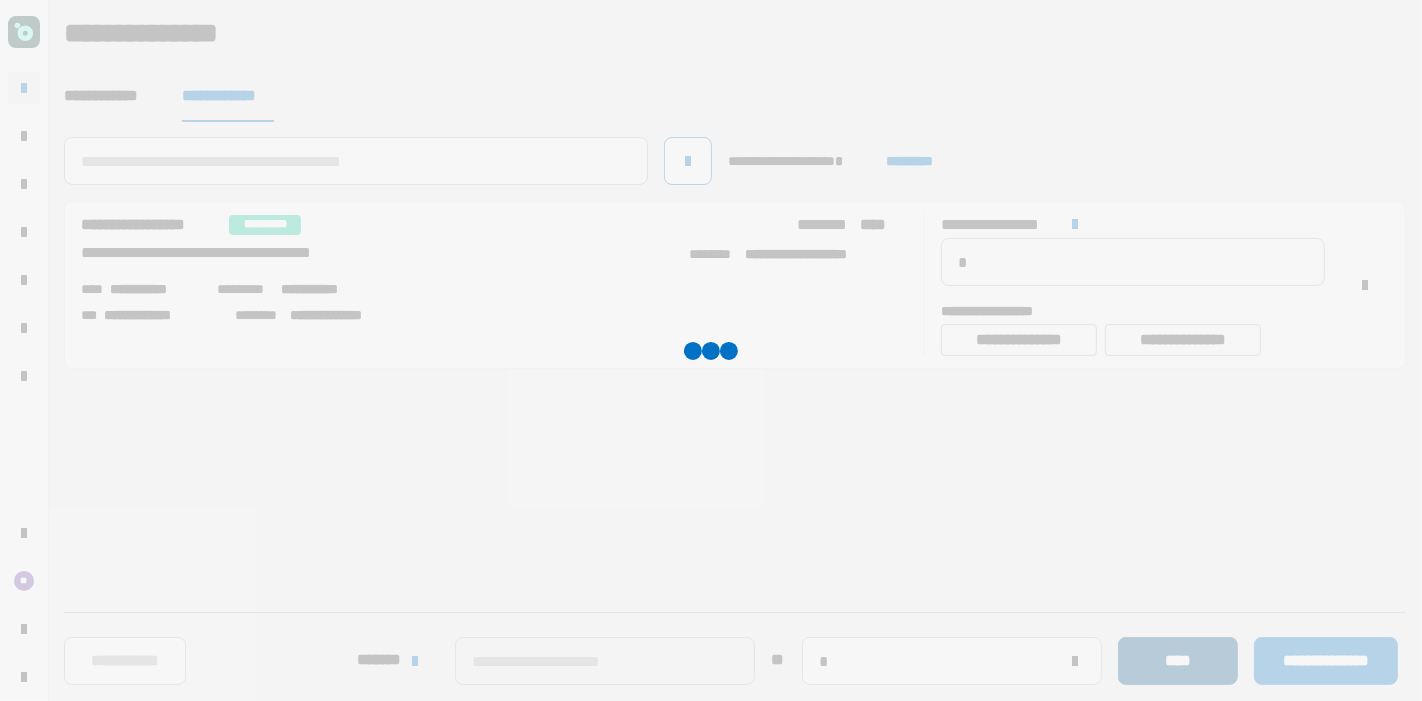 type 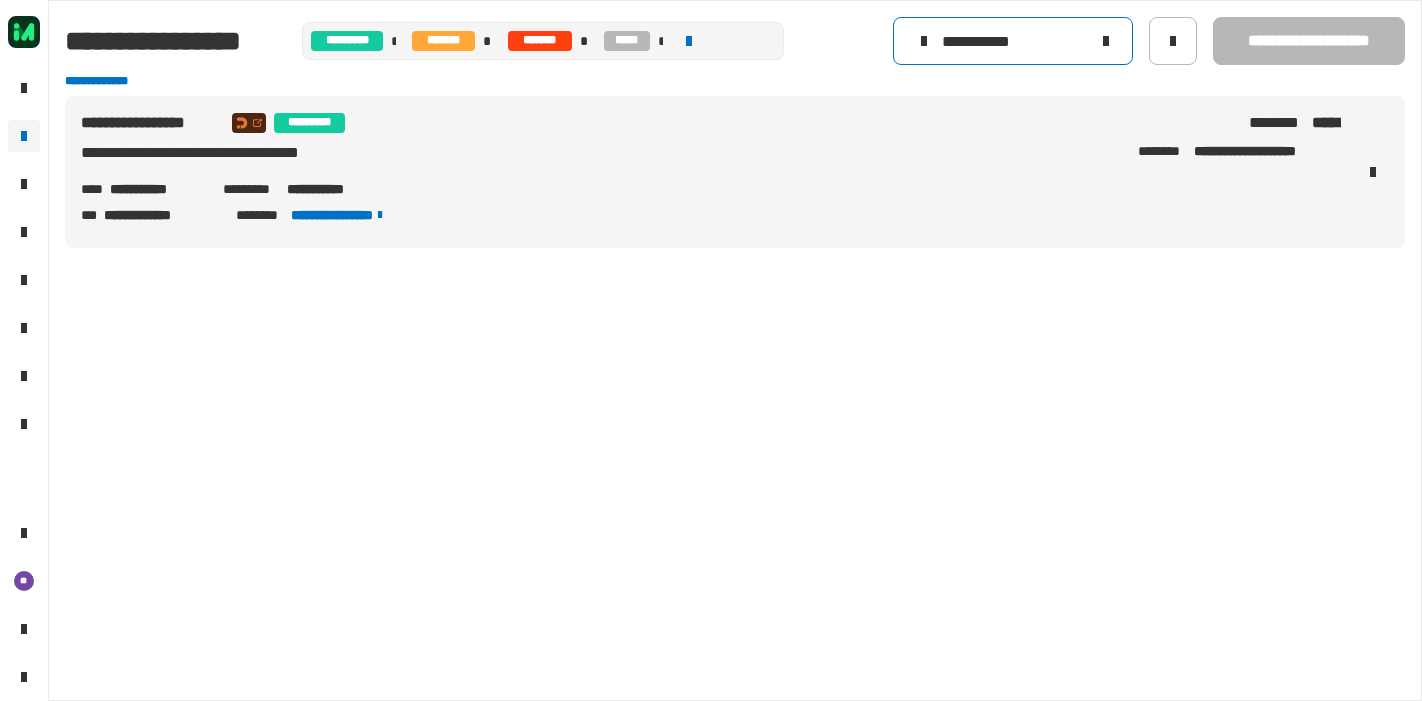 scroll, scrollTop: 0, scrollLeft: 0, axis: both 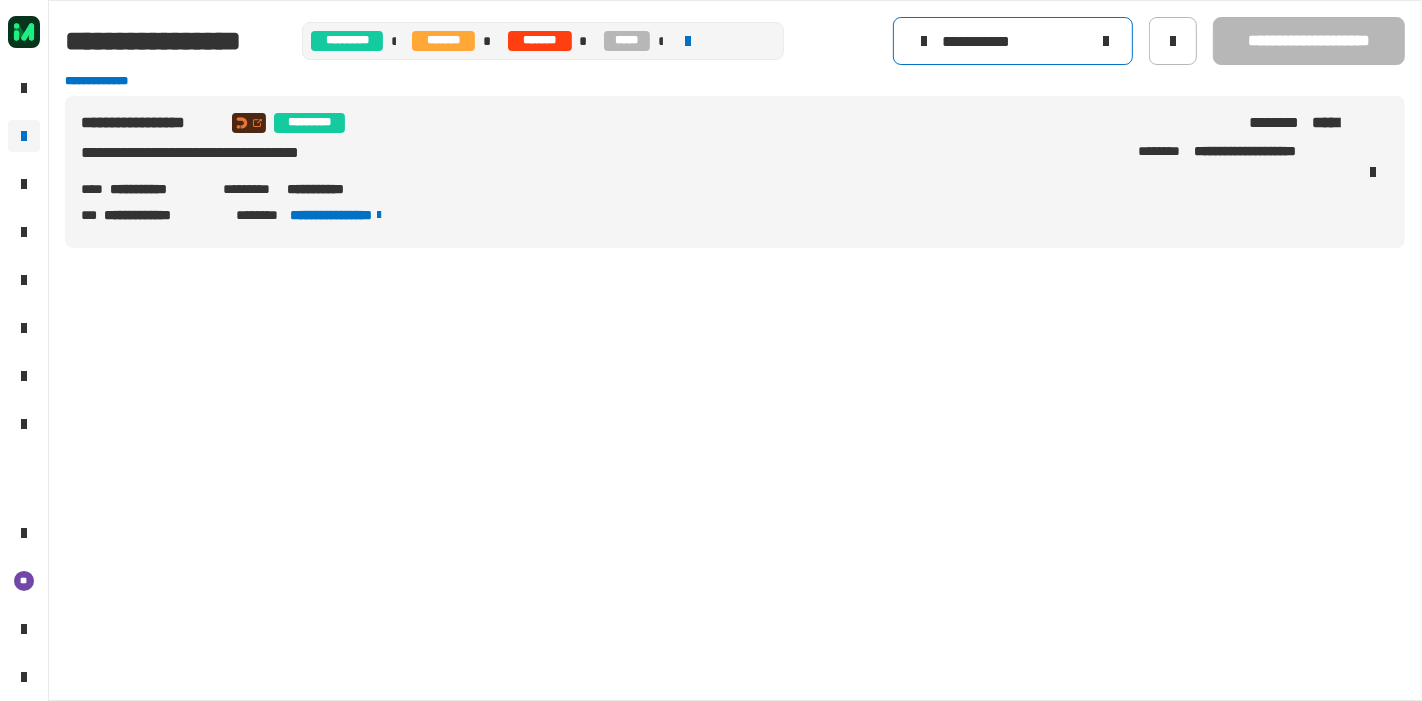 click on "**********" 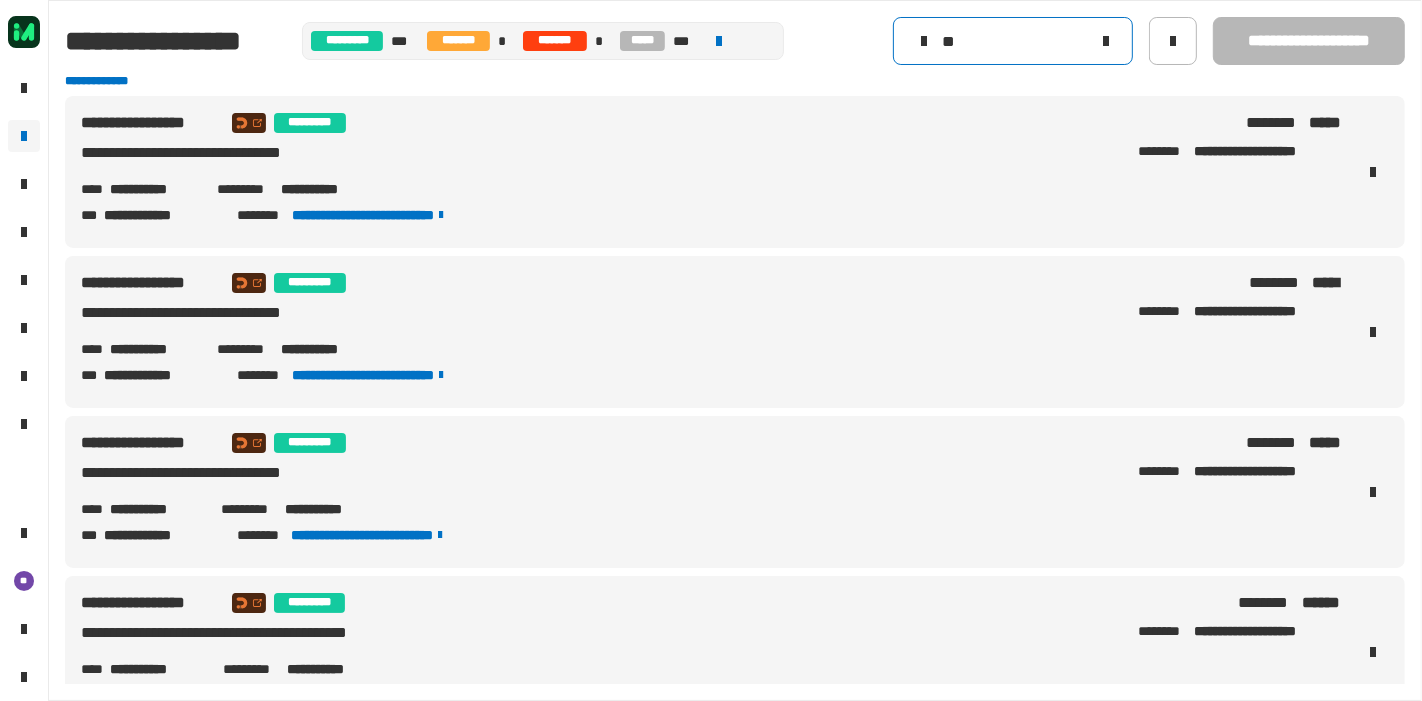 type on "*" 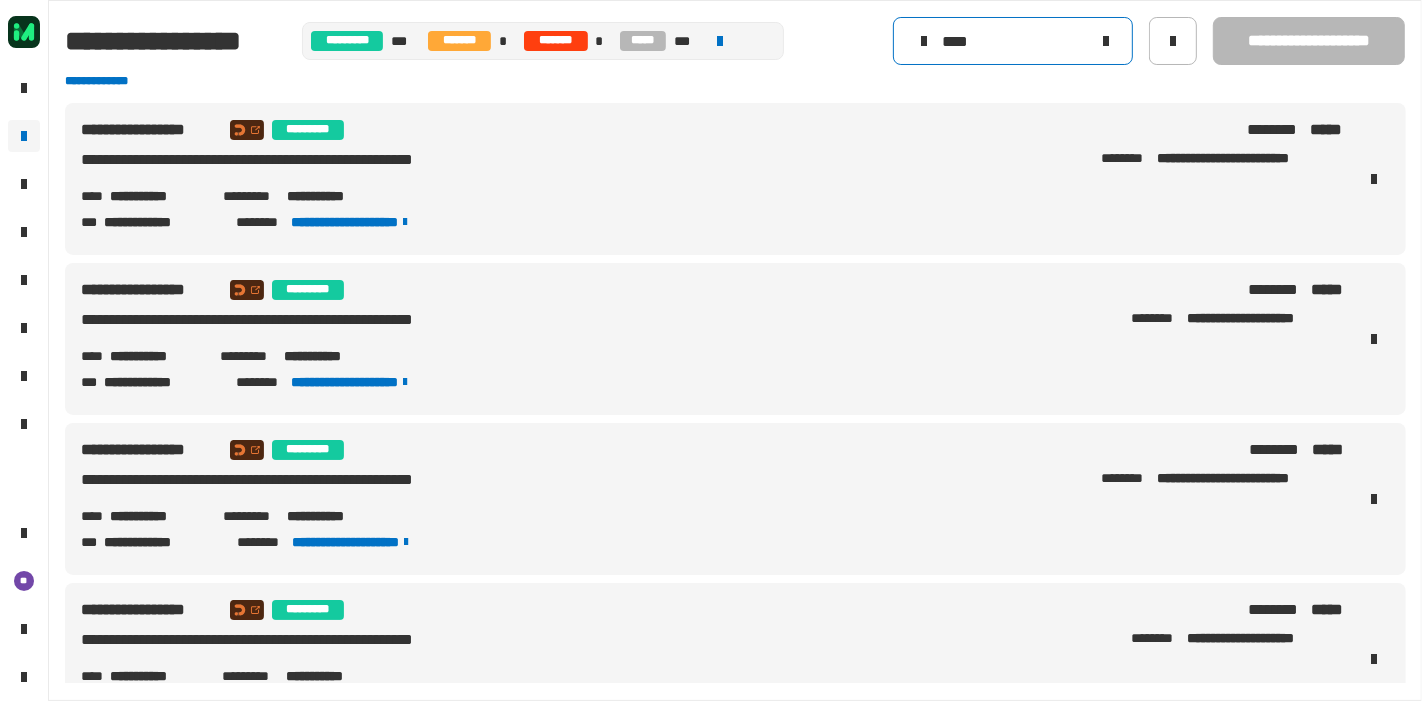 scroll, scrollTop: 1432, scrollLeft: 0, axis: vertical 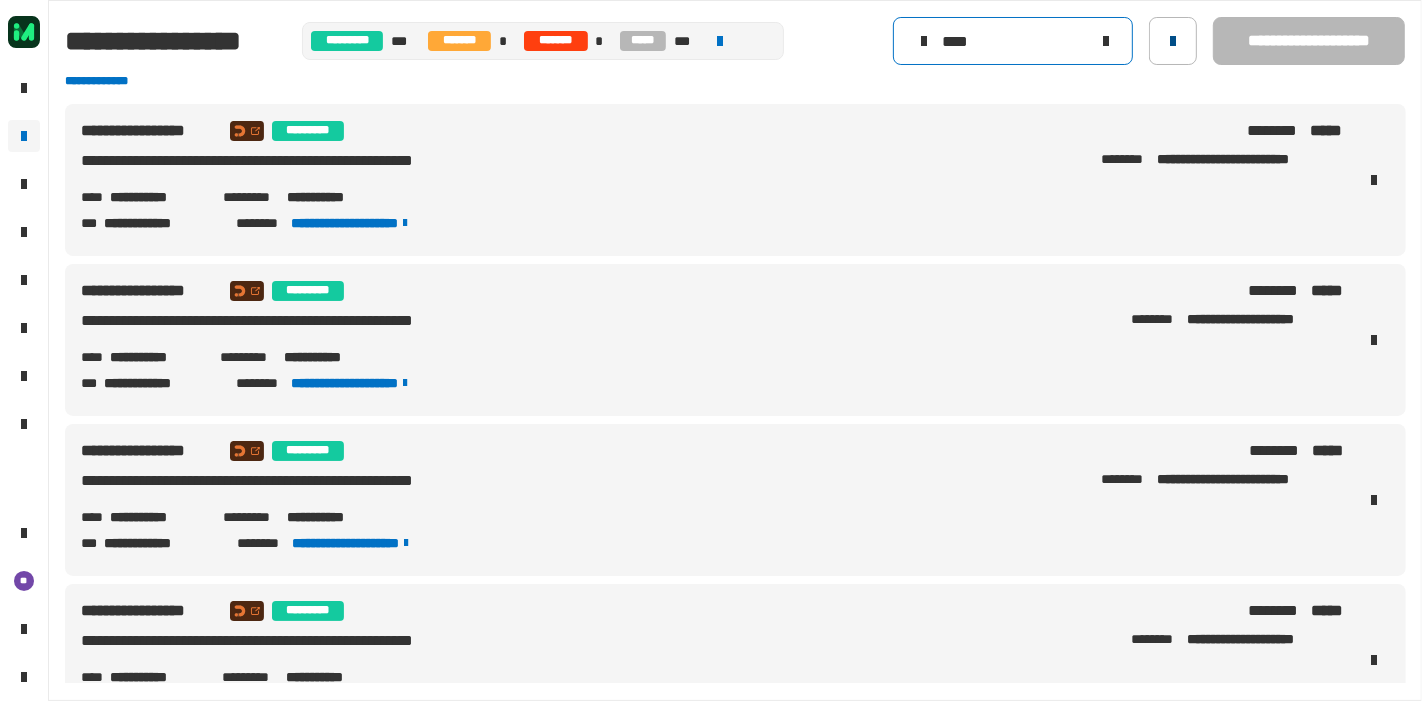type on "****" 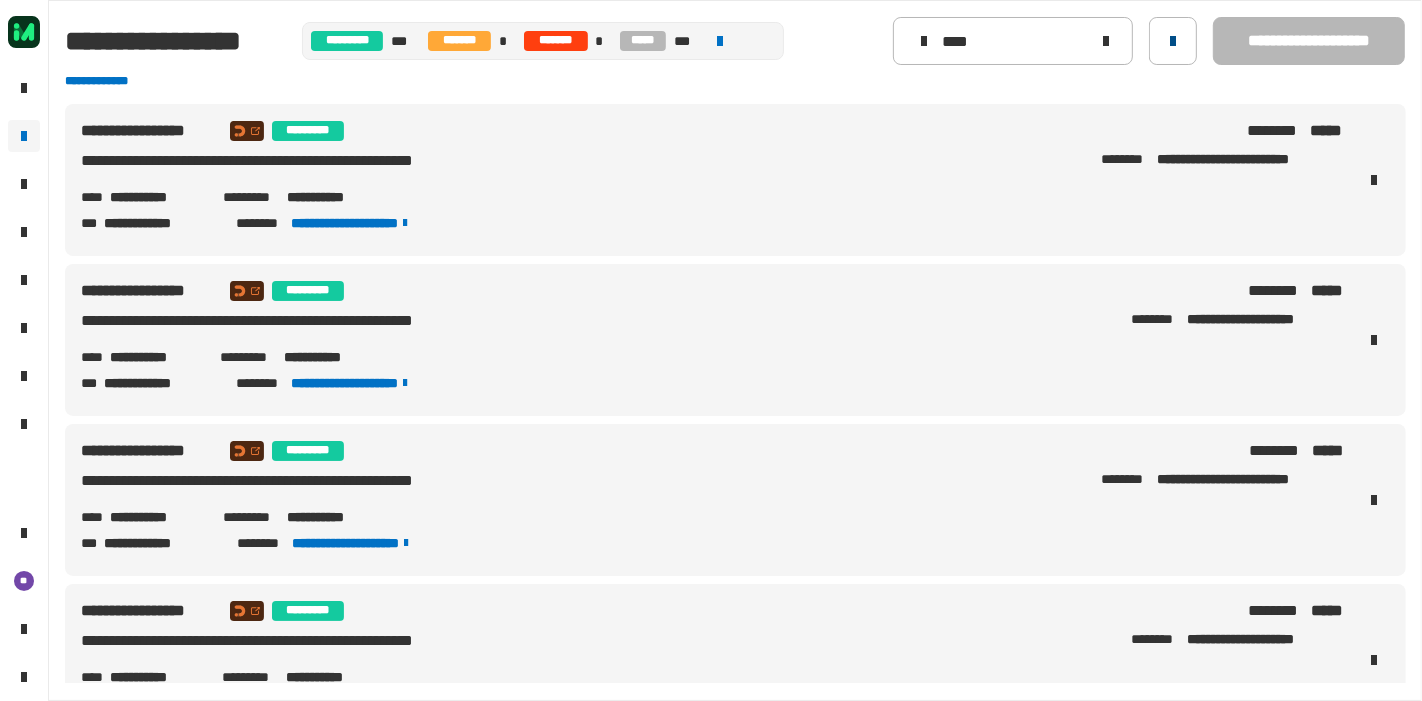 click 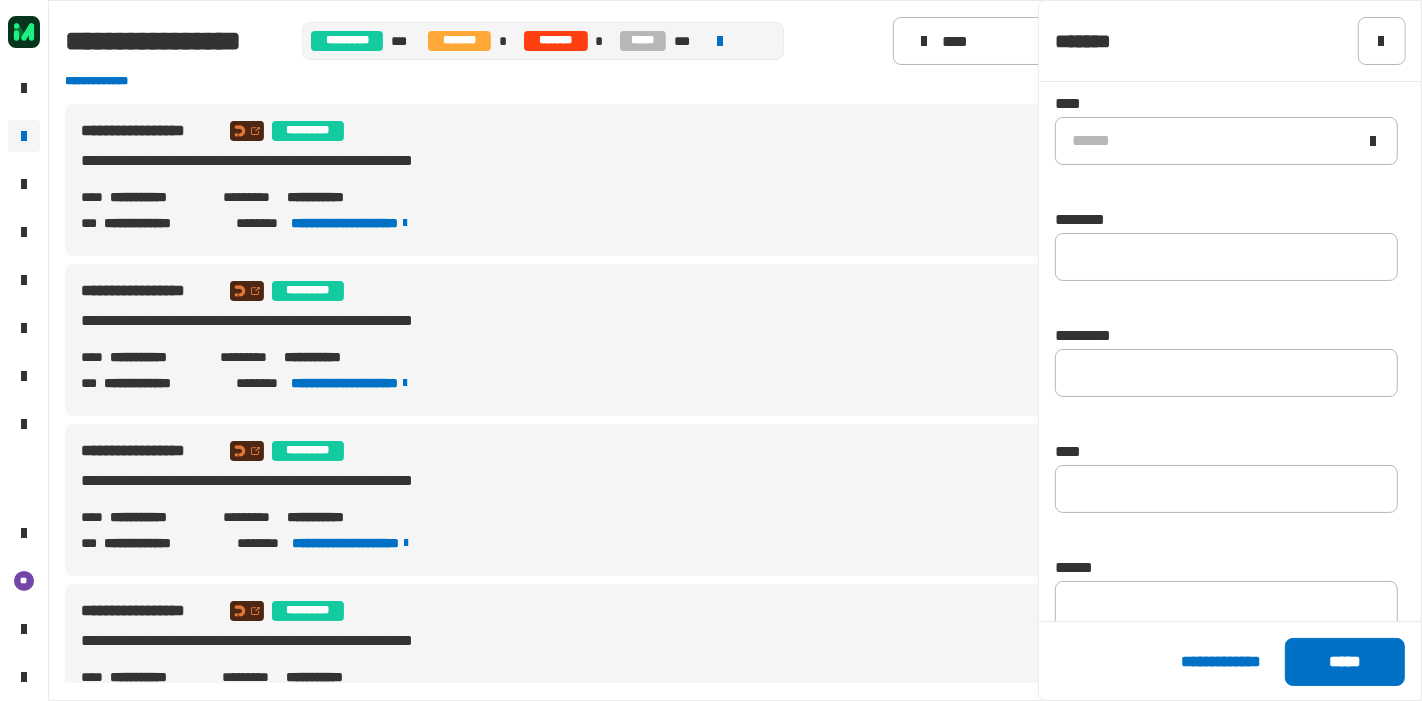 scroll, scrollTop: 360, scrollLeft: 0, axis: vertical 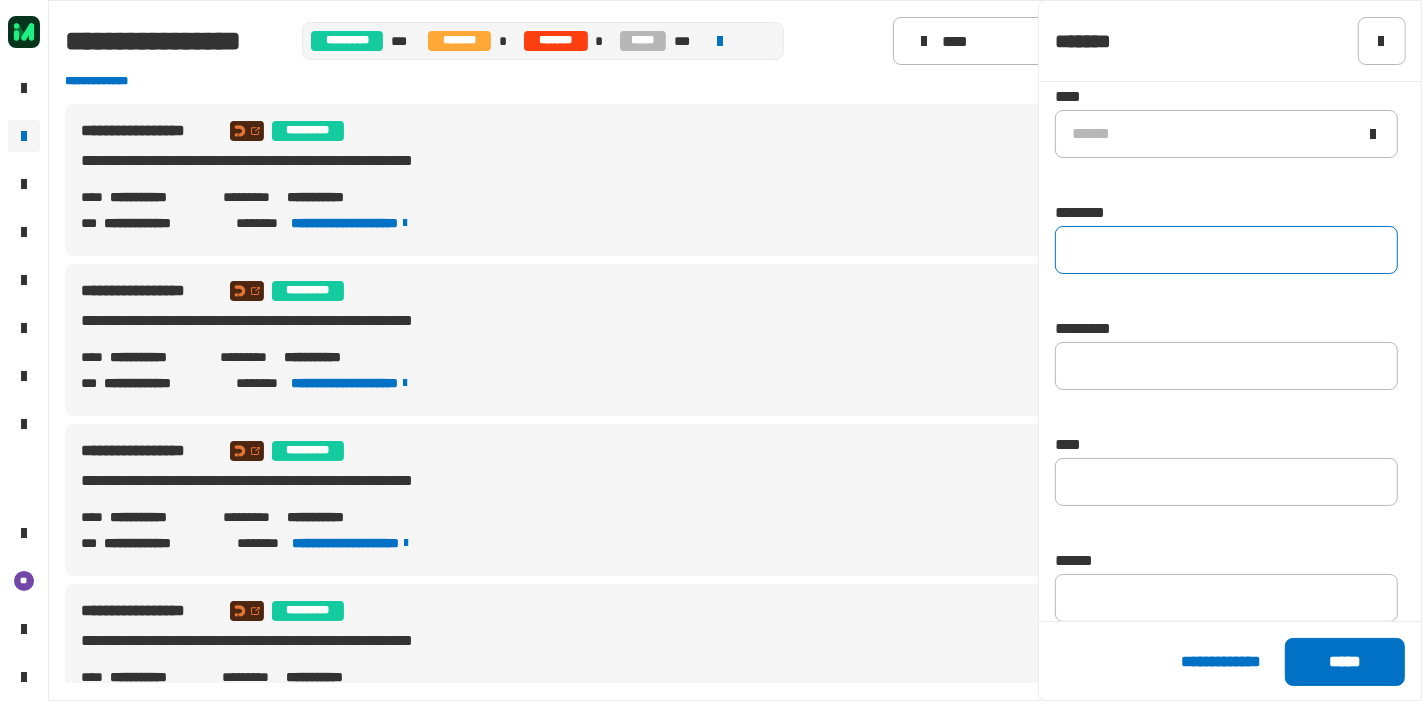 click 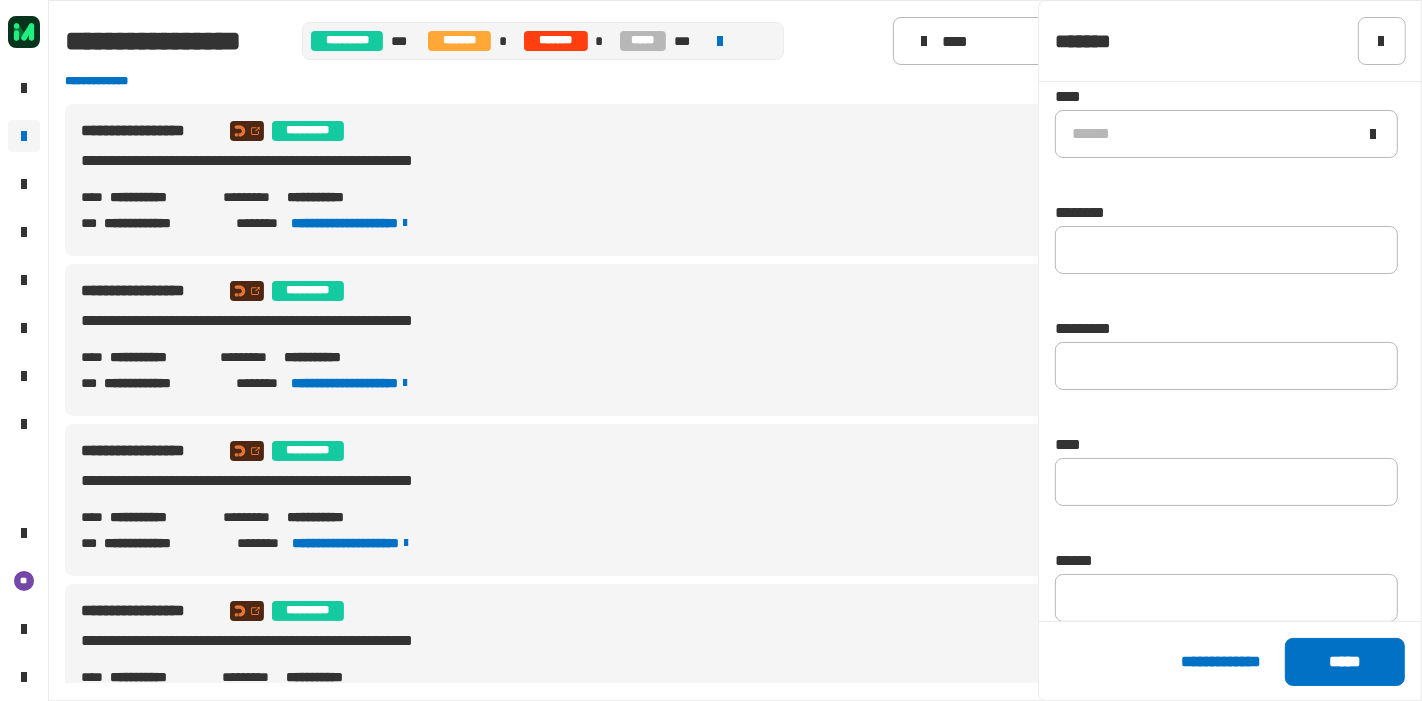 click on "**********" 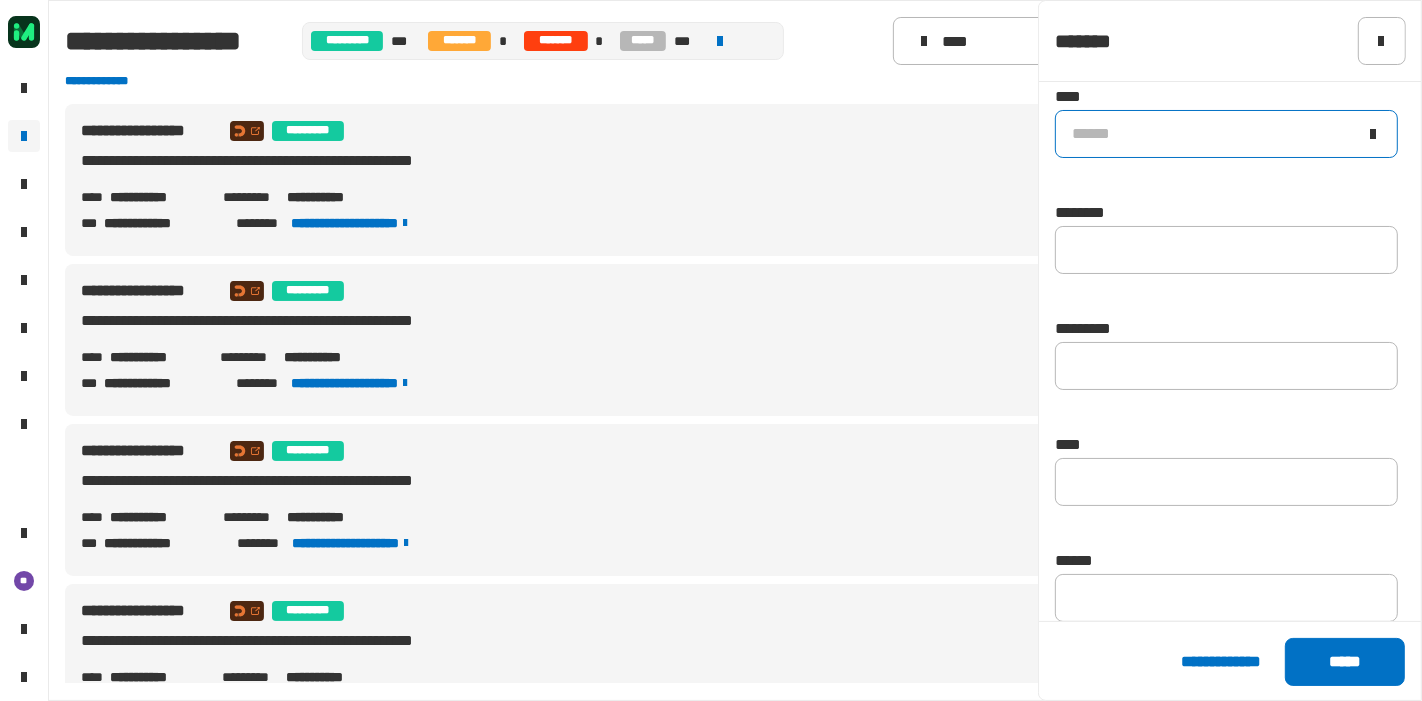 click on "******" 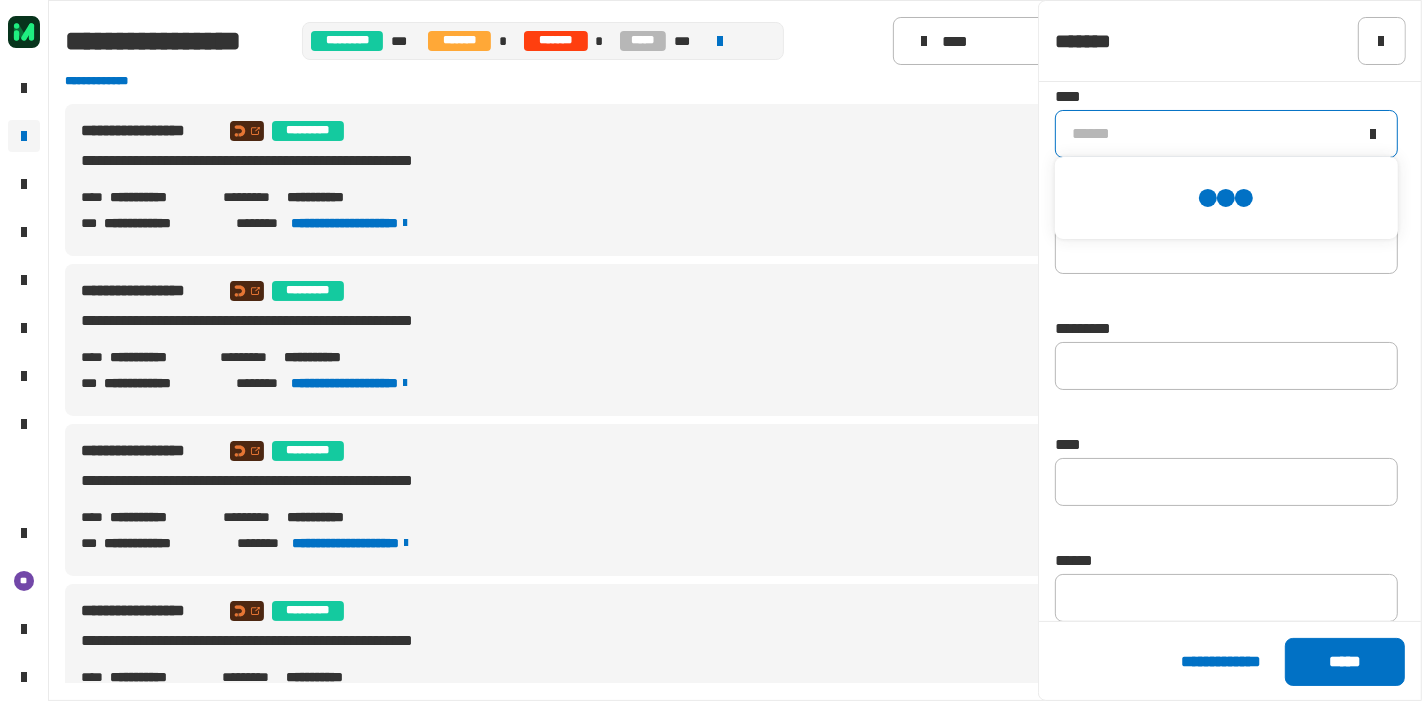 scroll, scrollTop: 0, scrollLeft: 0, axis: both 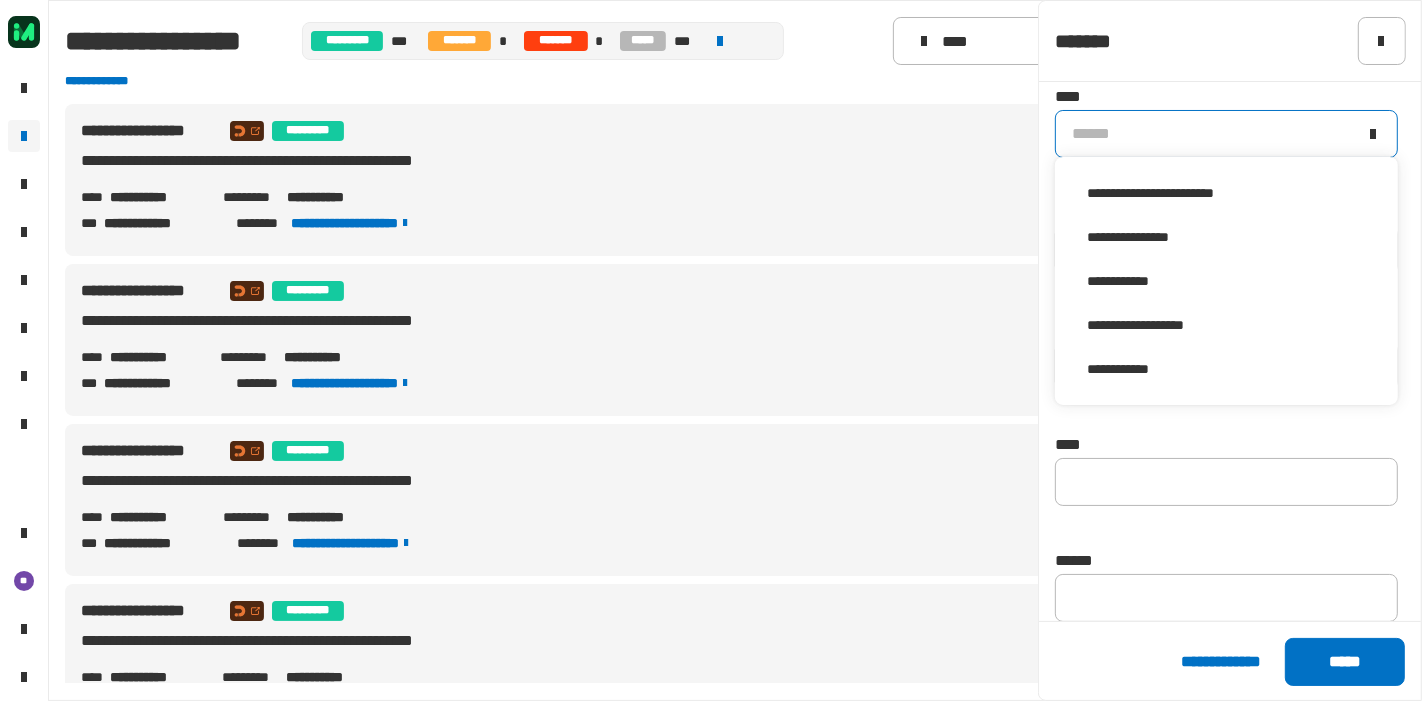 click on "**********" at bounding box center (660, 291) 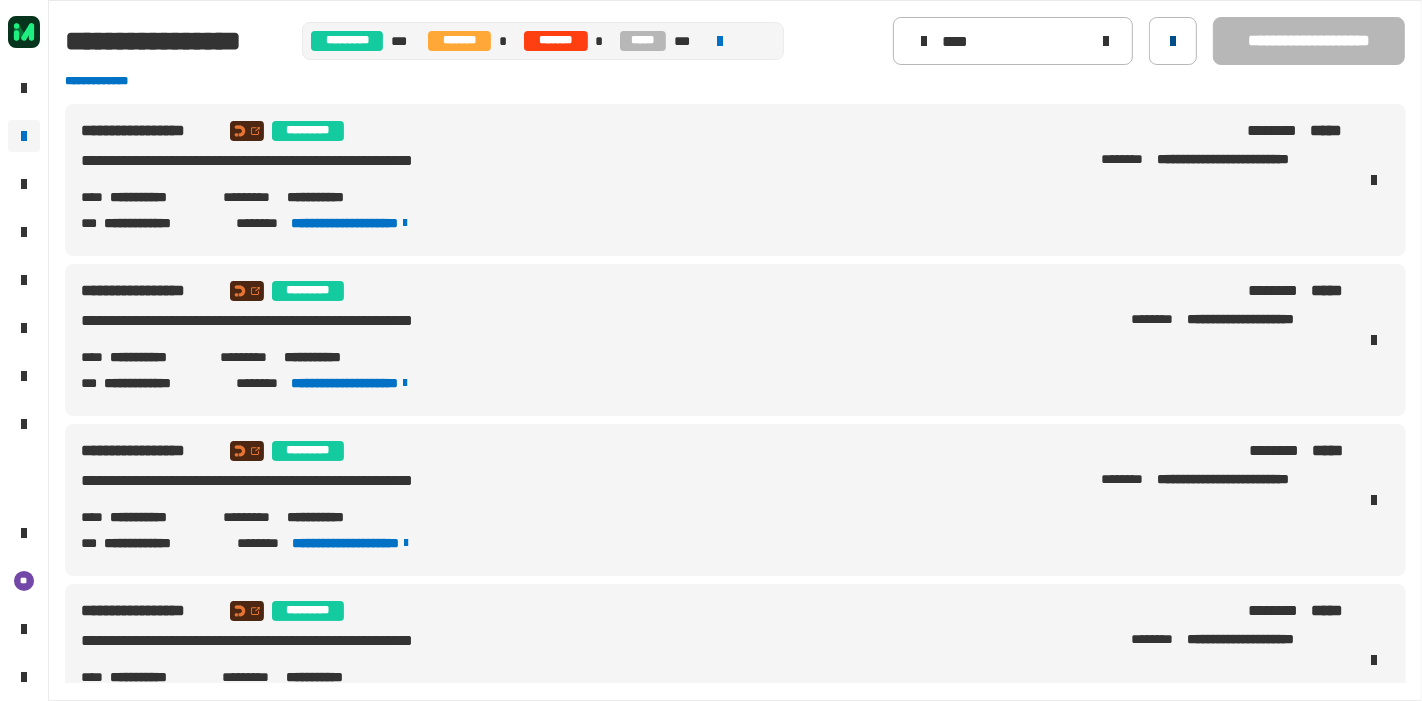 click 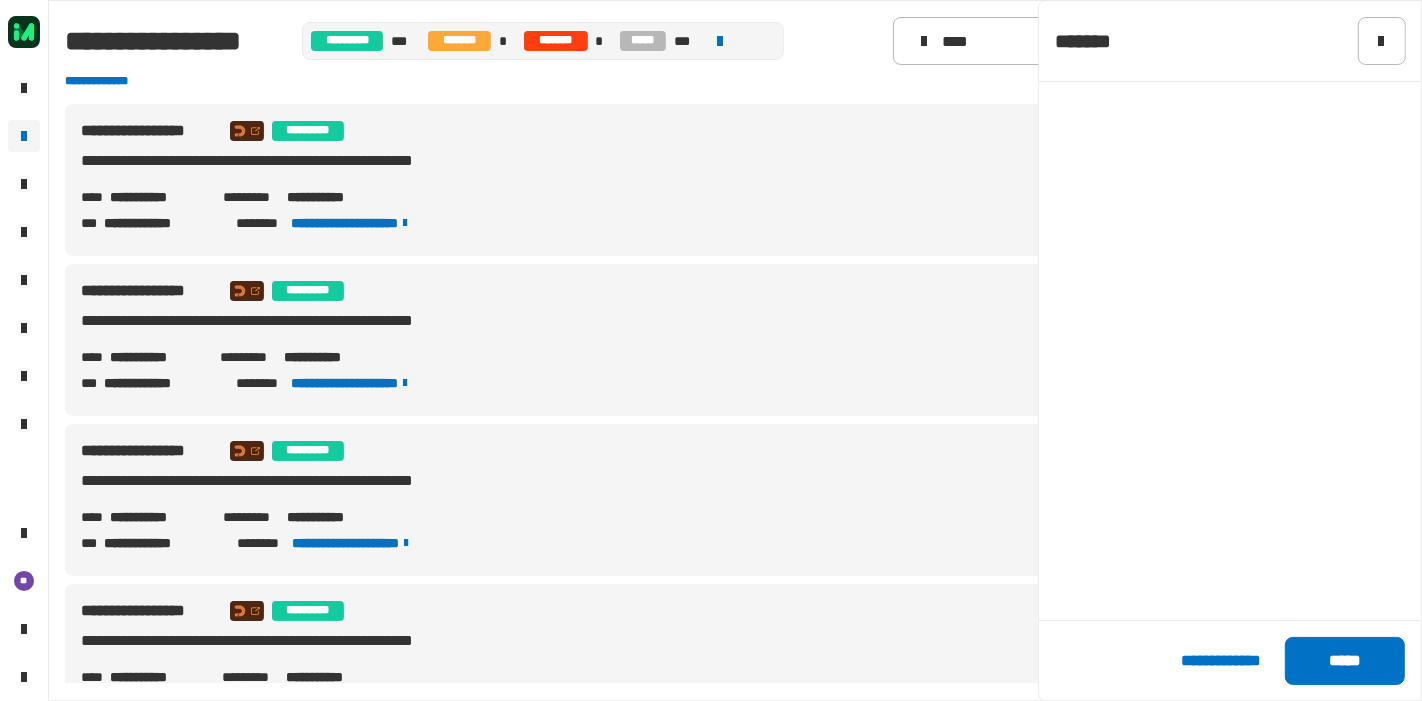 scroll, scrollTop: 226, scrollLeft: 0, axis: vertical 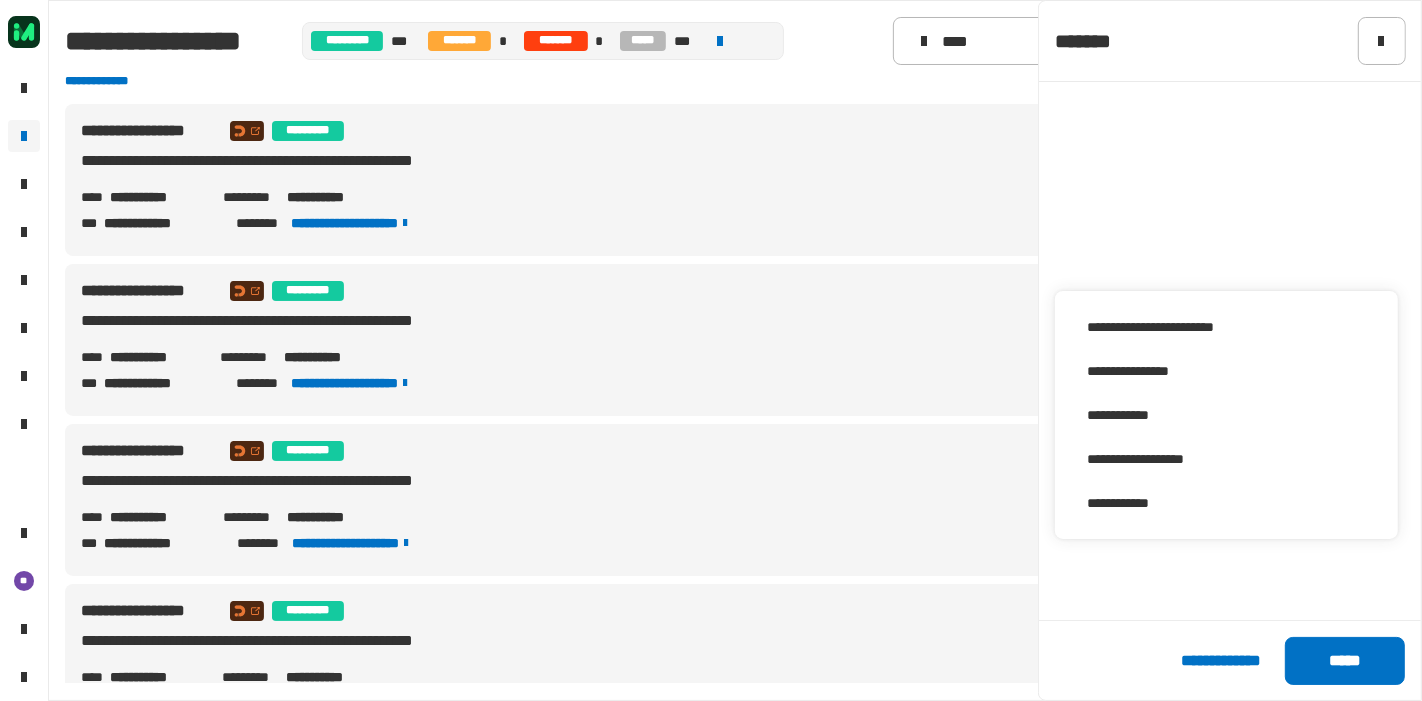 click on "******" 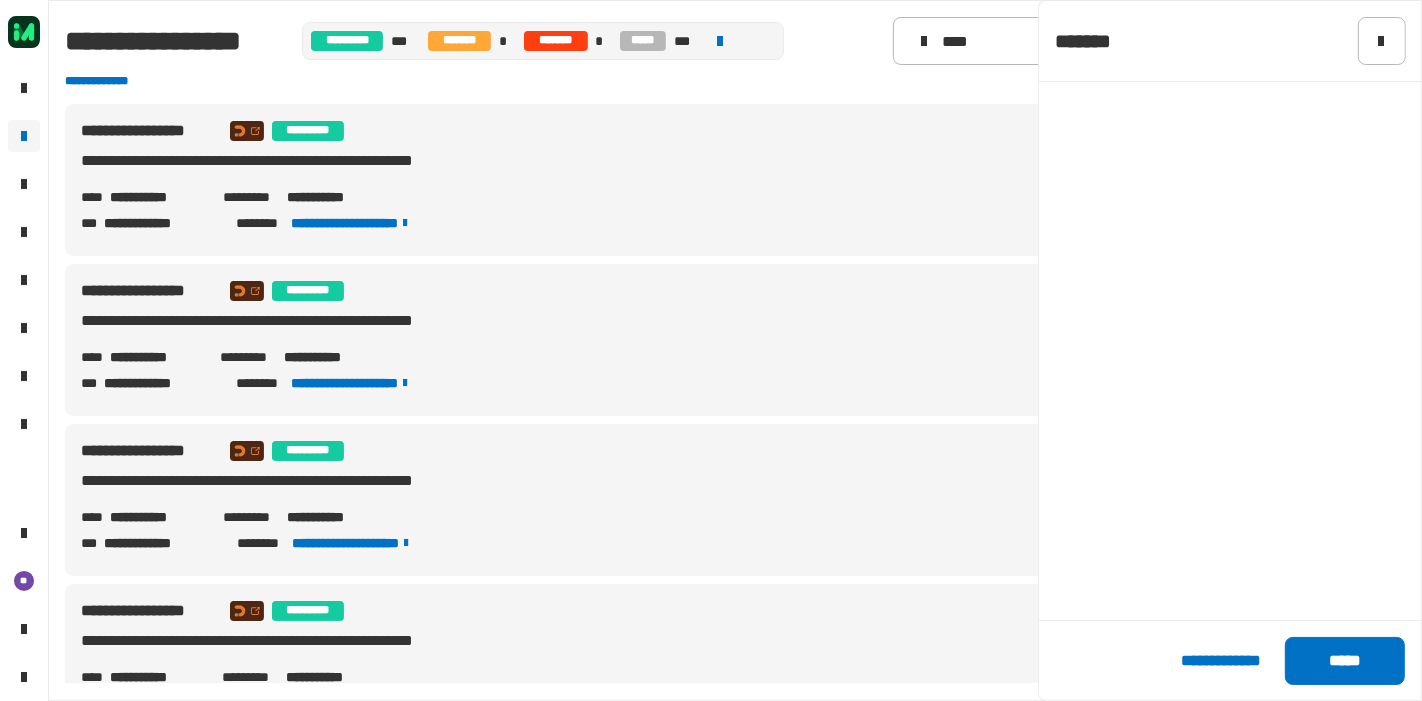 click 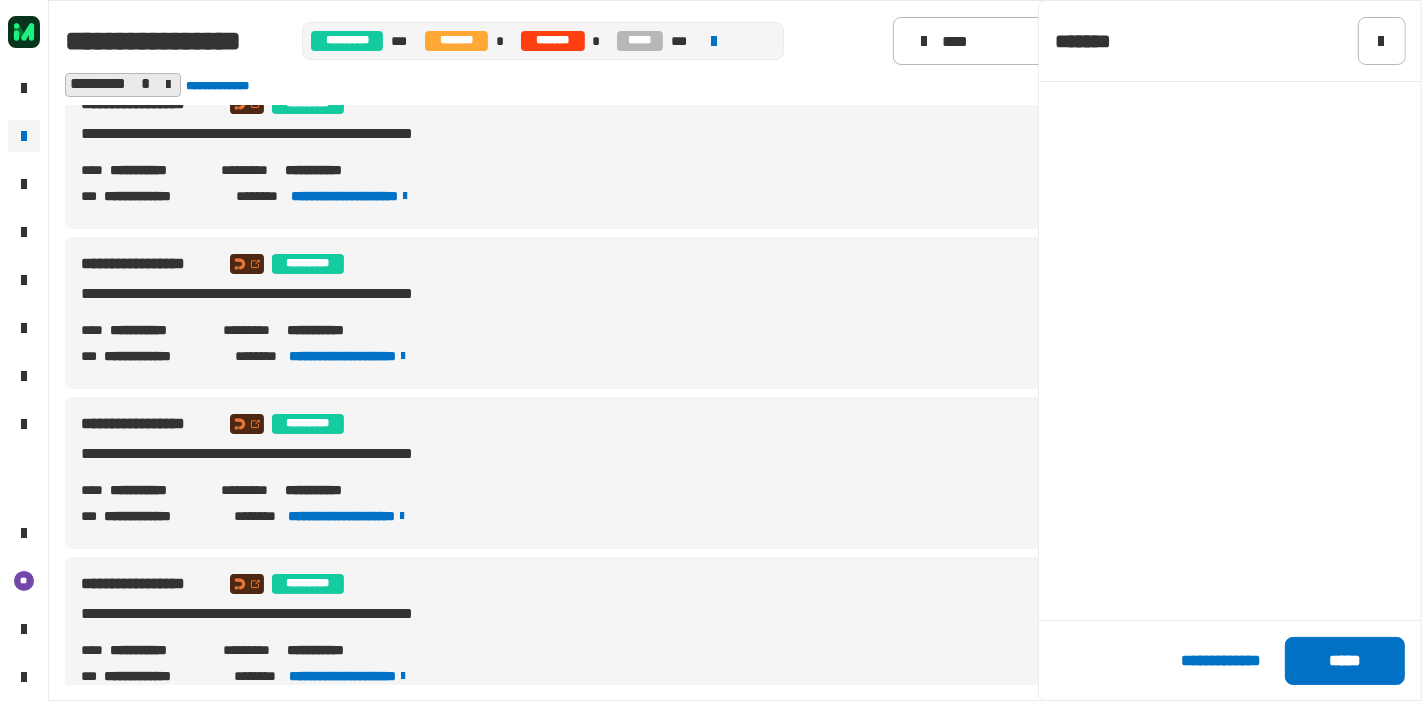scroll, scrollTop: 0, scrollLeft: 0, axis: both 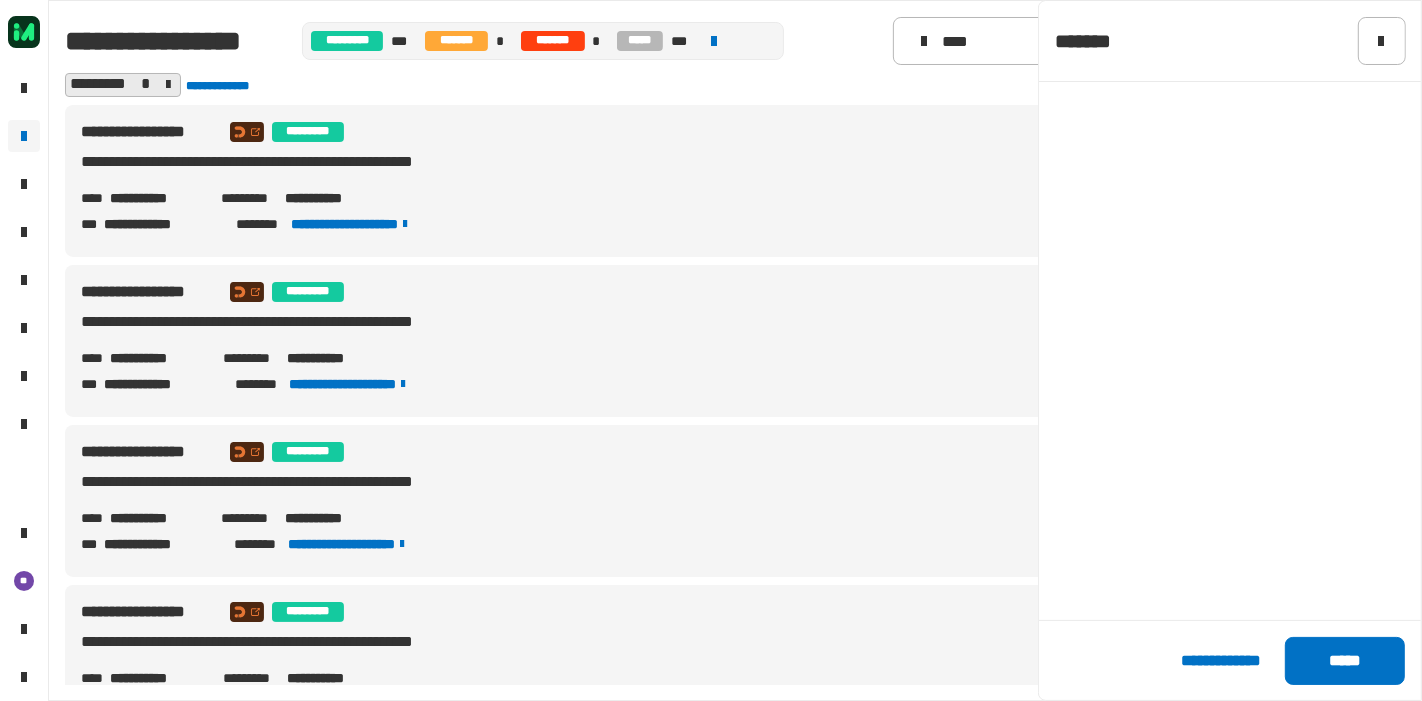 type on "*" 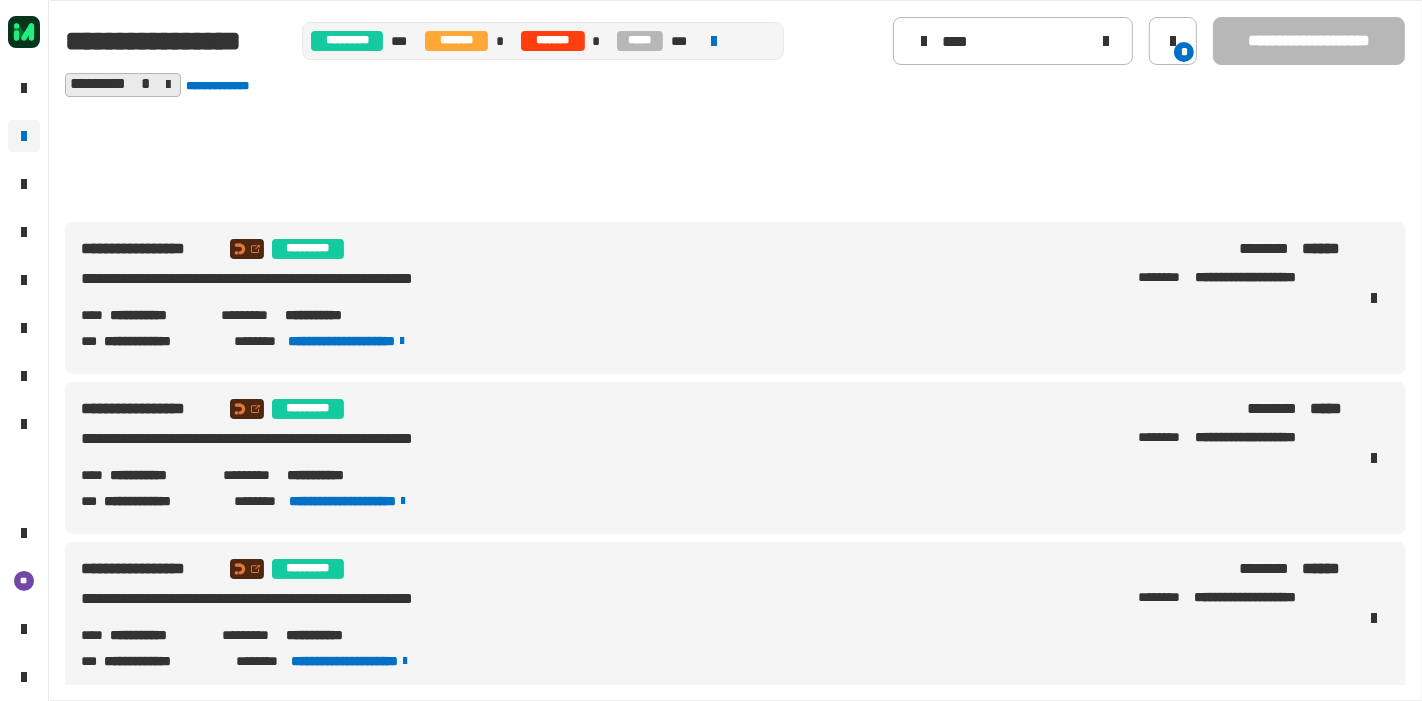 scroll, scrollTop: 0, scrollLeft: 0, axis: both 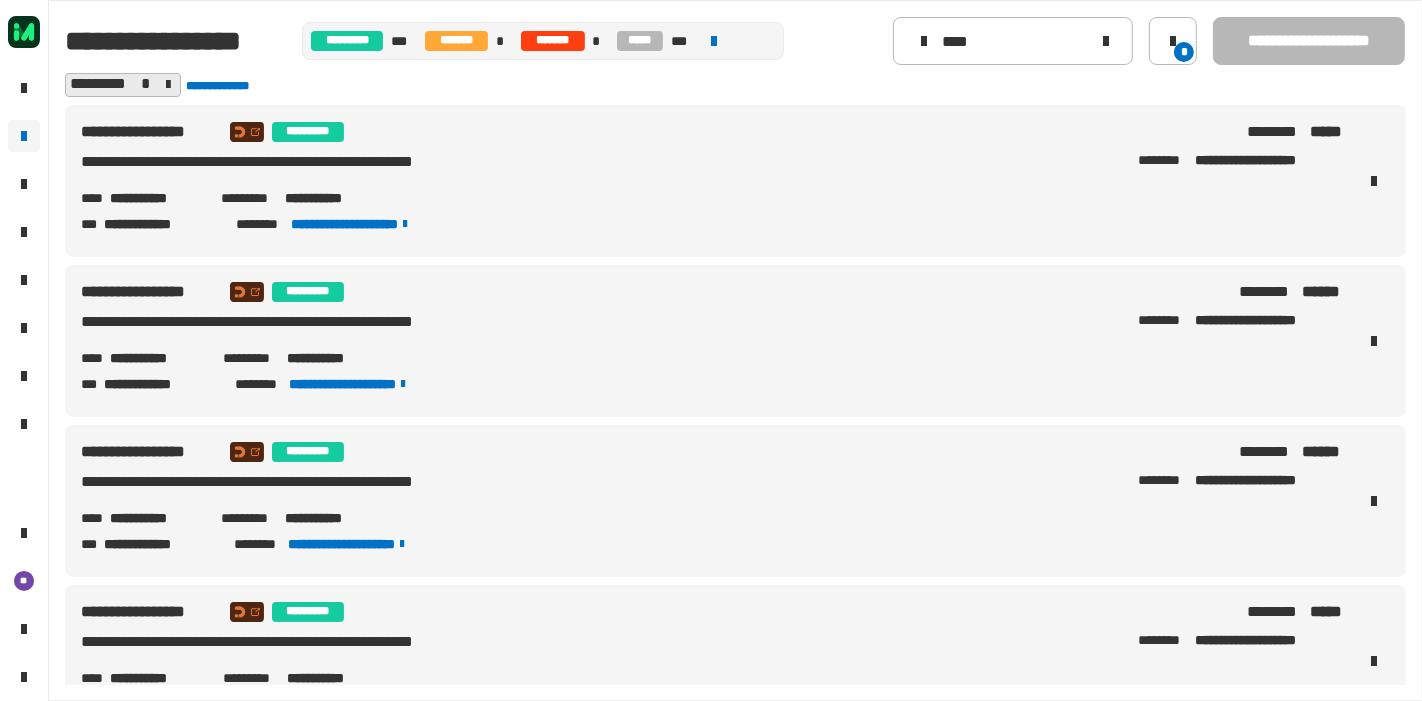 click 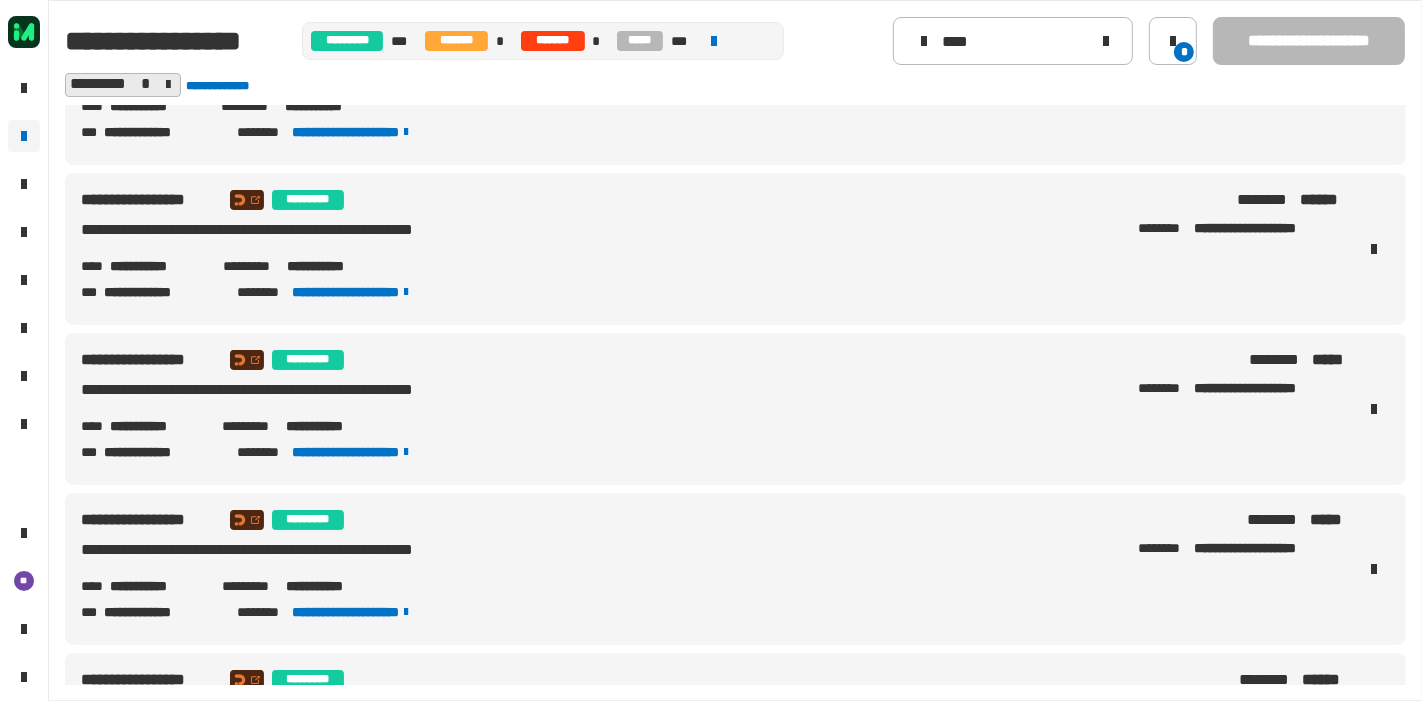 scroll, scrollTop: 897, scrollLeft: 0, axis: vertical 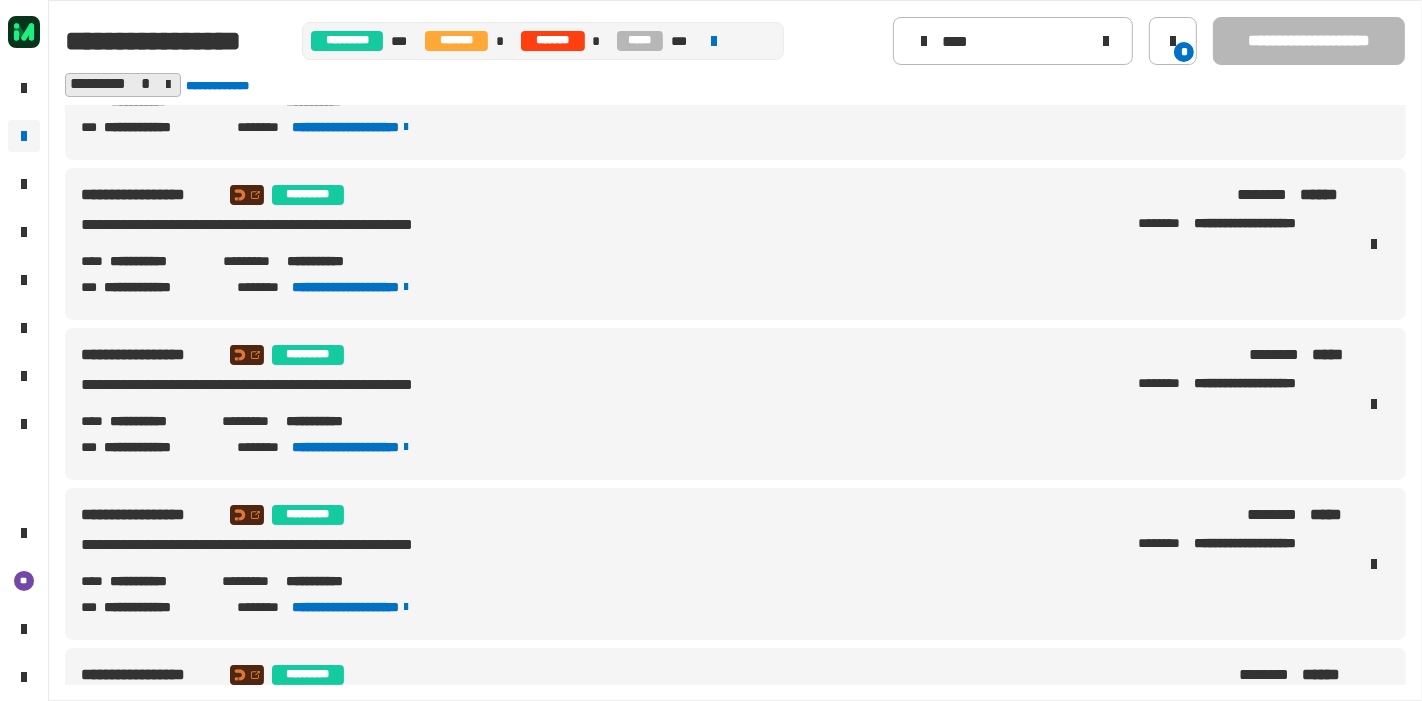 click 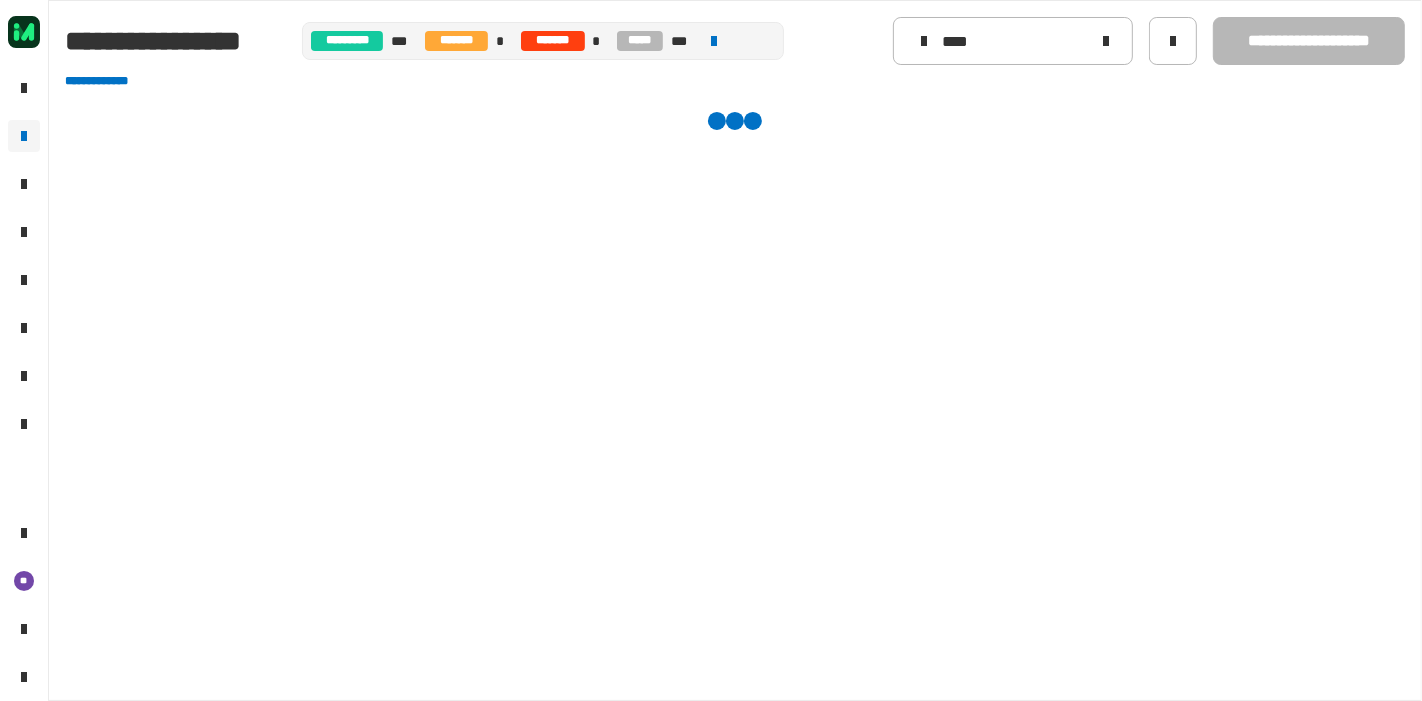 scroll, scrollTop: 0, scrollLeft: 0, axis: both 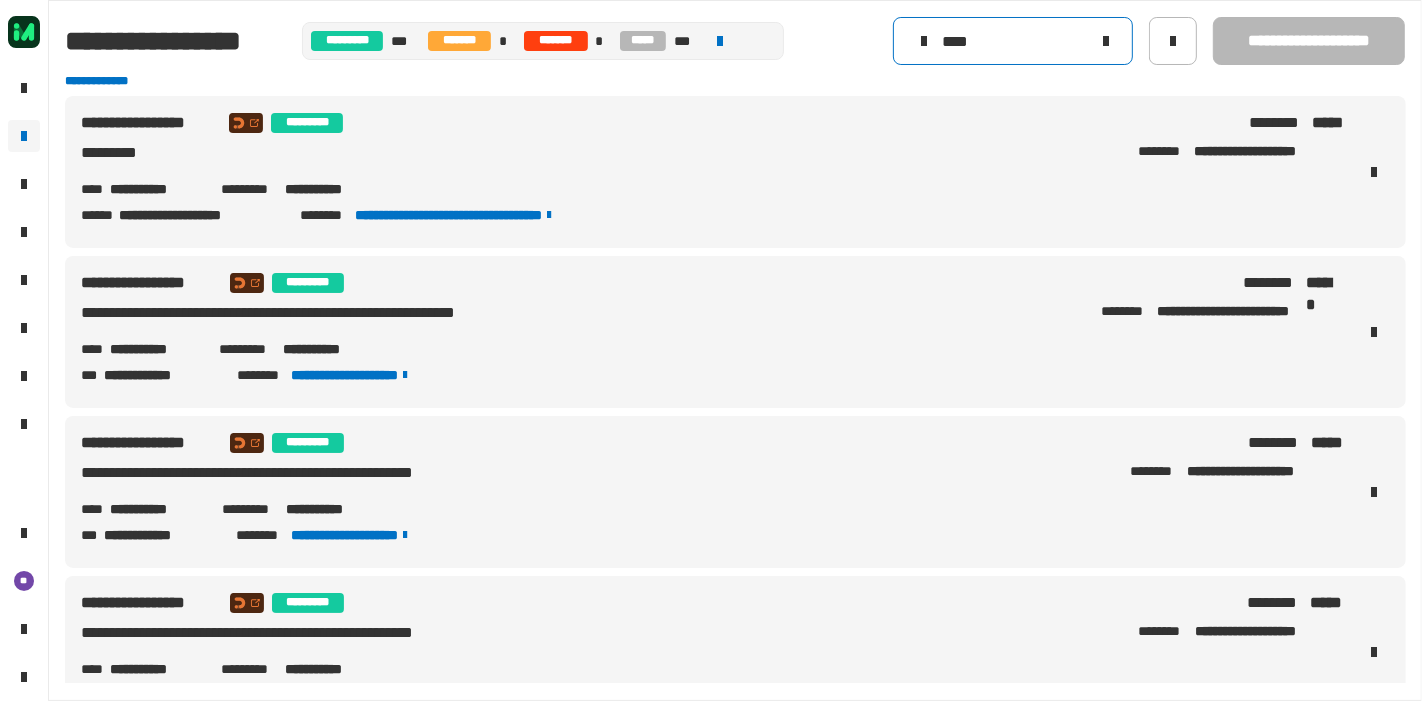 click on "****" 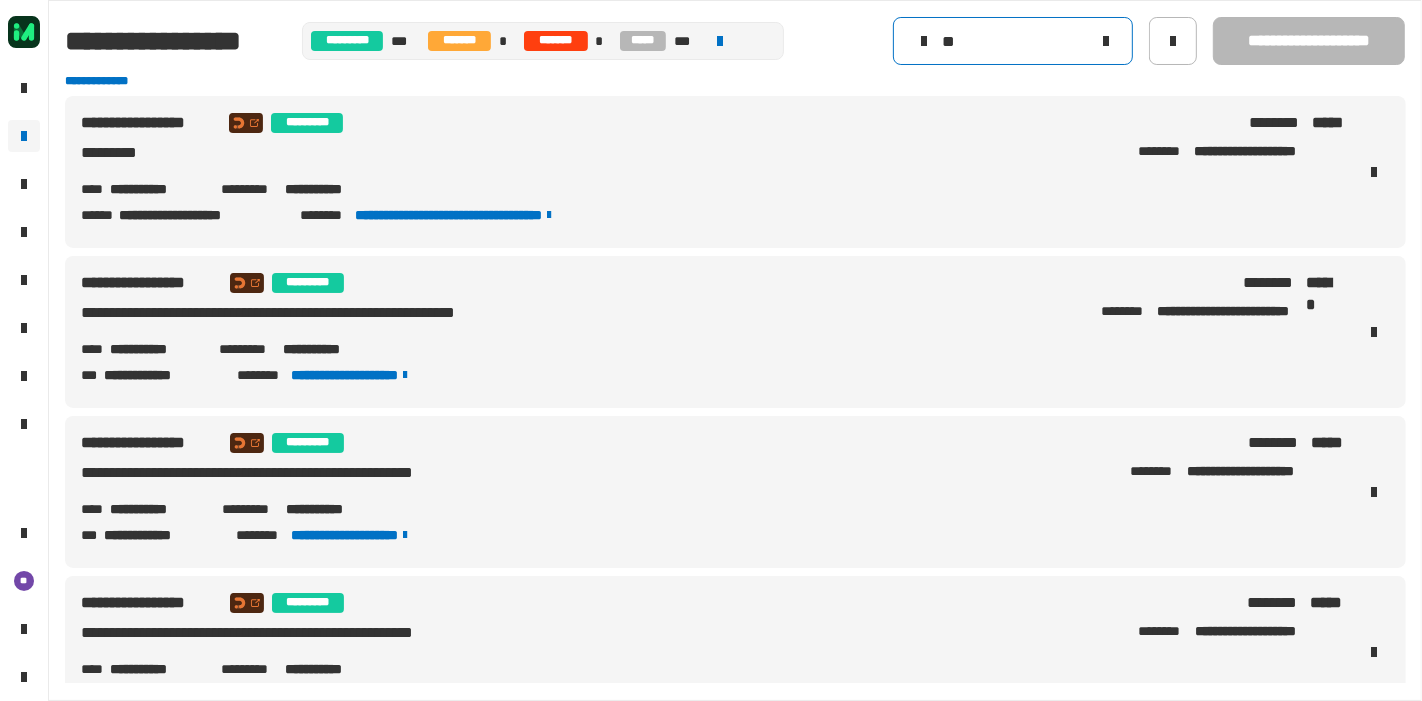 type on "*" 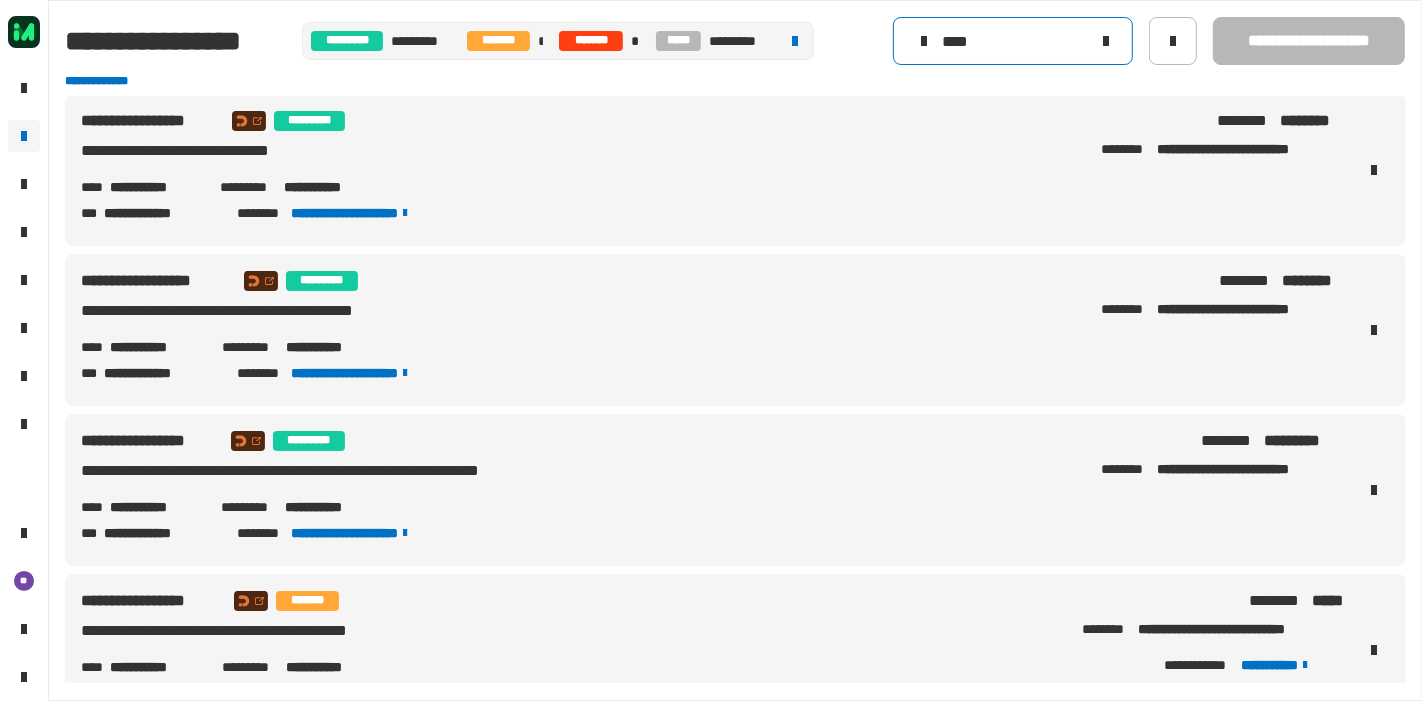 scroll, scrollTop: 0, scrollLeft: 0, axis: both 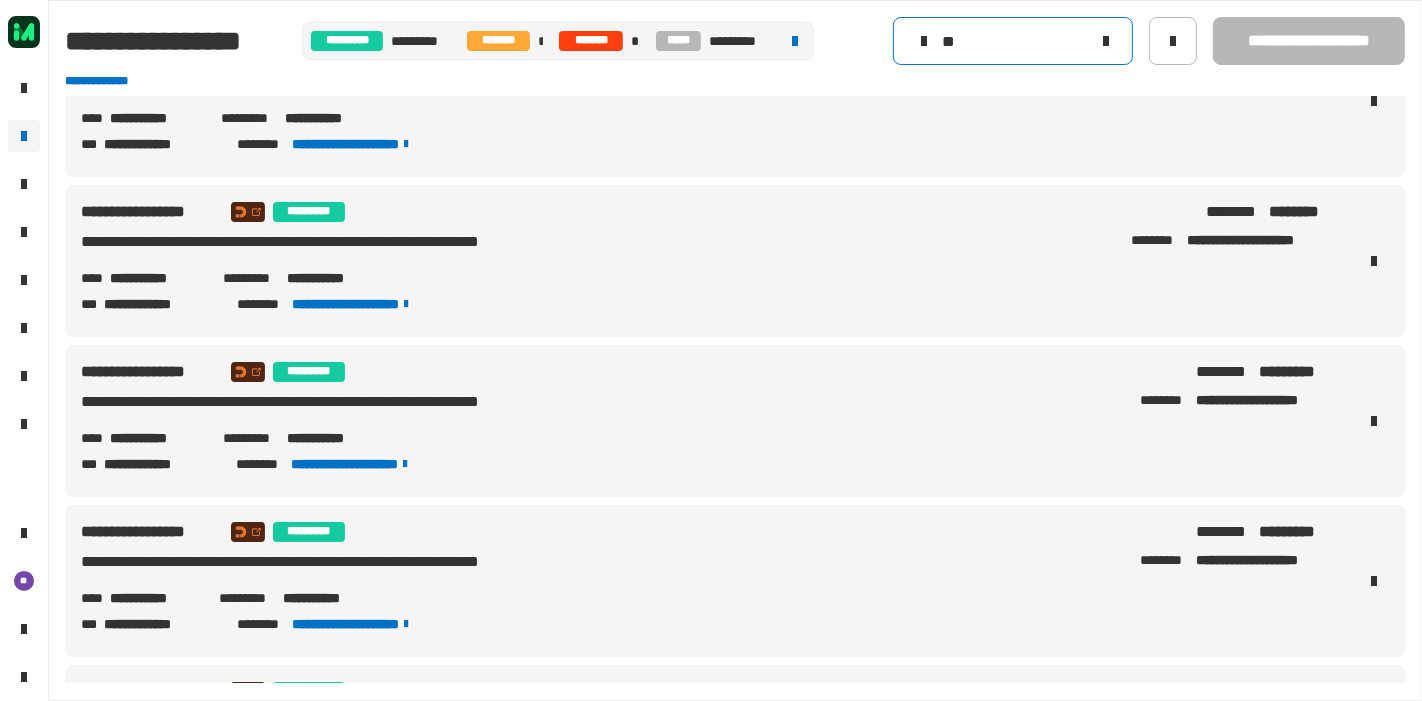 type on "*" 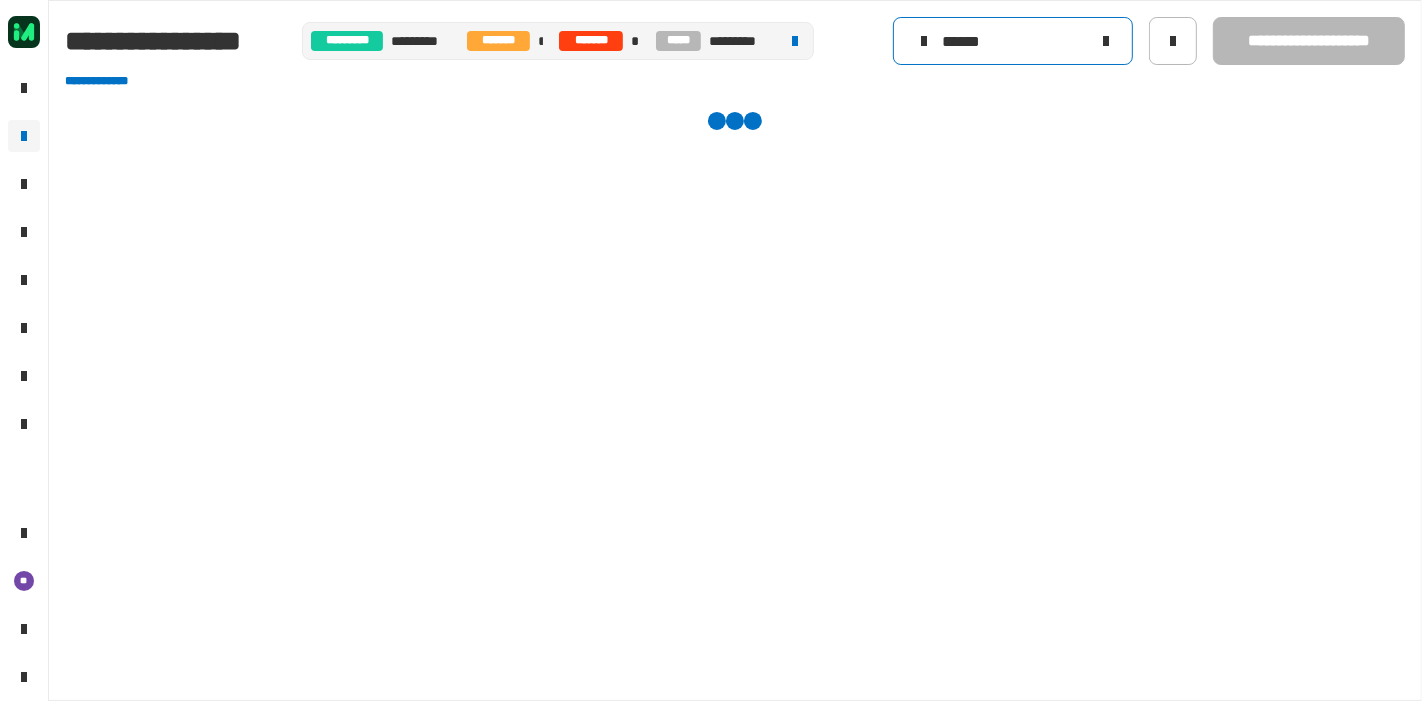 scroll, scrollTop: 0, scrollLeft: 0, axis: both 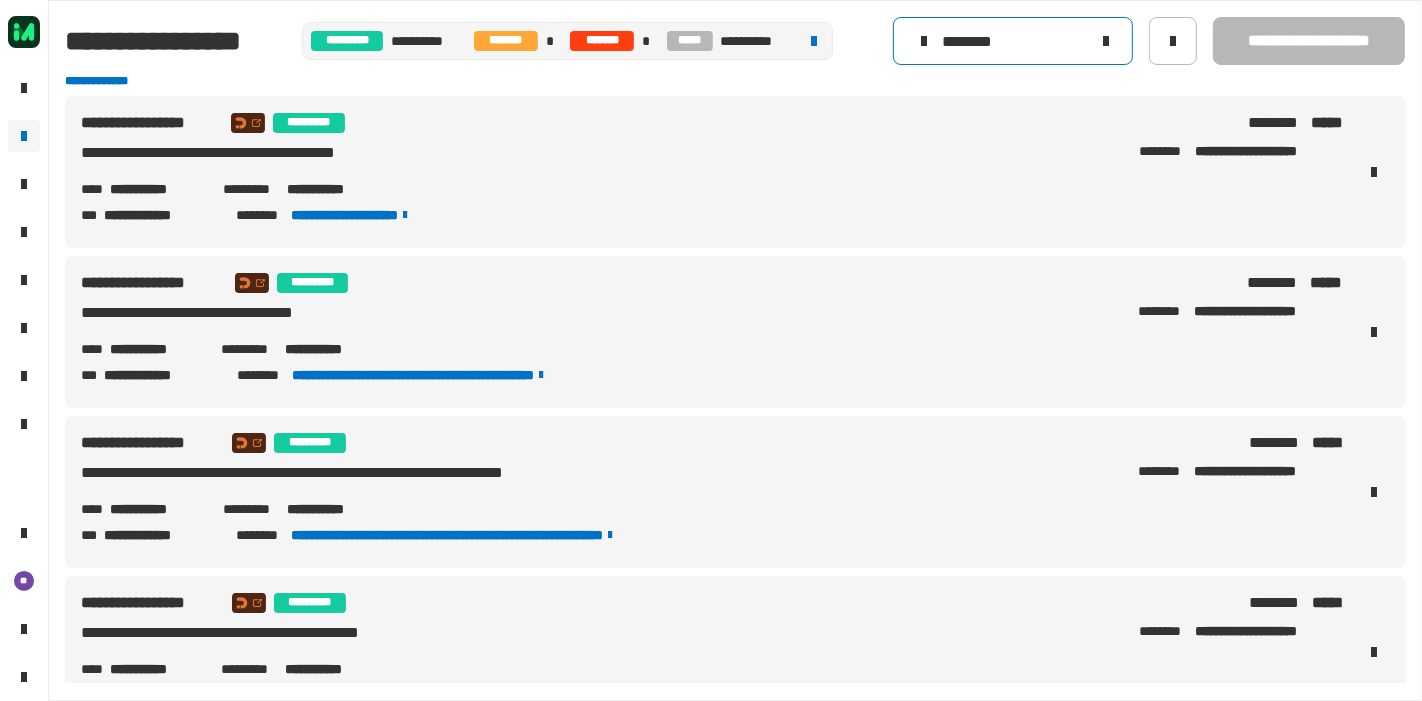 type on "*********" 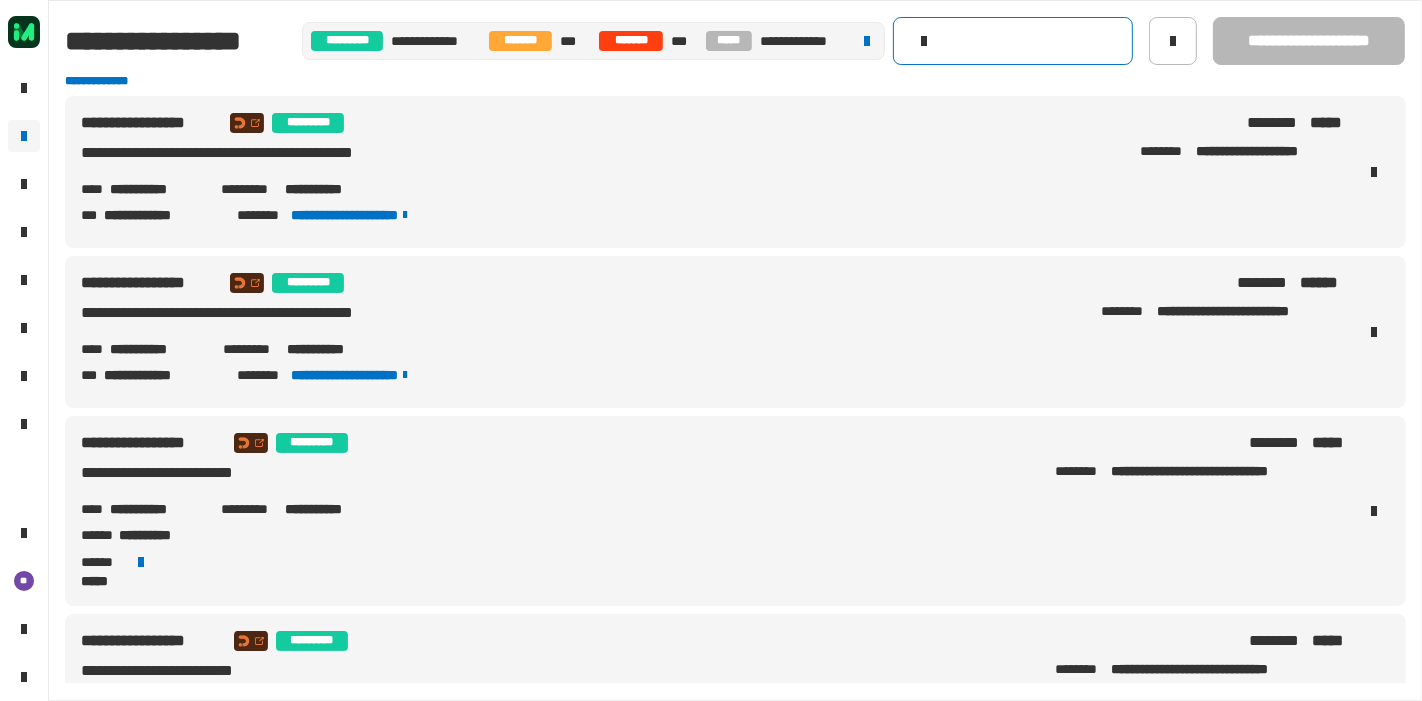 click 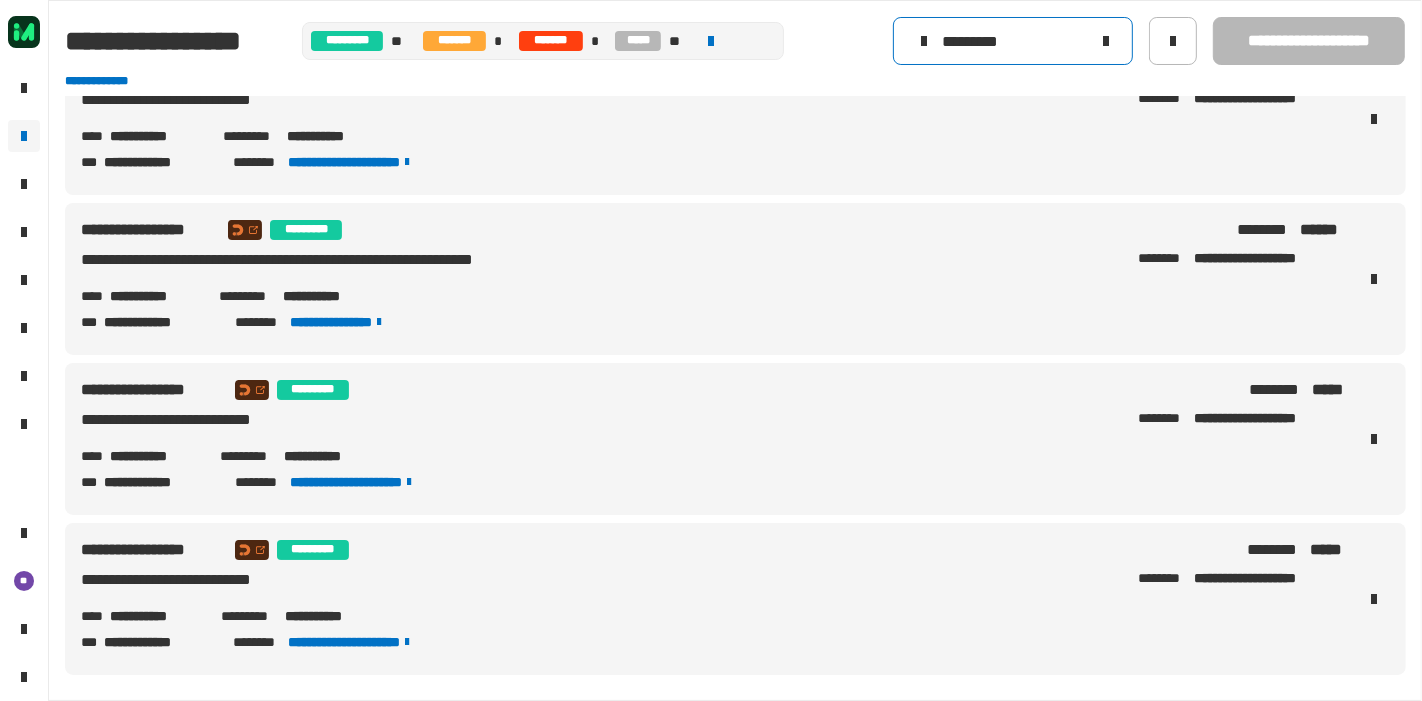 scroll, scrollTop: 0, scrollLeft: 0, axis: both 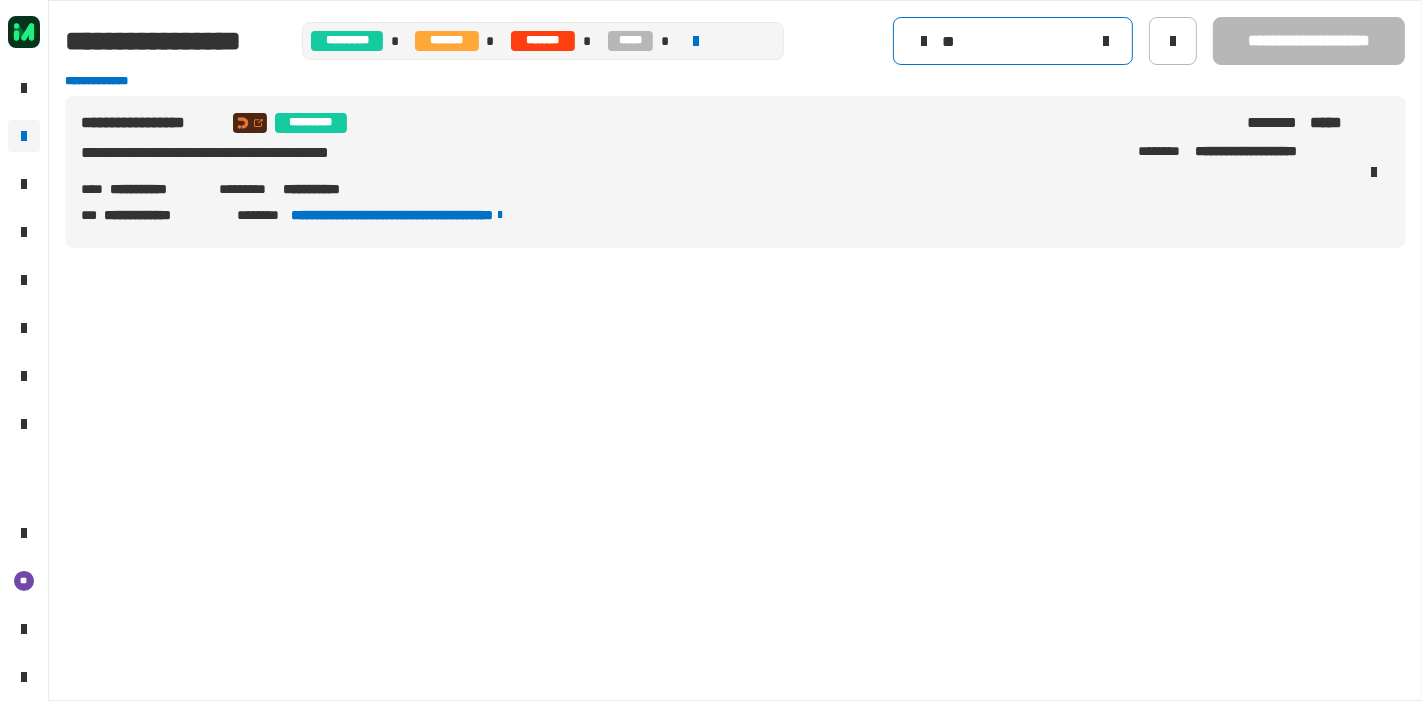 type on "*" 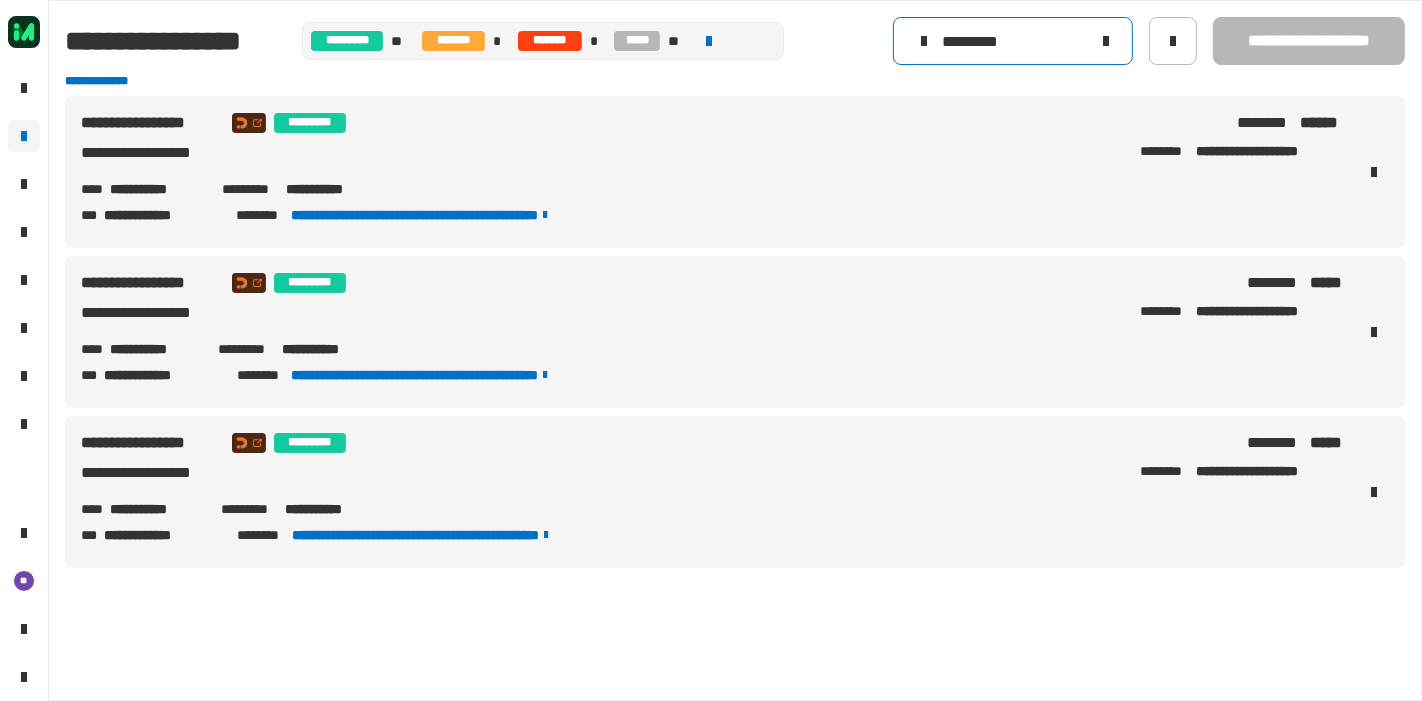 click on "*********" 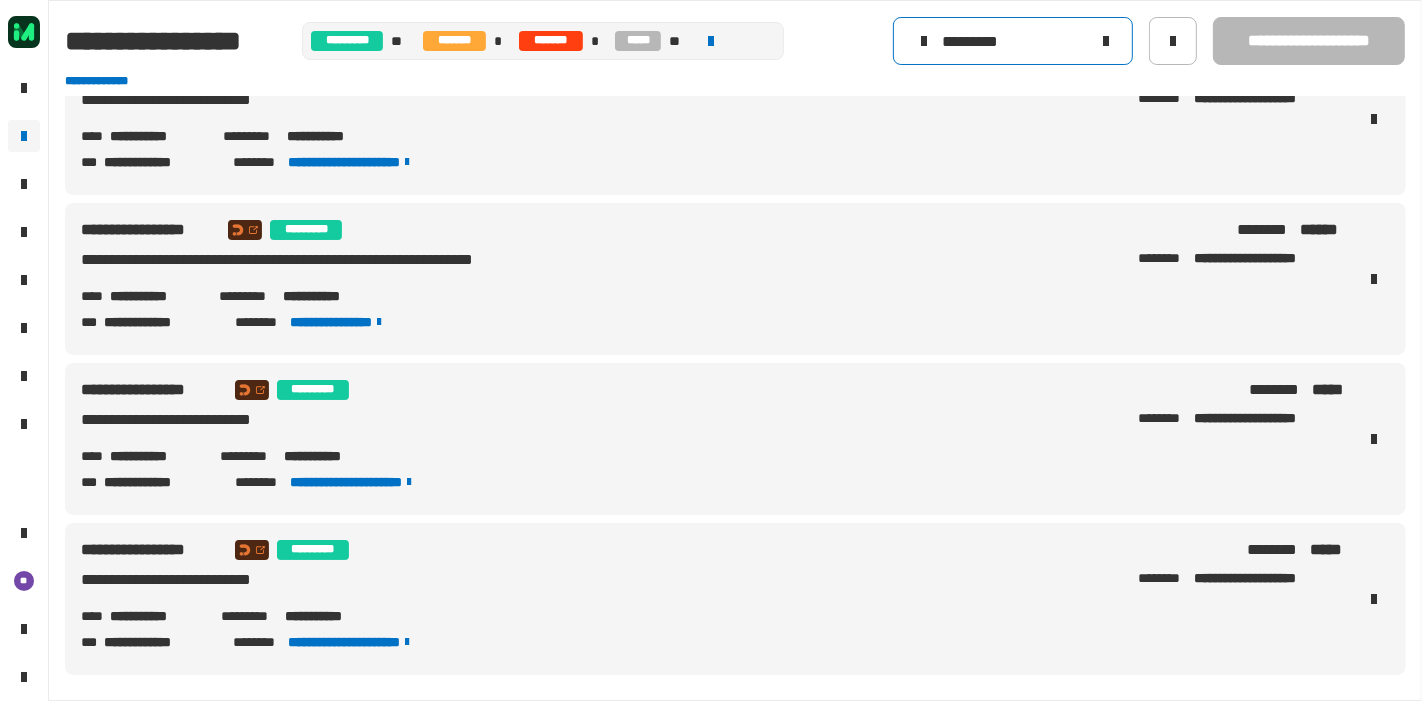 scroll, scrollTop: 0, scrollLeft: 0, axis: both 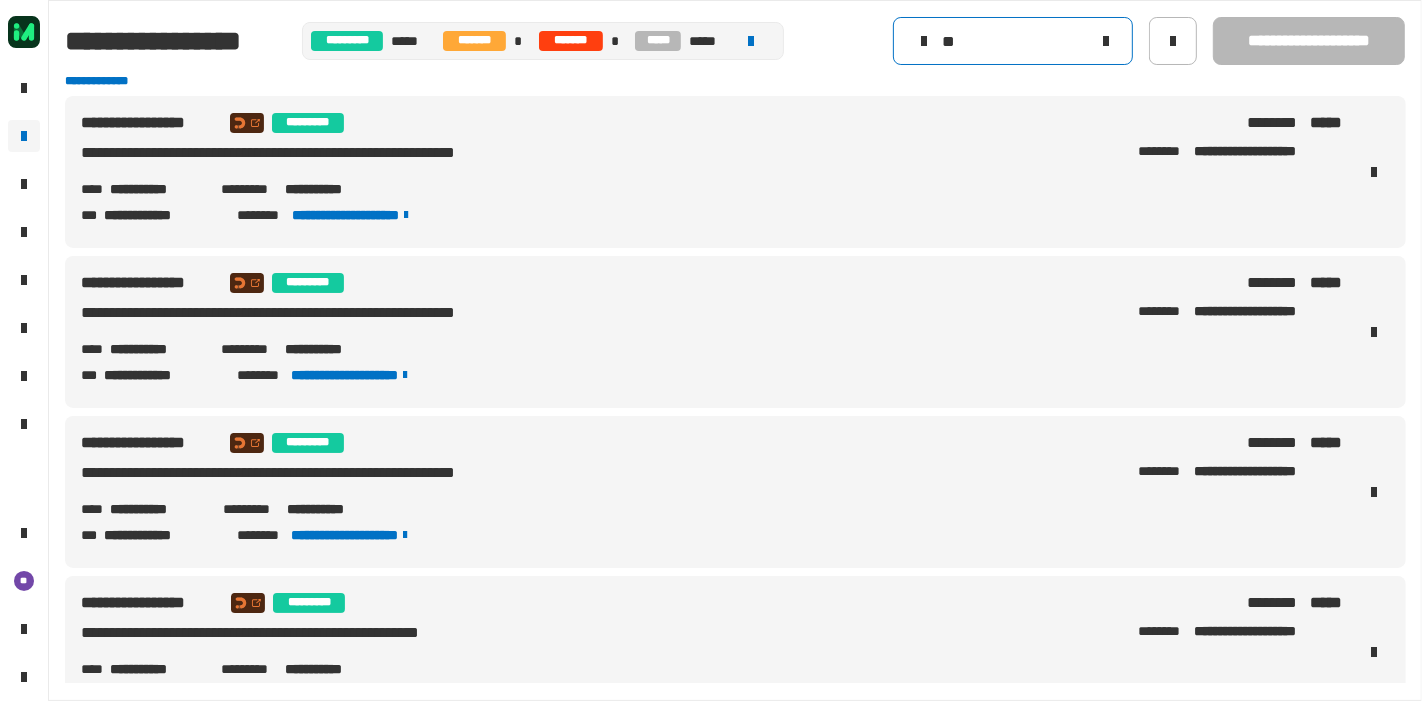 type on "*" 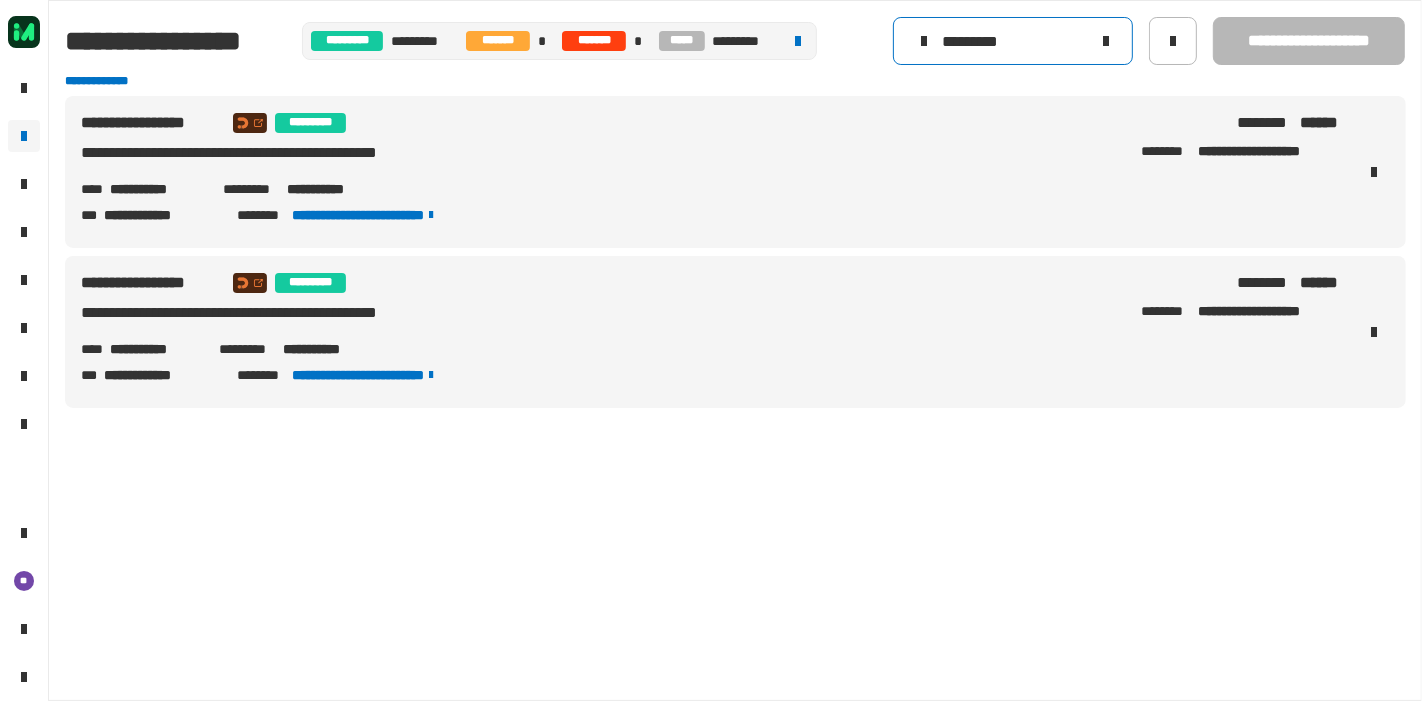 type on "*********" 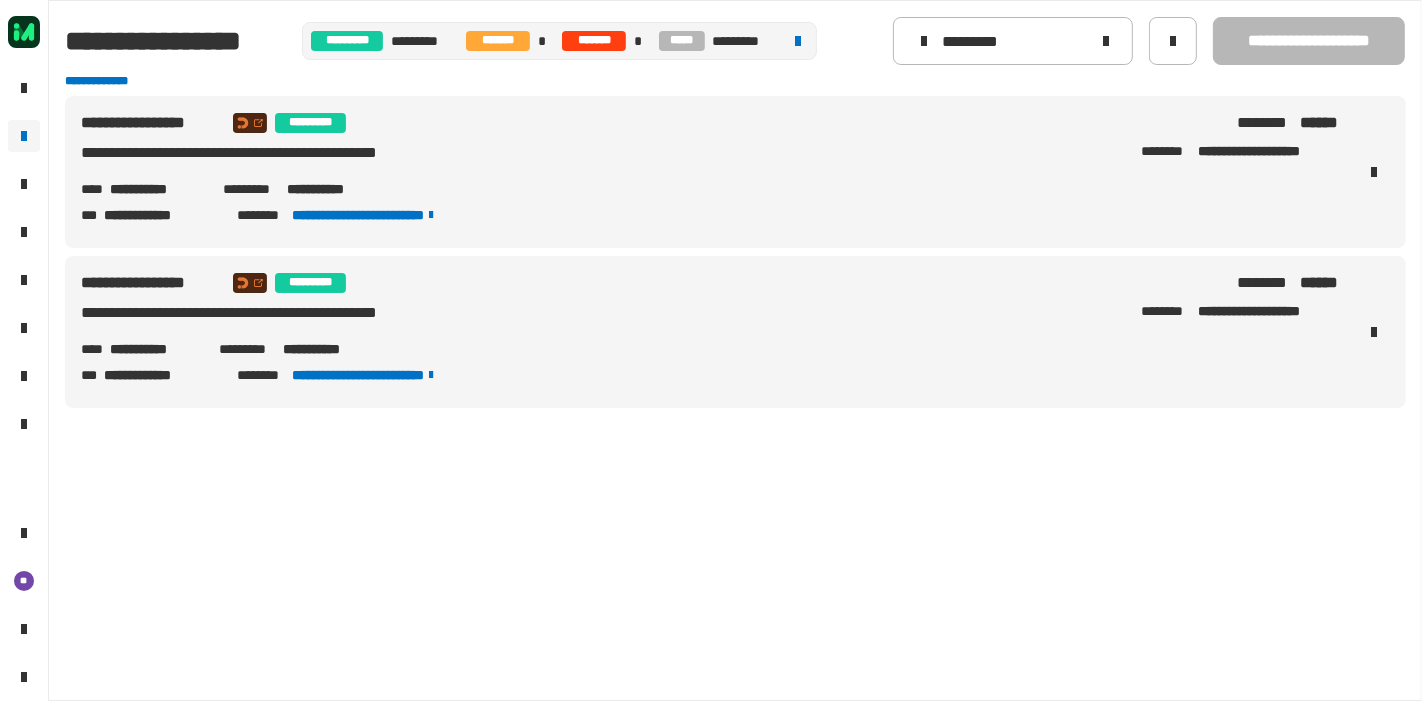 click on "**********" at bounding box center [334, 189] 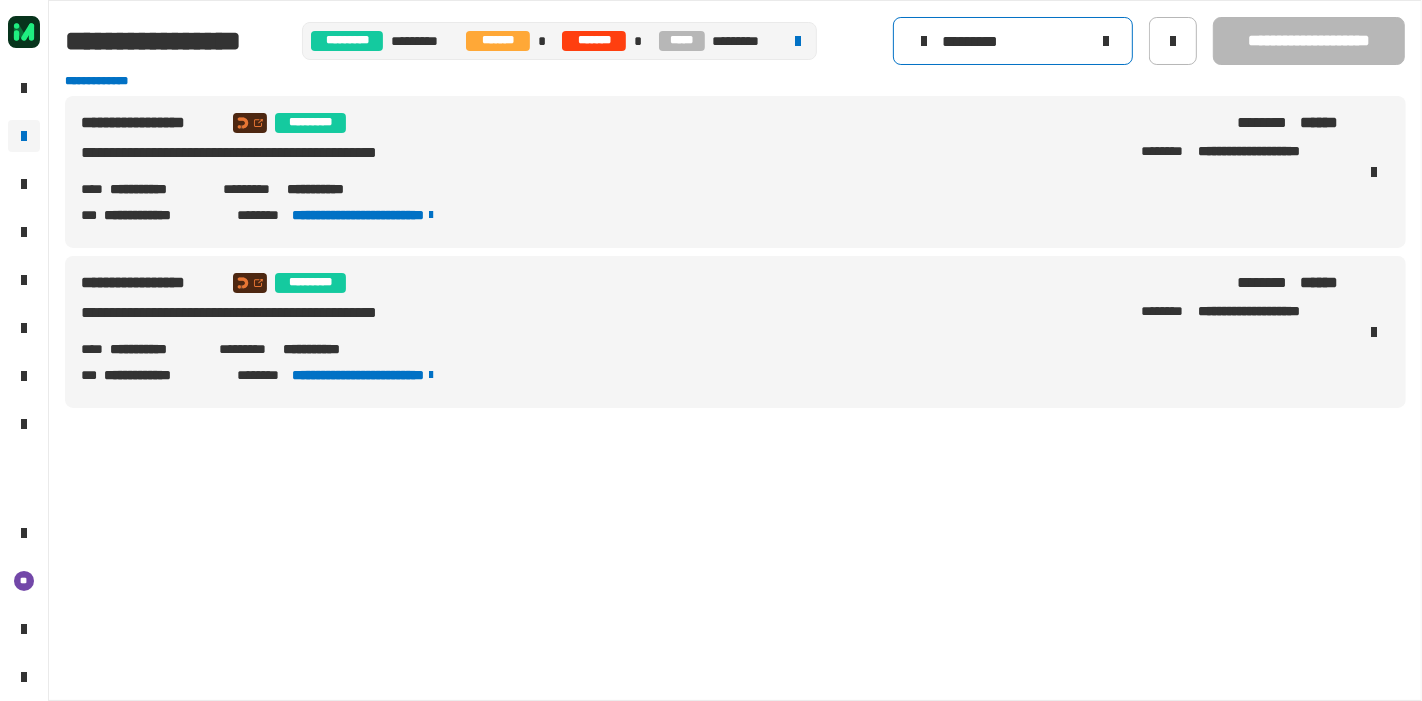 click on "*********" 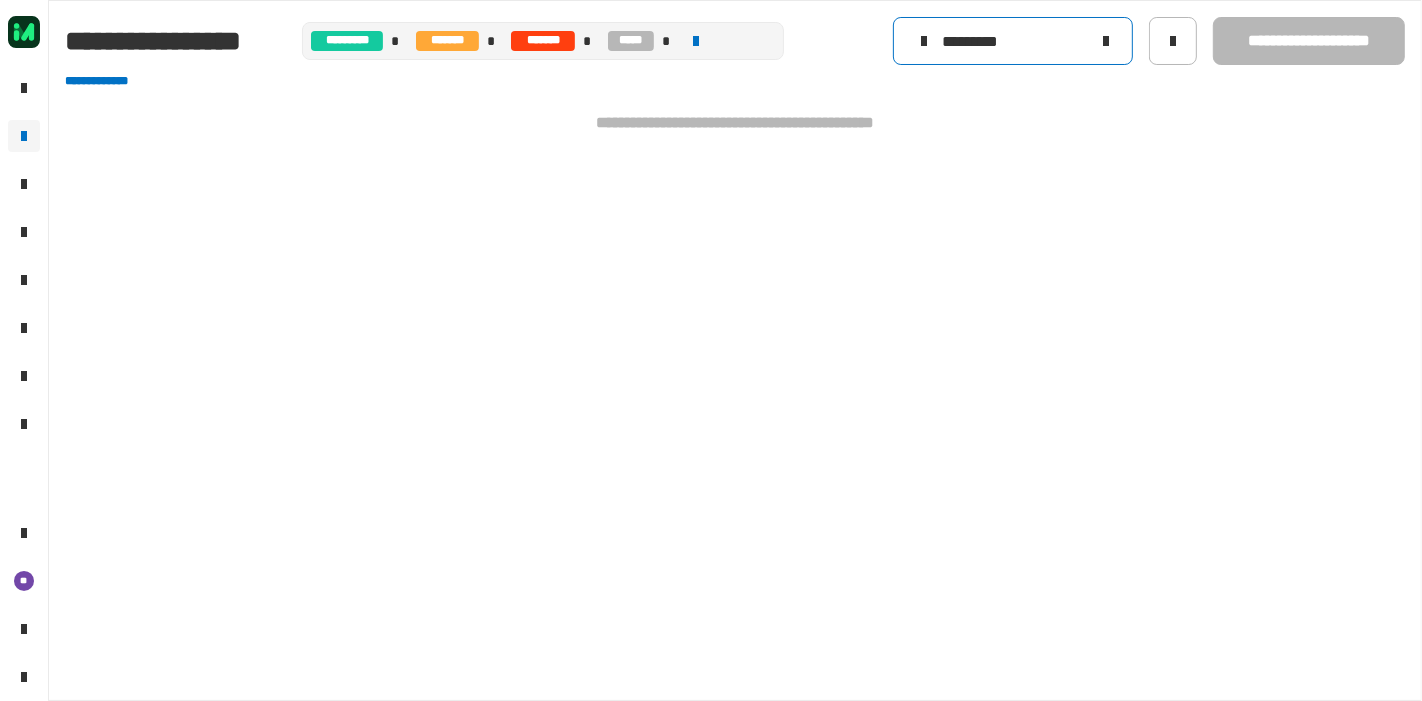 type on "*********" 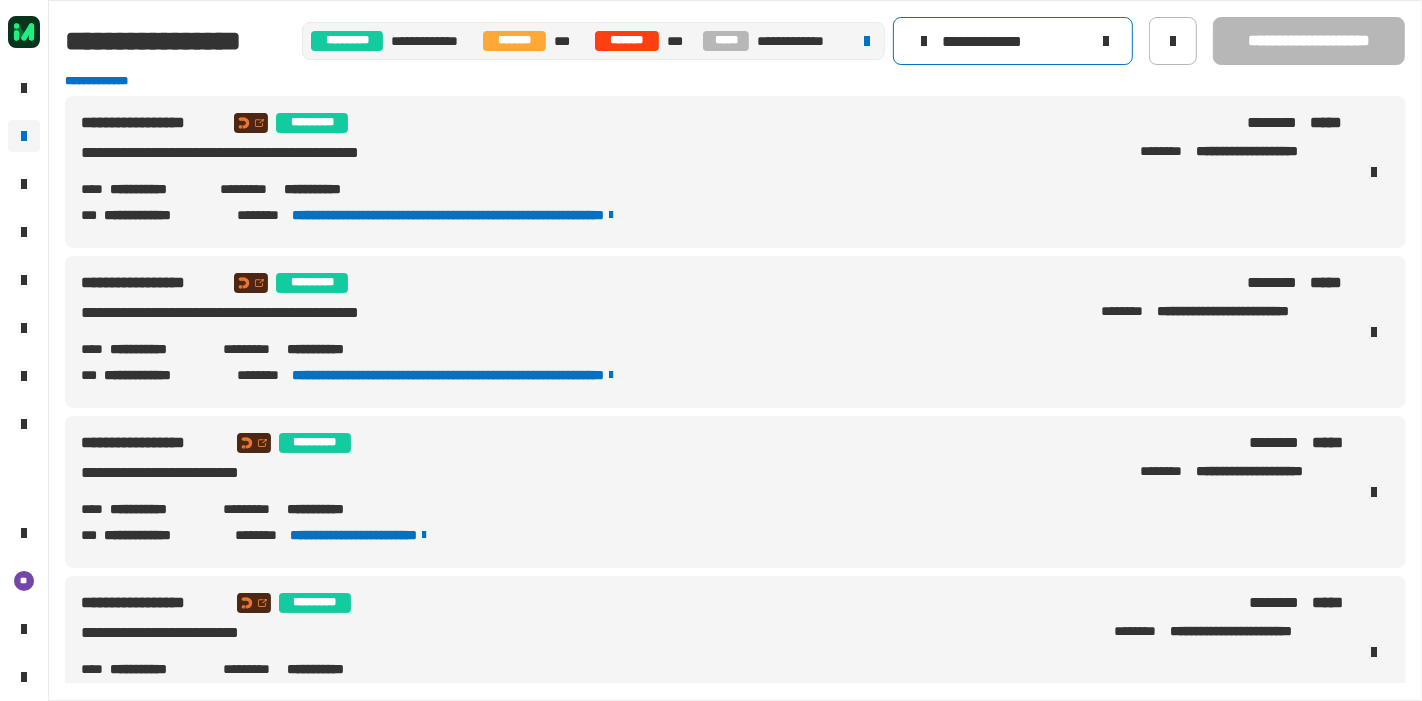 type on "**********" 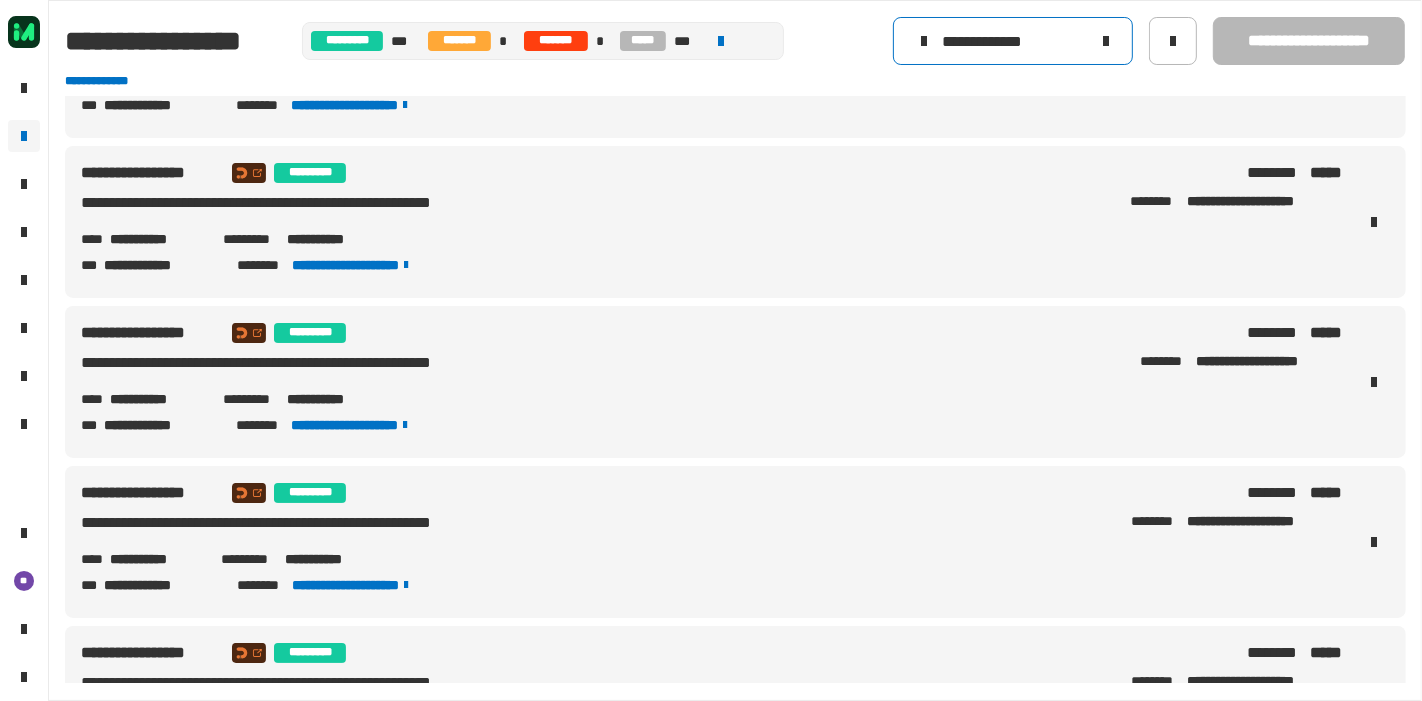 scroll, scrollTop: 0, scrollLeft: 0, axis: both 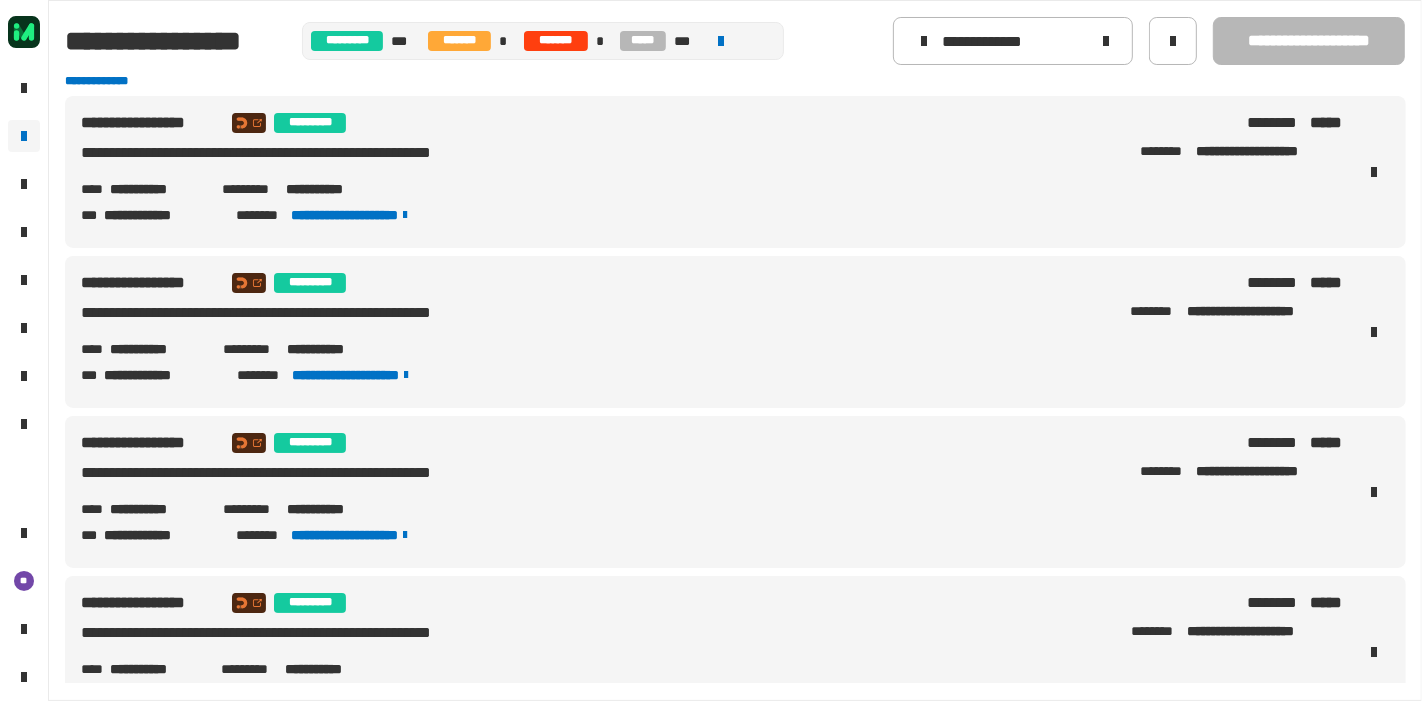 click on "**********" at bounding box center [158, 189] 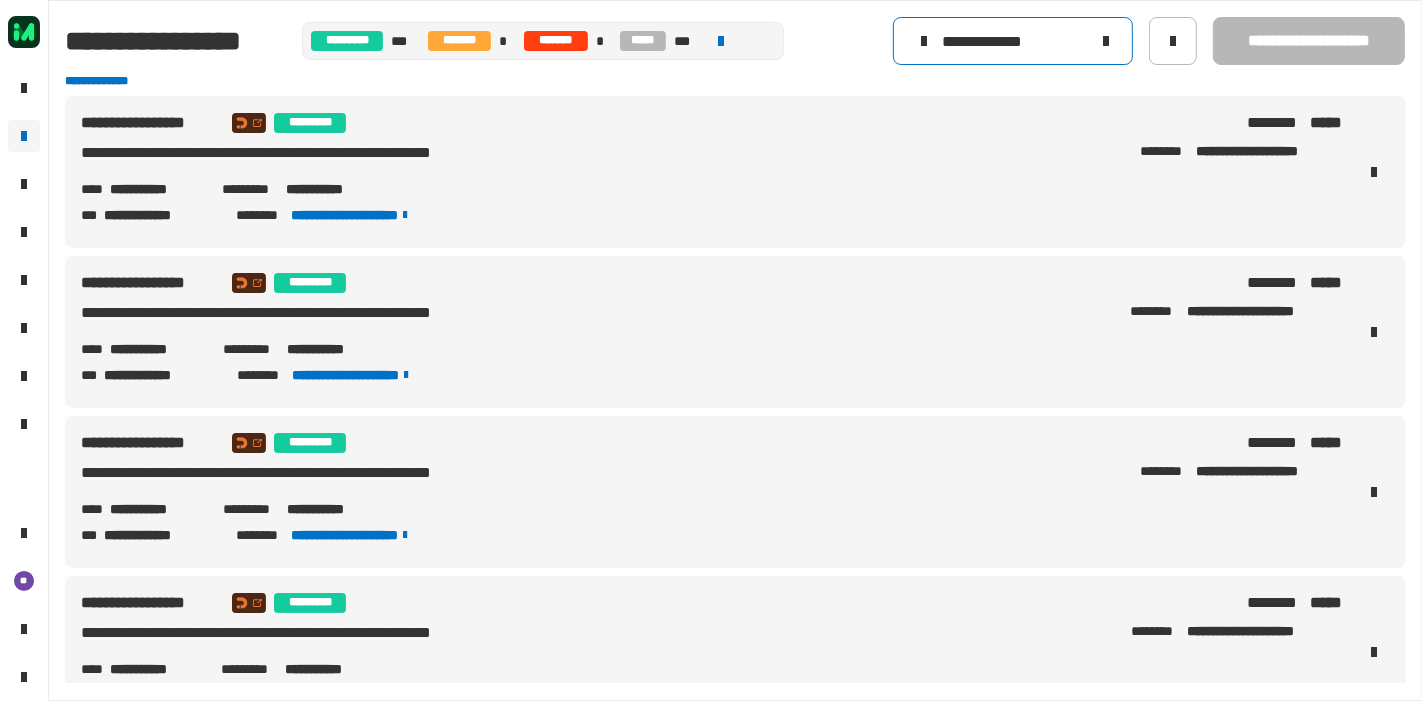 click on "**********" 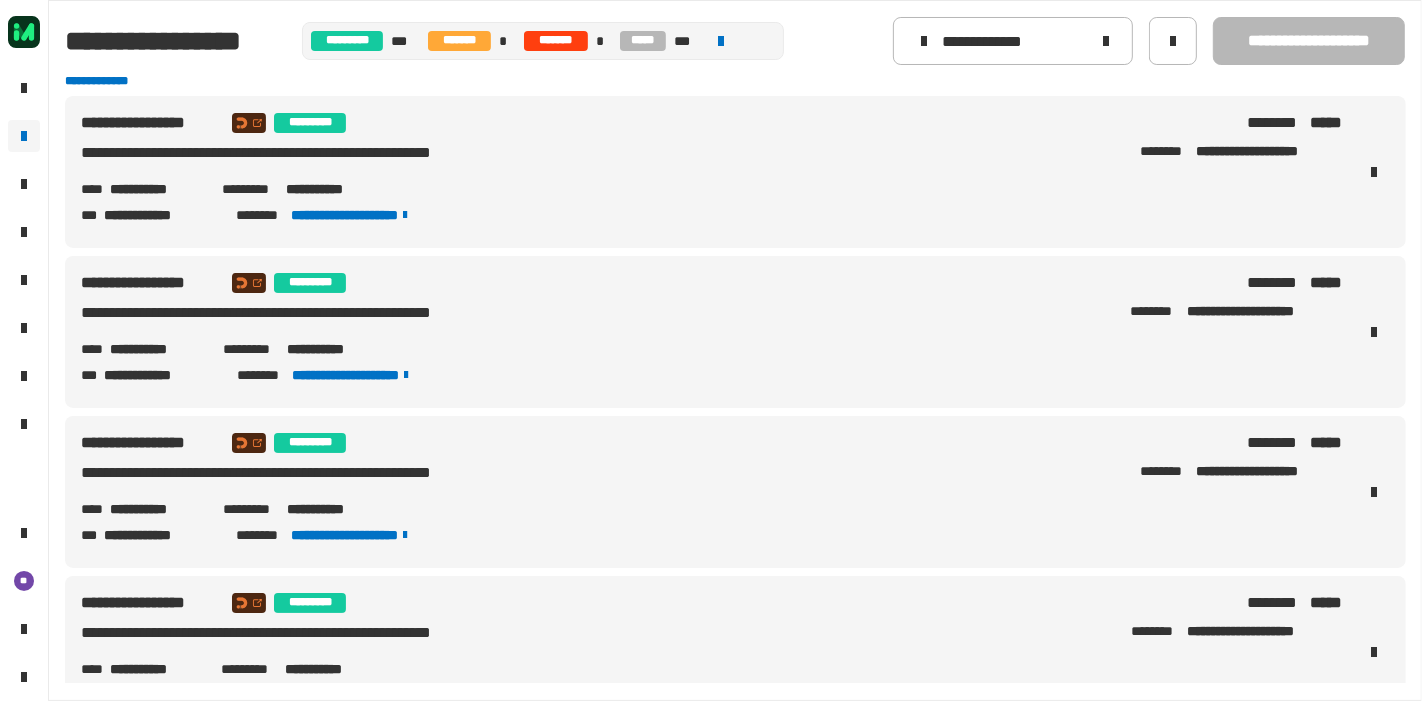 click on "**********" at bounding box center [711, 172] 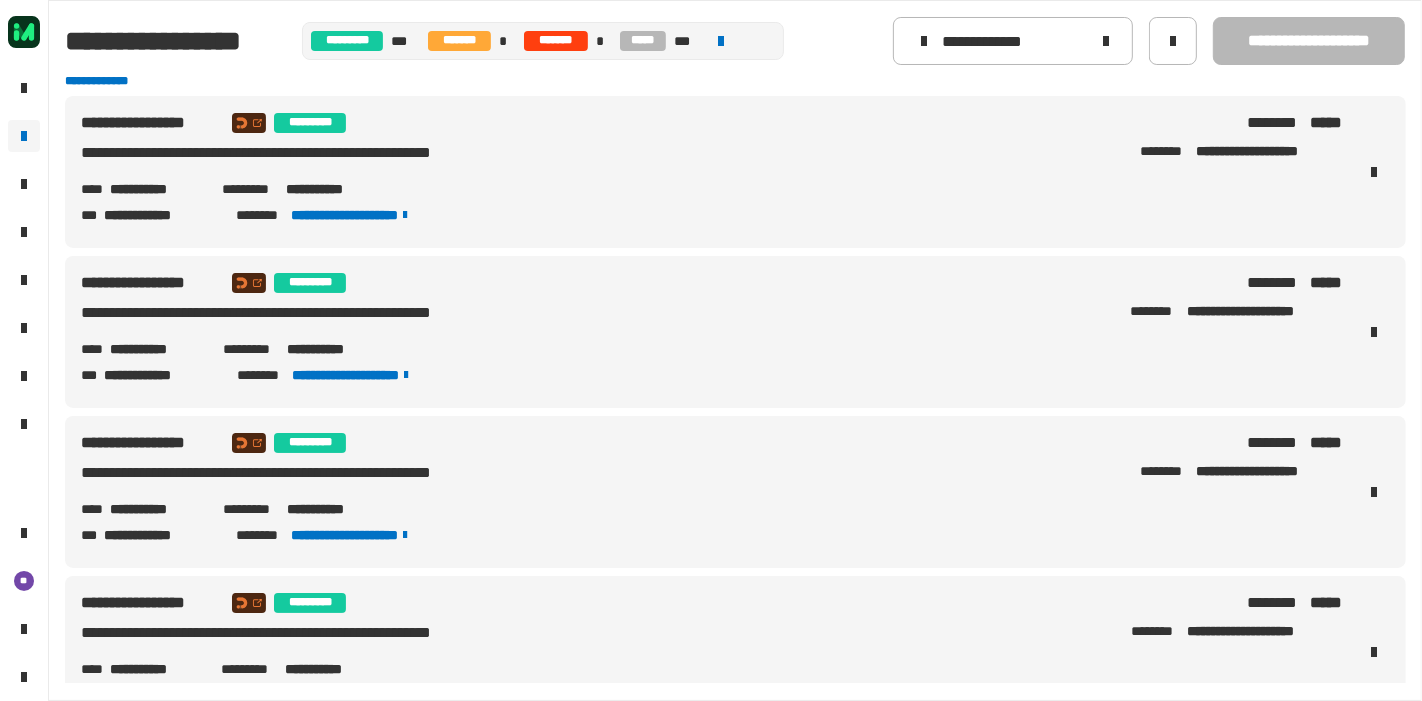 click on "**********" at bounding box center (158, 189) 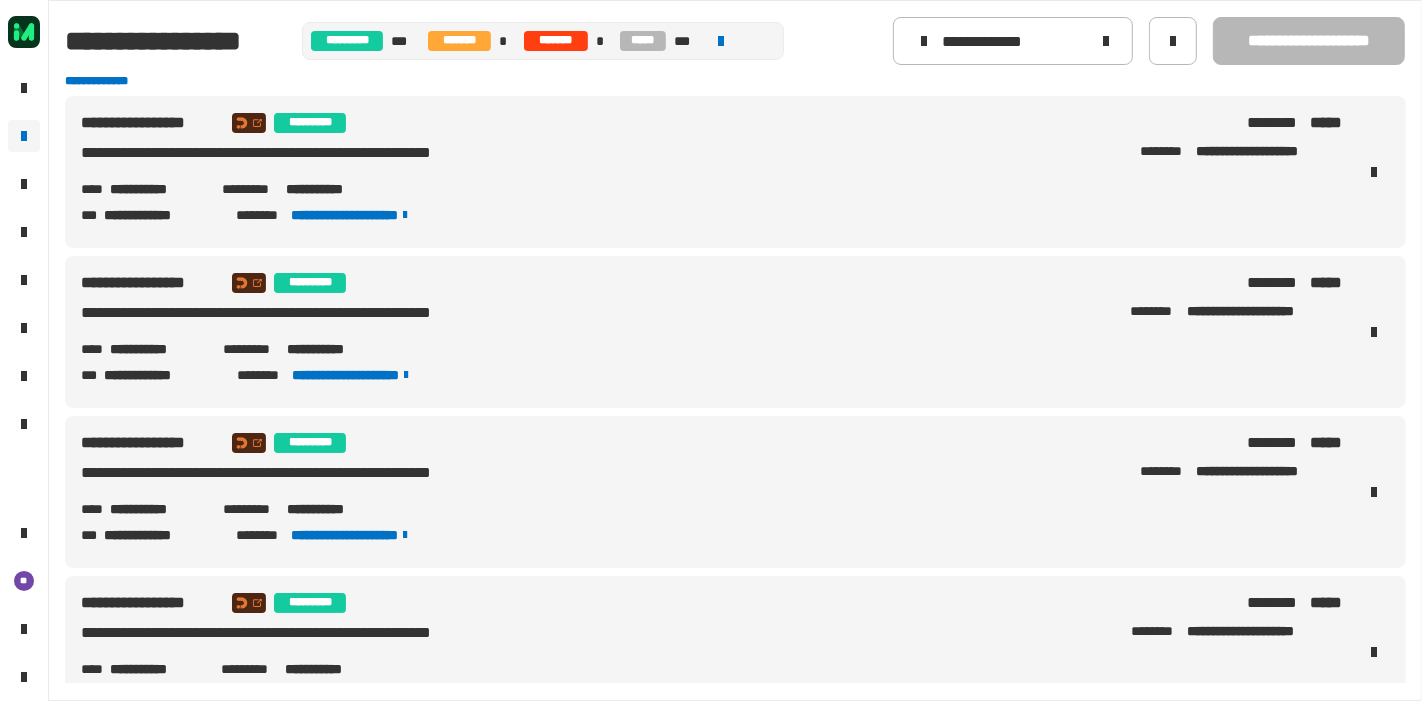 copy on "**********" 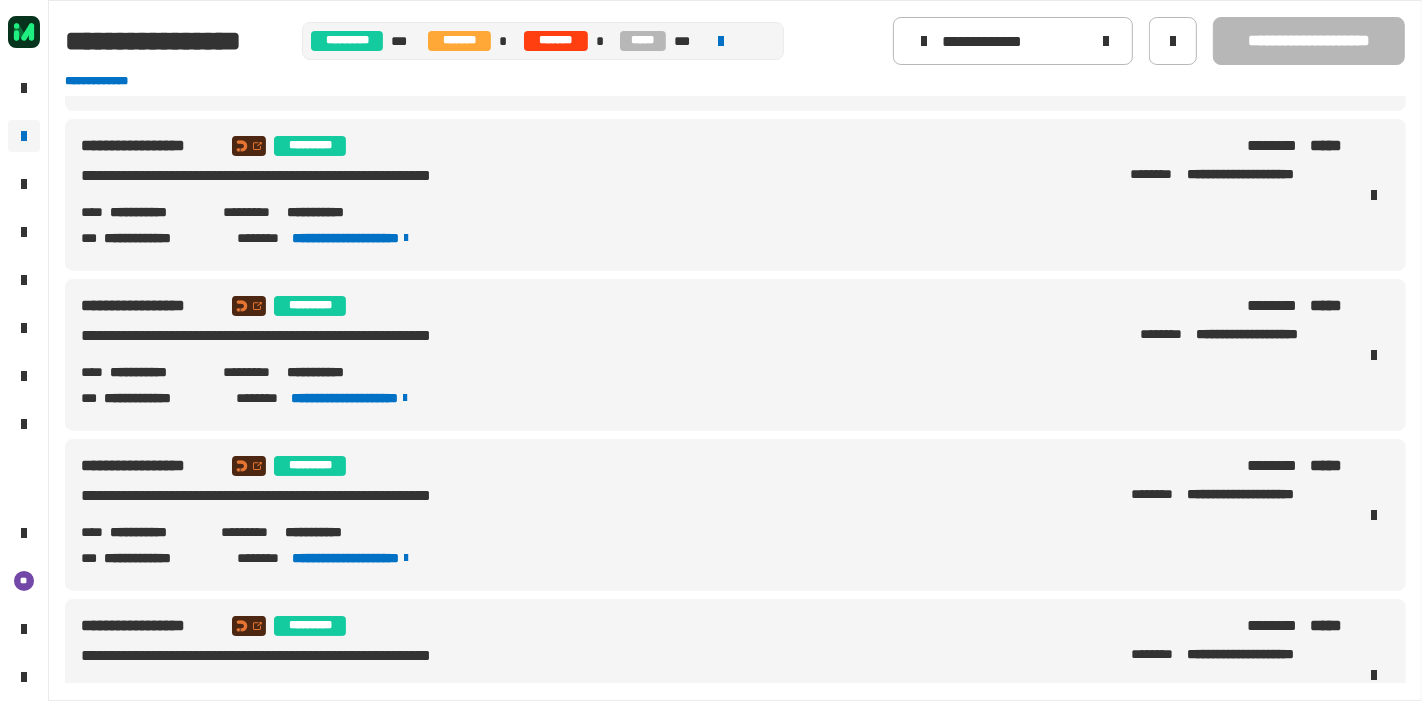 scroll, scrollTop: 137, scrollLeft: 0, axis: vertical 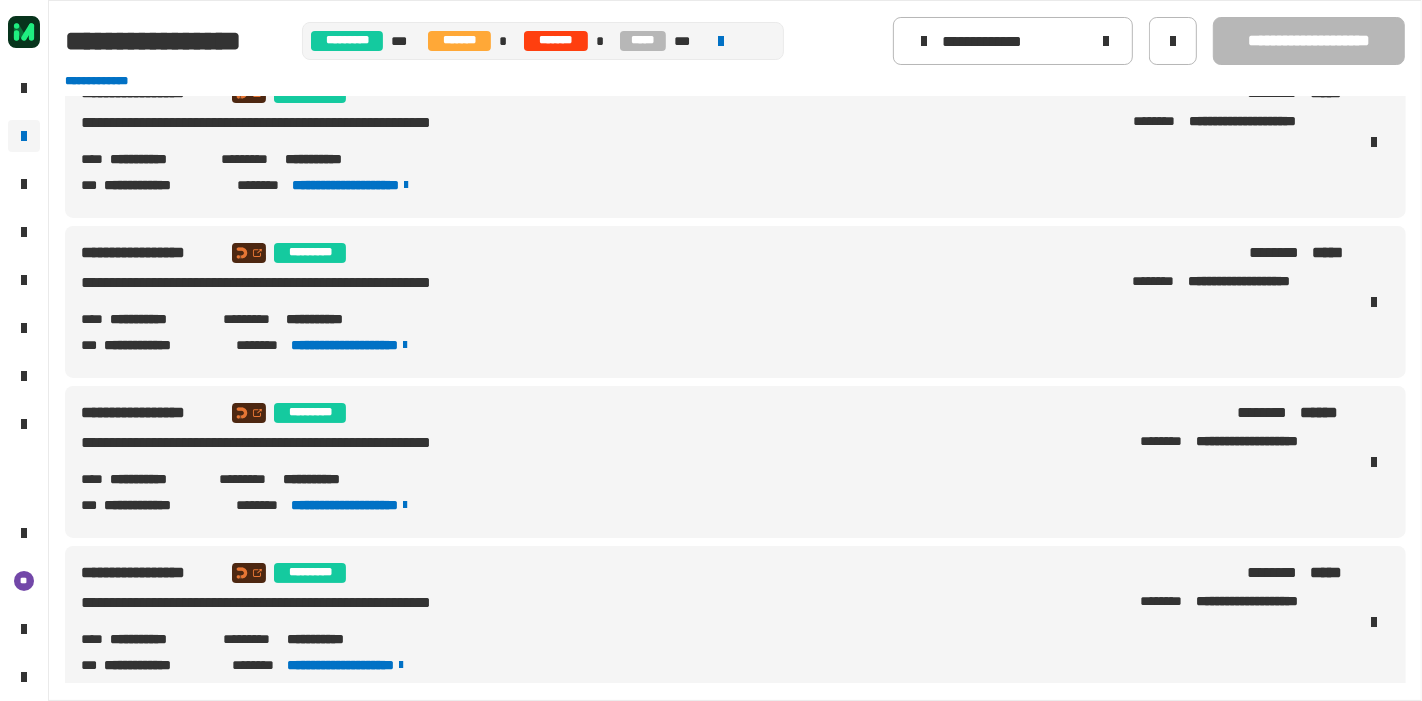 click on "**********" at bounding box center (156, 479) 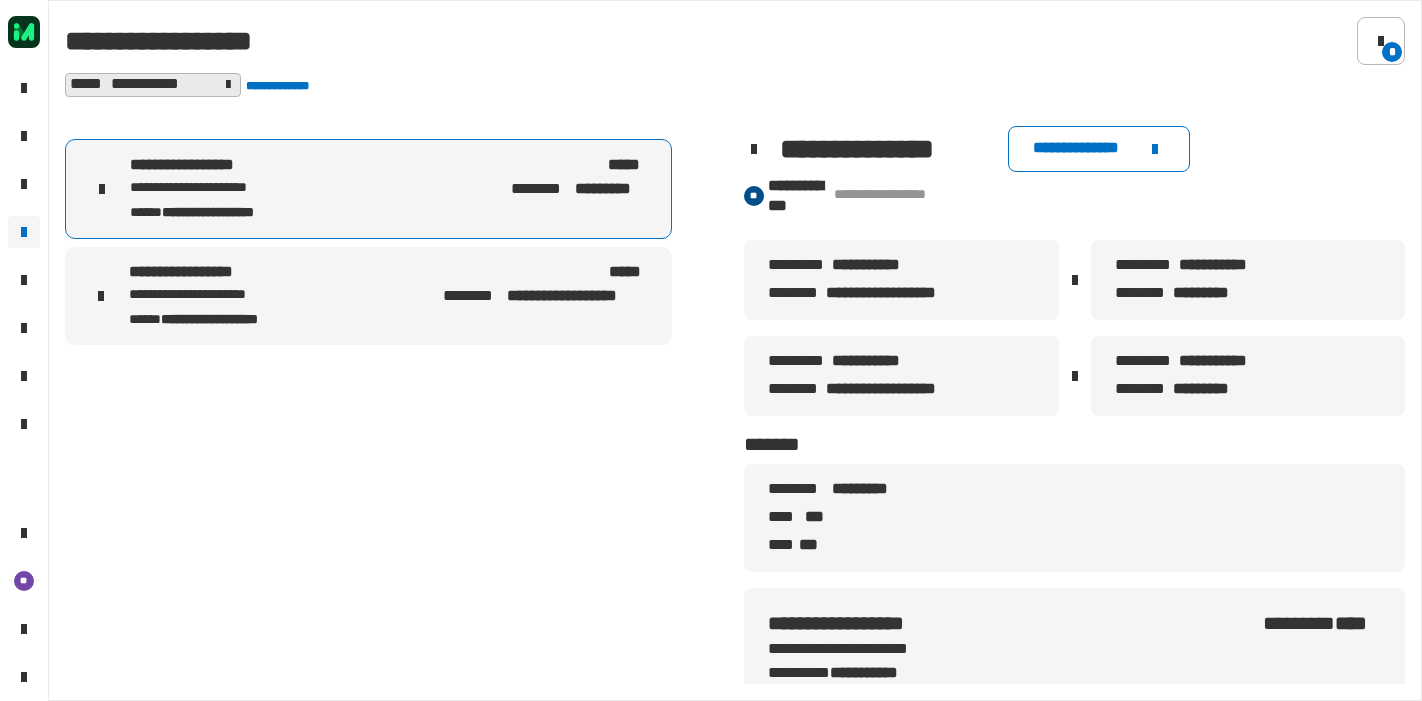scroll, scrollTop: 0, scrollLeft: 0, axis: both 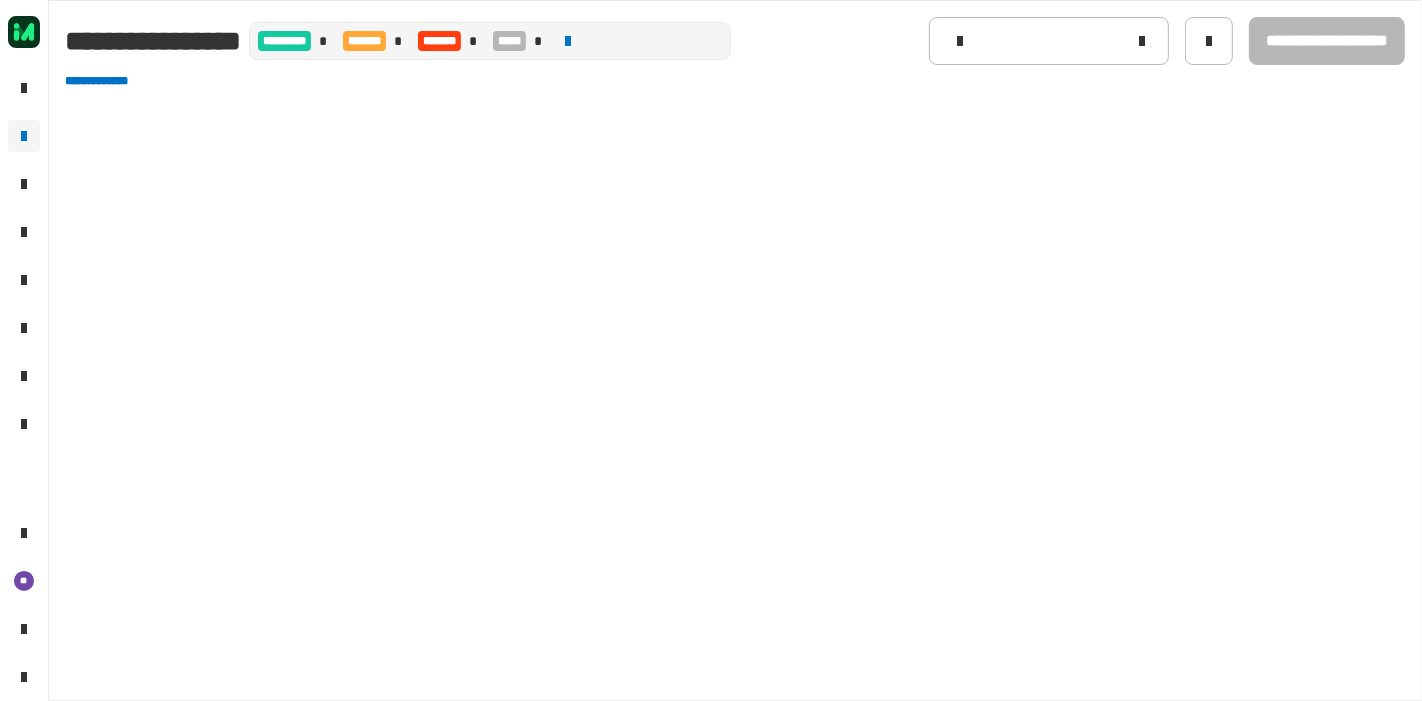 type on "**********" 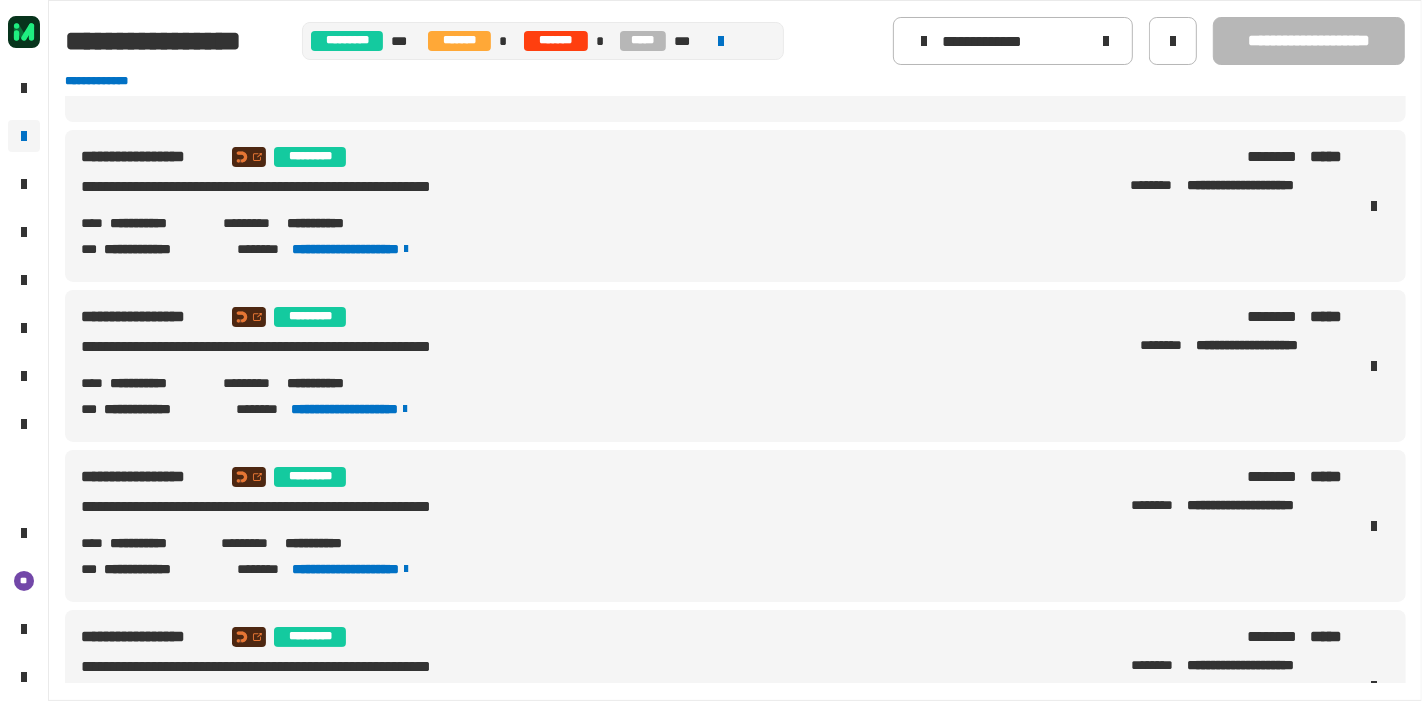 click on "**********" at bounding box center (711, 351) 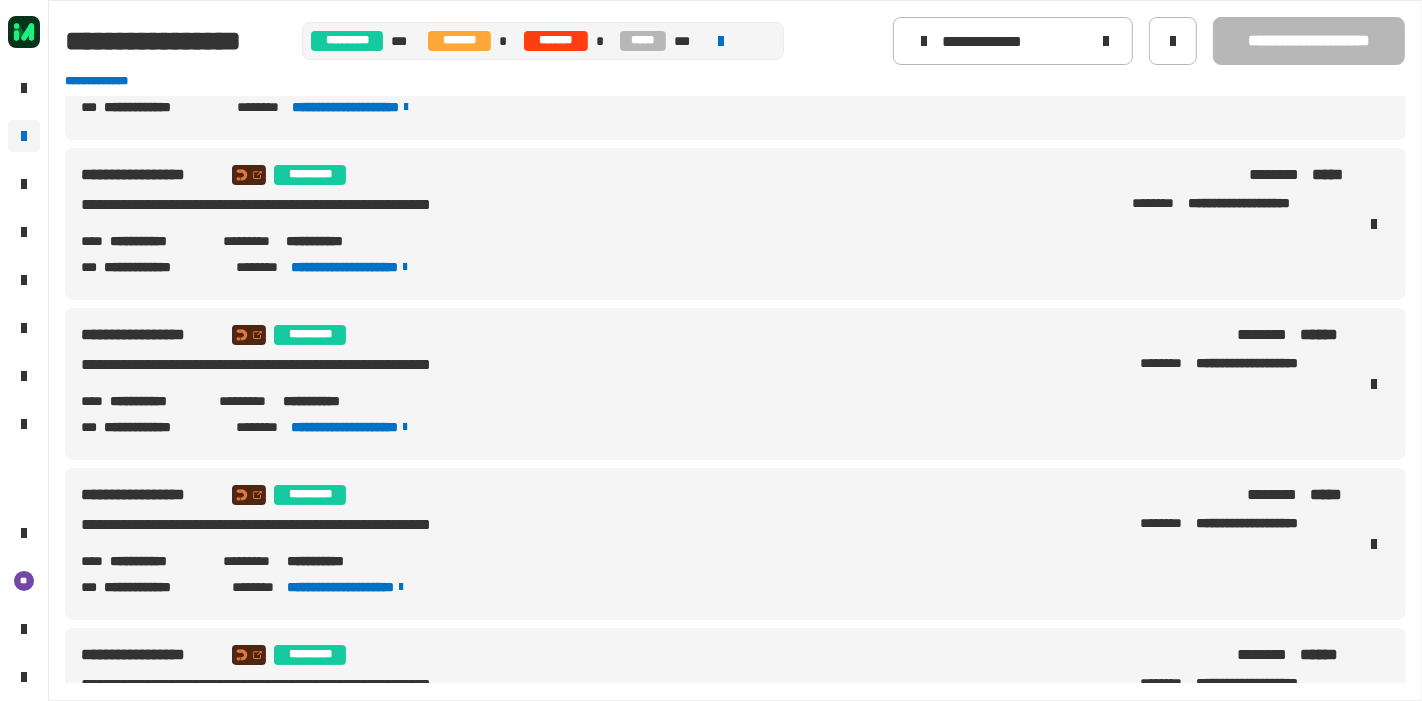 scroll, scrollTop: 911, scrollLeft: 0, axis: vertical 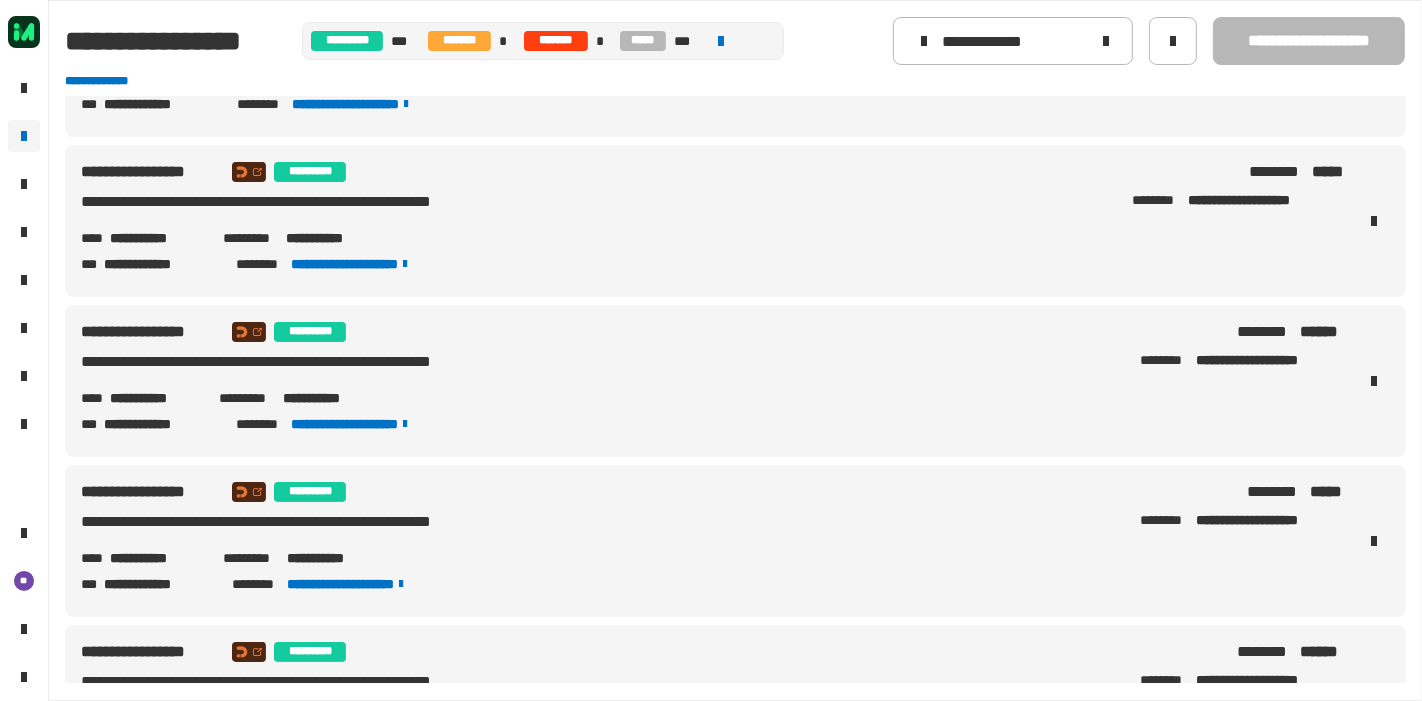 click on "**********" at bounding box center [158, 558] 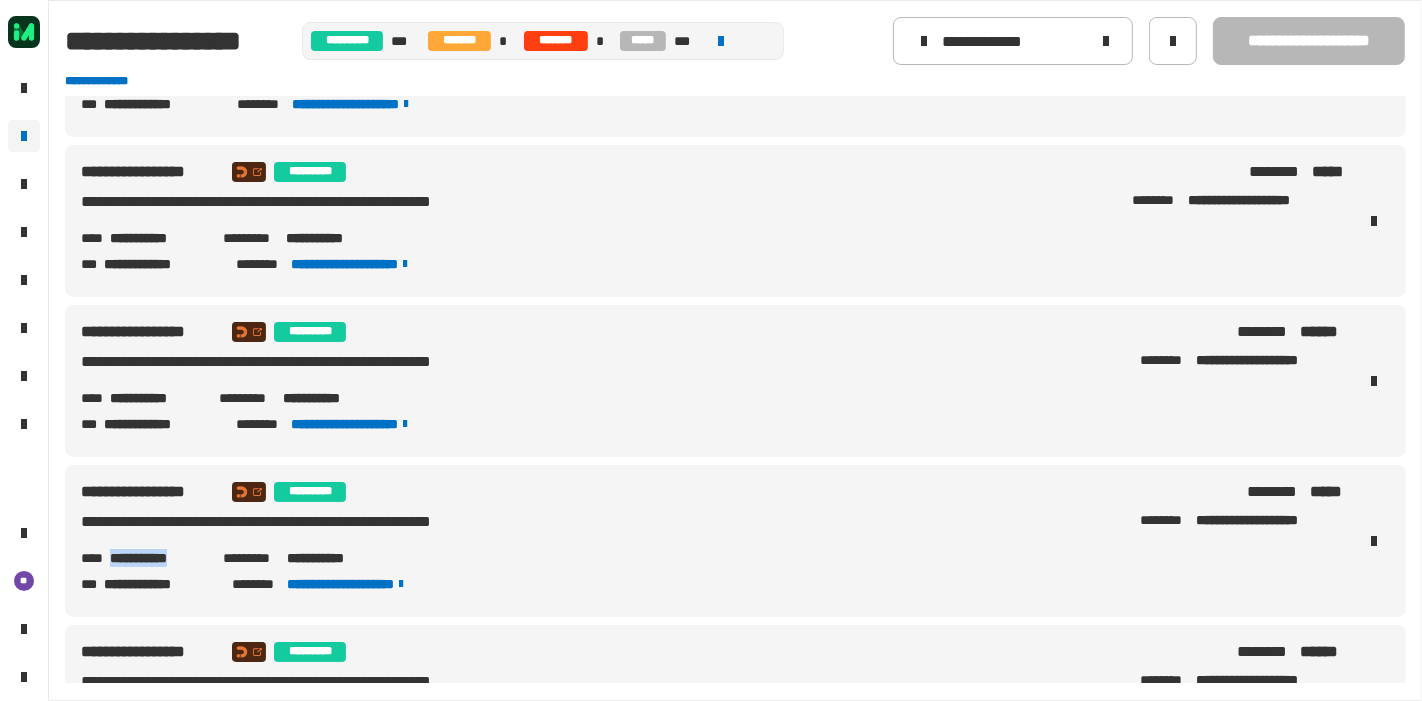 click on "**********" at bounding box center (158, 558) 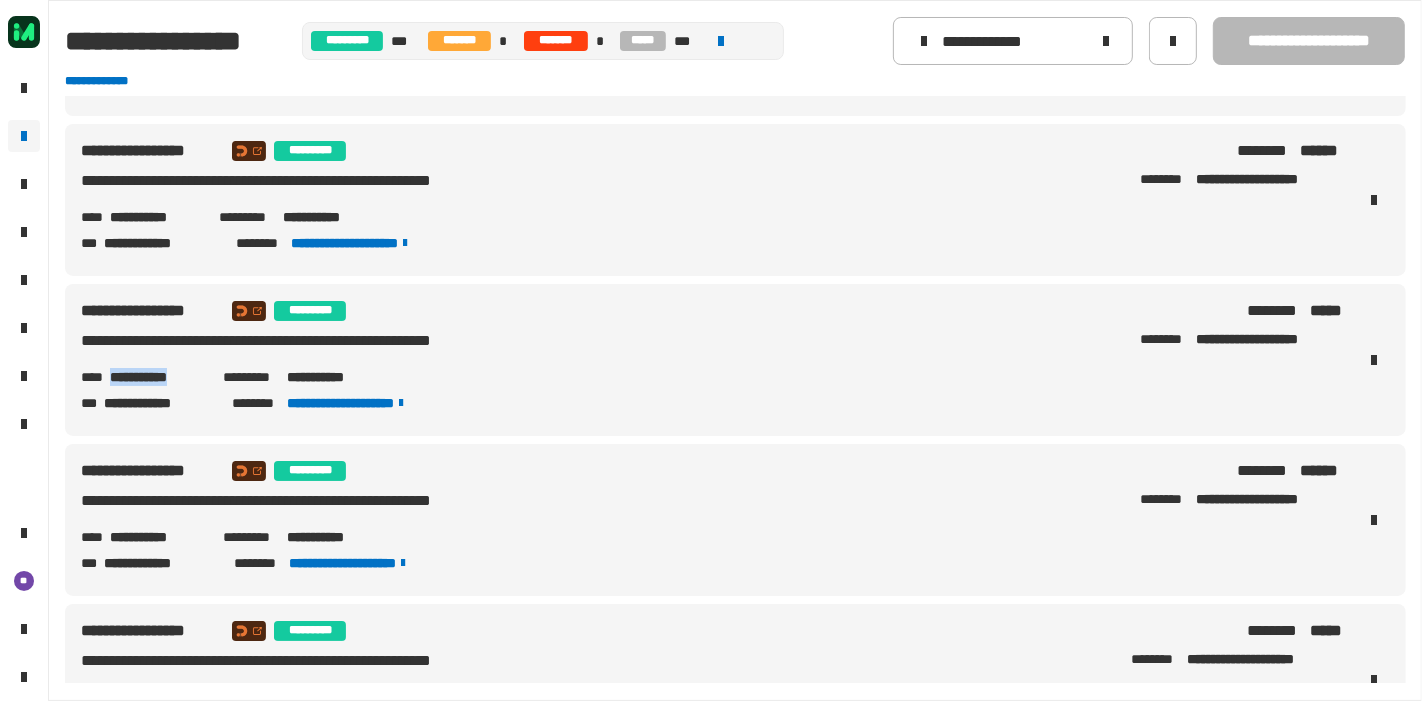 scroll, scrollTop: 1185, scrollLeft: 0, axis: vertical 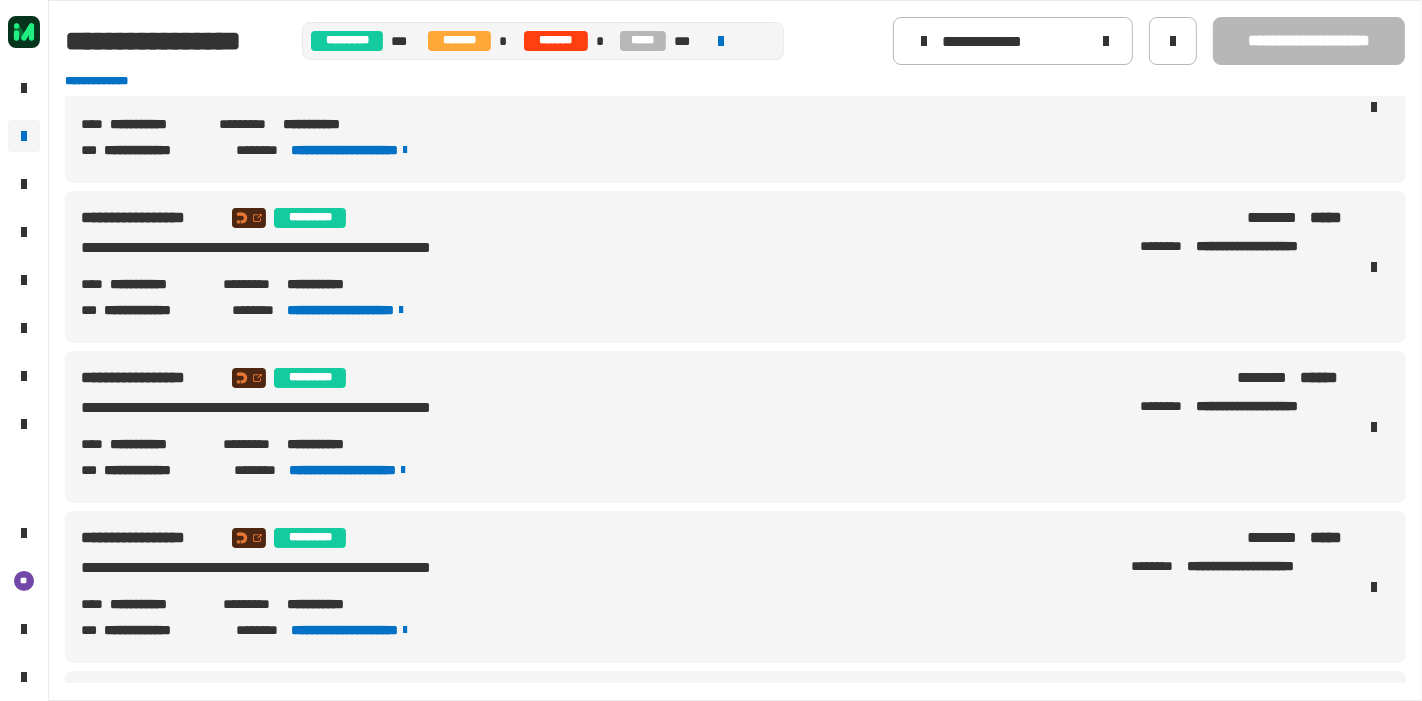 click on "**********" at bounding box center [158, 444] 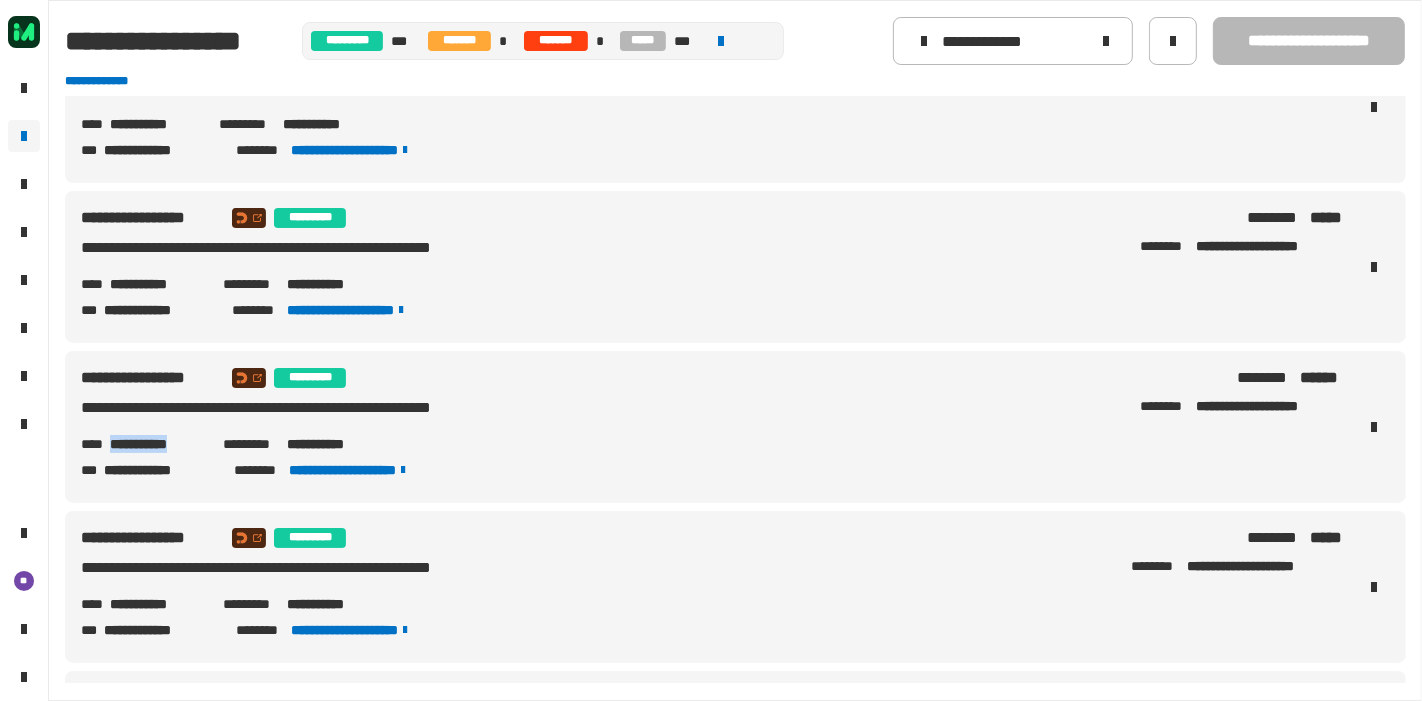 click on "**********" at bounding box center (158, 444) 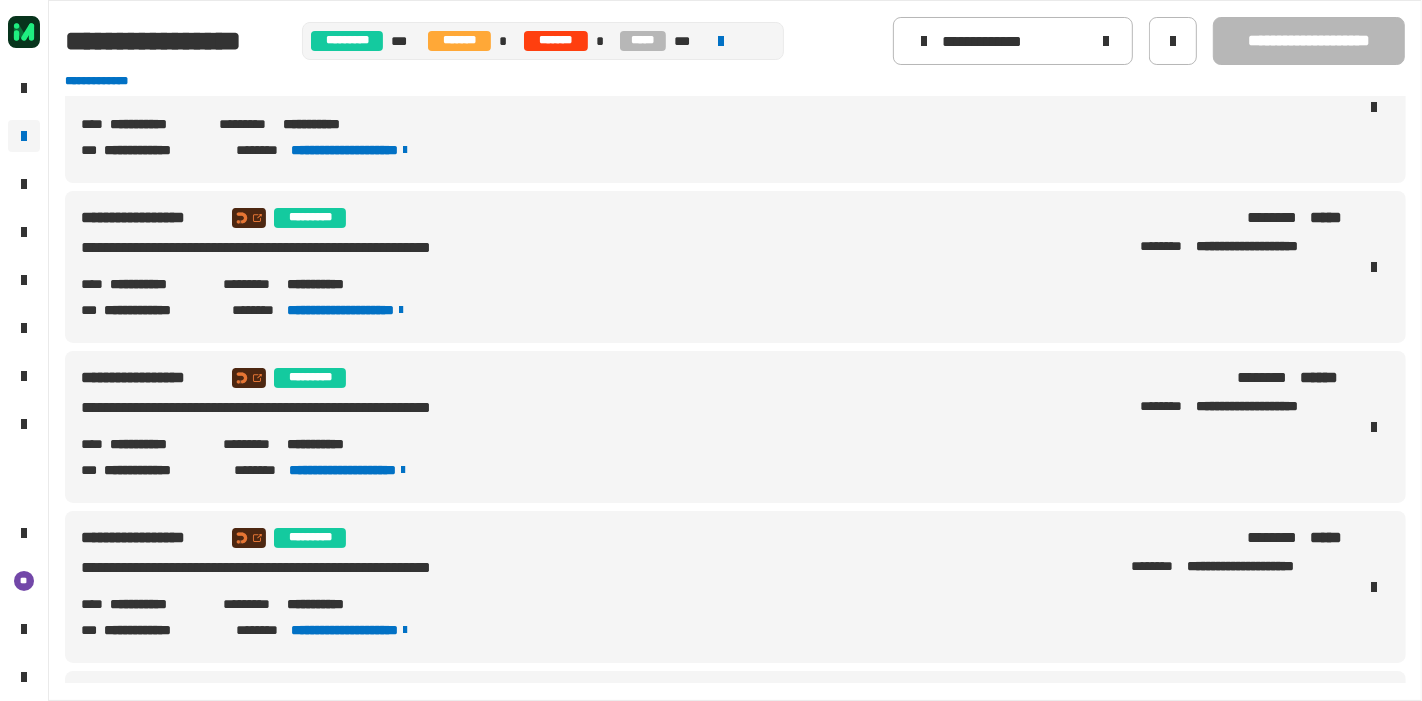 click on "**********" at bounding box center (158, 444) 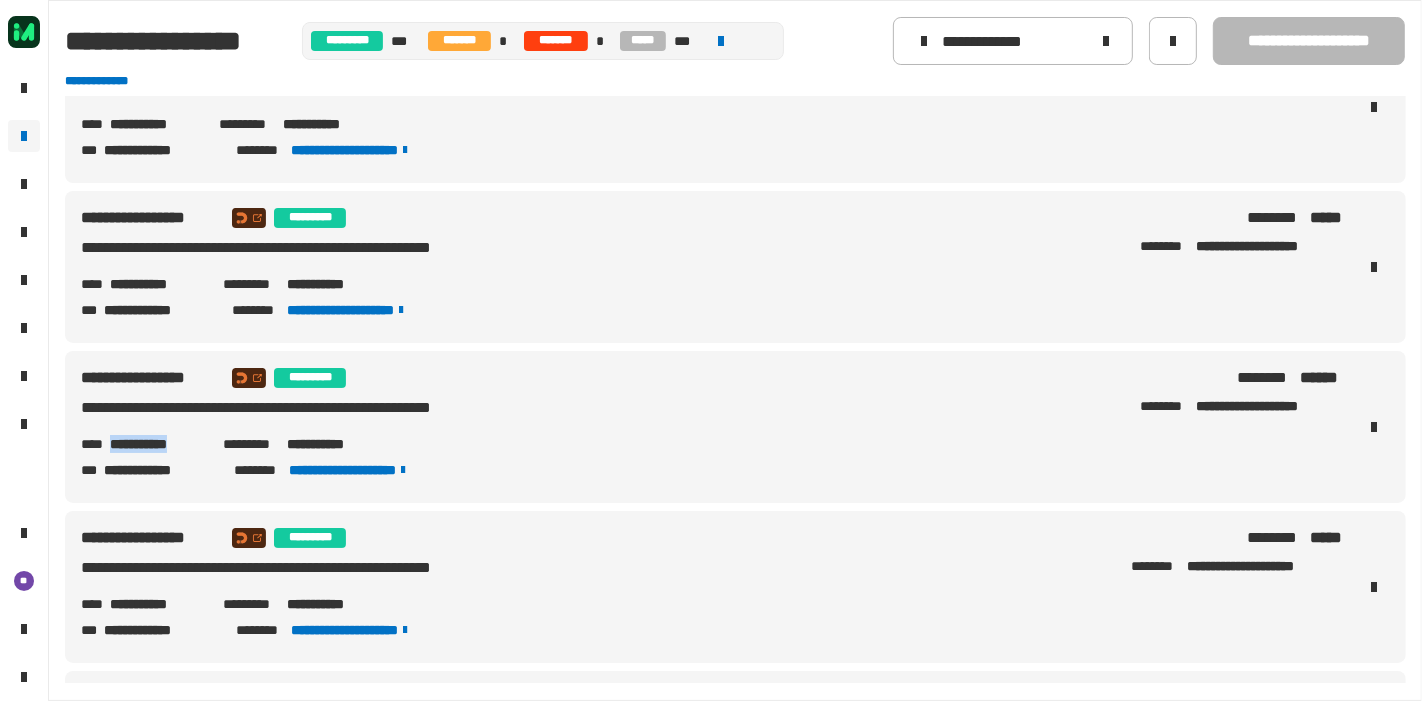 click on "**********" at bounding box center [158, 444] 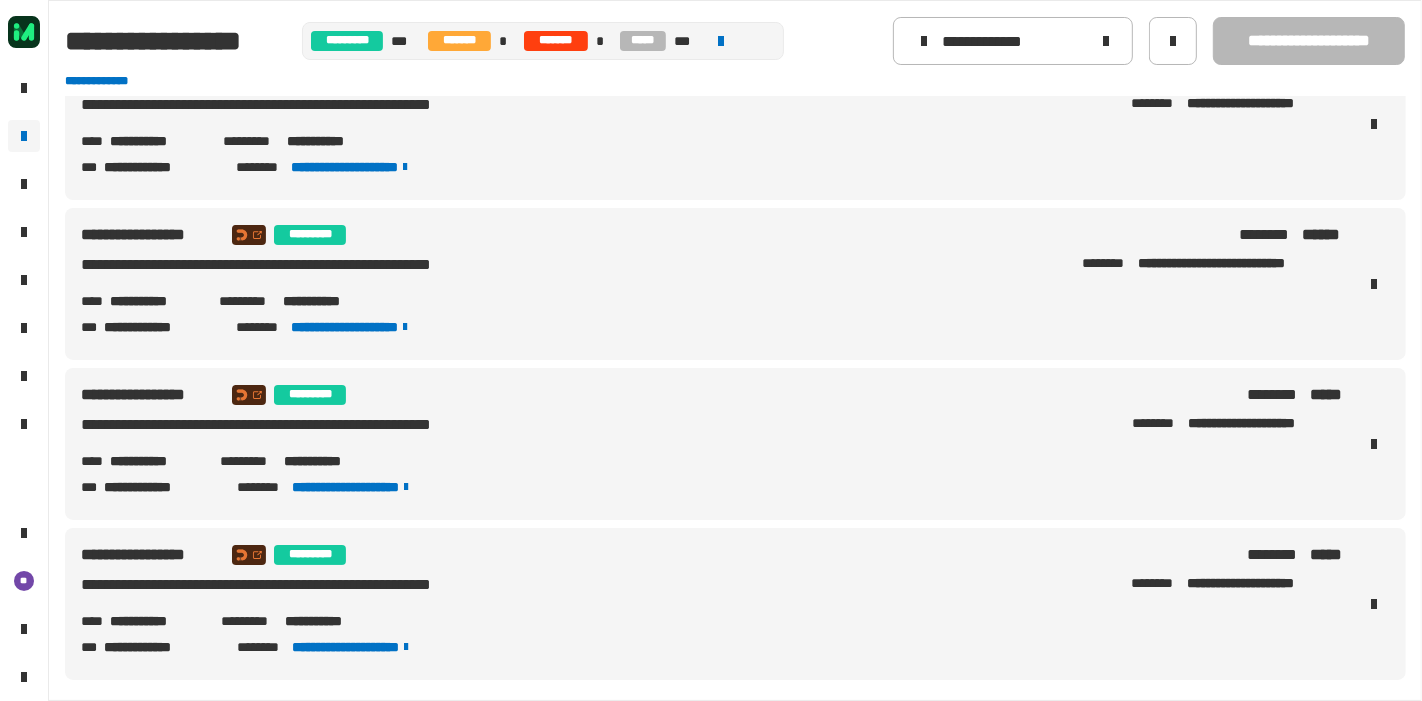 scroll, scrollTop: 1653, scrollLeft: 0, axis: vertical 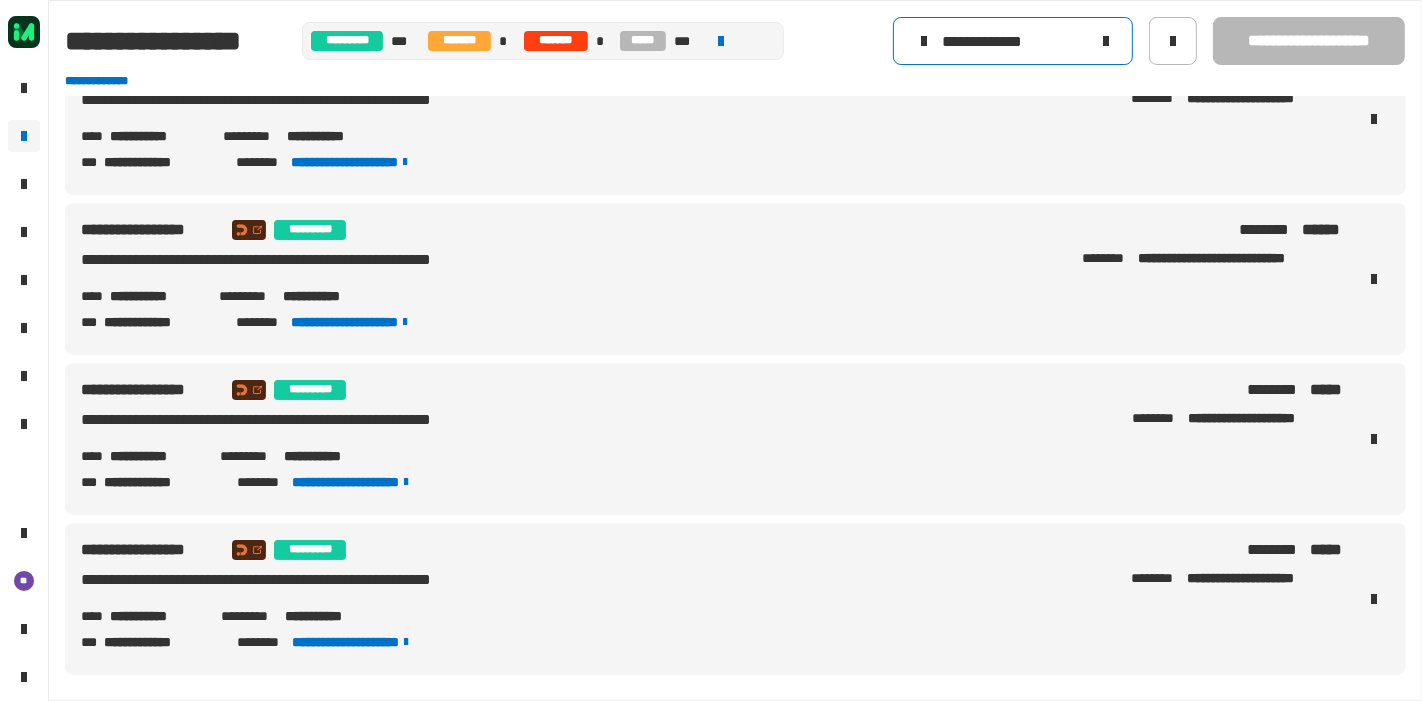 click on "**********" 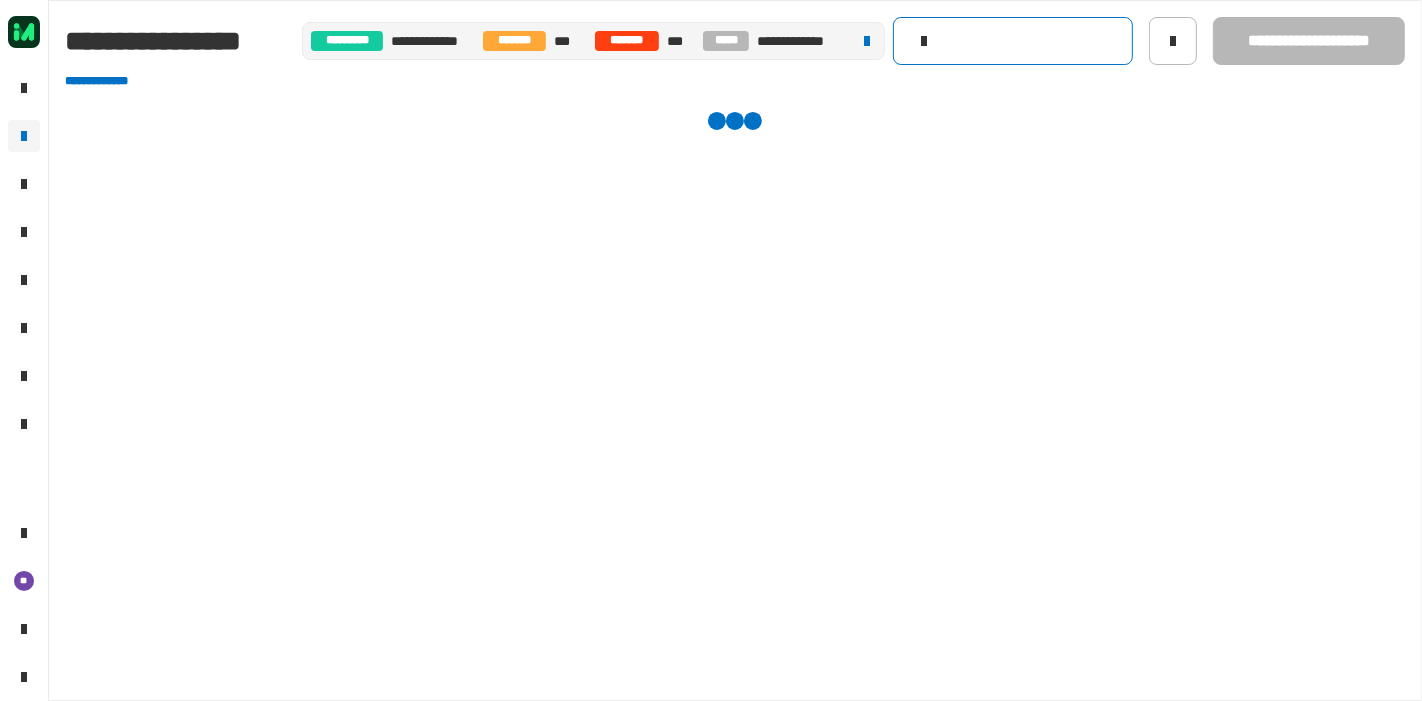 scroll, scrollTop: 0, scrollLeft: 0, axis: both 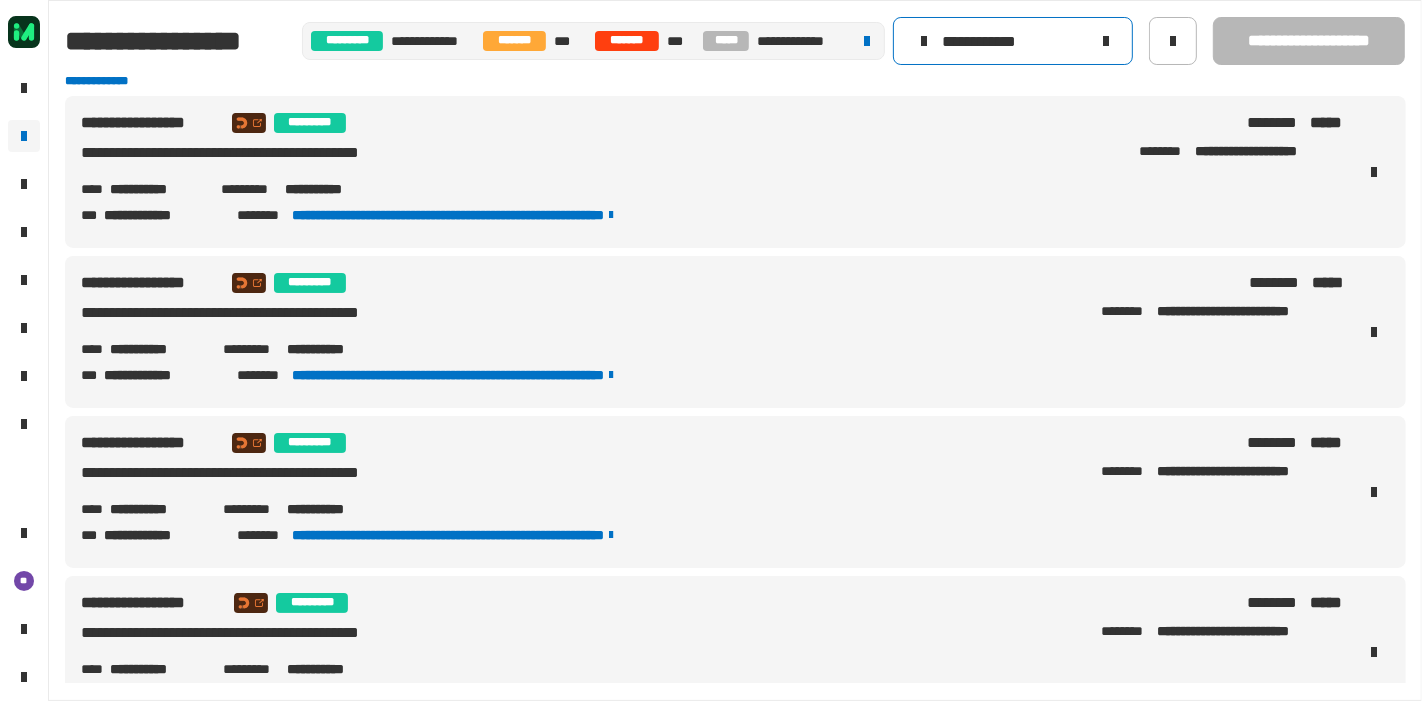type on "**********" 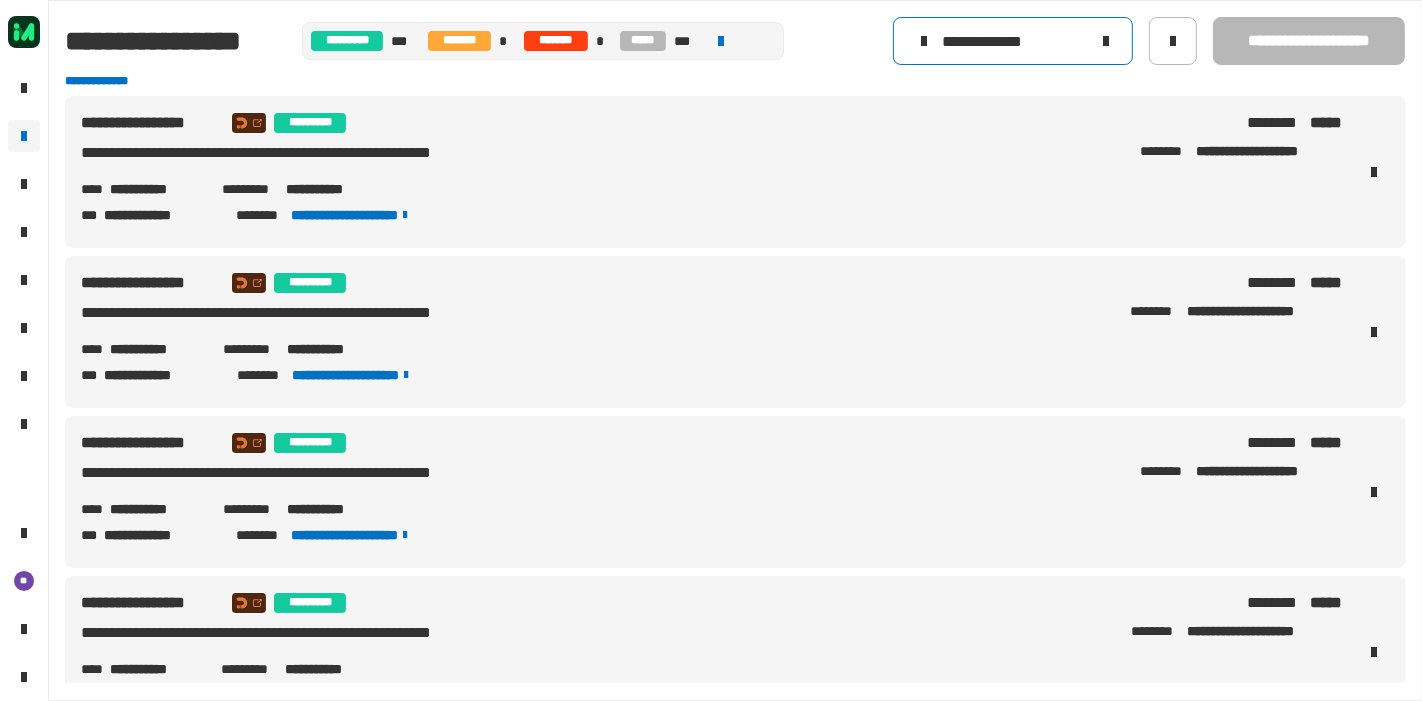 click on "**********" 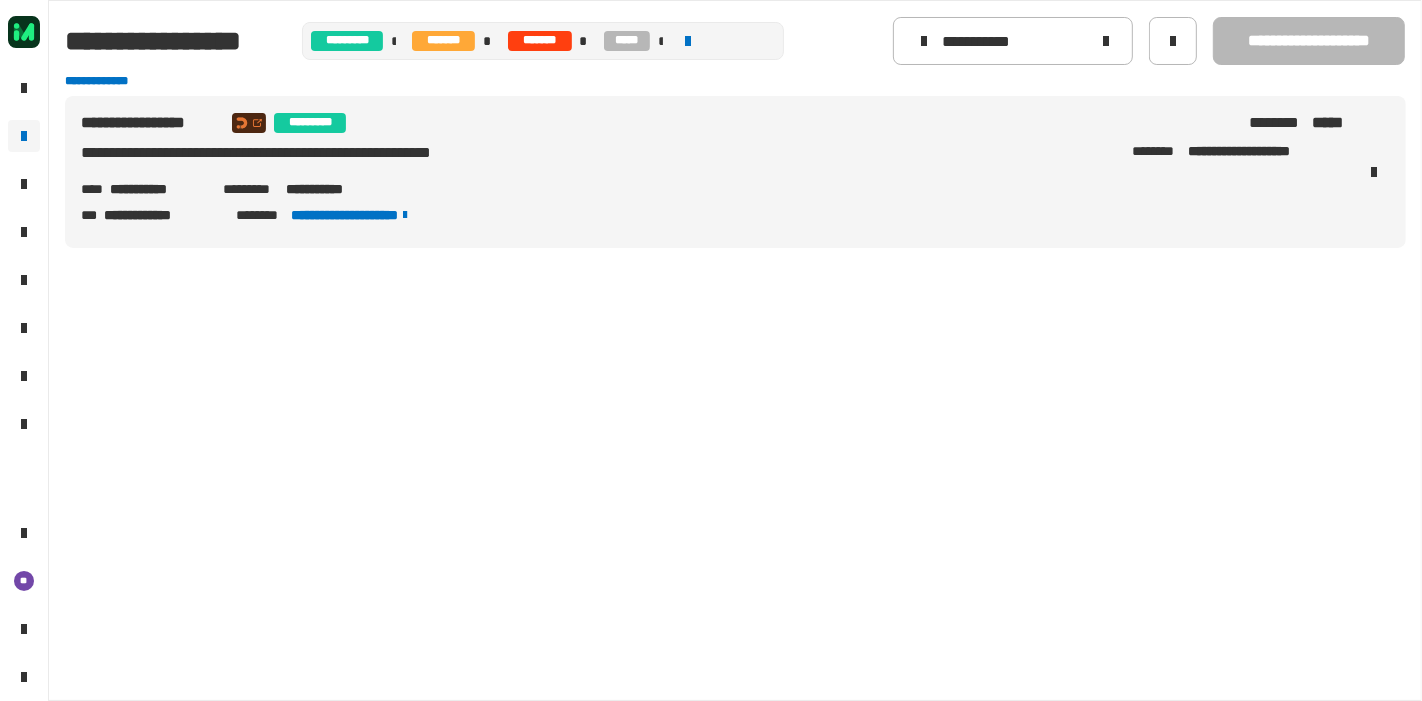 click on "**********" at bounding box center [158, 189] 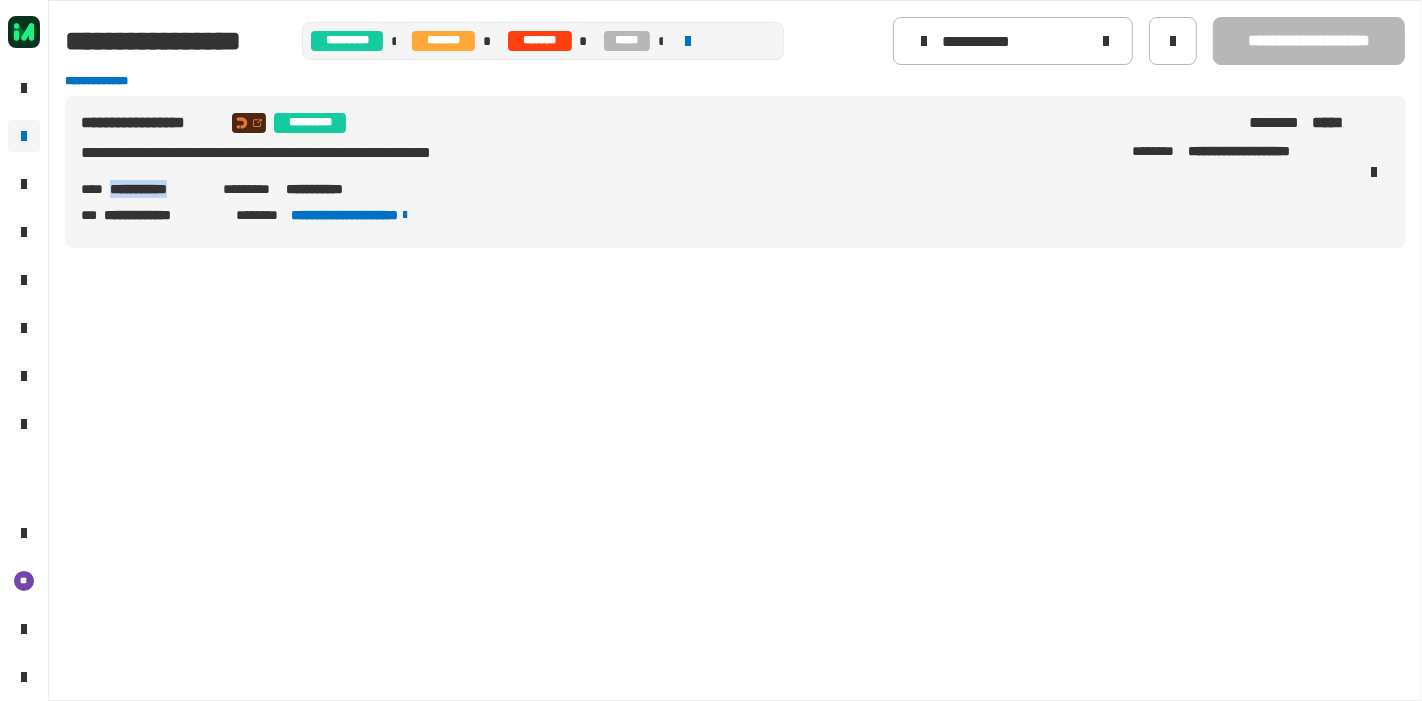 click on "**********" at bounding box center (158, 189) 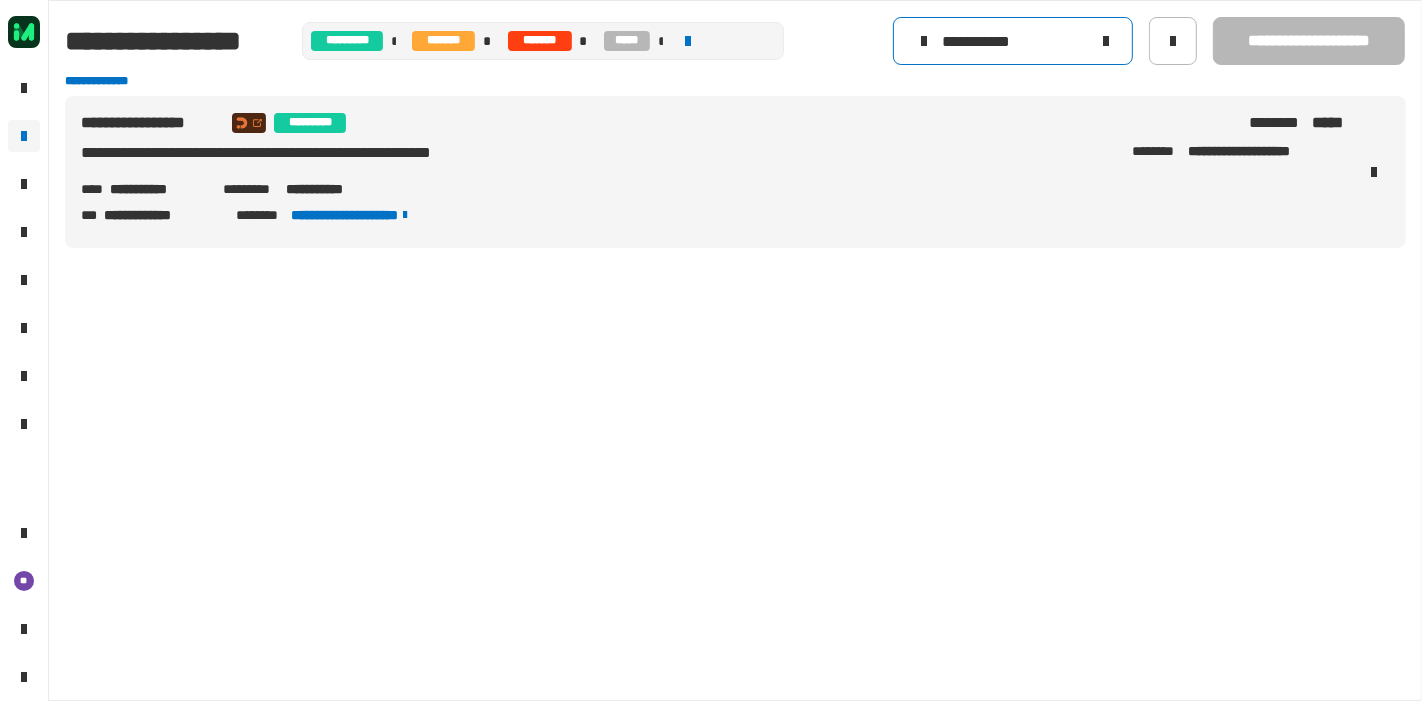 click on "**********" 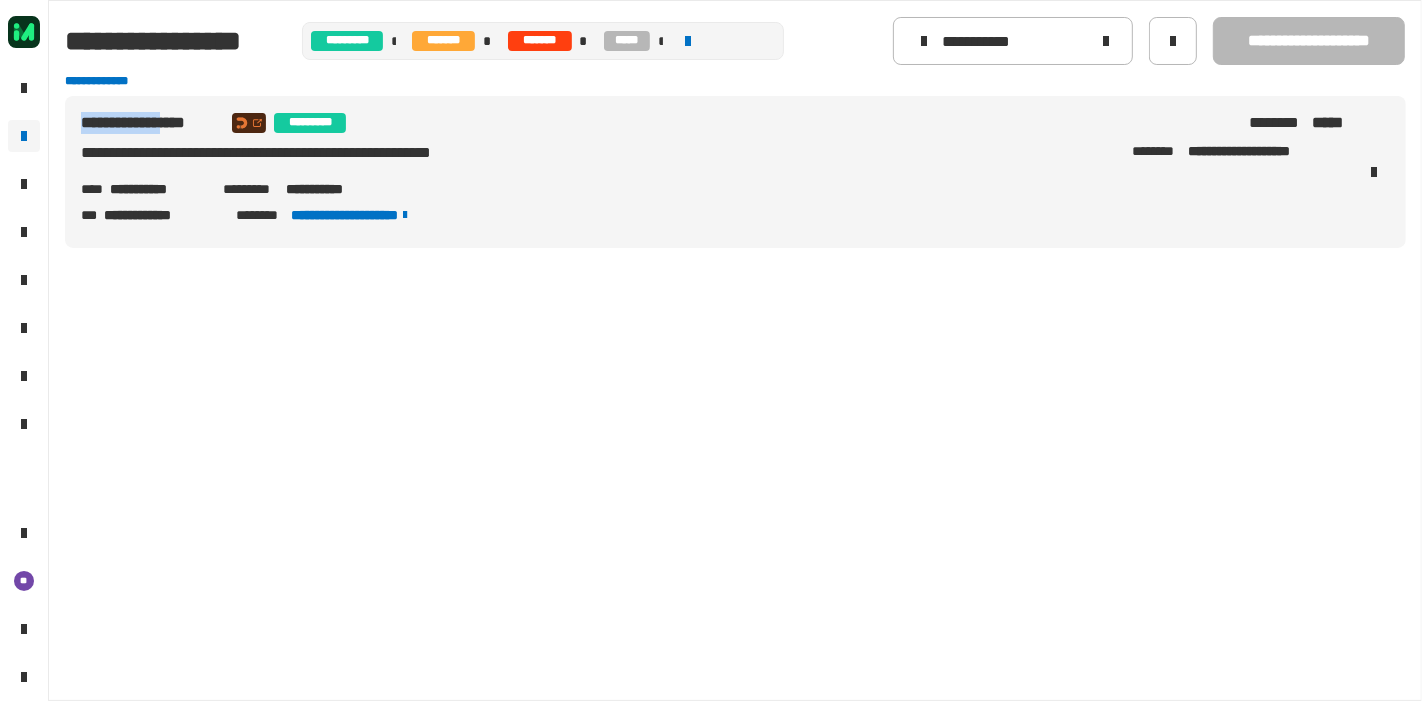 drag, startPoint x: 202, startPoint y: 121, endPoint x: 84, endPoint y: 125, distance: 118.06778 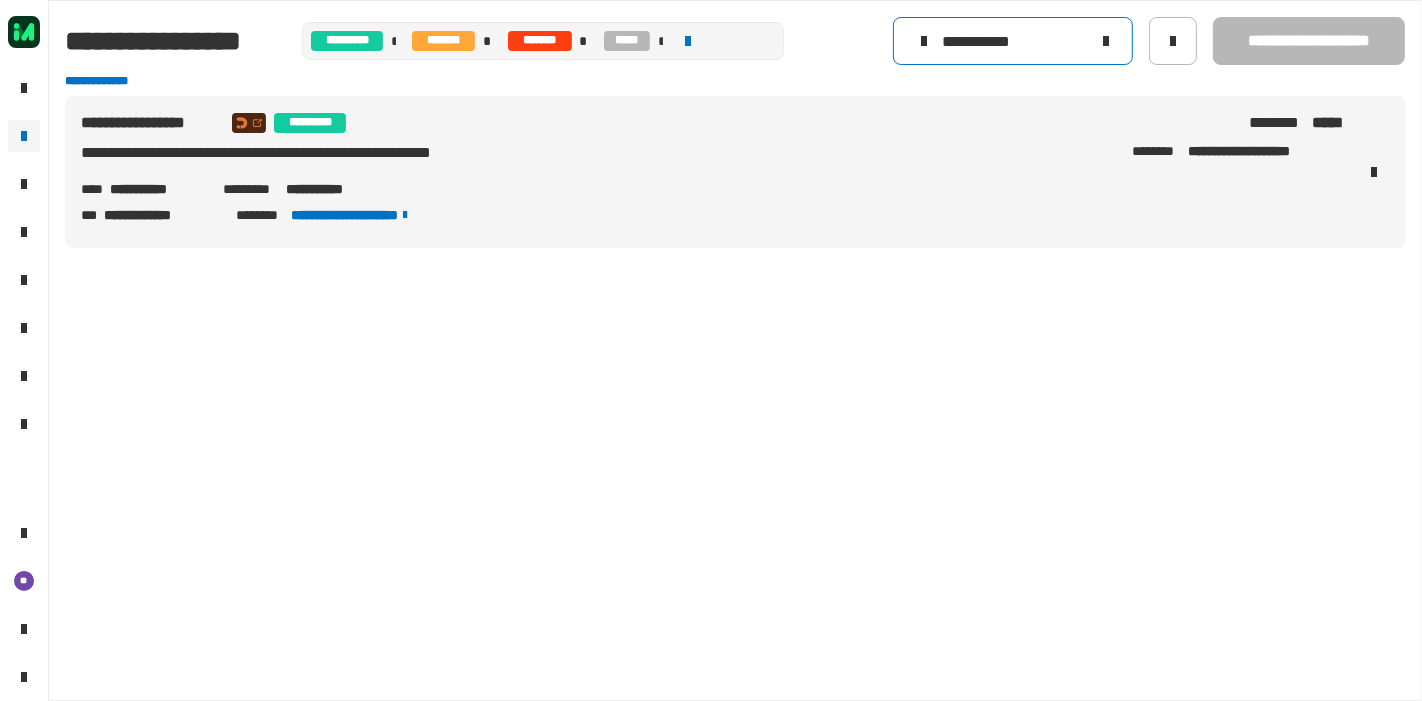 click on "**********" 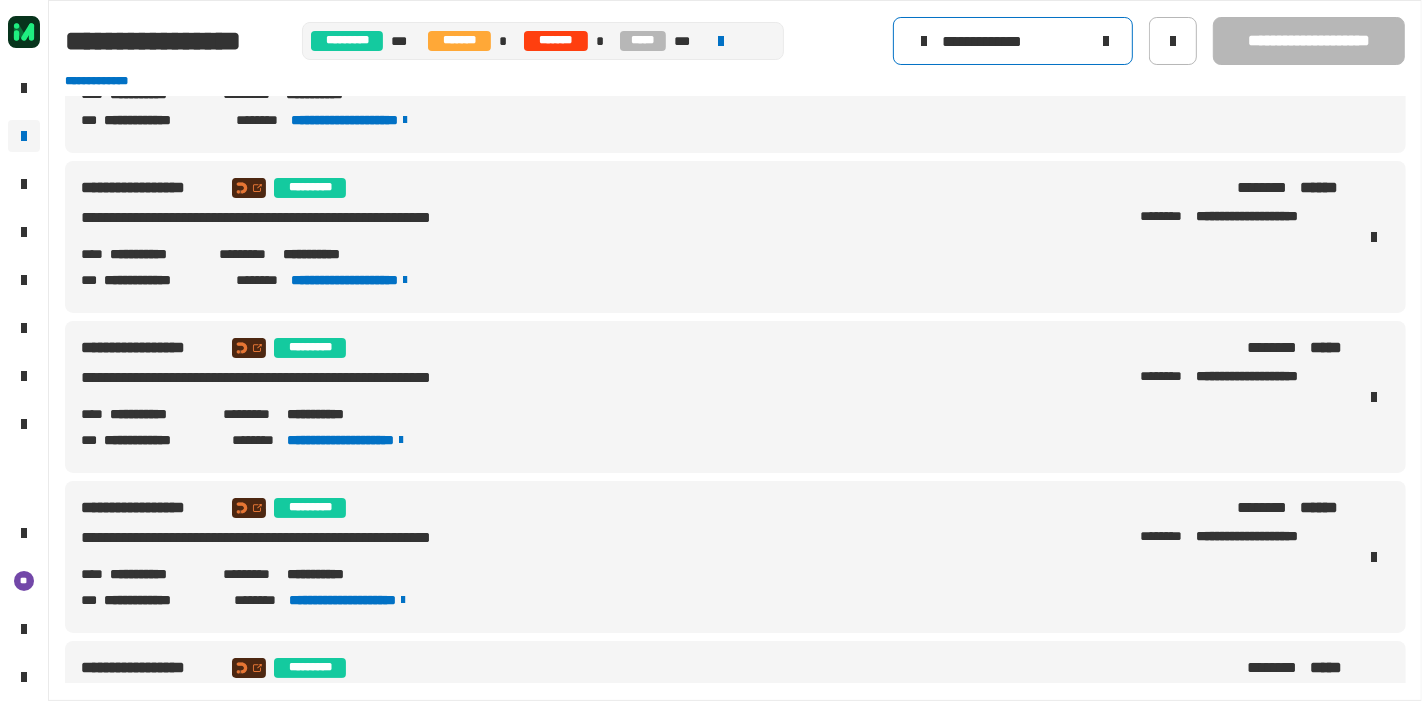 scroll, scrollTop: 1142, scrollLeft: 0, axis: vertical 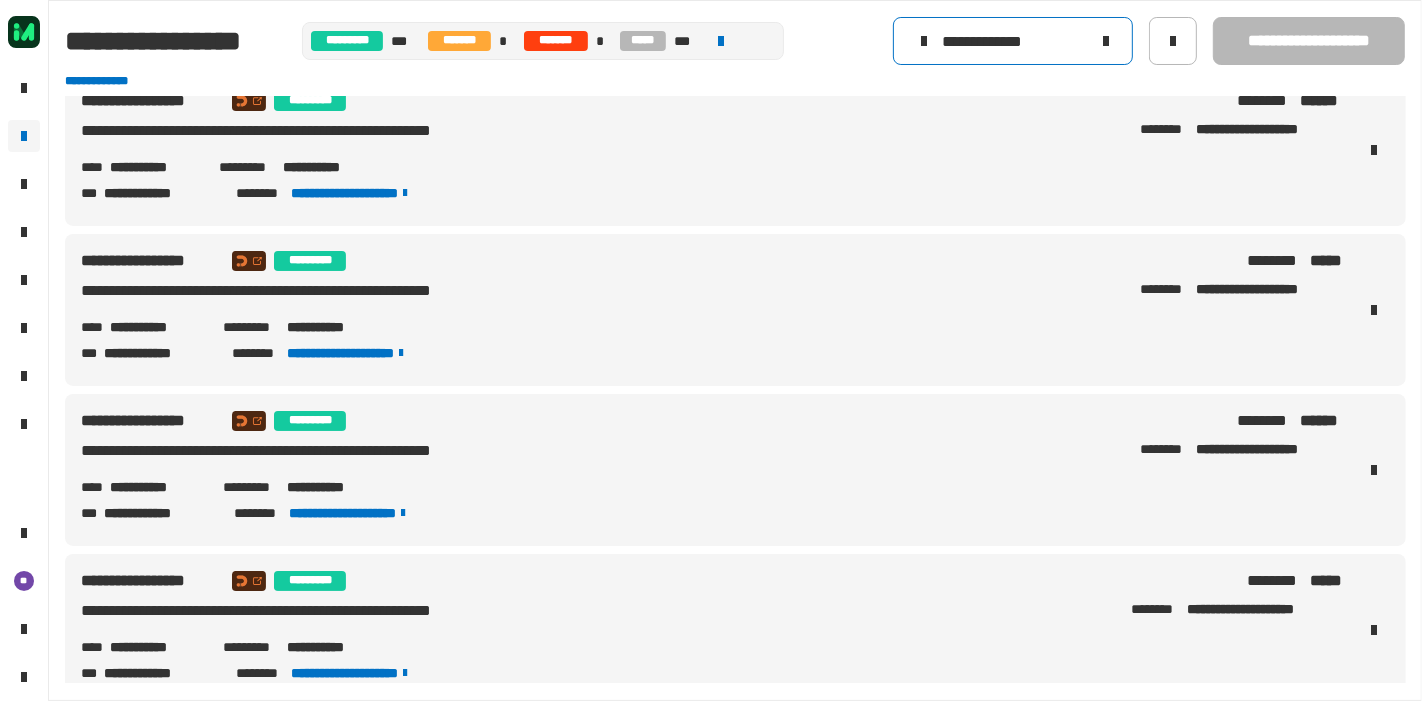 type on "**********" 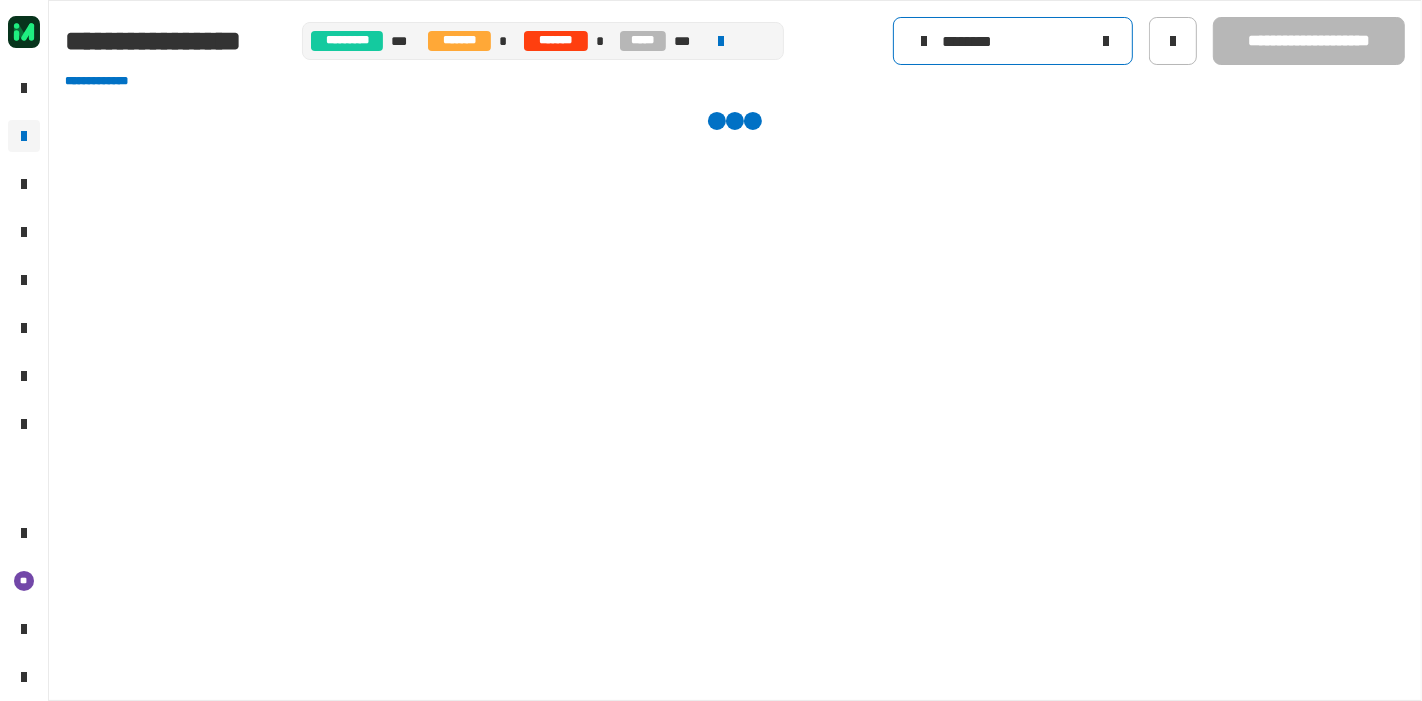 scroll, scrollTop: 0, scrollLeft: 0, axis: both 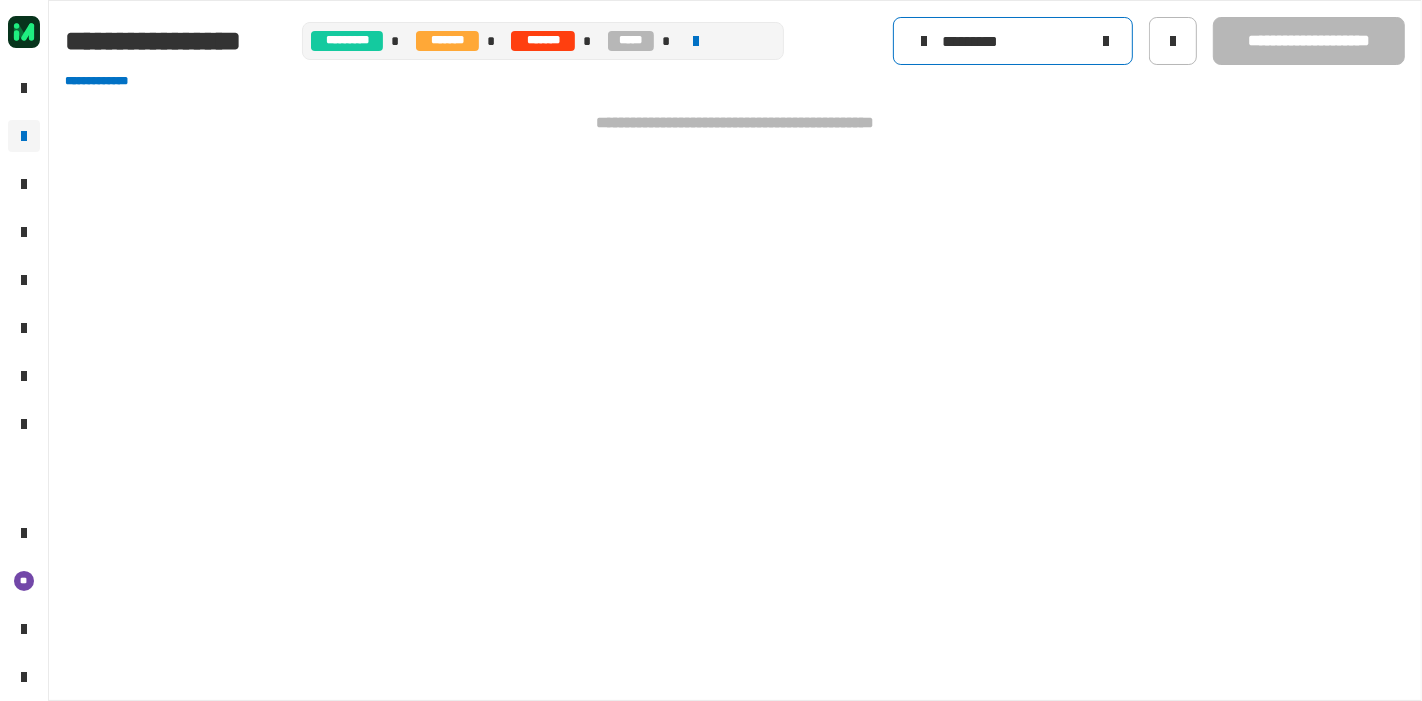 click on "*********" 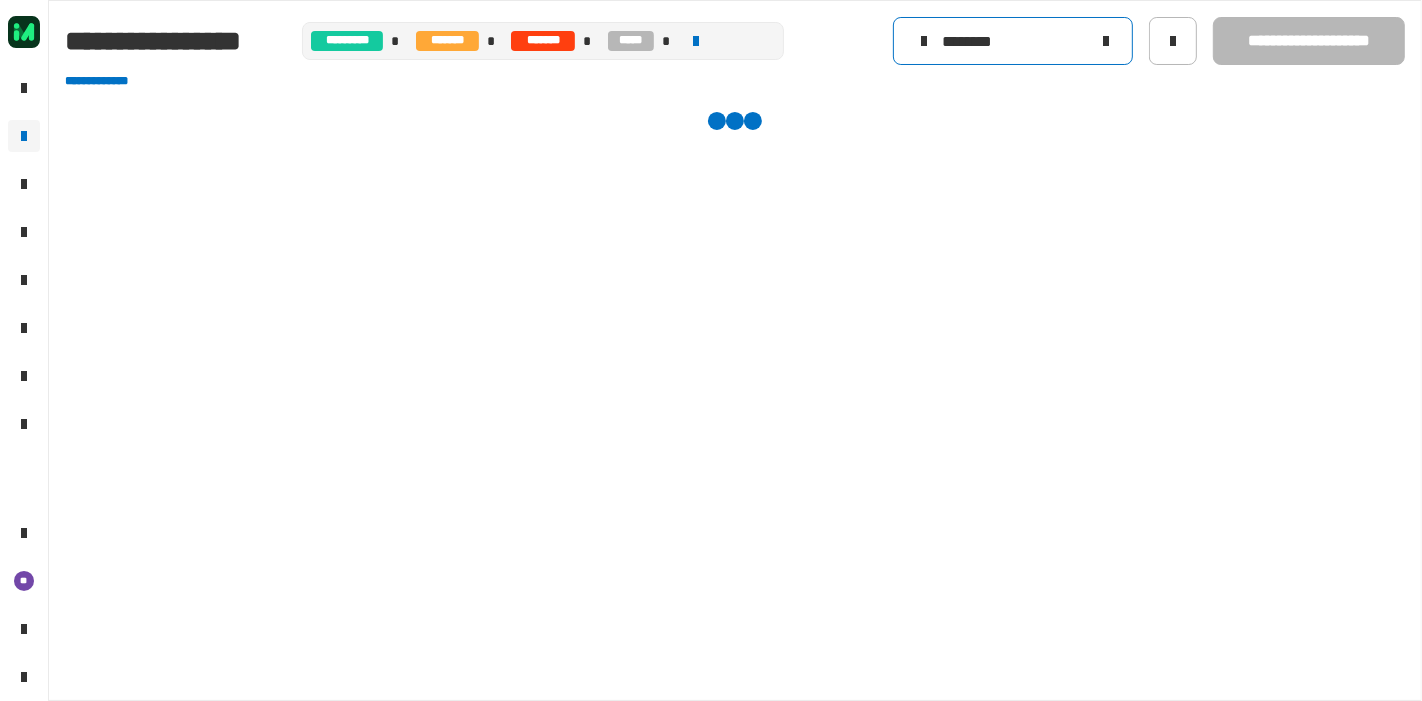 type on "*********" 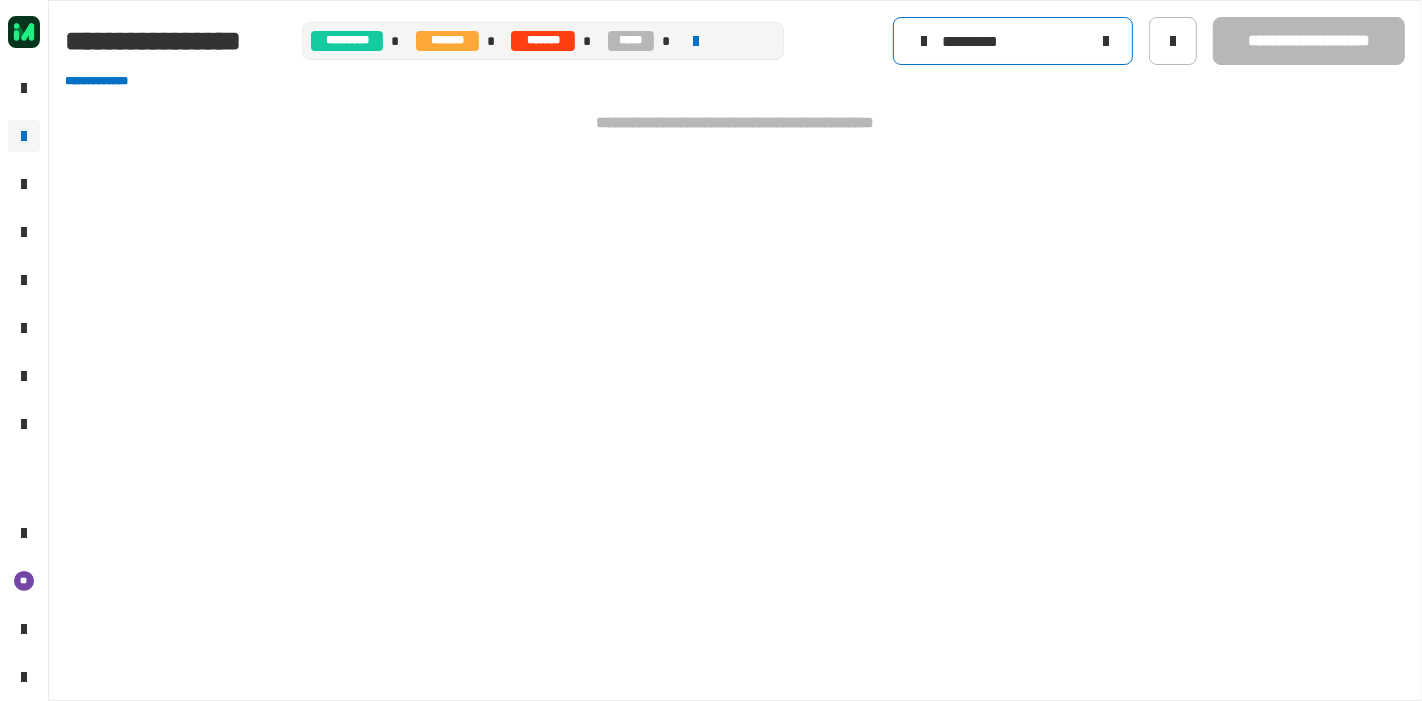 click on "*********" 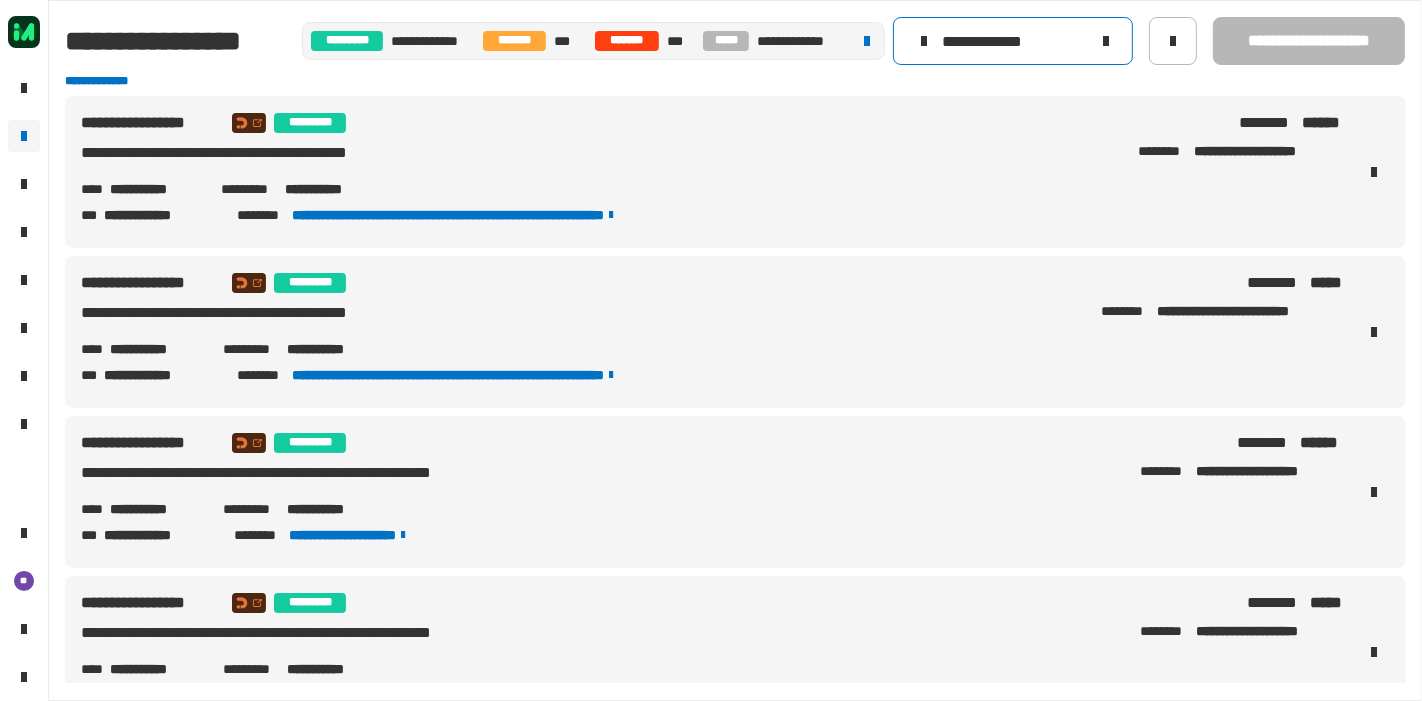 type on "**********" 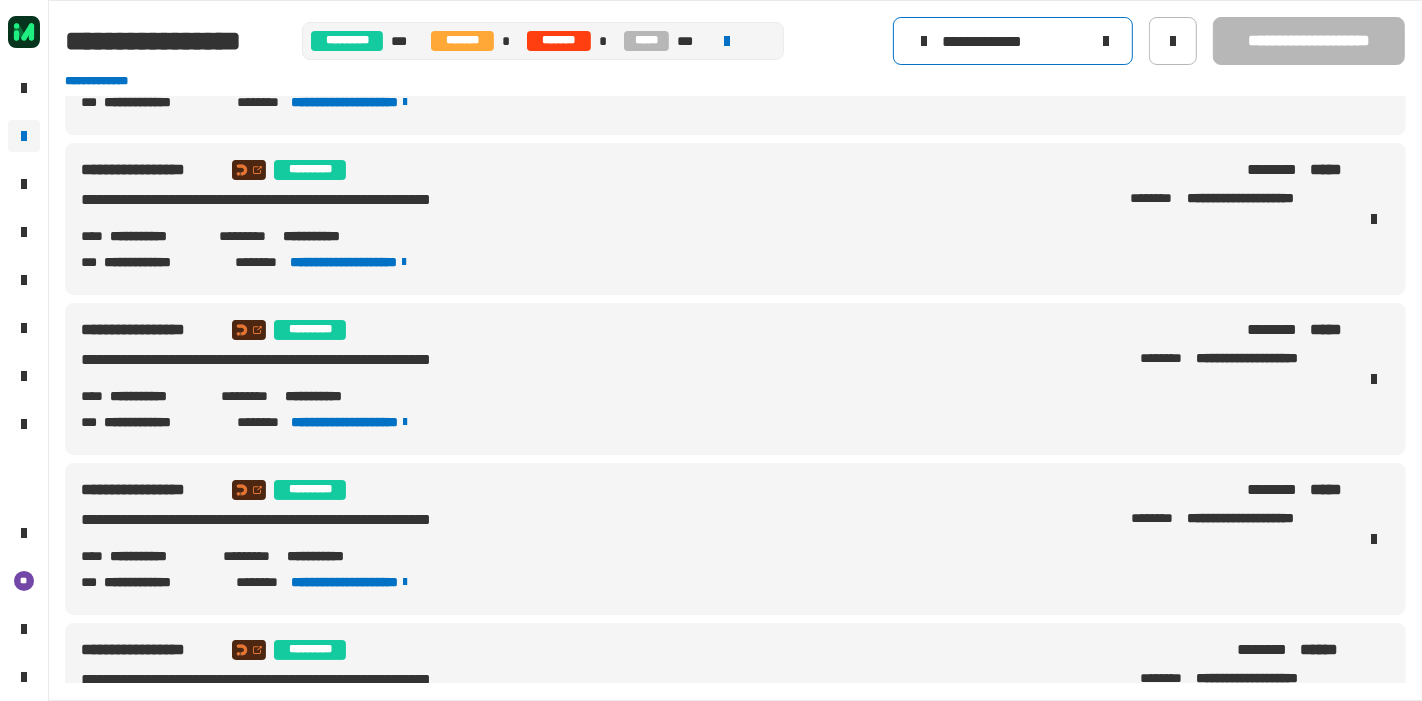 scroll, scrollTop: 120, scrollLeft: 0, axis: vertical 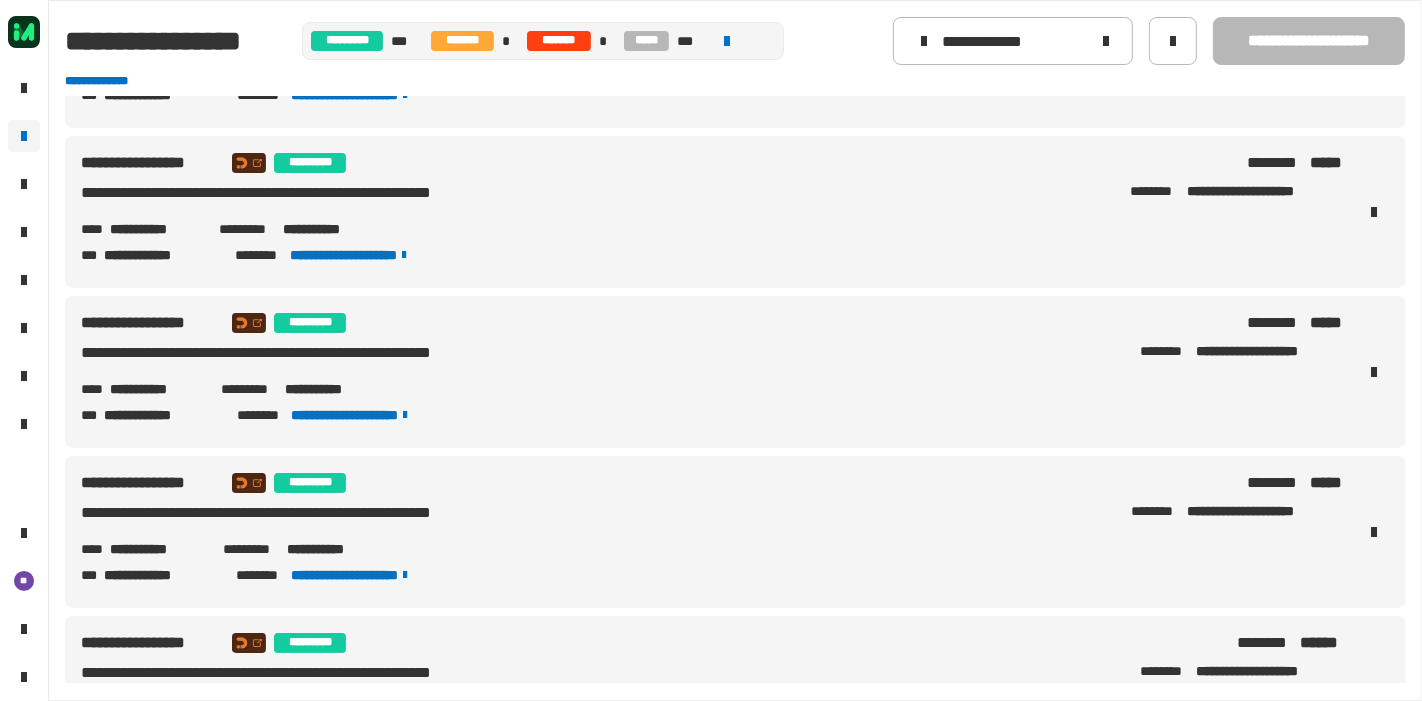 click on "**********" at bounding box center (157, 389) 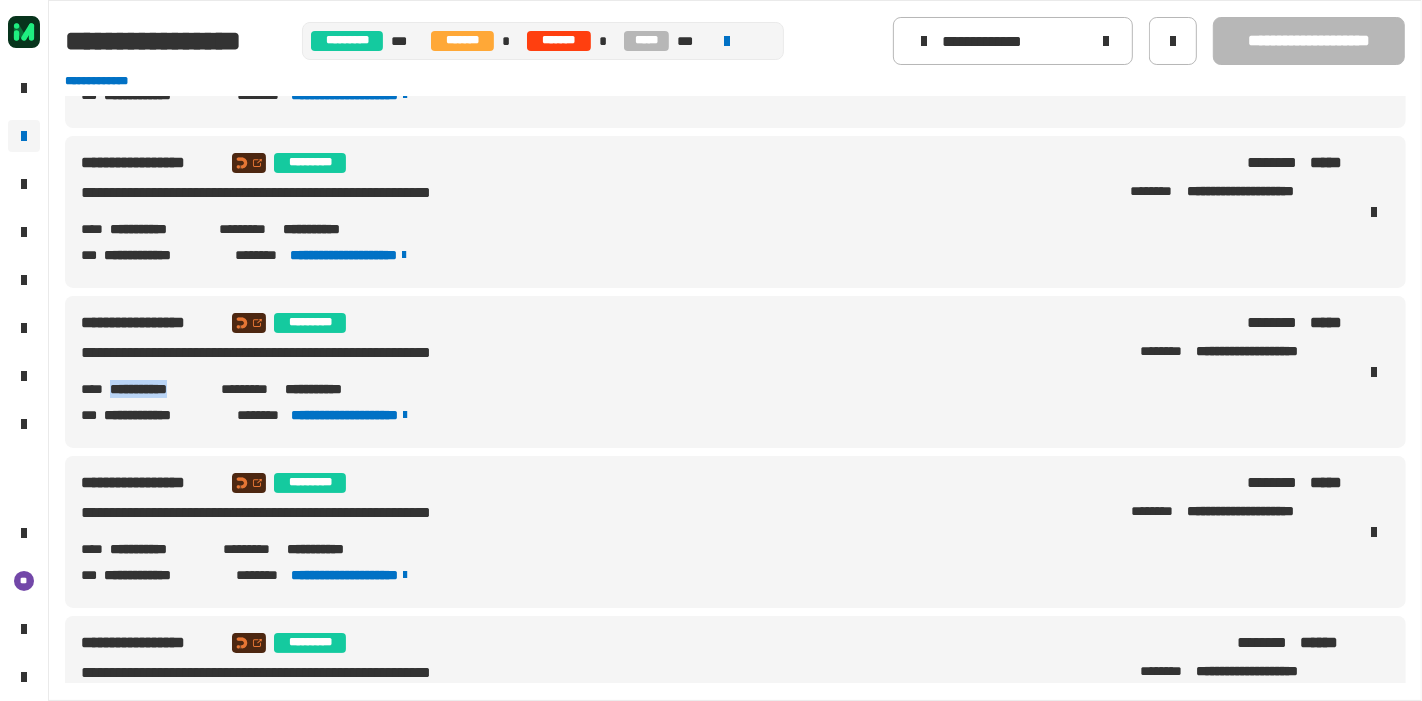 click on "**********" at bounding box center [157, 389] 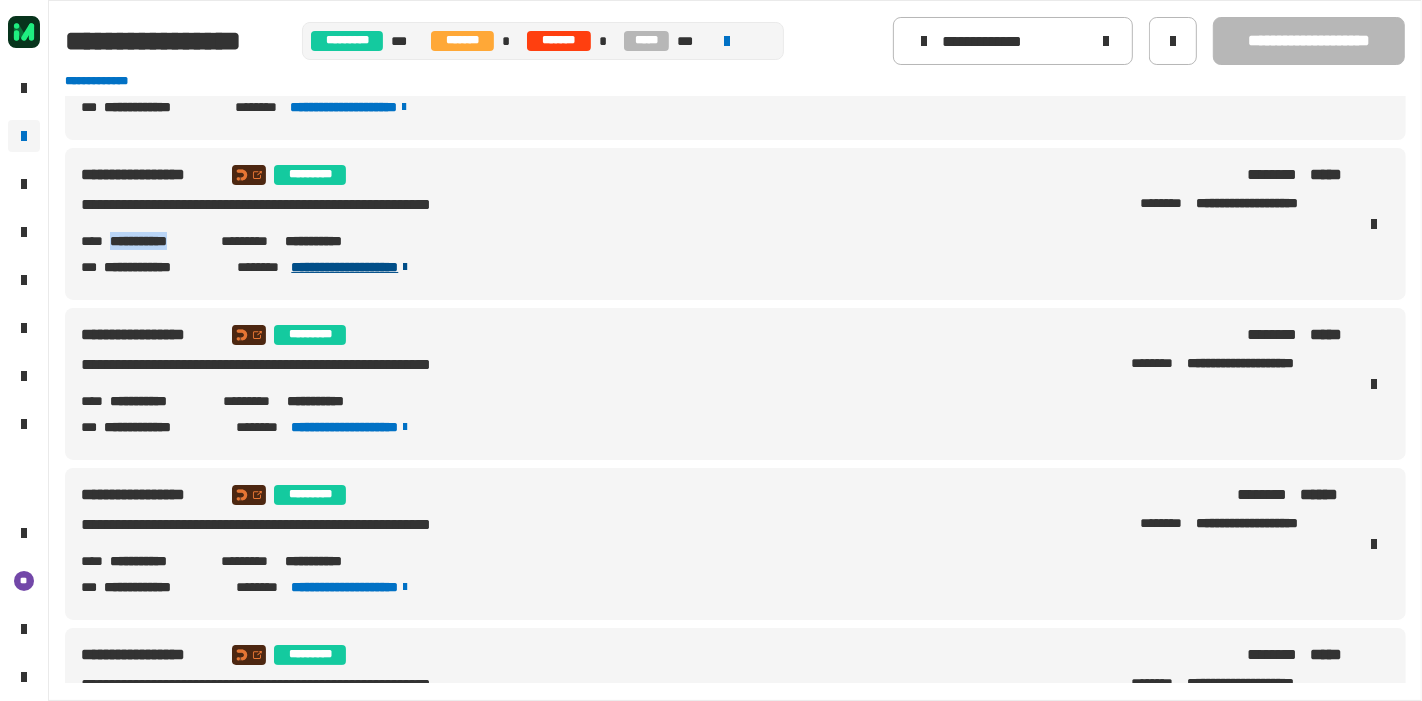 scroll, scrollTop: 282, scrollLeft: 0, axis: vertical 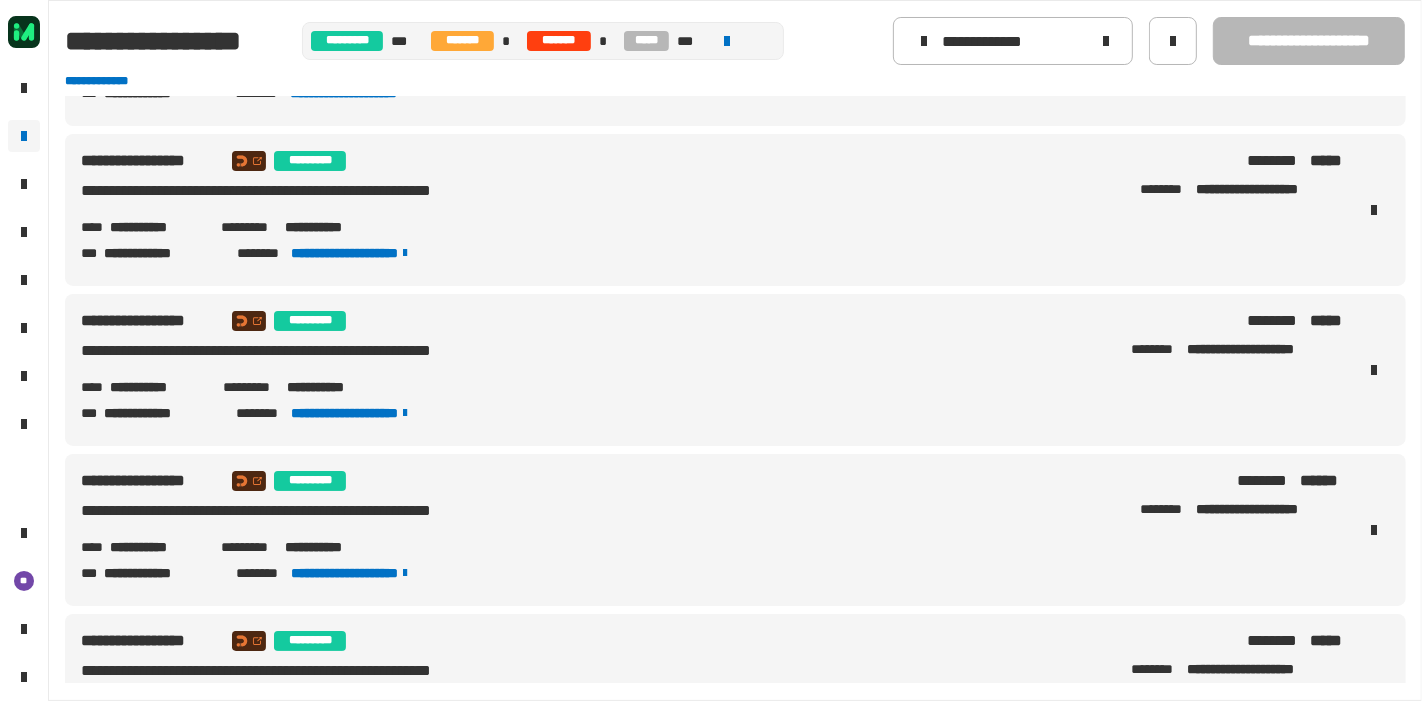 click on "**********" at bounding box center [157, 547] 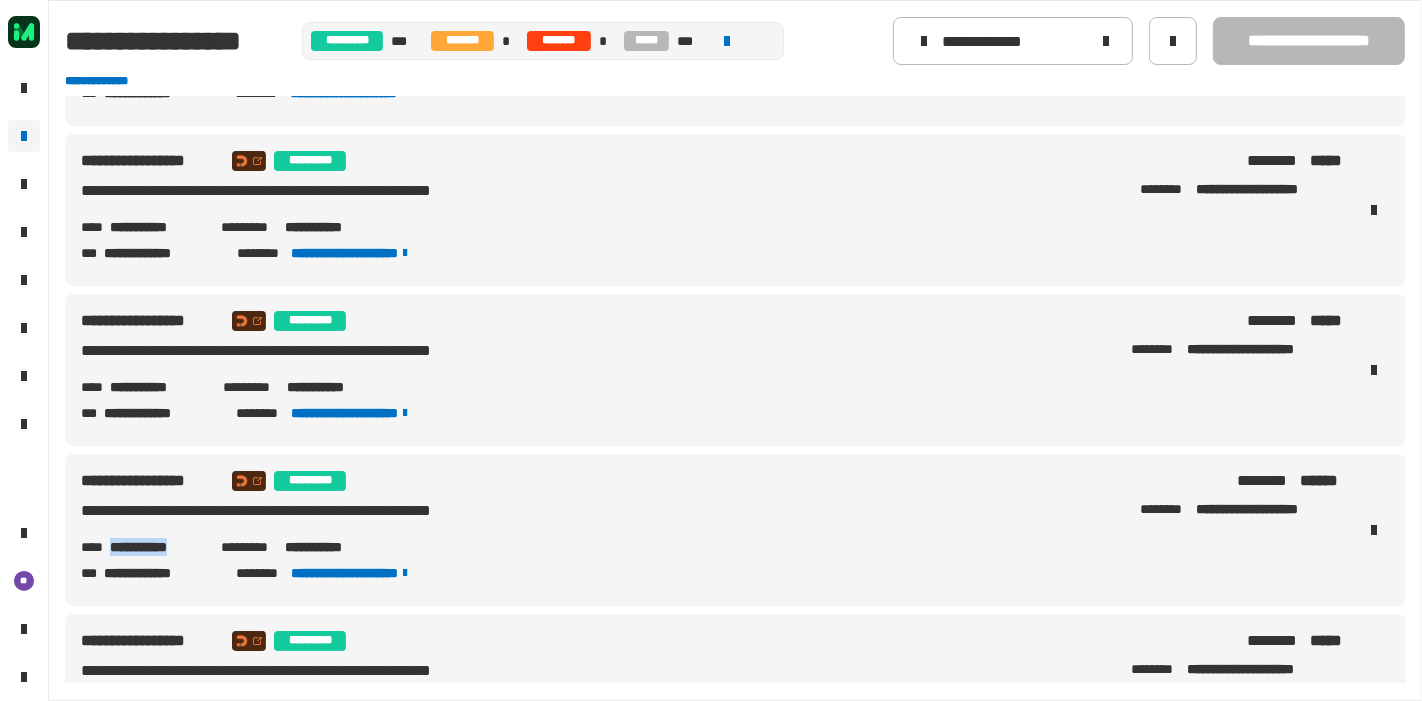 click on "**********" at bounding box center [157, 547] 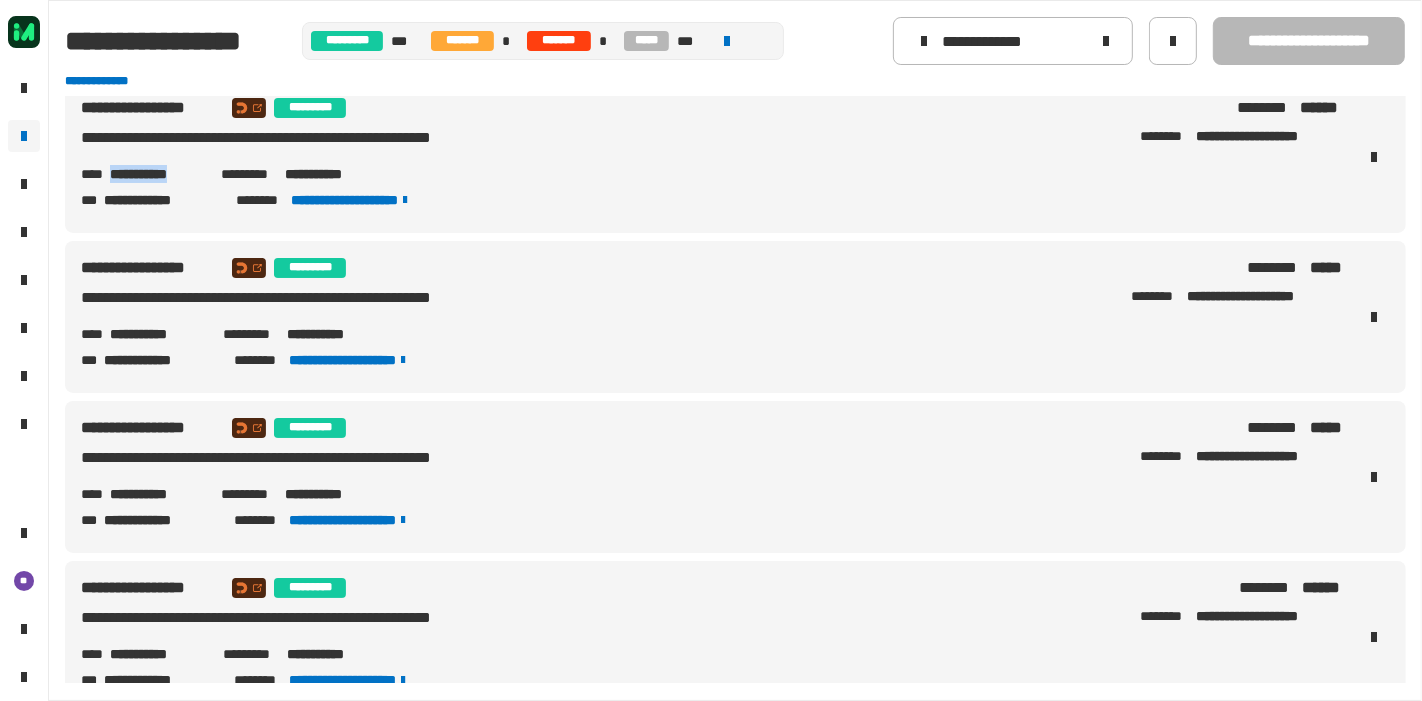 scroll, scrollTop: 657, scrollLeft: 0, axis: vertical 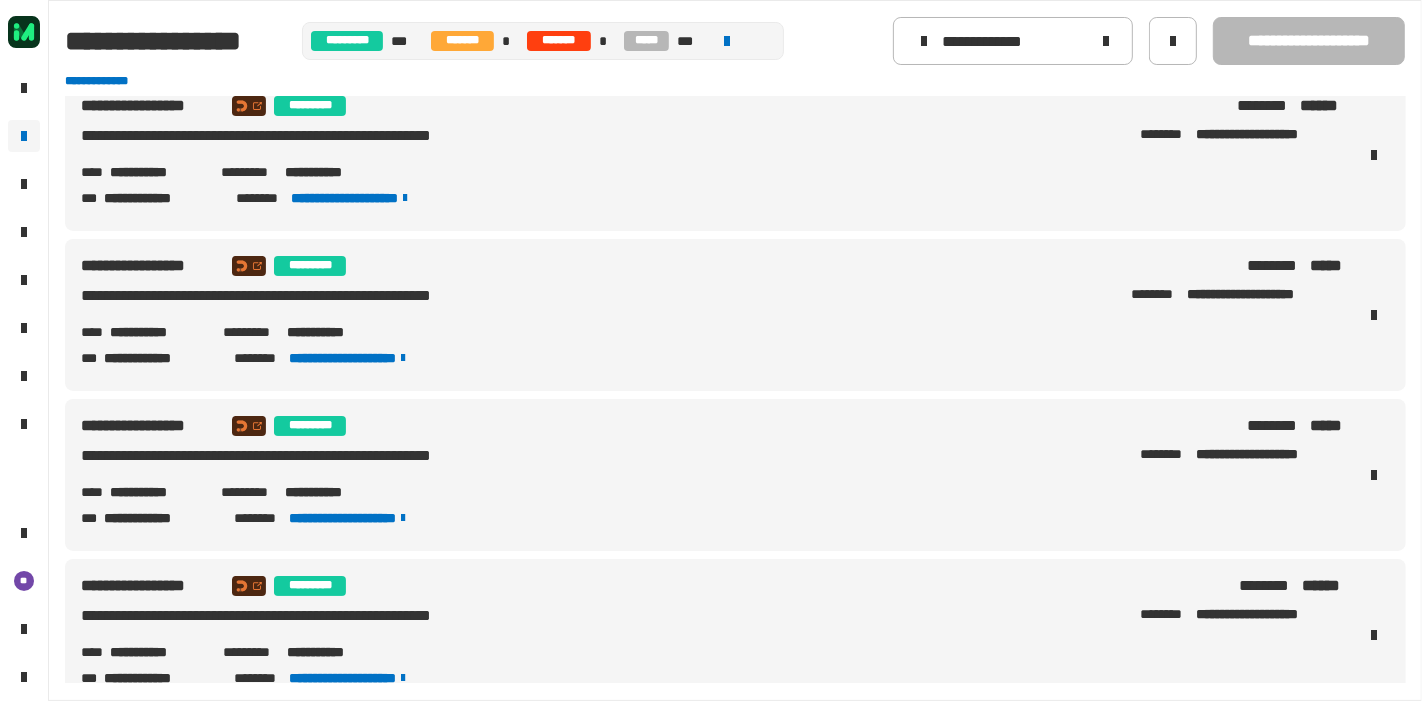 click on "**********" at bounding box center [157, 492] 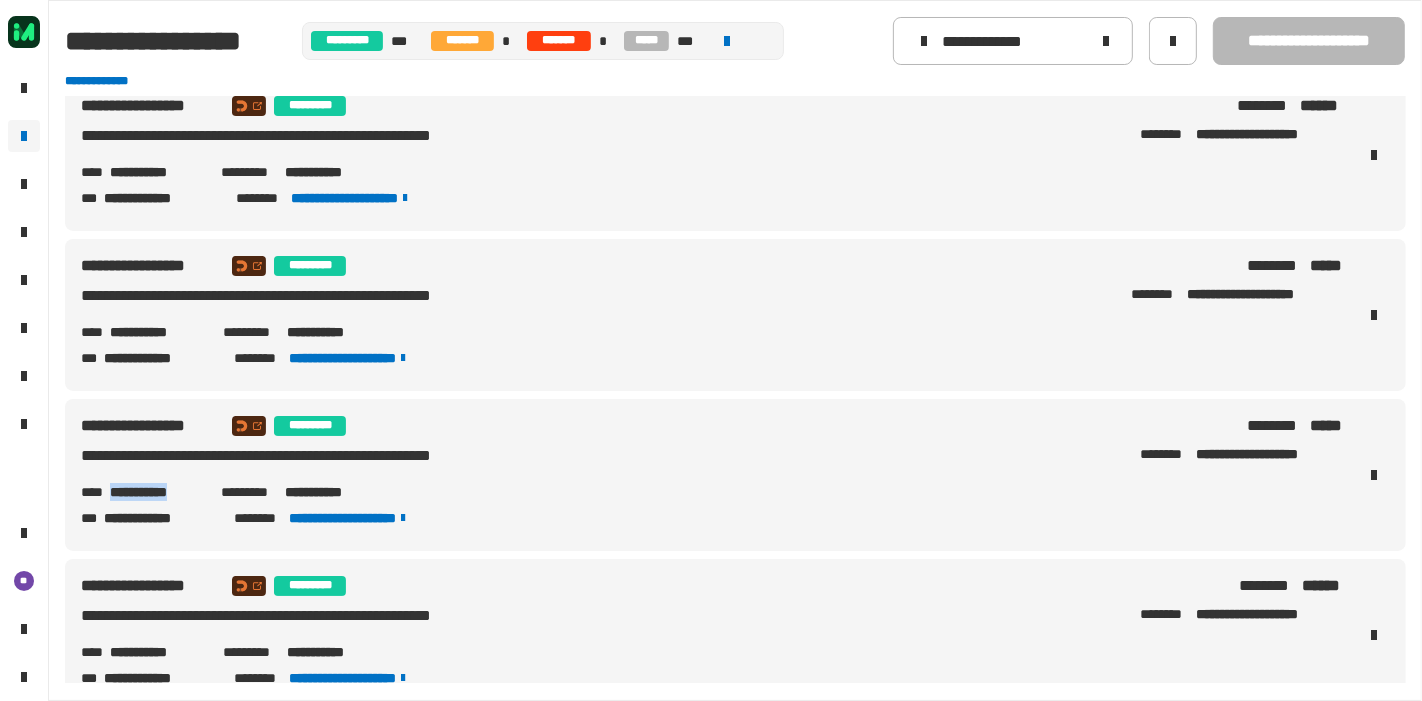 click on "**********" at bounding box center [157, 492] 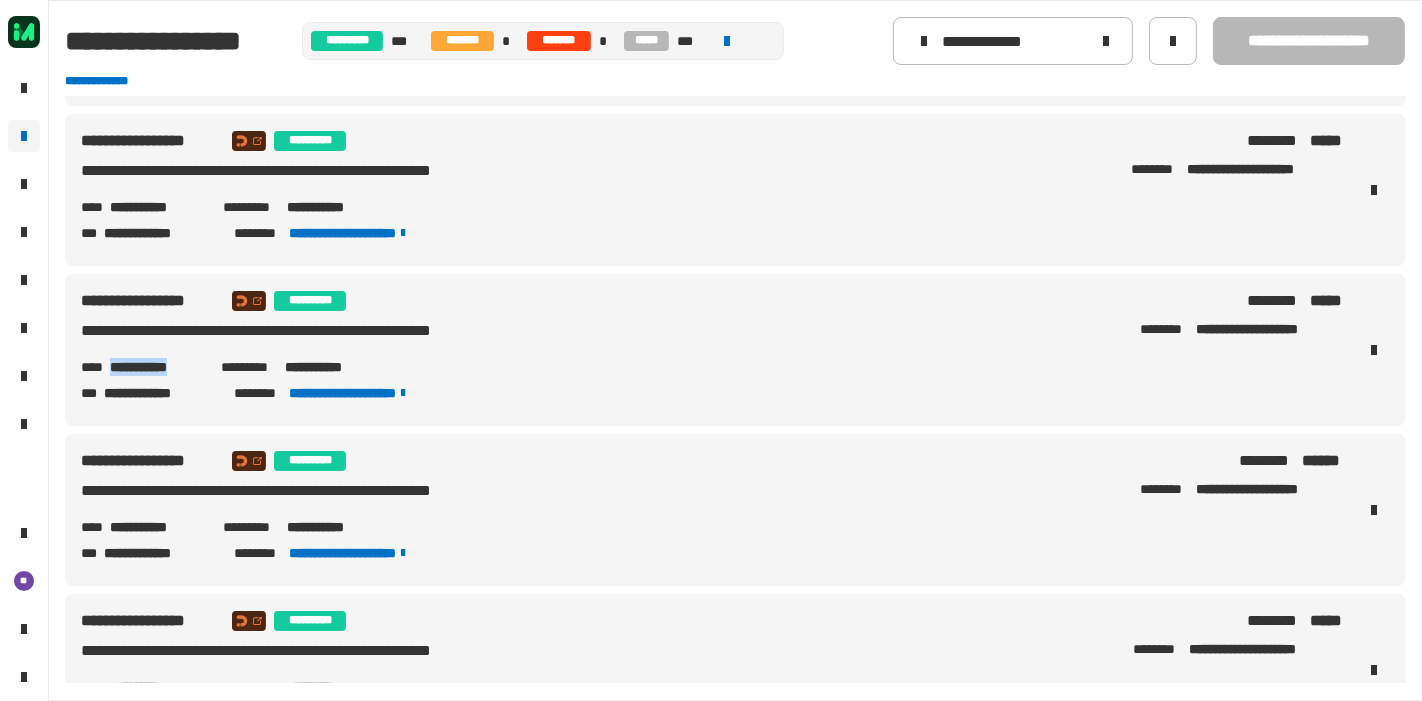 scroll, scrollTop: 857, scrollLeft: 0, axis: vertical 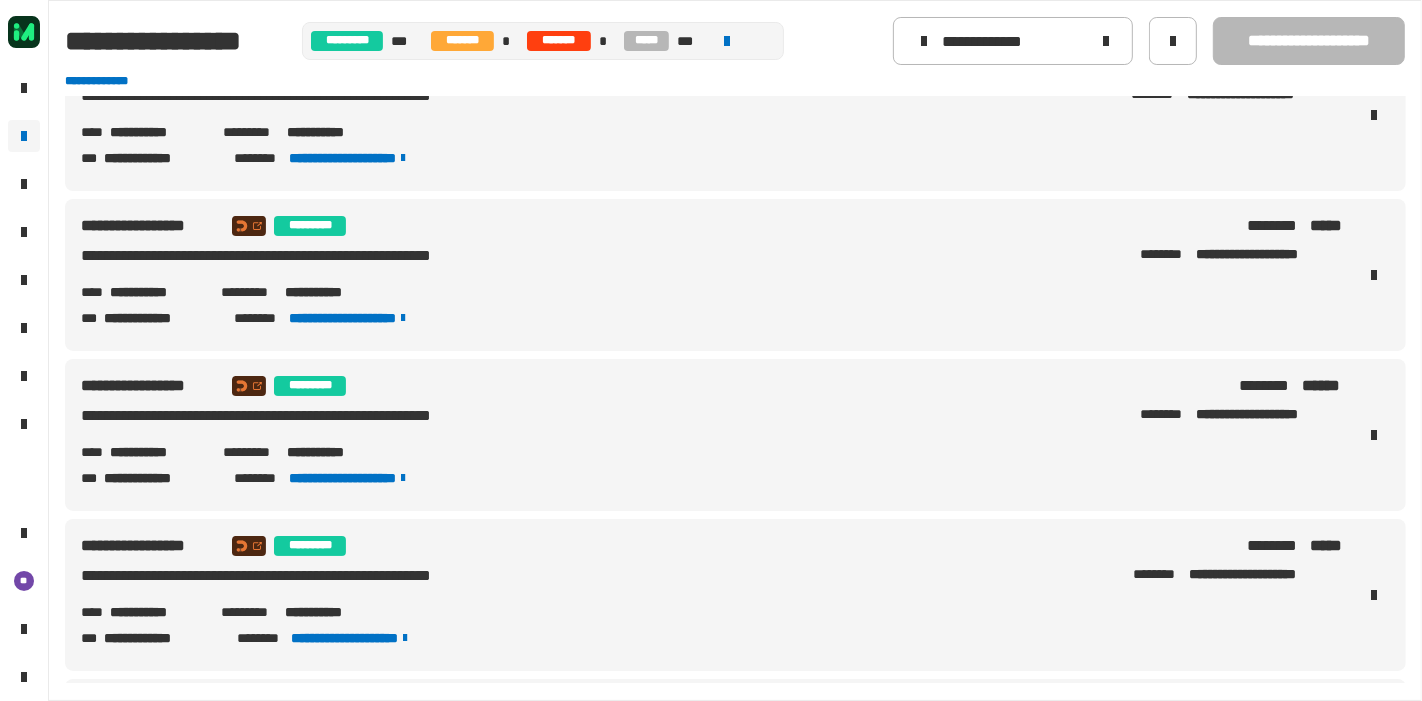 click on "**********" at bounding box center [158, 452] 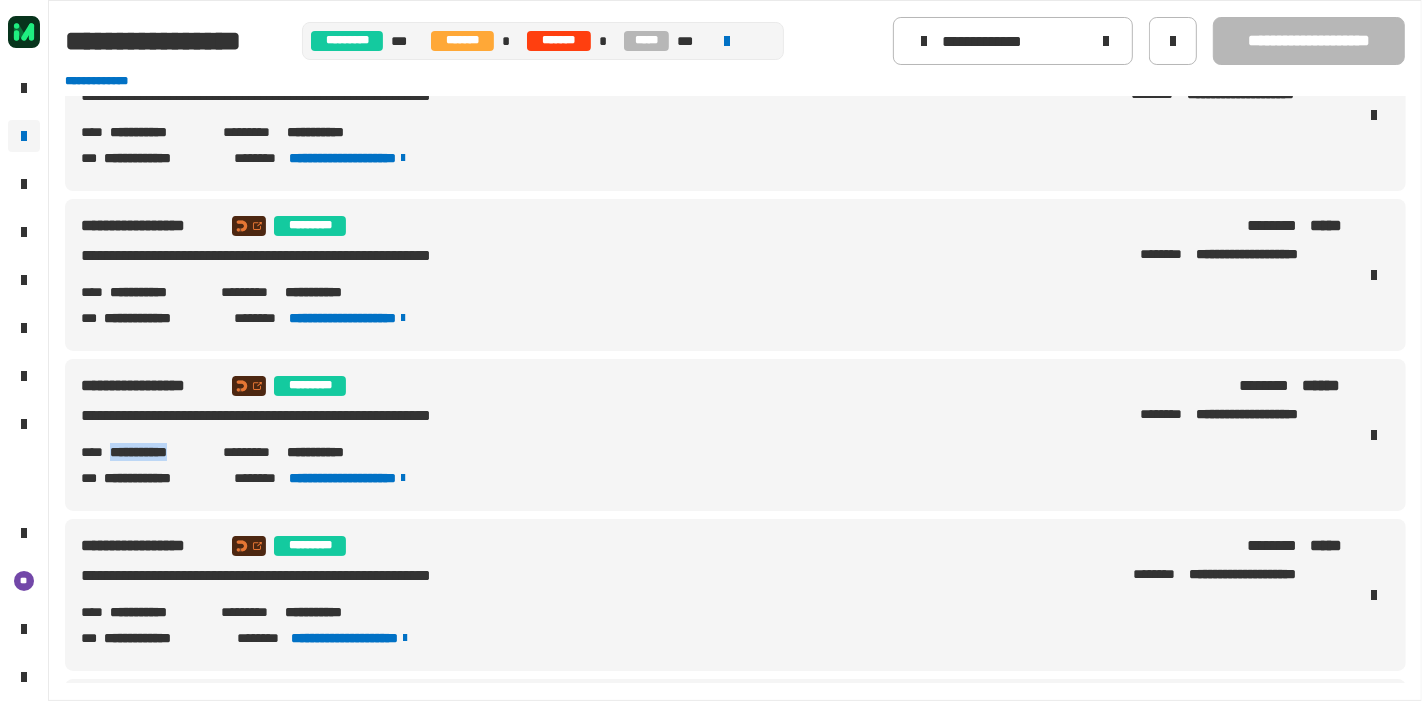 click on "**********" at bounding box center [158, 452] 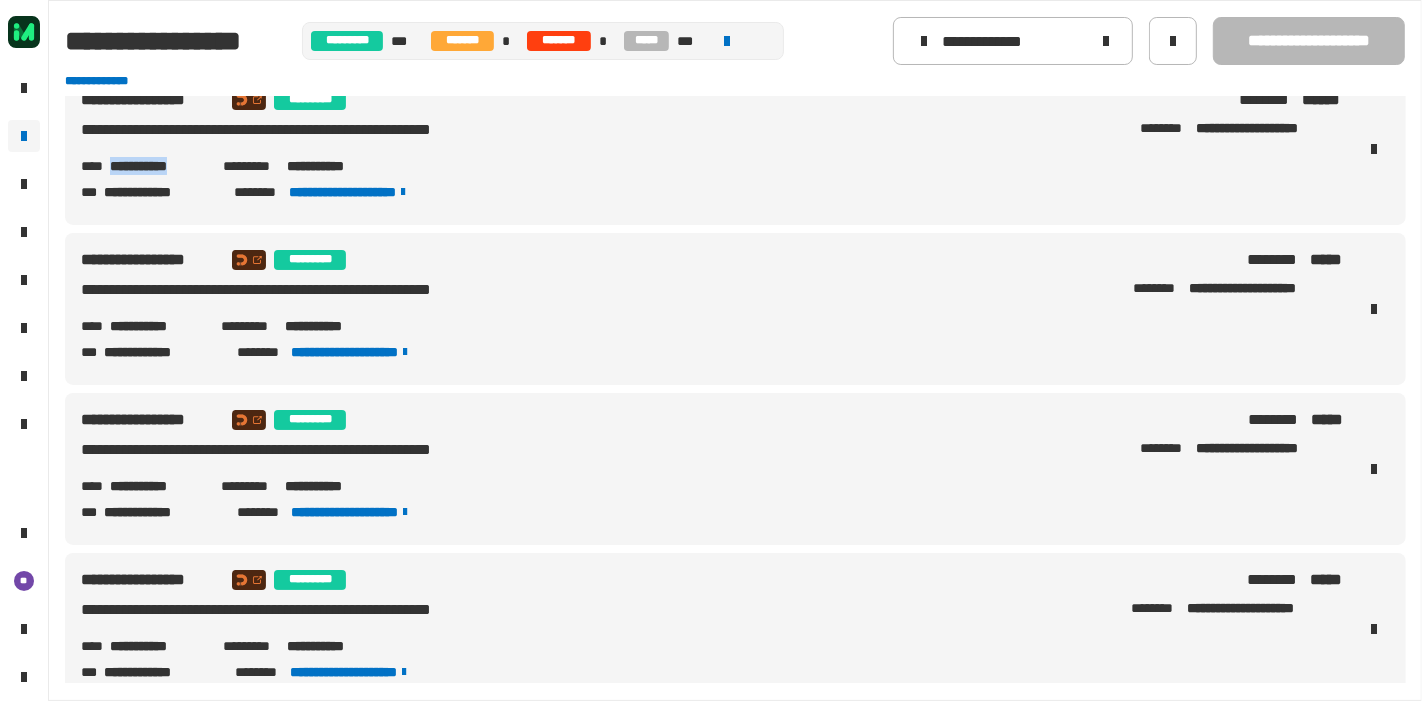 scroll, scrollTop: 1153, scrollLeft: 0, axis: vertical 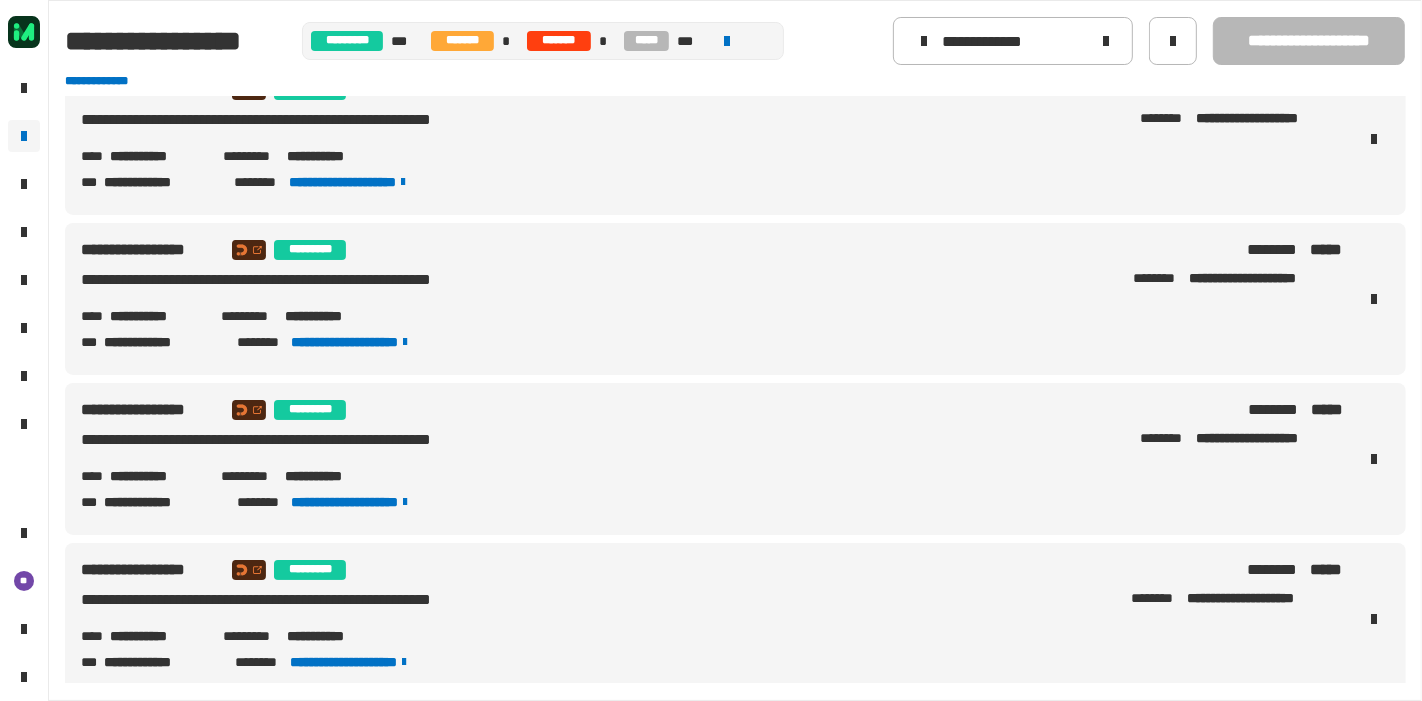click on "**********" at bounding box center [157, 476] 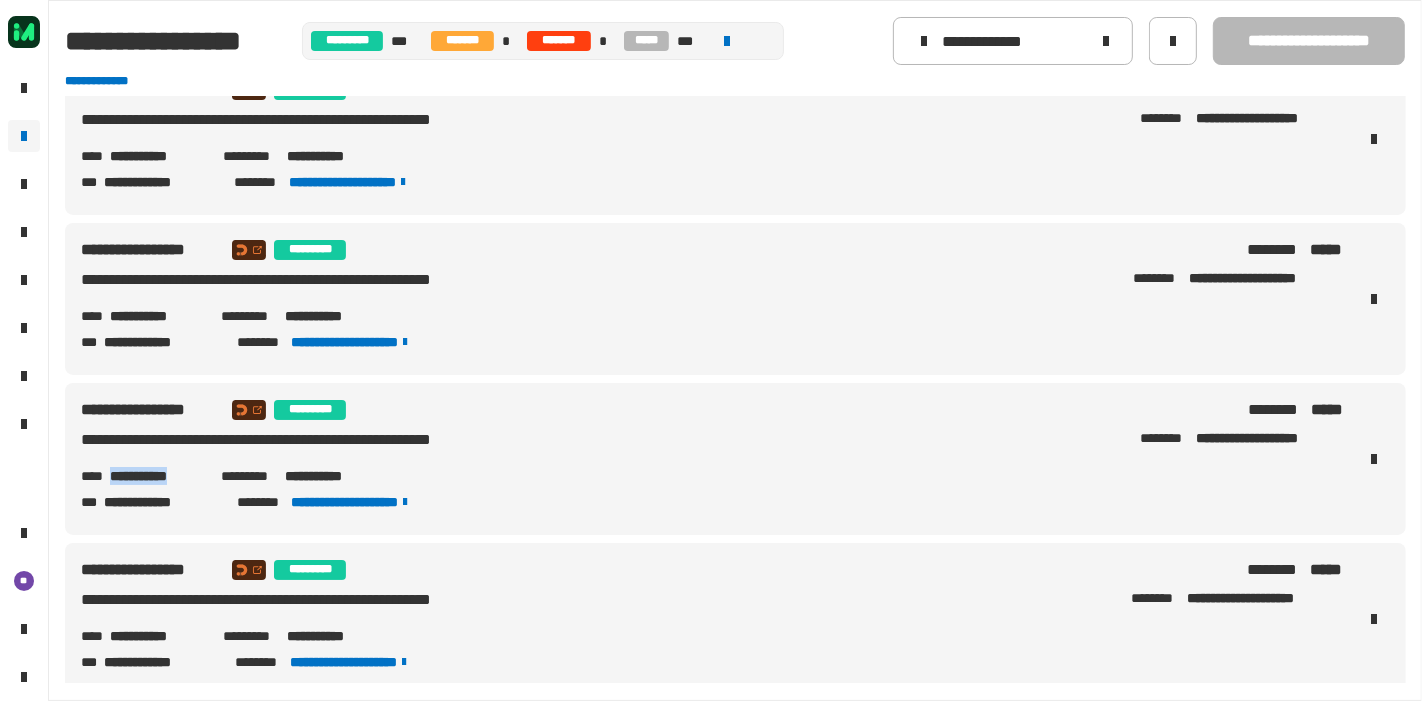 click on "**********" at bounding box center [157, 476] 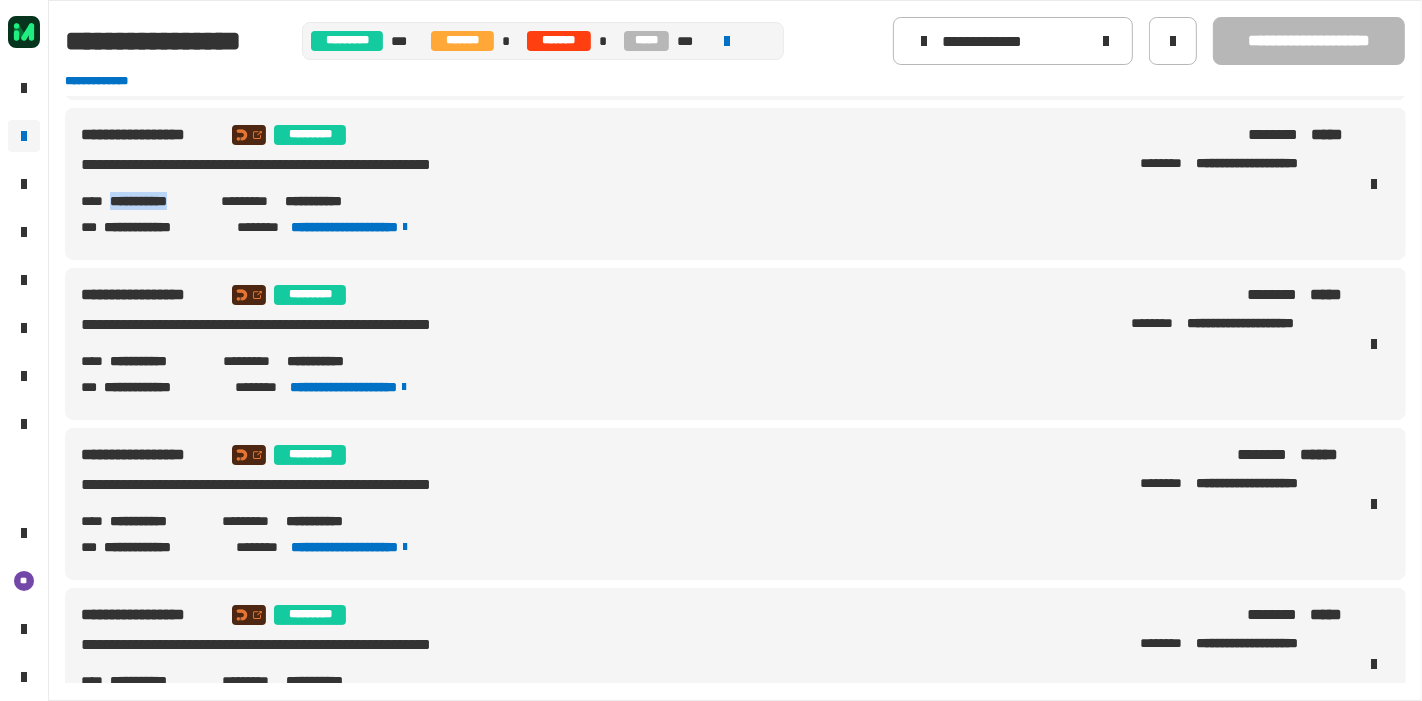 scroll, scrollTop: 1437, scrollLeft: 0, axis: vertical 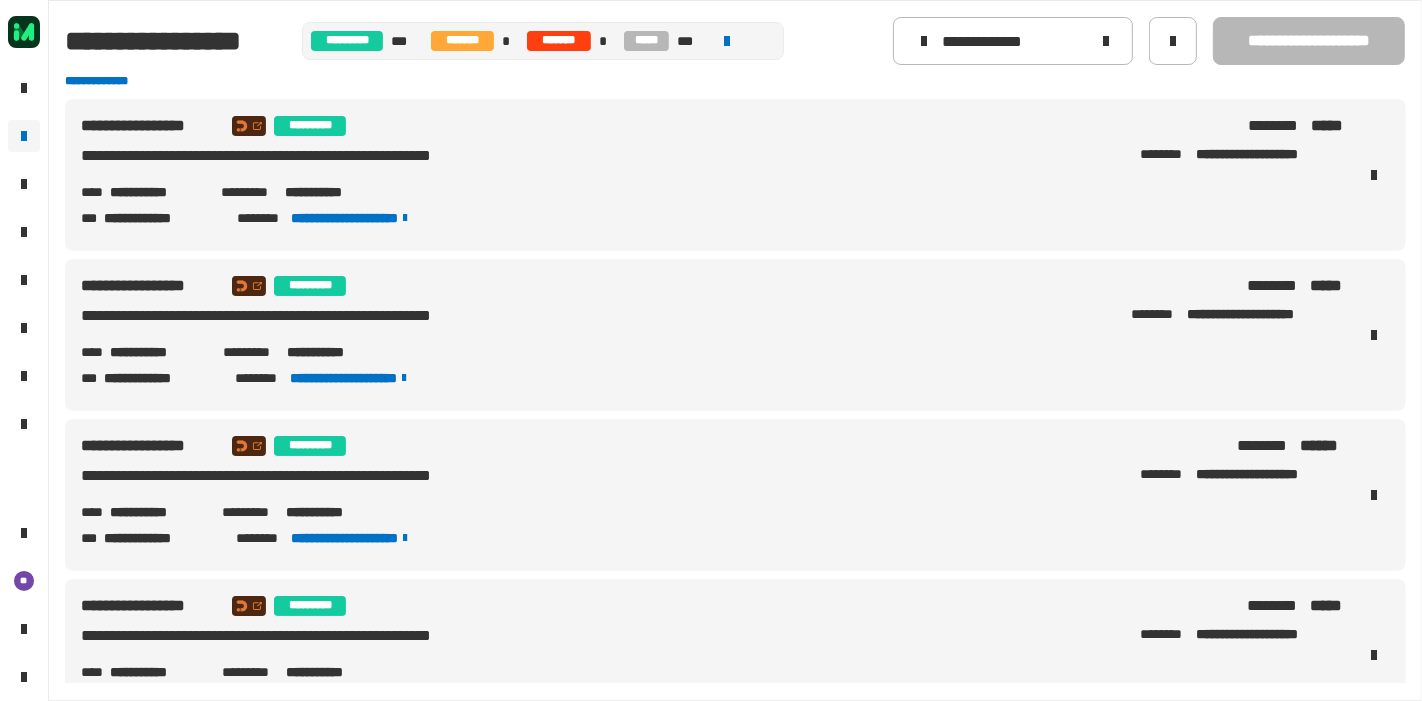 click on "**********" at bounding box center [158, 512] 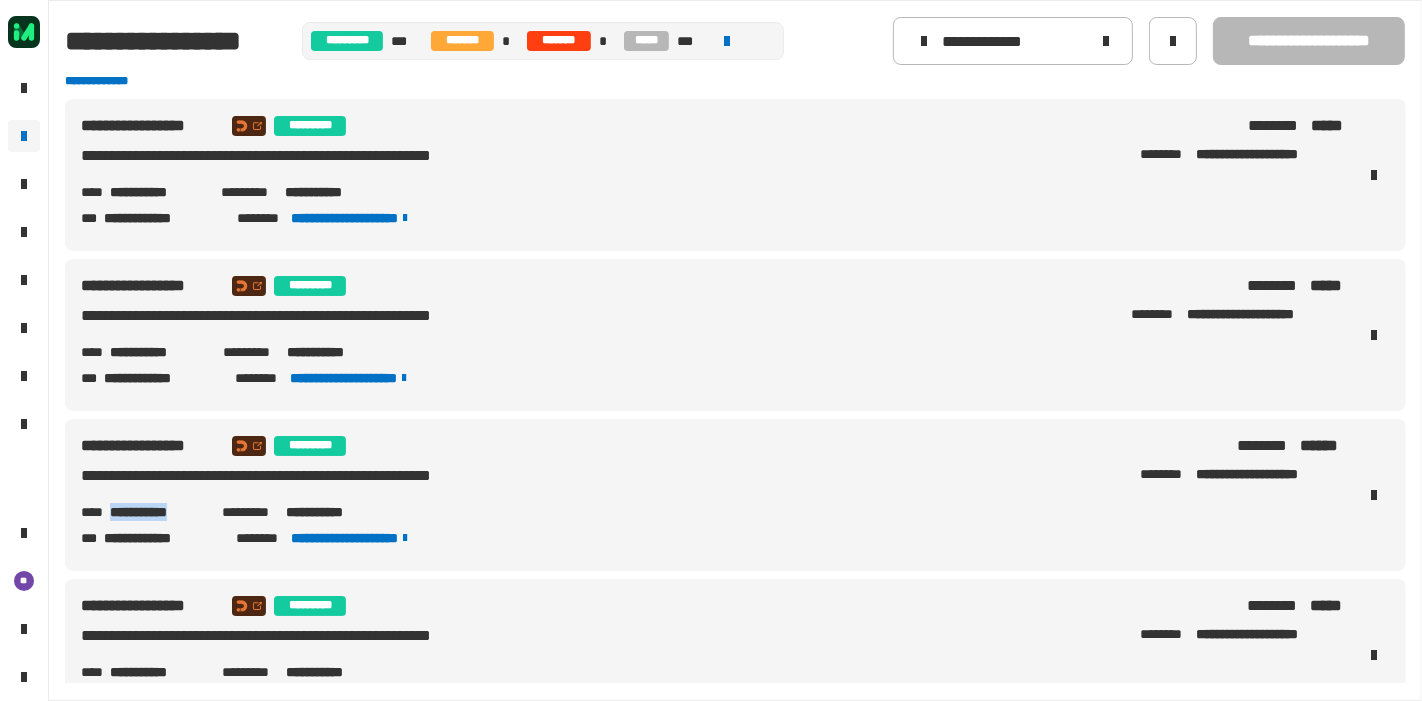 click on "**********" at bounding box center [158, 512] 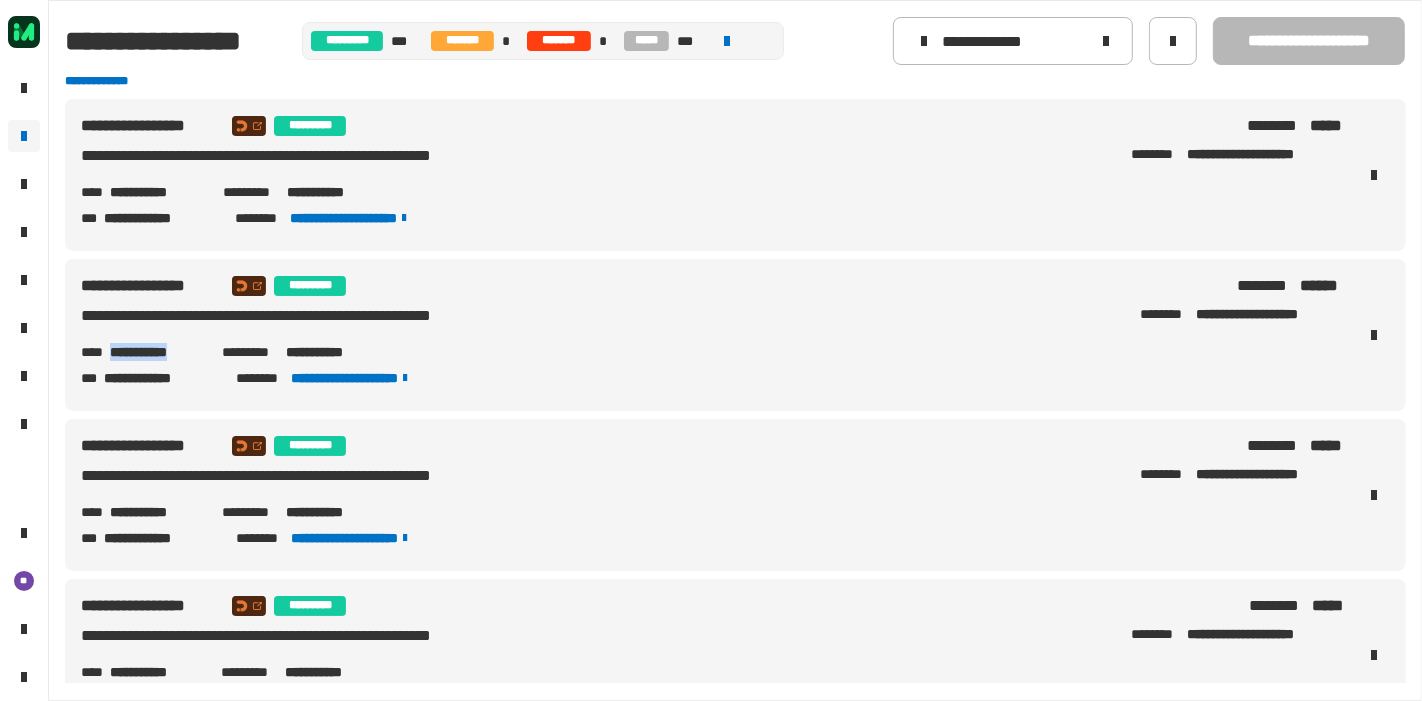 scroll, scrollTop: 1605, scrollLeft: 0, axis: vertical 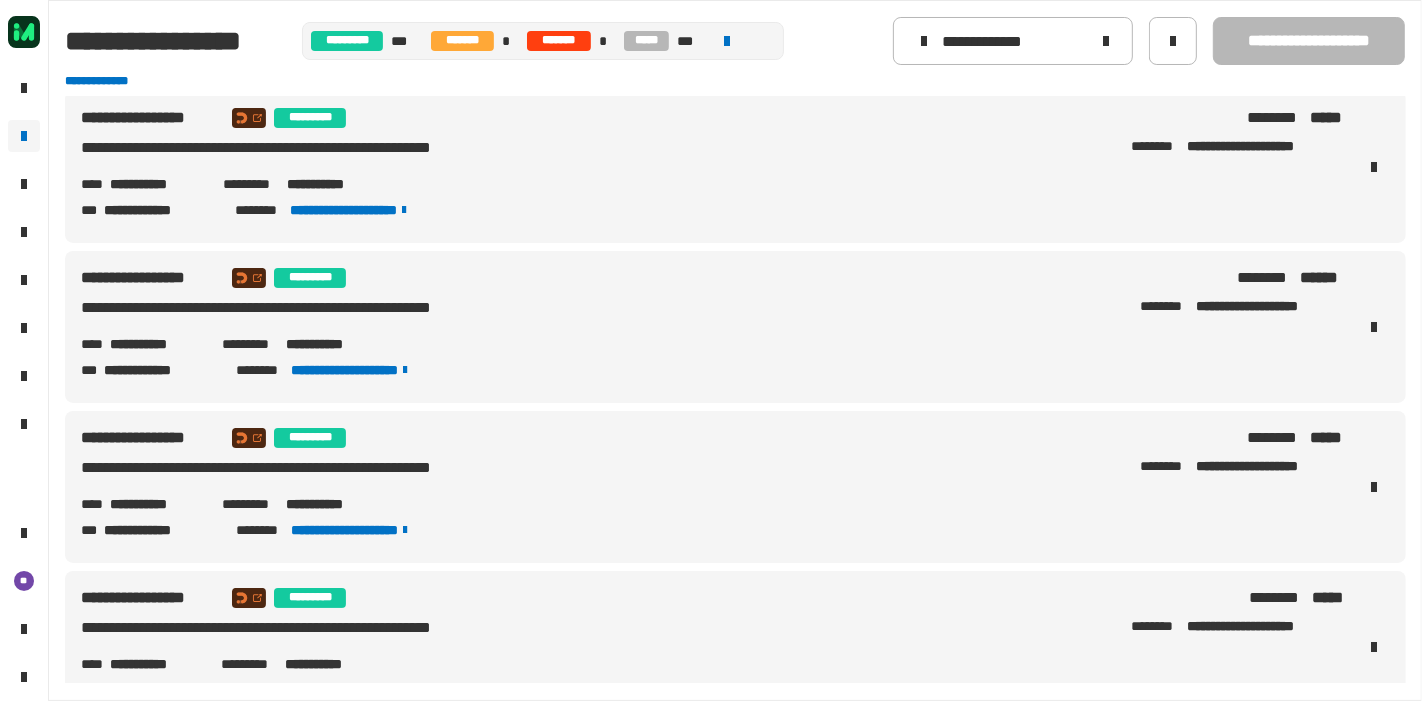 click on "**********" at bounding box center (157, 504) 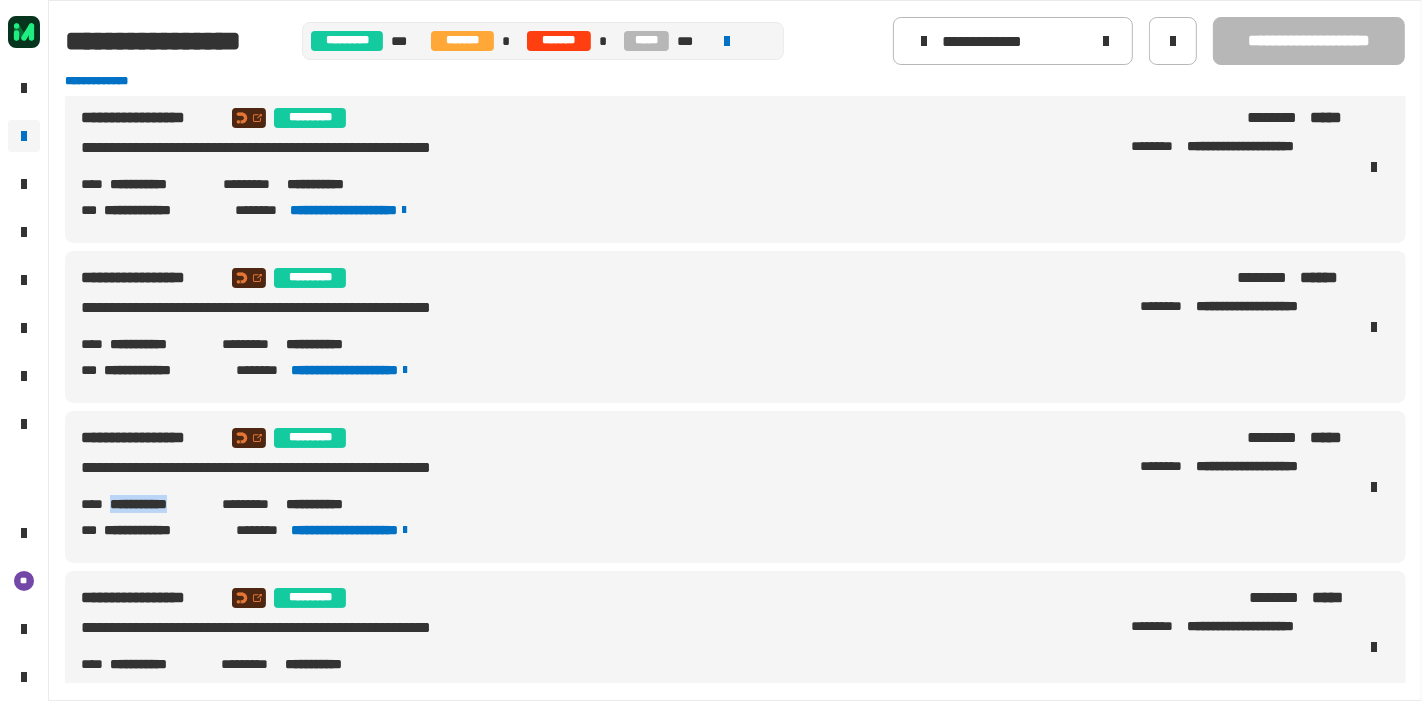 click on "**********" at bounding box center (157, 504) 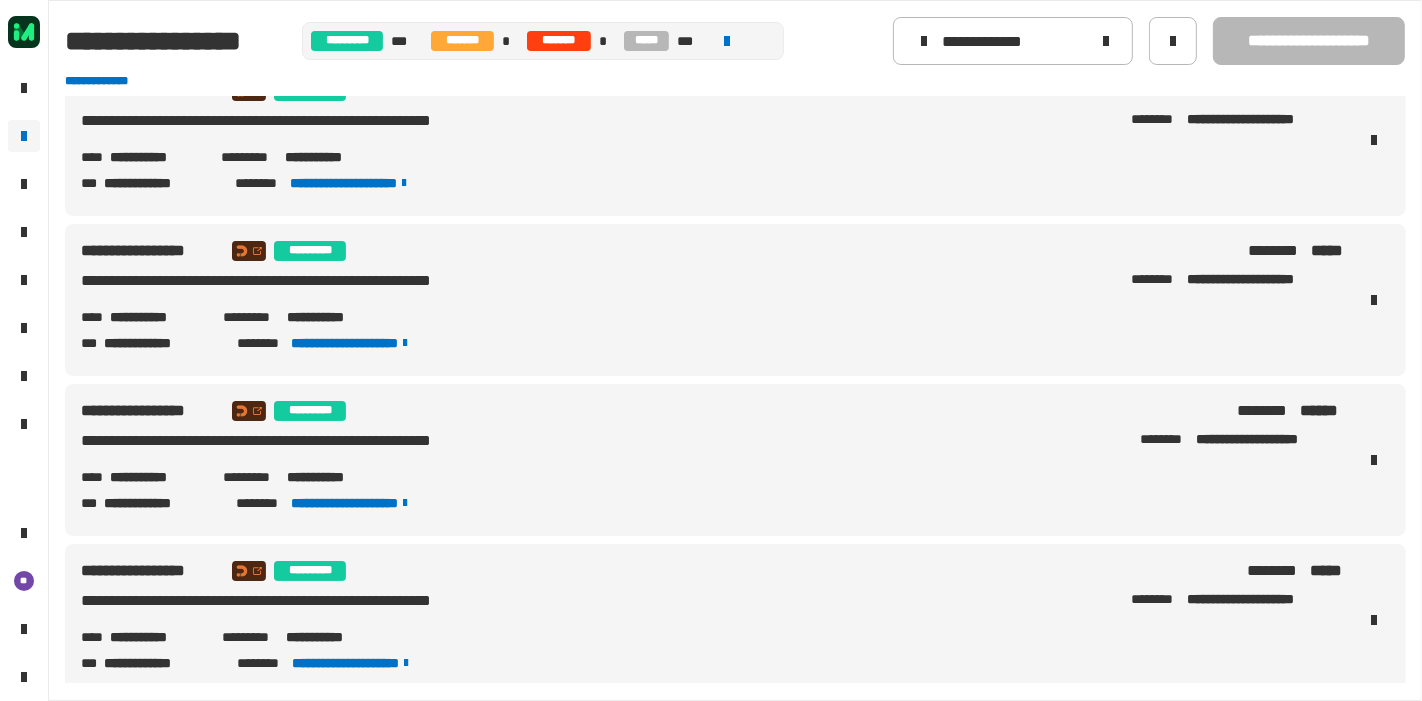 scroll, scrollTop: 2126, scrollLeft: 0, axis: vertical 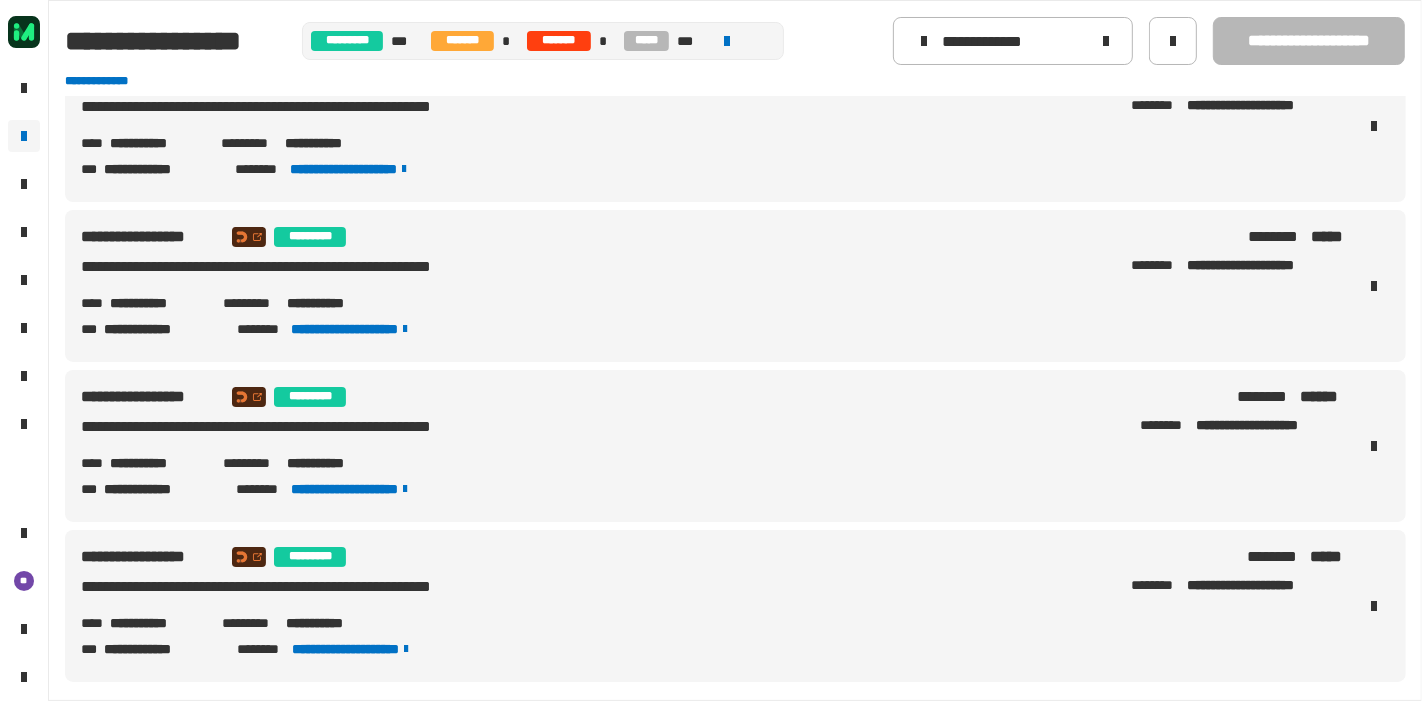 click on "**********" at bounding box center [158, 463] 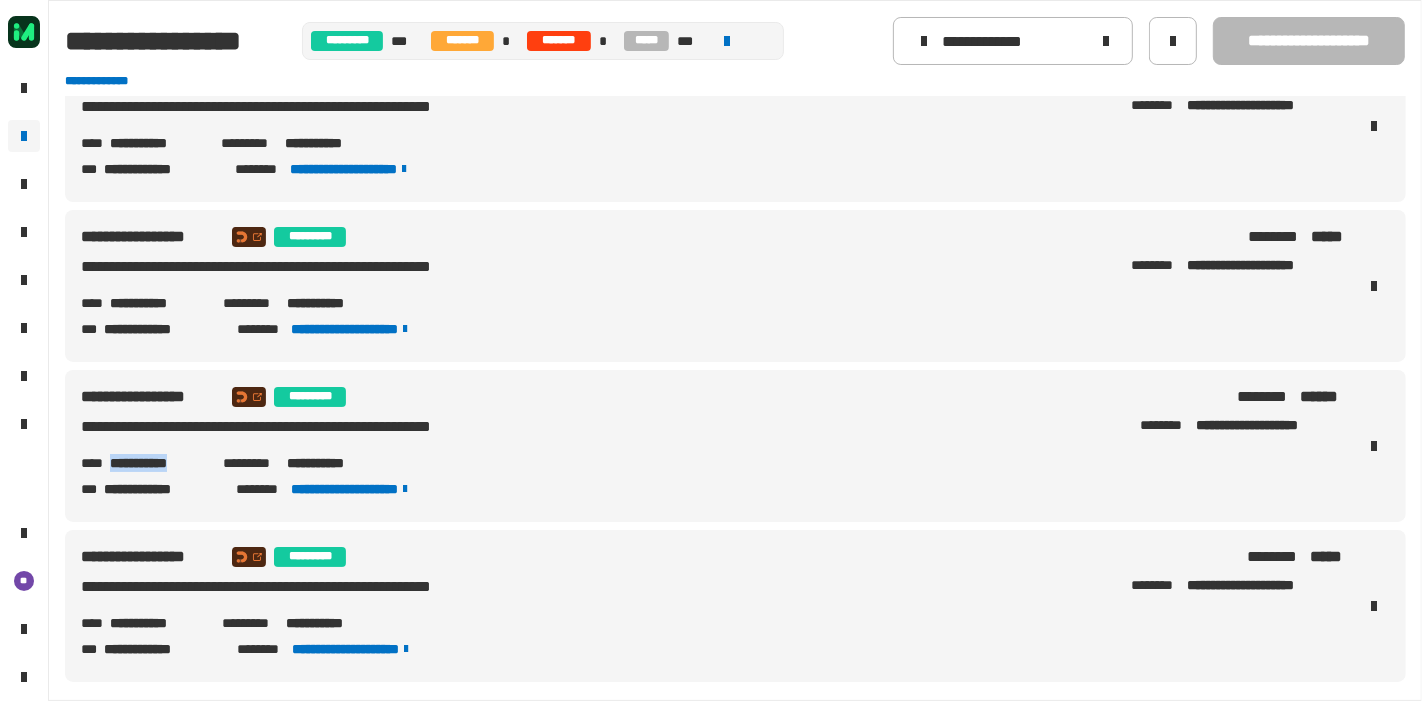 click on "**********" at bounding box center [158, 463] 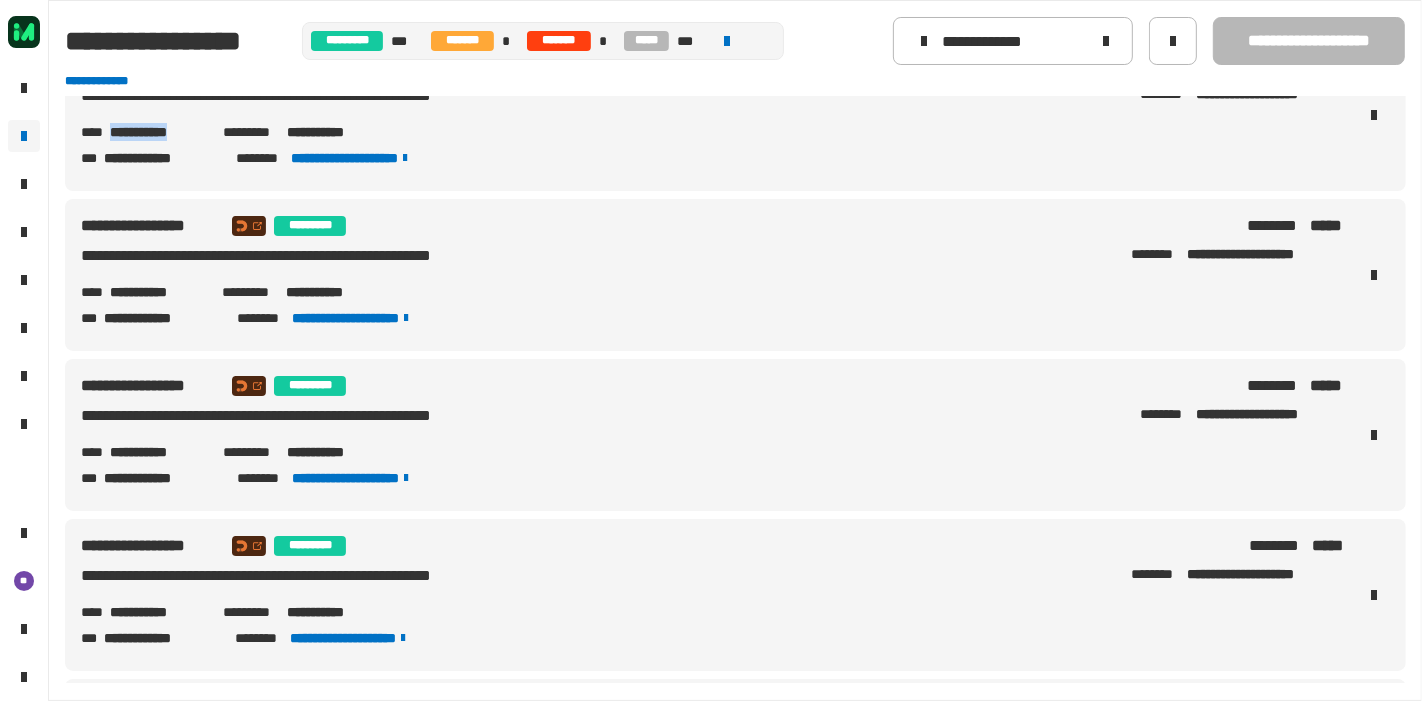 scroll, scrollTop: 2493, scrollLeft: 0, axis: vertical 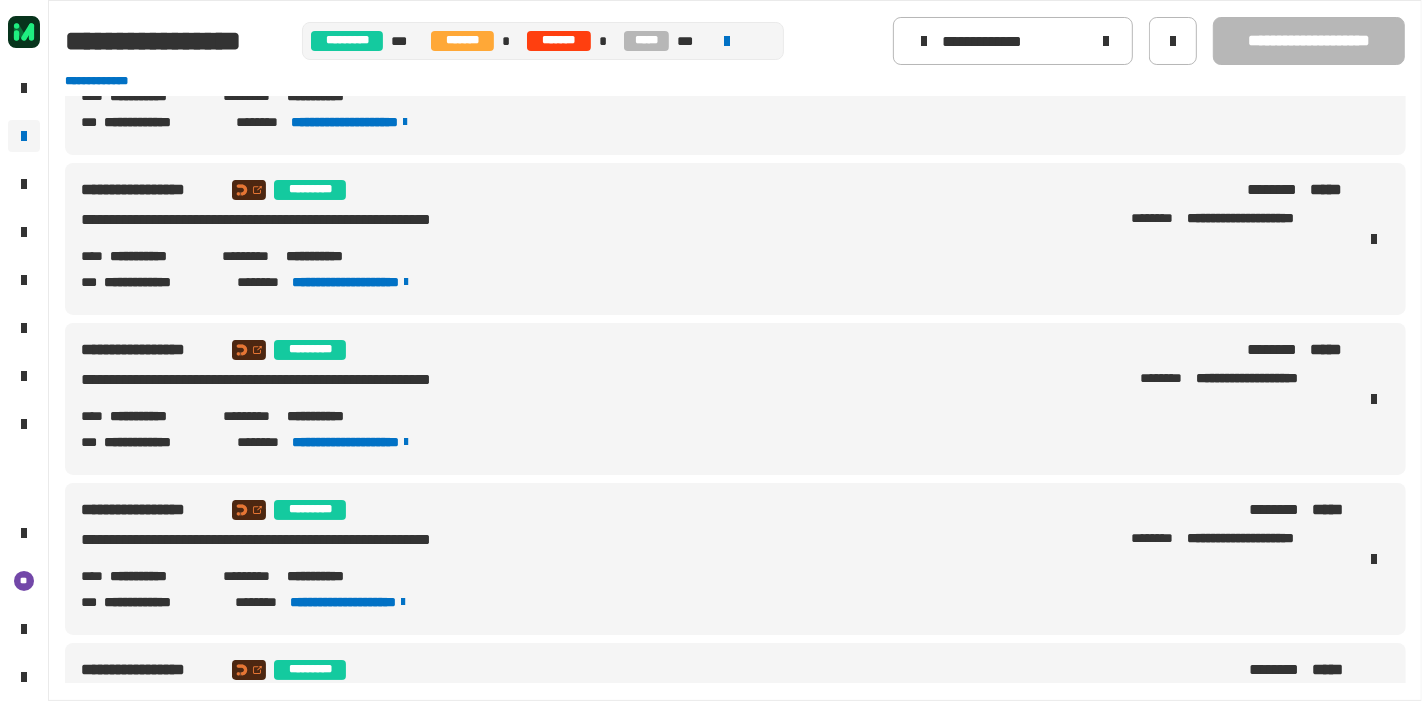 click on "**********" at bounding box center [158, 416] 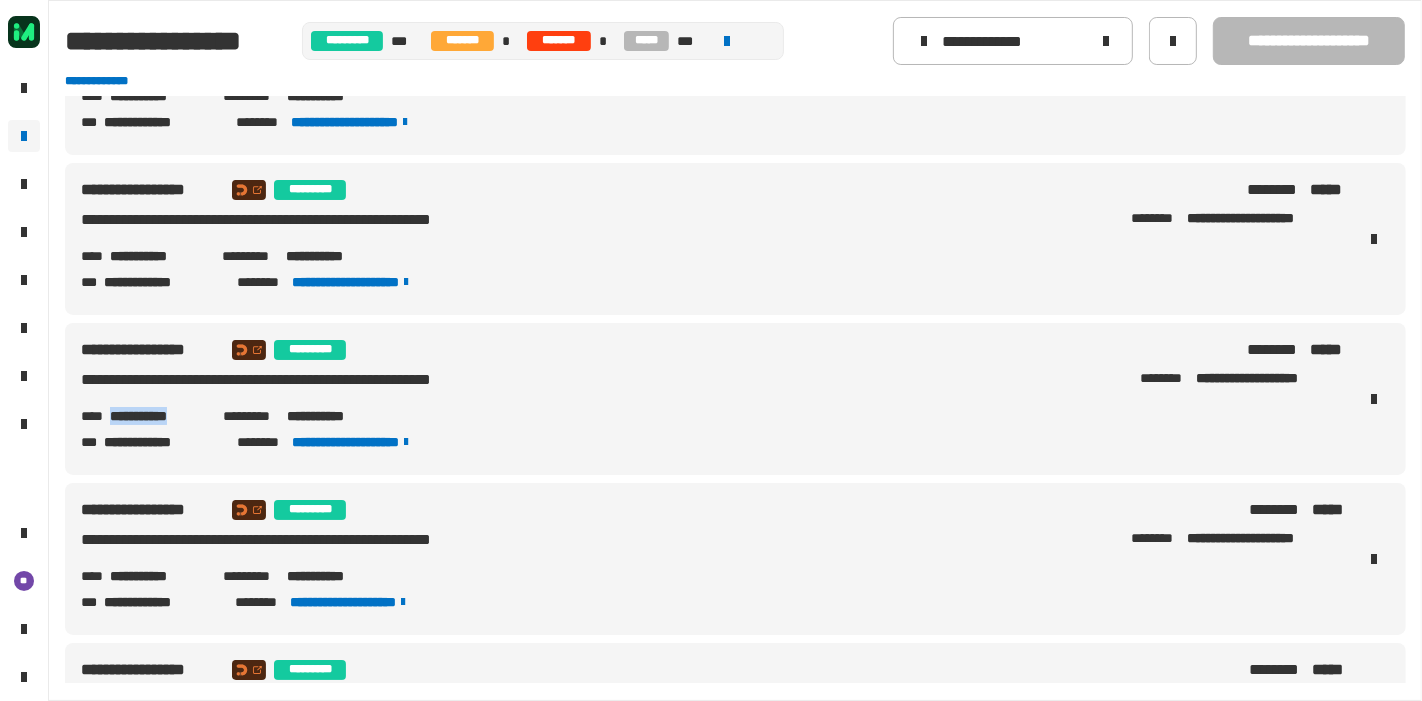 click on "**********" at bounding box center (158, 416) 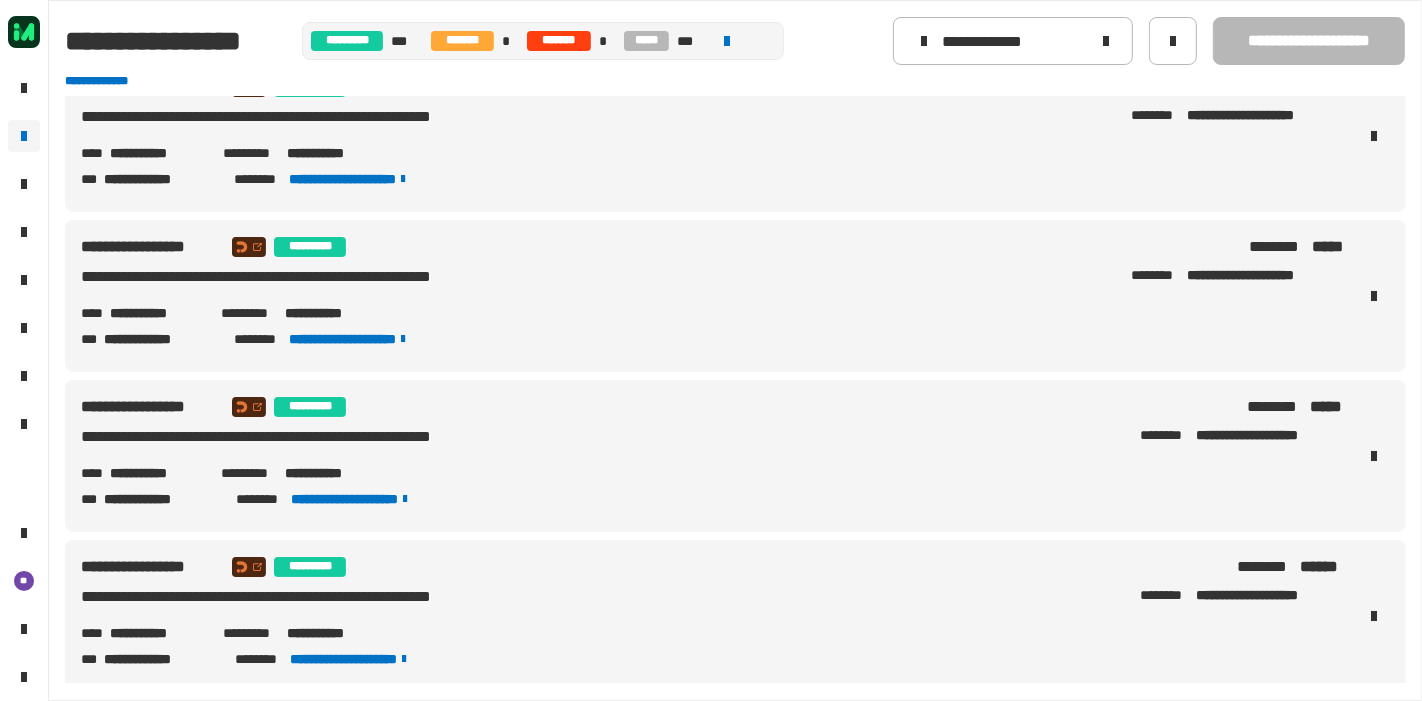 scroll, scrollTop: 3877, scrollLeft: 0, axis: vertical 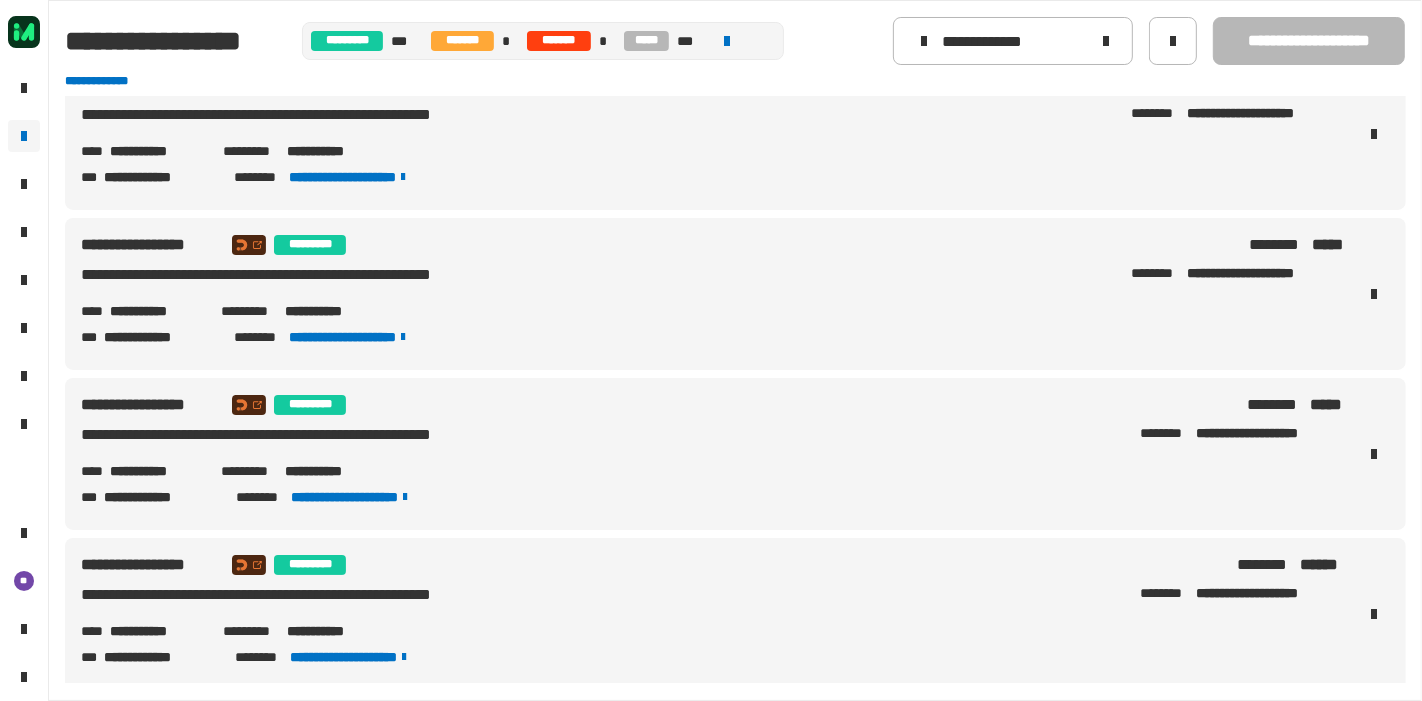 click on "**********" at bounding box center [157, 471] 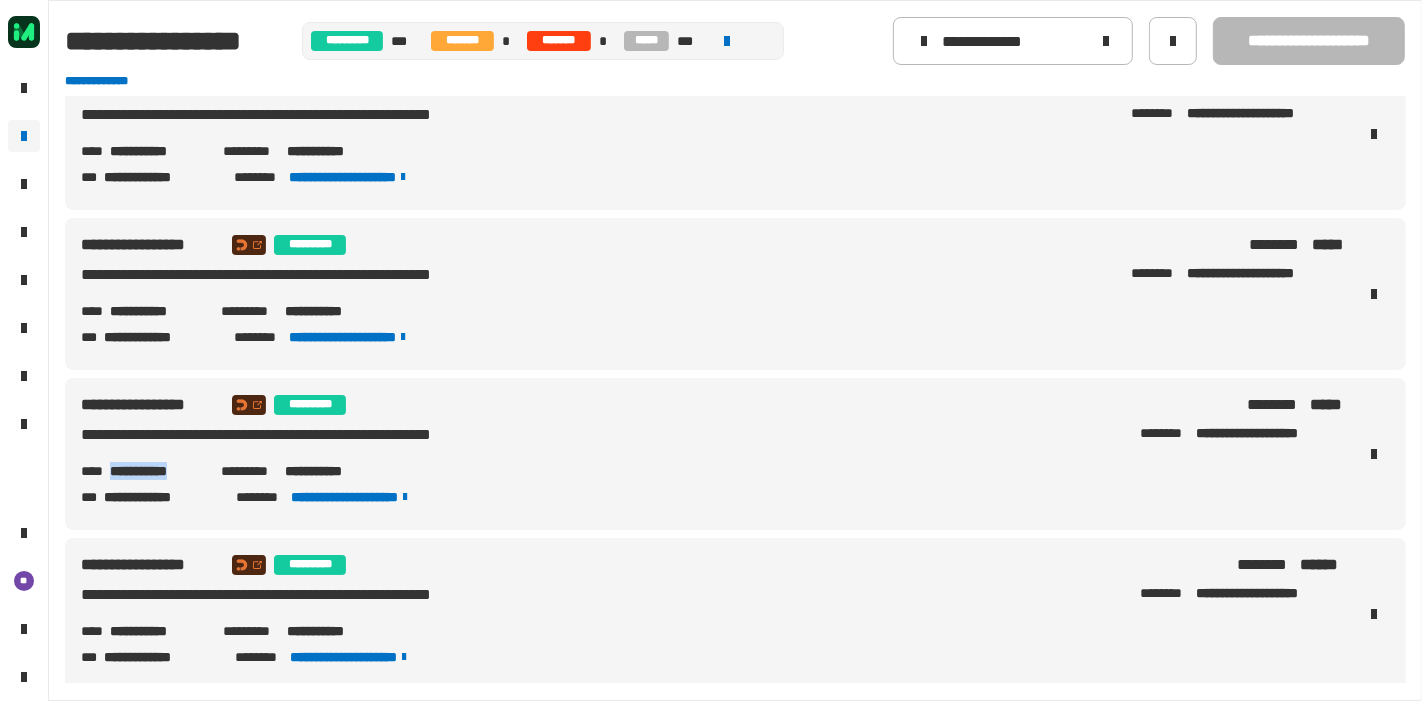 click on "**********" at bounding box center [157, 471] 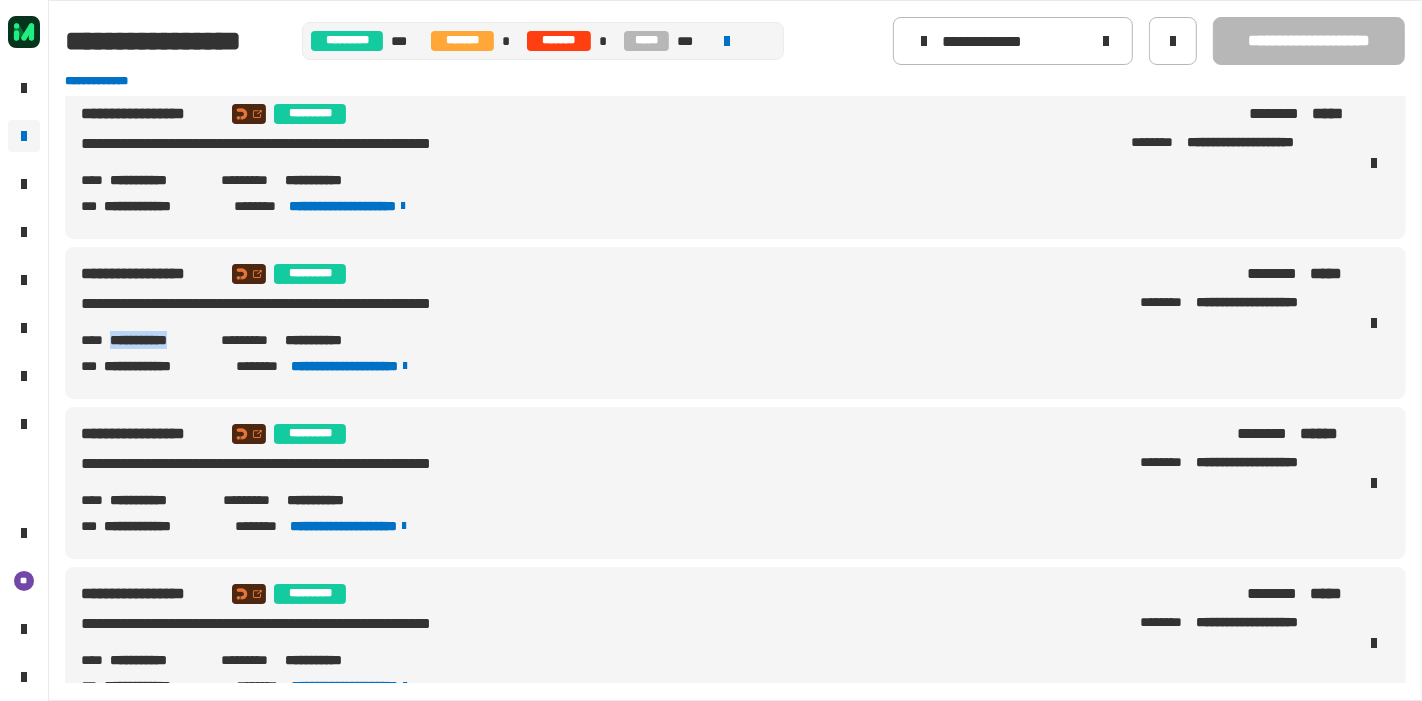 scroll, scrollTop: 4010, scrollLeft: 0, axis: vertical 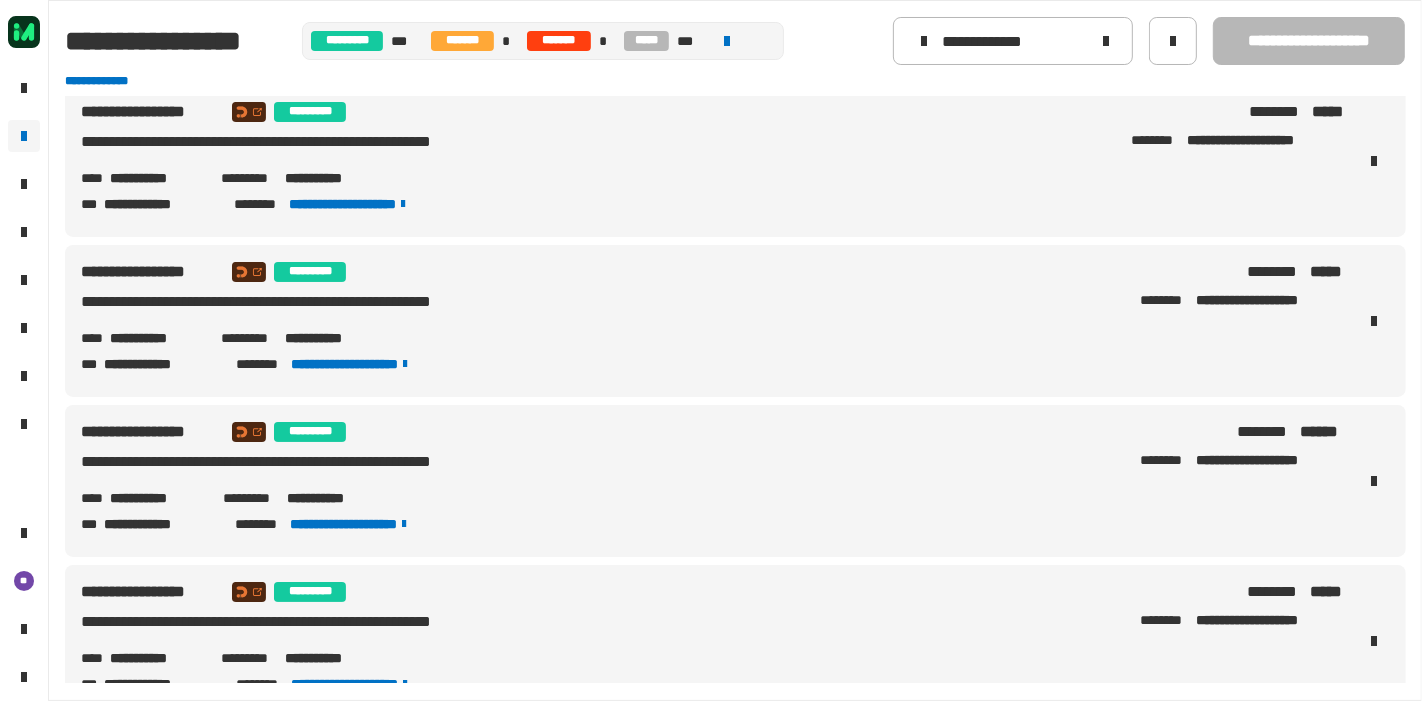 click on "**********" at bounding box center (158, 498) 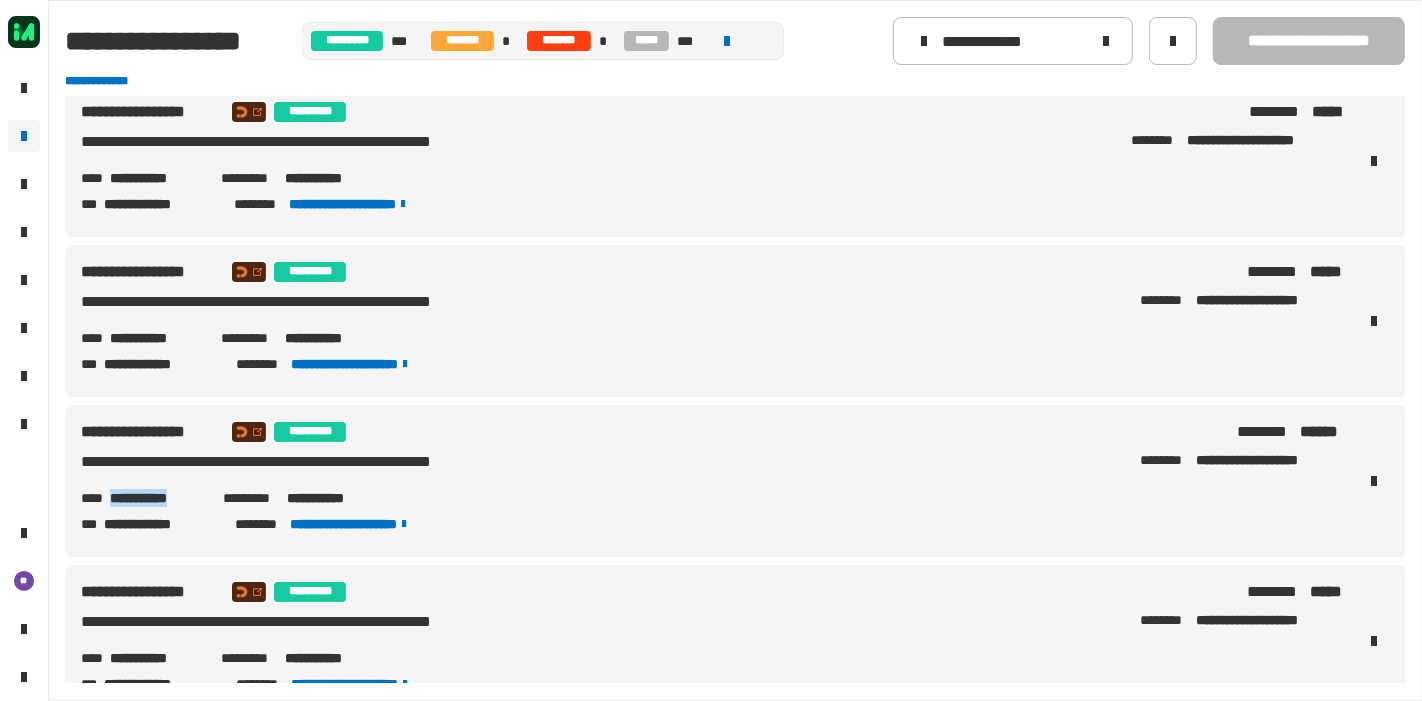 click on "**********" at bounding box center [158, 498] 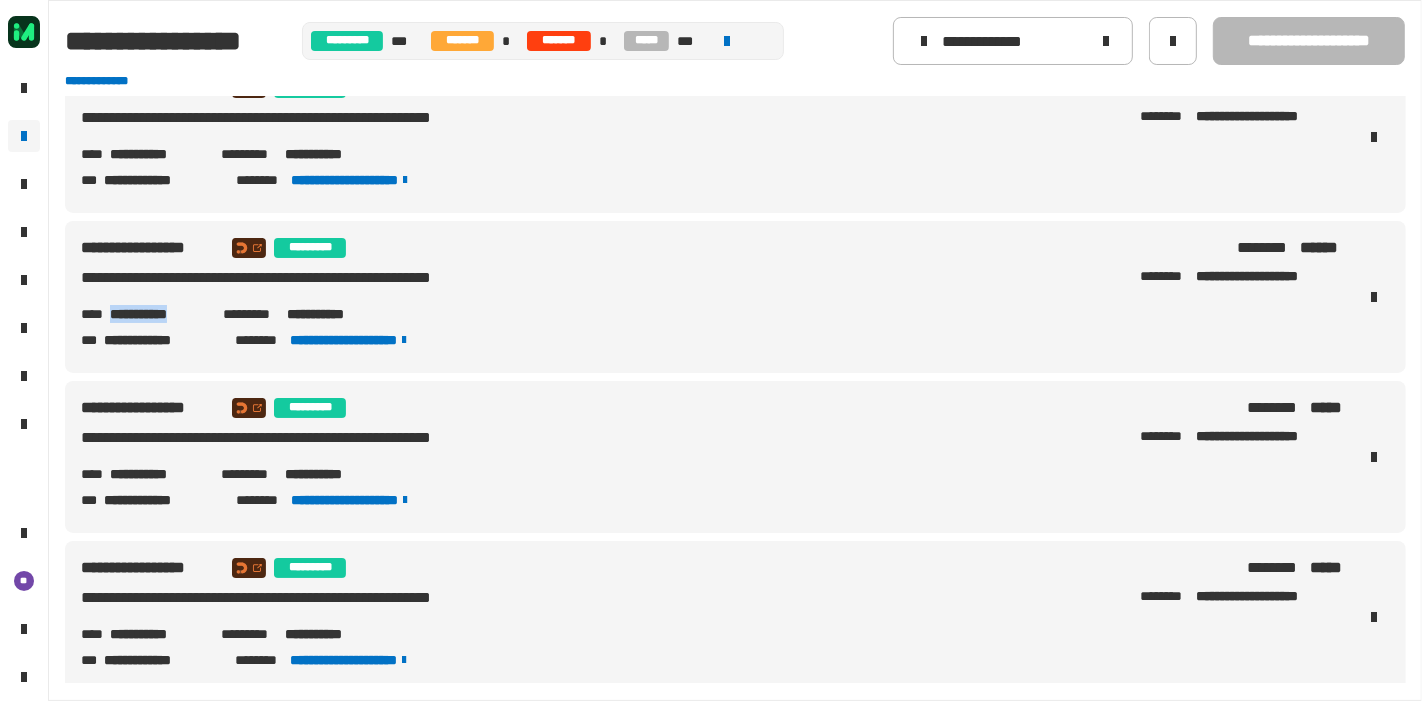 scroll, scrollTop: 4204, scrollLeft: 0, axis: vertical 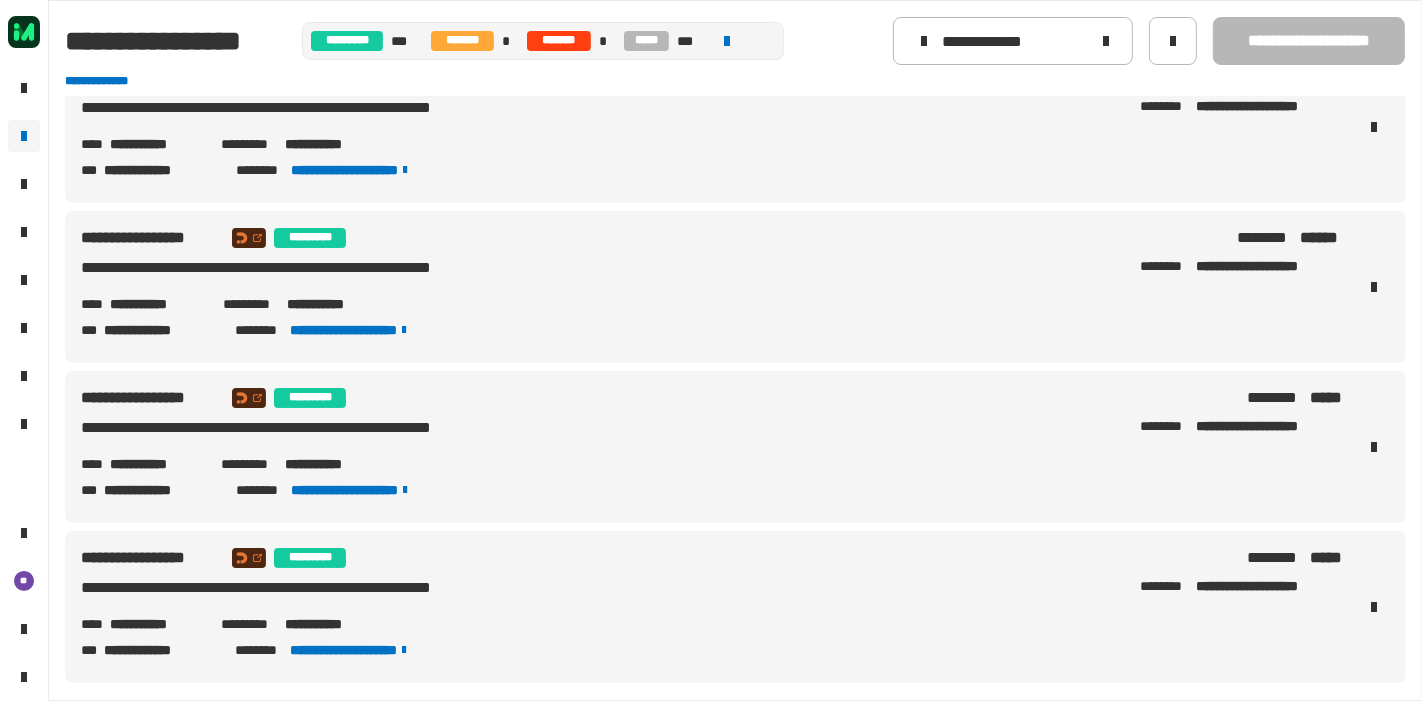 click on "**********" at bounding box center (157, 464) 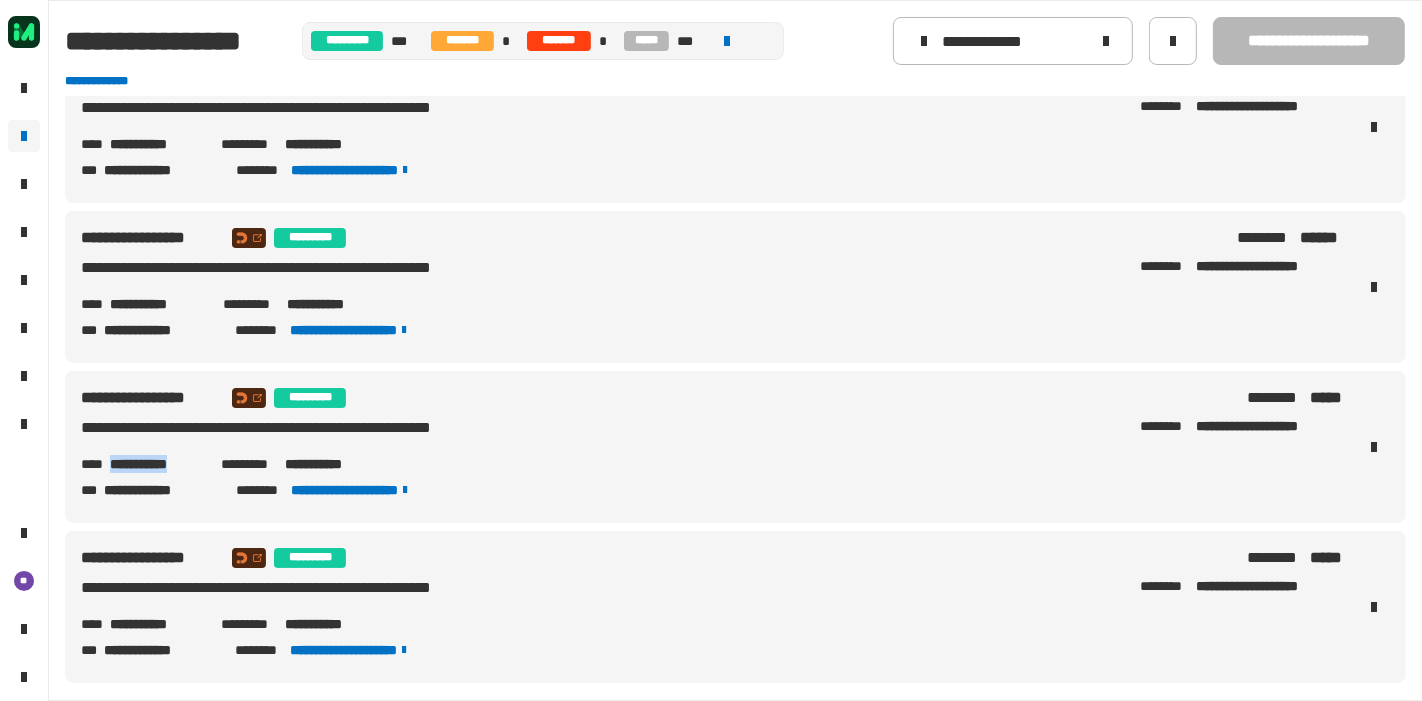 click on "**********" at bounding box center (157, 464) 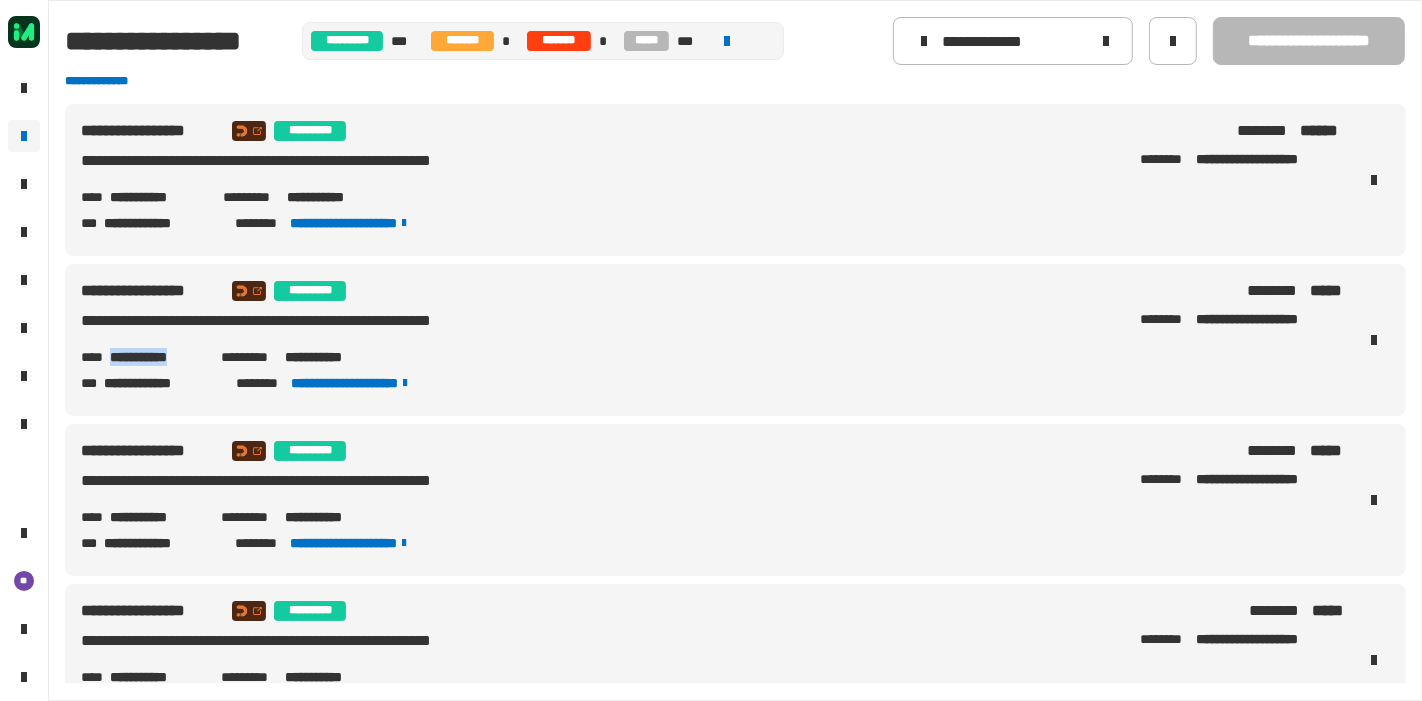 scroll, scrollTop: 4312, scrollLeft: 0, axis: vertical 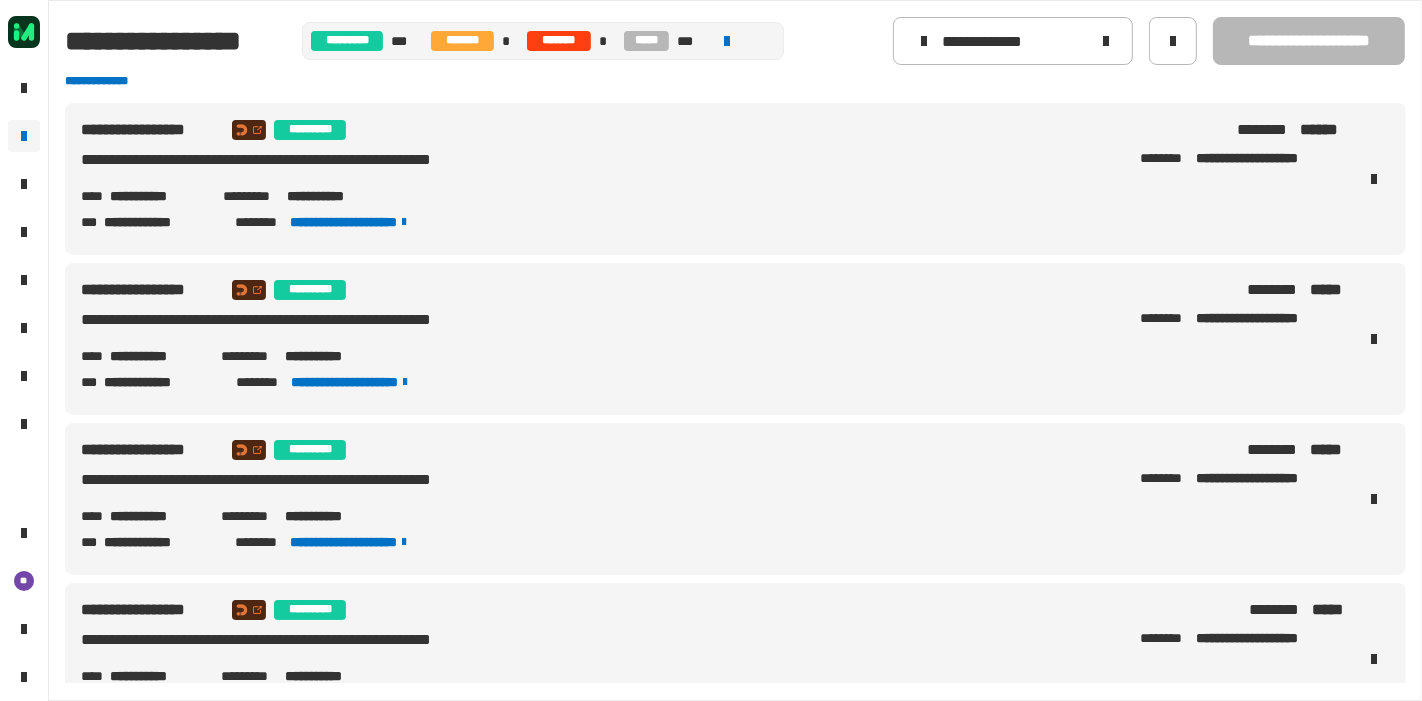 drag, startPoint x: 156, startPoint y: 507, endPoint x: 150, endPoint y: 518, distance: 12.529964 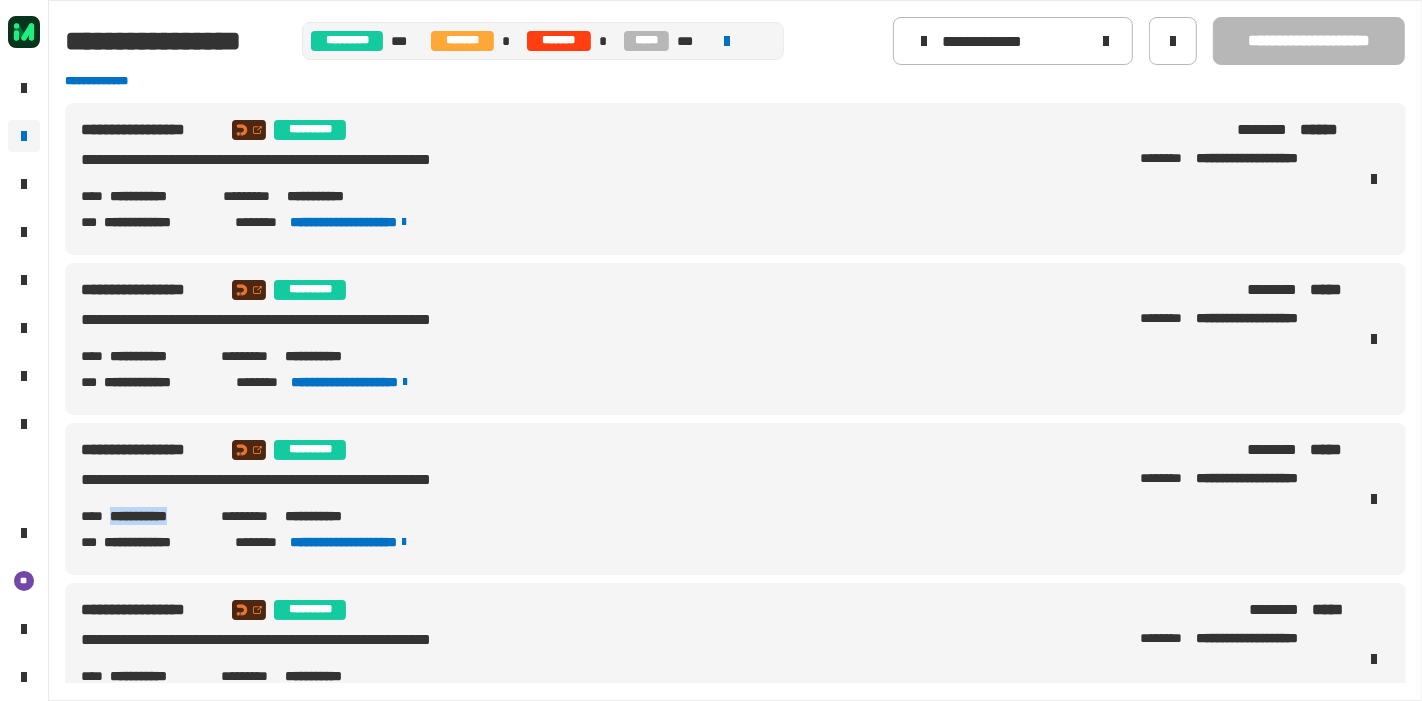click on "**********" at bounding box center [157, 516] 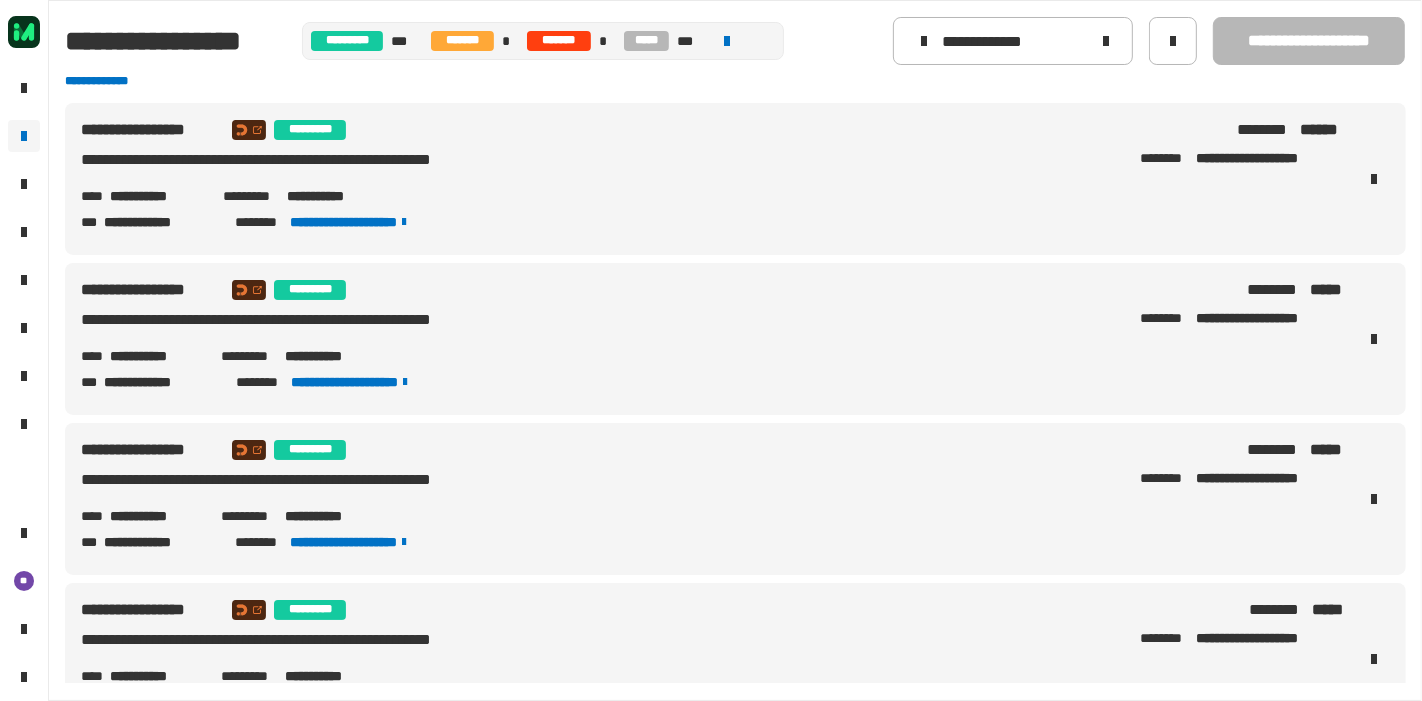 click on "**********" at bounding box center (157, 516) 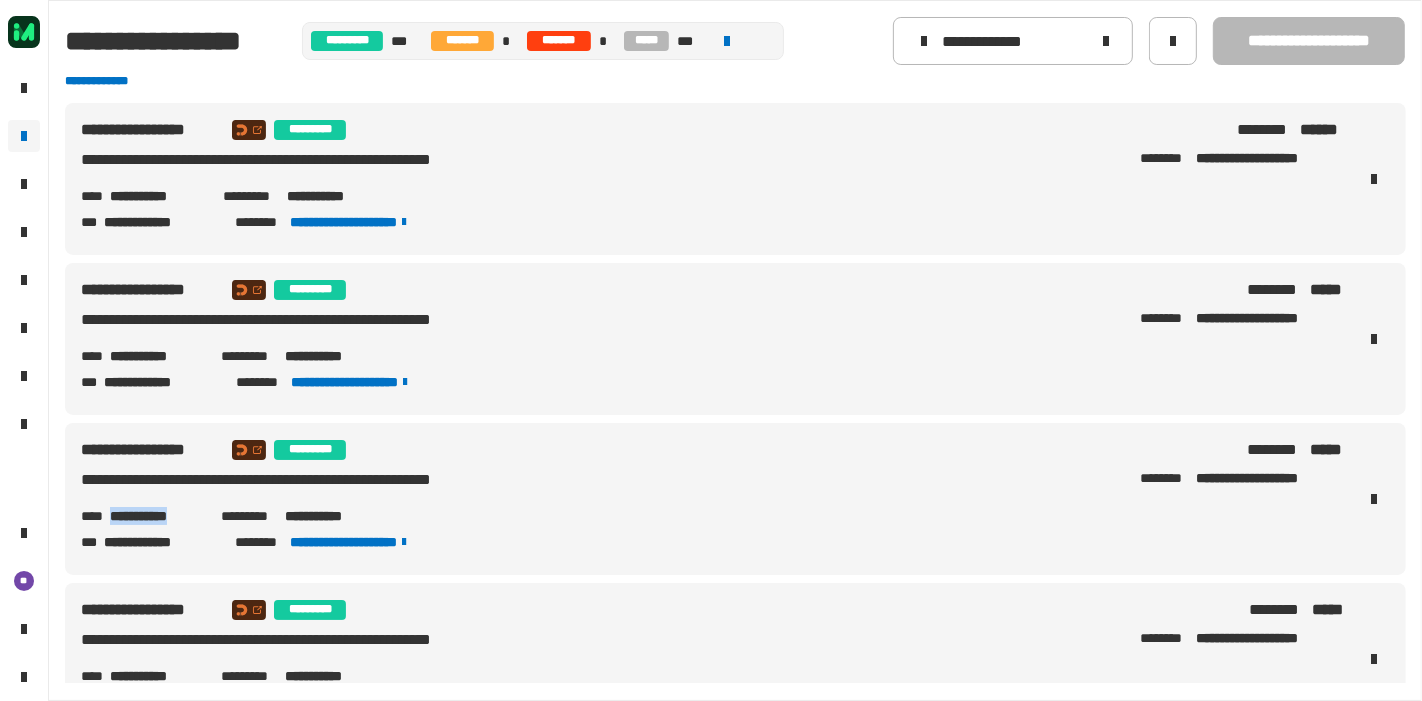 click on "**********" at bounding box center [157, 516] 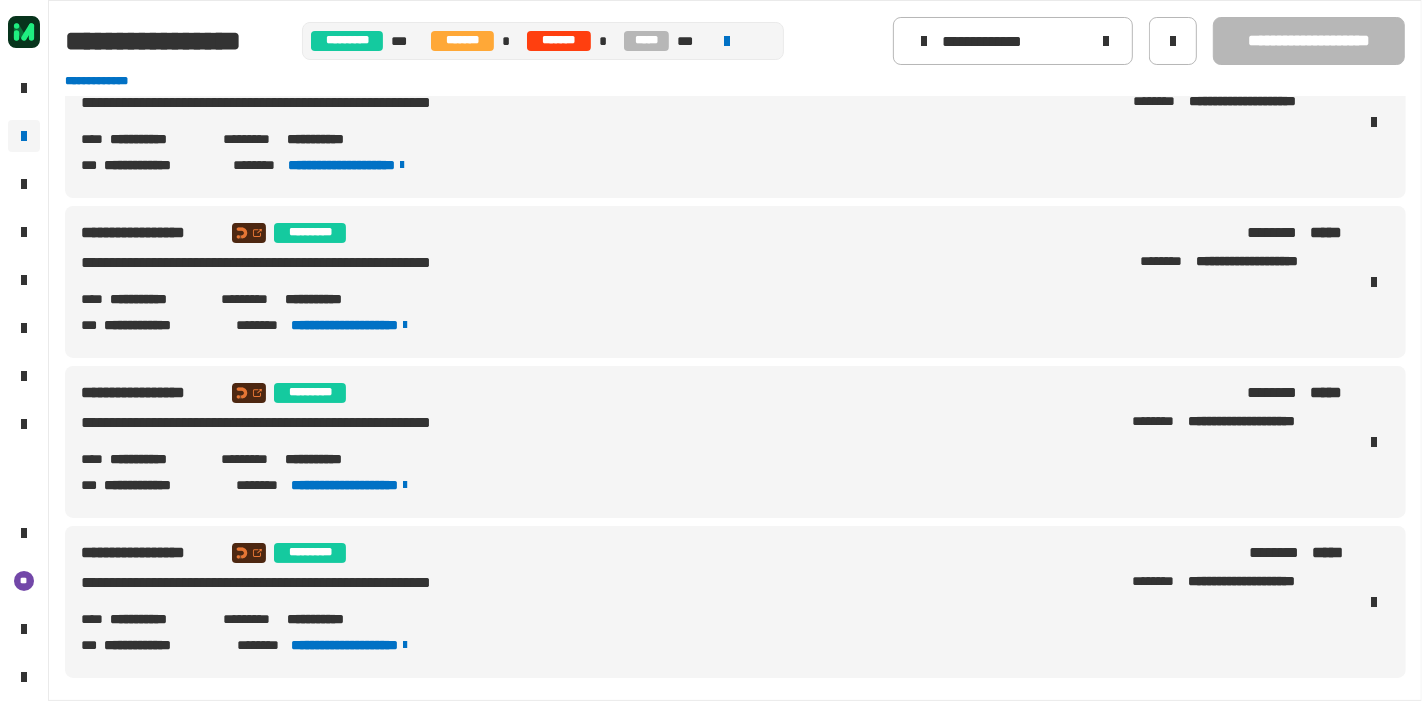 scroll, scrollTop: 6128, scrollLeft: 0, axis: vertical 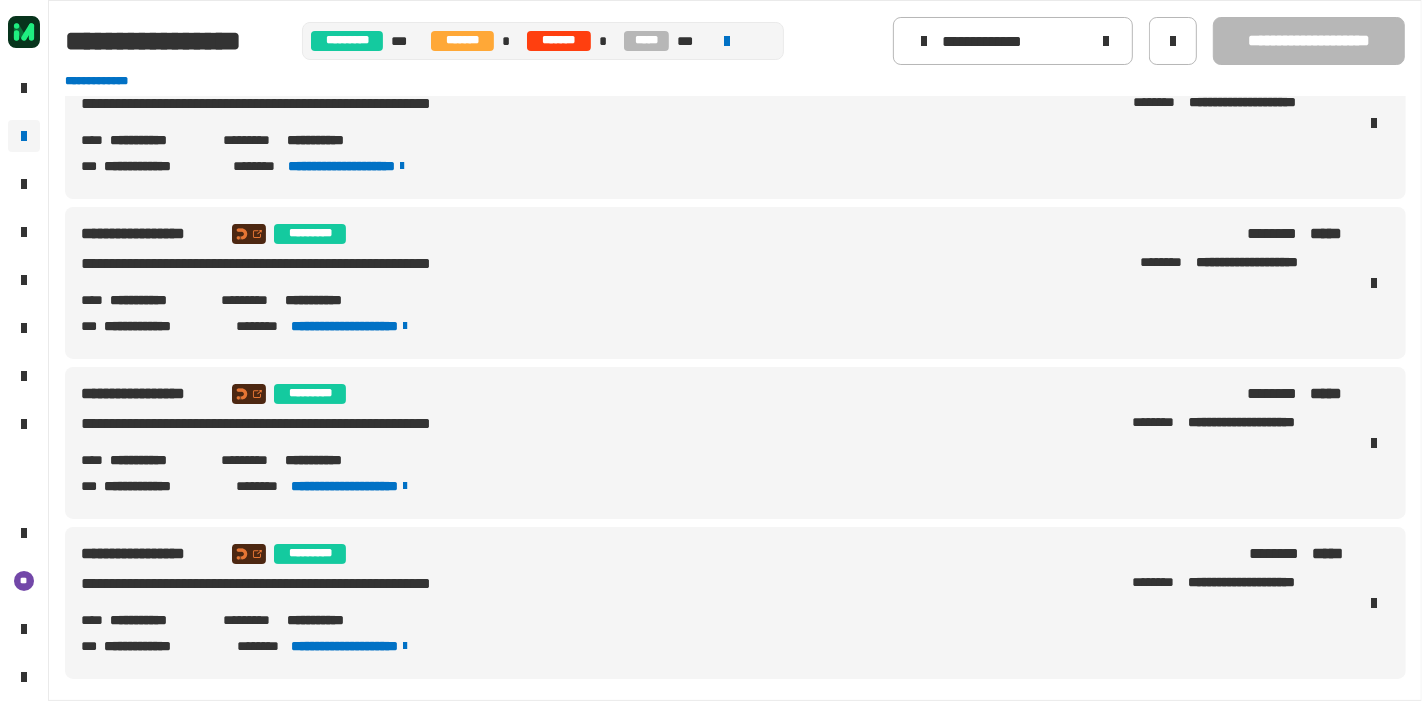 click on "**********" at bounding box center (157, 300) 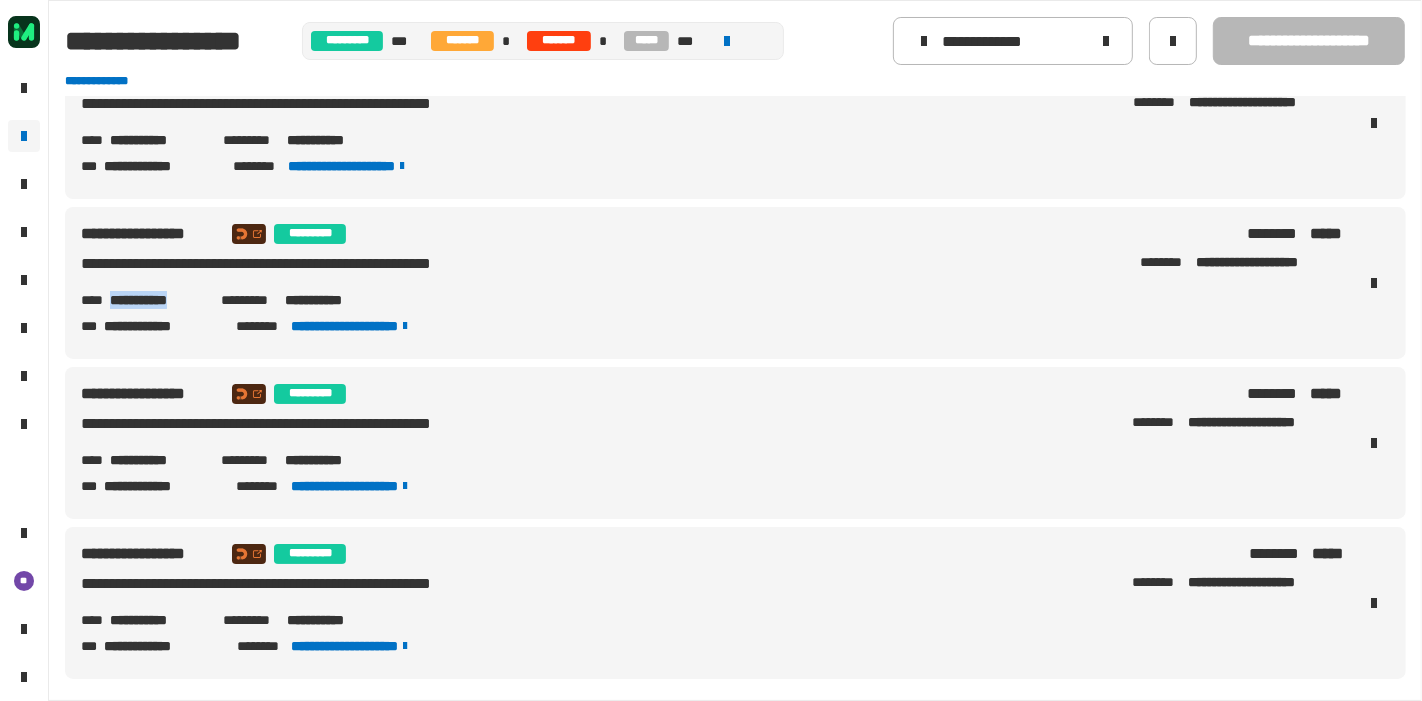 click on "**********" at bounding box center (157, 300) 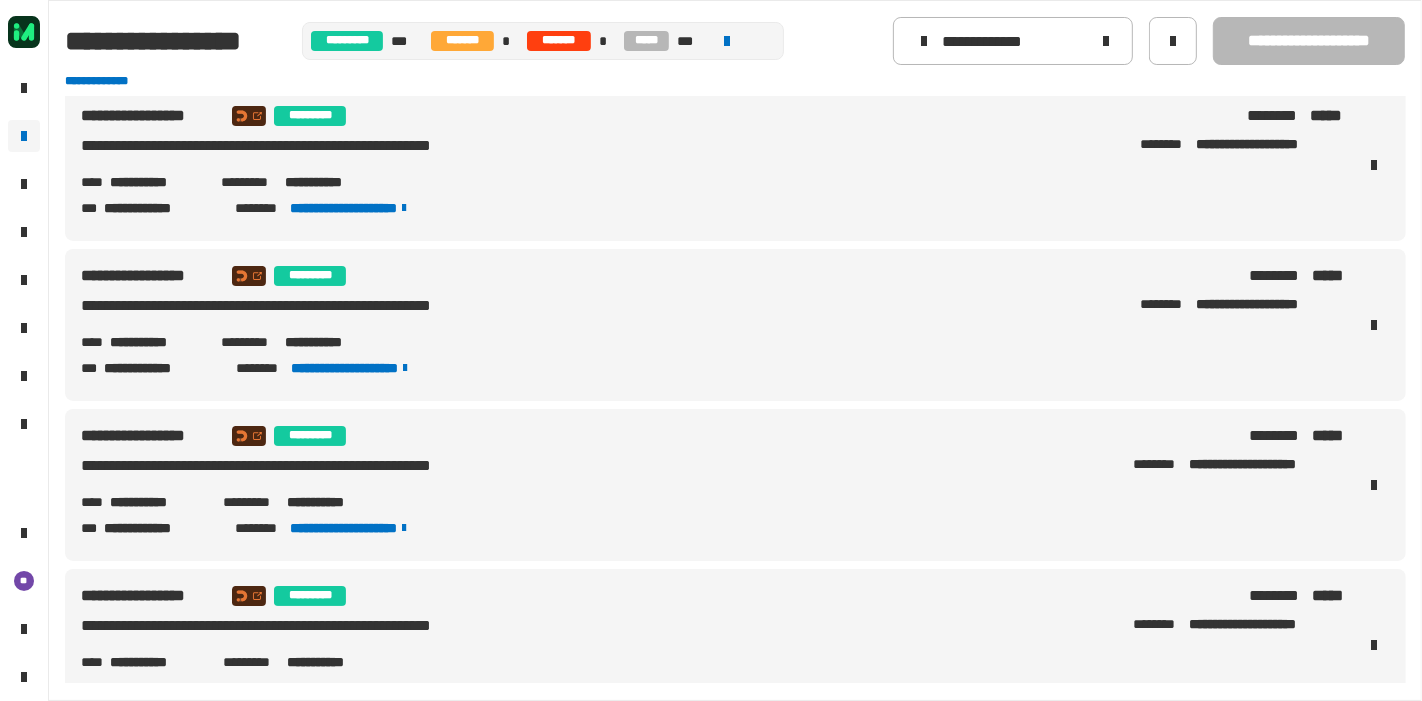 scroll, scrollTop: 4640, scrollLeft: 0, axis: vertical 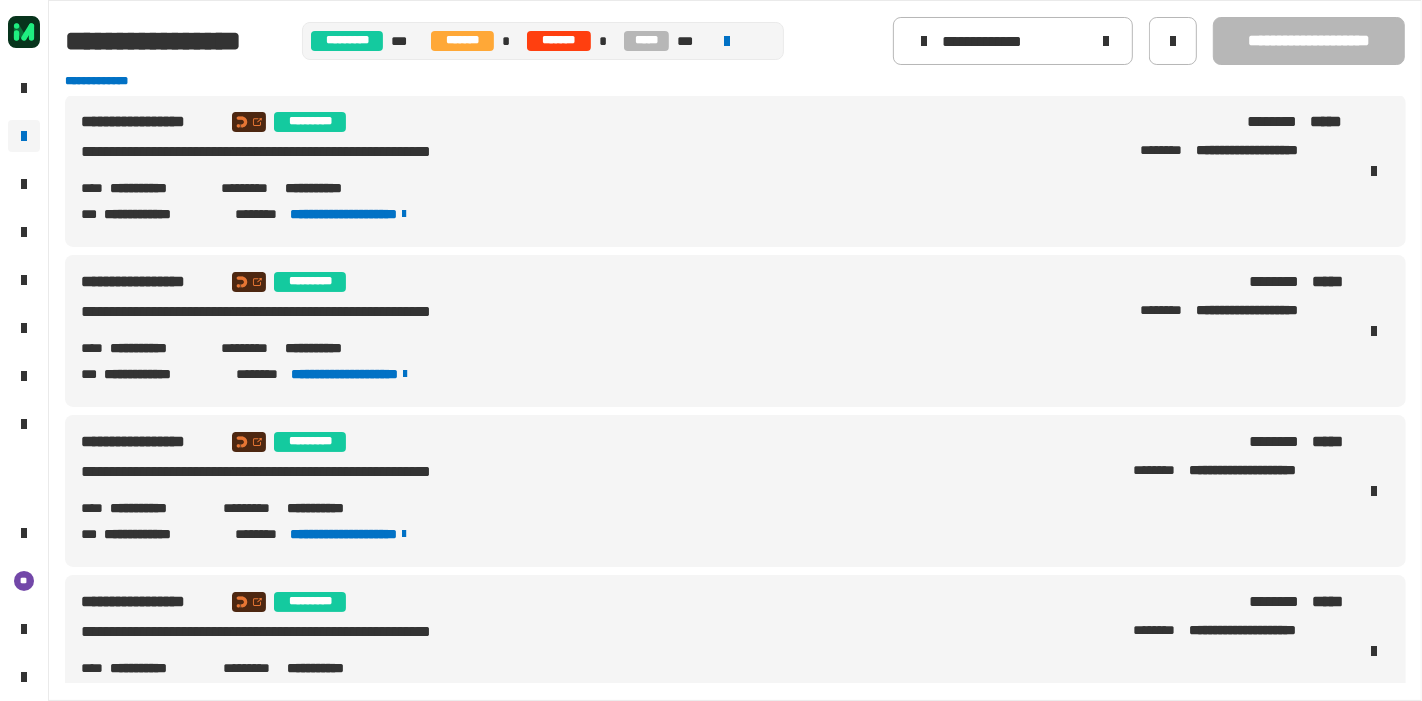 click on "**********" at bounding box center (157, 348) 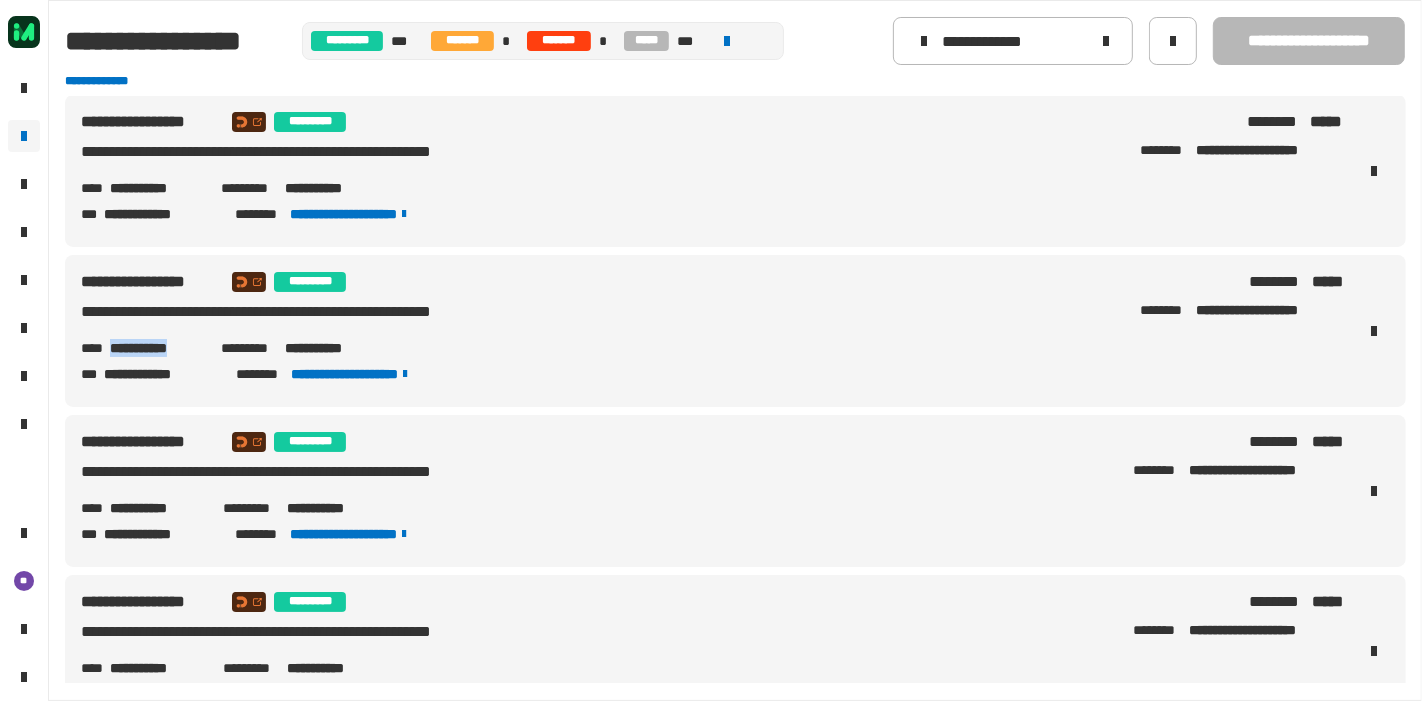 click on "**********" at bounding box center (157, 348) 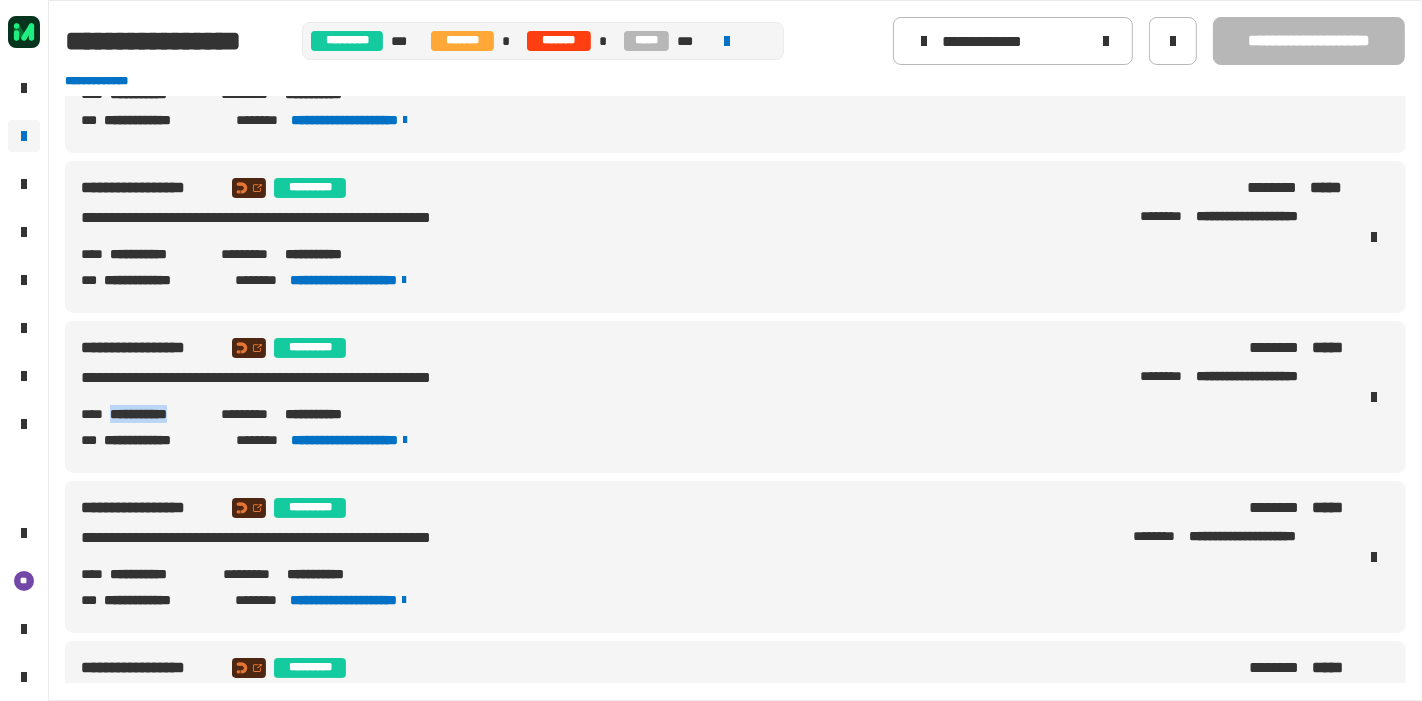 scroll, scrollTop: 4571, scrollLeft: 0, axis: vertical 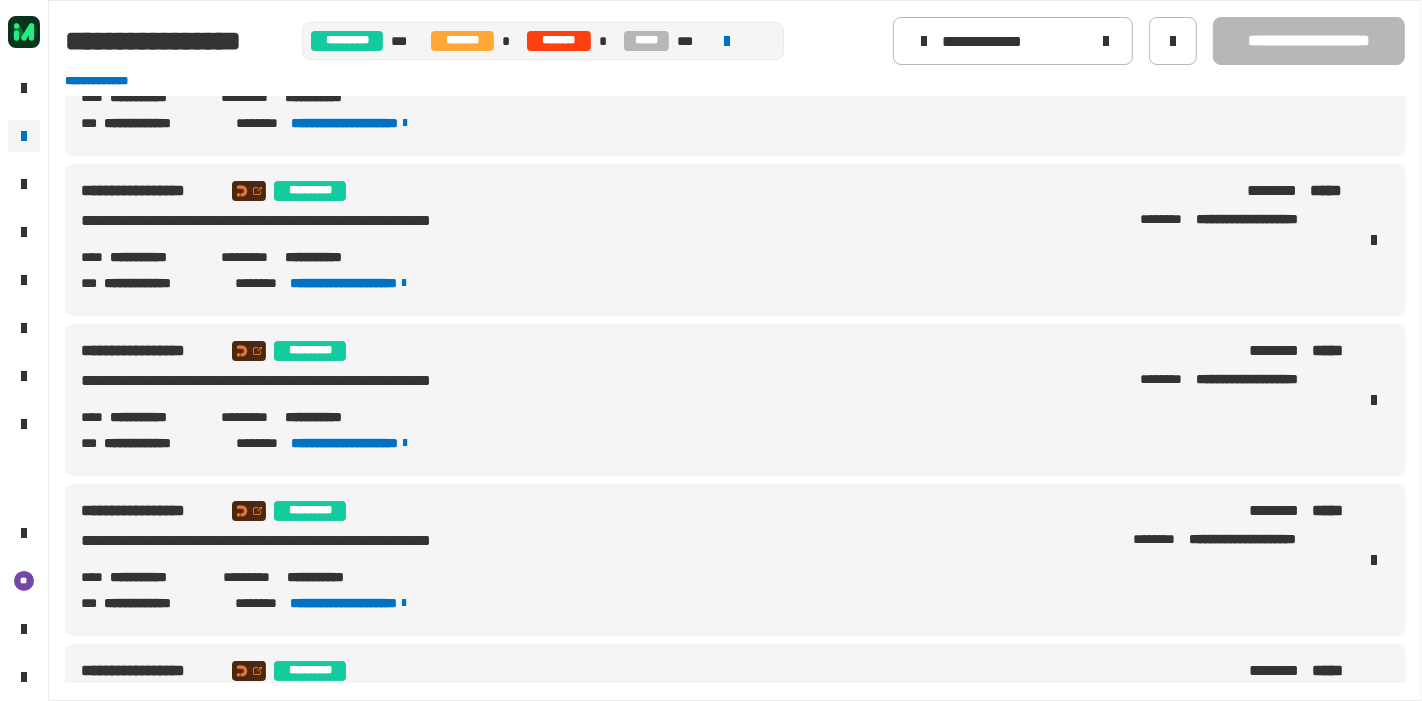click on "**********" at bounding box center [157, 257] 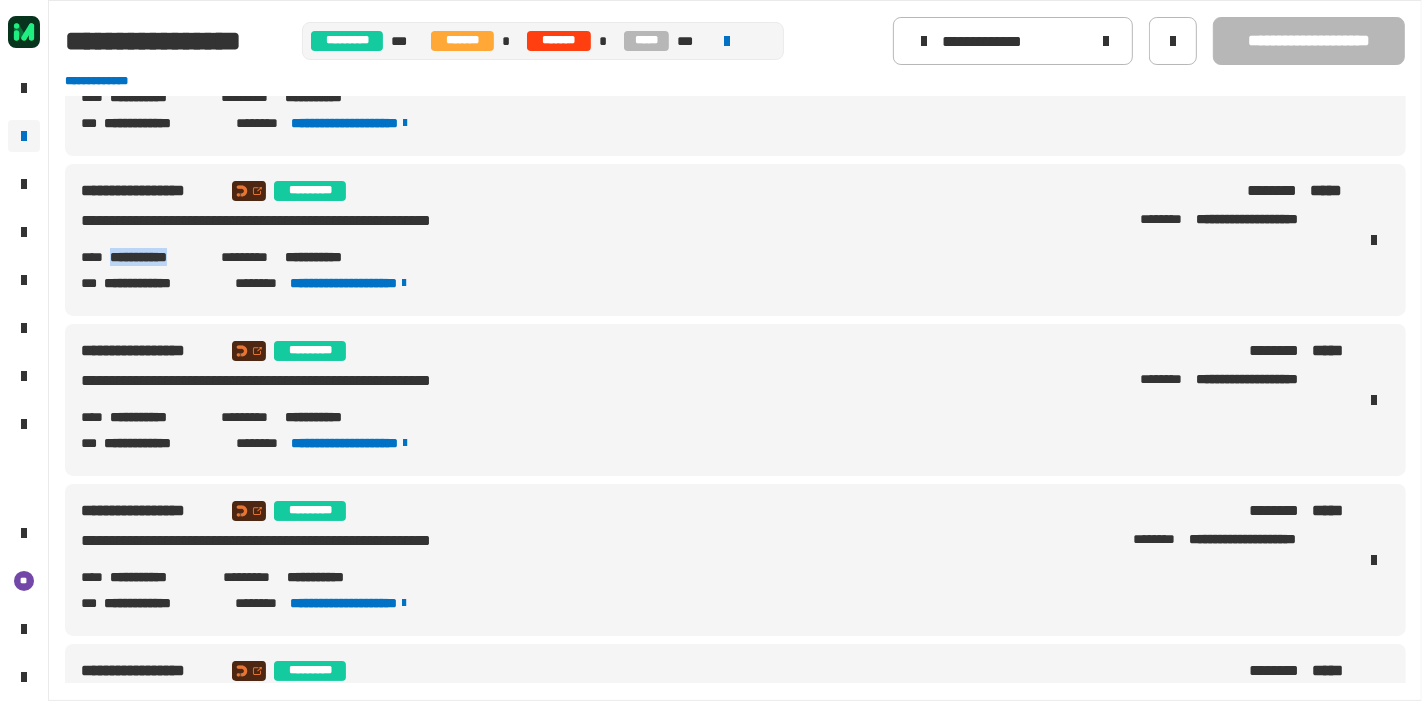 click on "**********" at bounding box center [157, 257] 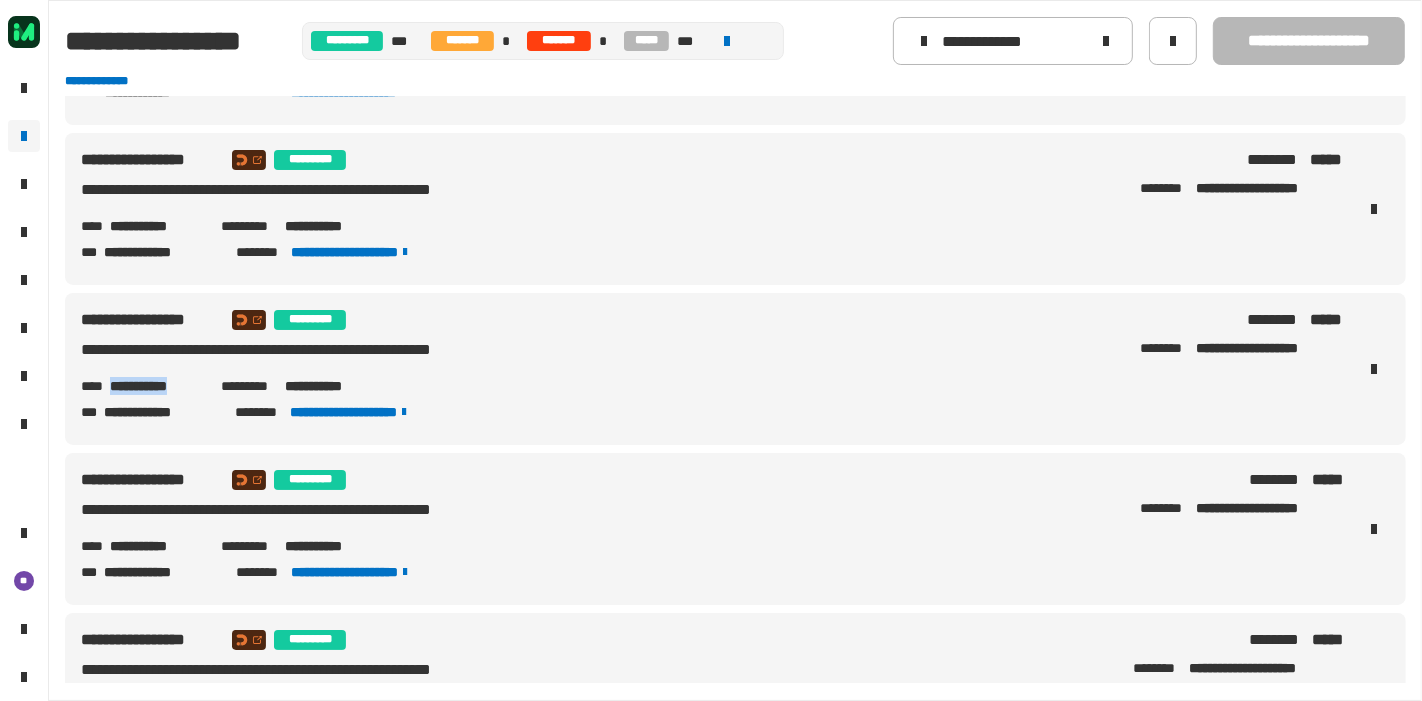 scroll, scrollTop: 4440, scrollLeft: 0, axis: vertical 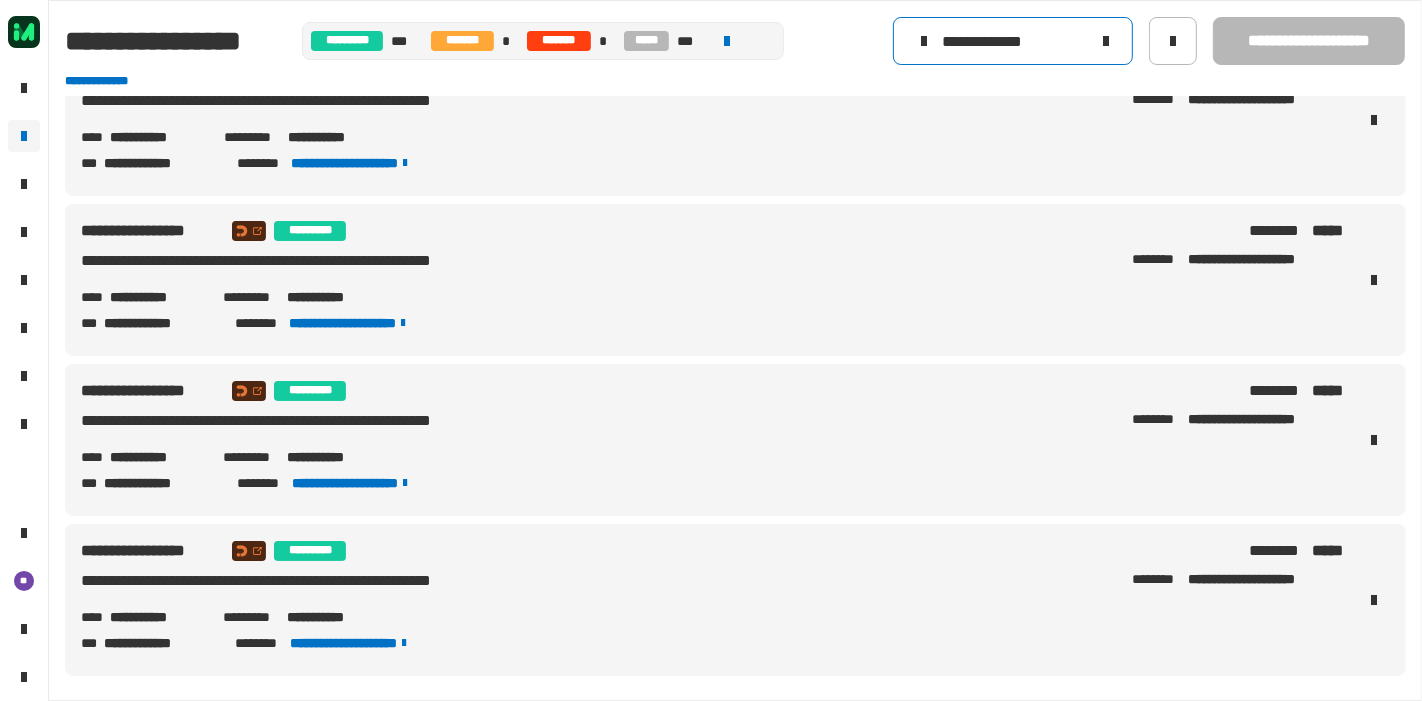 click on "**********" 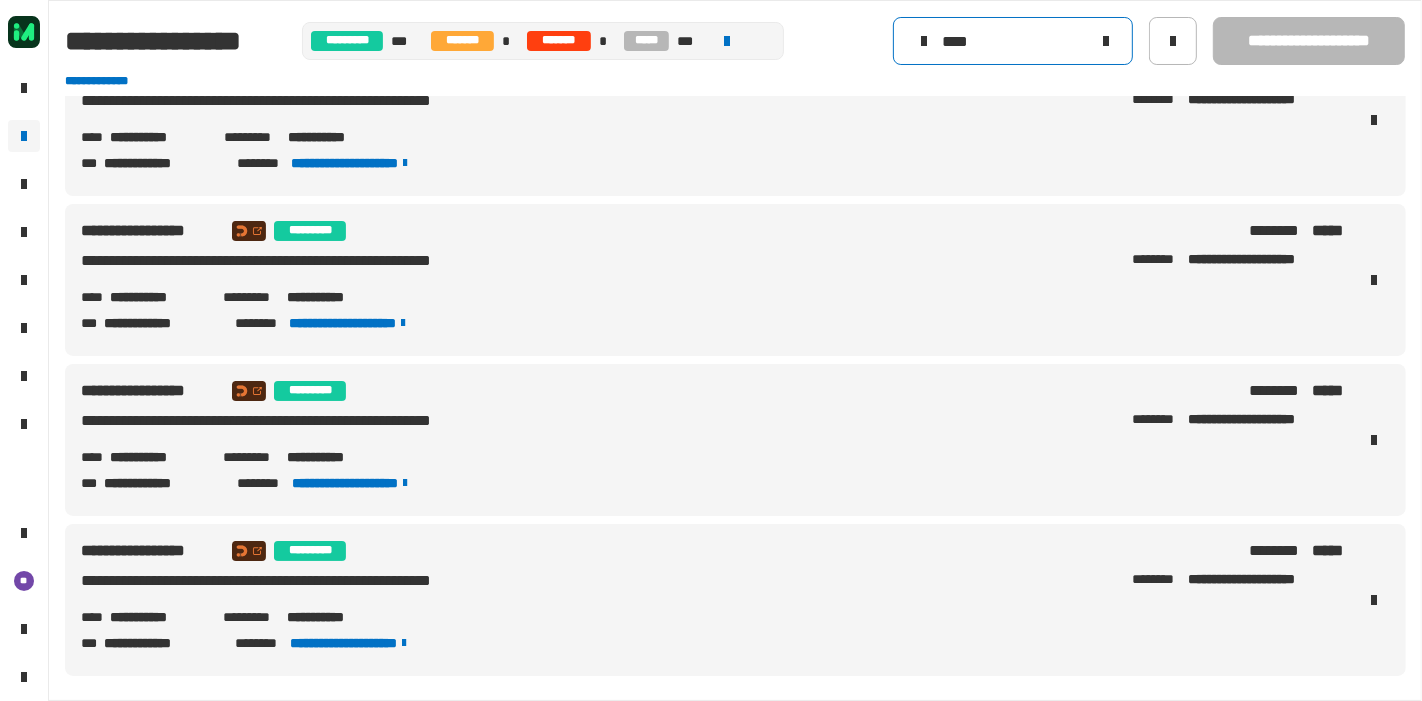 scroll, scrollTop: 0, scrollLeft: 0, axis: both 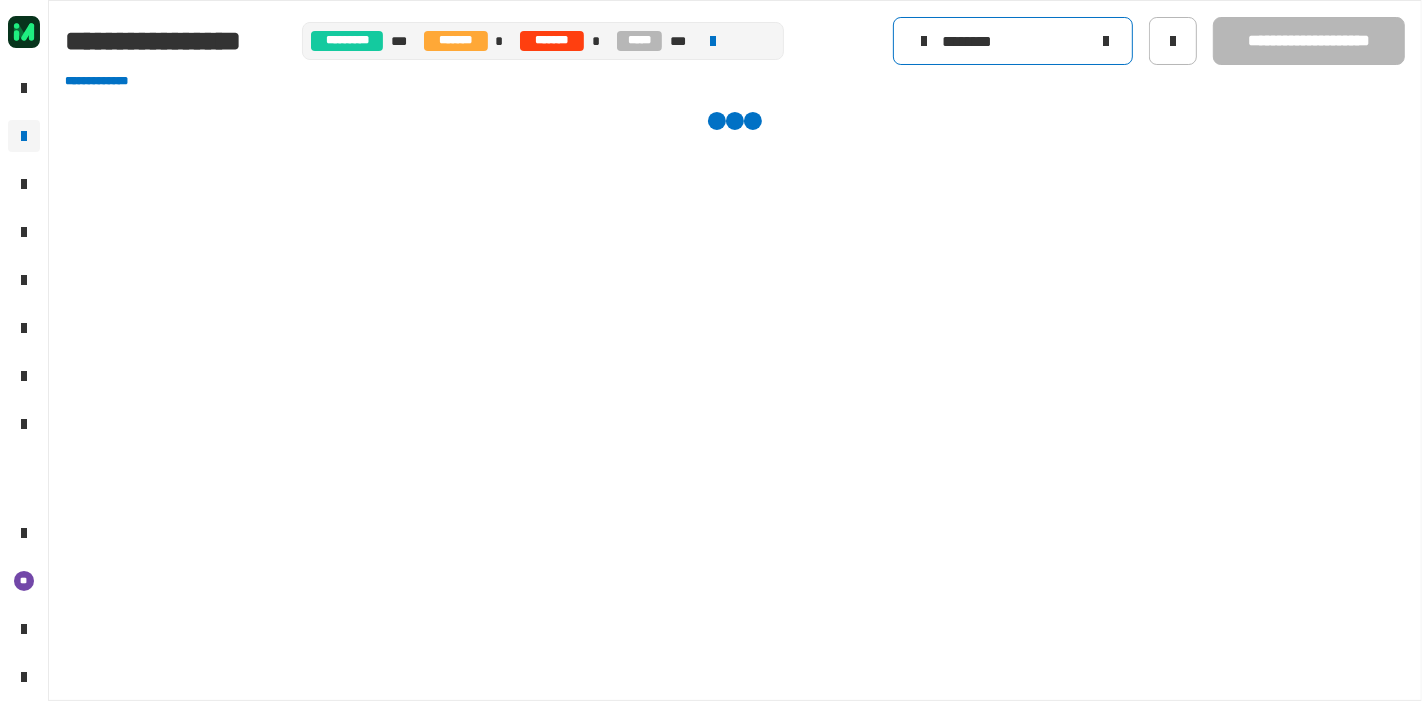 type on "*********" 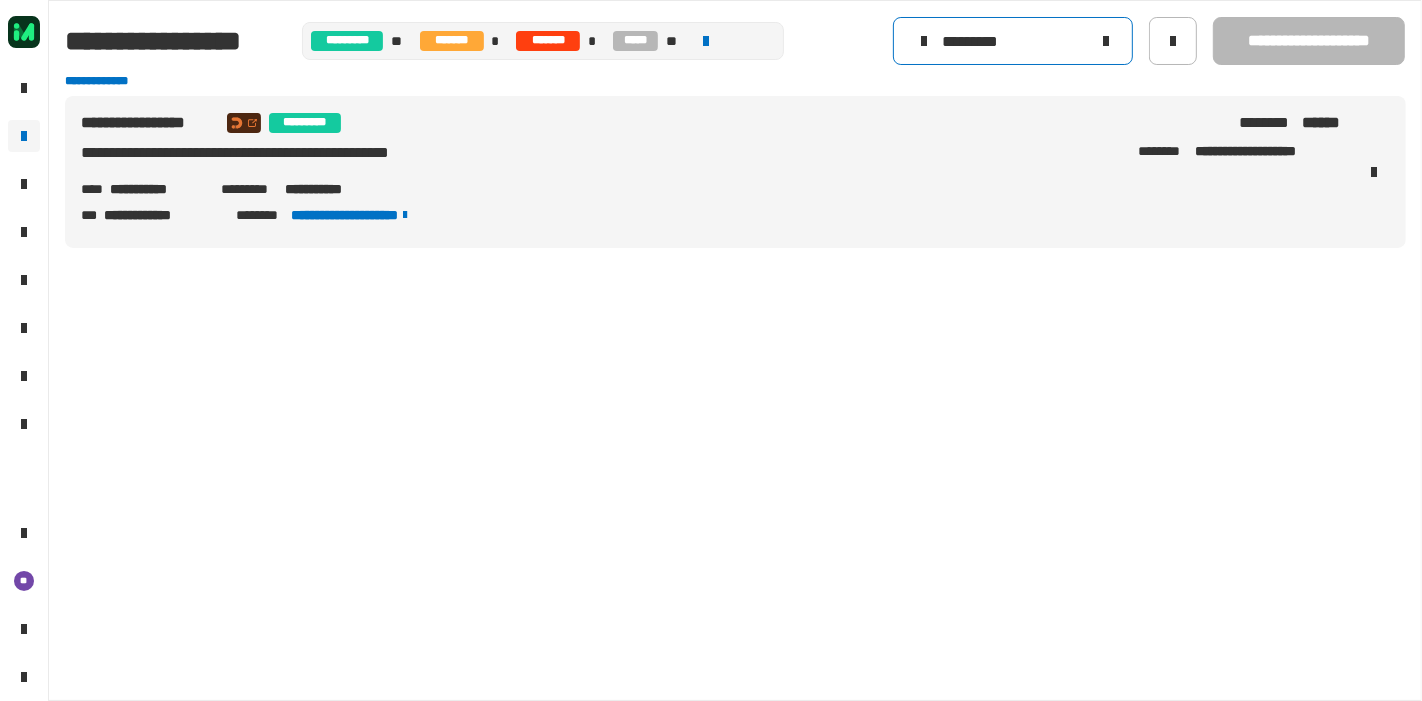 click on "*********" 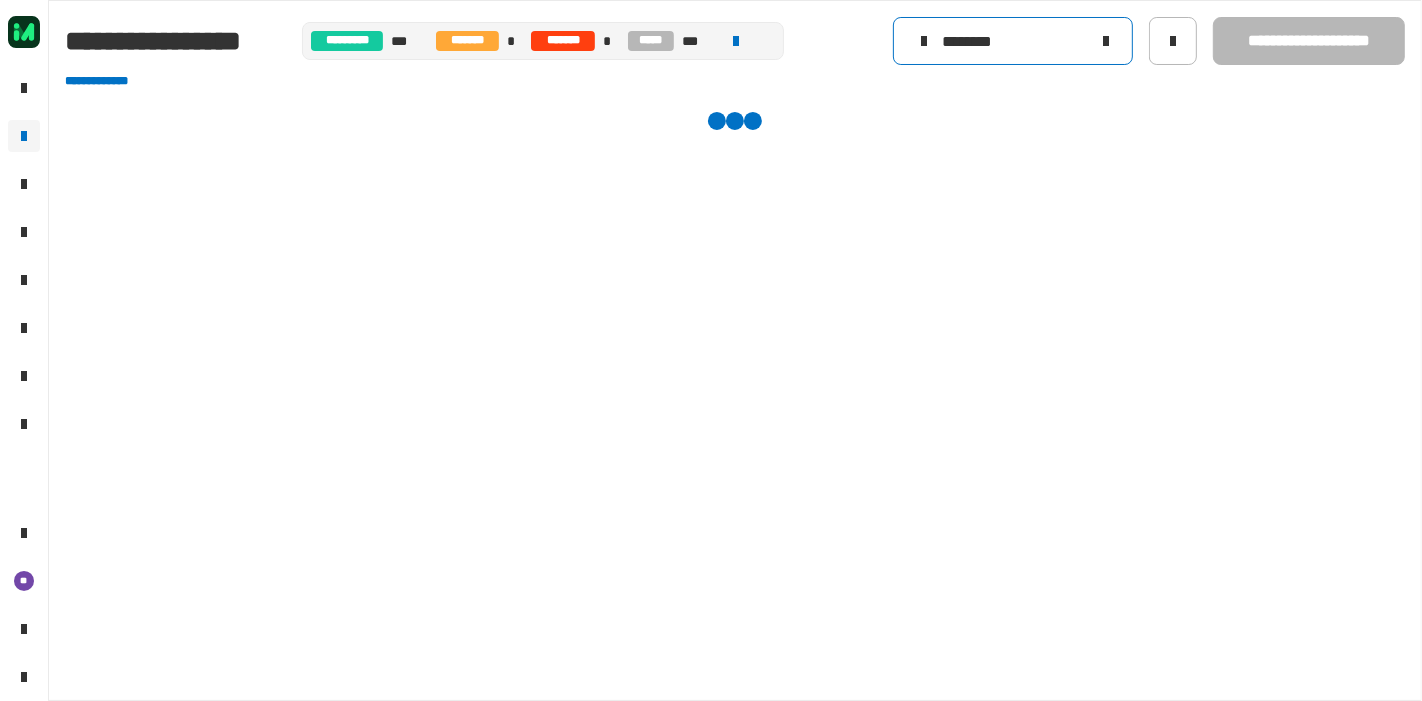 type on "*********" 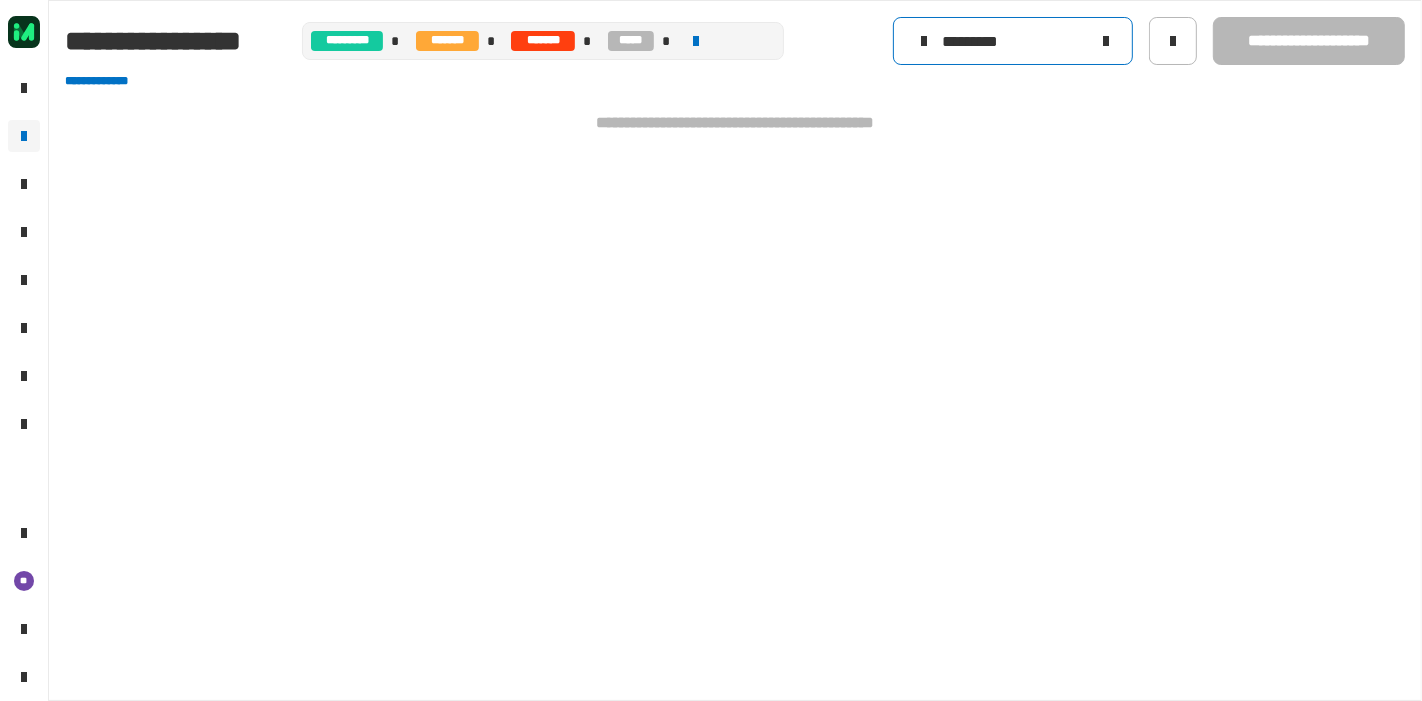 click on "*********" 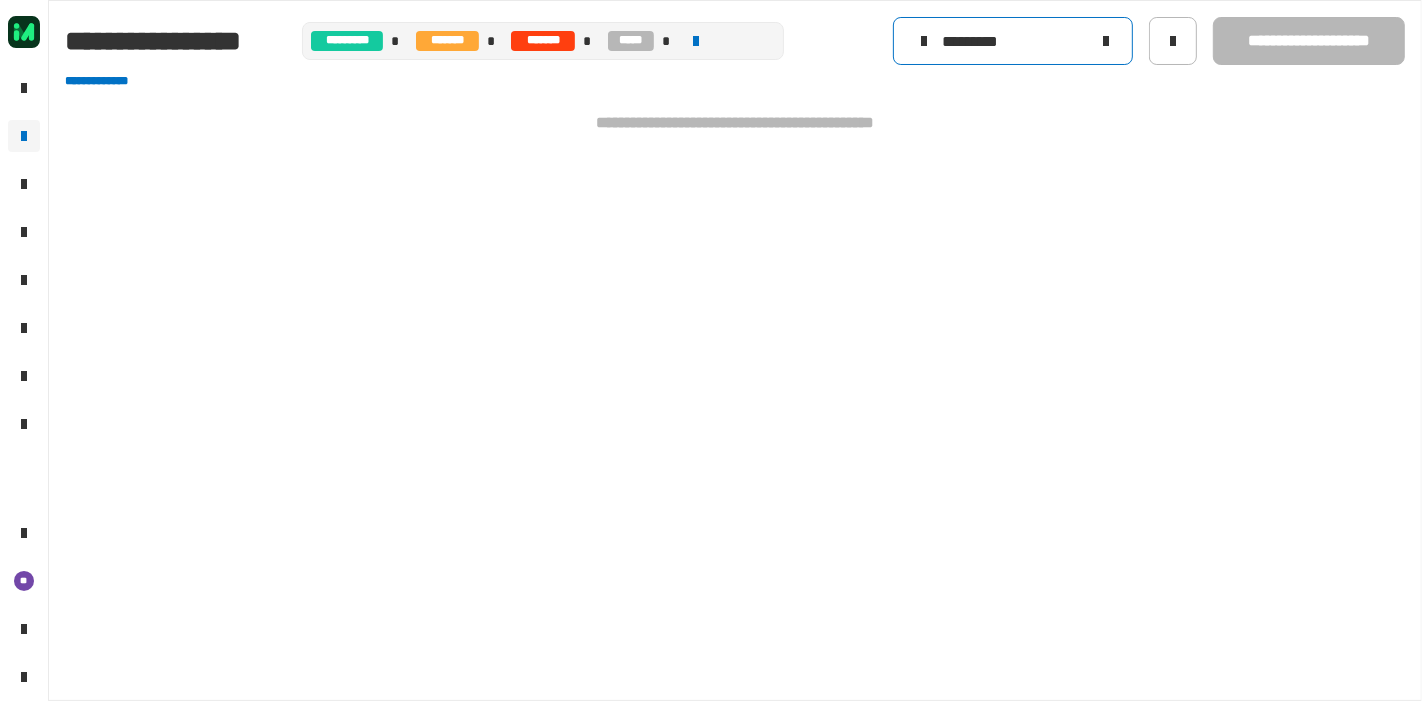 click on "*********" 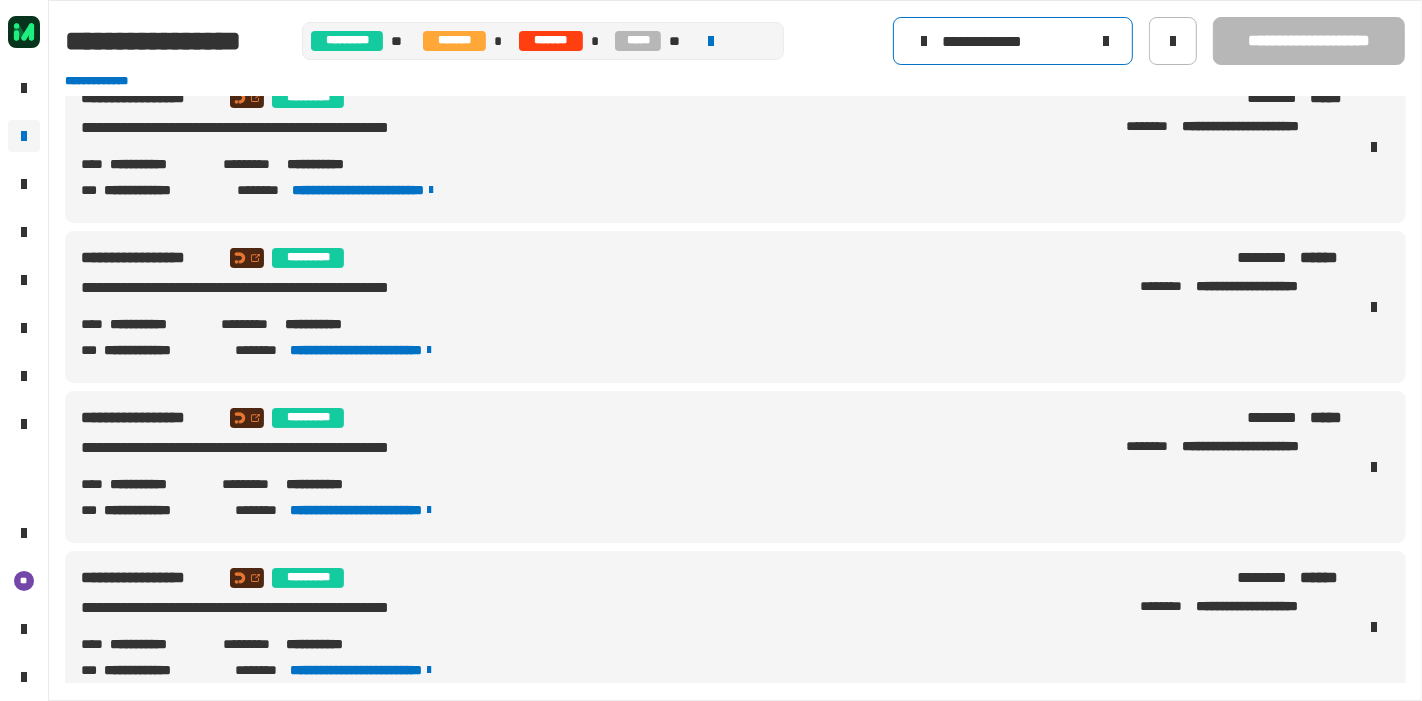 scroll, scrollTop: 853, scrollLeft: 0, axis: vertical 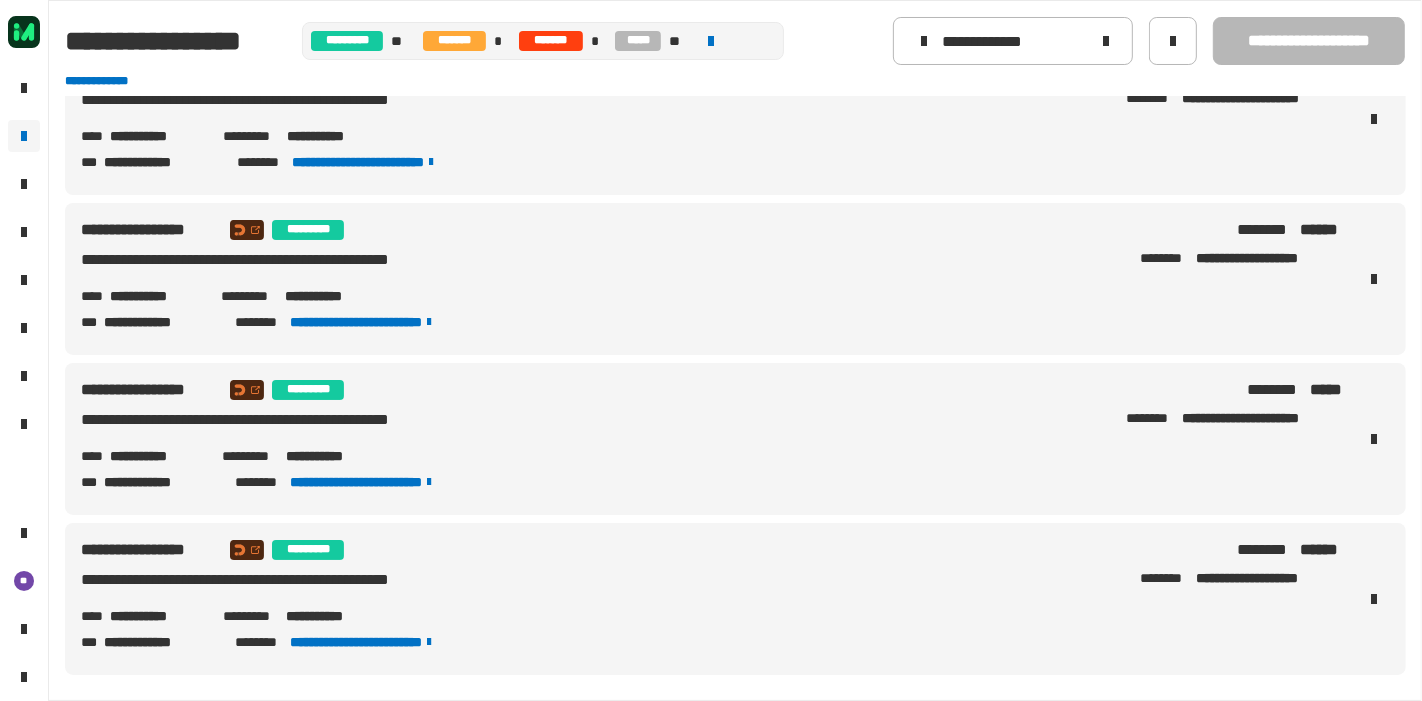click on "**********" at bounding box center [157, 296] 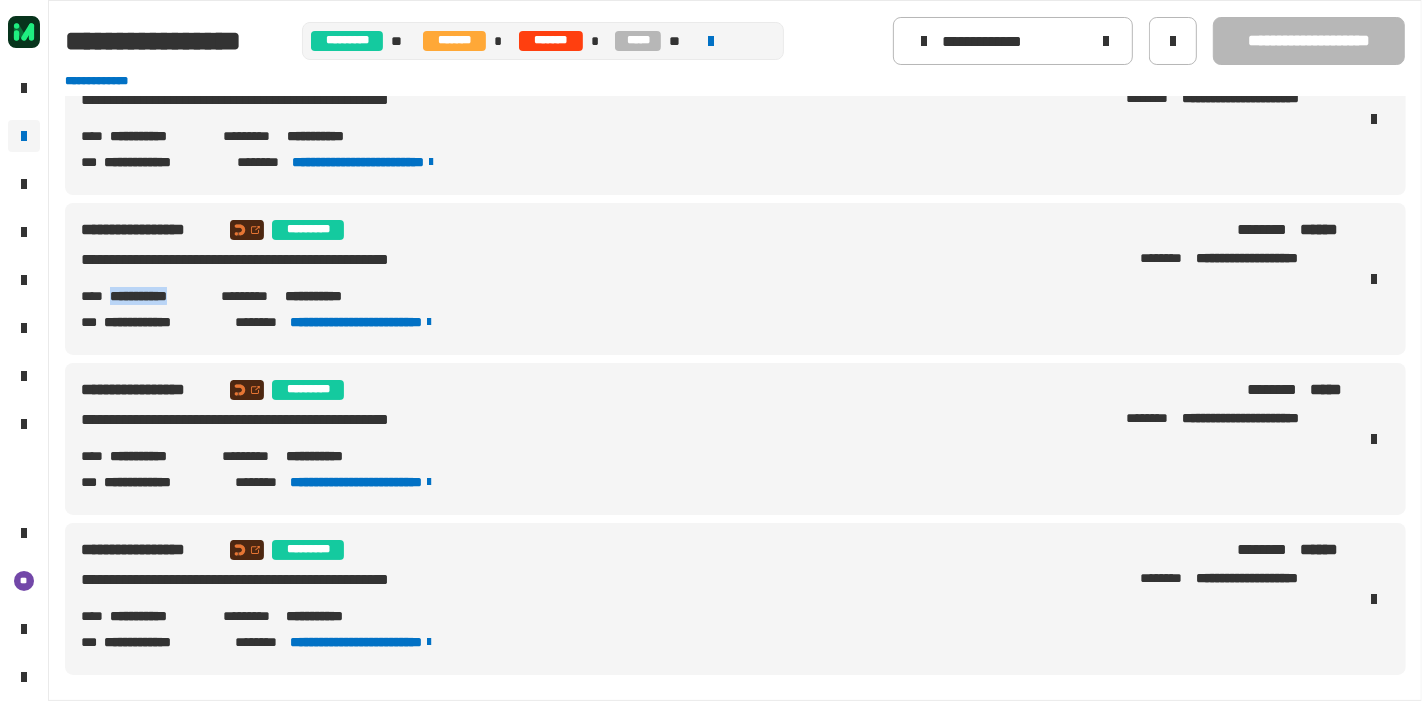 click on "**********" at bounding box center (157, 296) 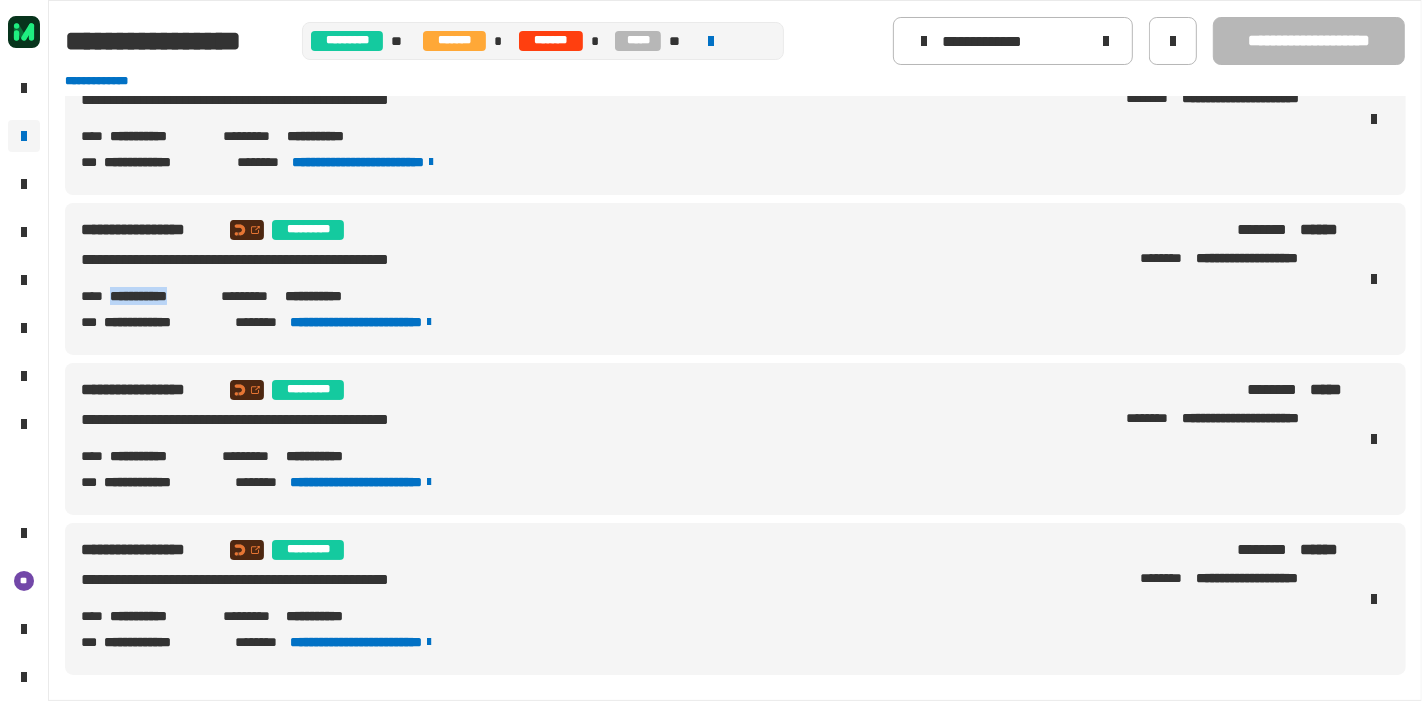 copy on "**********" 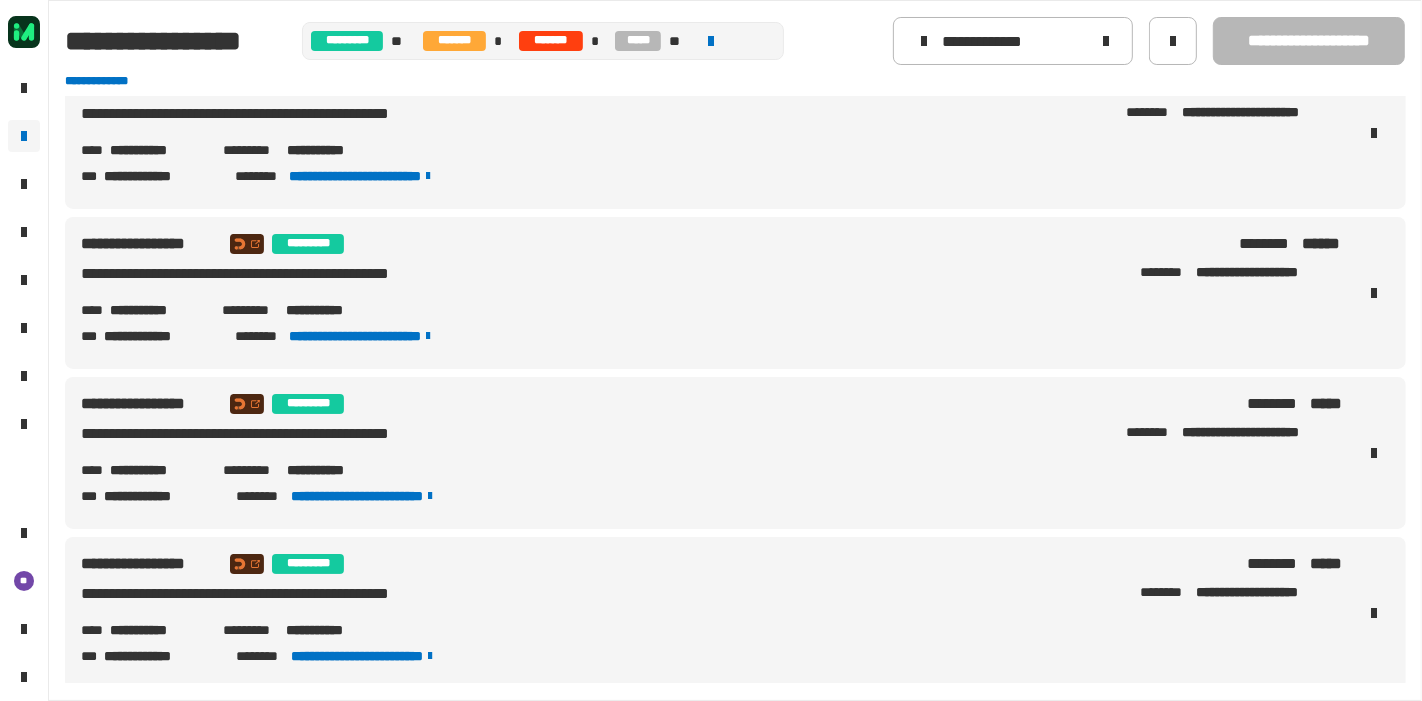 scroll, scrollTop: 0, scrollLeft: 0, axis: both 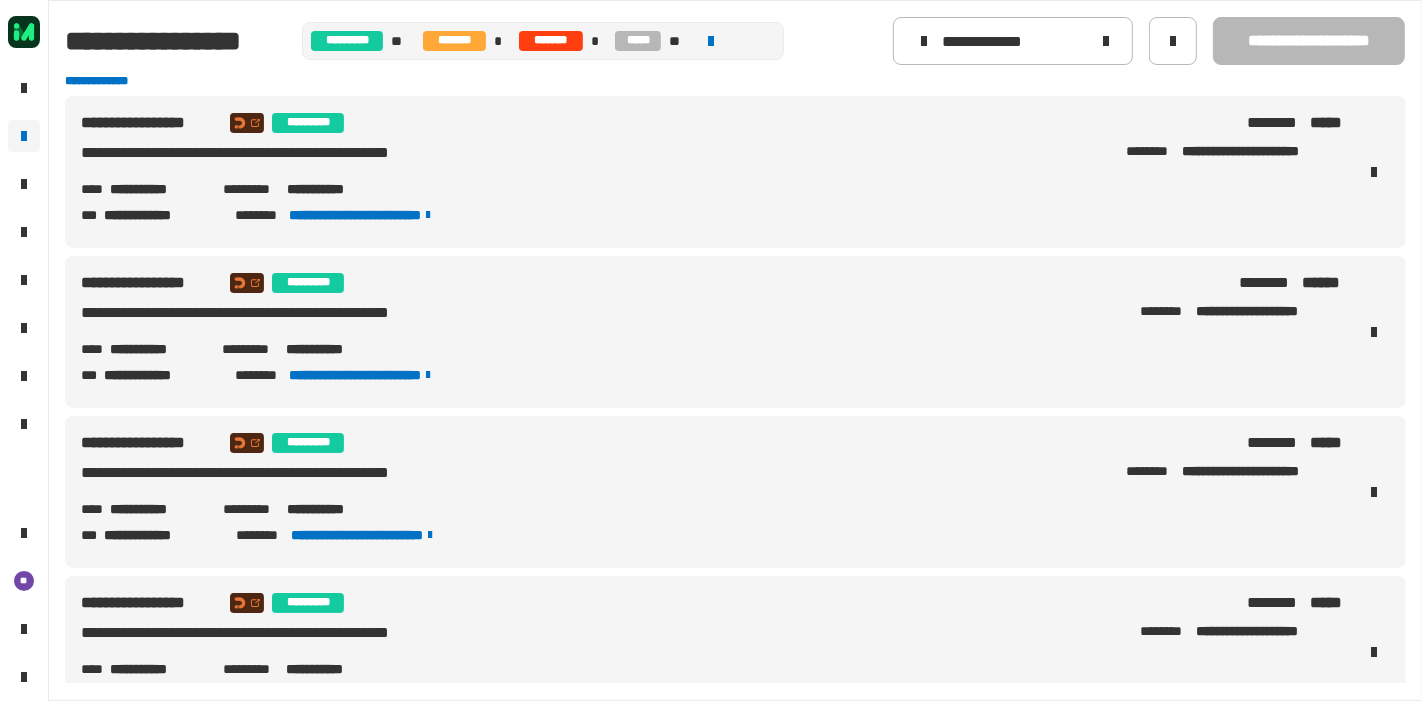 click on "**********" at bounding box center [157, 349] 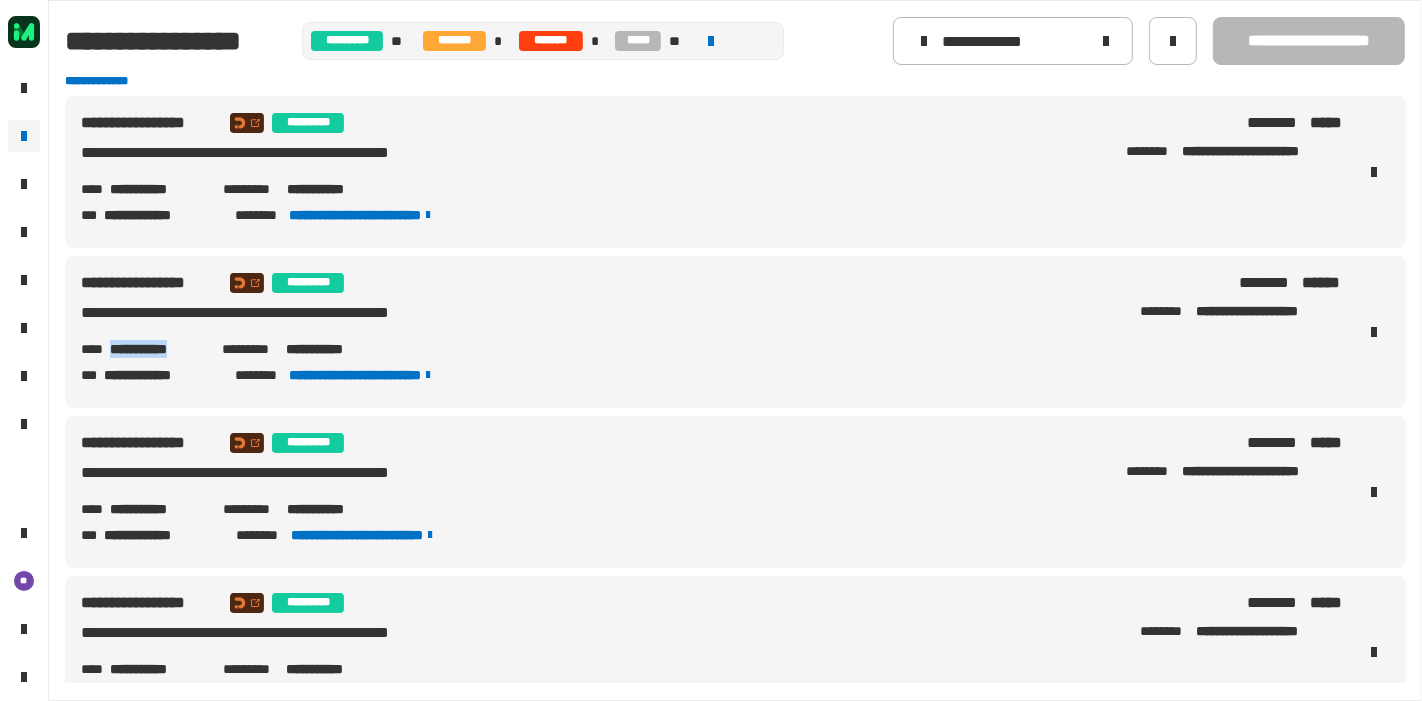 click on "**********" at bounding box center (157, 349) 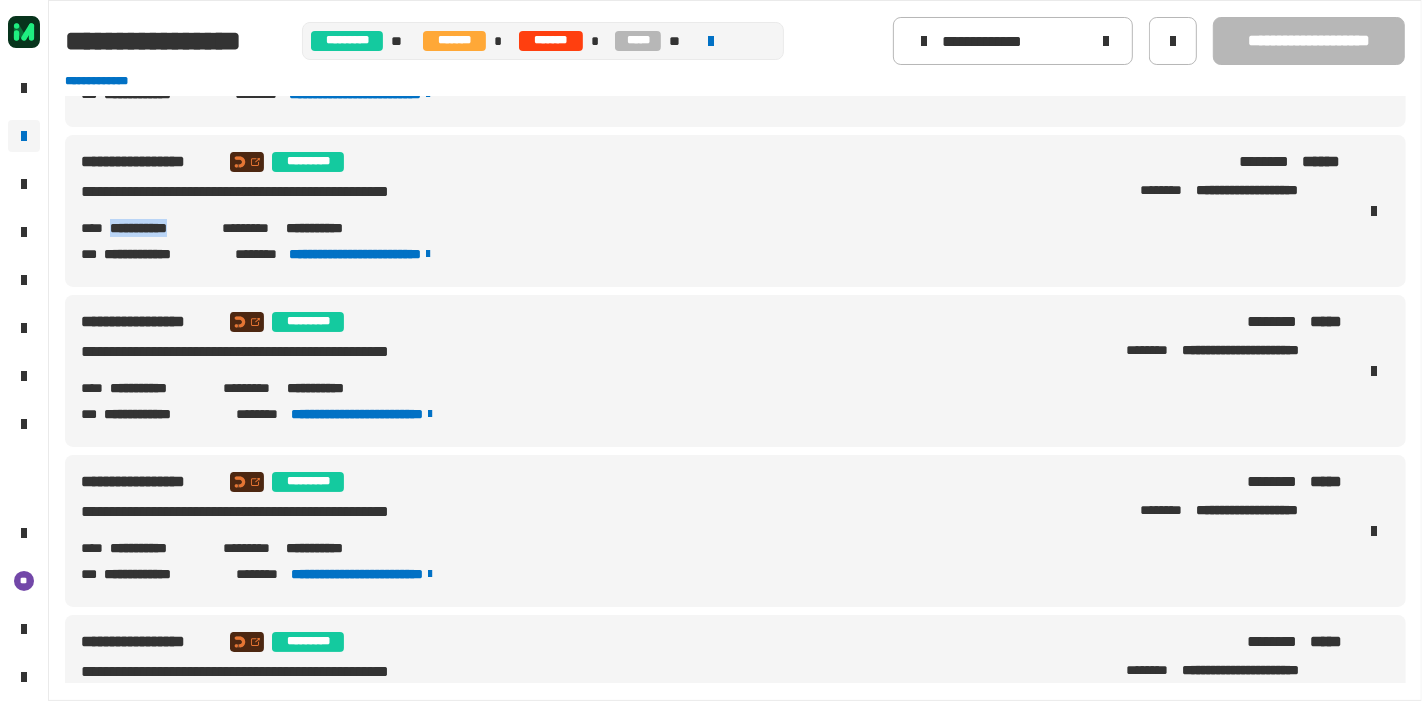 scroll, scrollTop: 125, scrollLeft: 0, axis: vertical 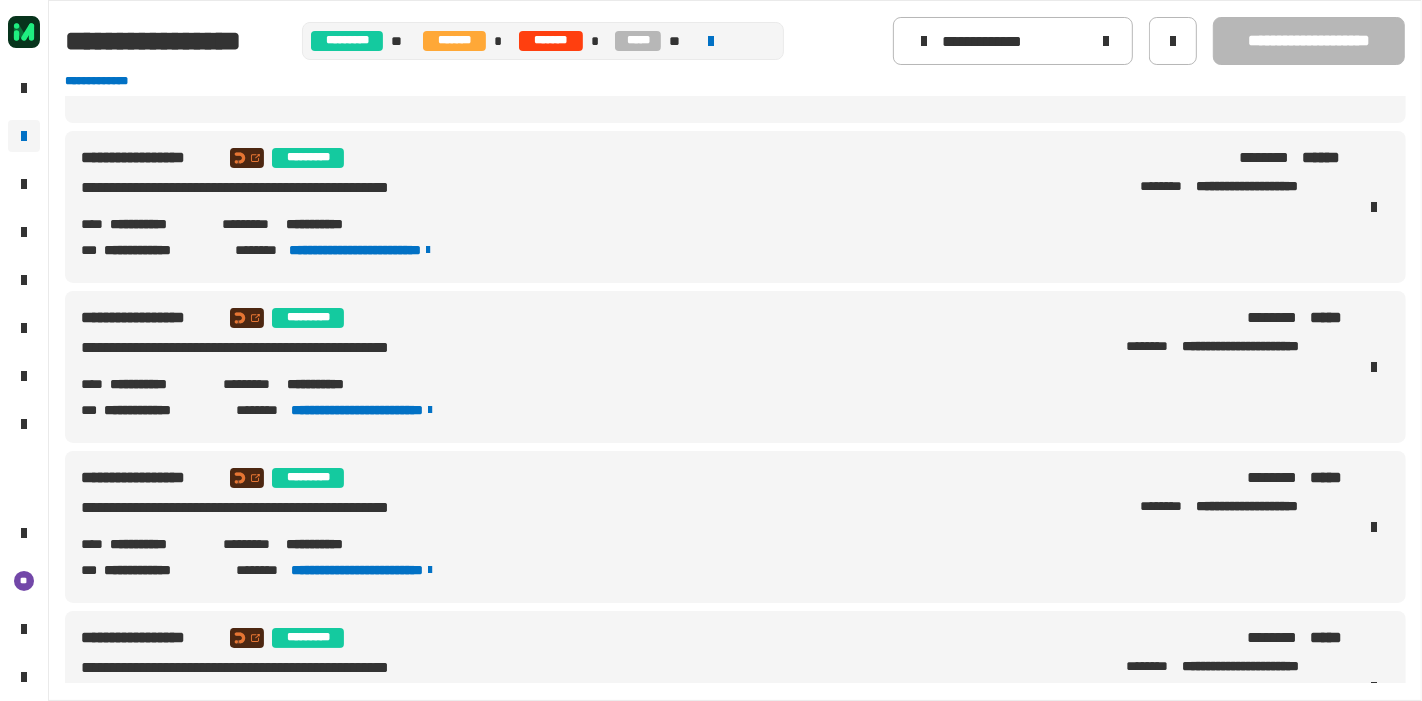 click on "**********" at bounding box center [158, 544] 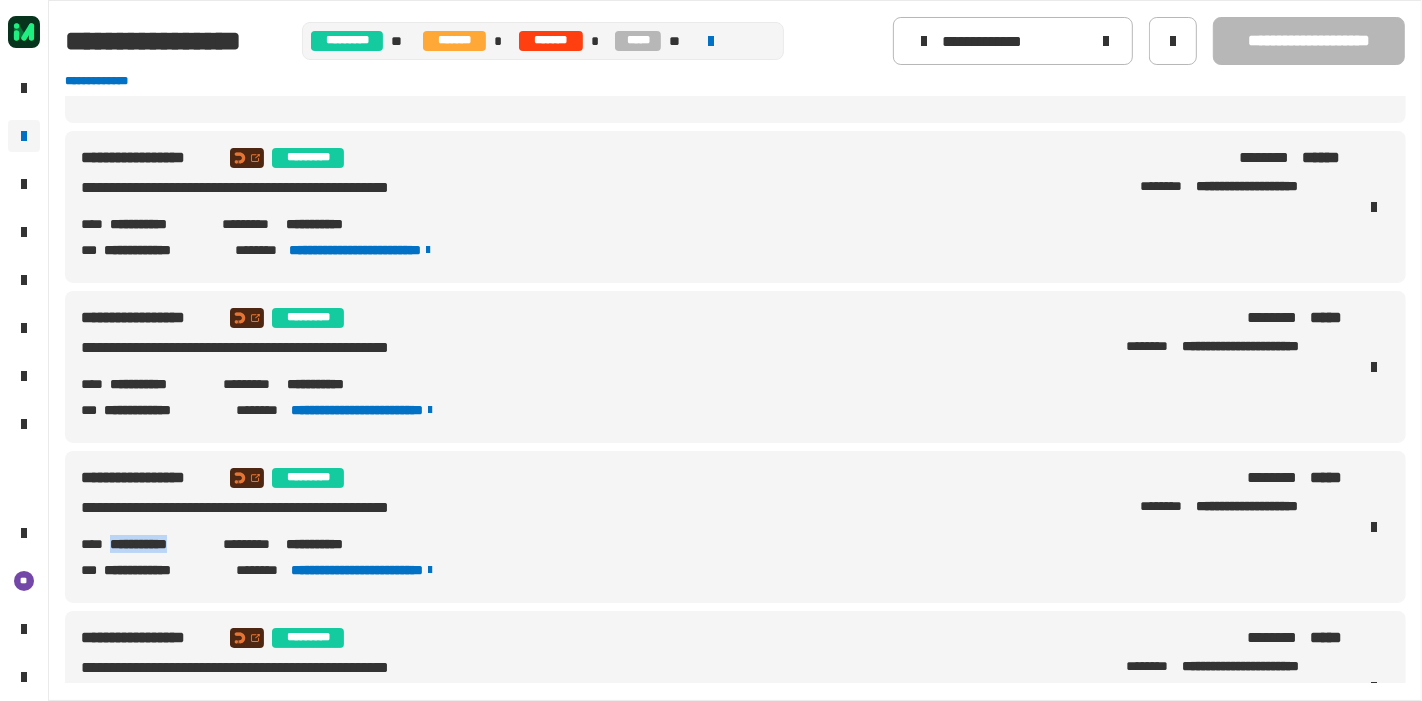 click on "**********" at bounding box center [158, 544] 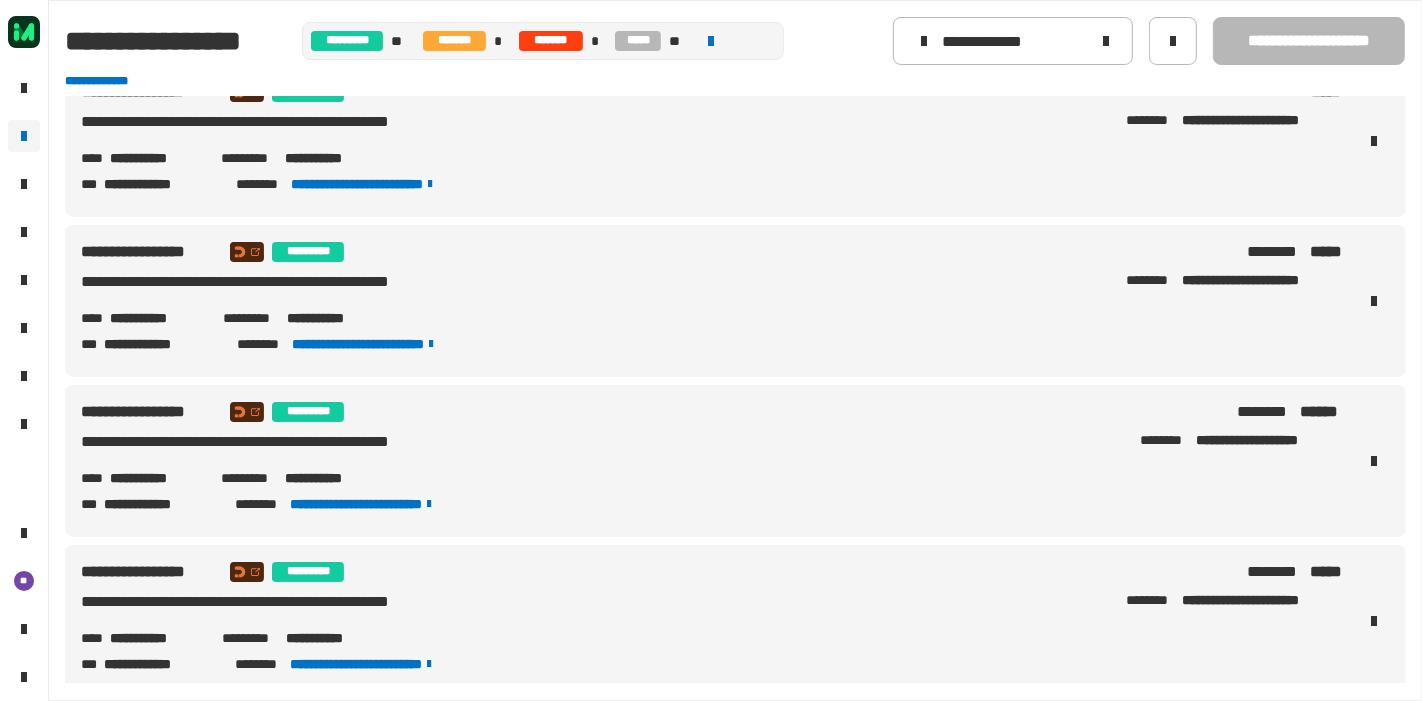 scroll, scrollTop: 853, scrollLeft: 0, axis: vertical 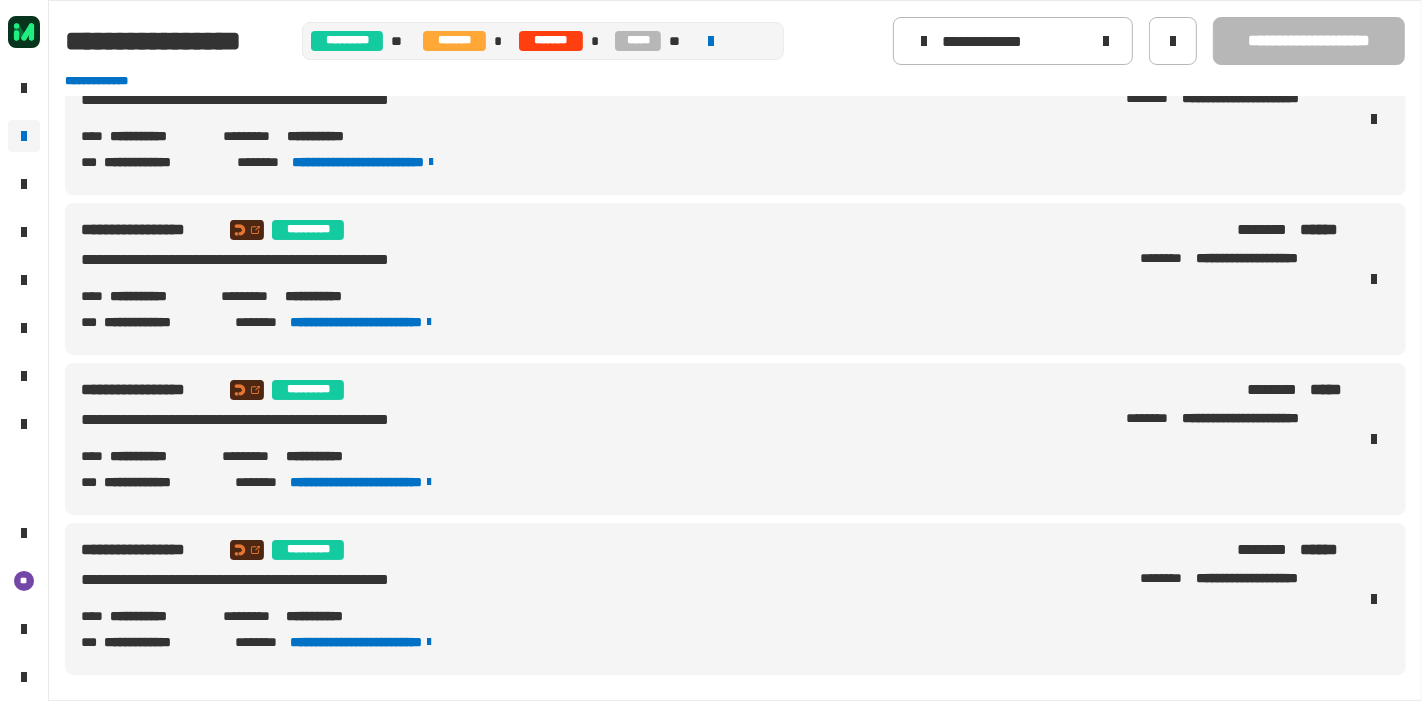 click on "**********" at bounding box center (158, 616) 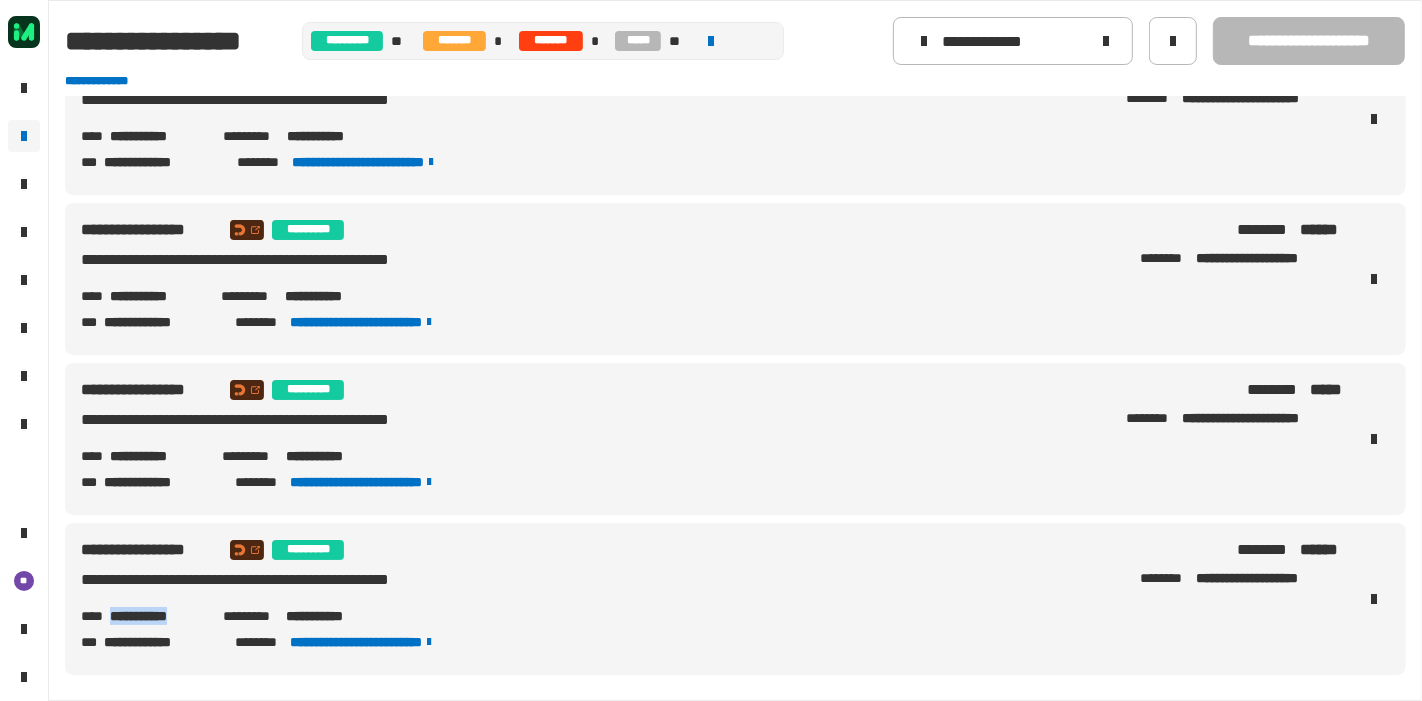 click on "**********" at bounding box center (158, 616) 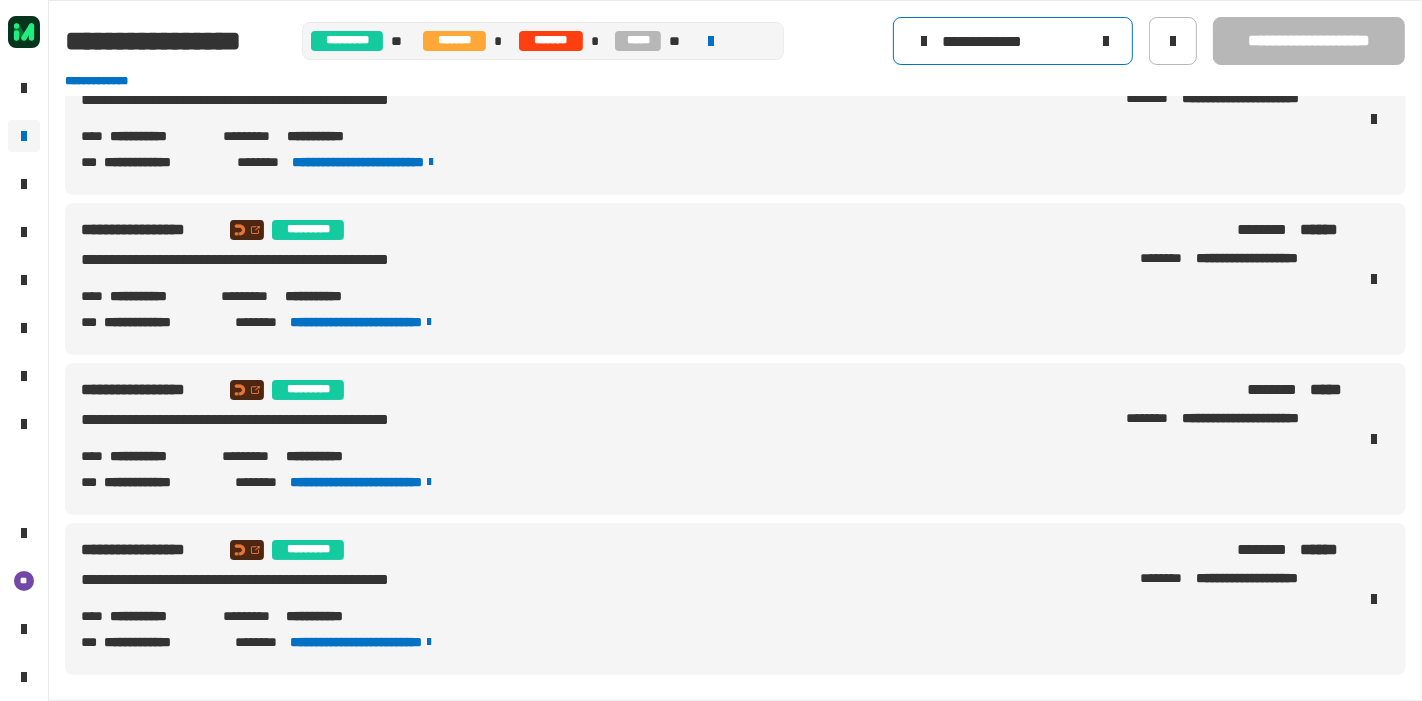 click on "**********" 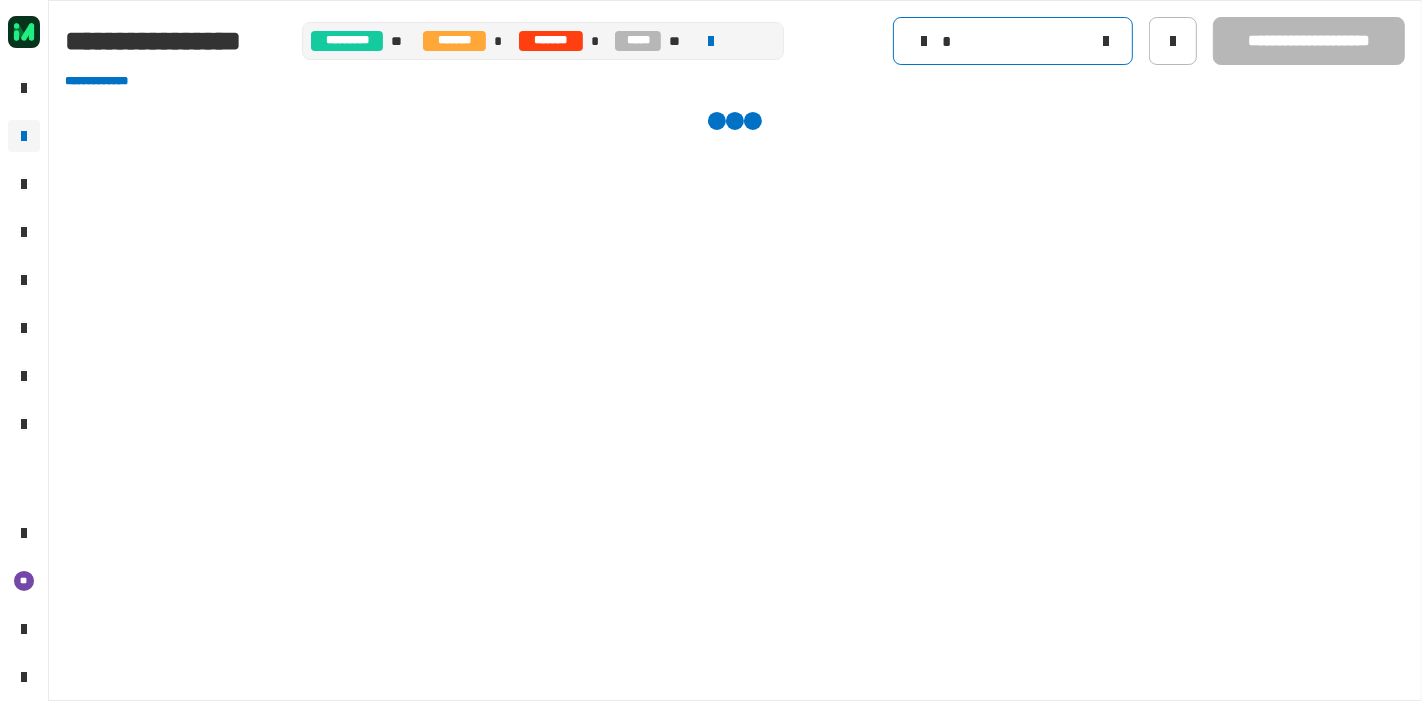 scroll, scrollTop: 0, scrollLeft: 0, axis: both 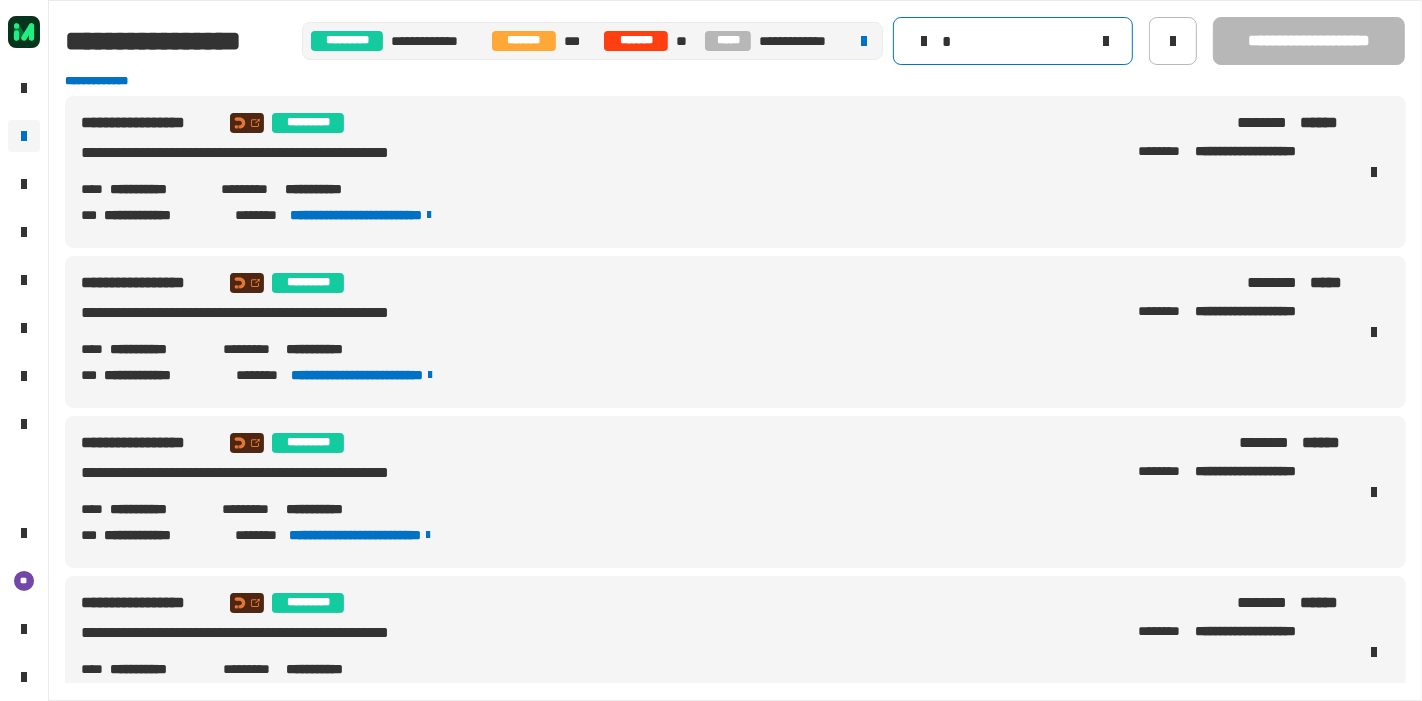 type on "*" 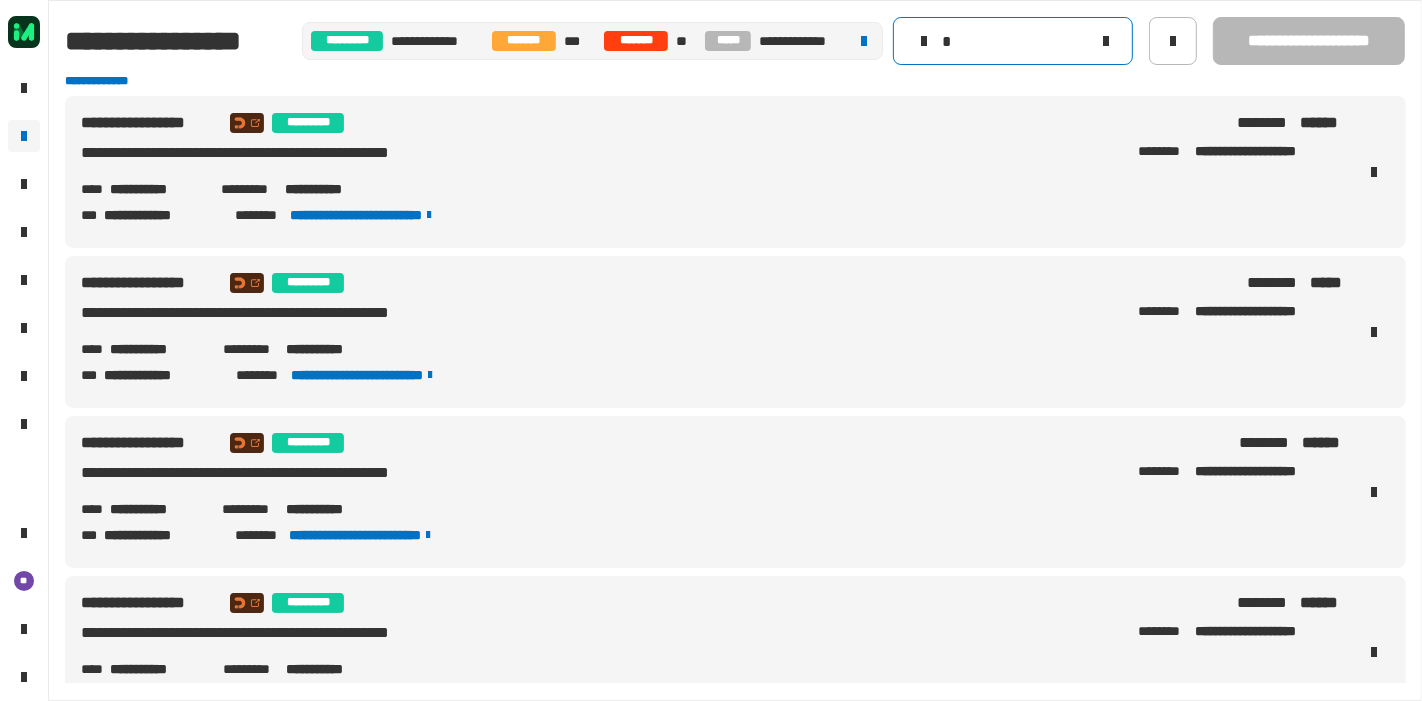 click on "*" 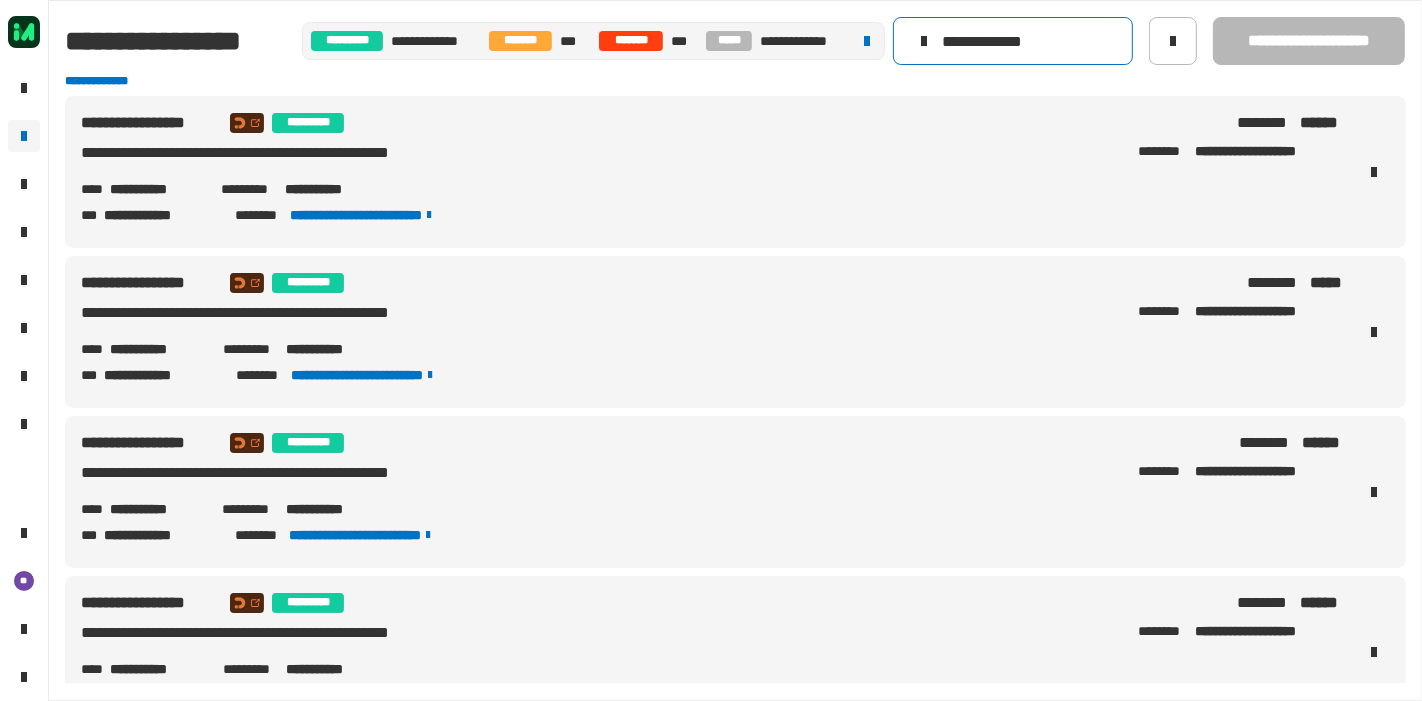 type on "**********" 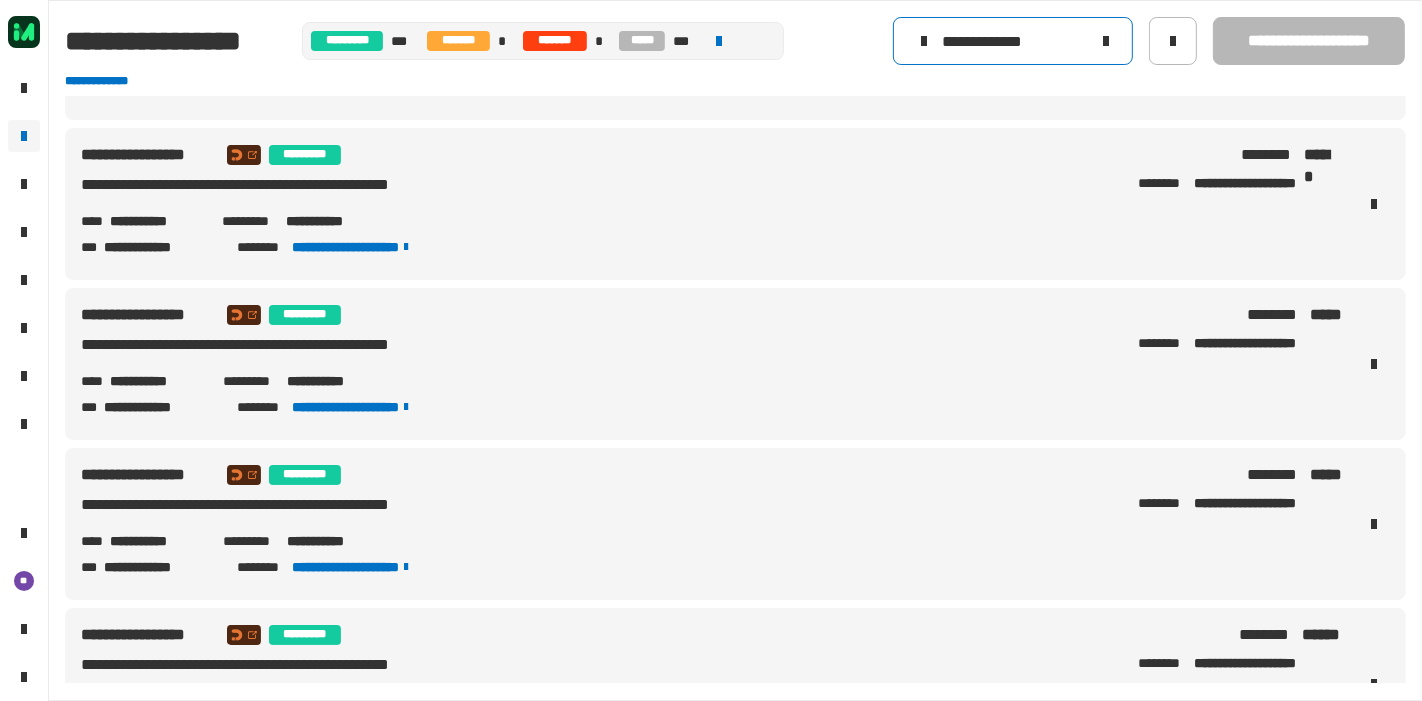 scroll, scrollTop: 2520, scrollLeft: 0, axis: vertical 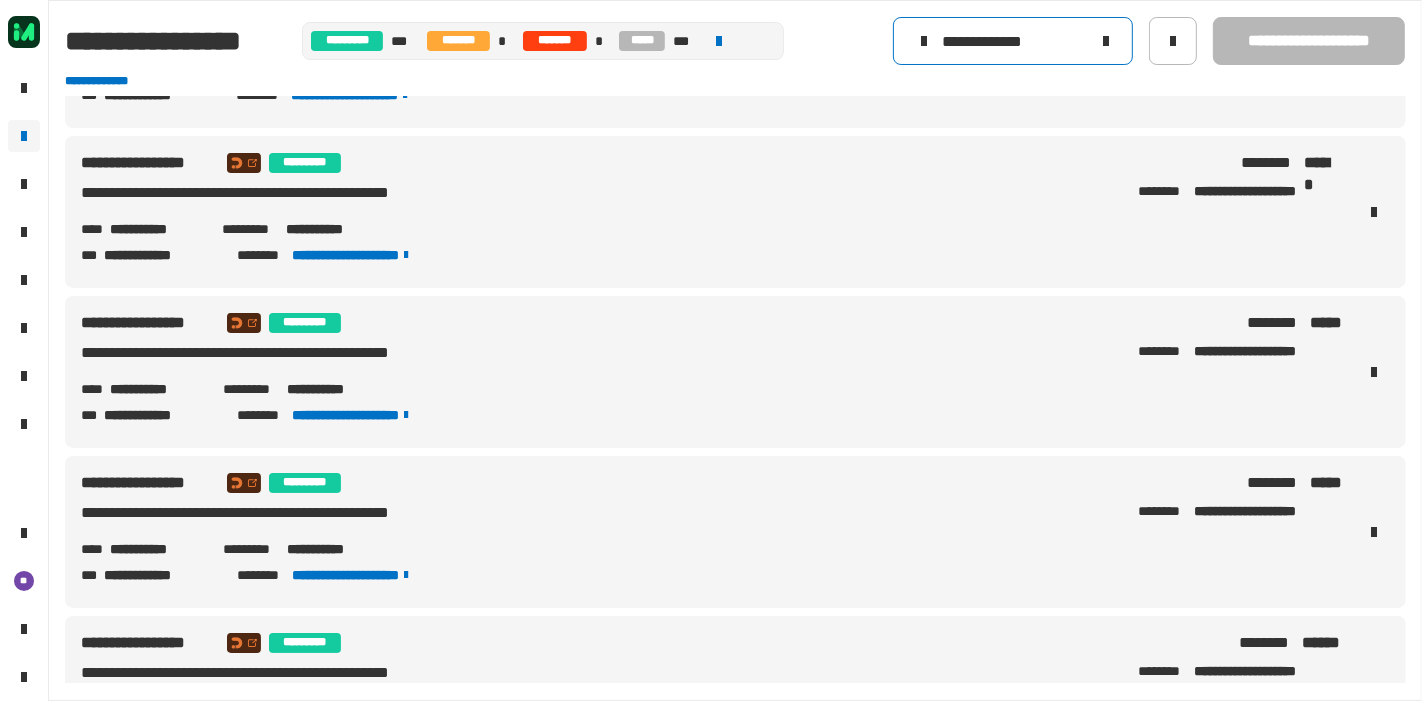 click on "**********" 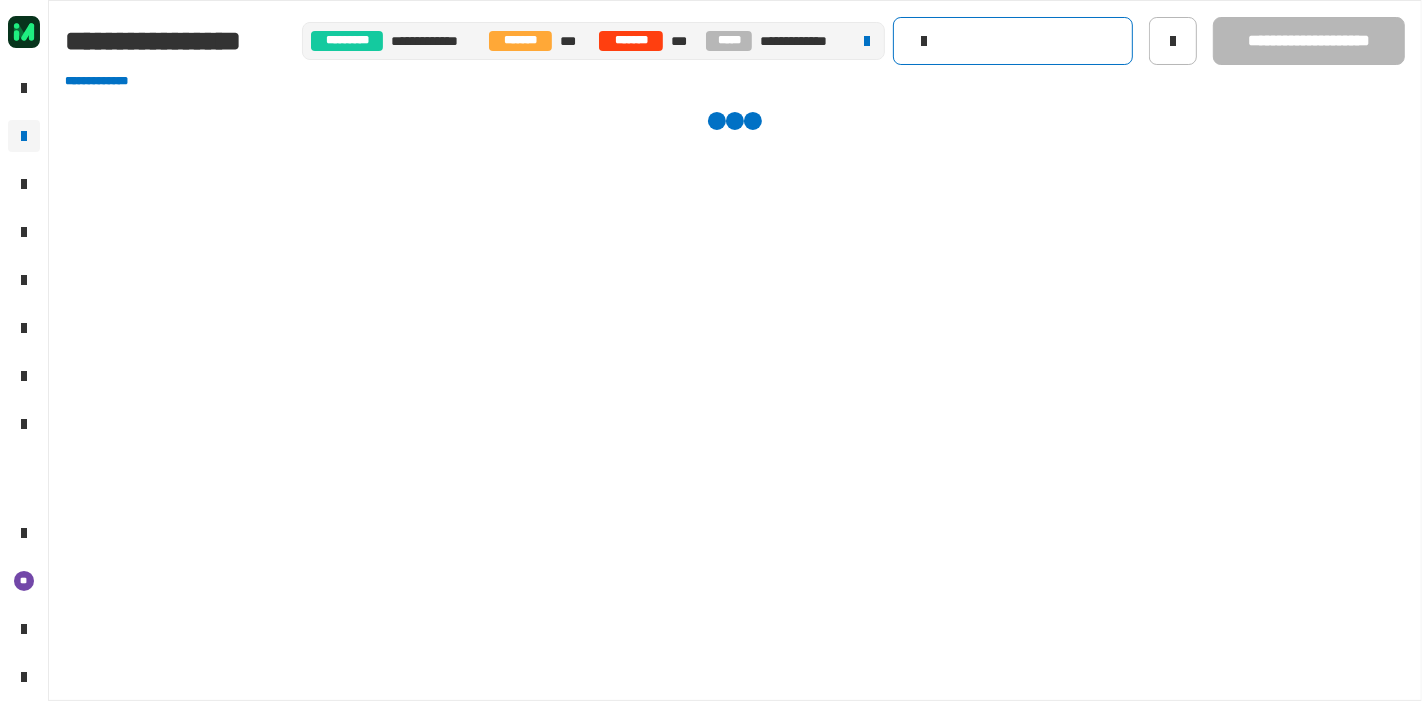 scroll, scrollTop: 0, scrollLeft: 0, axis: both 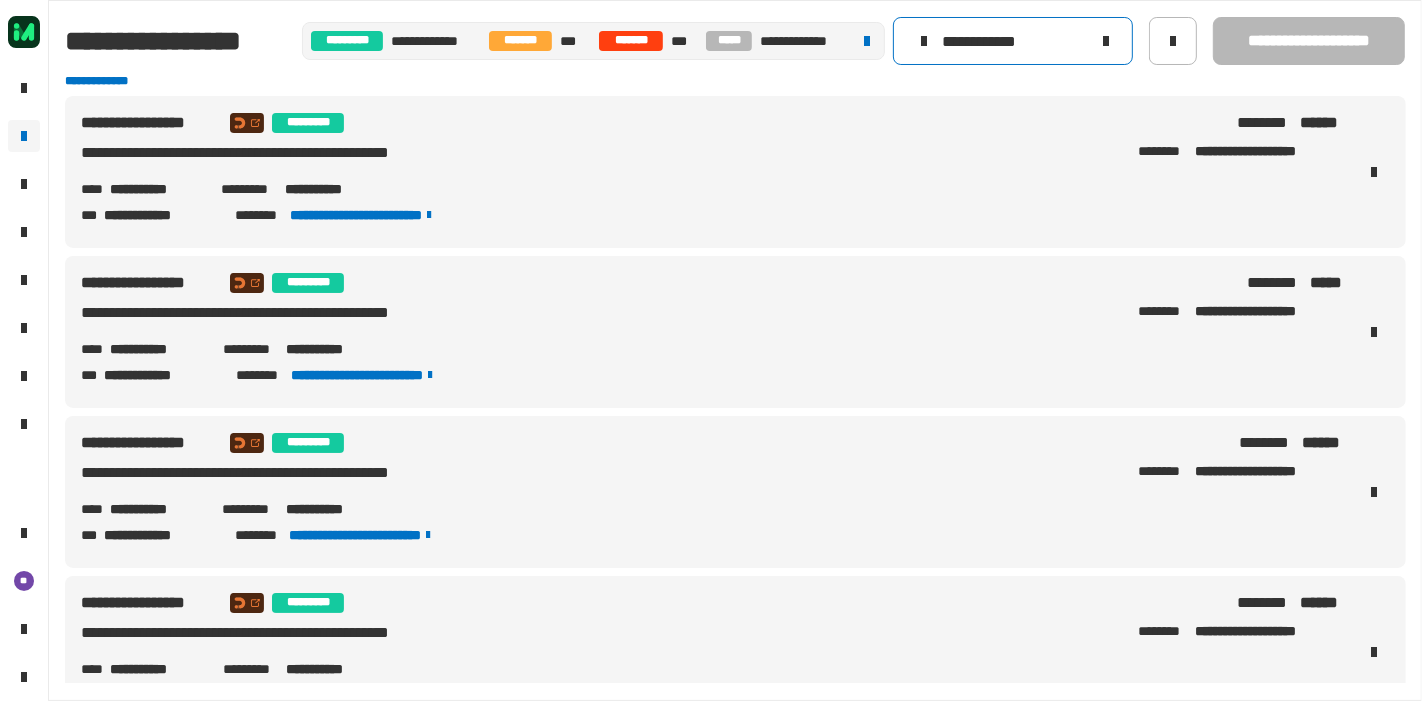 type on "**********" 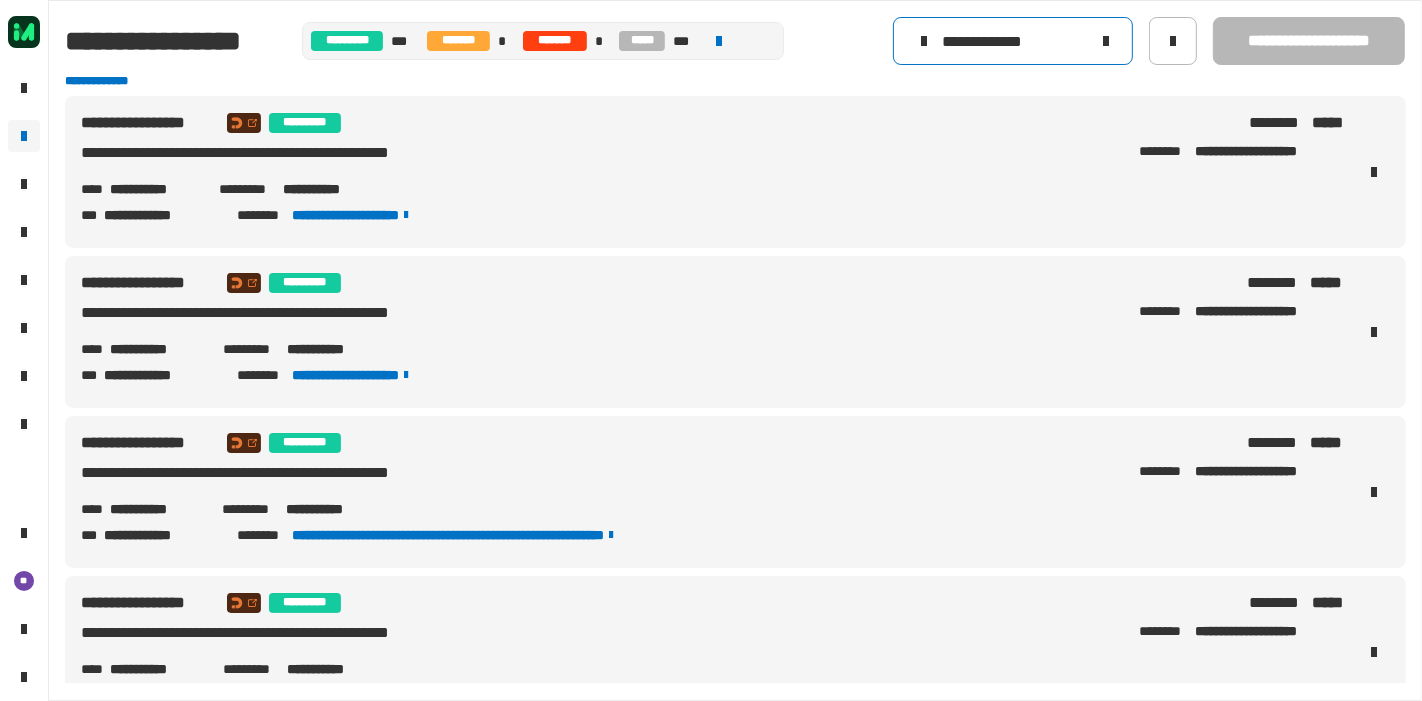 click 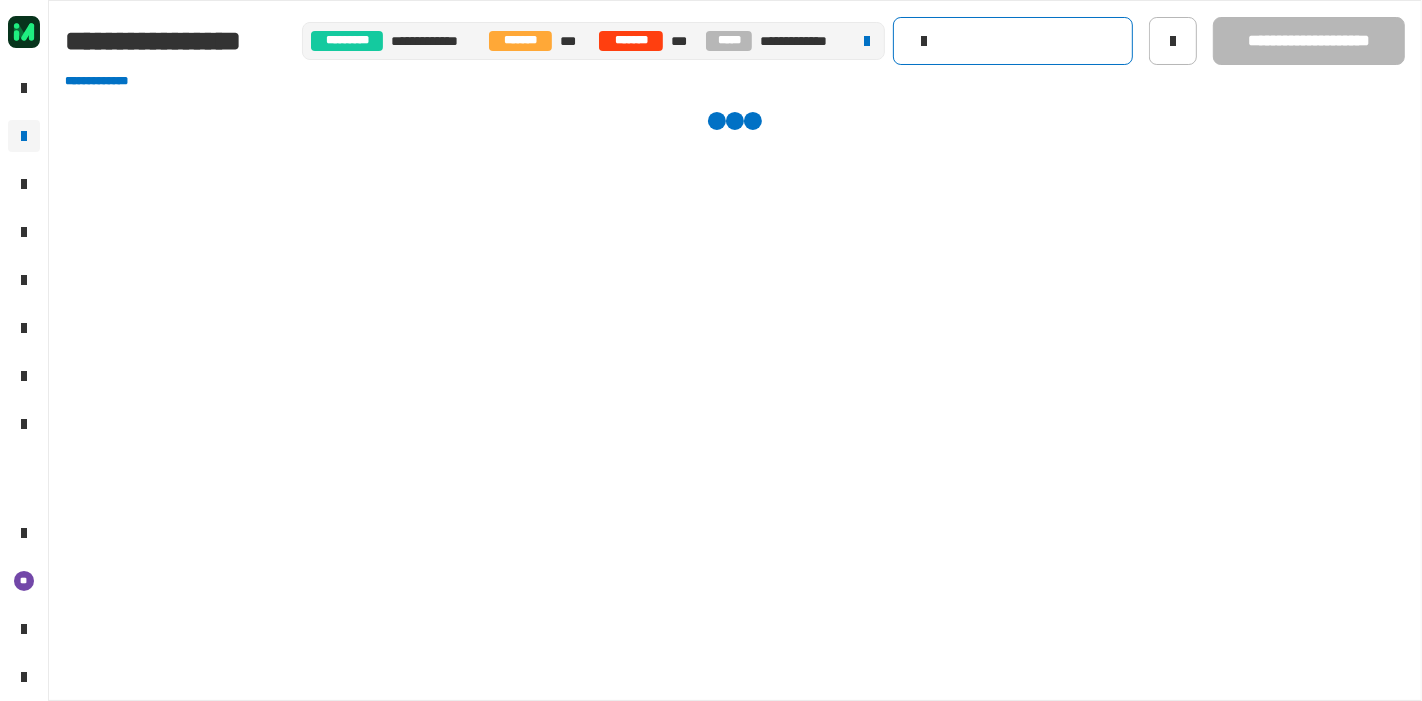 click 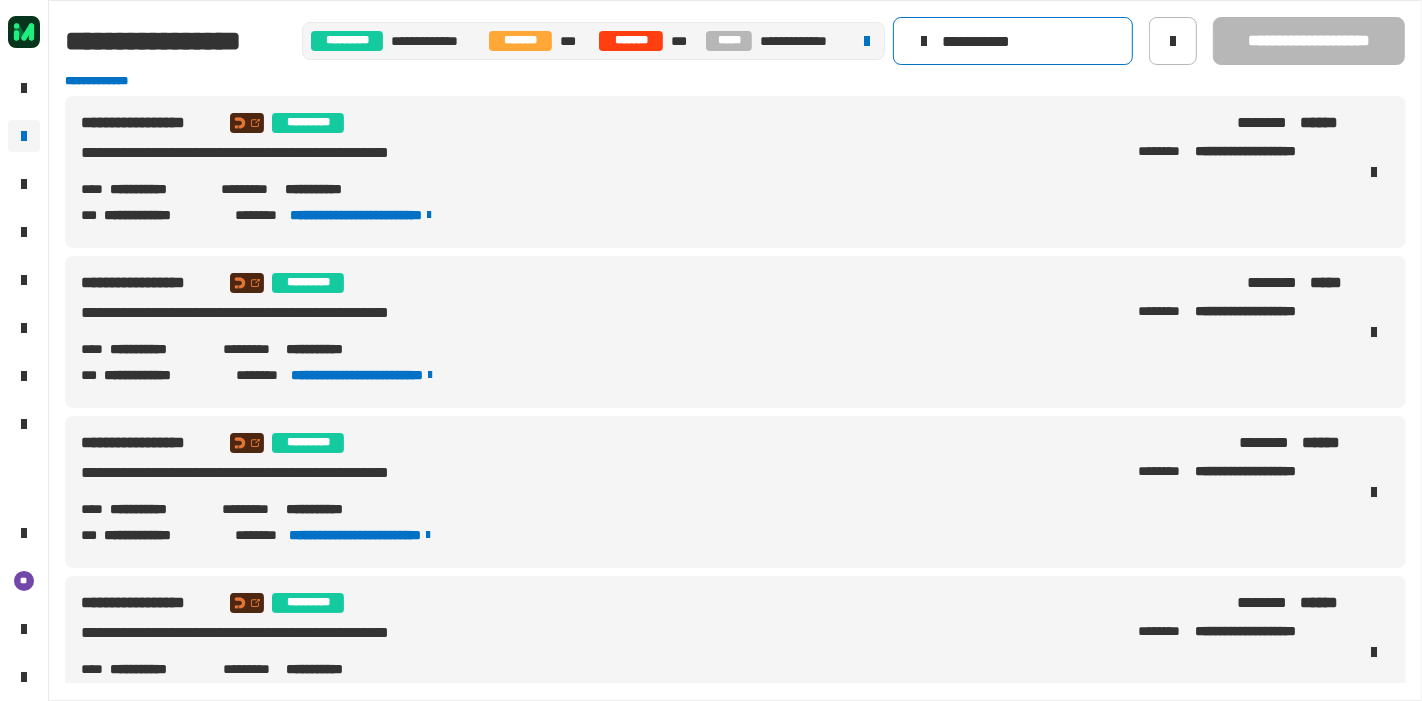 type on "**********" 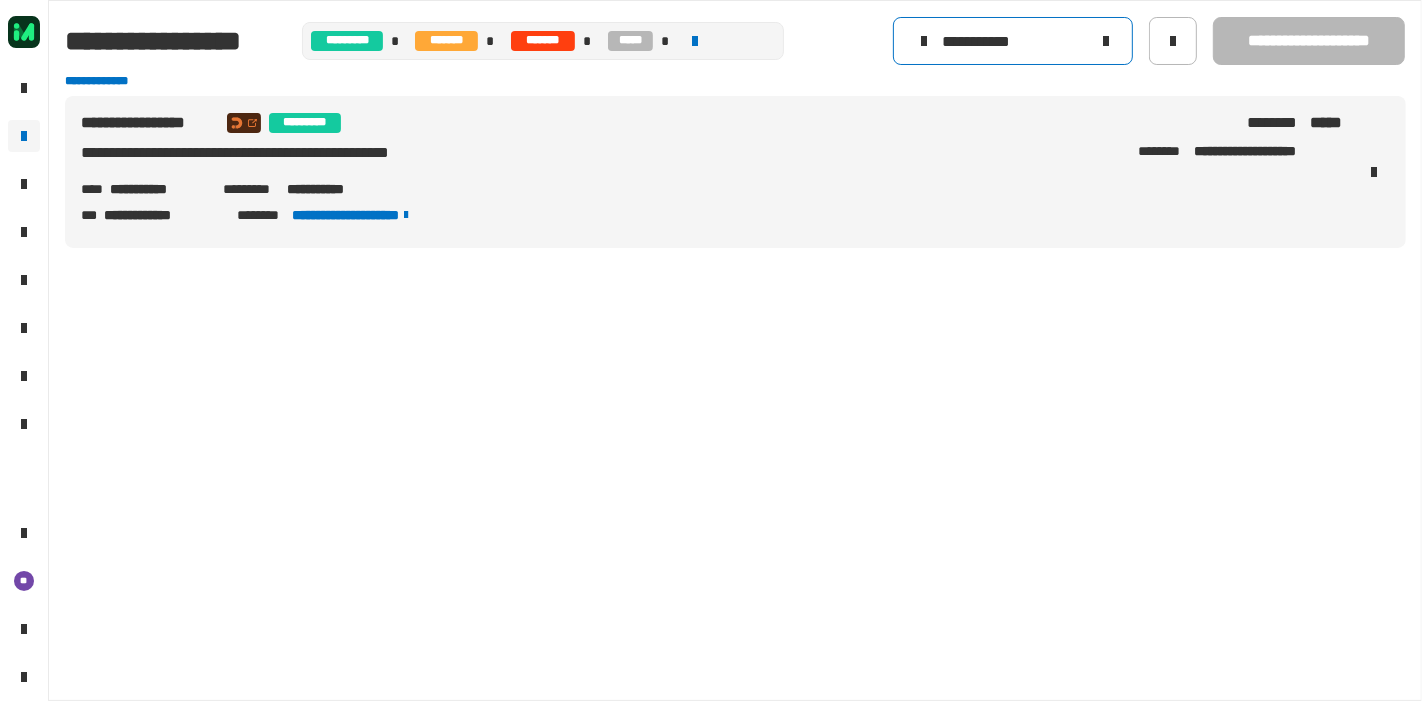 click 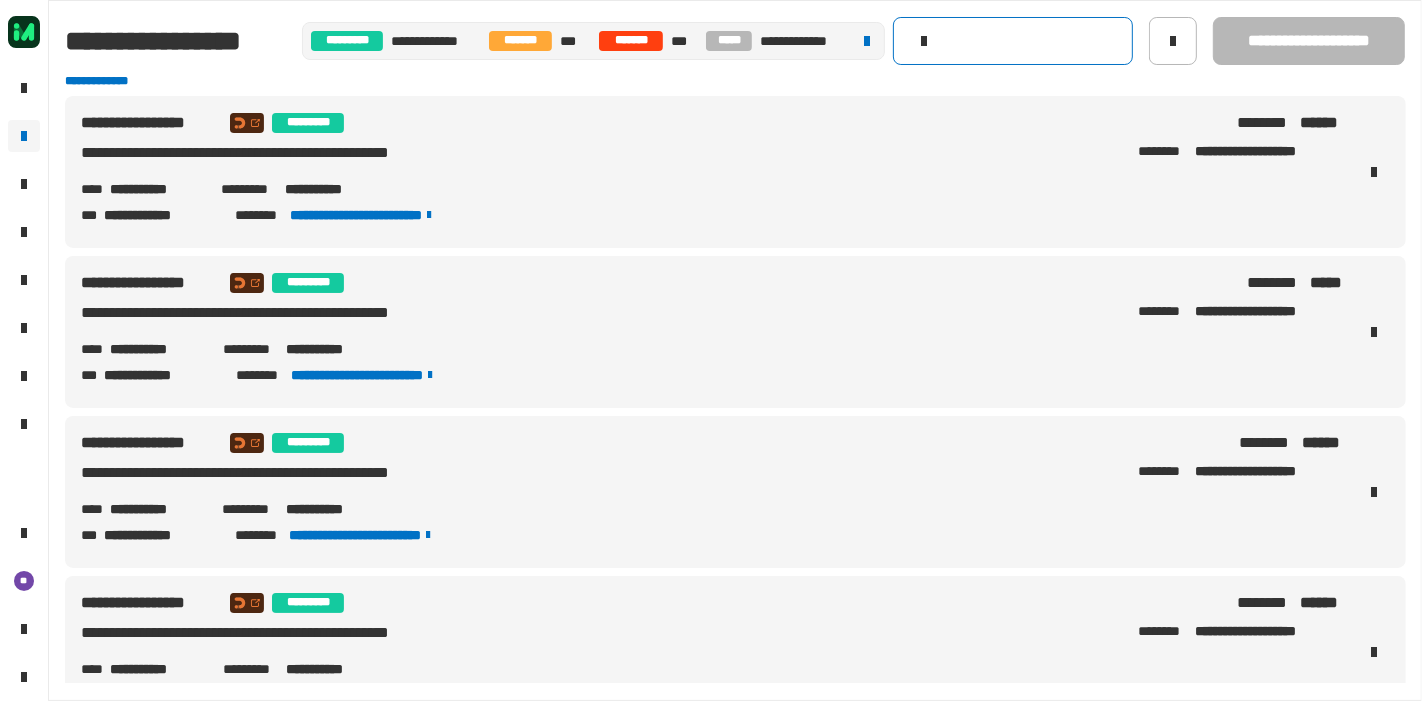 click 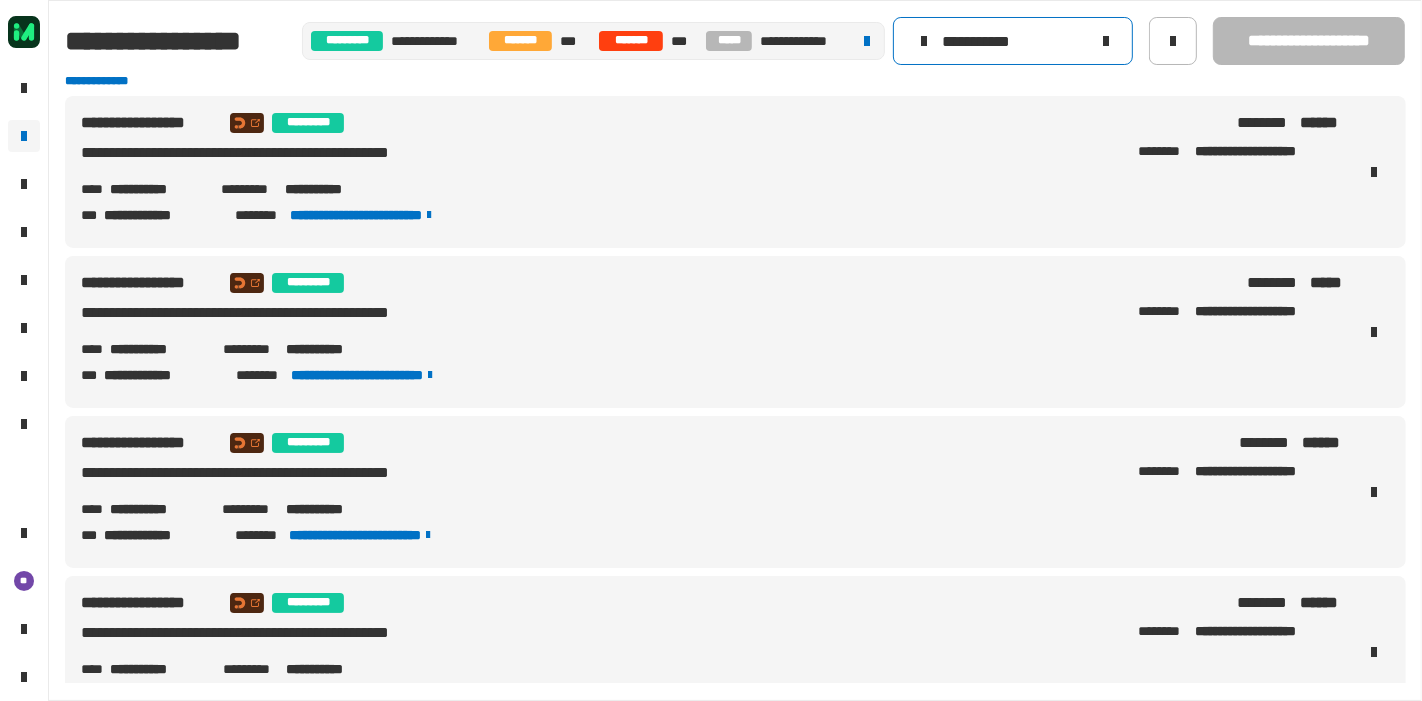 type on "**********" 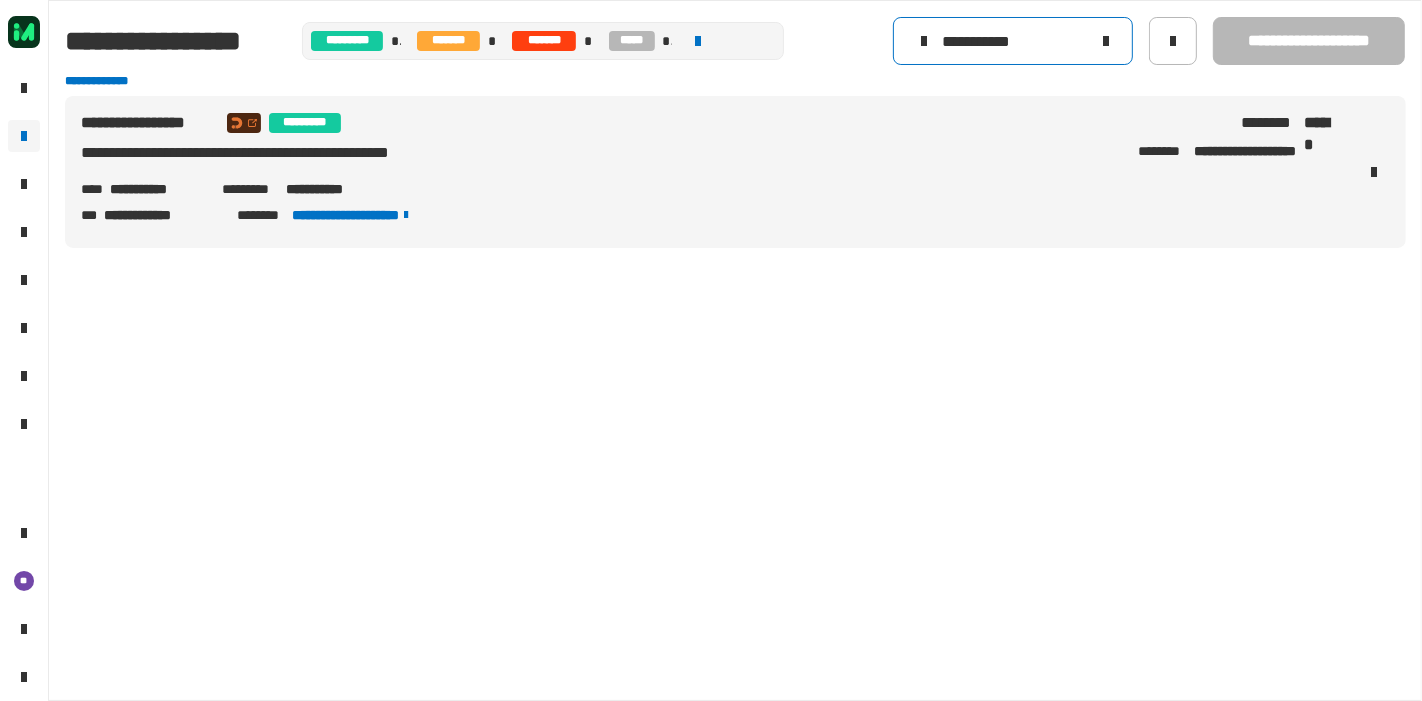 click on "**********" 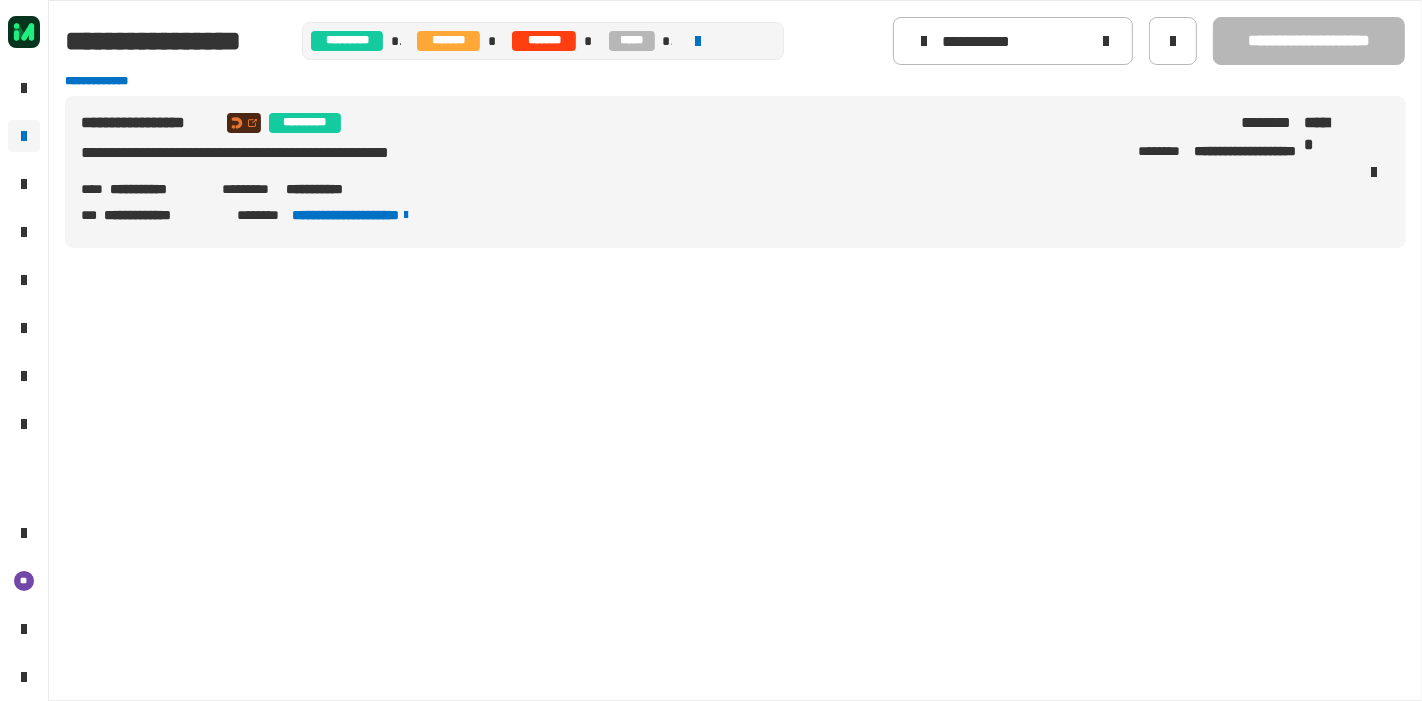 click on "**********" at bounding box center (158, 189) 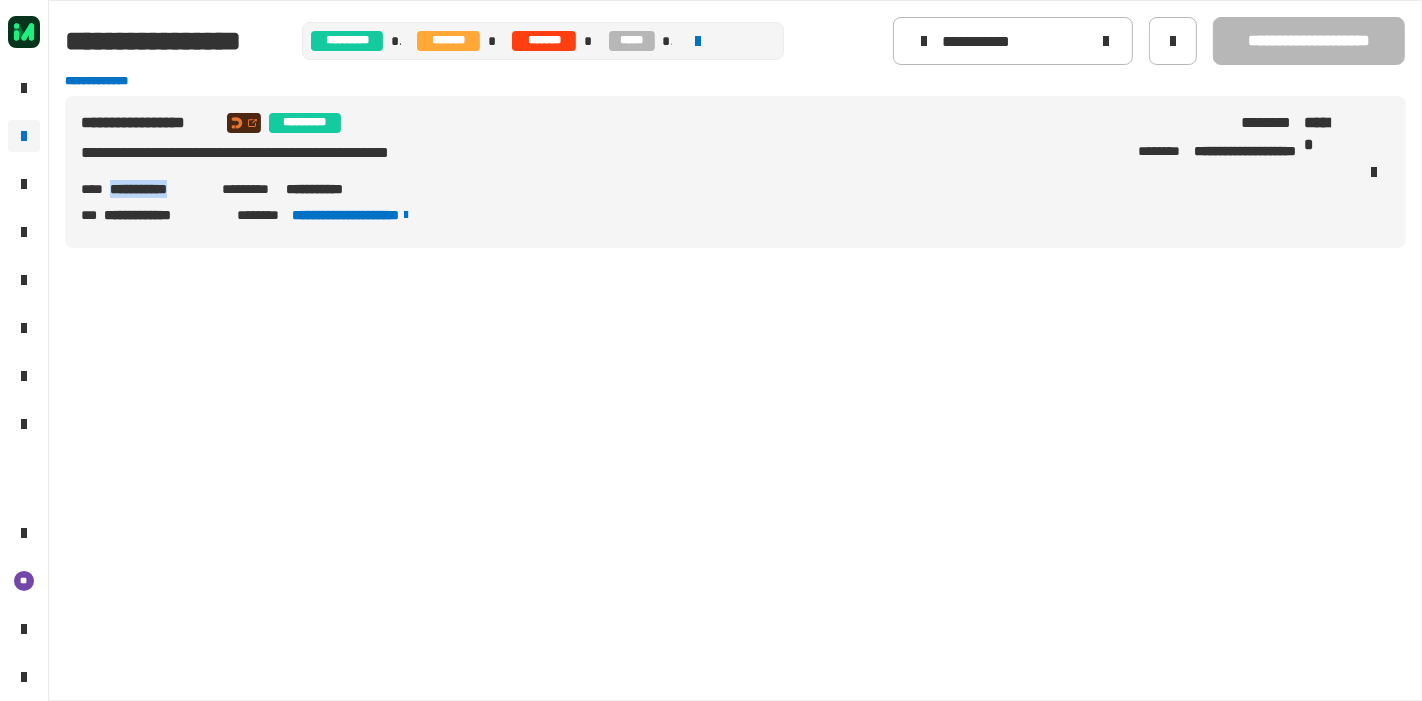click on "**********" at bounding box center [158, 189] 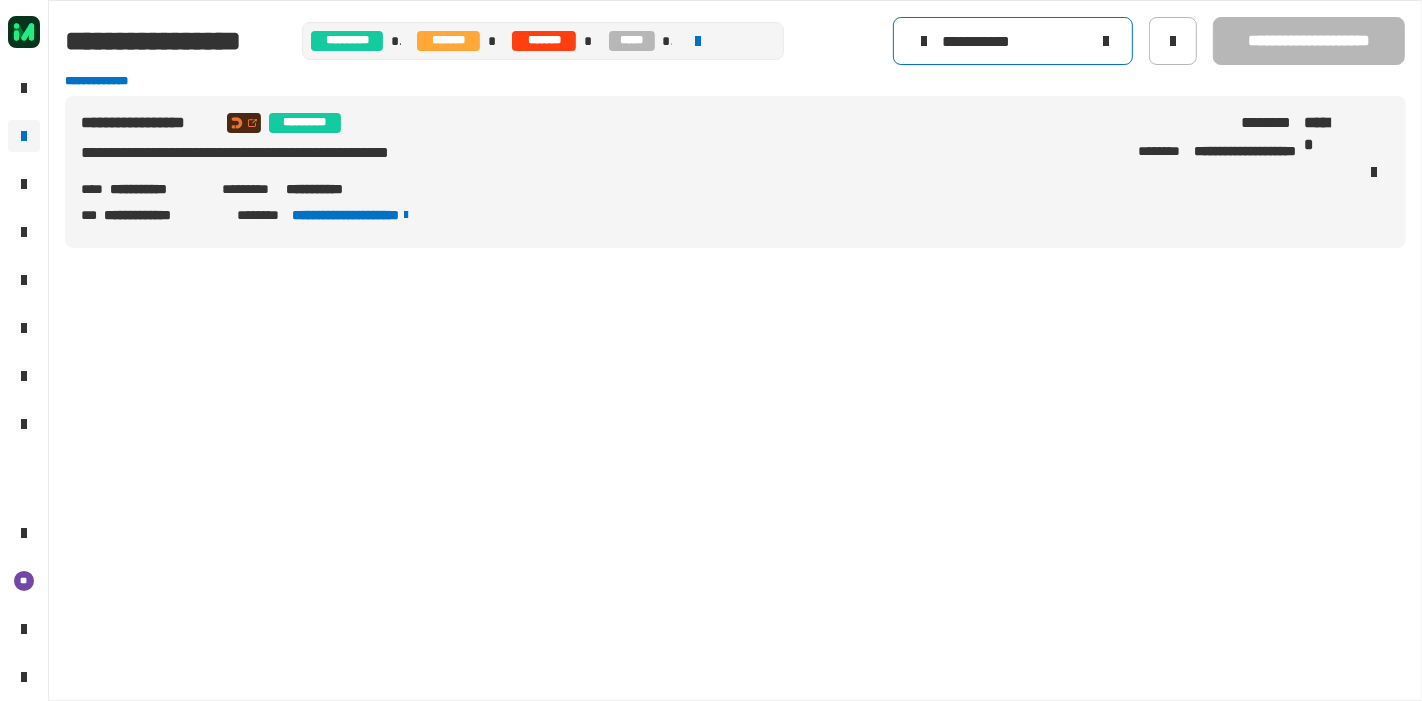 click on "**********" 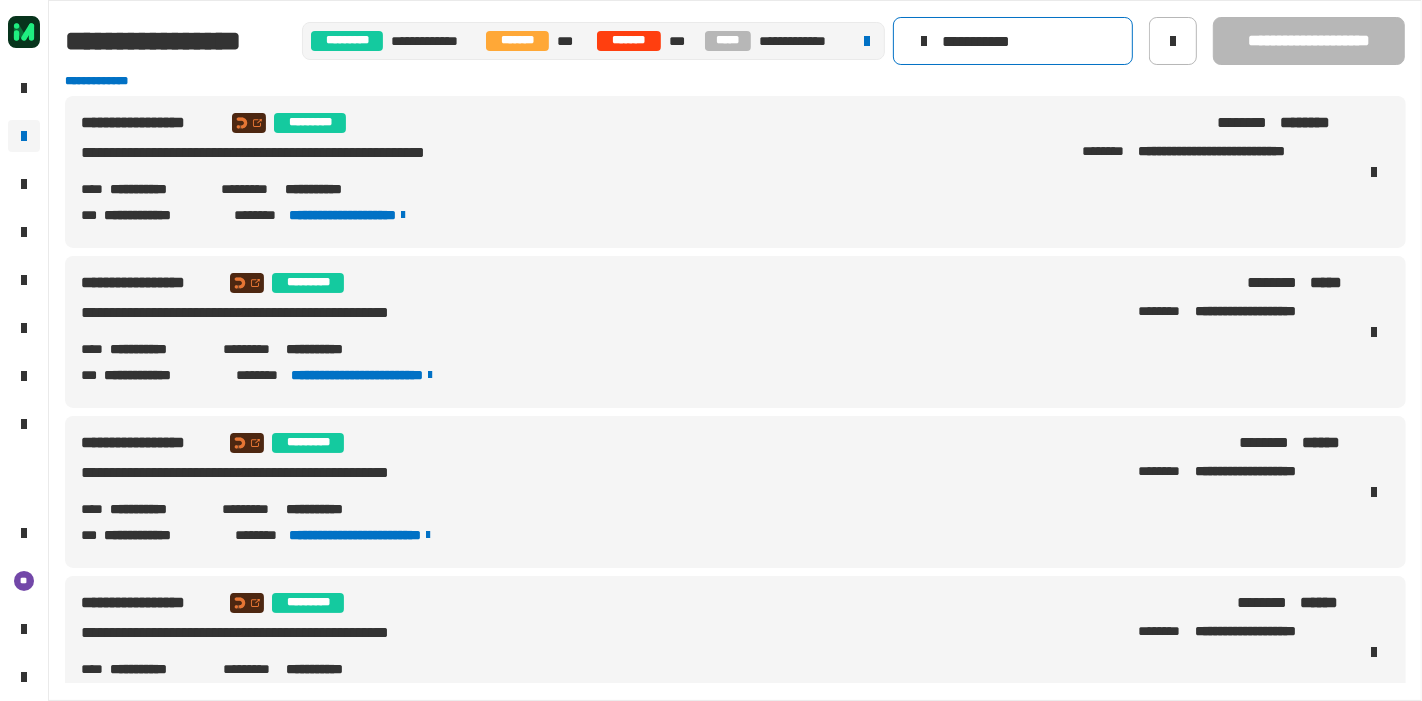type on "**********" 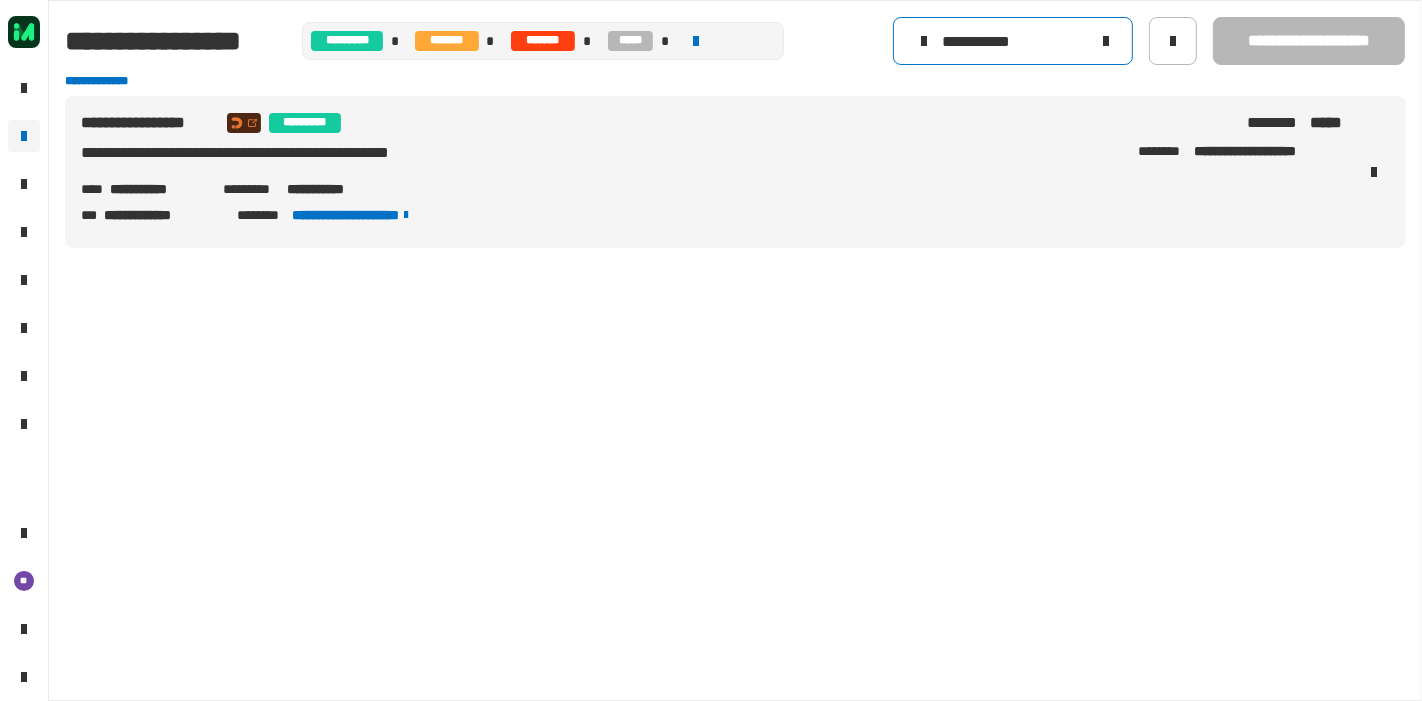 click on "**********" 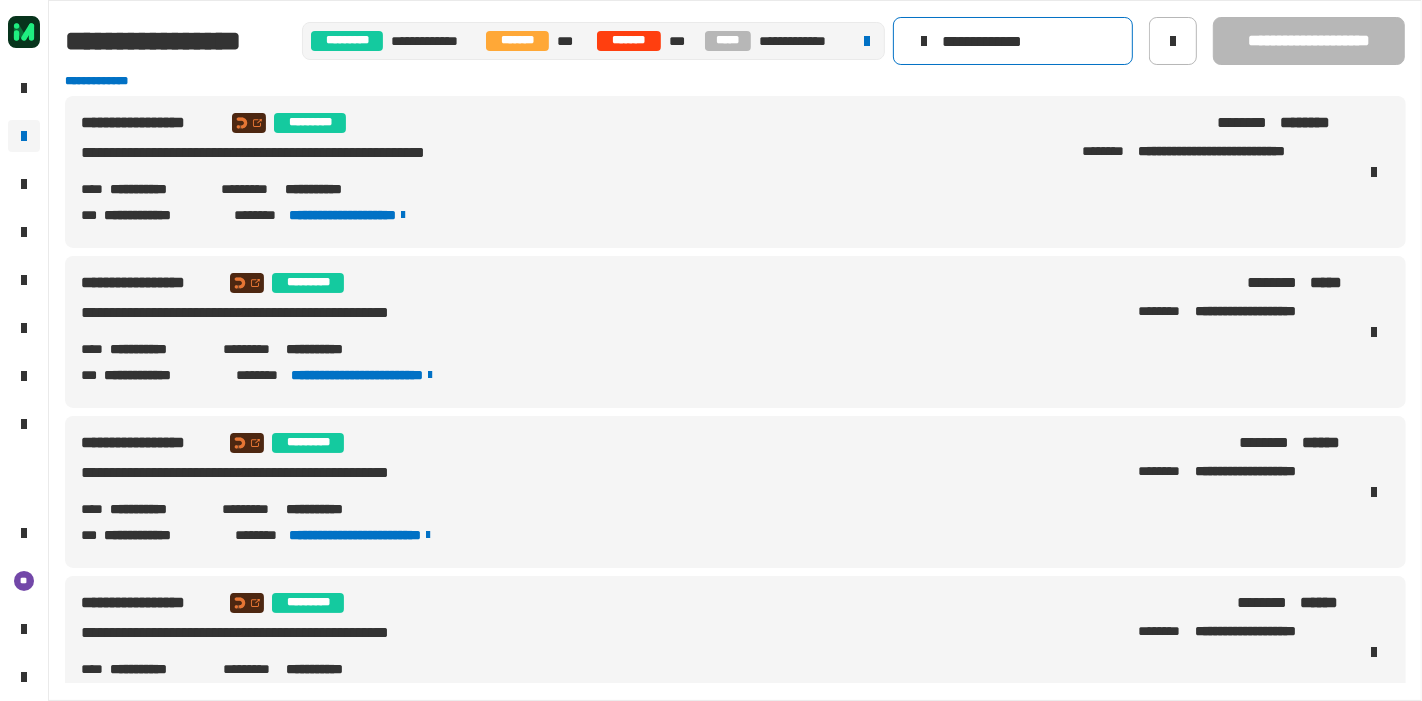 type on "**********" 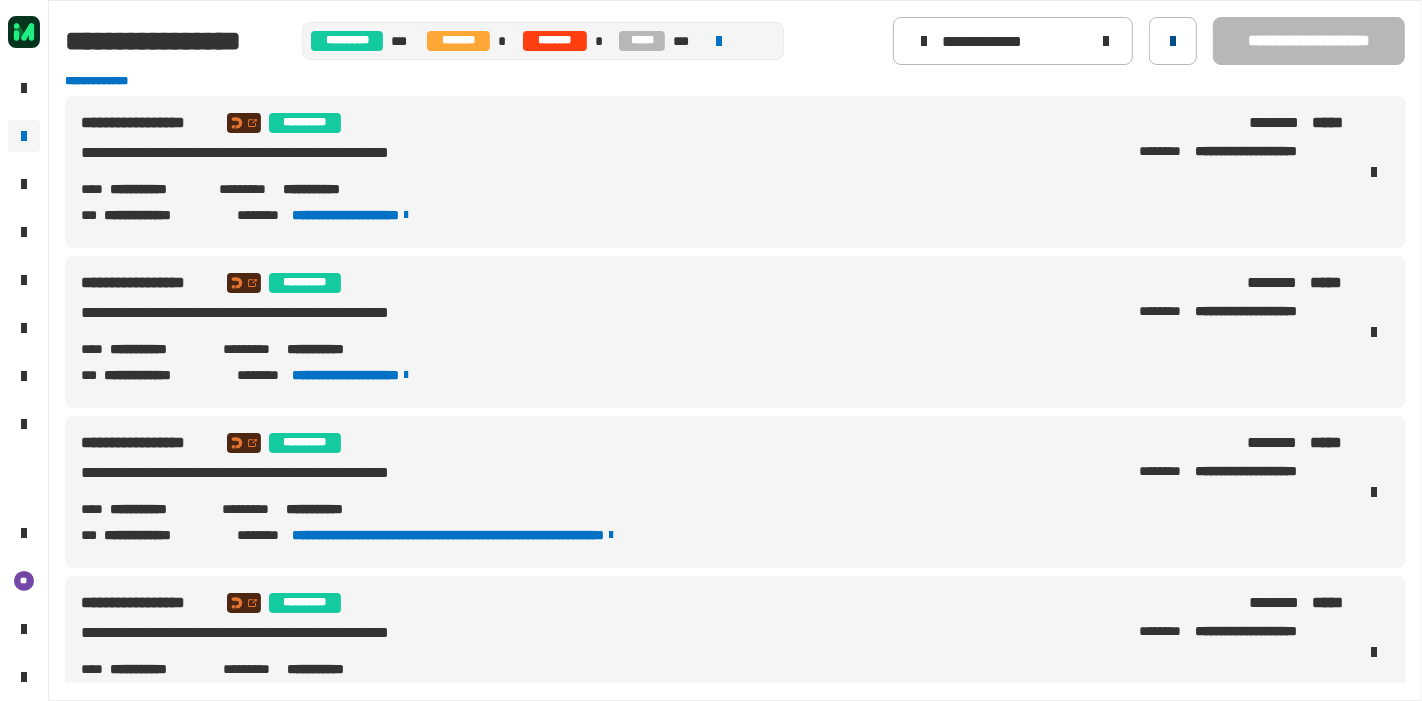 click 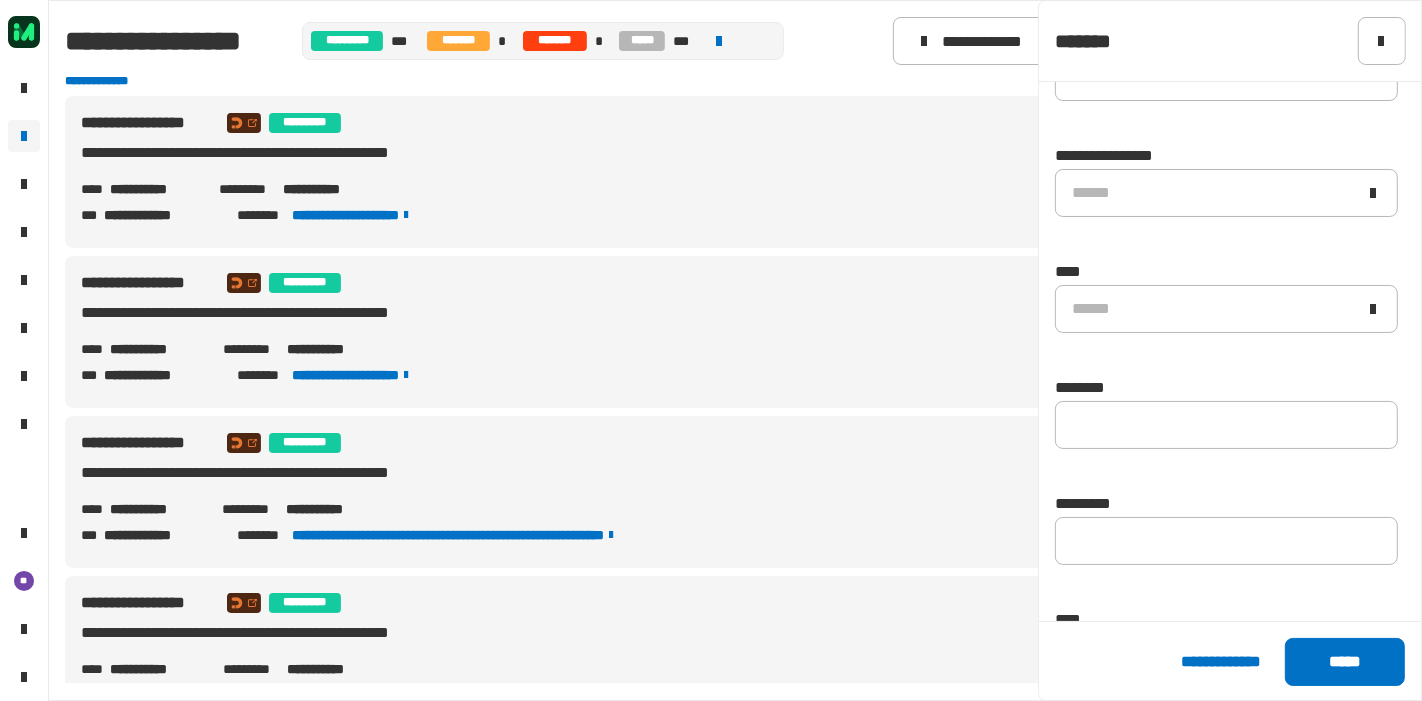 scroll, scrollTop: 186, scrollLeft: 0, axis: vertical 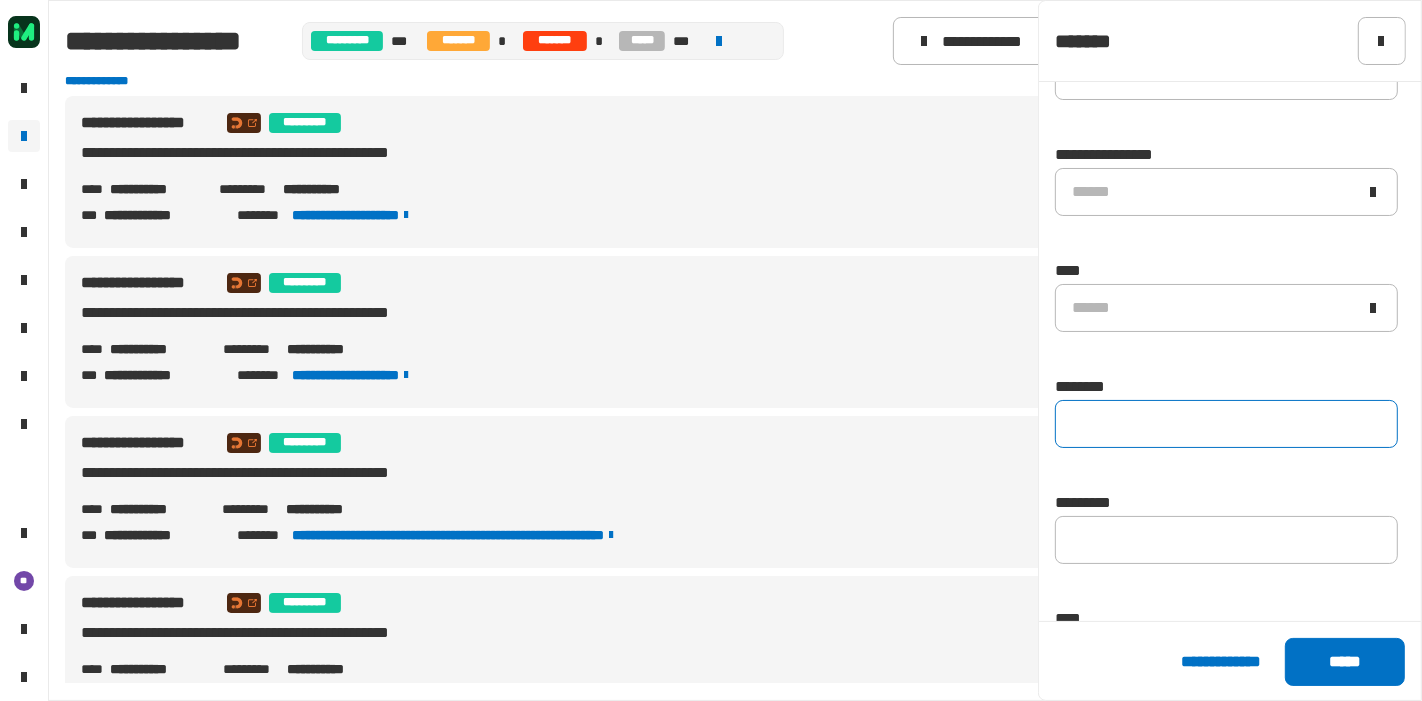 click 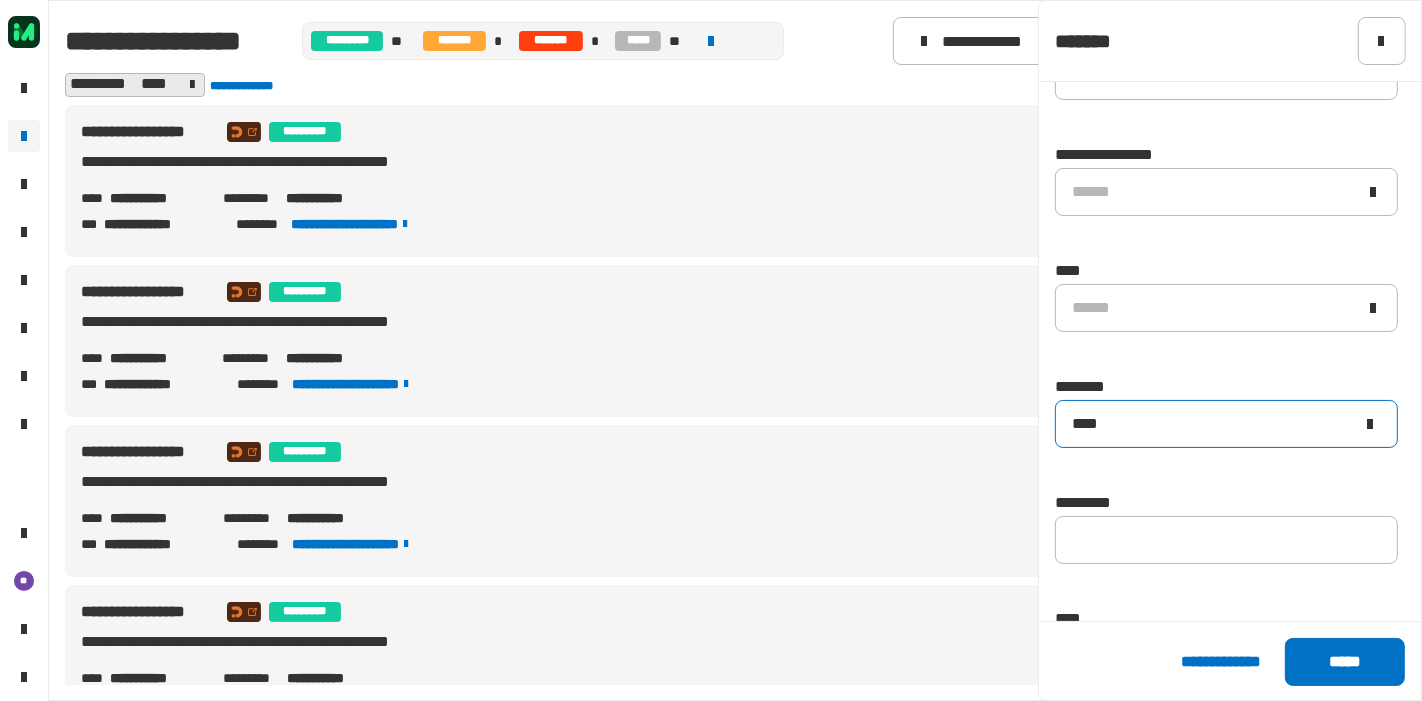 type on "****" 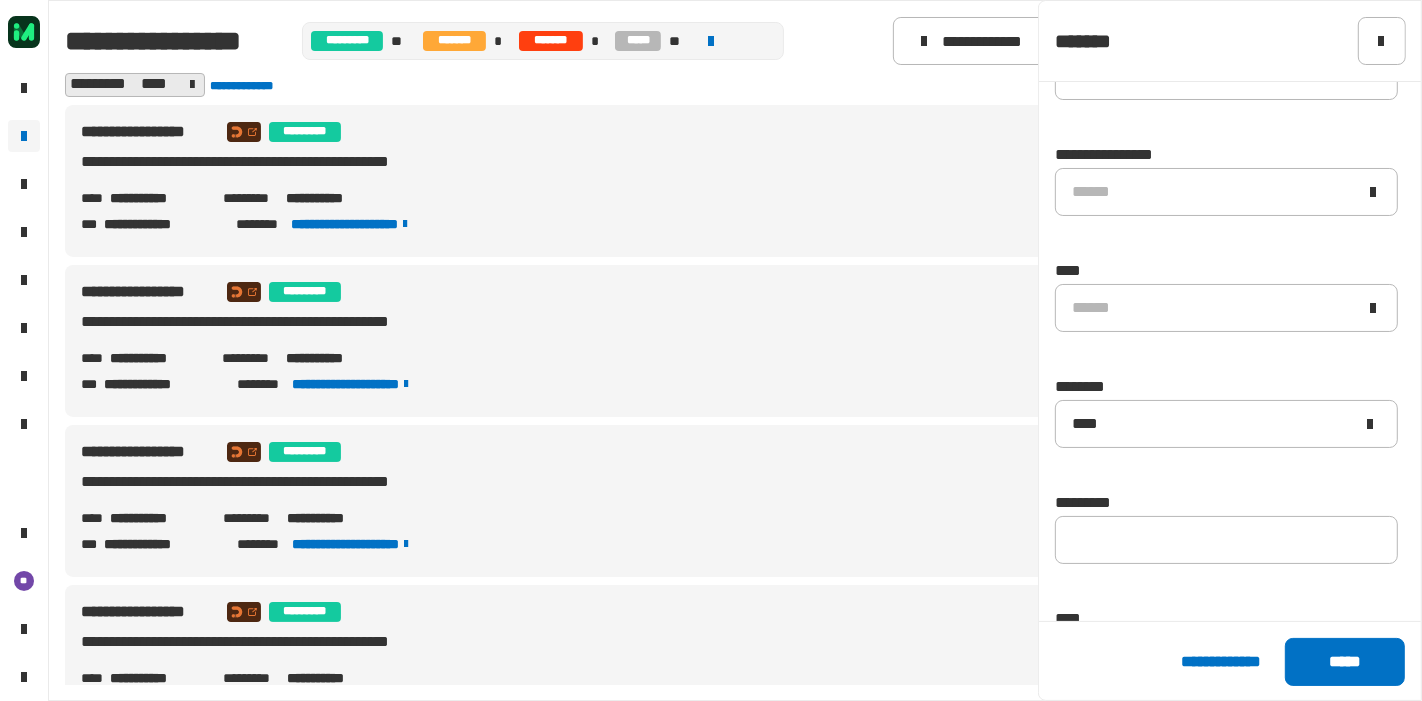 click on "**********" at bounding box center (711, 384) 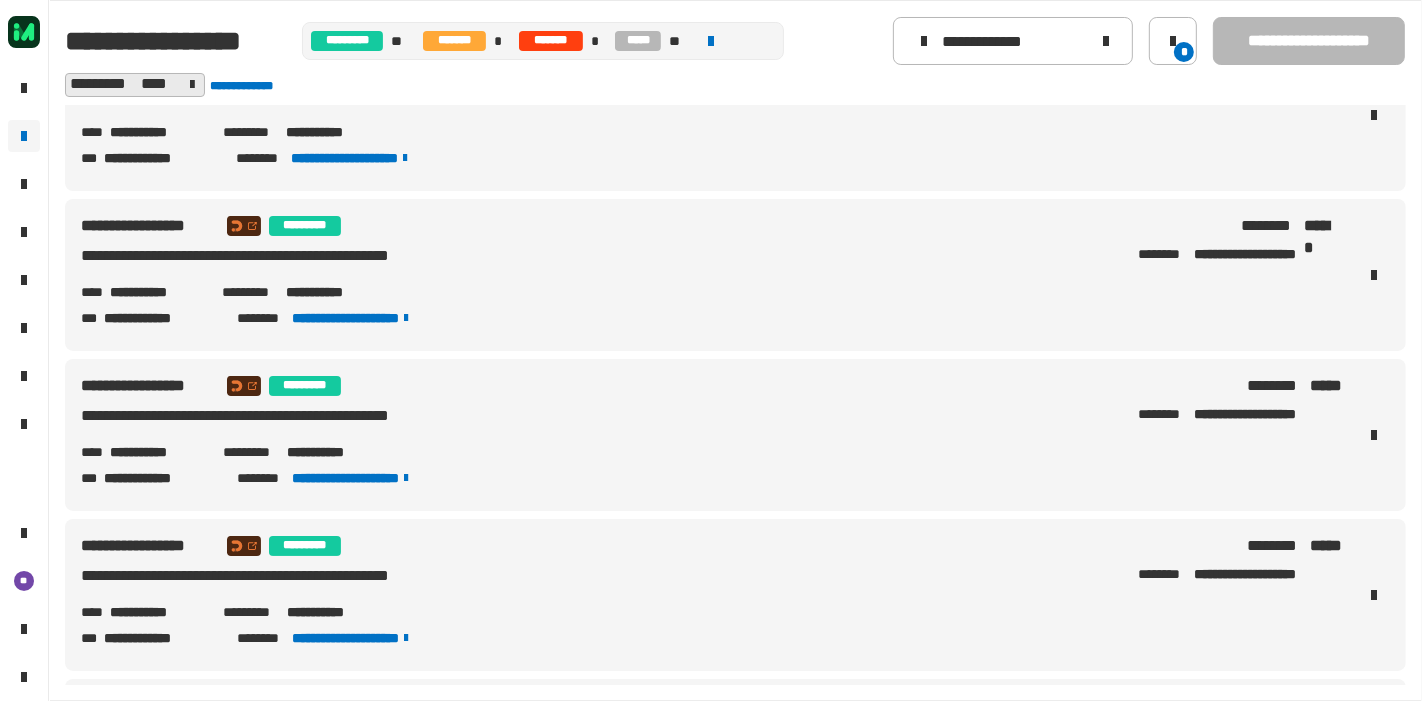 scroll, scrollTop: 0, scrollLeft: 0, axis: both 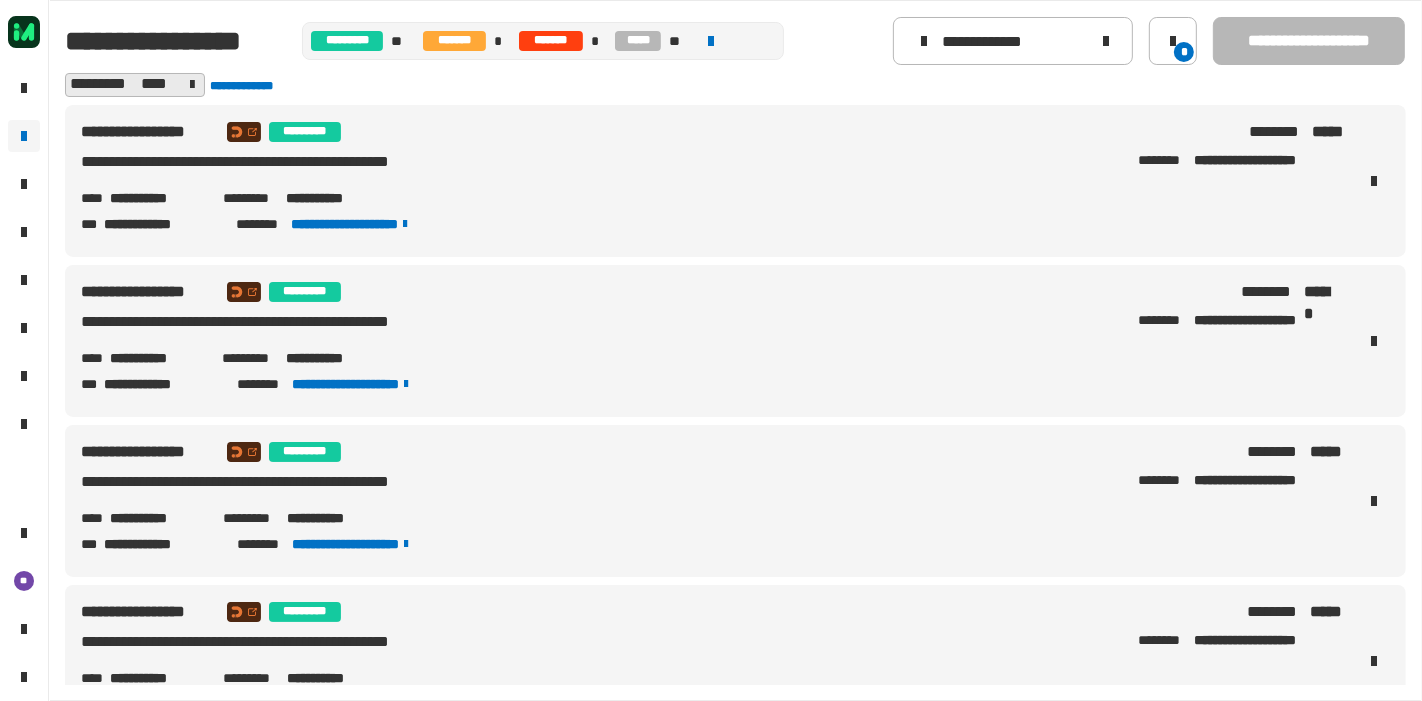 click on "**********" at bounding box center (158, 198) 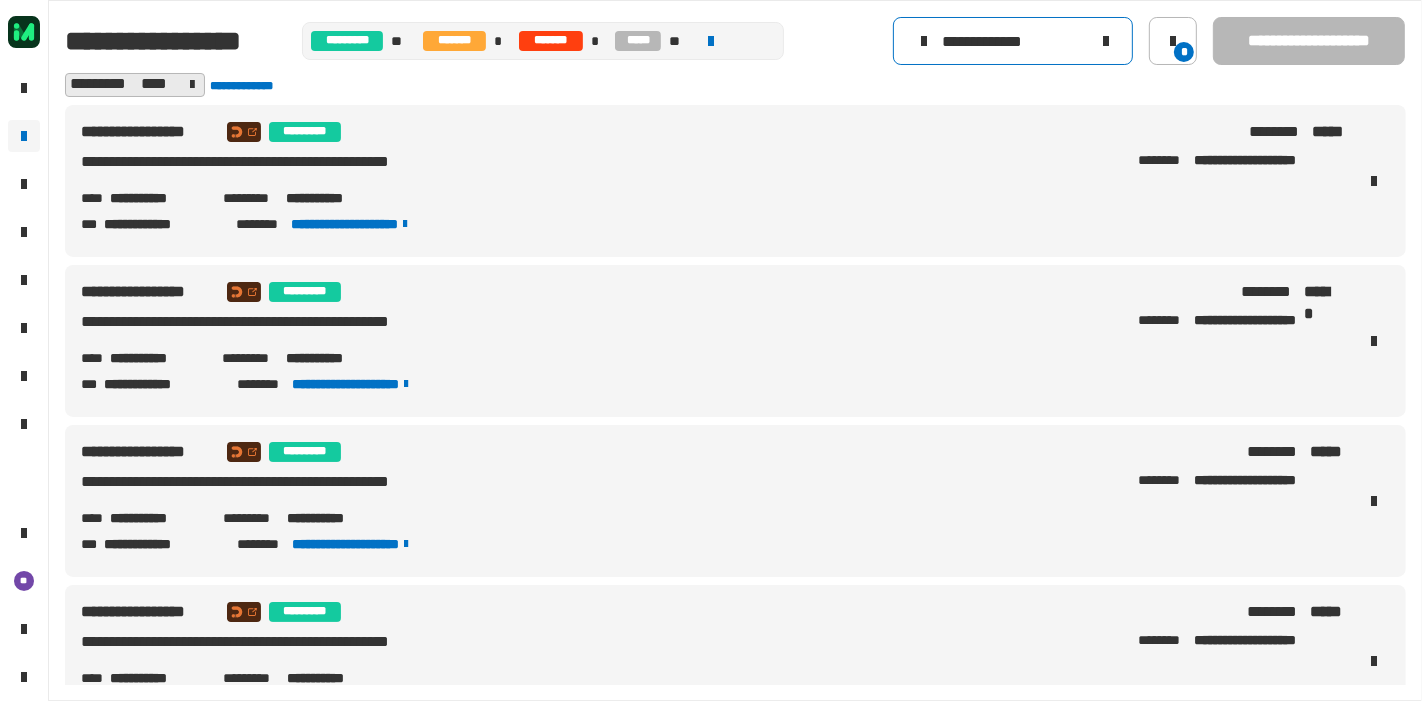 click on "**********" 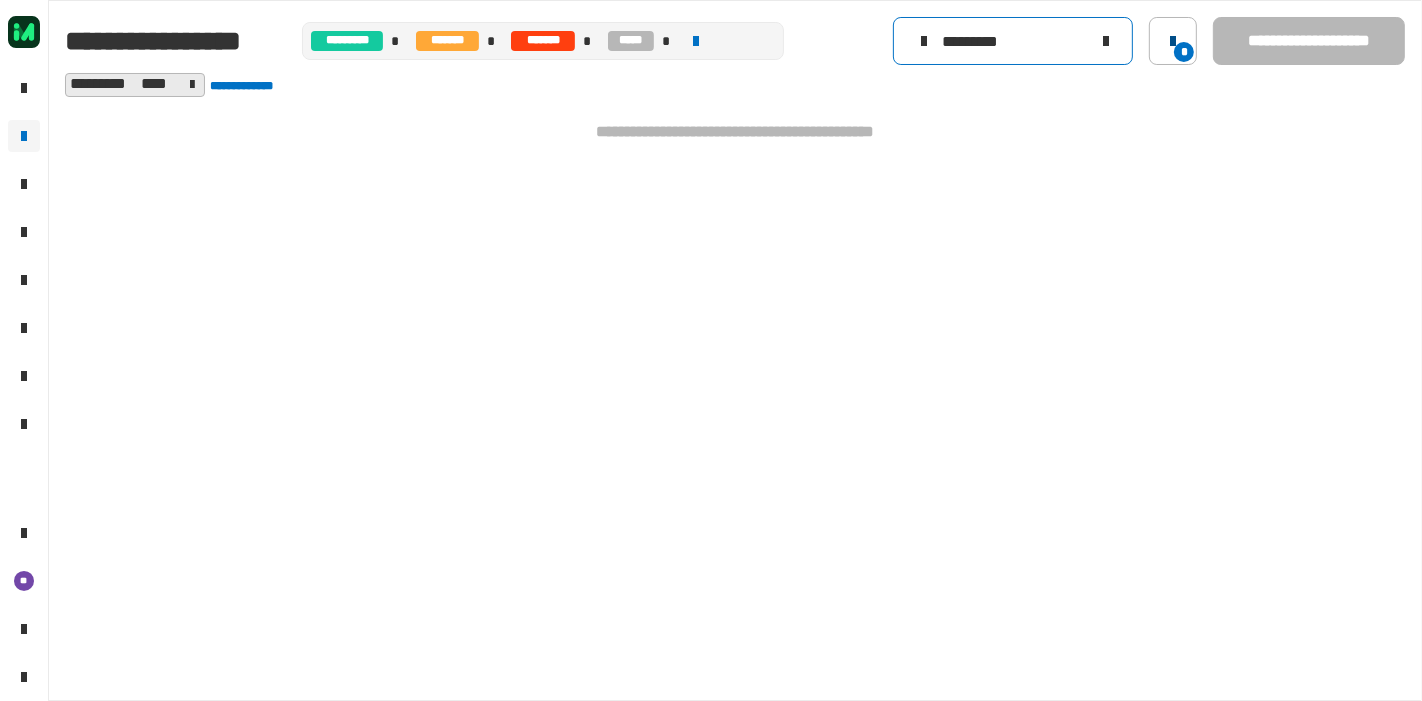 type on "*********" 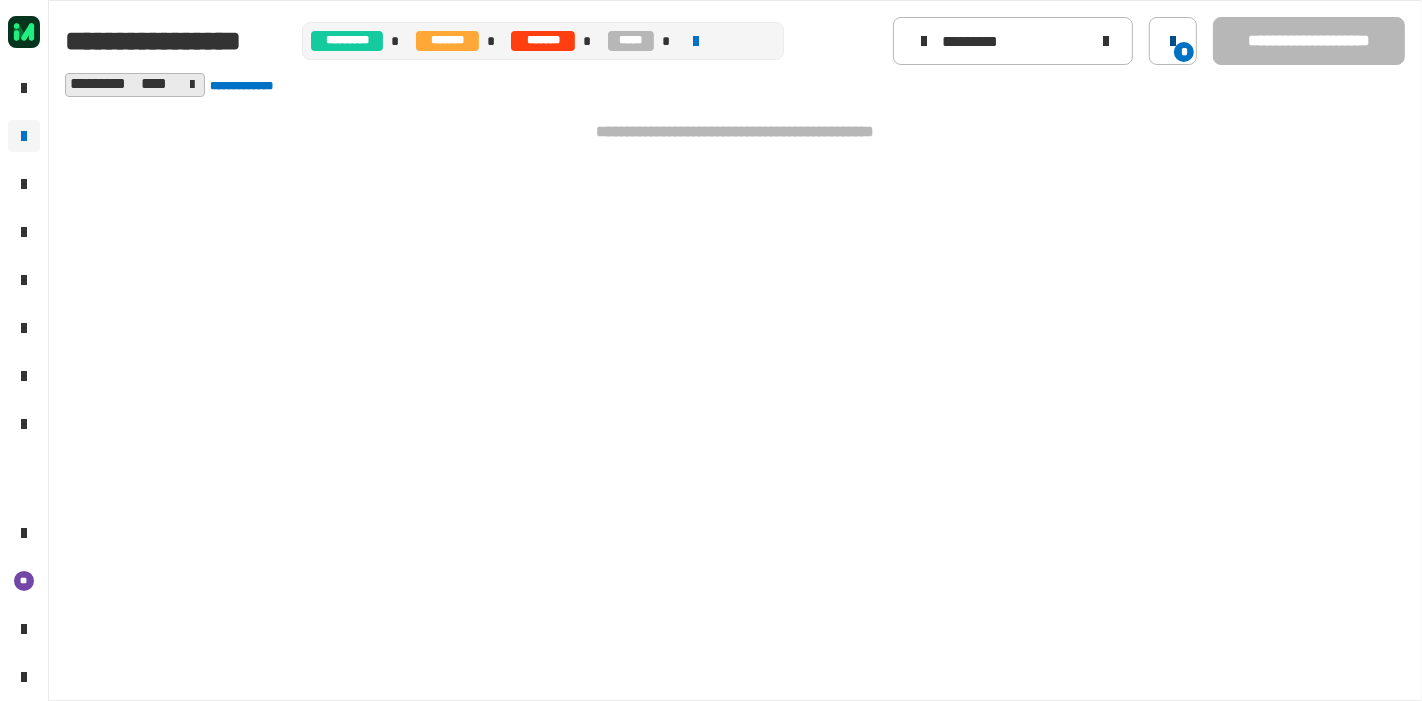 click 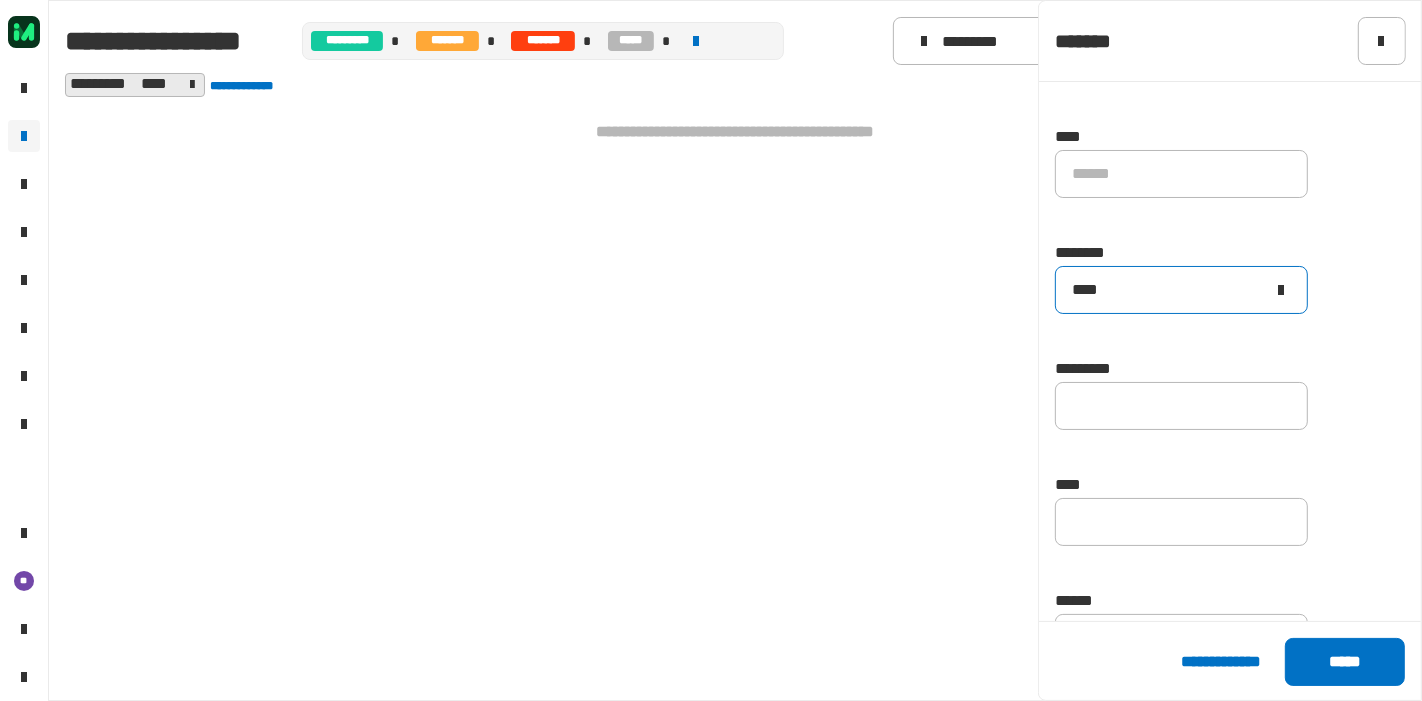 scroll, scrollTop: 368, scrollLeft: 0, axis: vertical 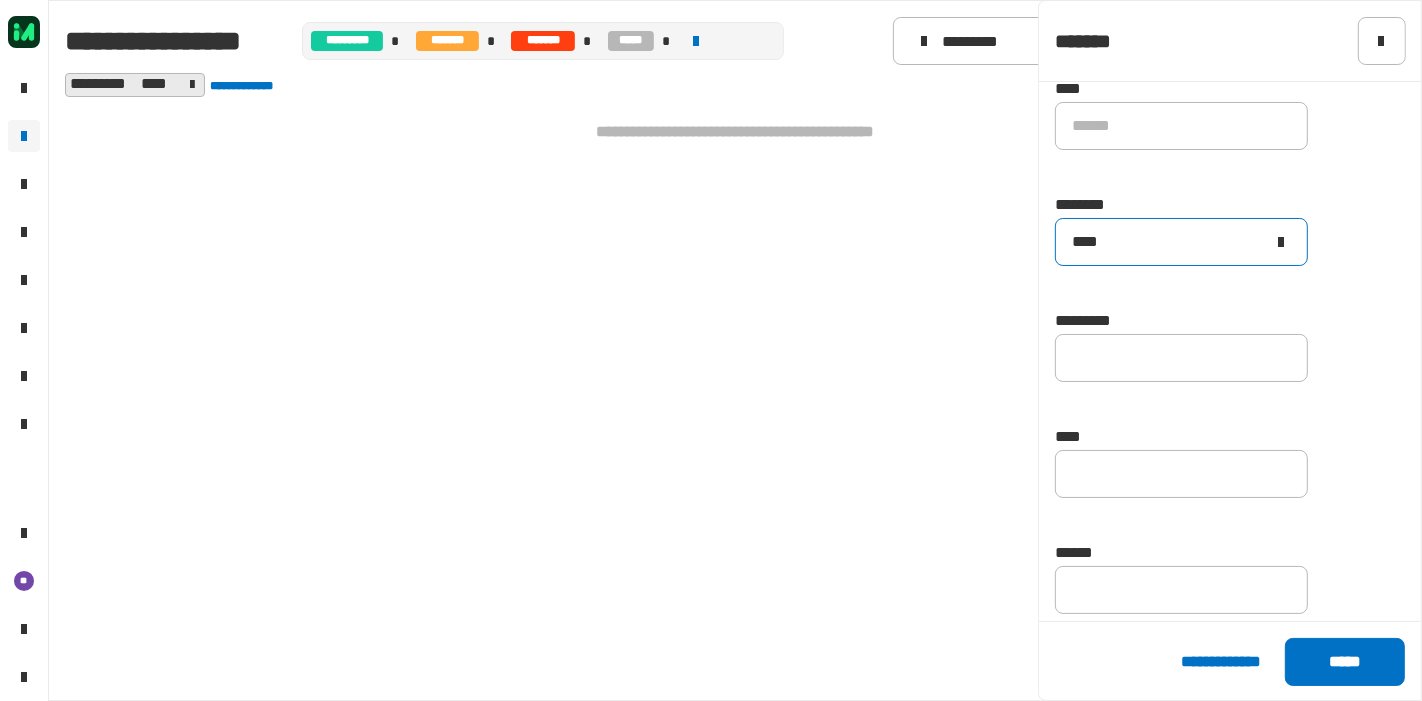 click 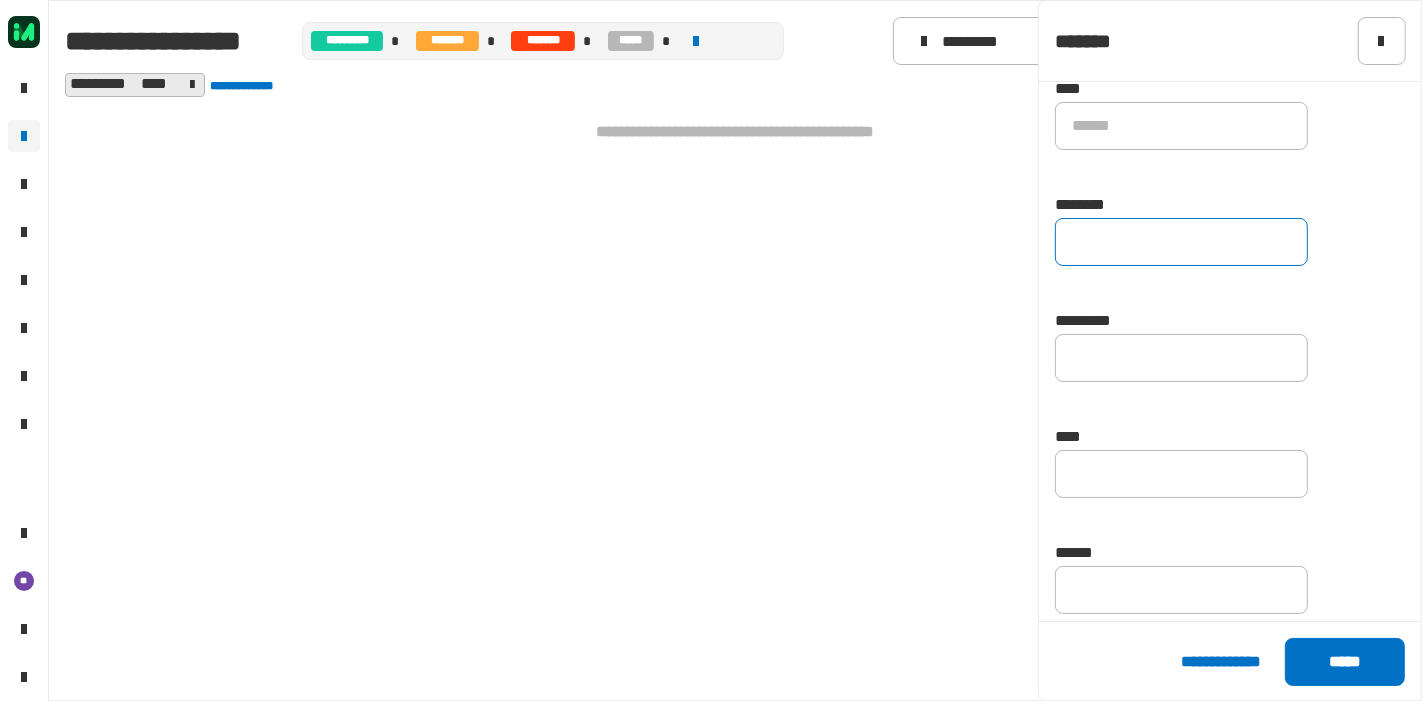 type 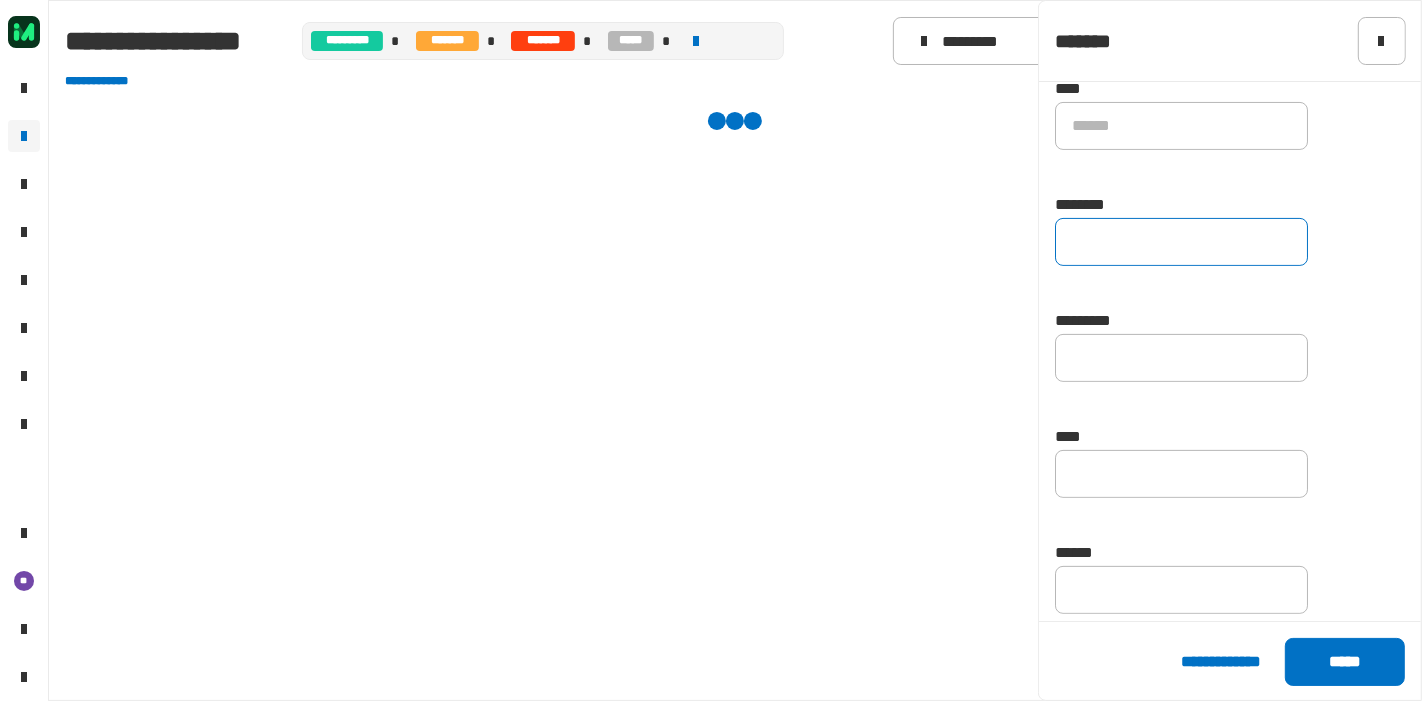 click at bounding box center [735, 389] 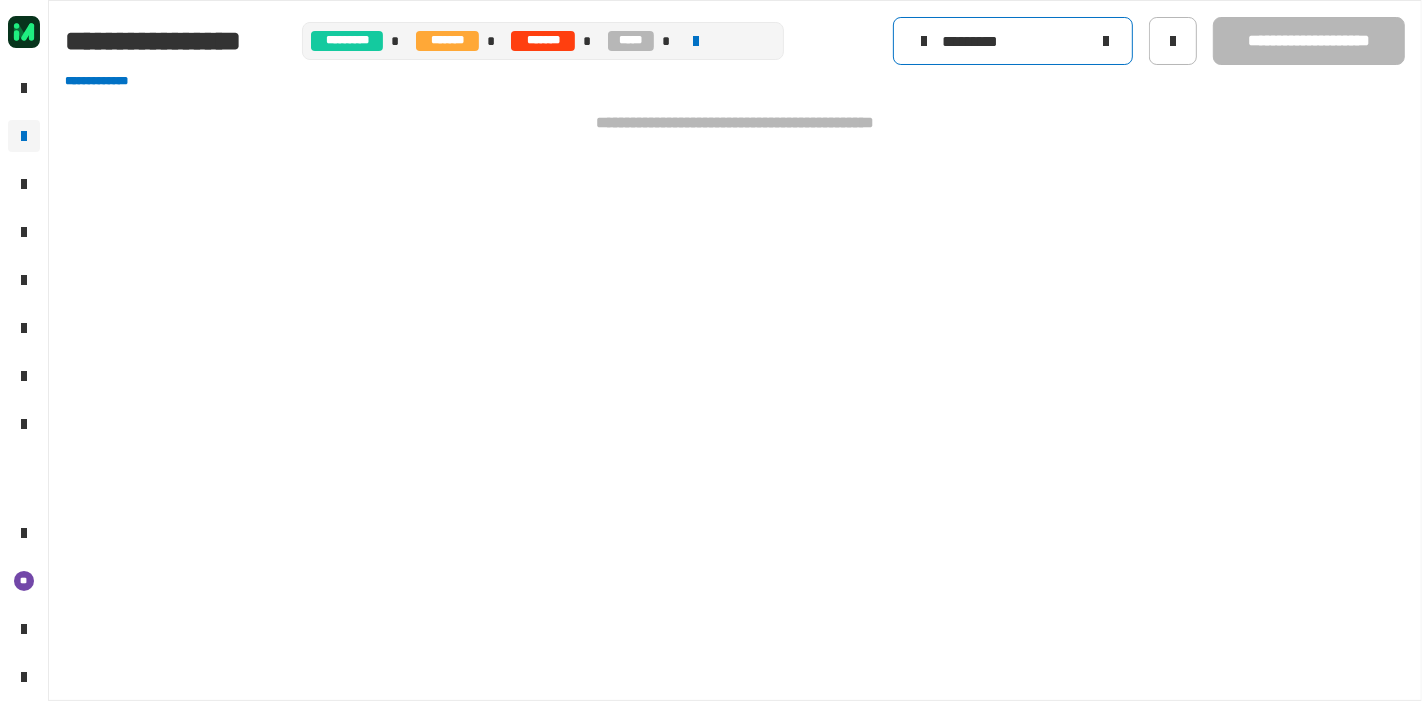 click on "*********" 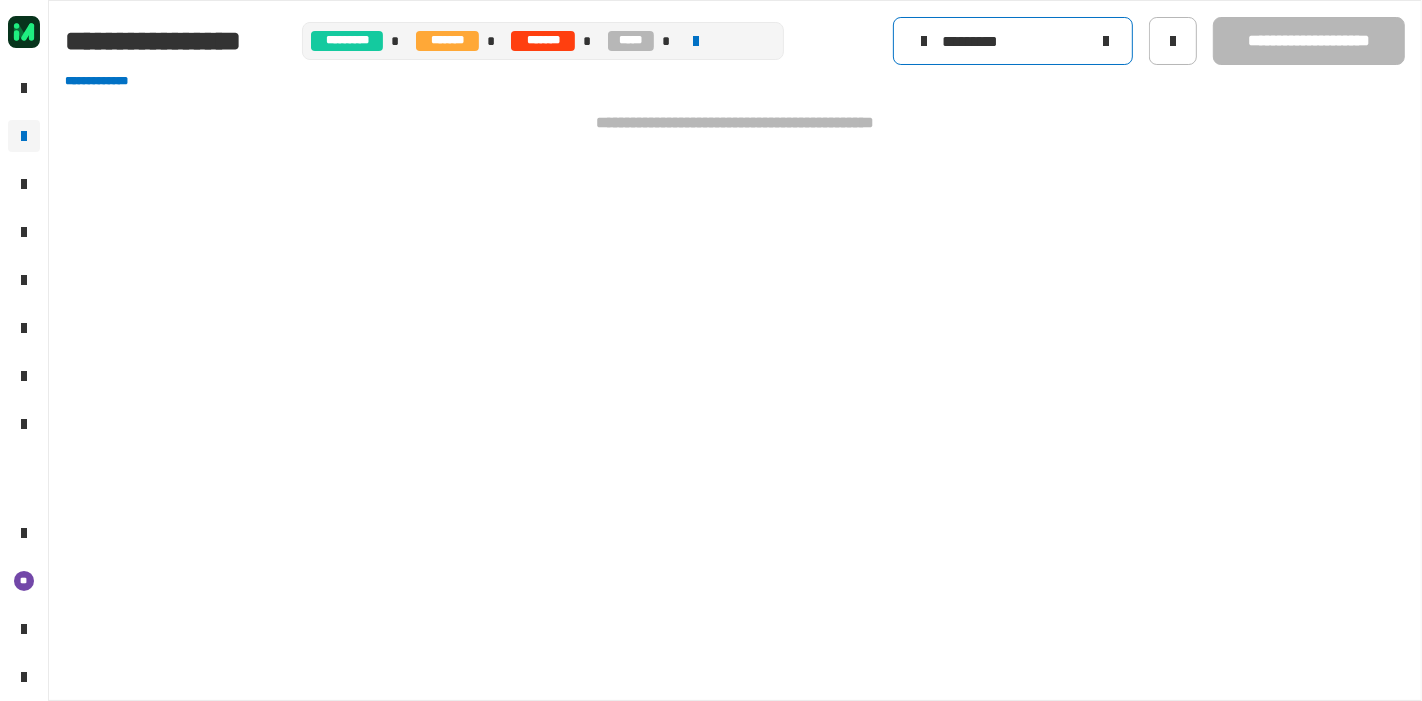 click on "*********" 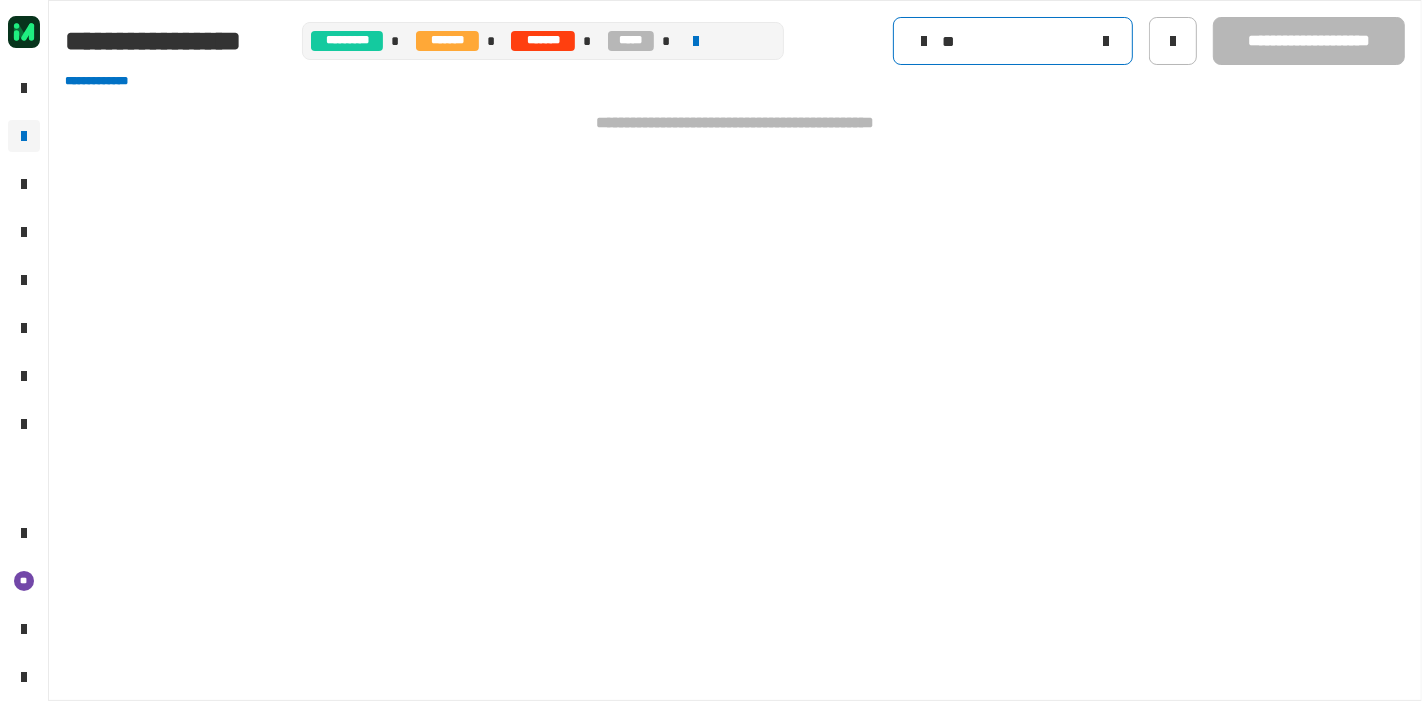 type on "*" 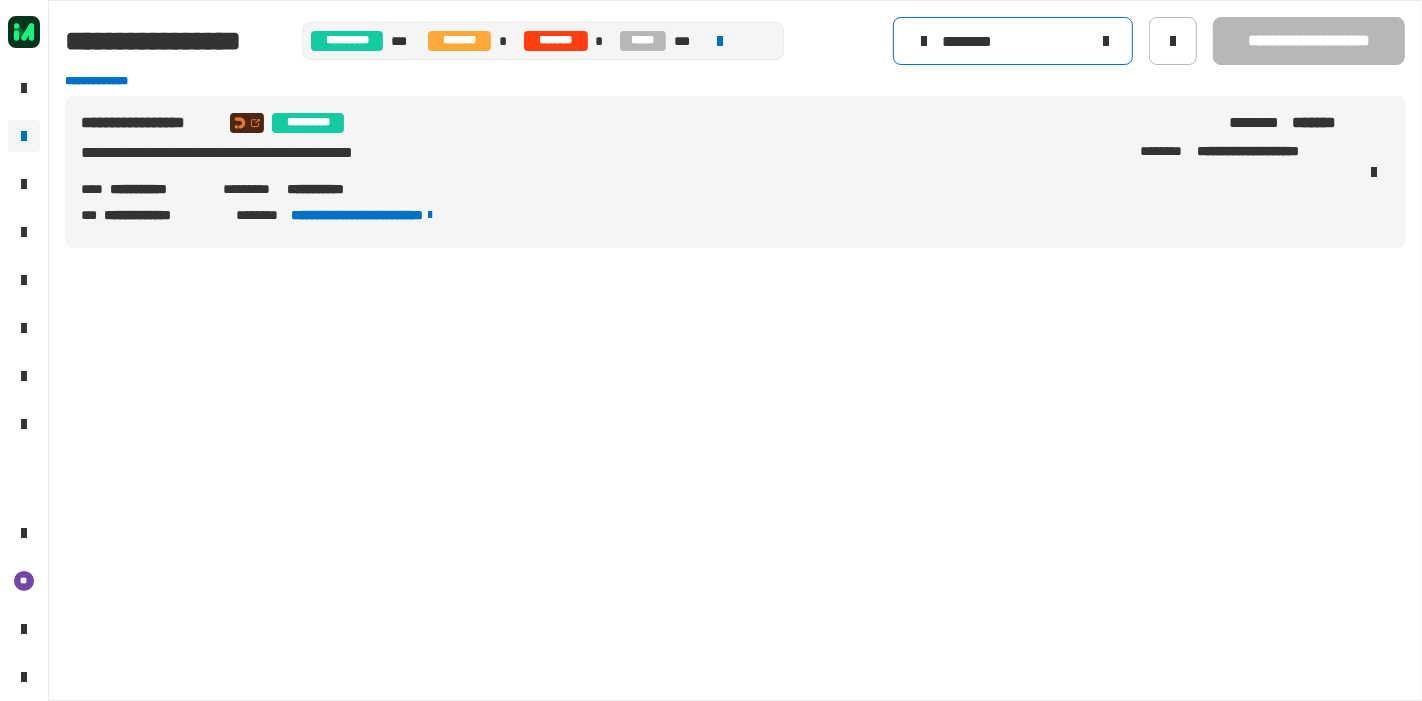 type on "********" 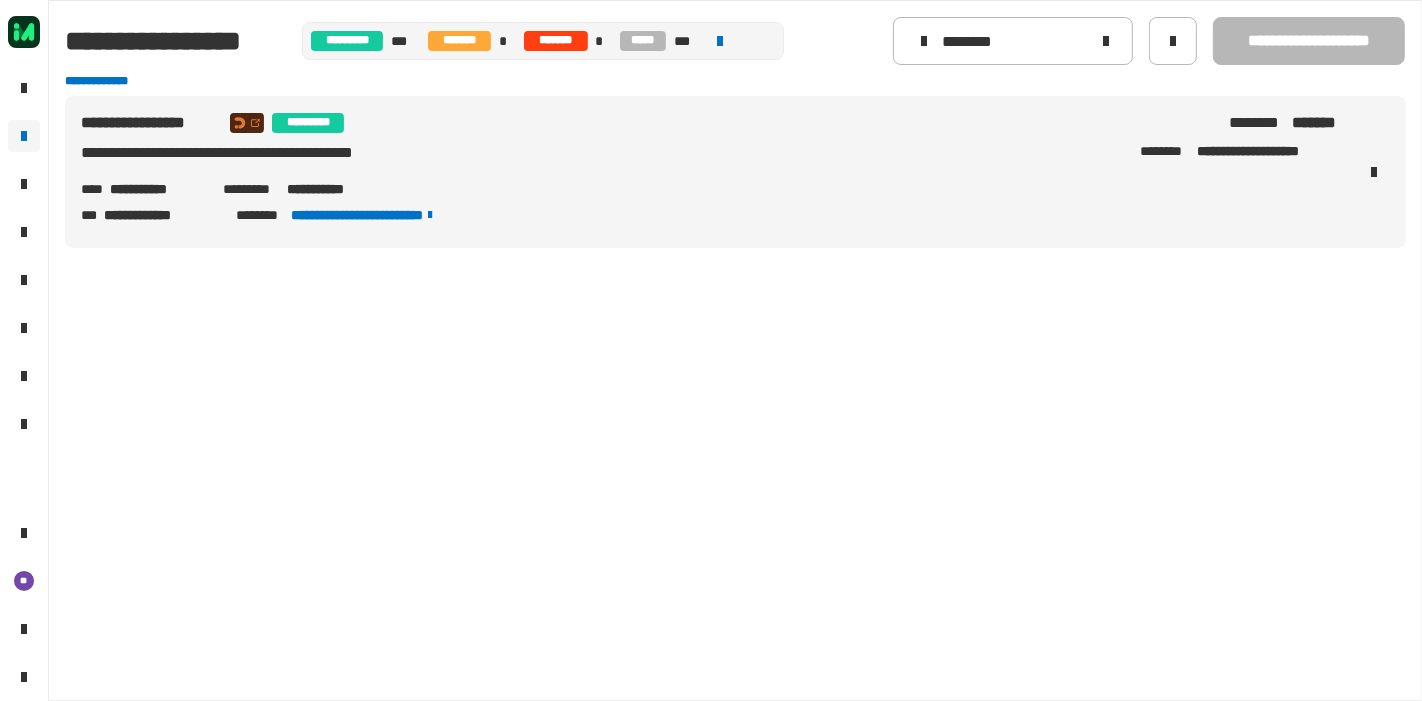 click on "**********" at bounding box center (158, 189) 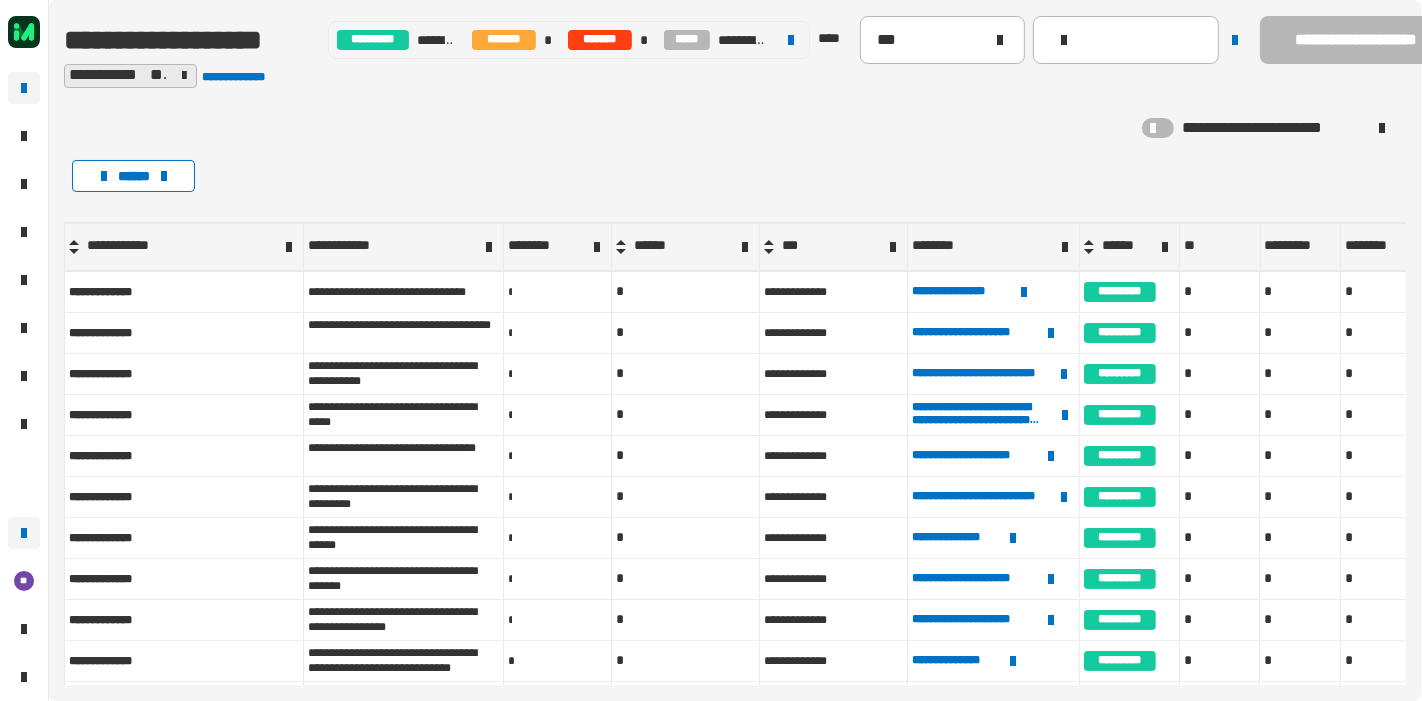 click 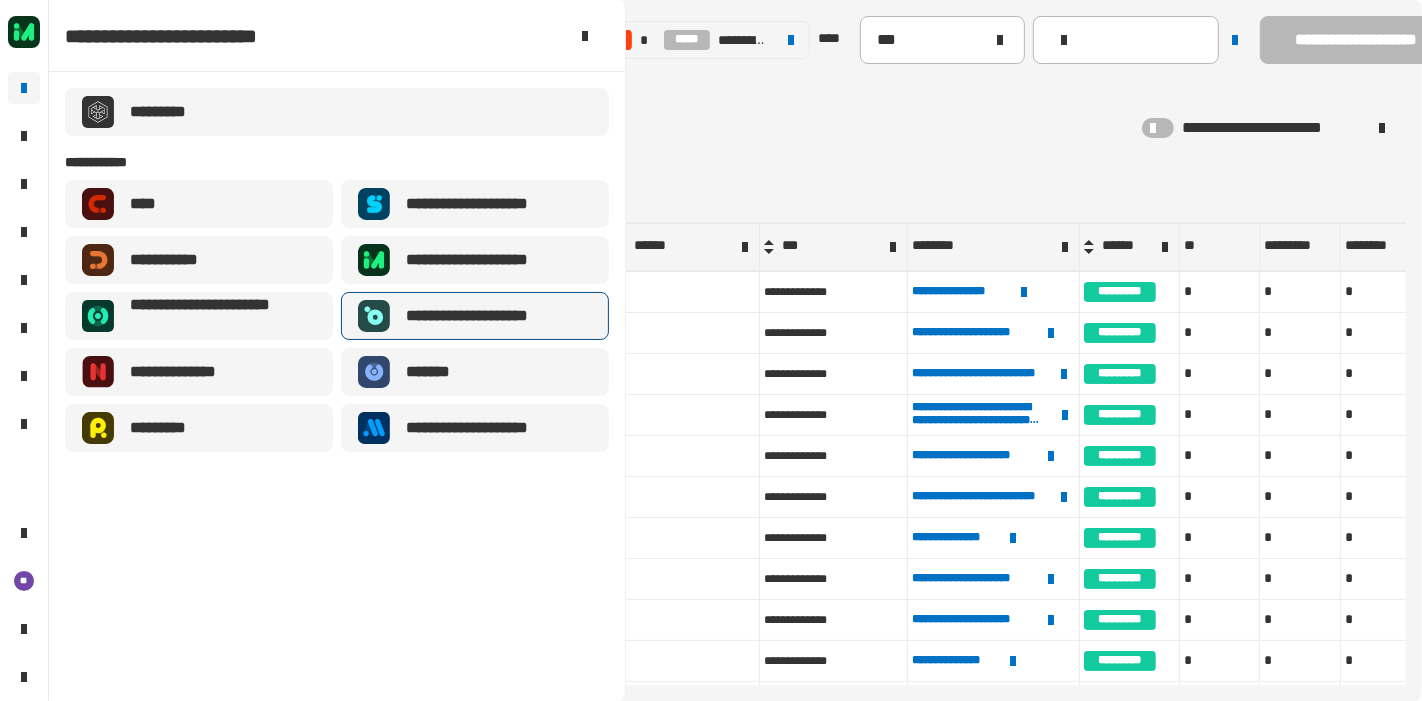 click on "**********" at bounding box center [475, 316] 